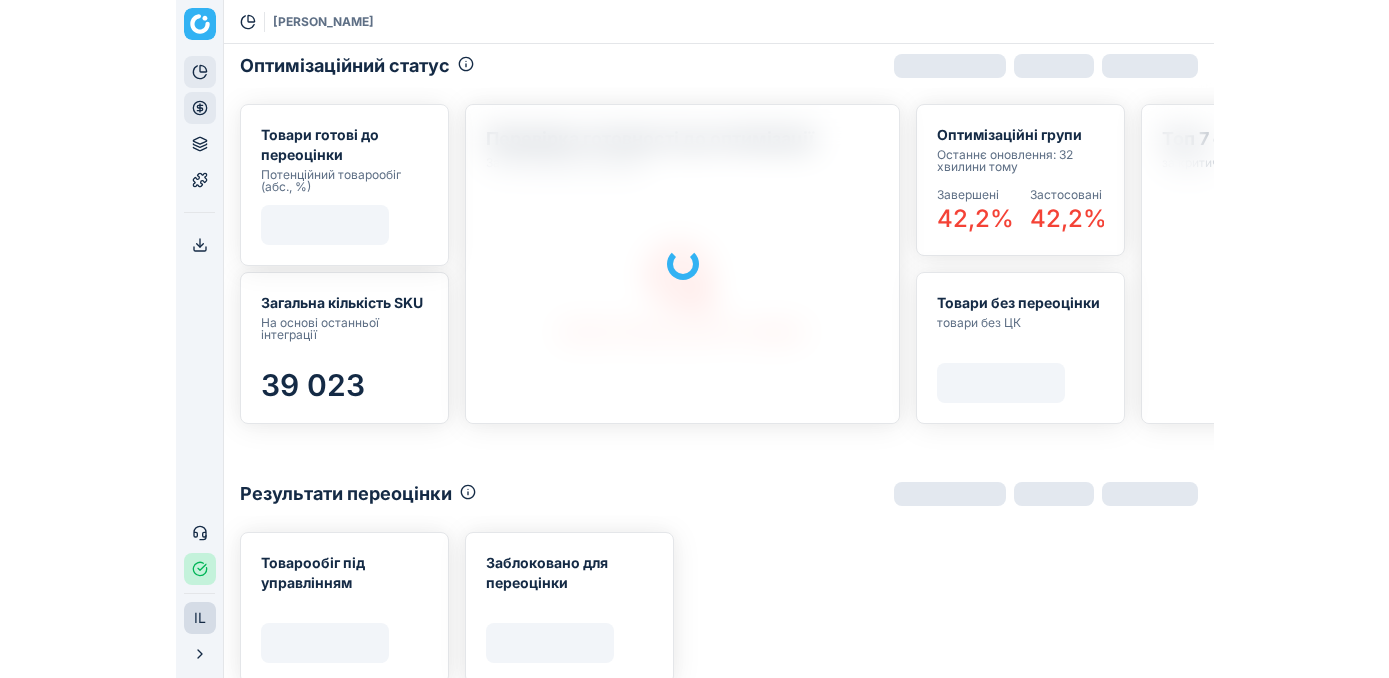 scroll, scrollTop: 0, scrollLeft: 0, axis: both 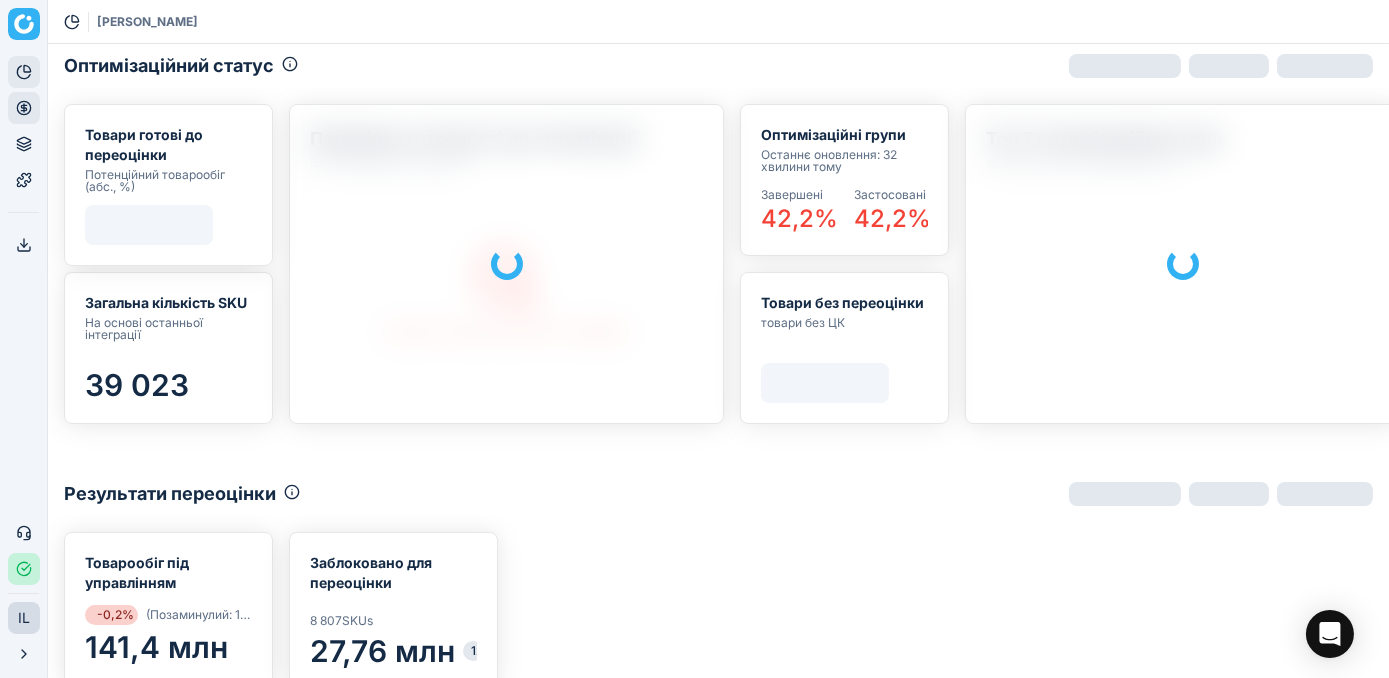 click 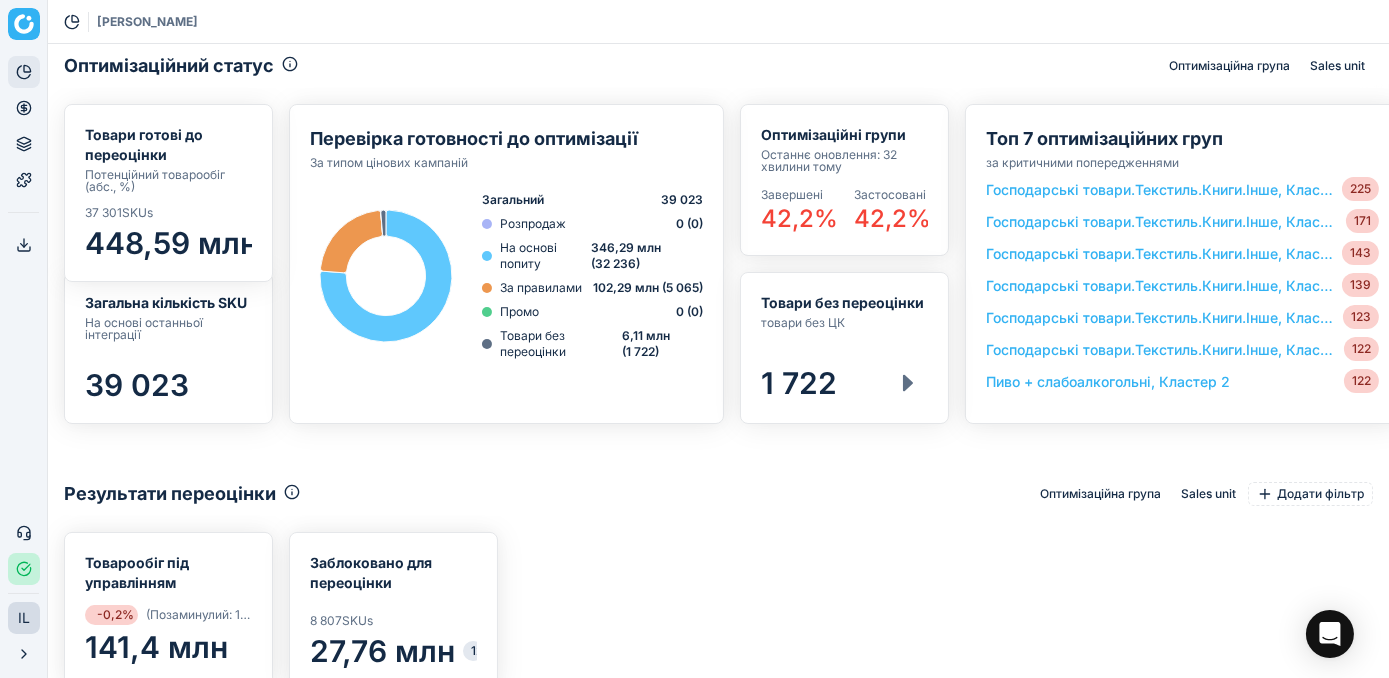 scroll, scrollTop: 356, scrollLeft: 1306, axis: both 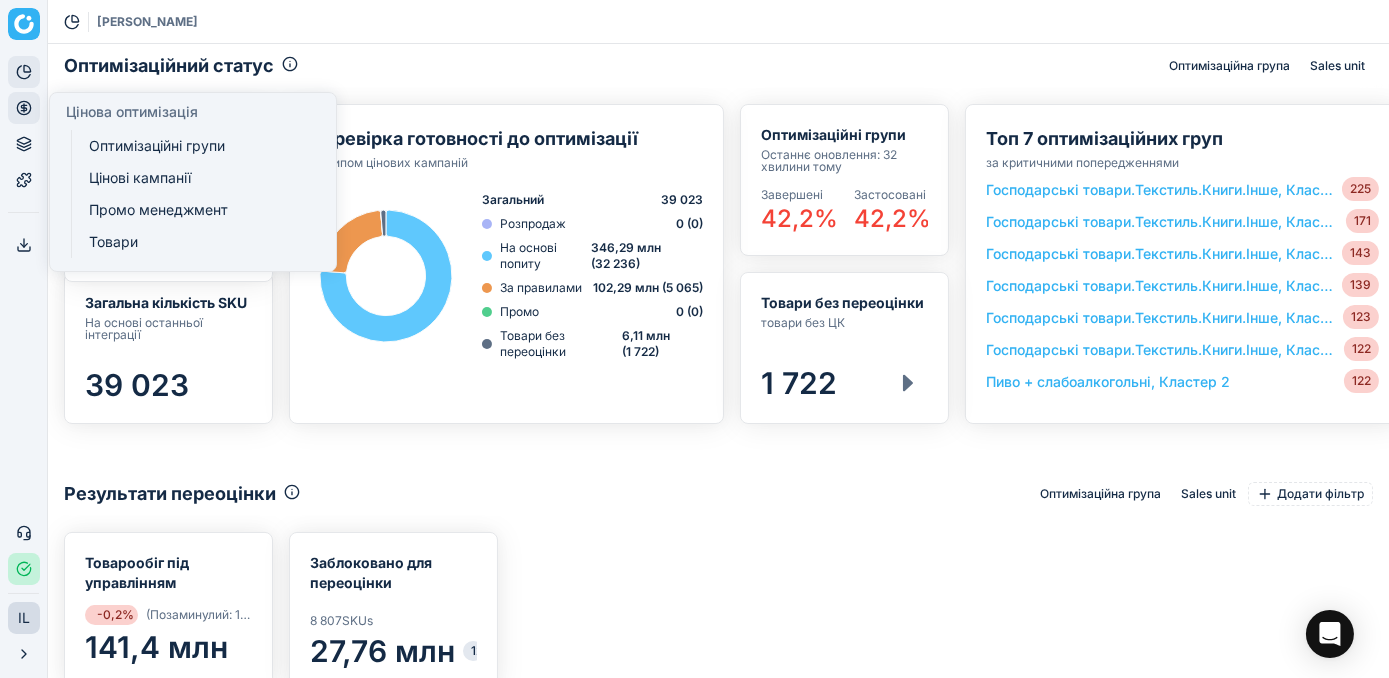 click 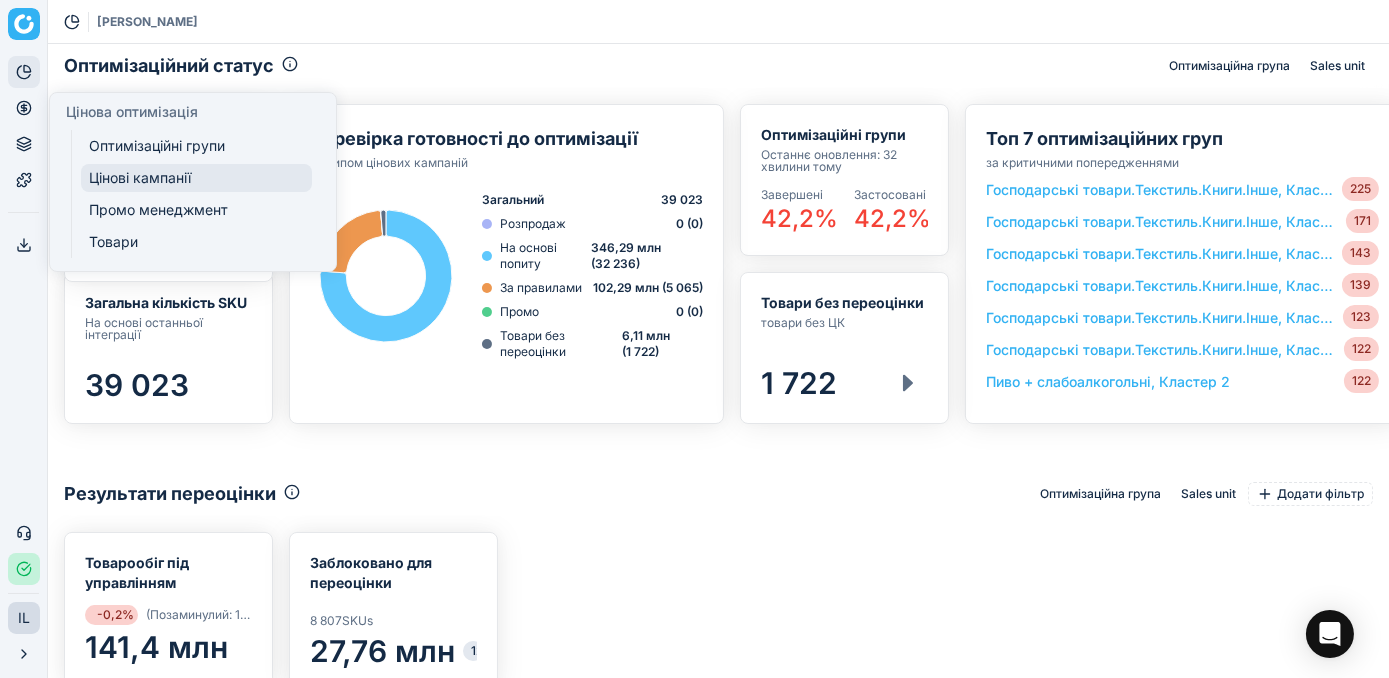 click on "Цінові кампанії" at bounding box center (196, 178) 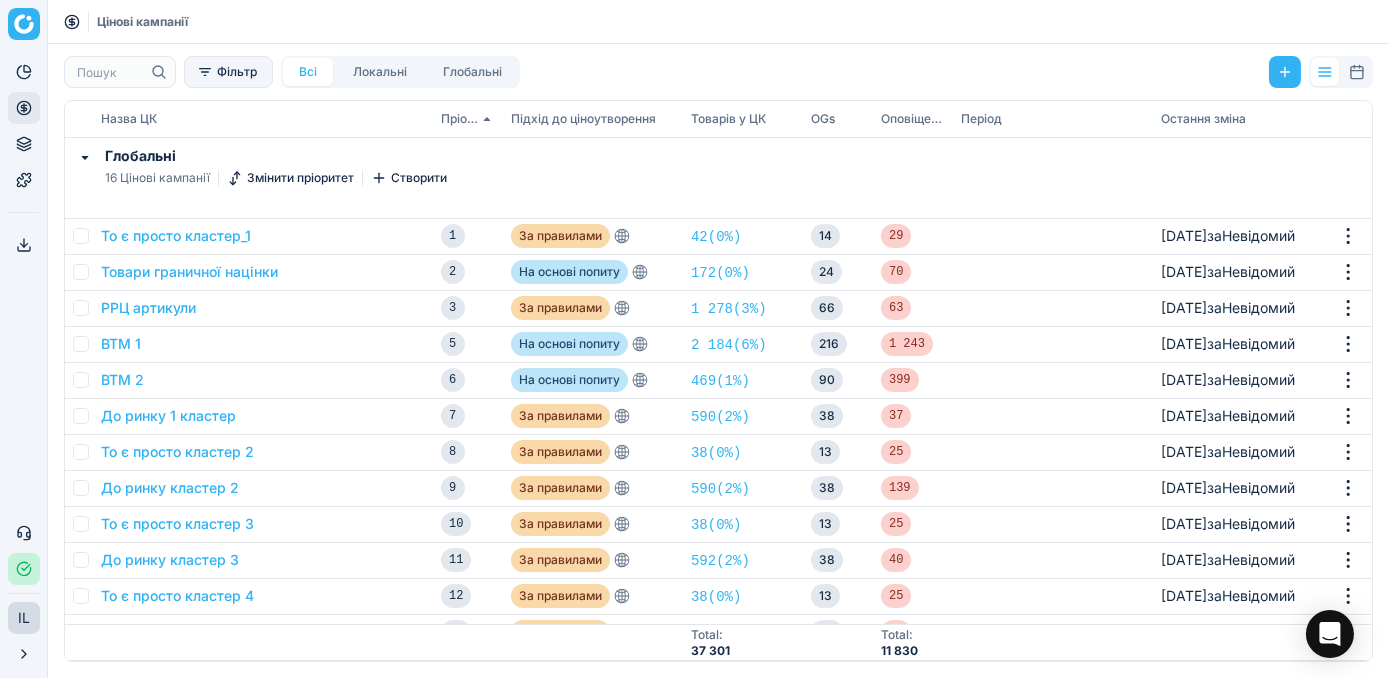 click 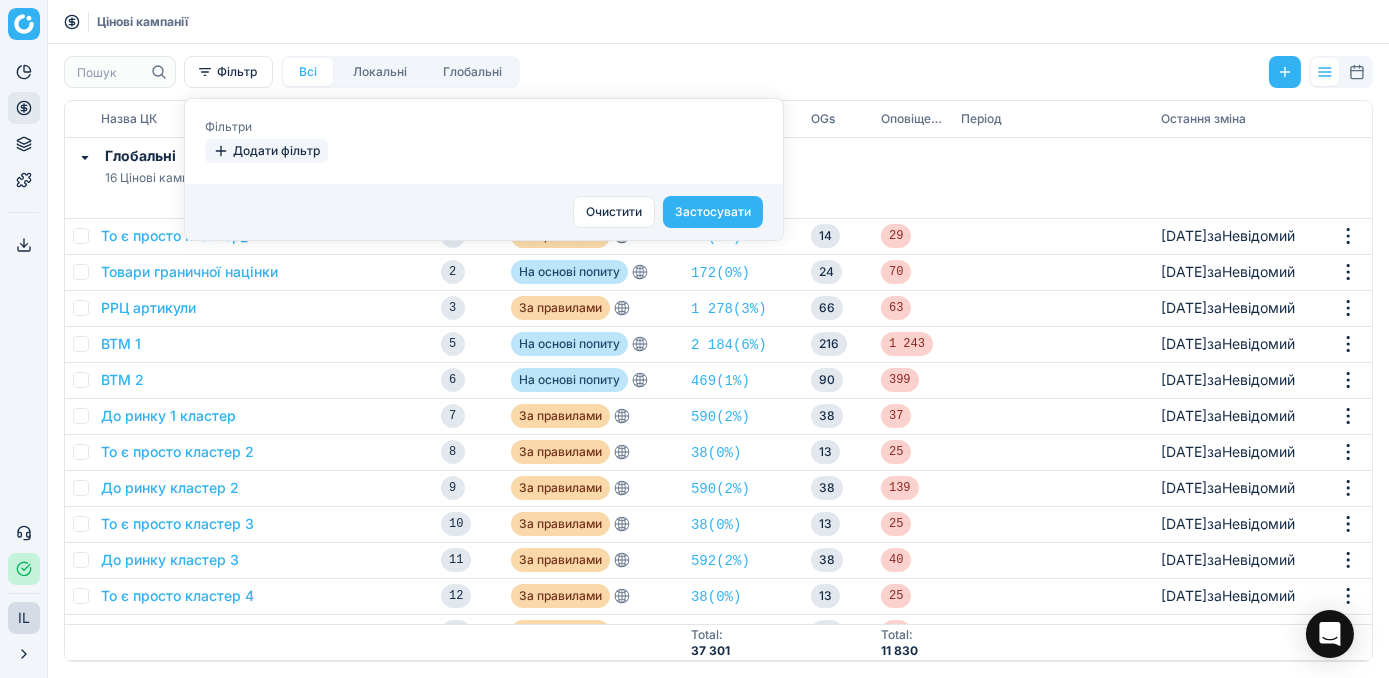 click 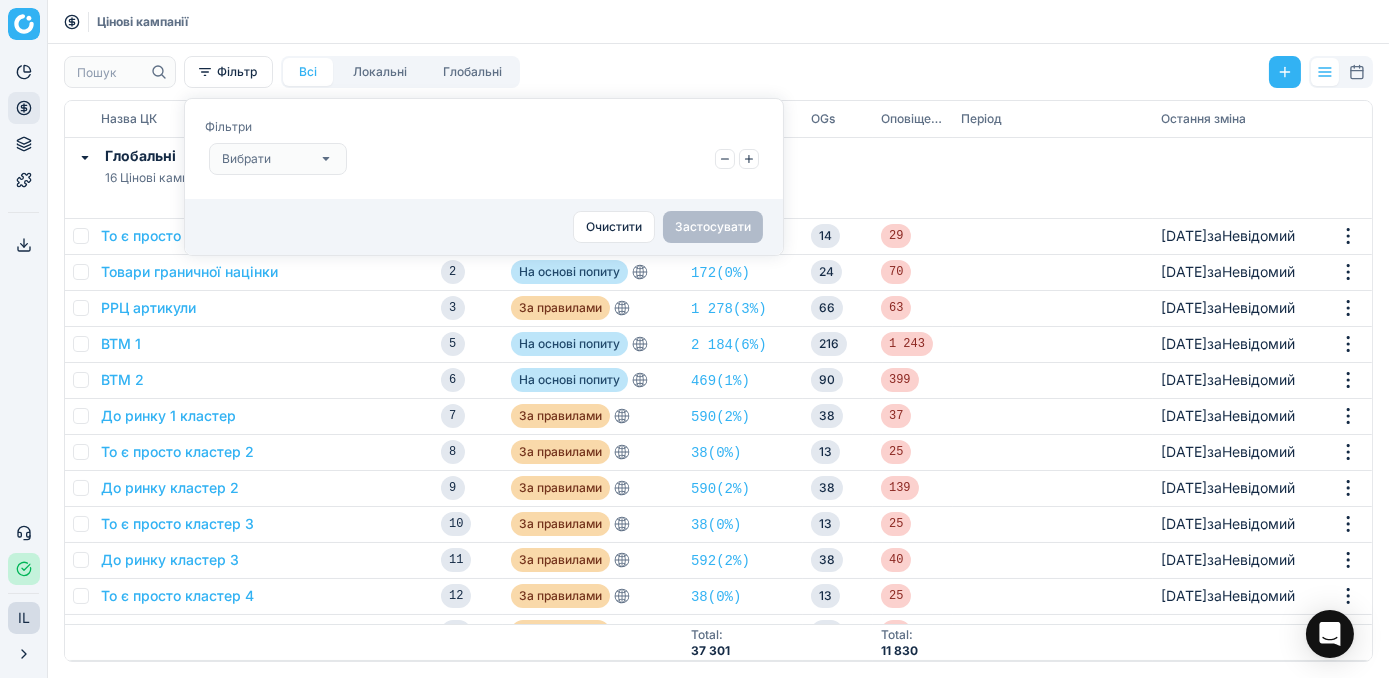 click 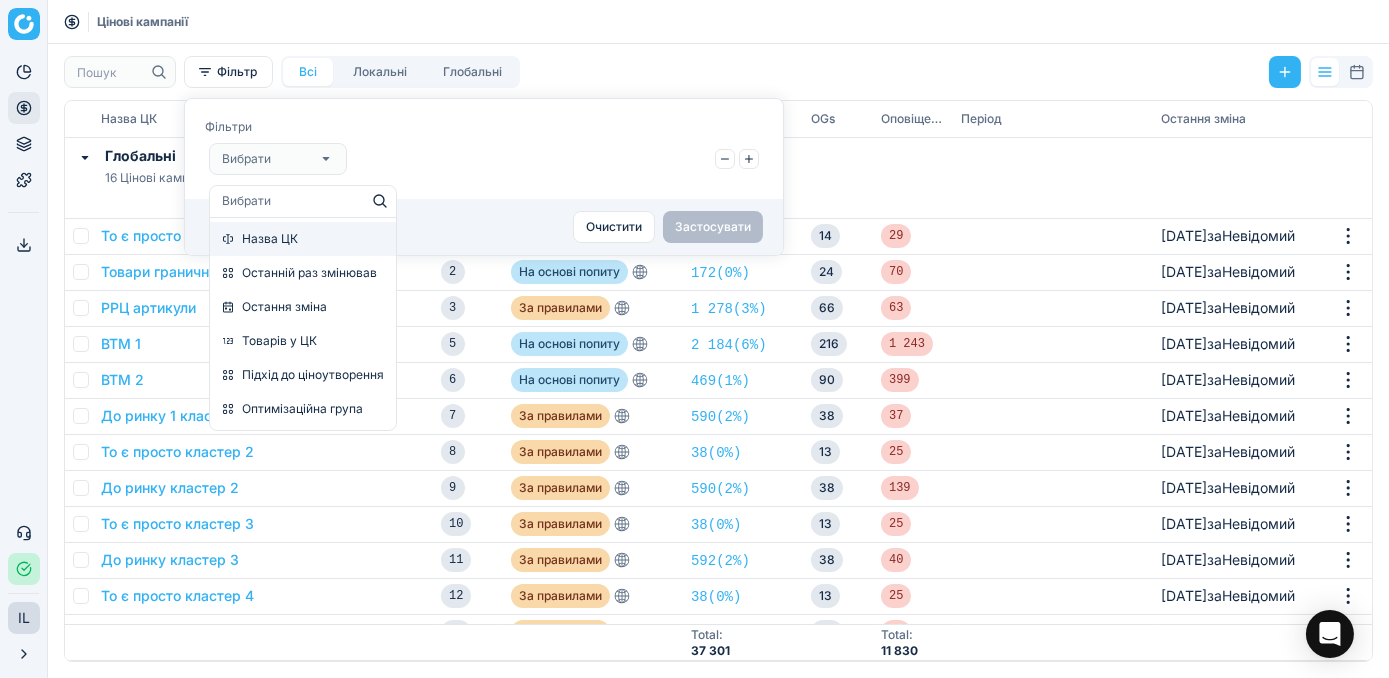 click on "Назва ЦК" at bounding box center (270, 239) 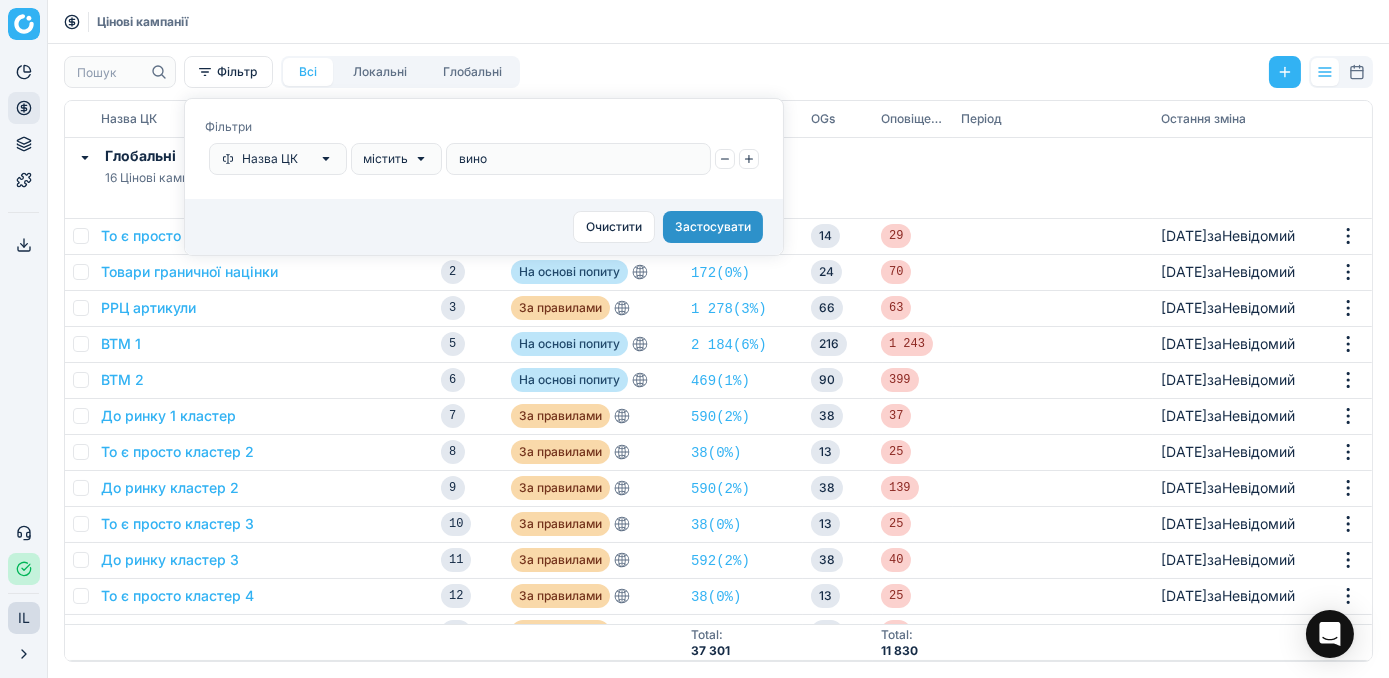 type on "вино" 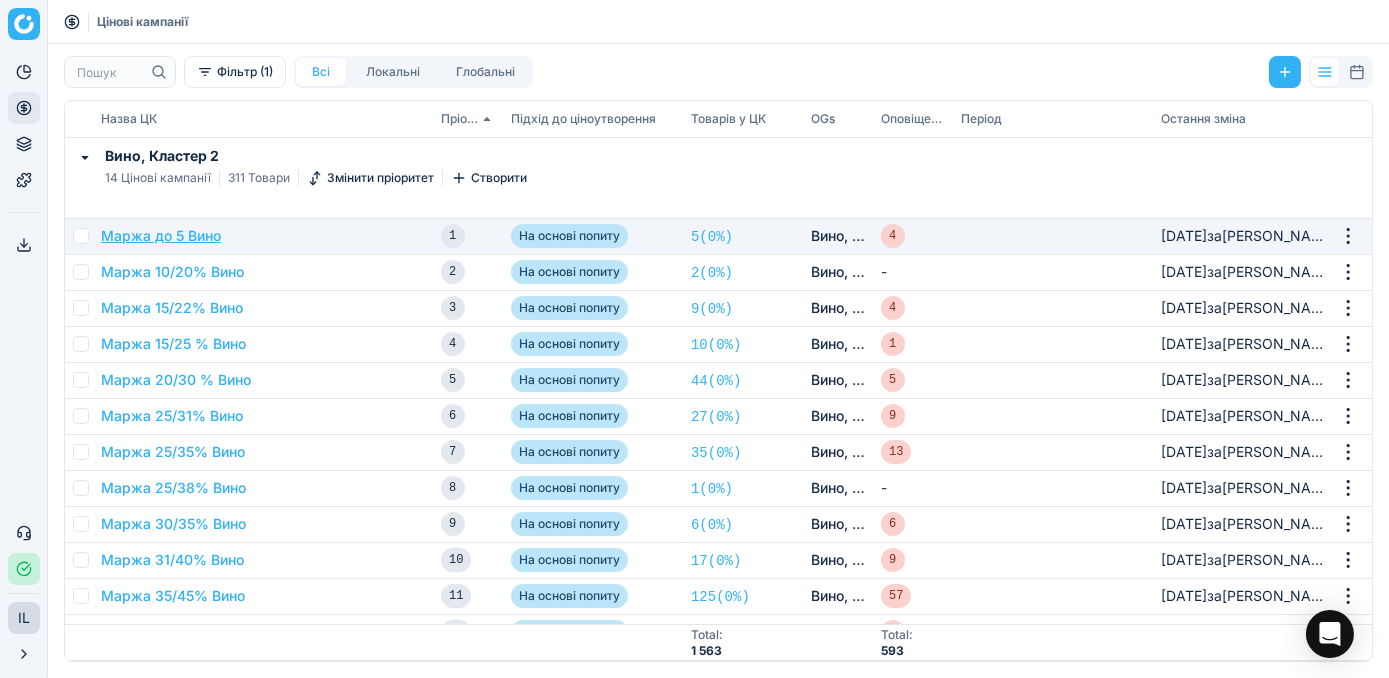 click on "Маржа до 5 Вино" at bounding box center (161, 236) 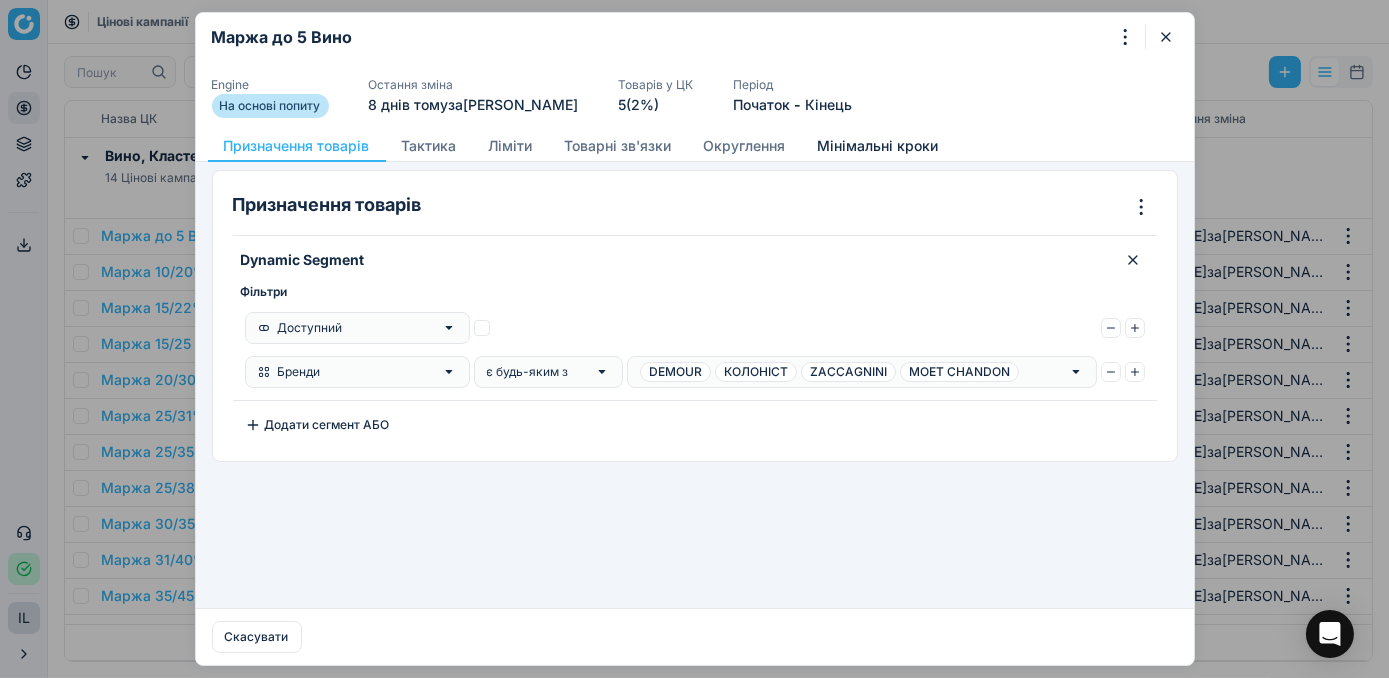 click on "Мінімальні кроки" at bounding box center [878, 146] 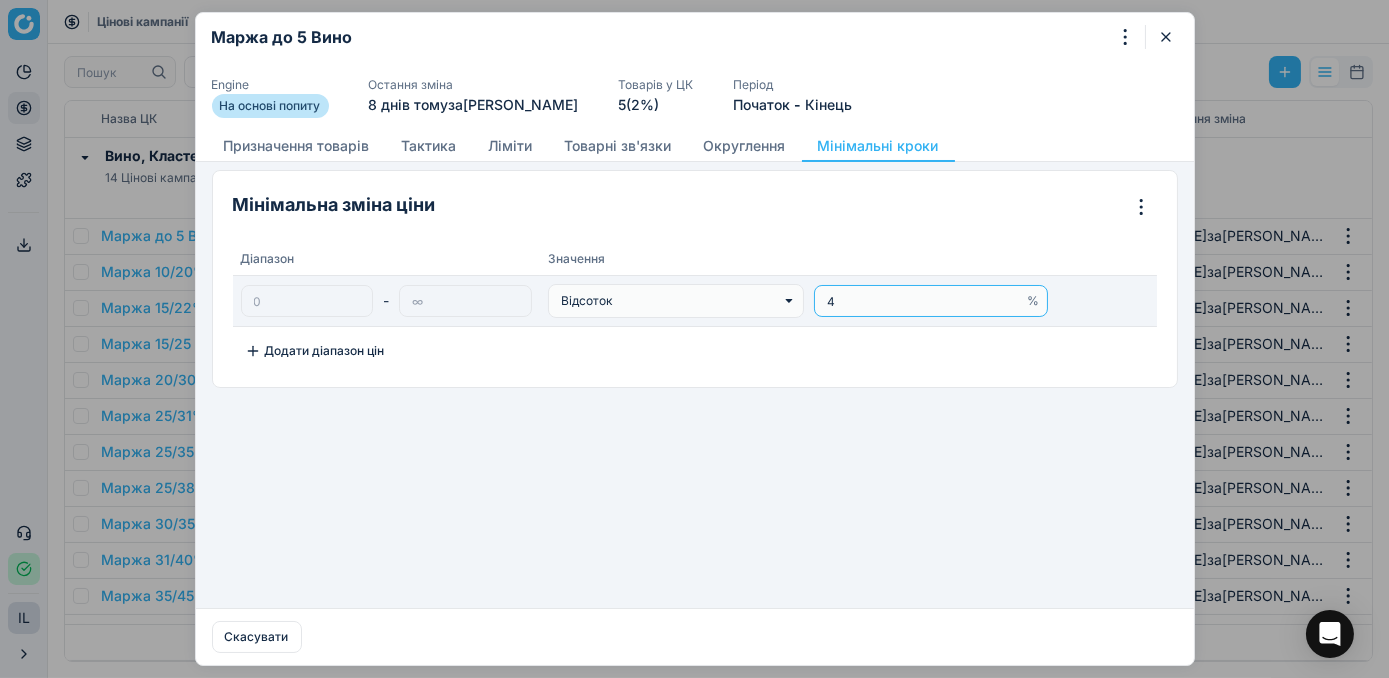 click on "4" at bounding box center [923, 301] 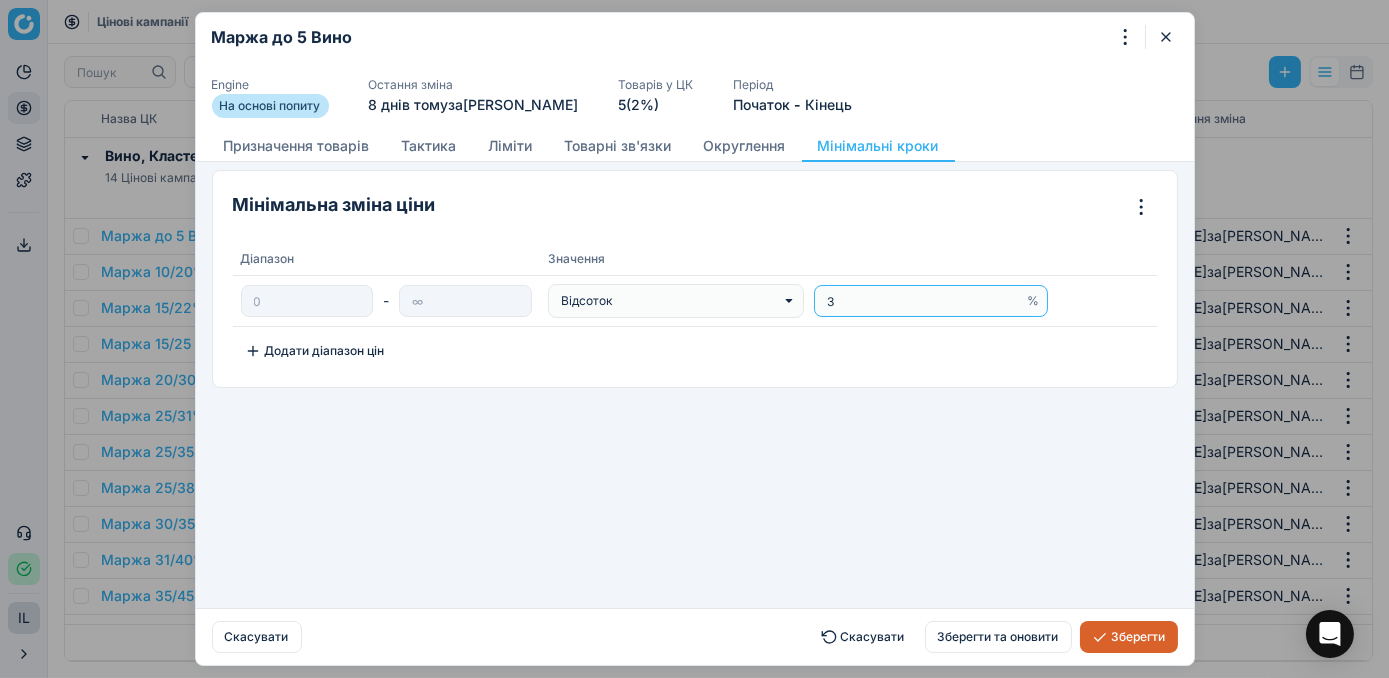 type on "3" 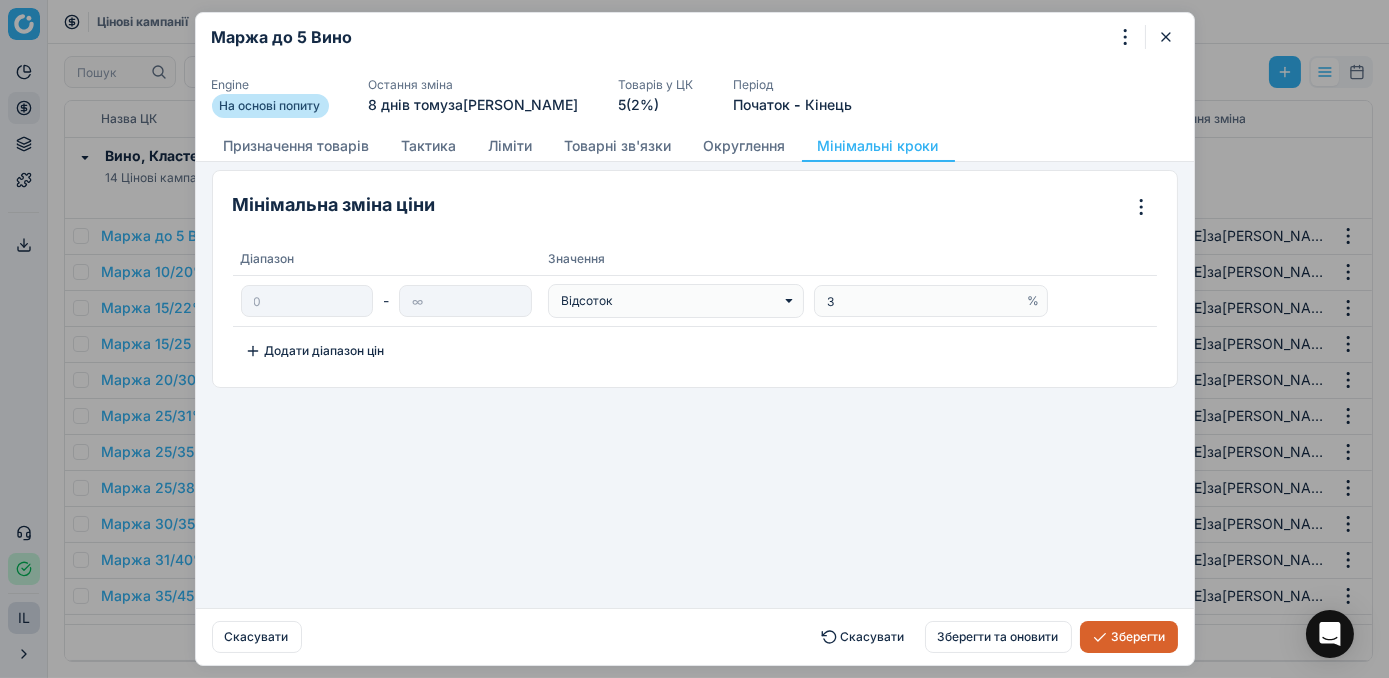 click on "Зберегти" at bounding box center (1129, 637) 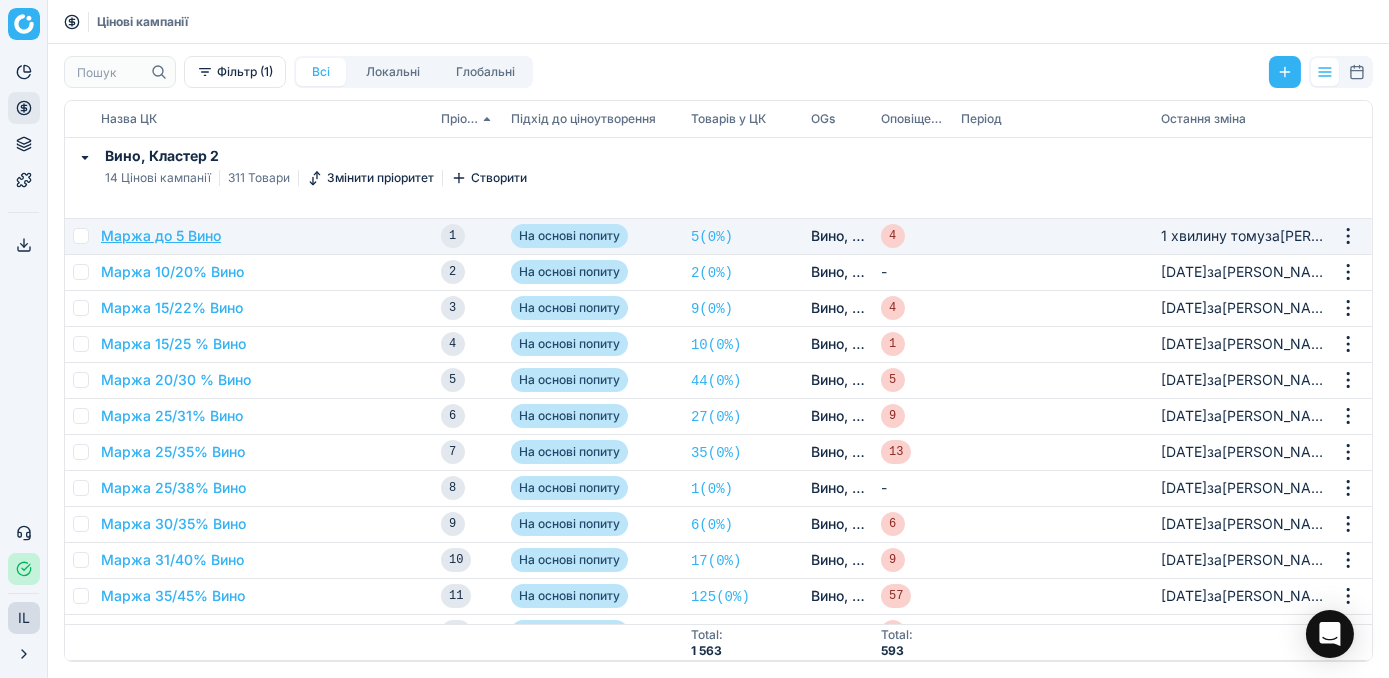 click on "Маржа до 5 Вино" at bounding box center (161, 236) 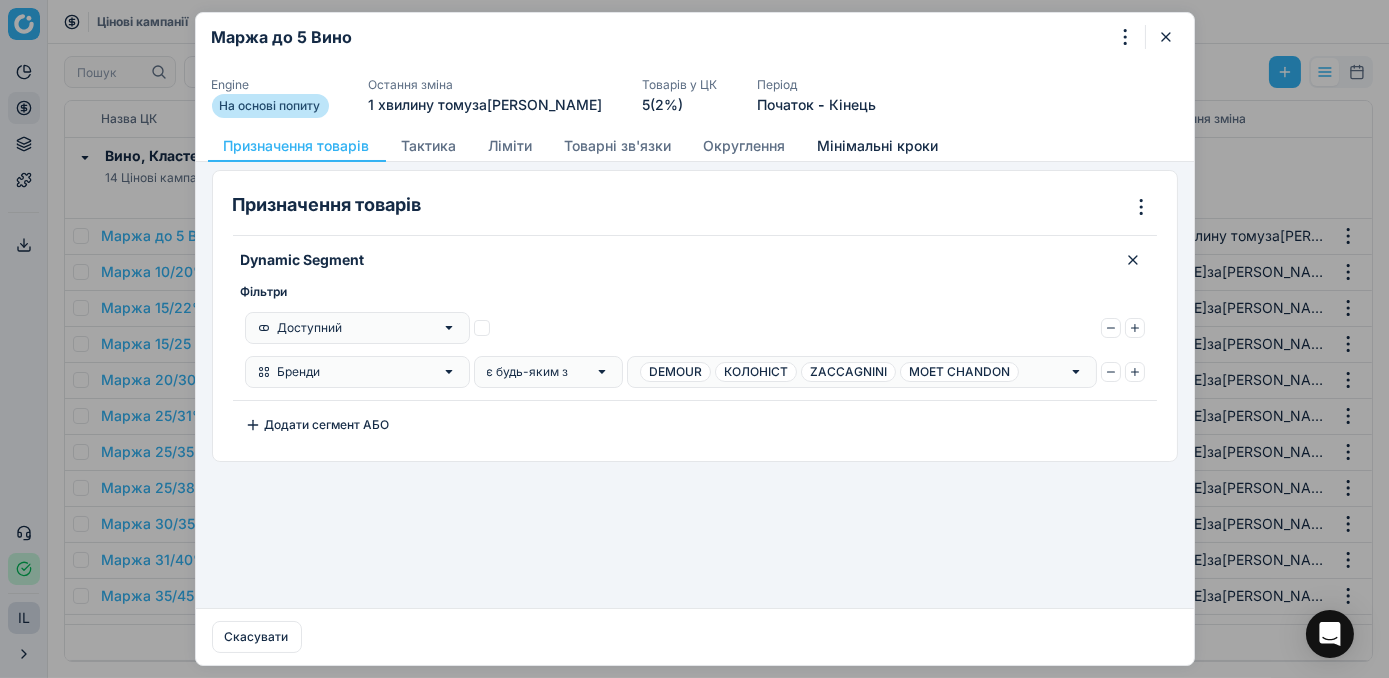 click on "Мінімальні кроки" at bounding box center (878, 146) 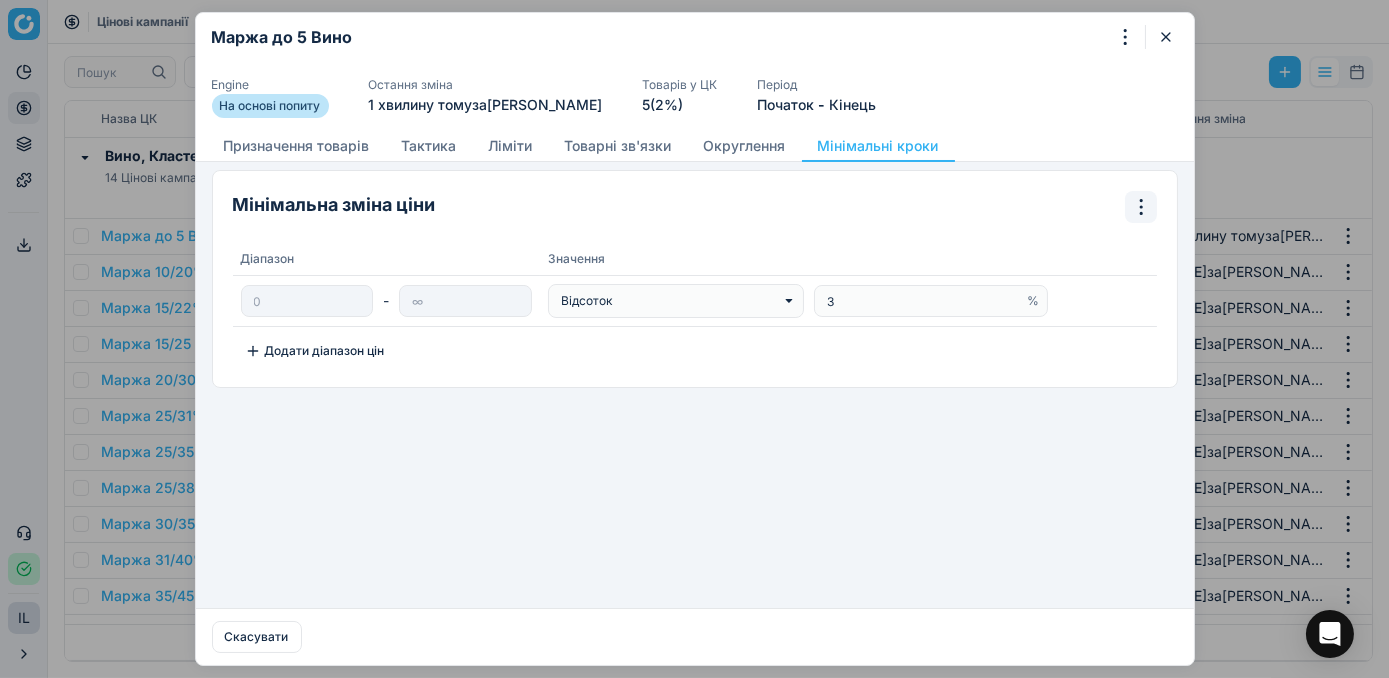 click 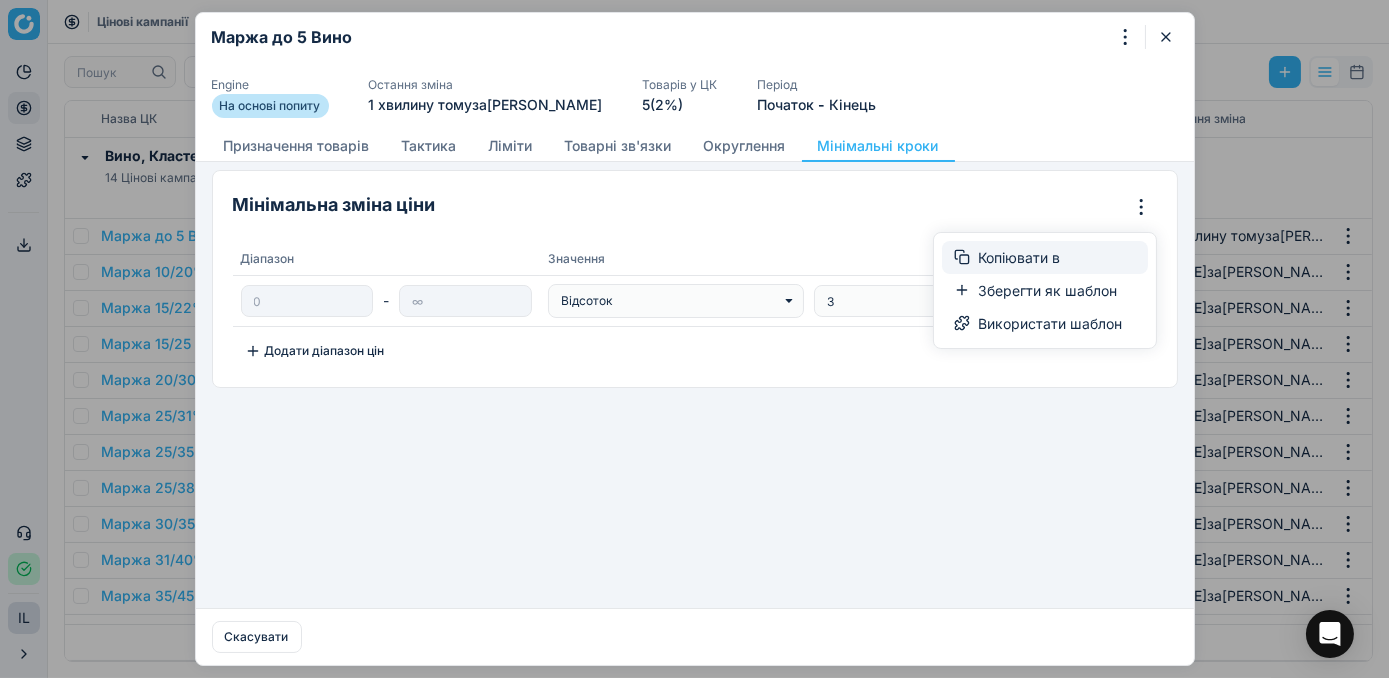 click on "Копіювати в" at bounding box center (1045, 257) 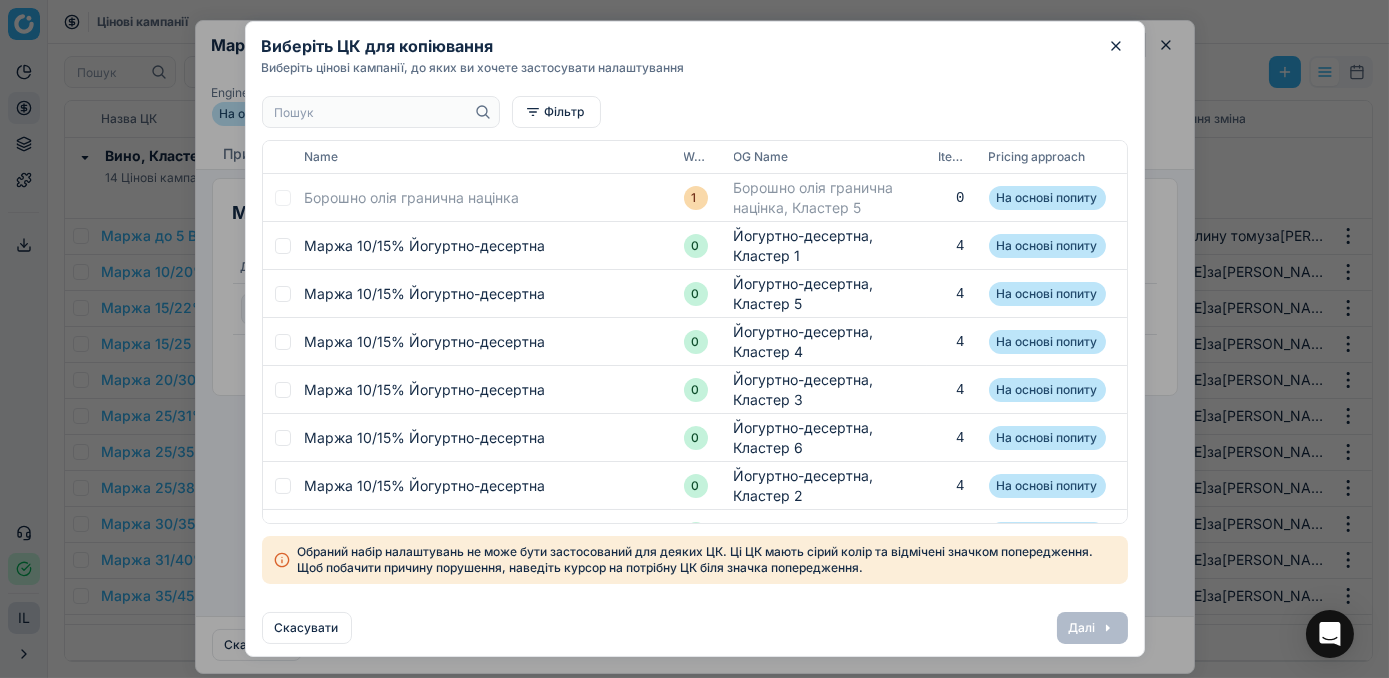 click at bounding box center [371, 112] 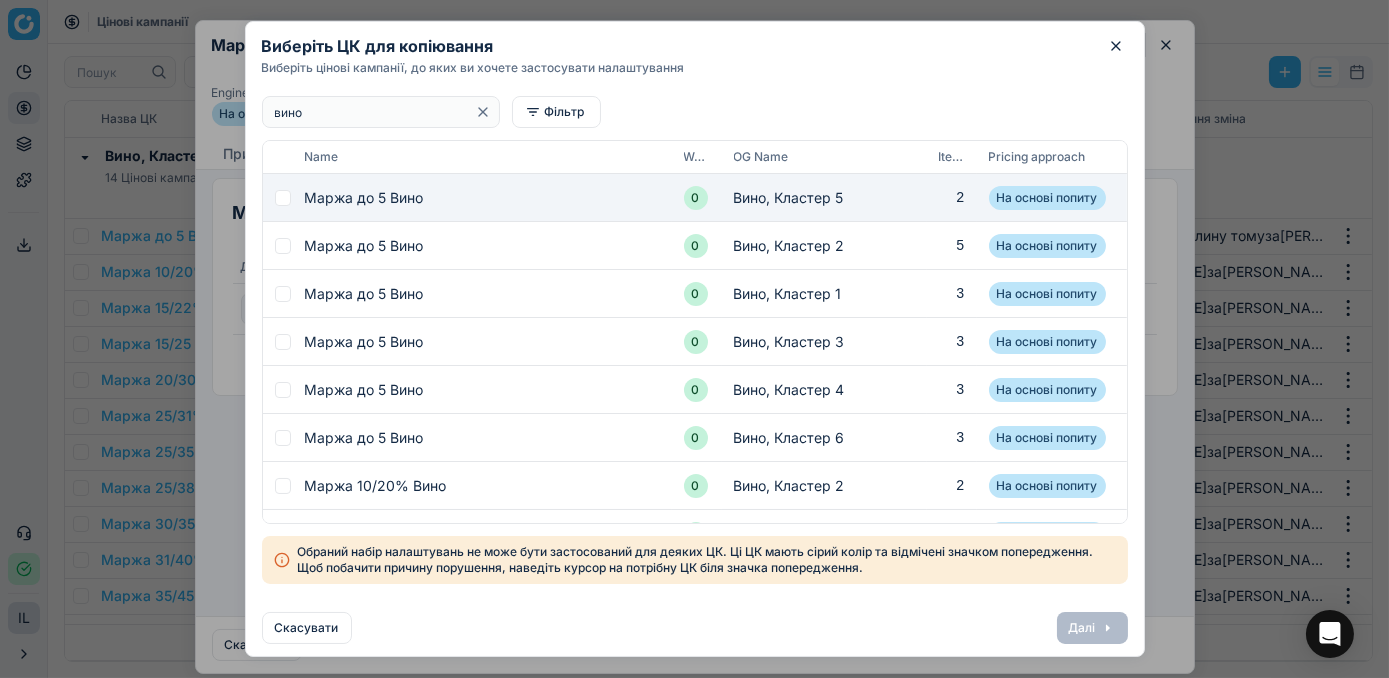 type on "вино" 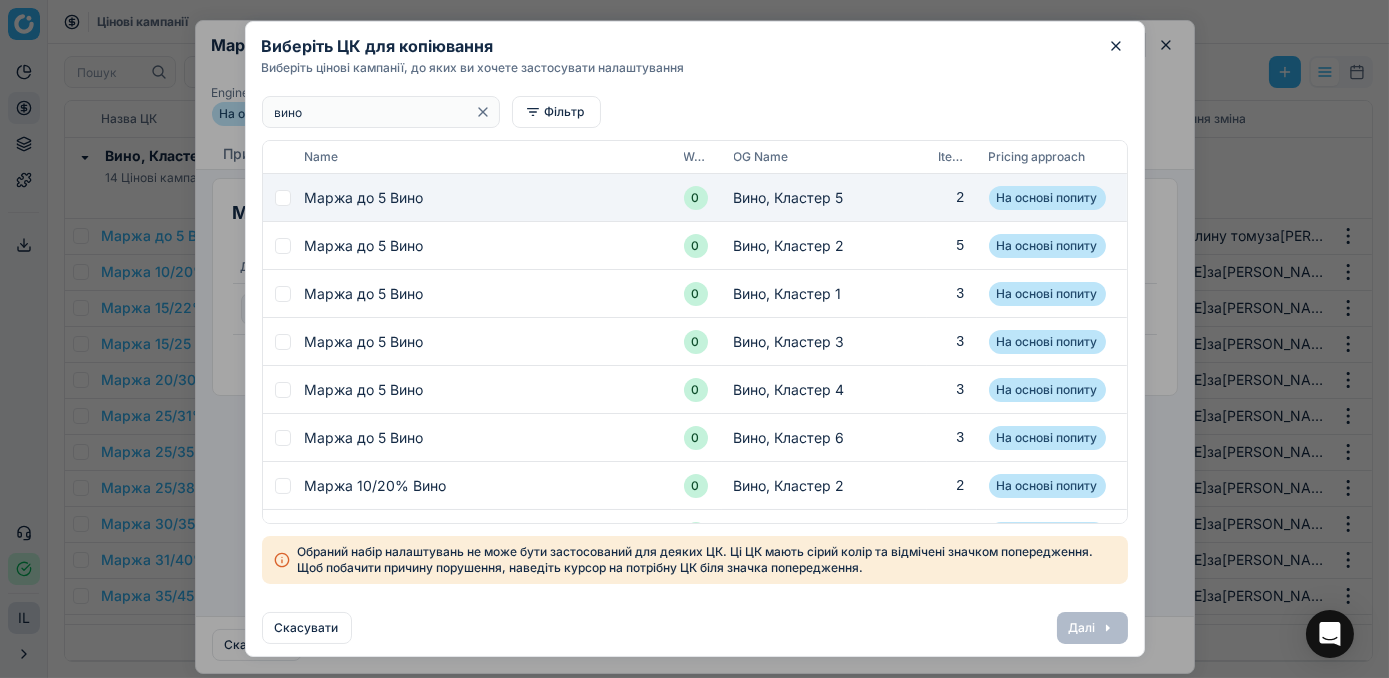 click at bounding box center [283, 198] 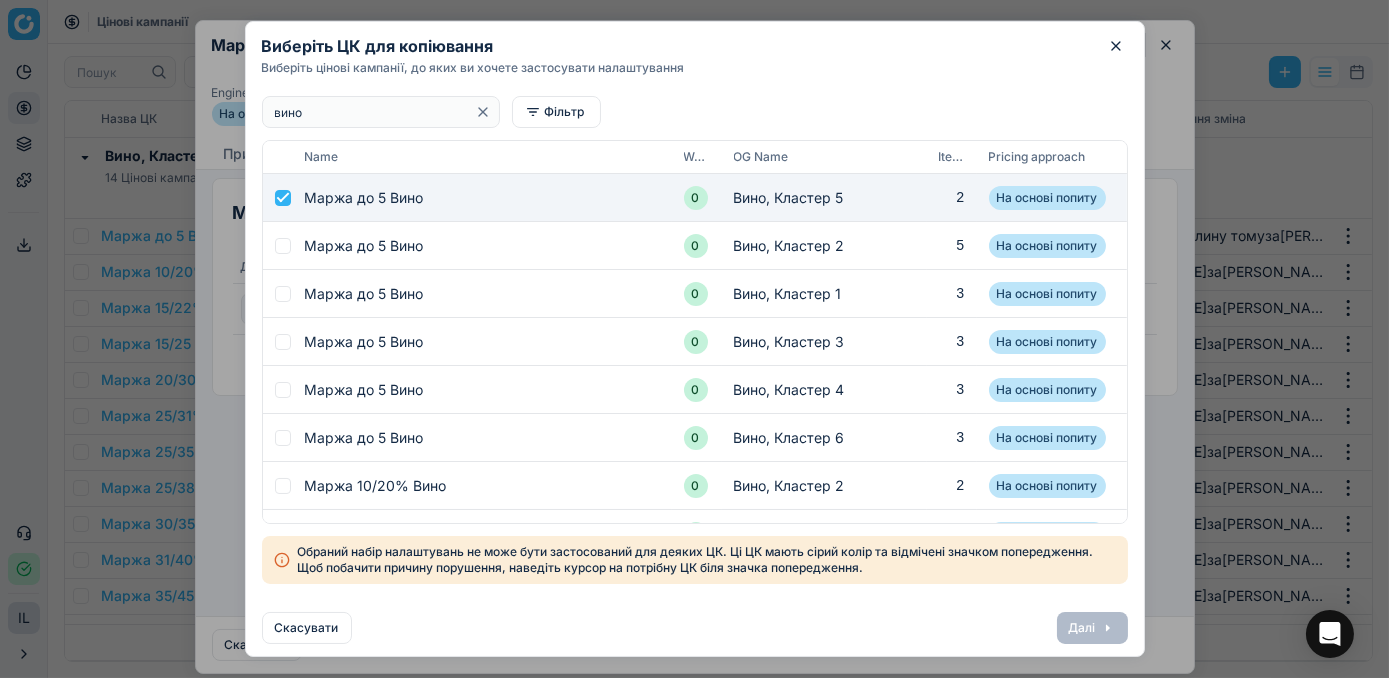 checkbox on "true" 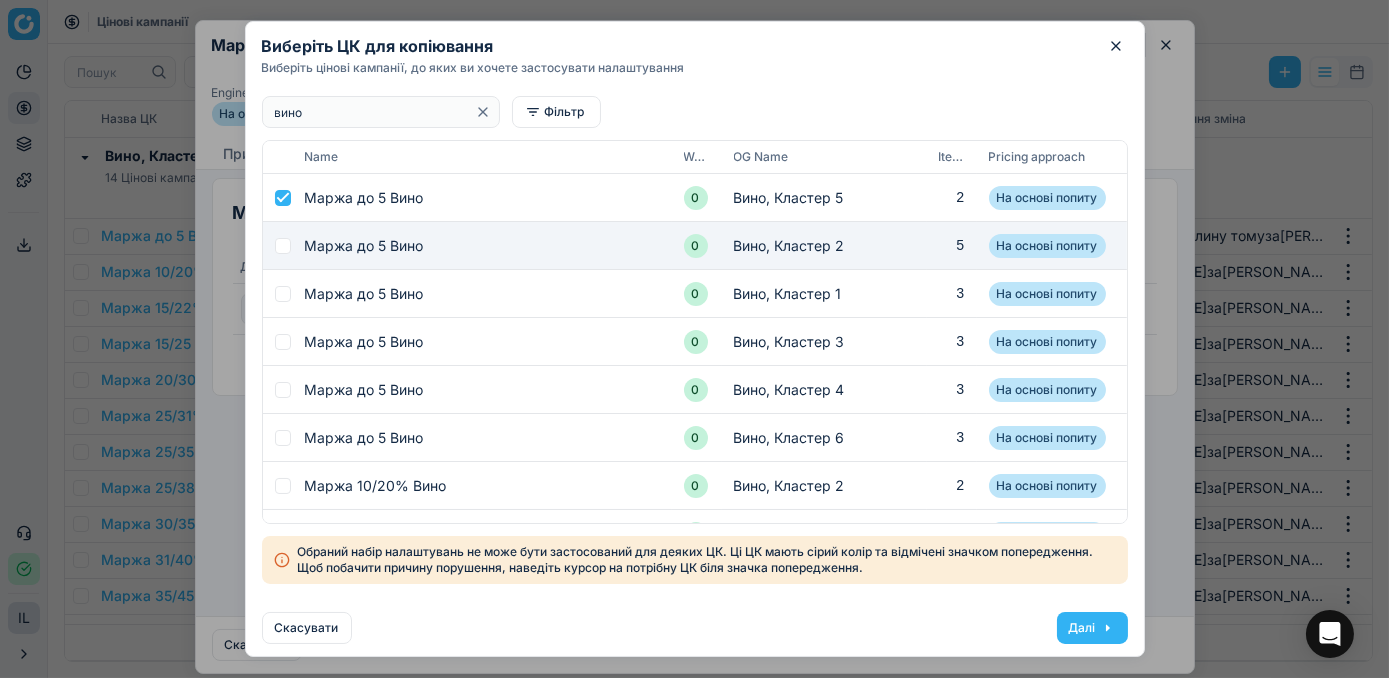click at bounding box center (283, 246) 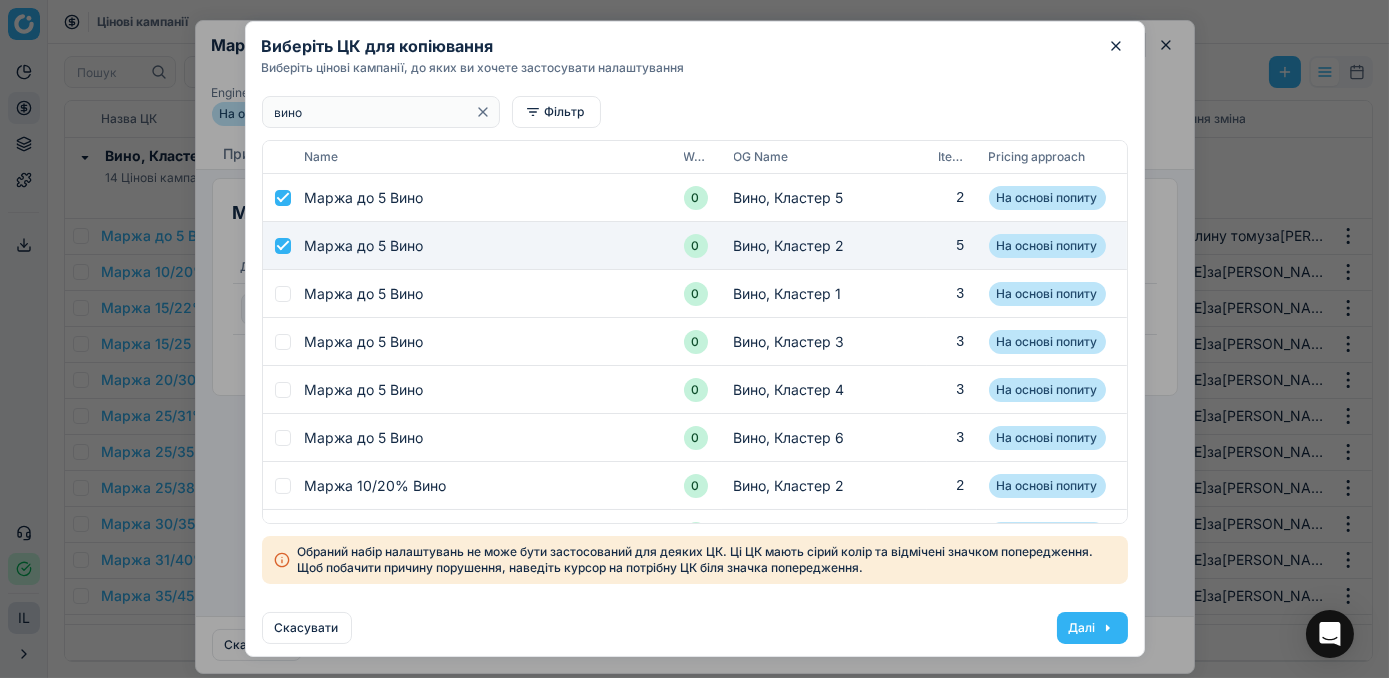 checkbox on "true" 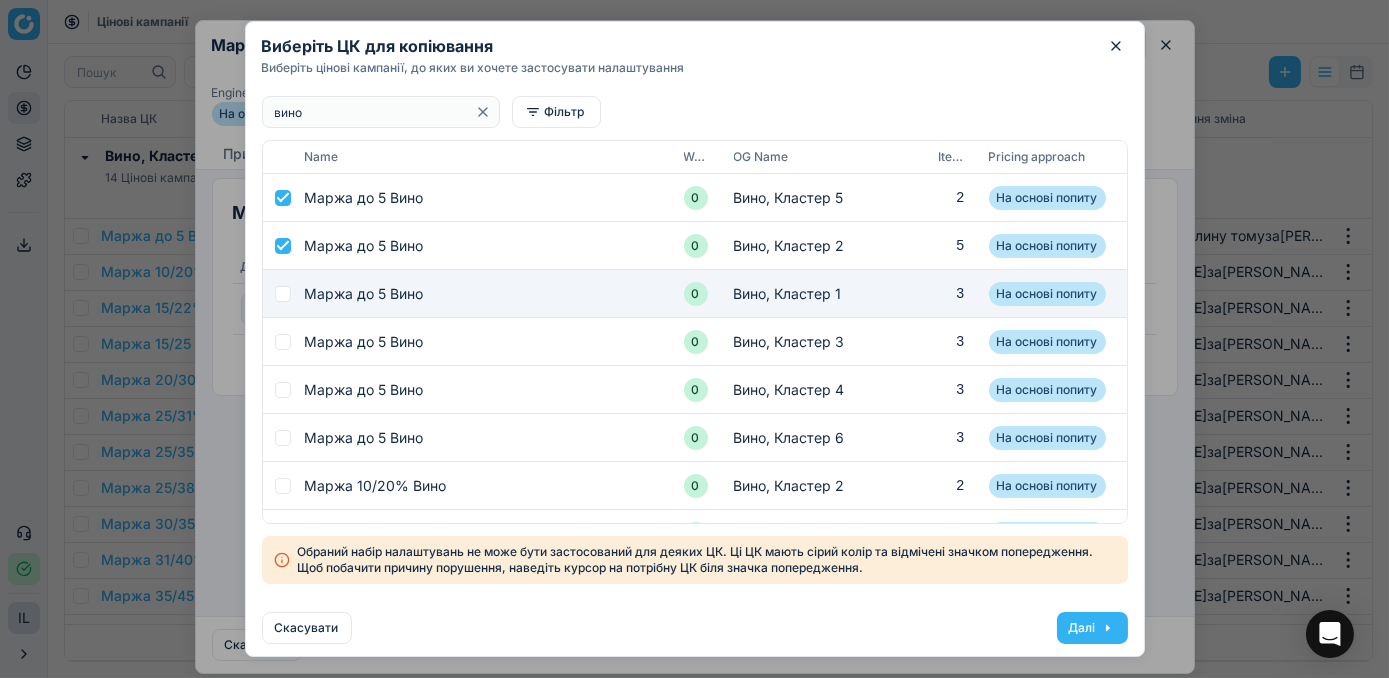 click at bounding box center (283, 294) 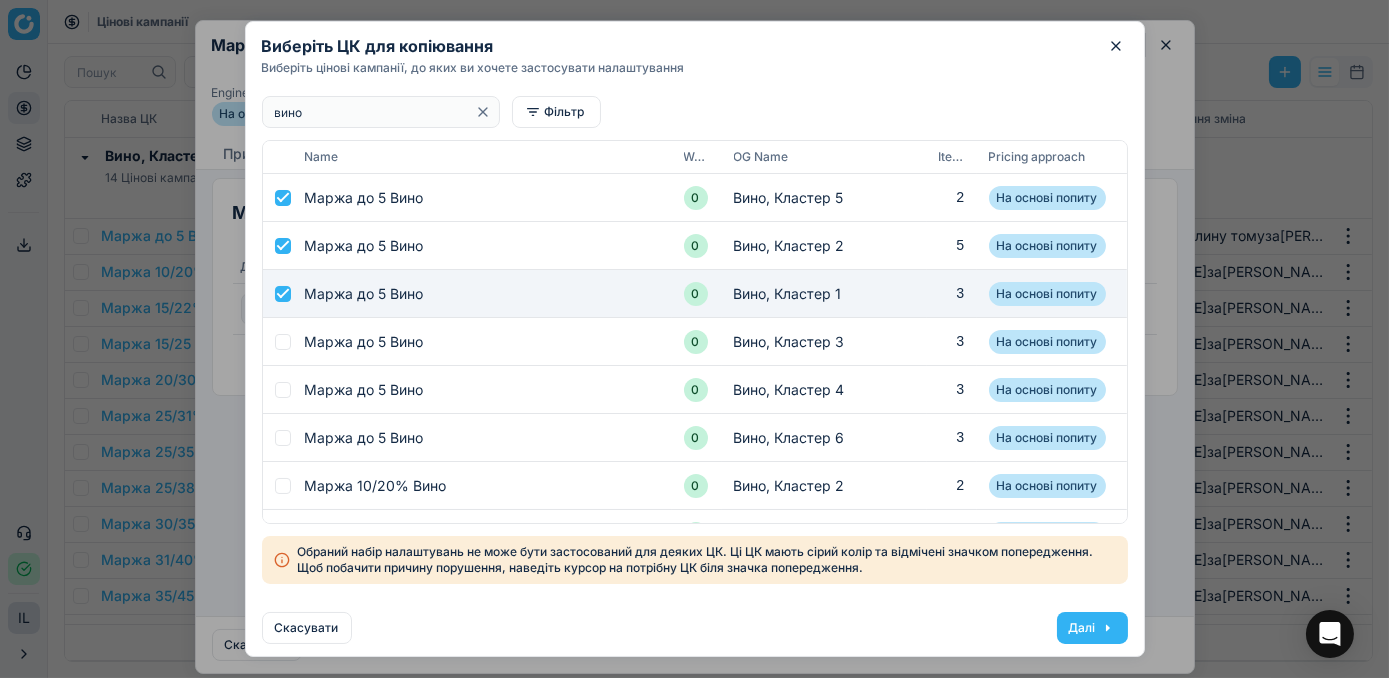 checkbox on "true" 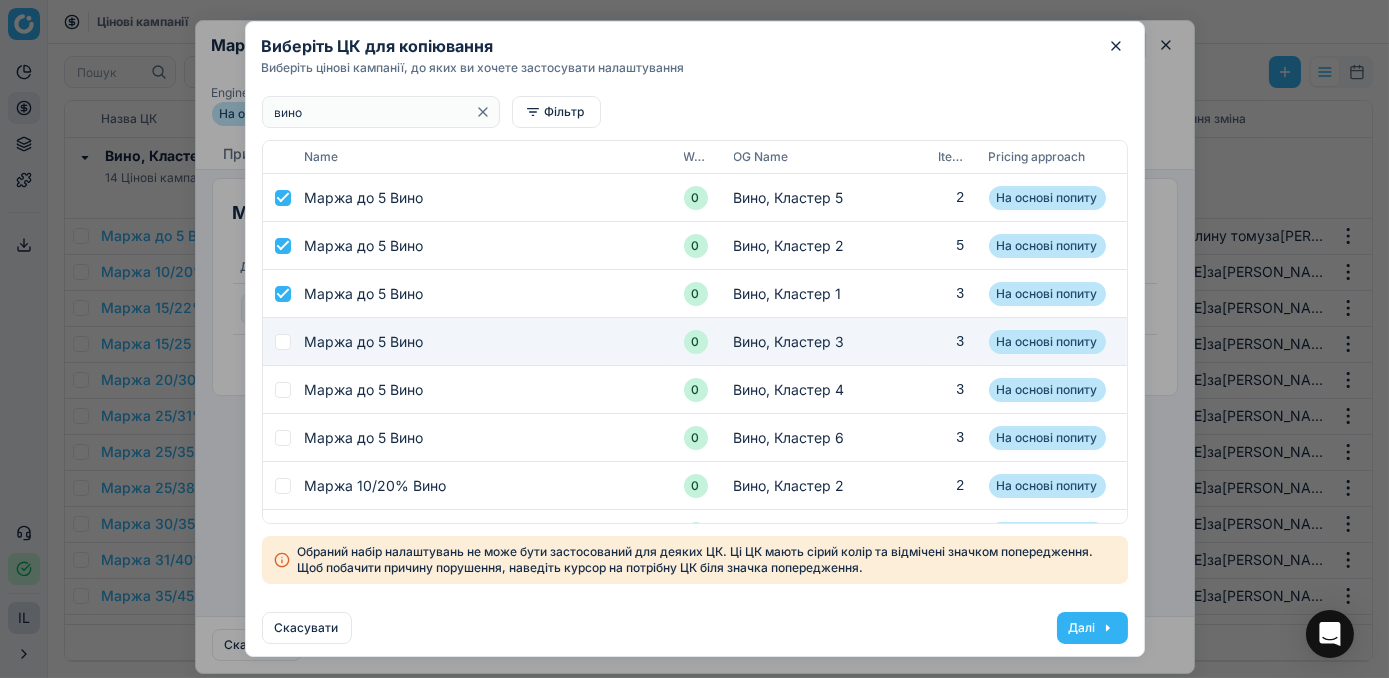 click at bounding box center [283, 342] 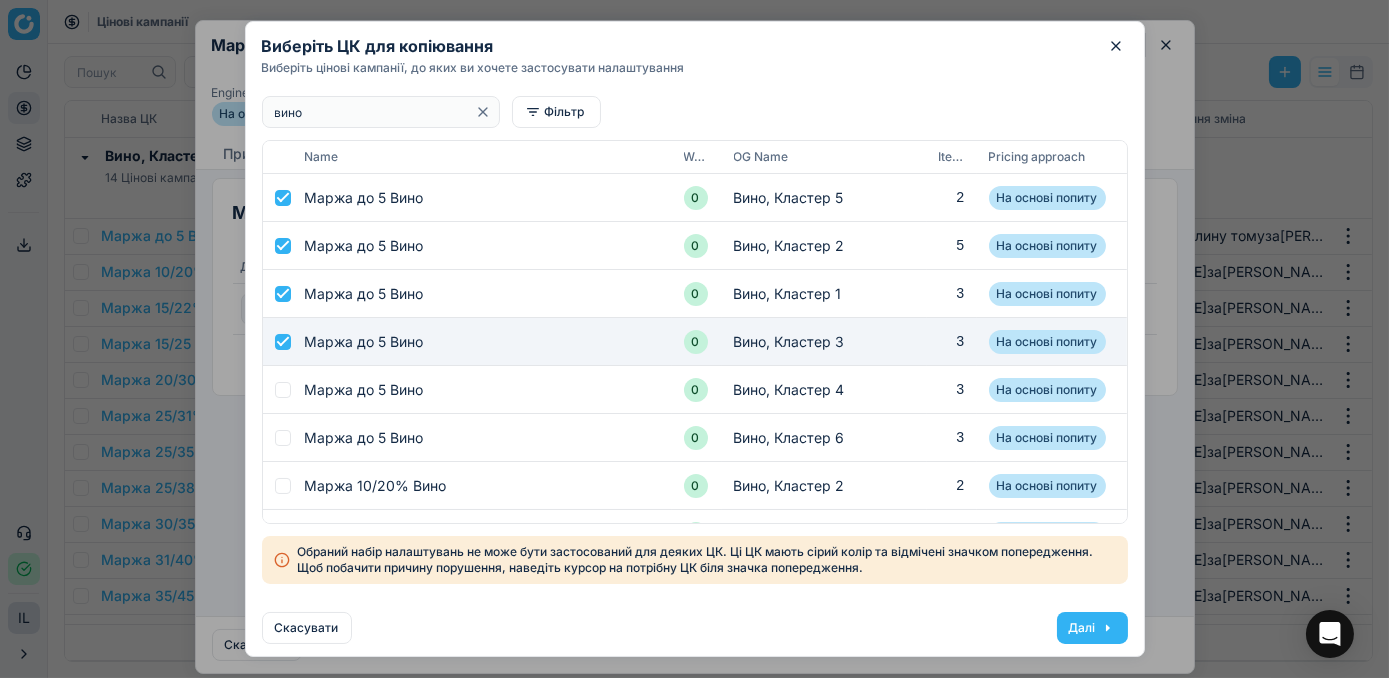 checkbox on "true" 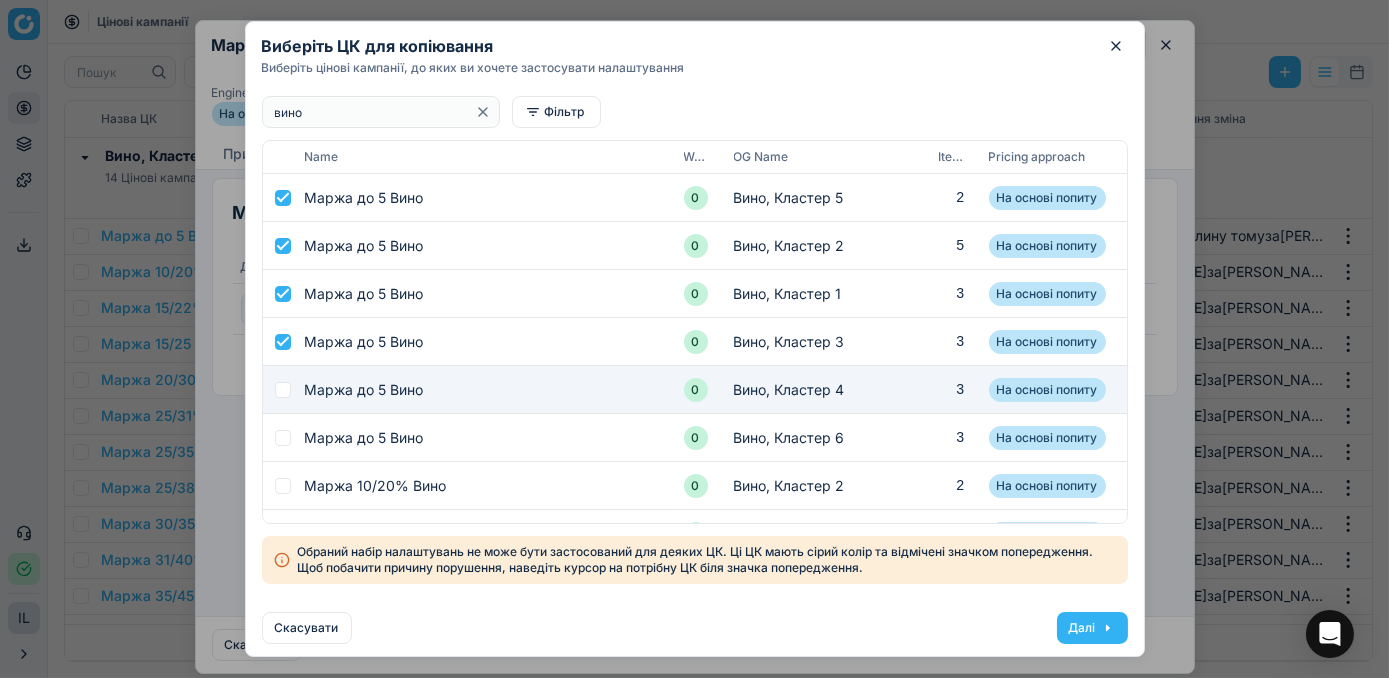 click at bounding box center [283, 390] 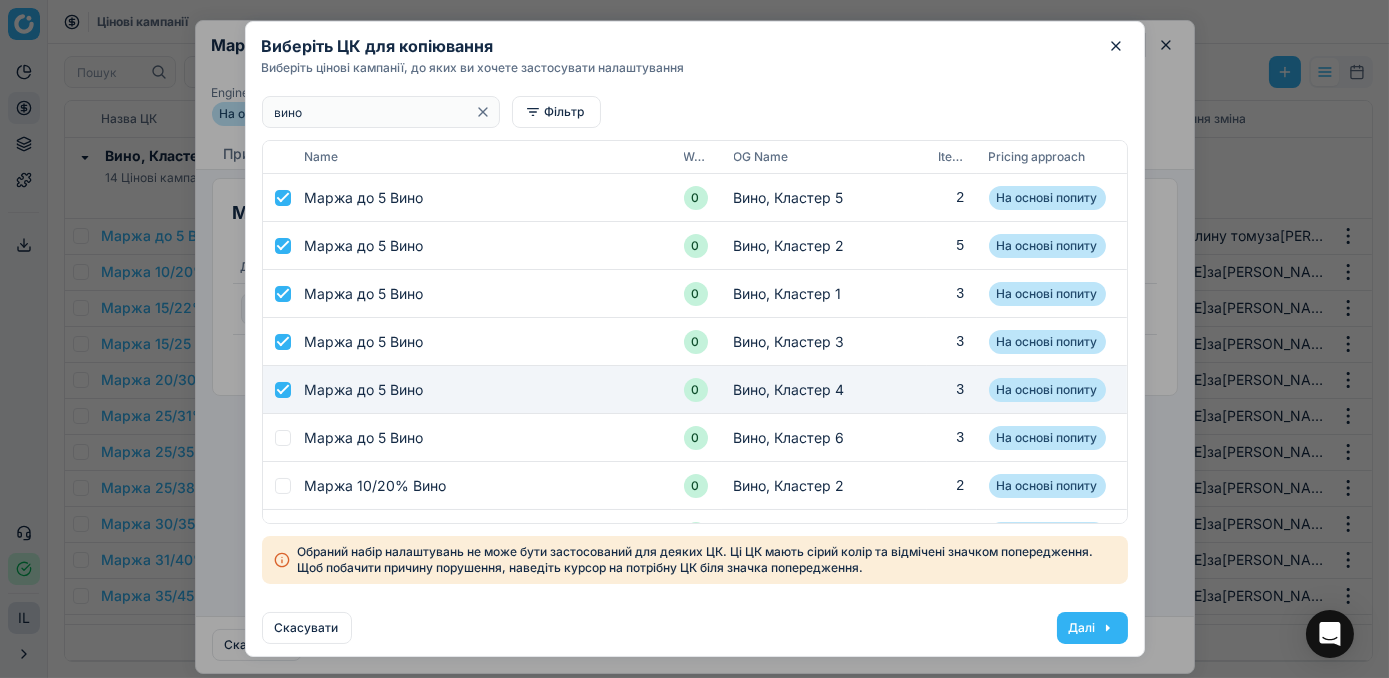 checkbox on "true" 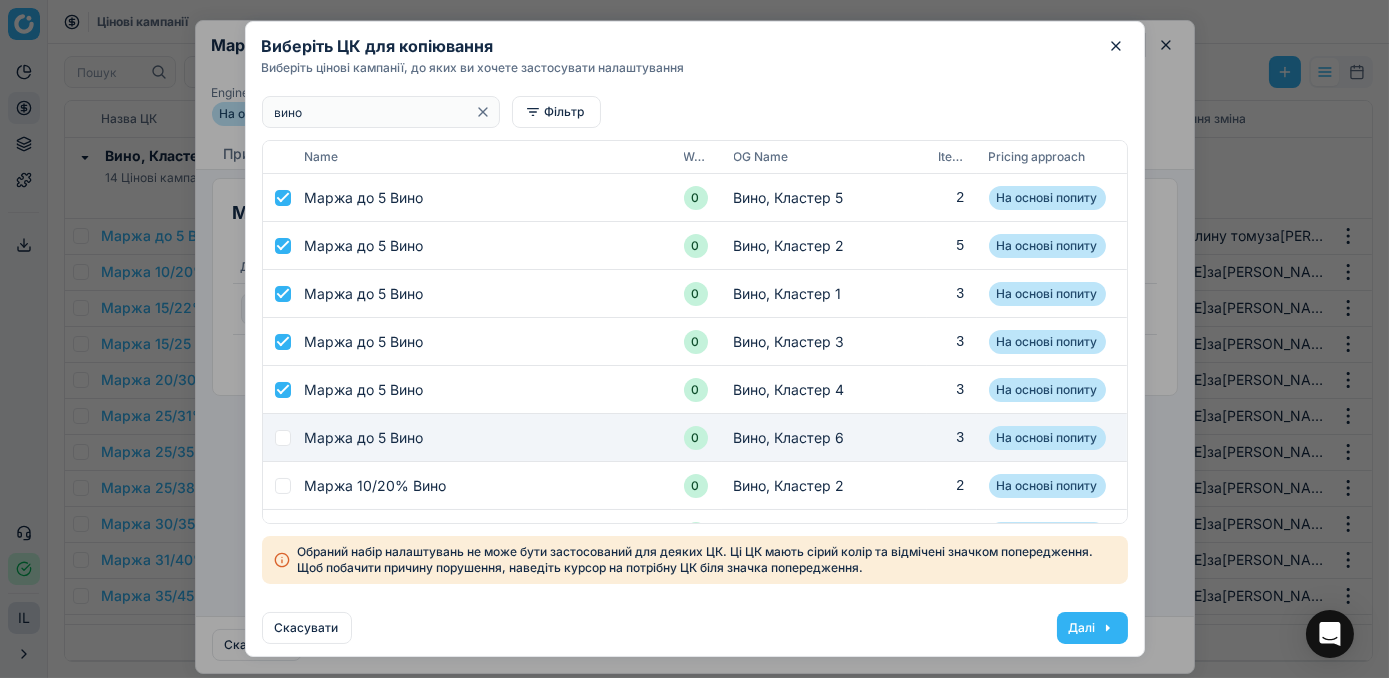 click at bounding box center (283, 438) 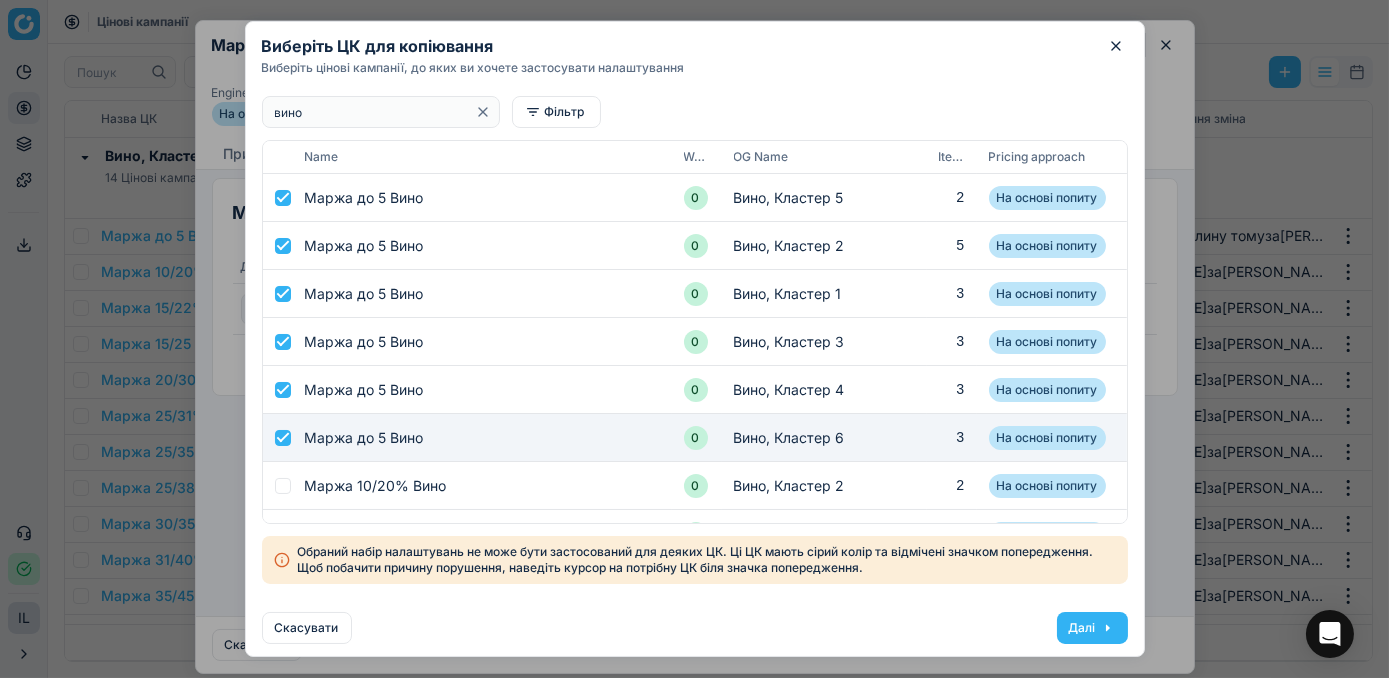 checkbox on "true" 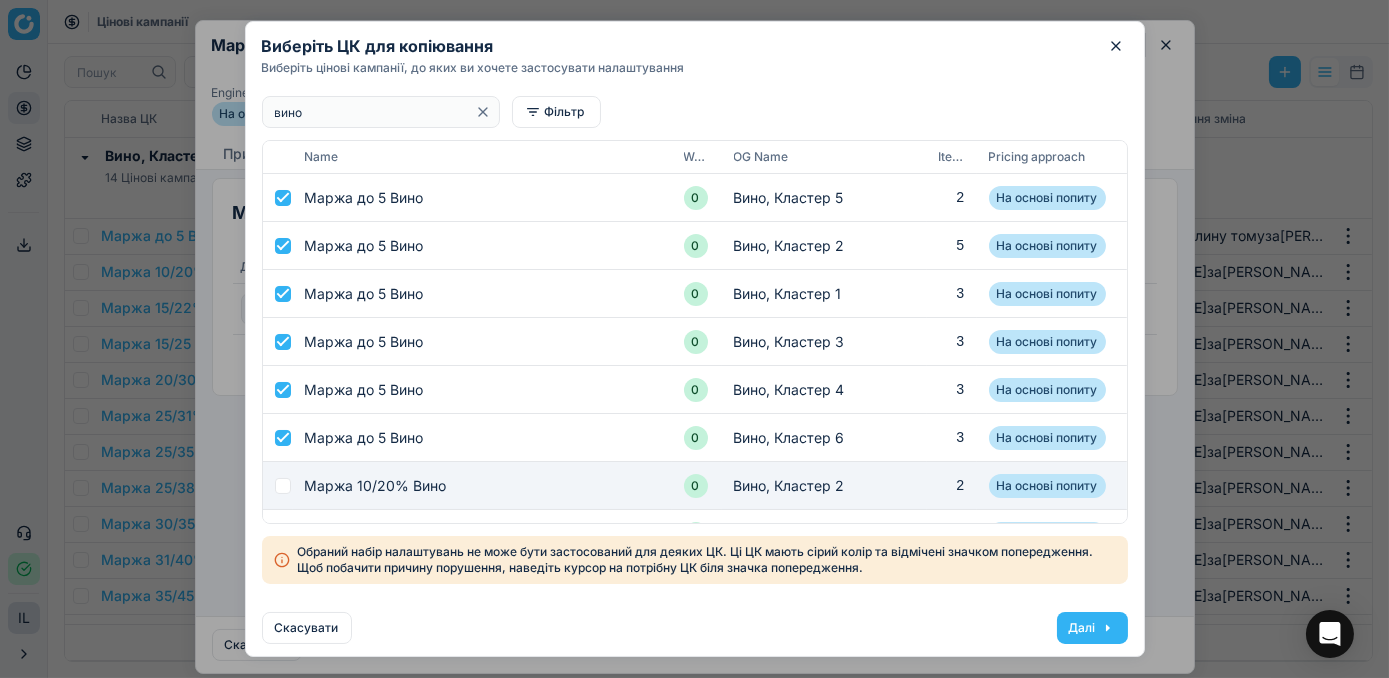 scroll, scrollTop: 90, scrollLeft: 0, axis: vertical 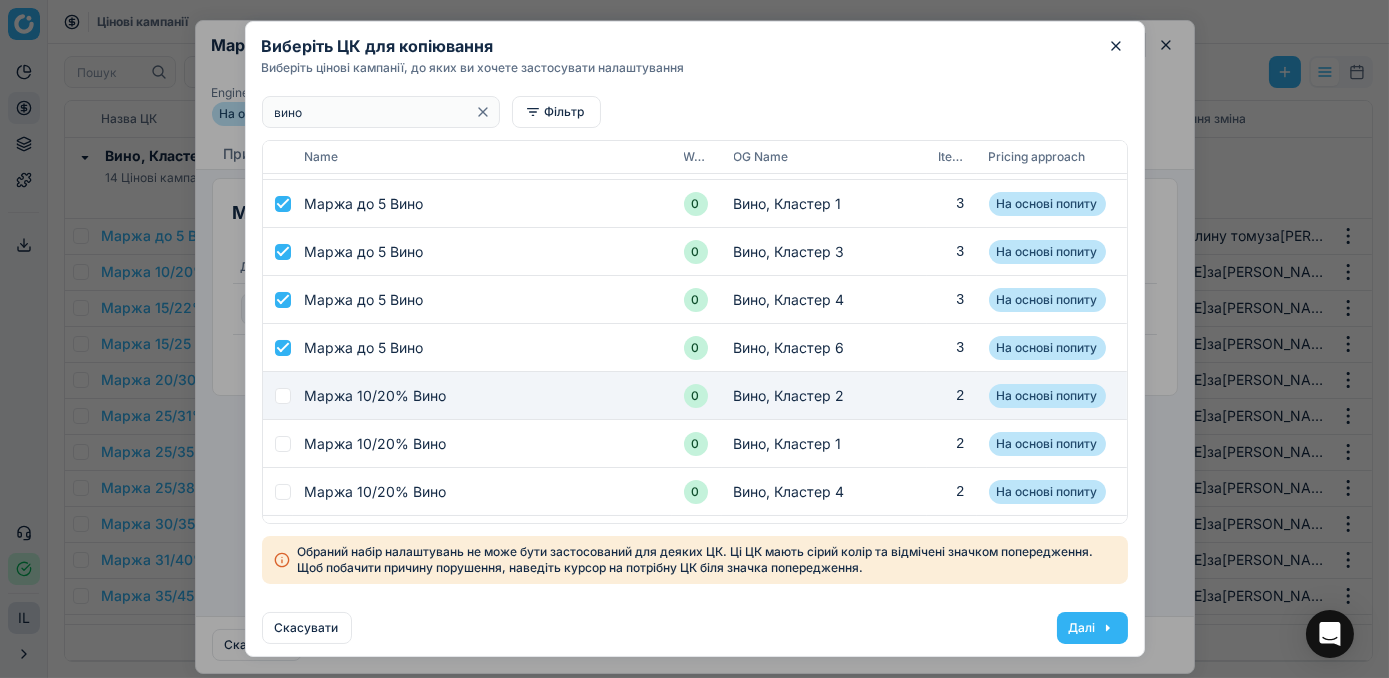 click at bounding box center [283, 396] 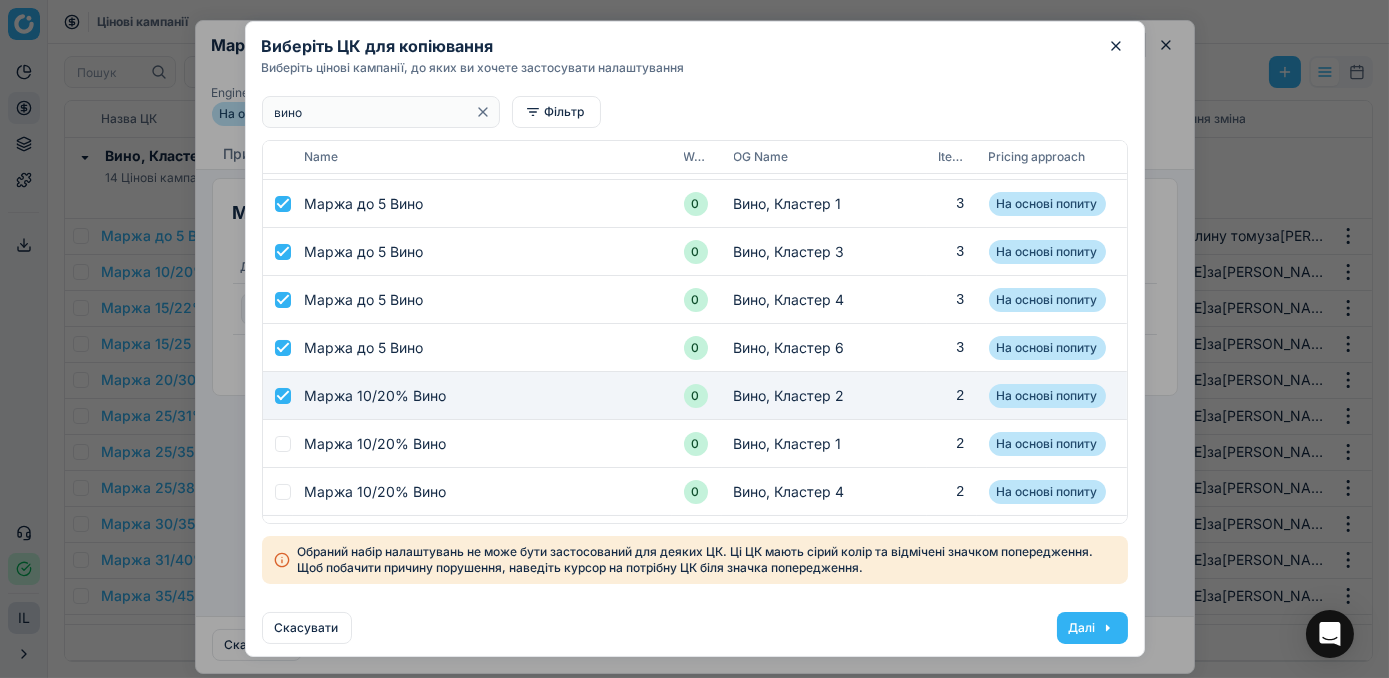checkbox on "true" 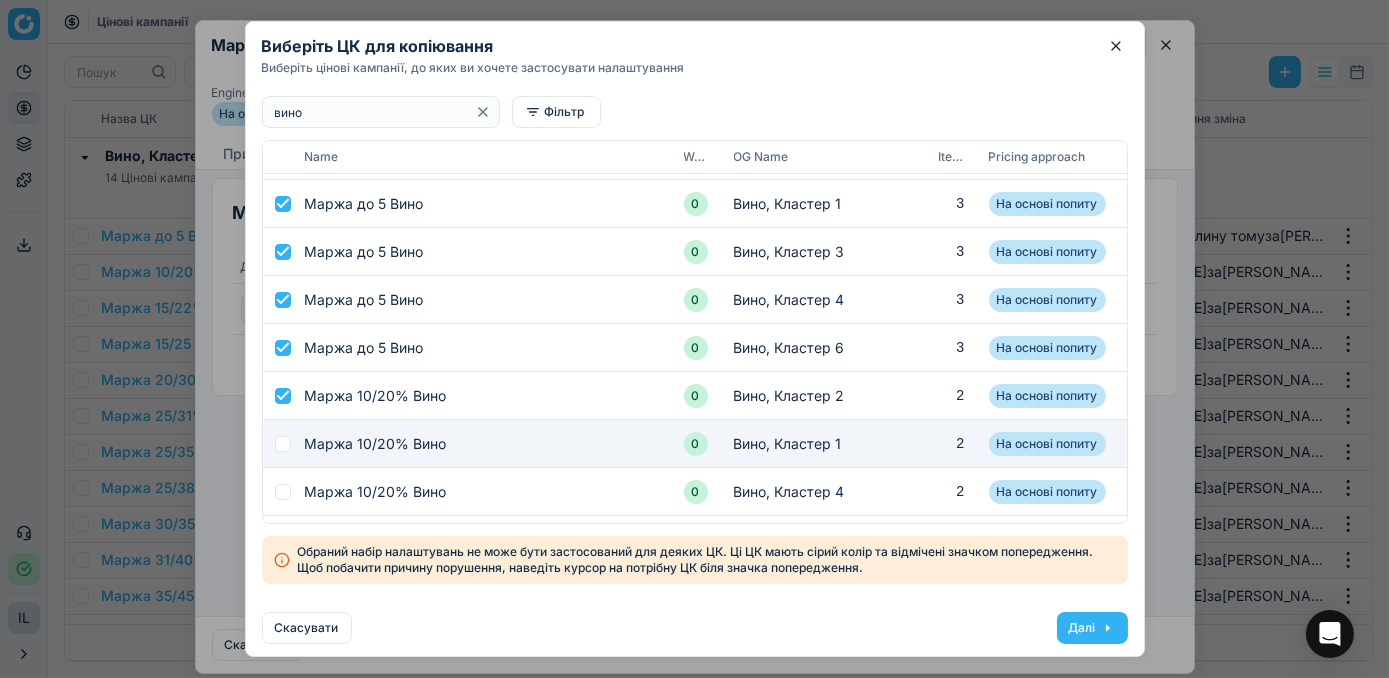 click at bounding box center (283, 444) 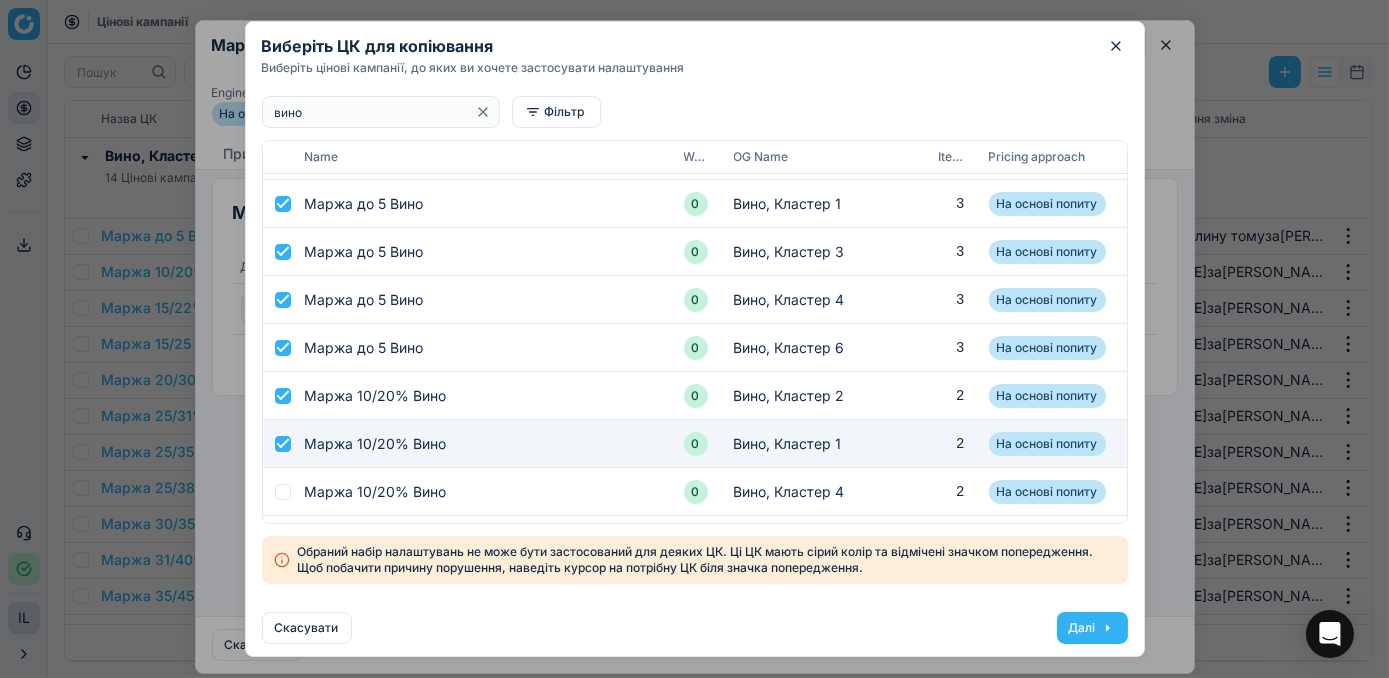 checkbox on "true" 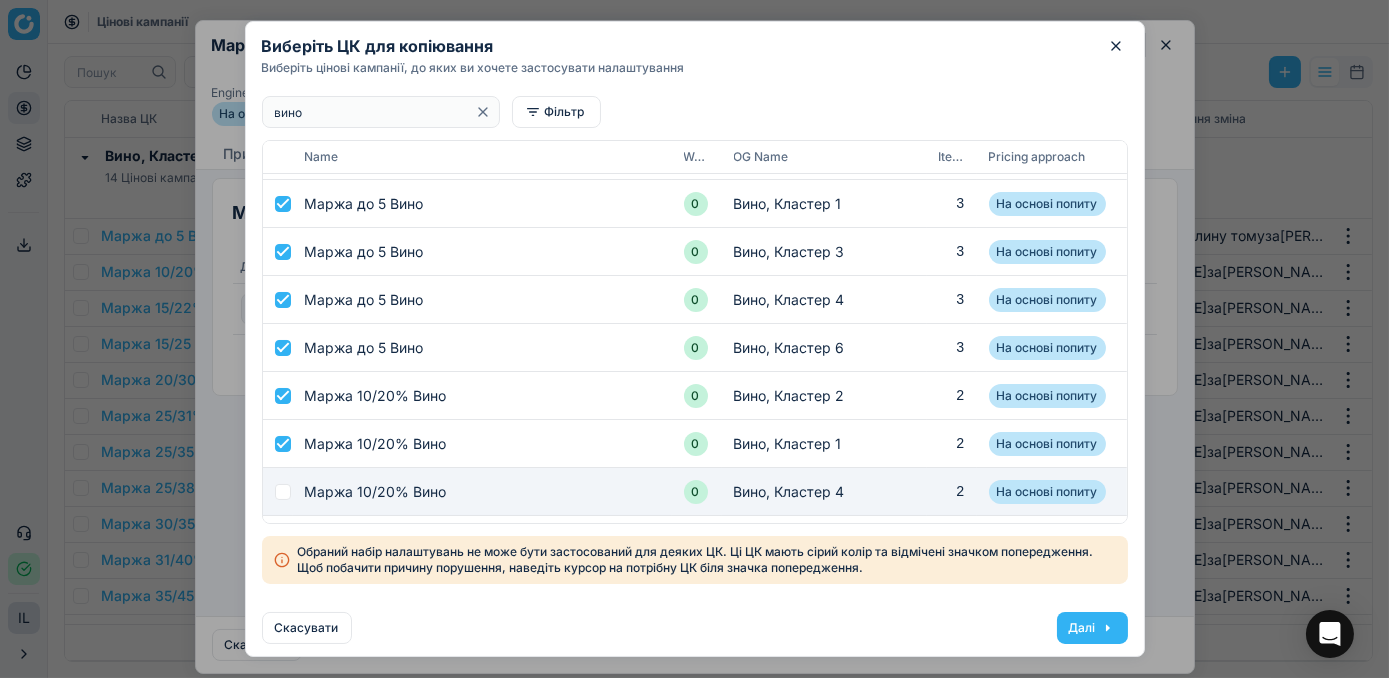 click at bounding box center [283, 492] 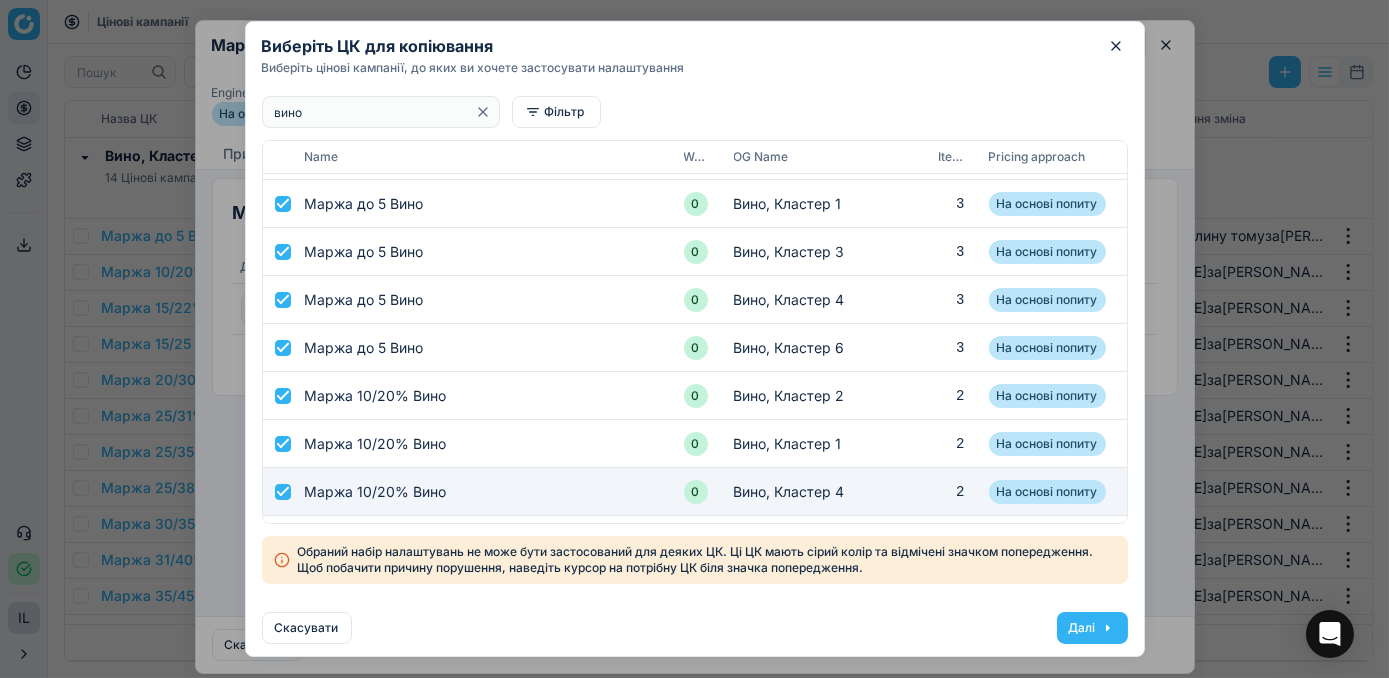 checkbox on "true" 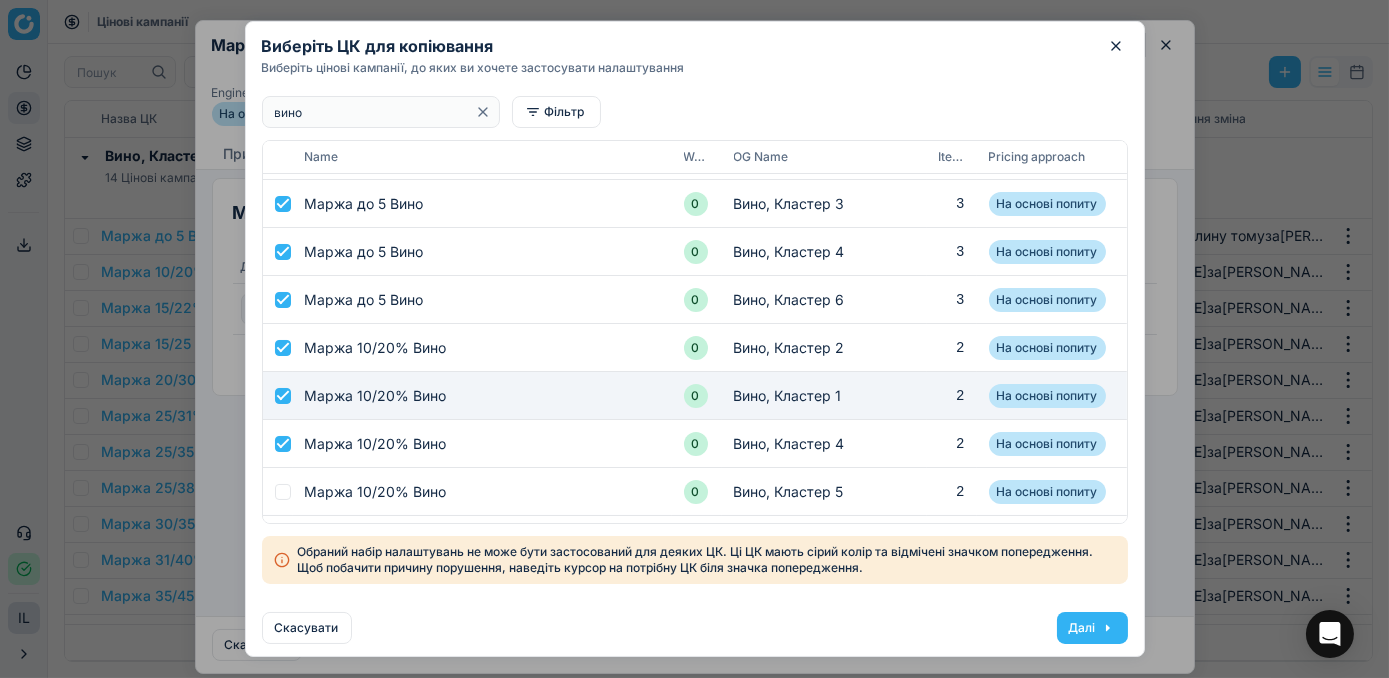 scroll, scrollTop: 181, scrollLeft: 0, axis: vertical 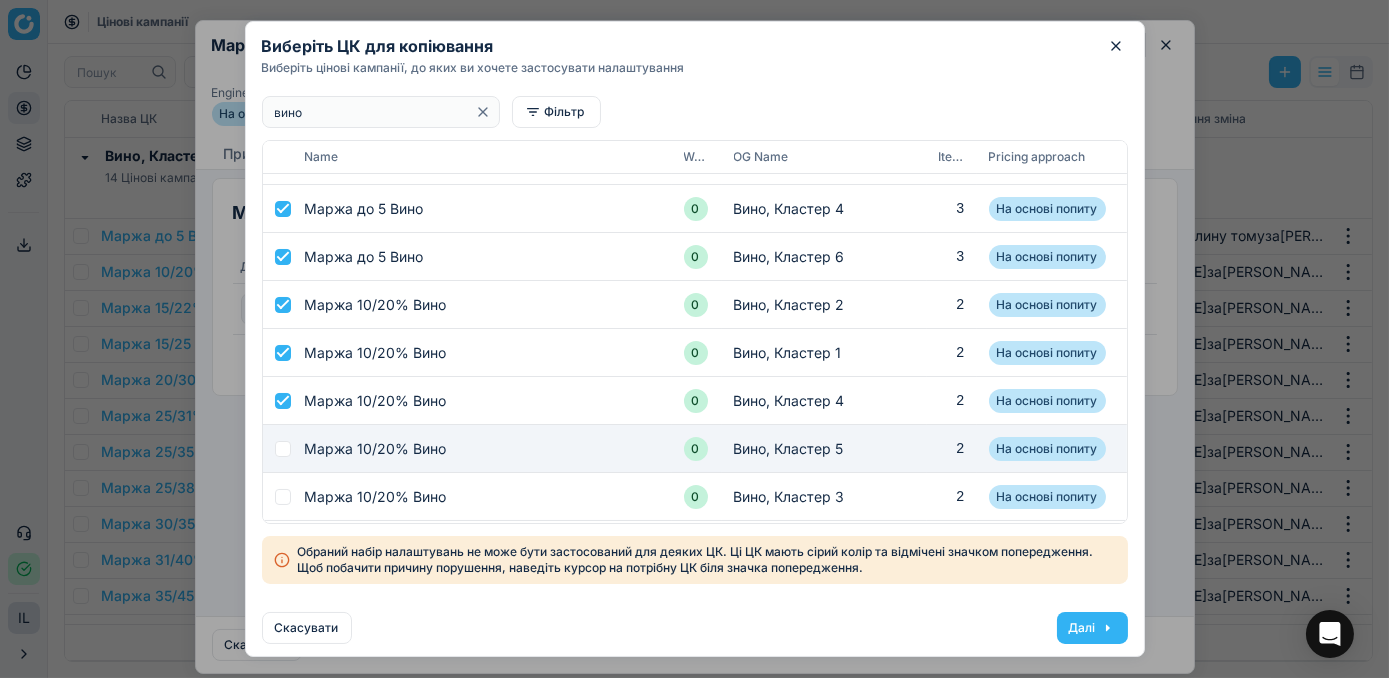 click at bounding box center [283, 449] 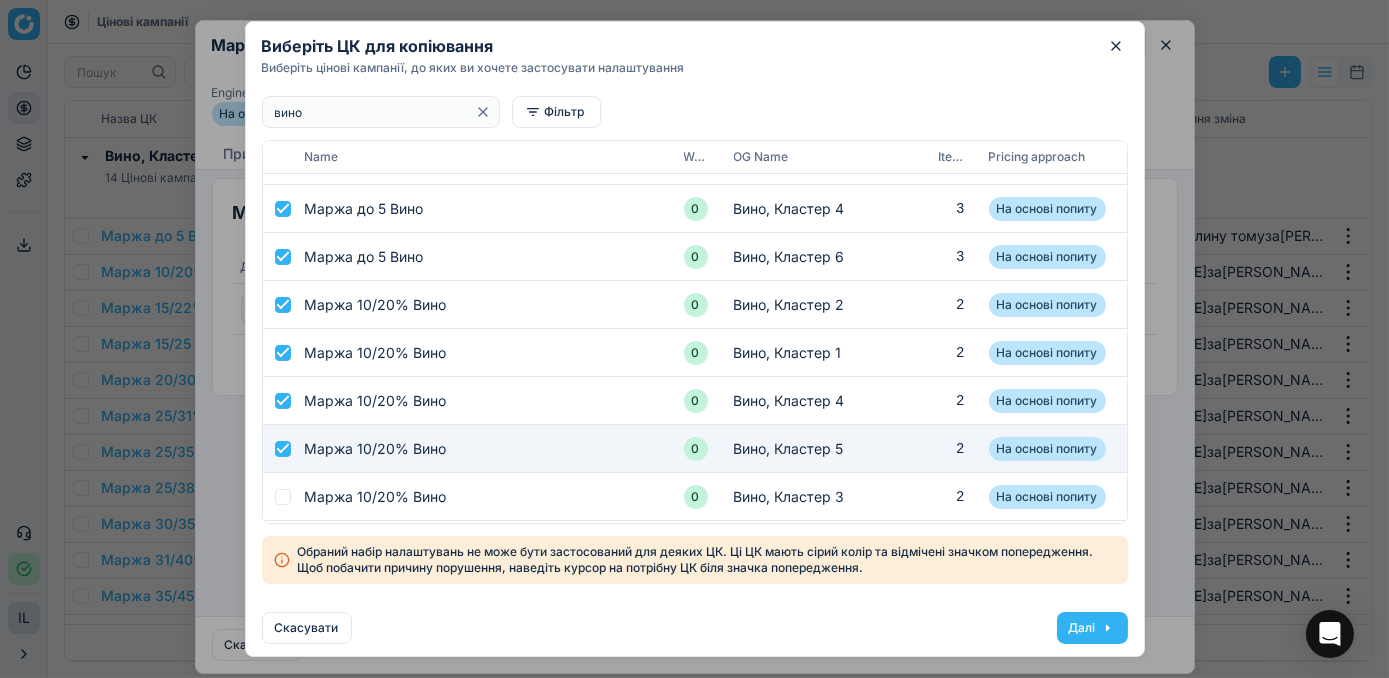 checkbox on "true" 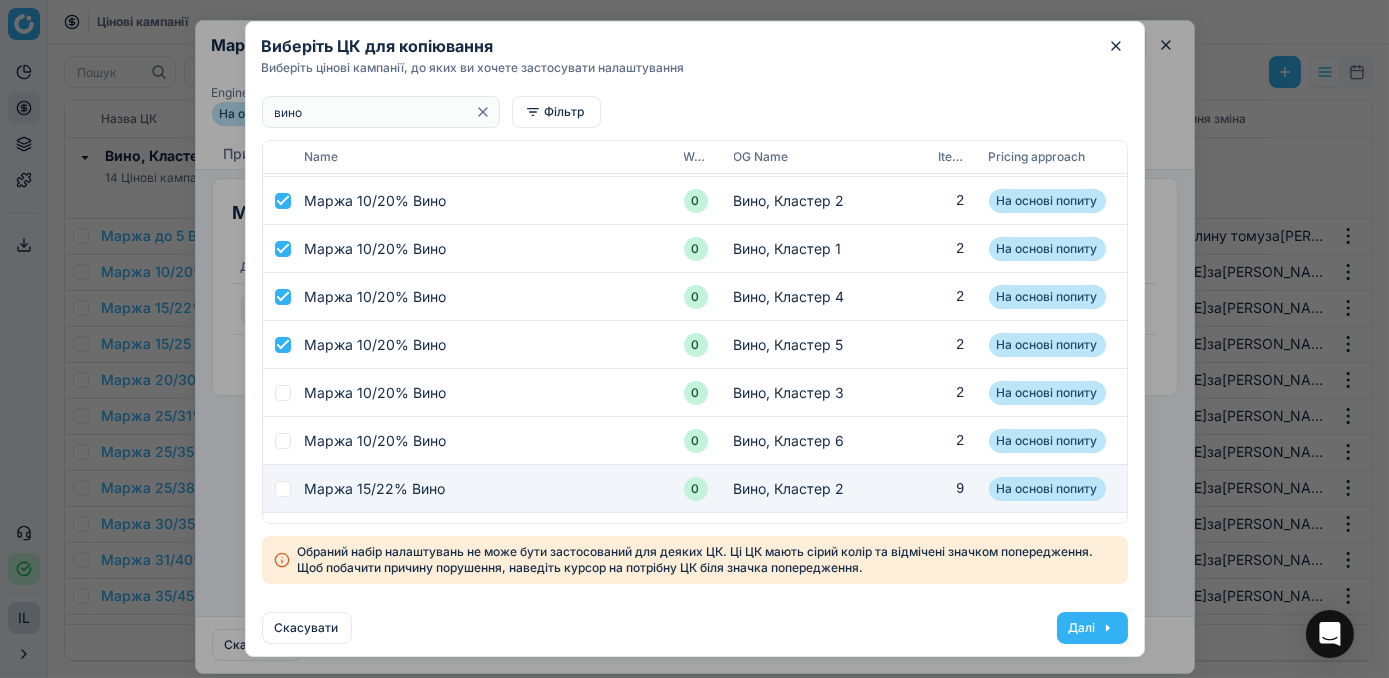 scroll, scrollTop: 363, scrollLeft: 0, axis: vertical 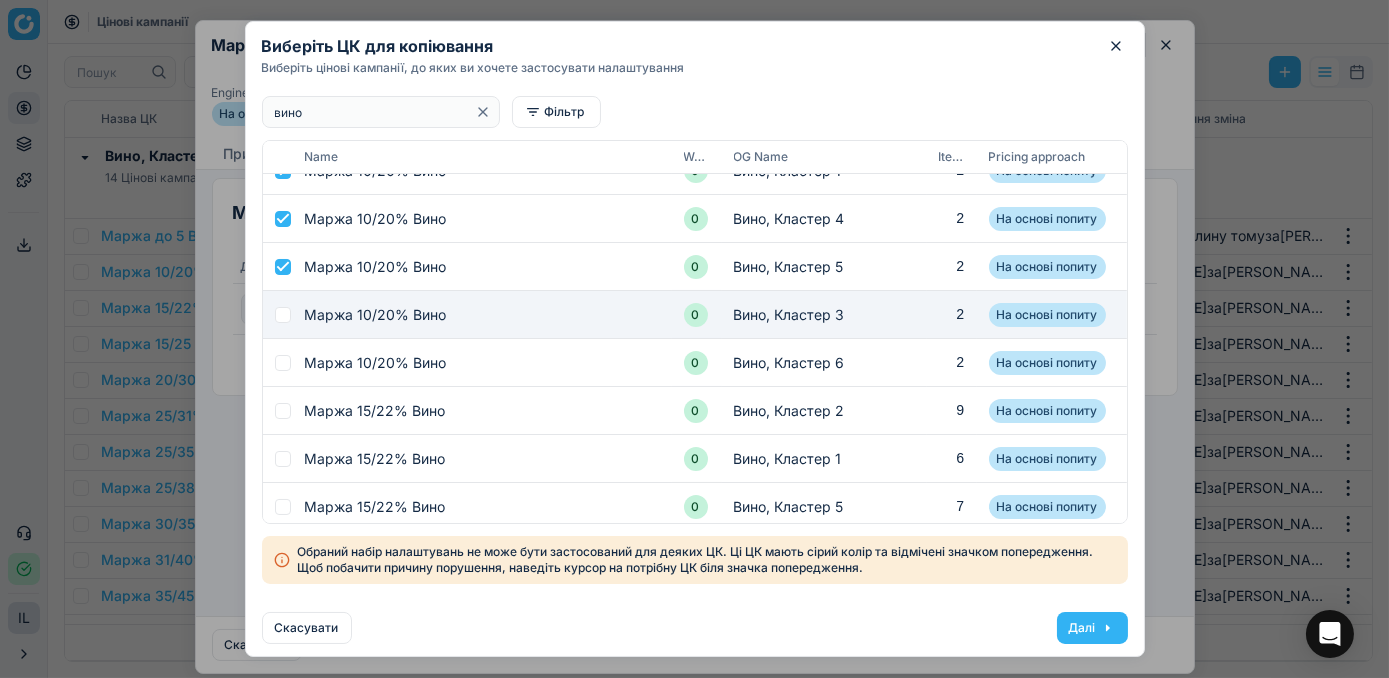 click at bounding box center [283, 315] 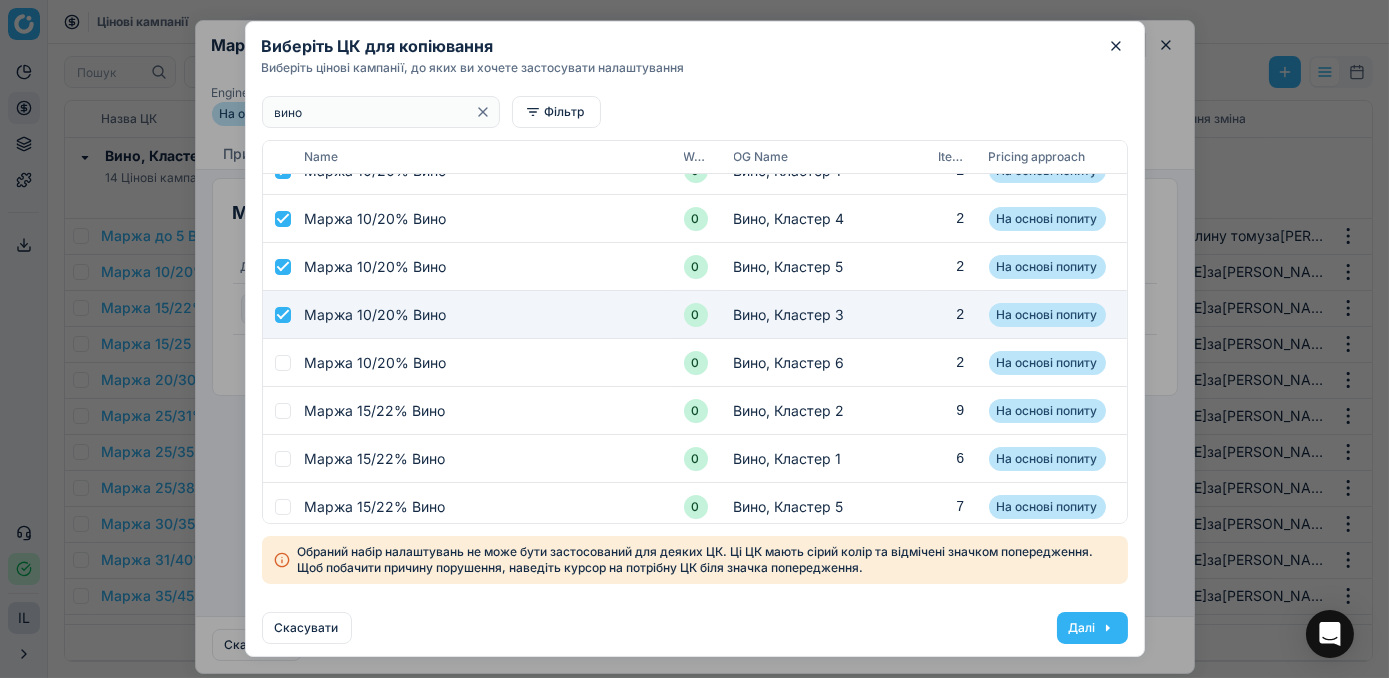checkbox on "true" 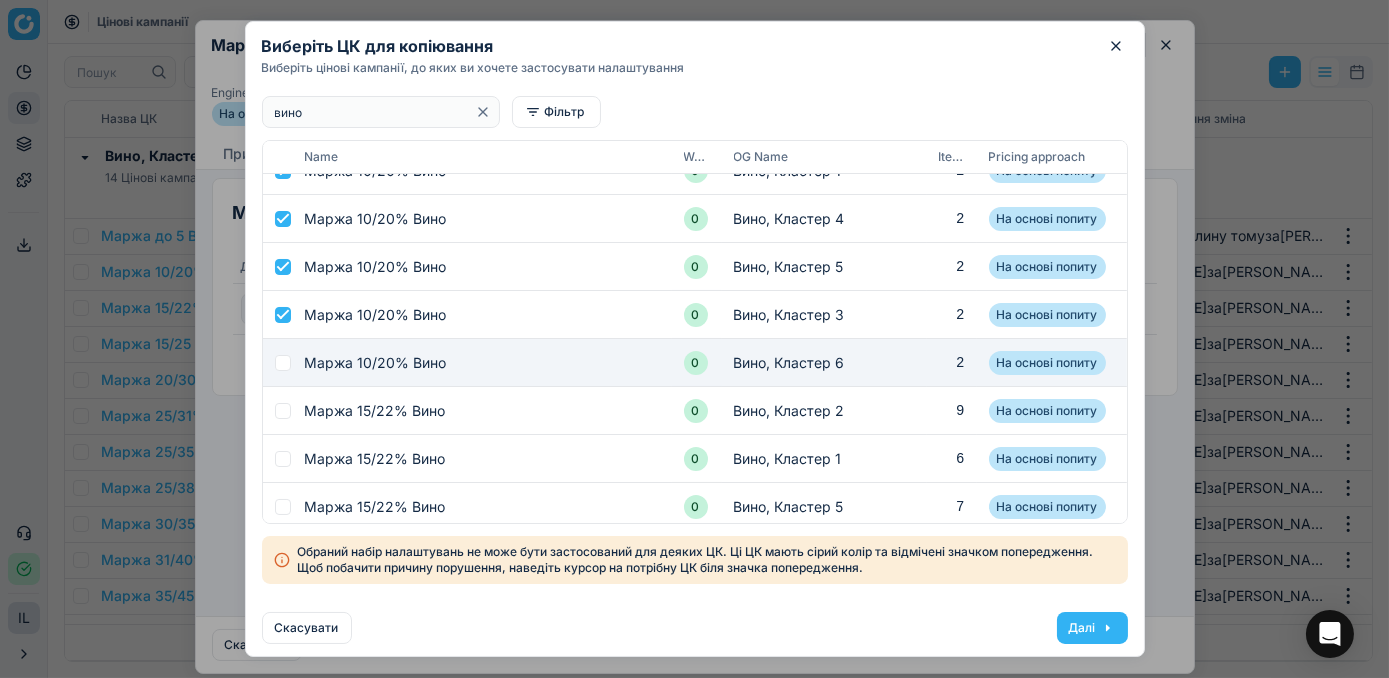 click at bounding box center [283, 363] 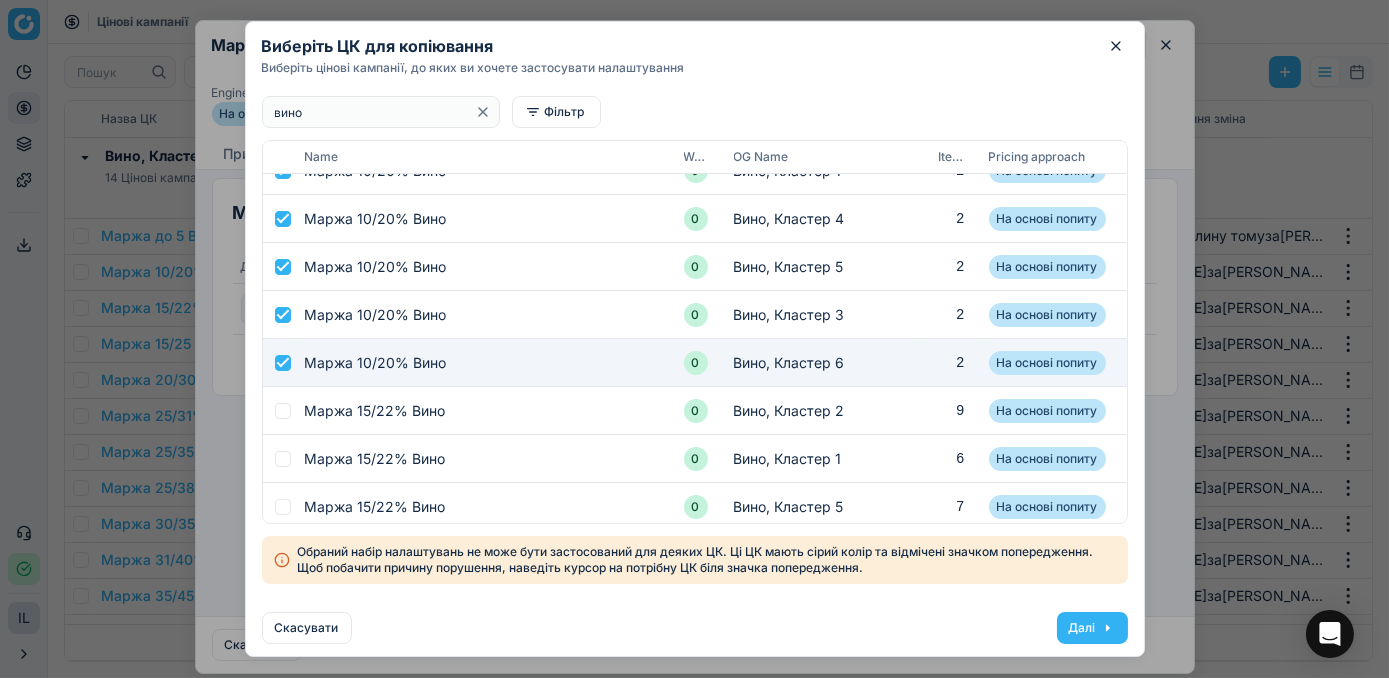 checkbox on "true" 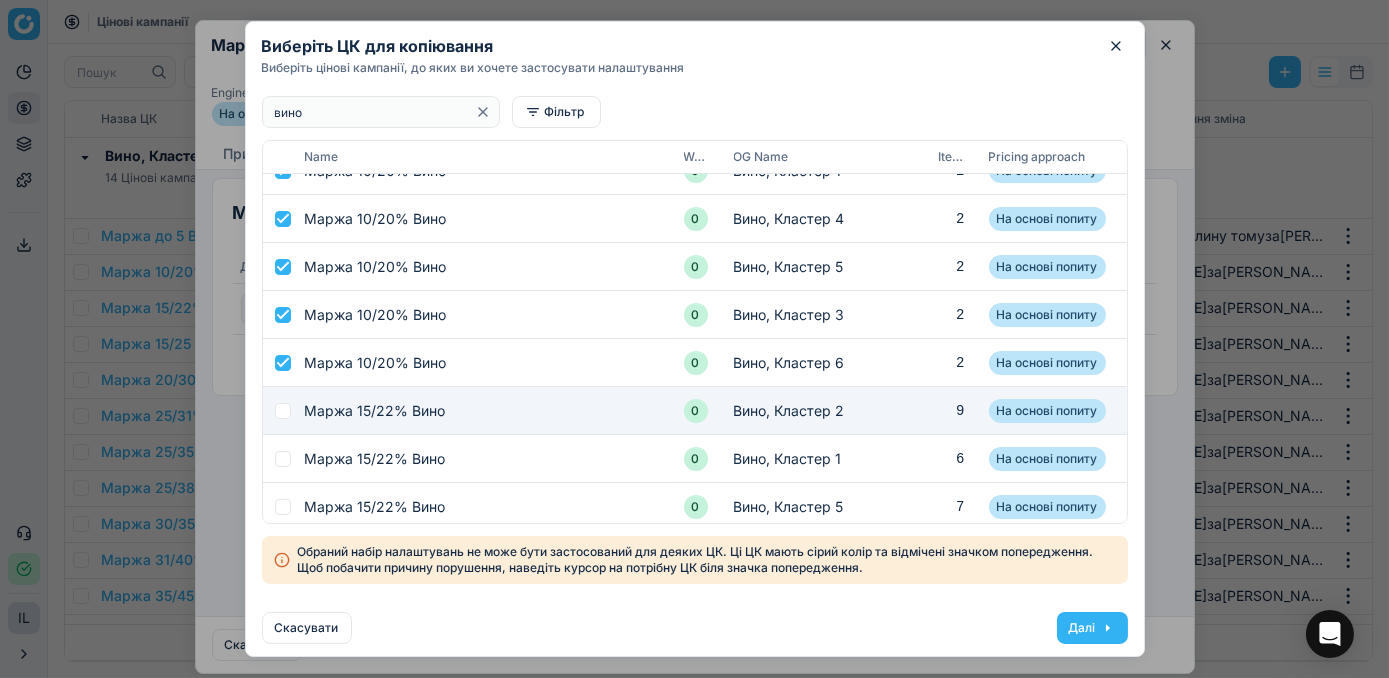 click at bounding box center [283, 411] 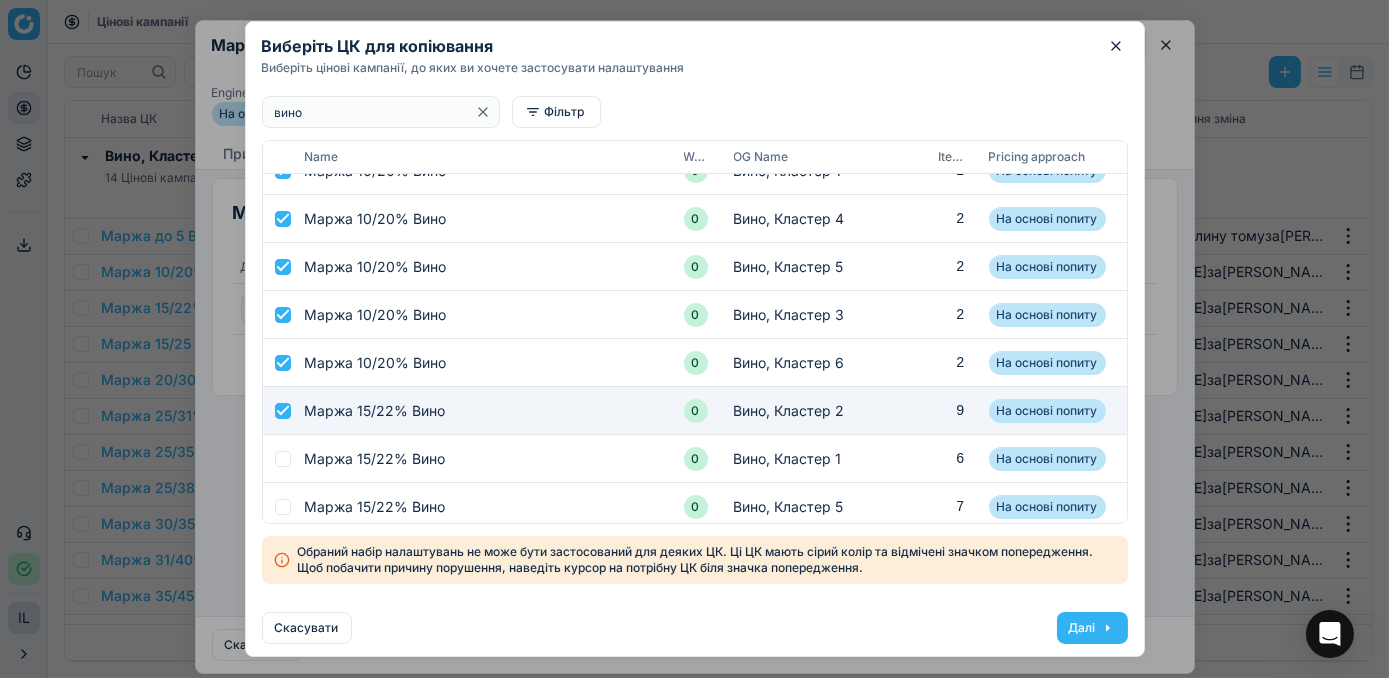 checkbox on "true" 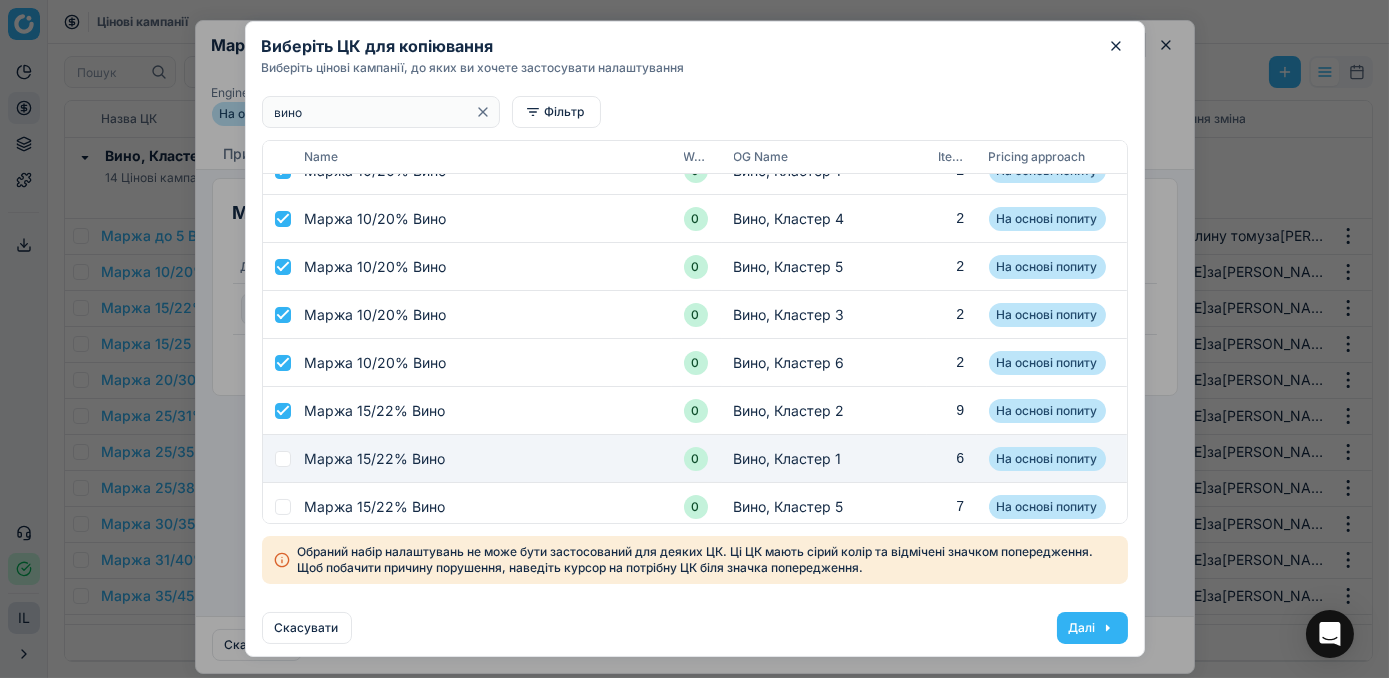 click at bounding box center [283, 459] 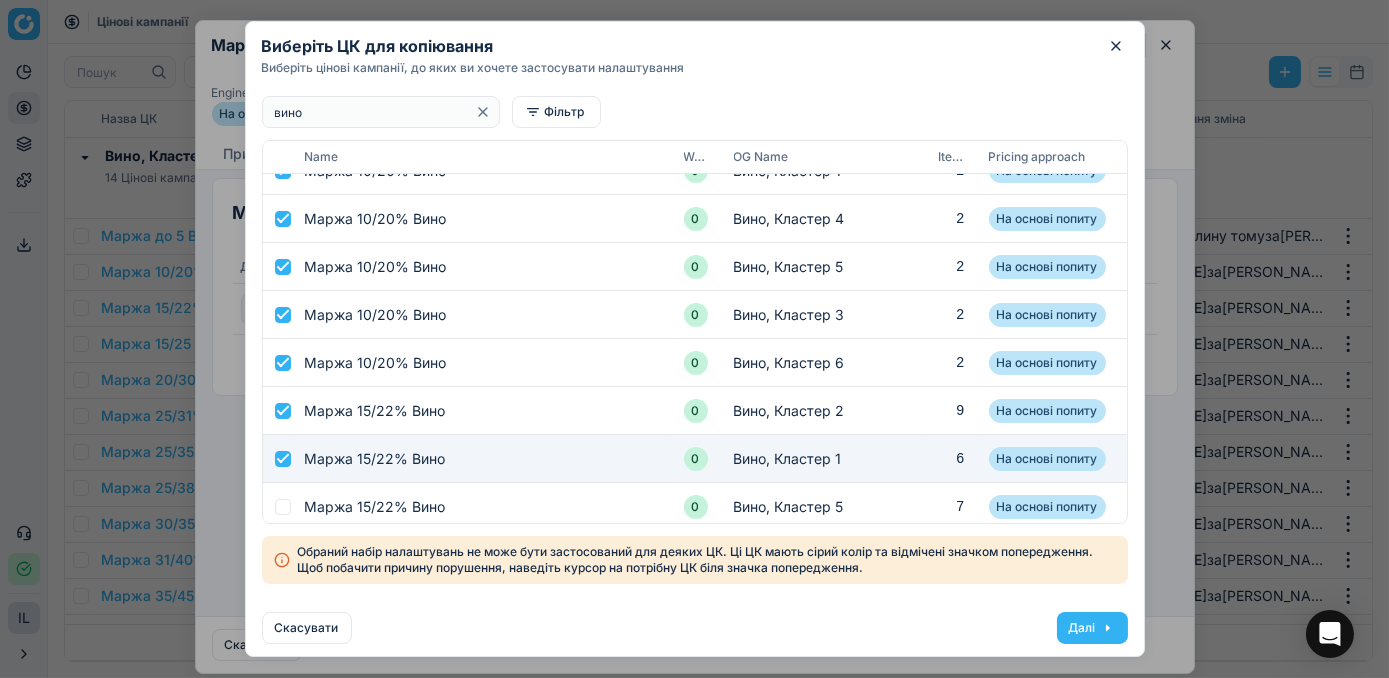 checkbox on "true" 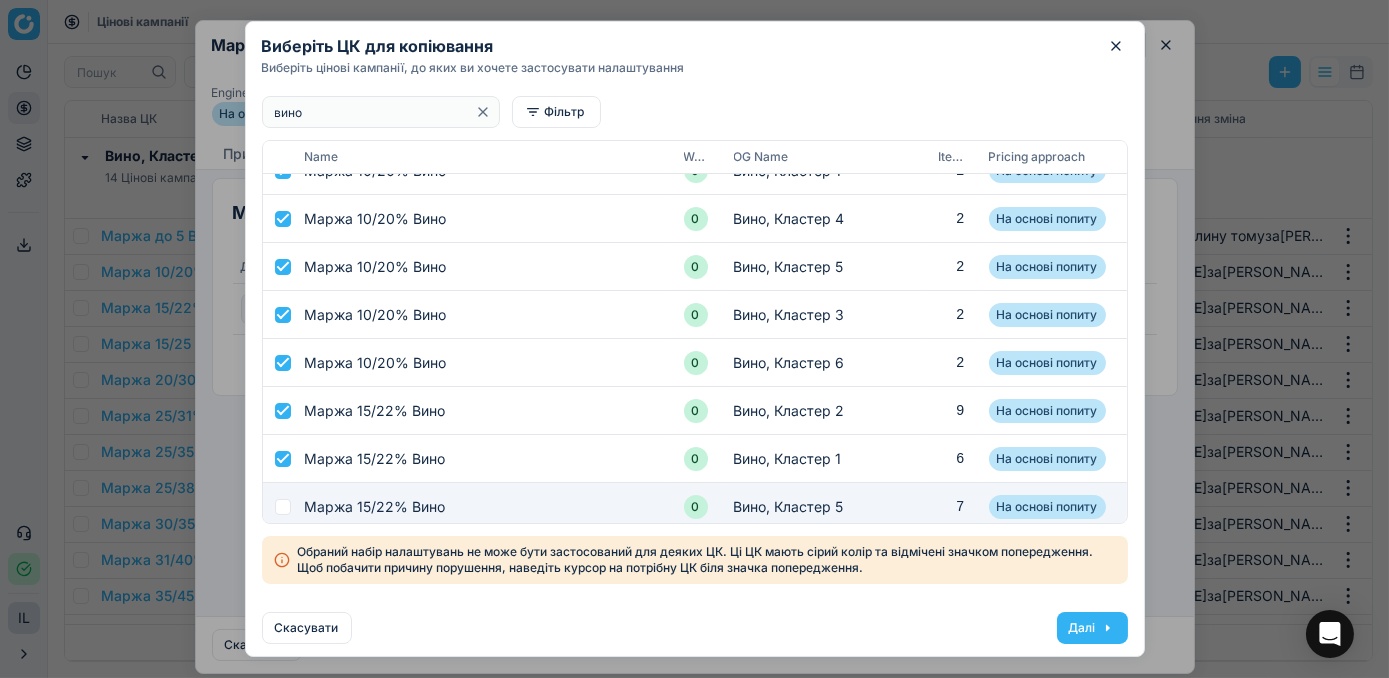 click at bounding box center [283, 507] 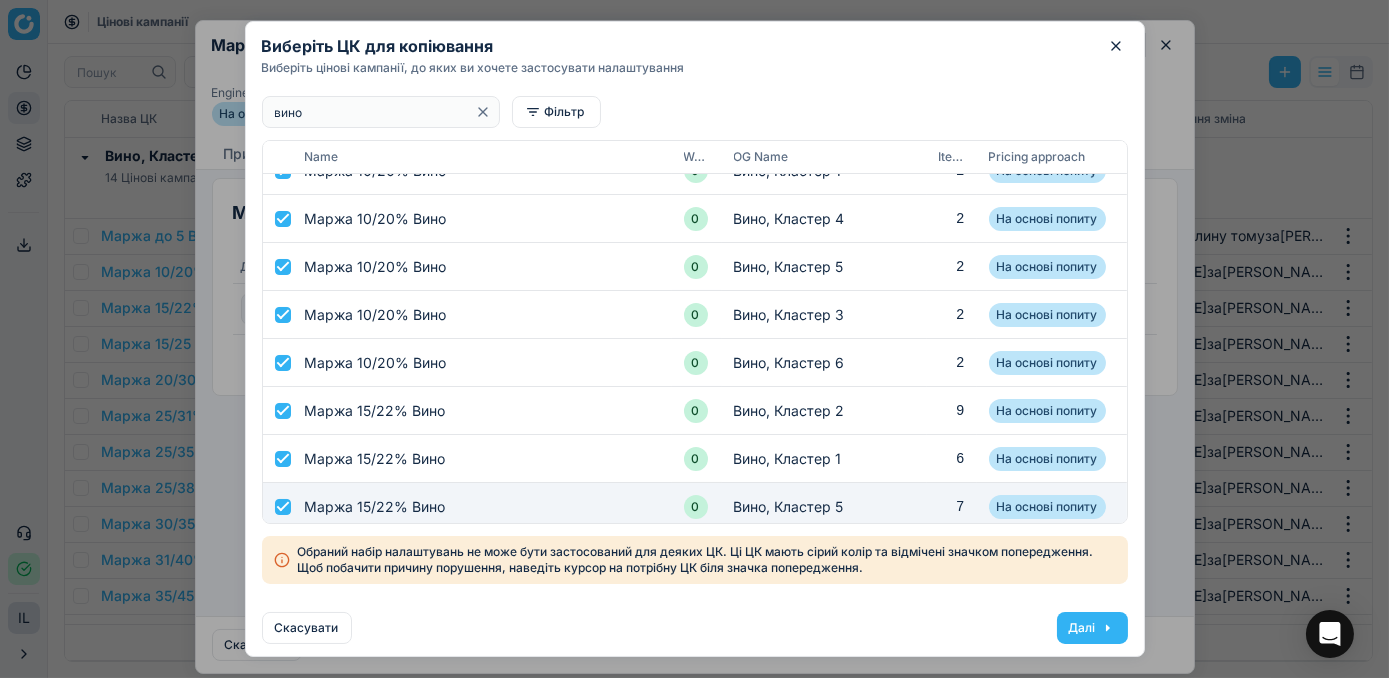 checkbox on "true" 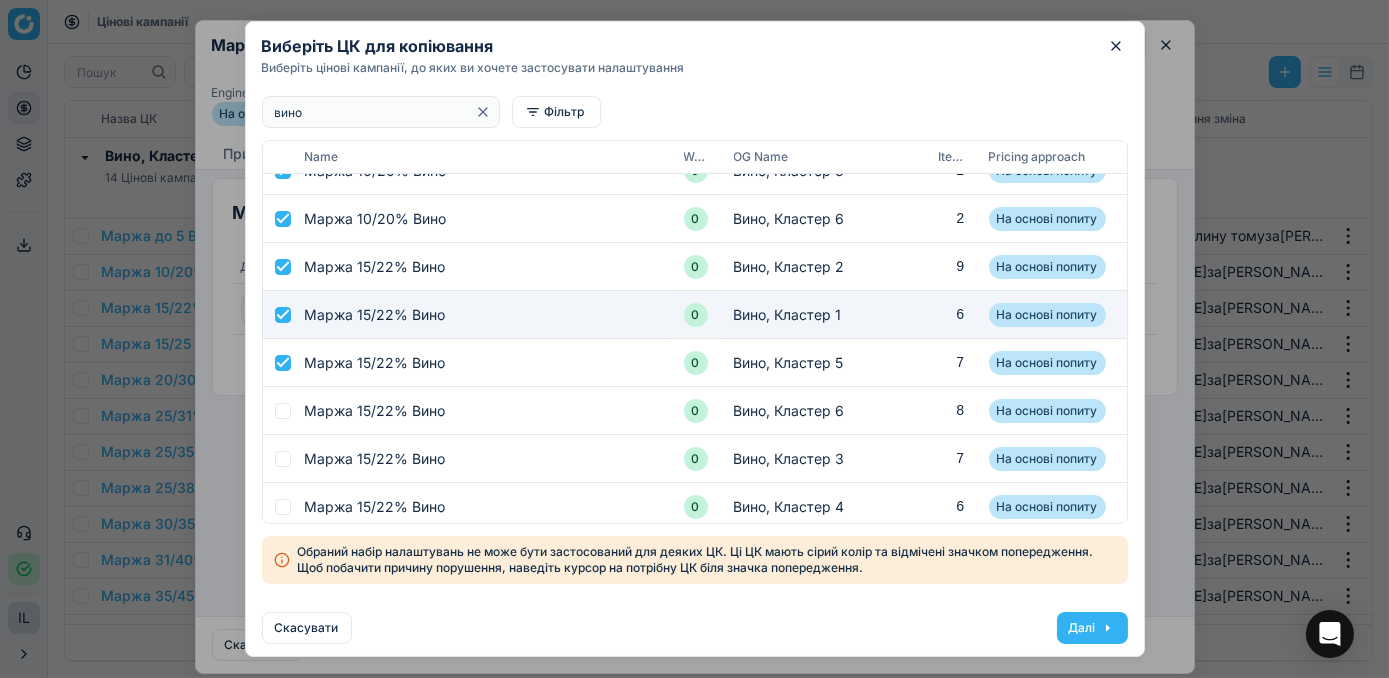 scroll, scrollTop: 539, scrollLeft: 0, axis: vertical 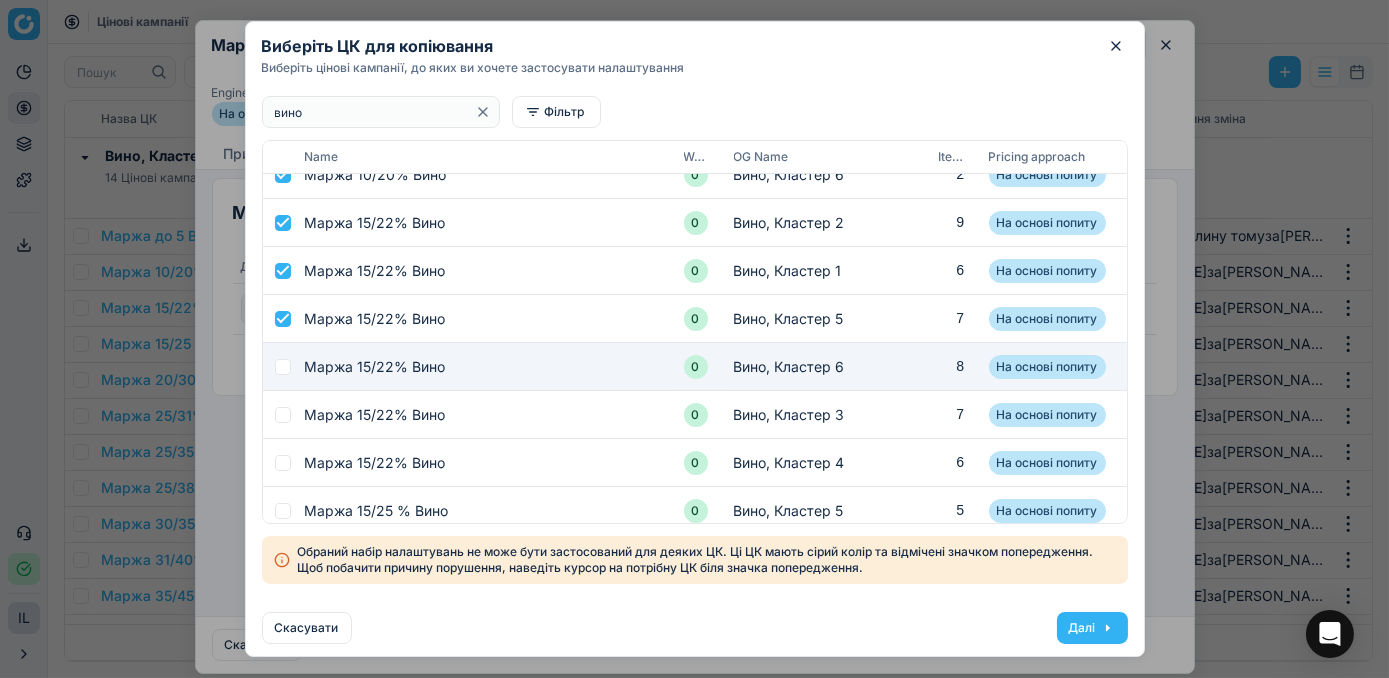 drag, startPoint x: 284, startPoint y: 364, endPoint x: 281, endPoint y: 380, distance: 16.27882 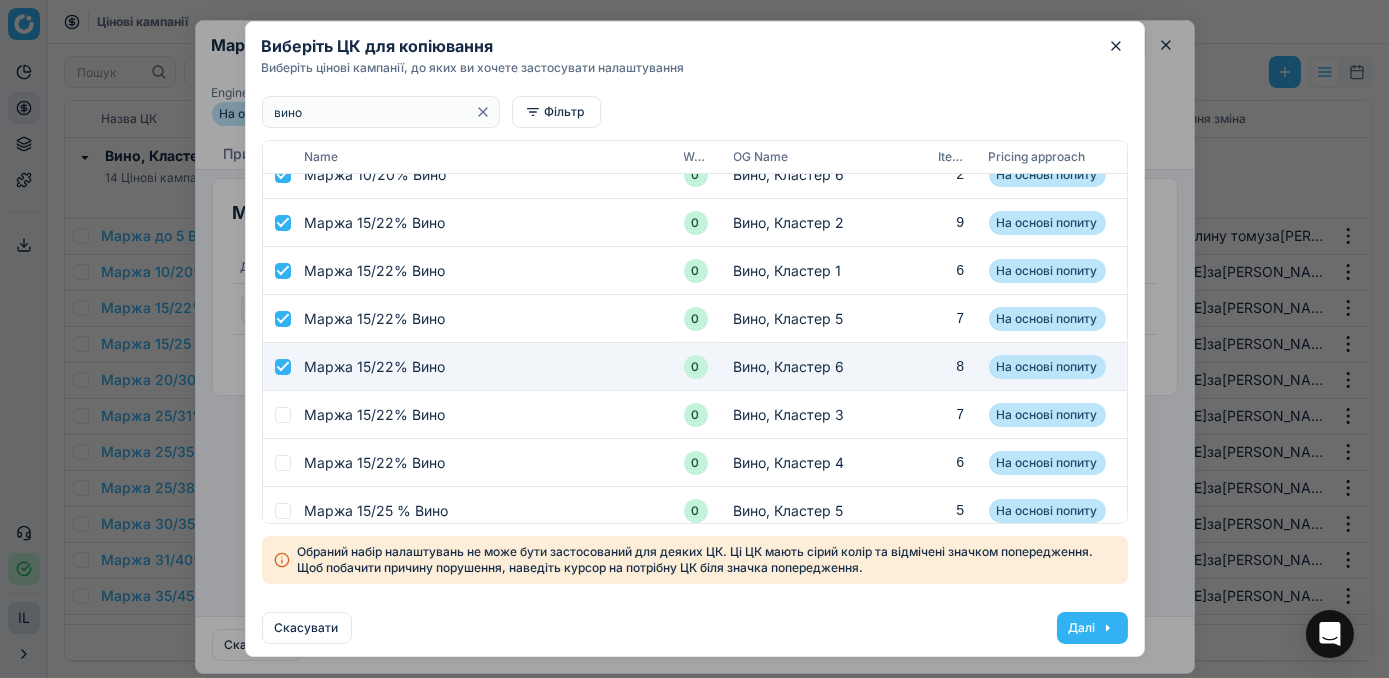 checkbox on "true" 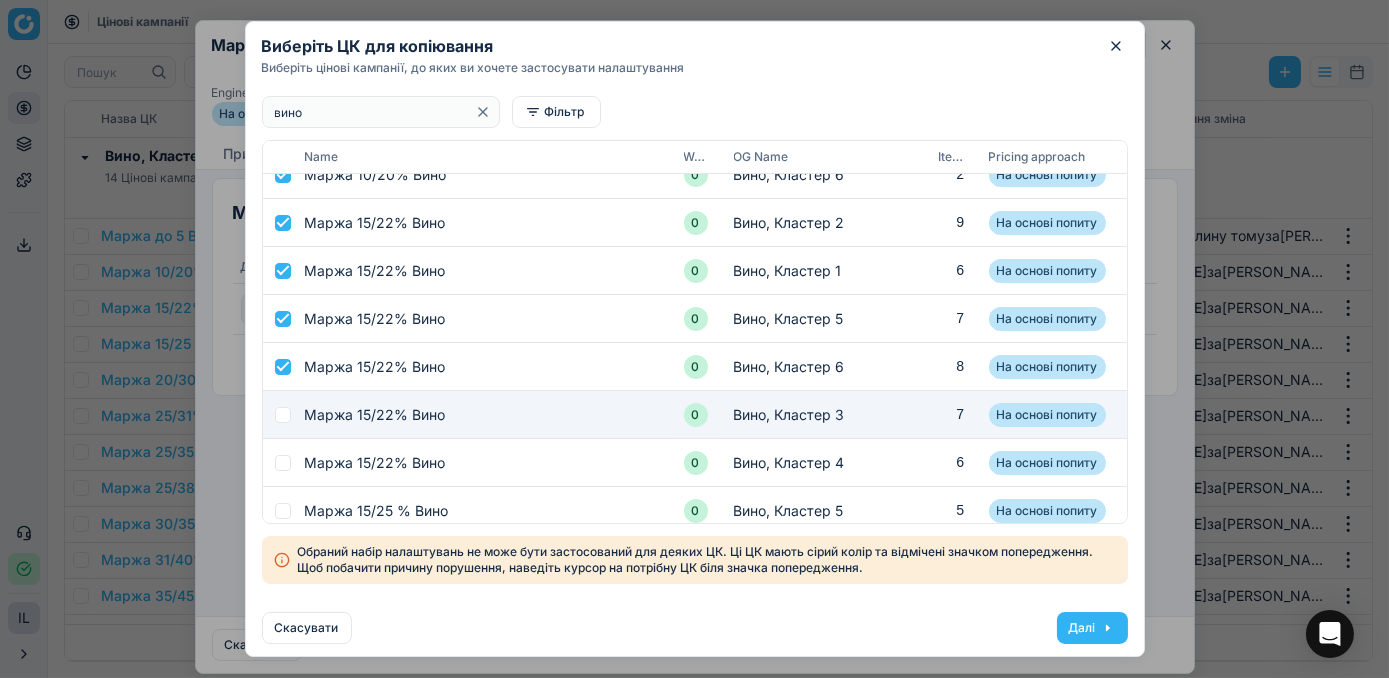 click at bounding box center [283, 415] 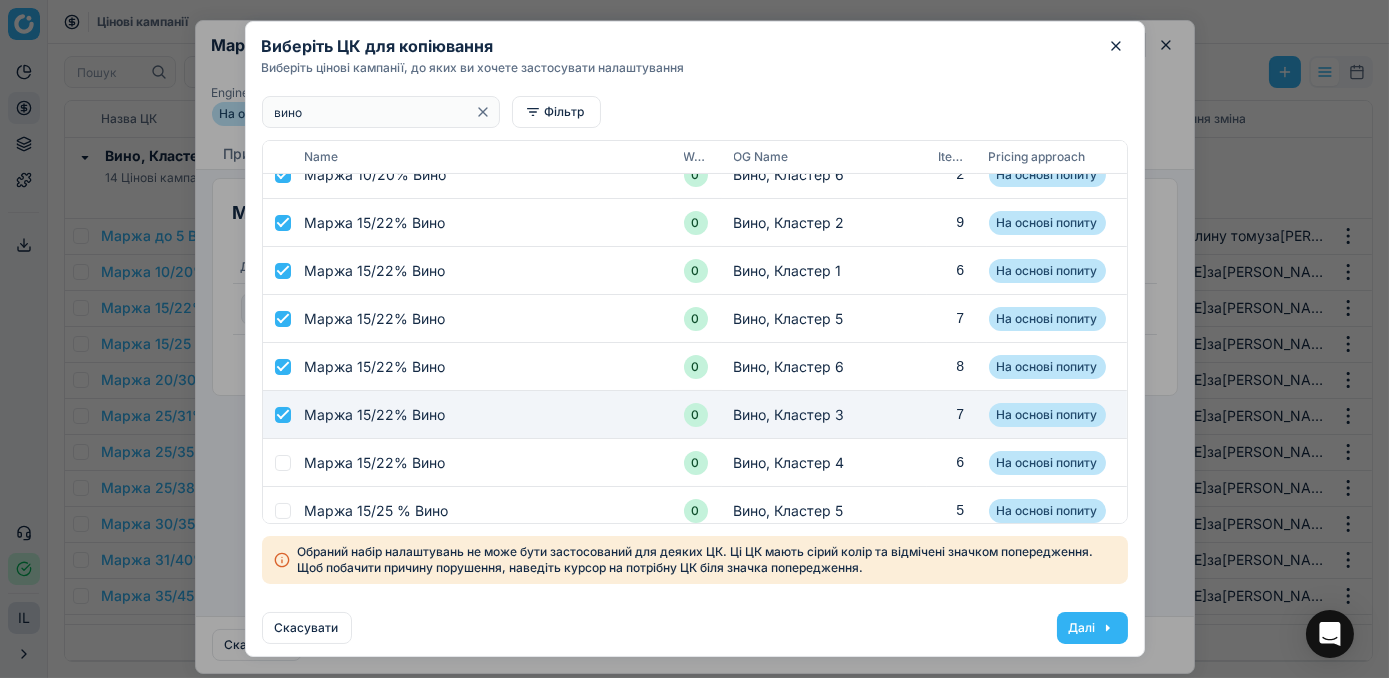 checkbox on "true" 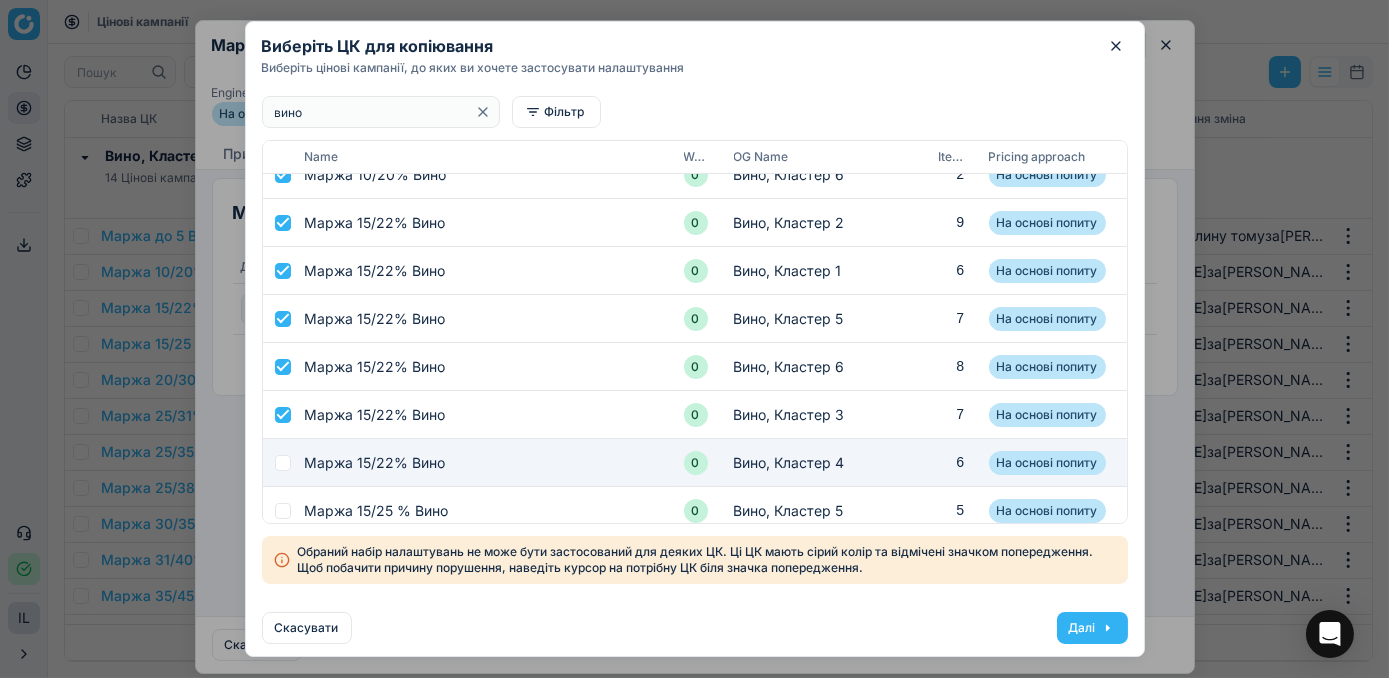 click at bounding box center (283, 463) 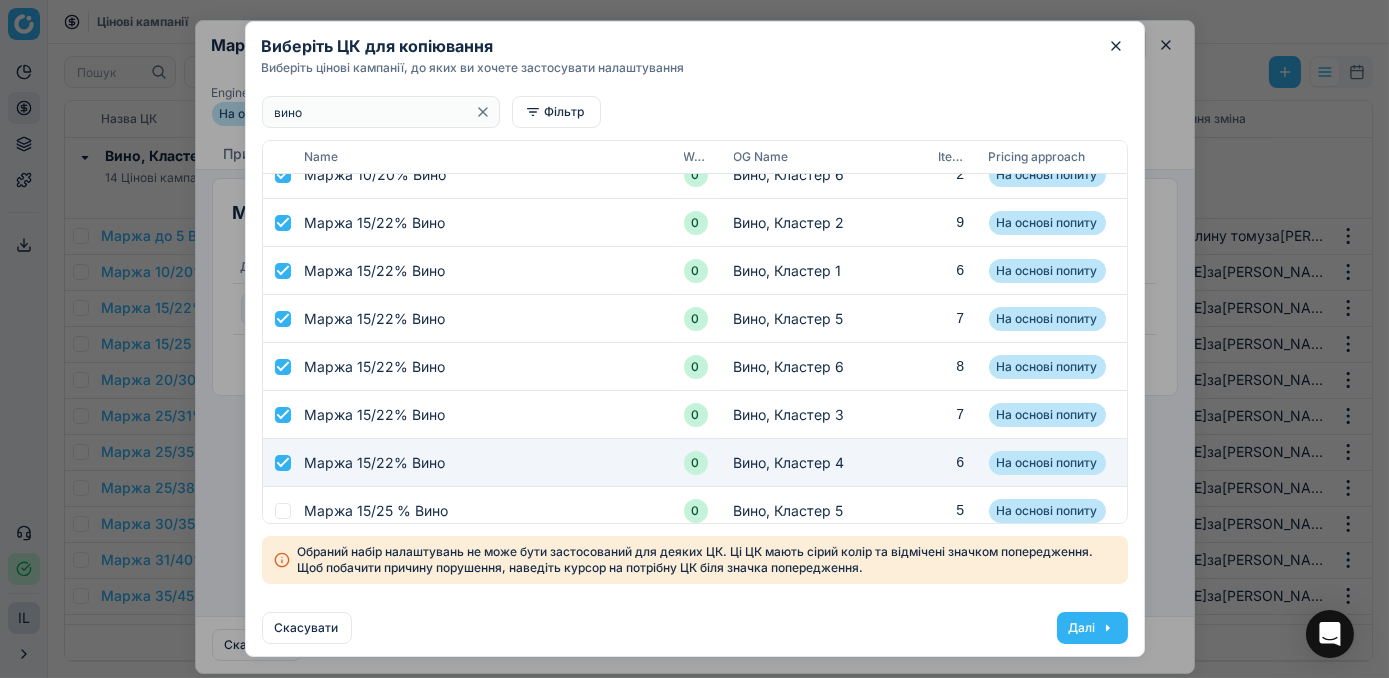 checkbox on "true" 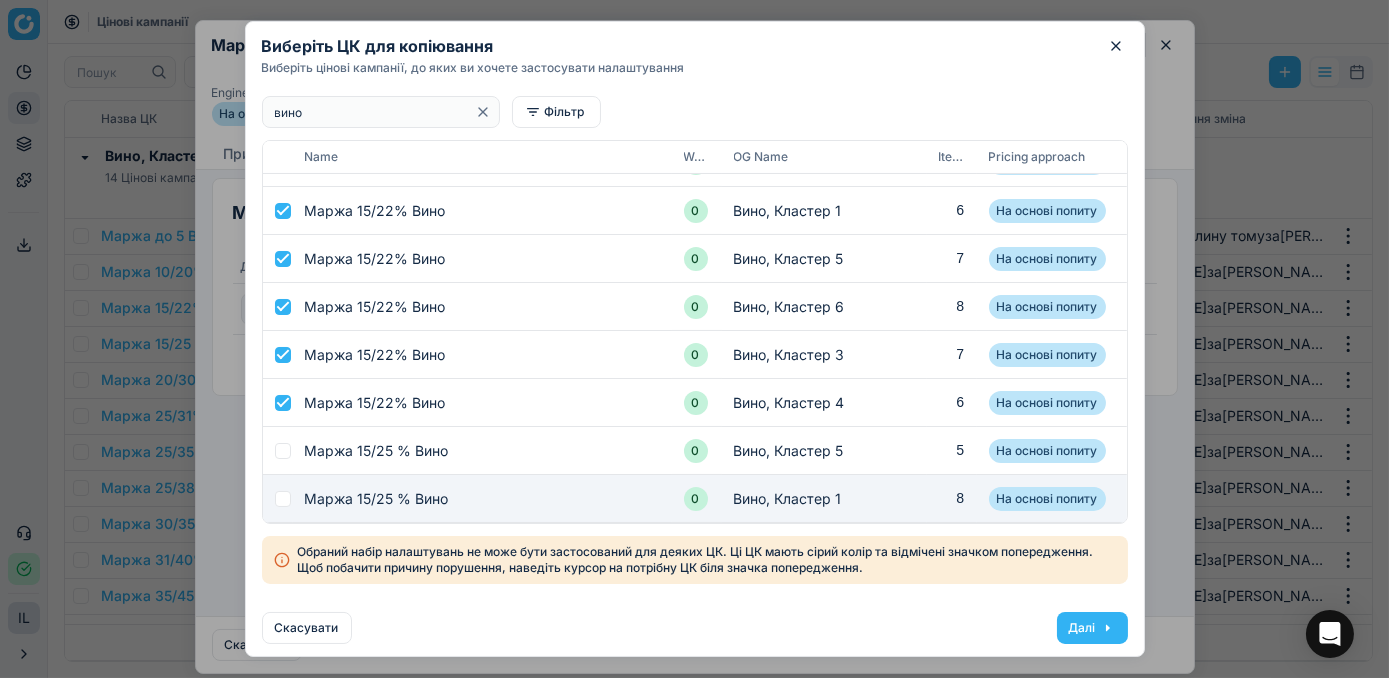 scroll, scrollTop: 618, scrollLeft: 0, axis: vertical 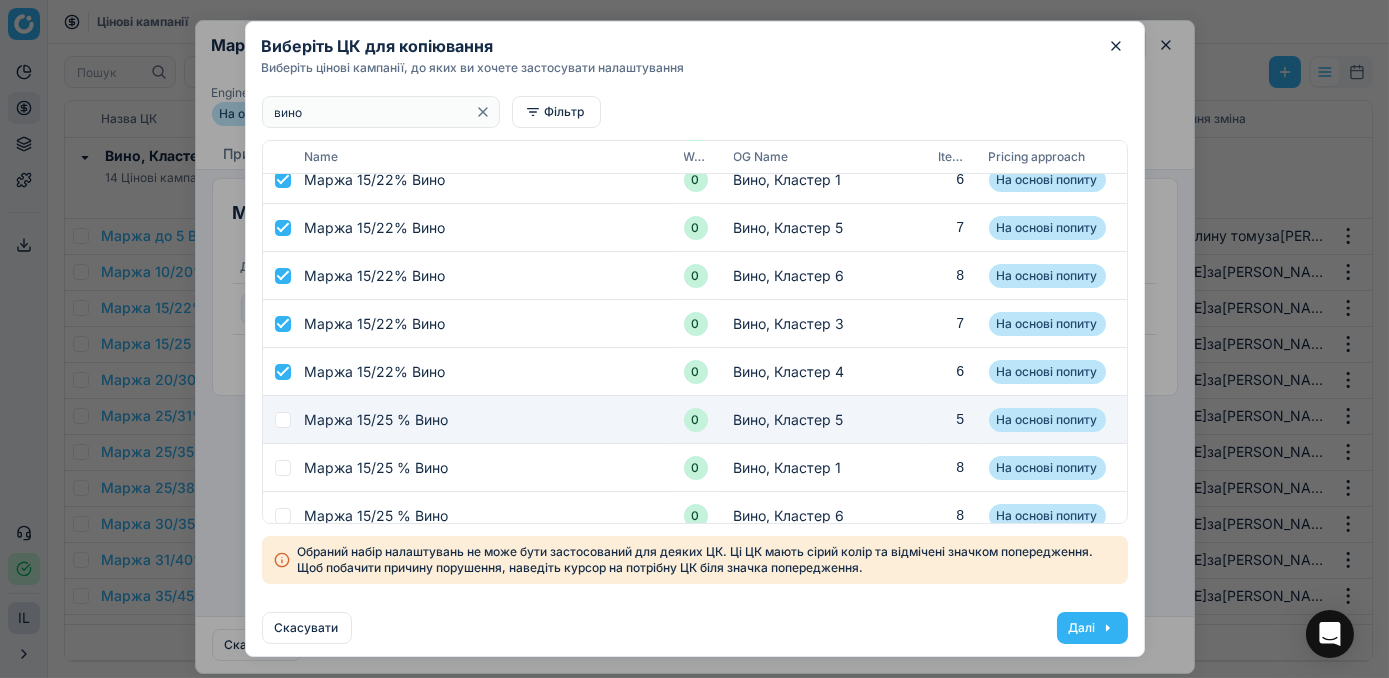 click at bounding box center (283, 420) 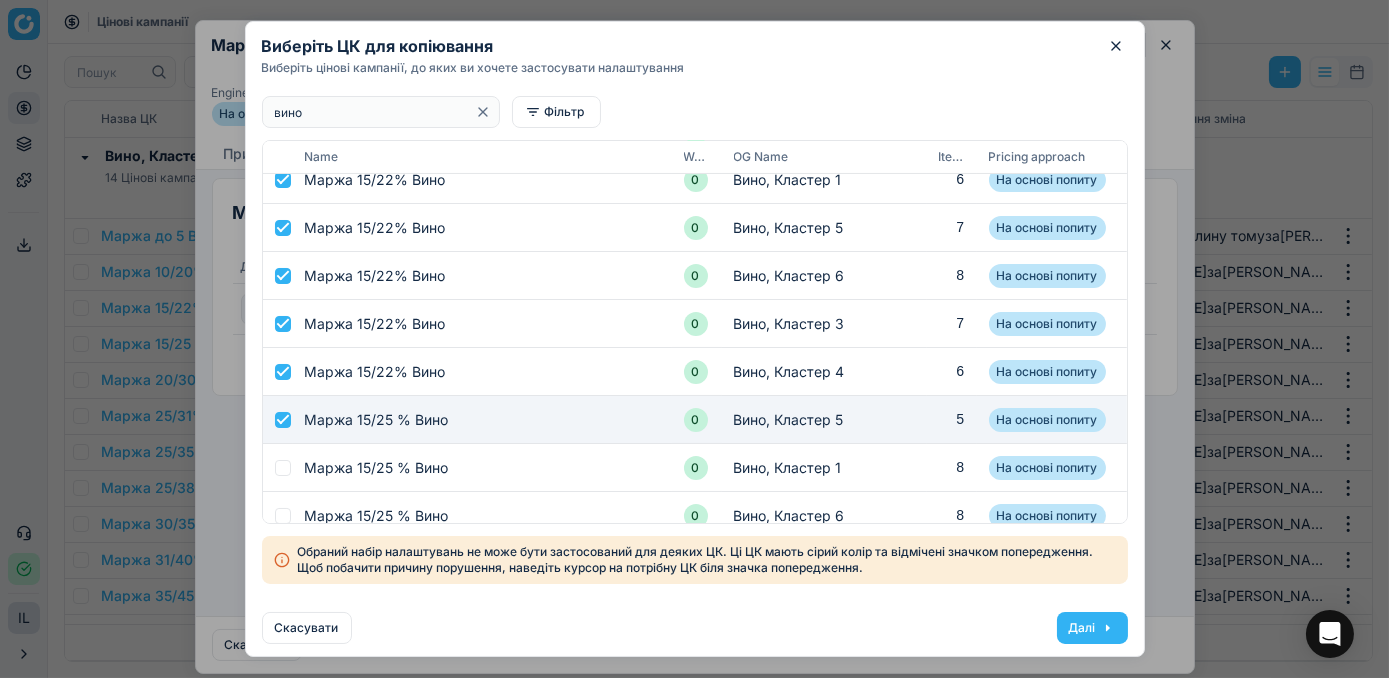 checkbox on "true" 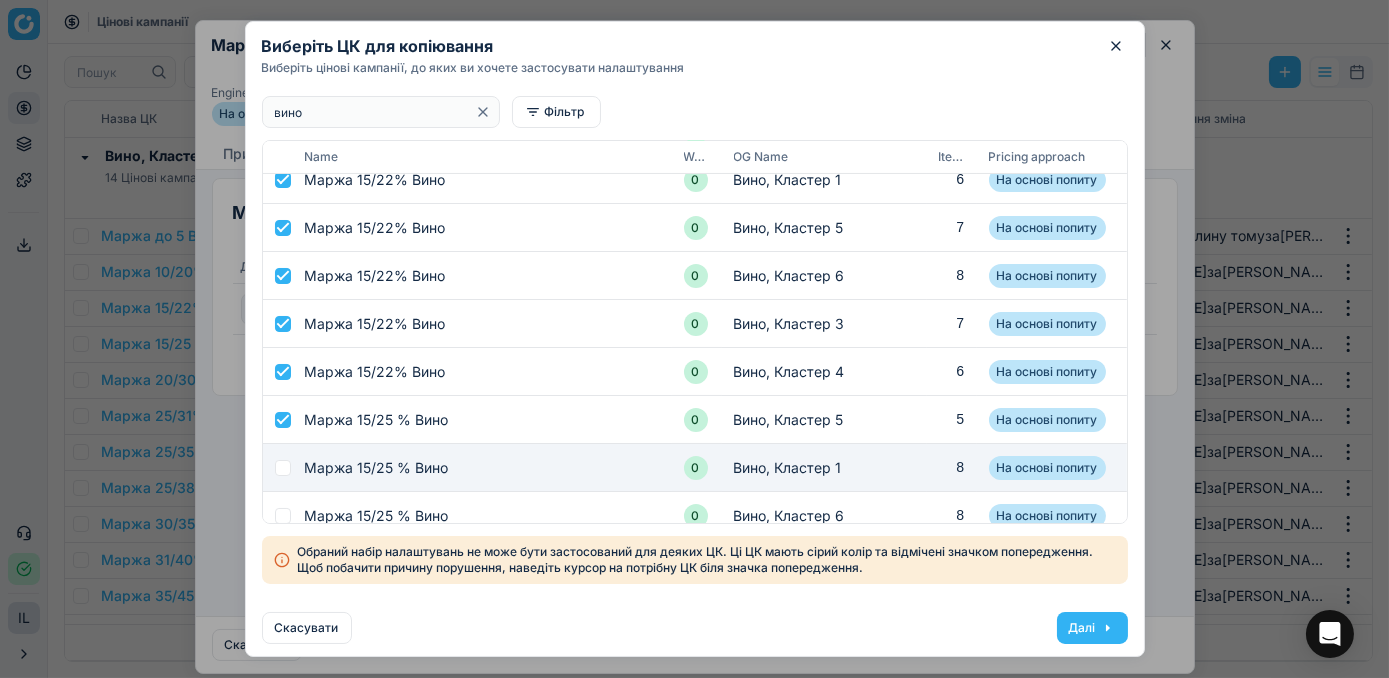 click at bounding box center (283, 468) 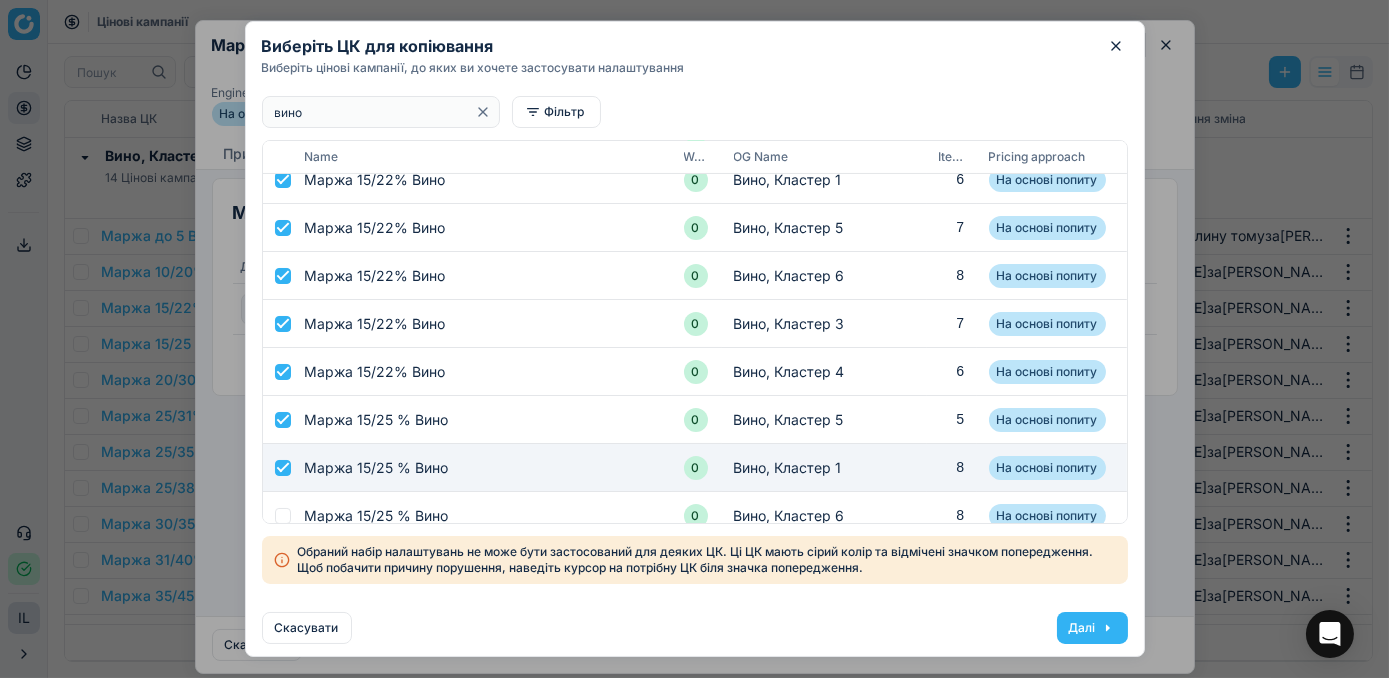 checkbox on "true" 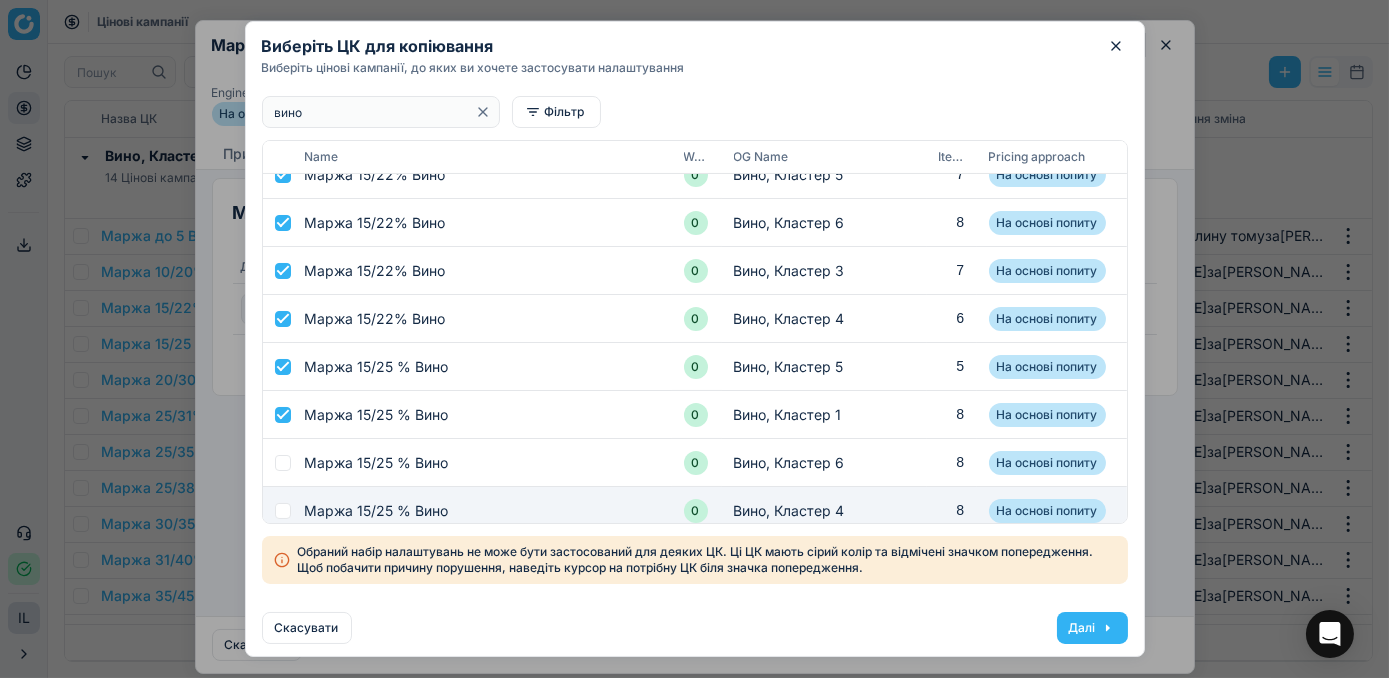 scroll, scrollTop: 698, scrollLeft: 0, axis: vertical 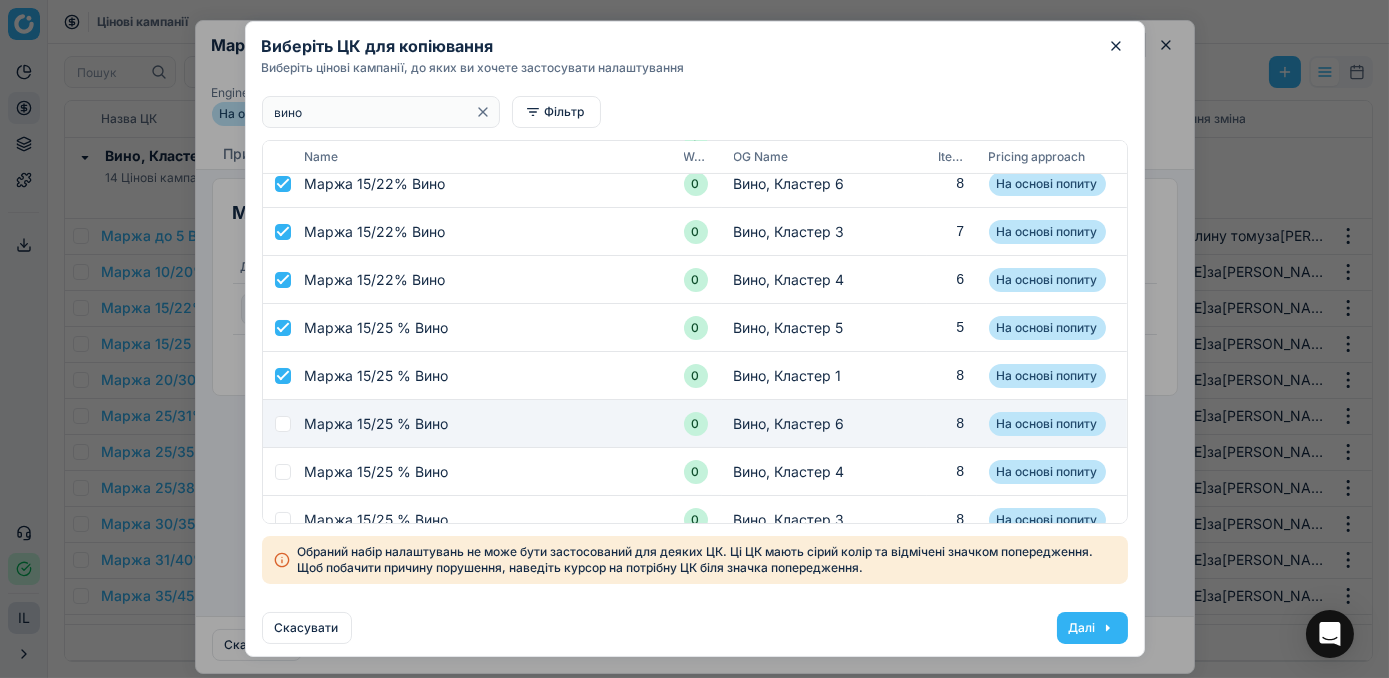 click at bounding box center (283, 424) 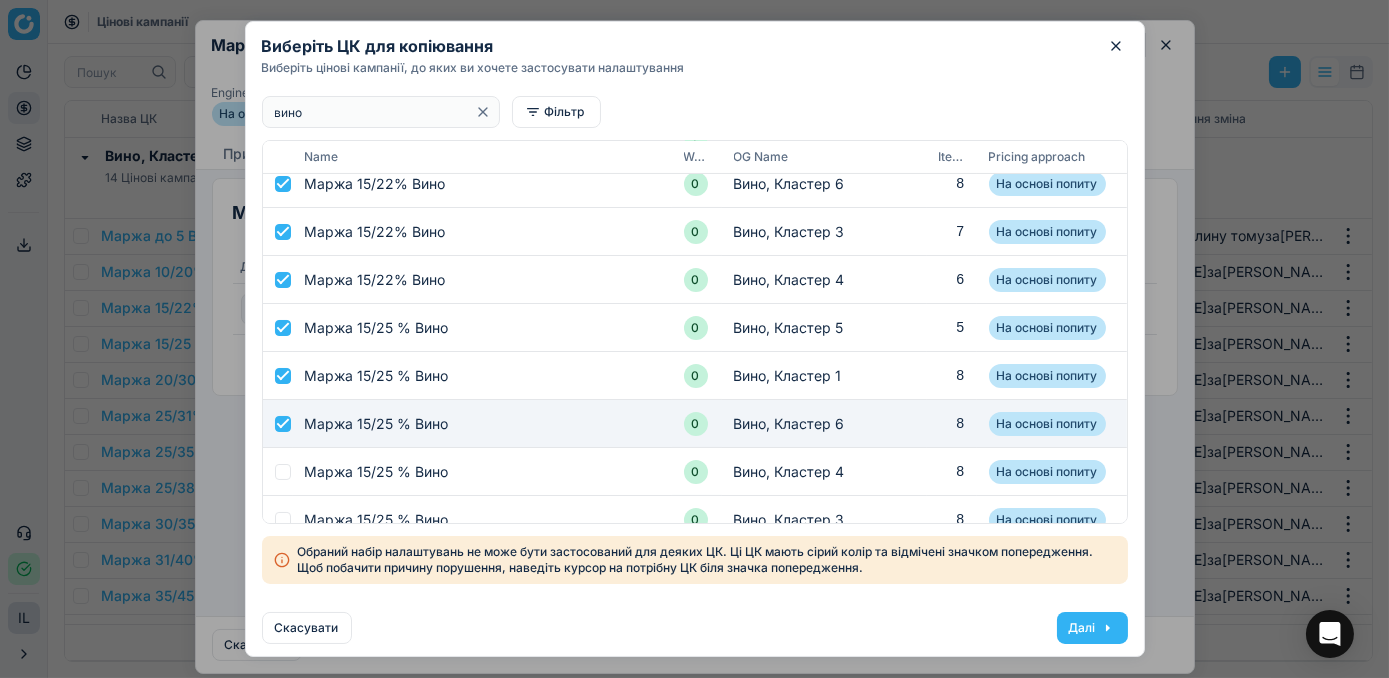 checkbox on "true" 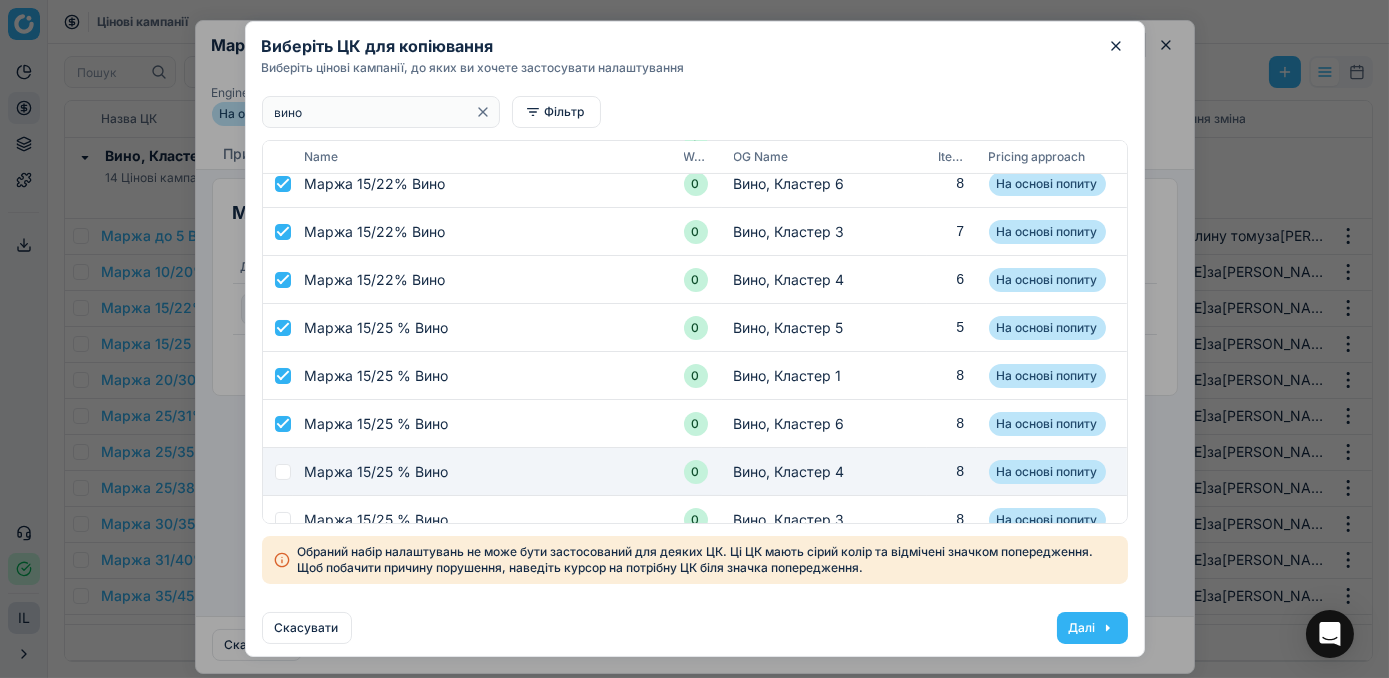 click at bounding box center (283, 472) 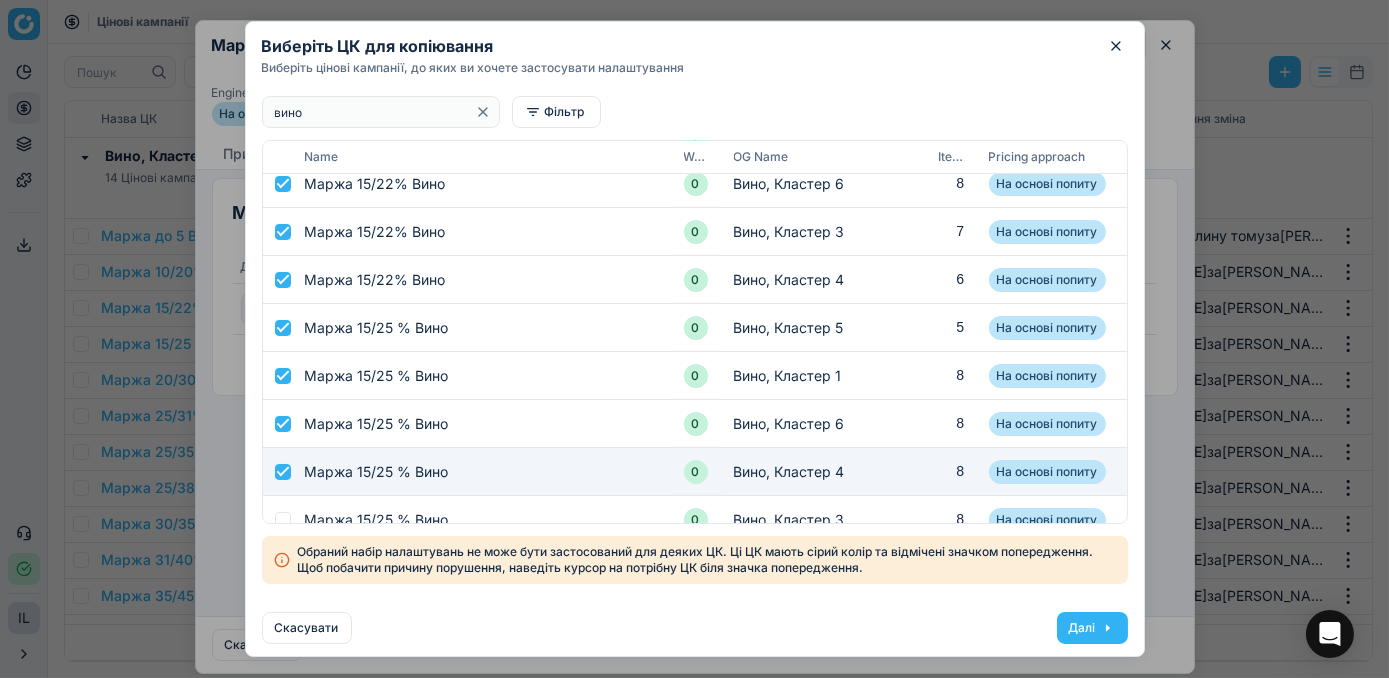 checkbox on "true" 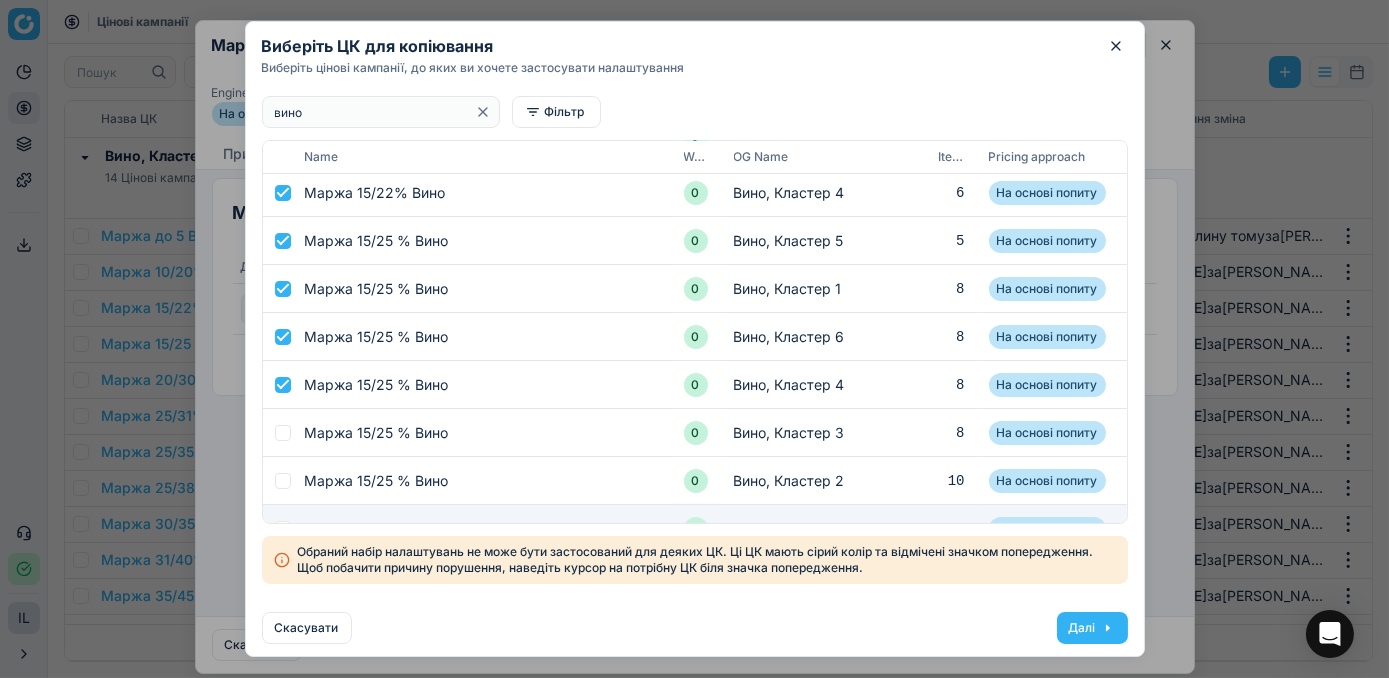 scroll, scrollTop: 868, scrollLeft: 0, axis: vertical 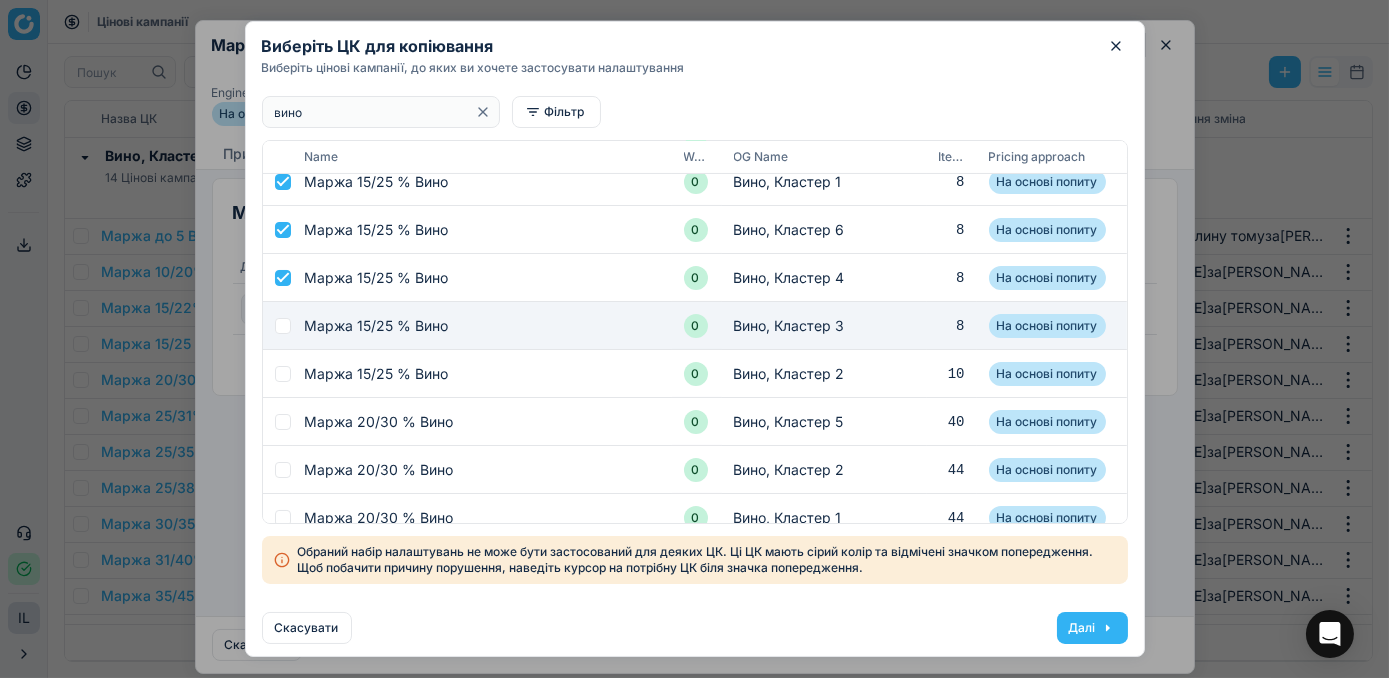 click at bounding box center [283, 326] 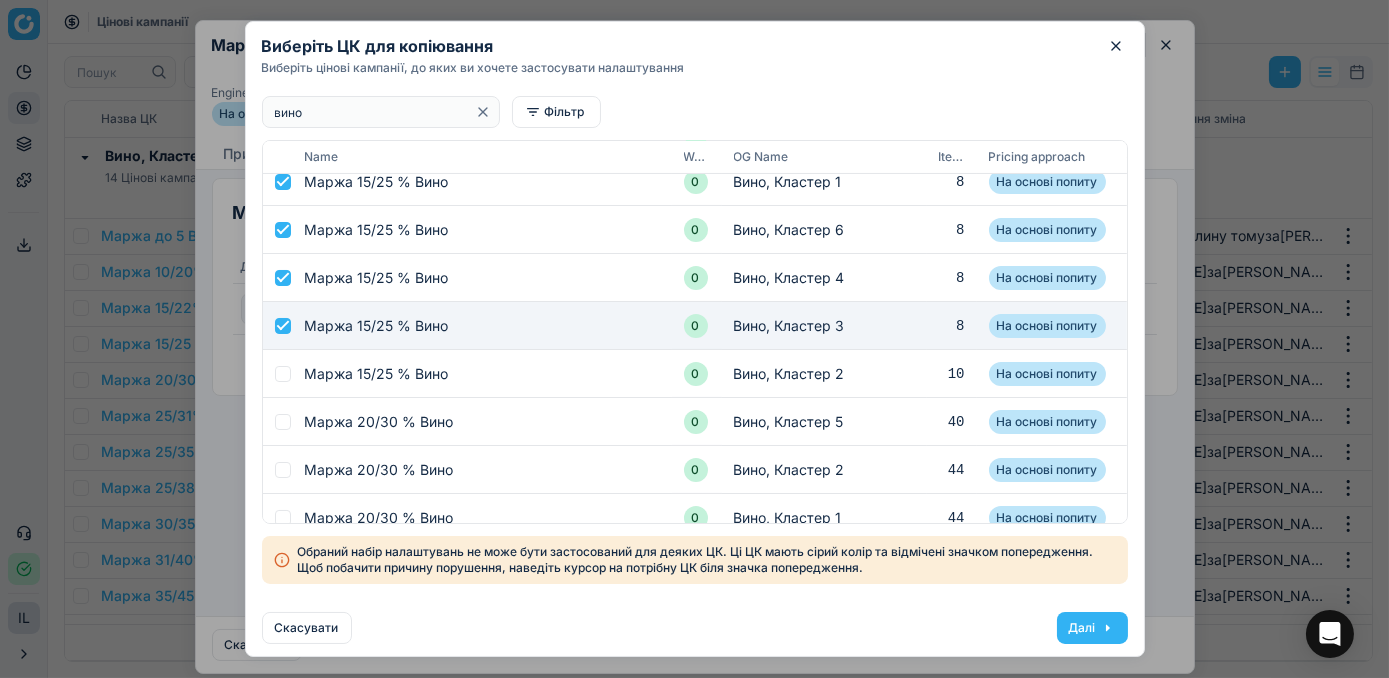 checkbox on "true" 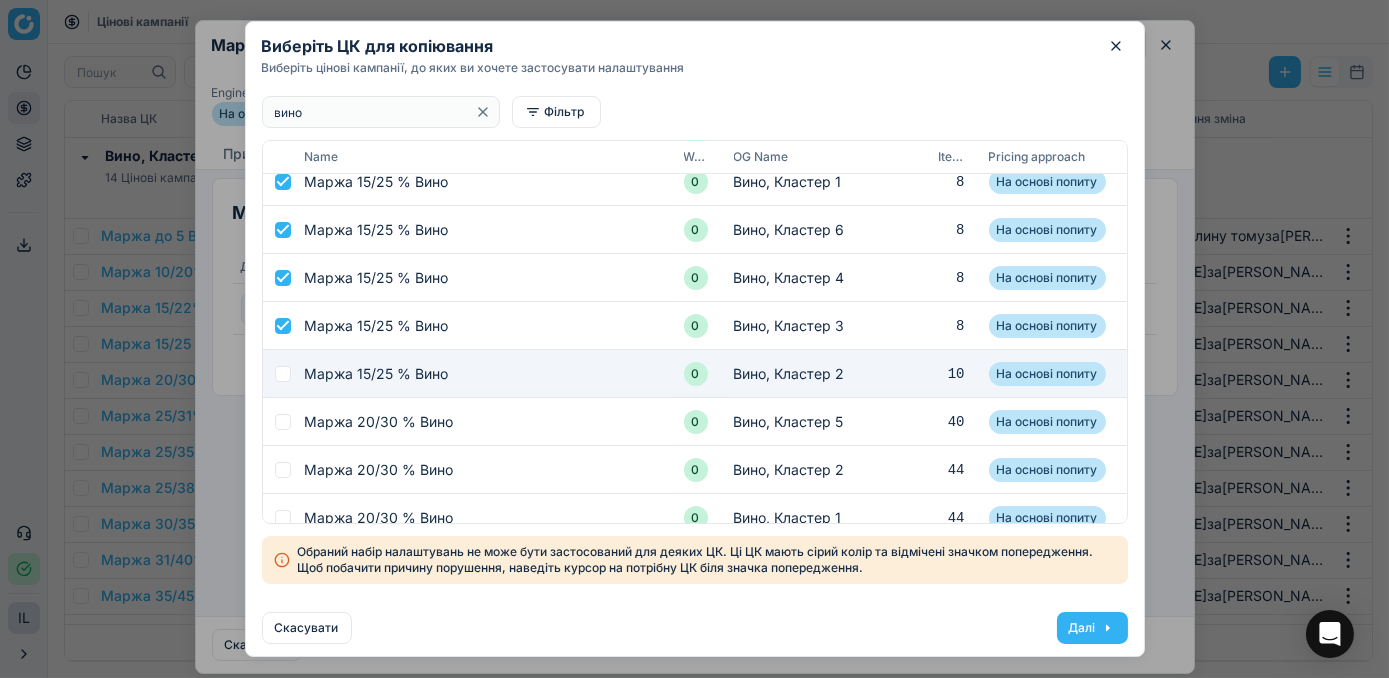 click at bounding box center [283, 374] 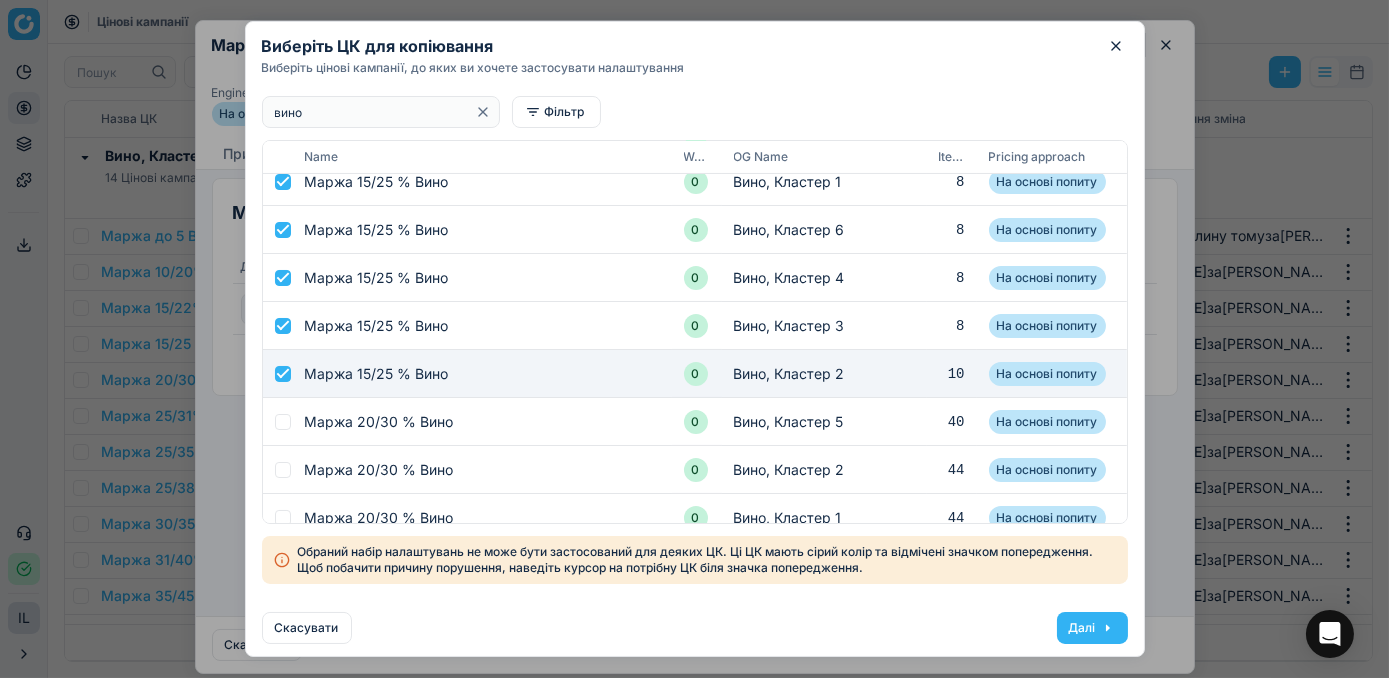 checkbox on "true" 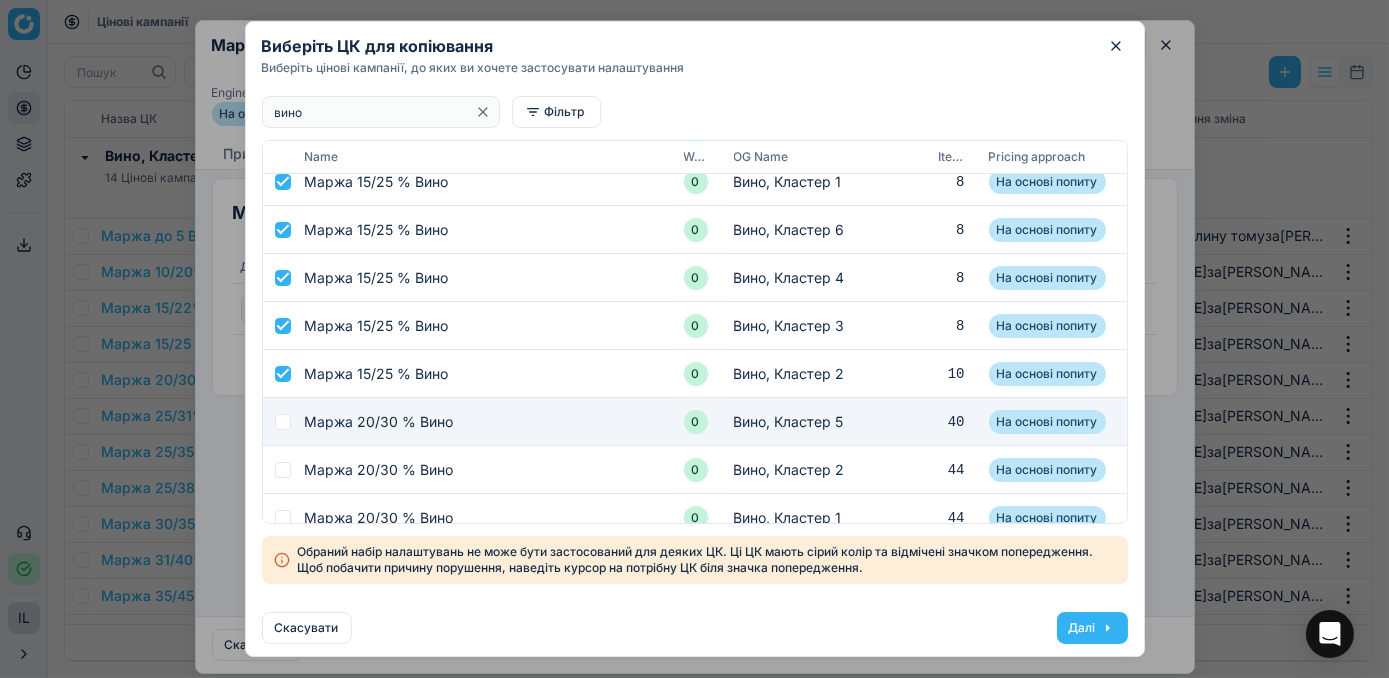 click at bounding box center [283, 422] 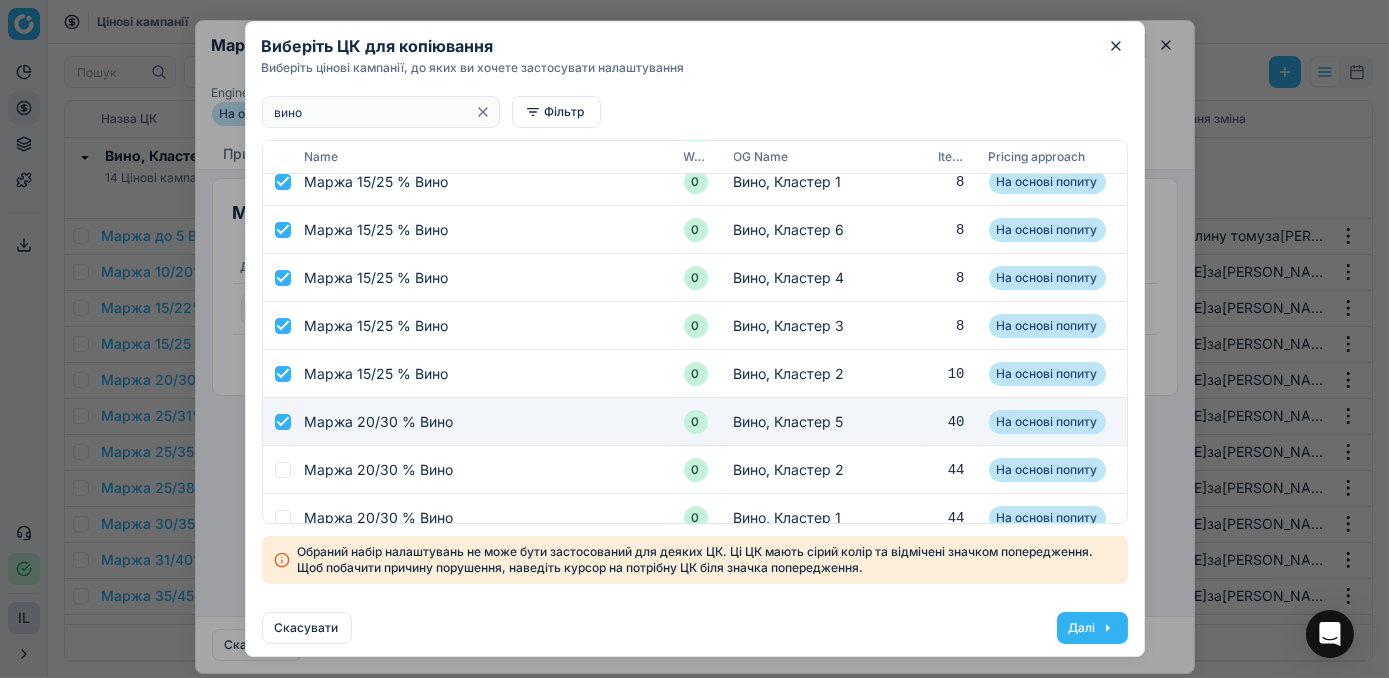 checkbox on "true" 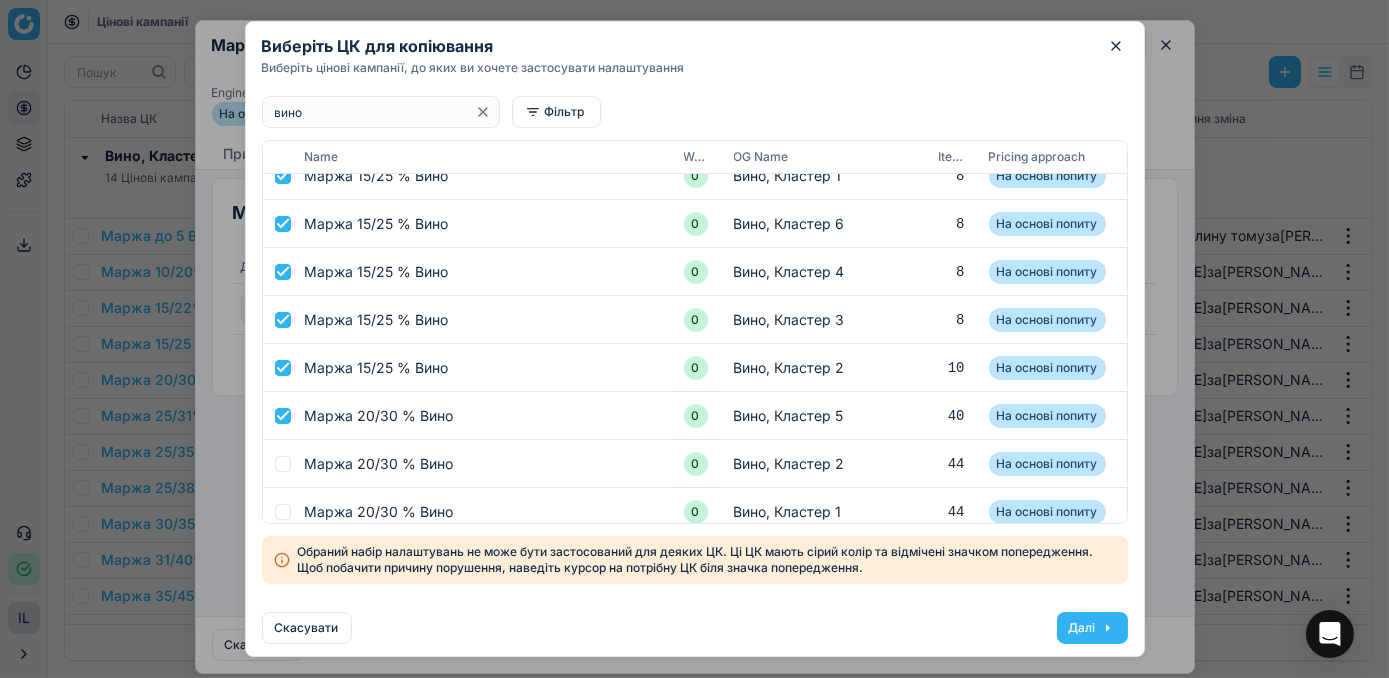 scroll, scrollTop: 1026, scrollLeft: 0, axis: vertical 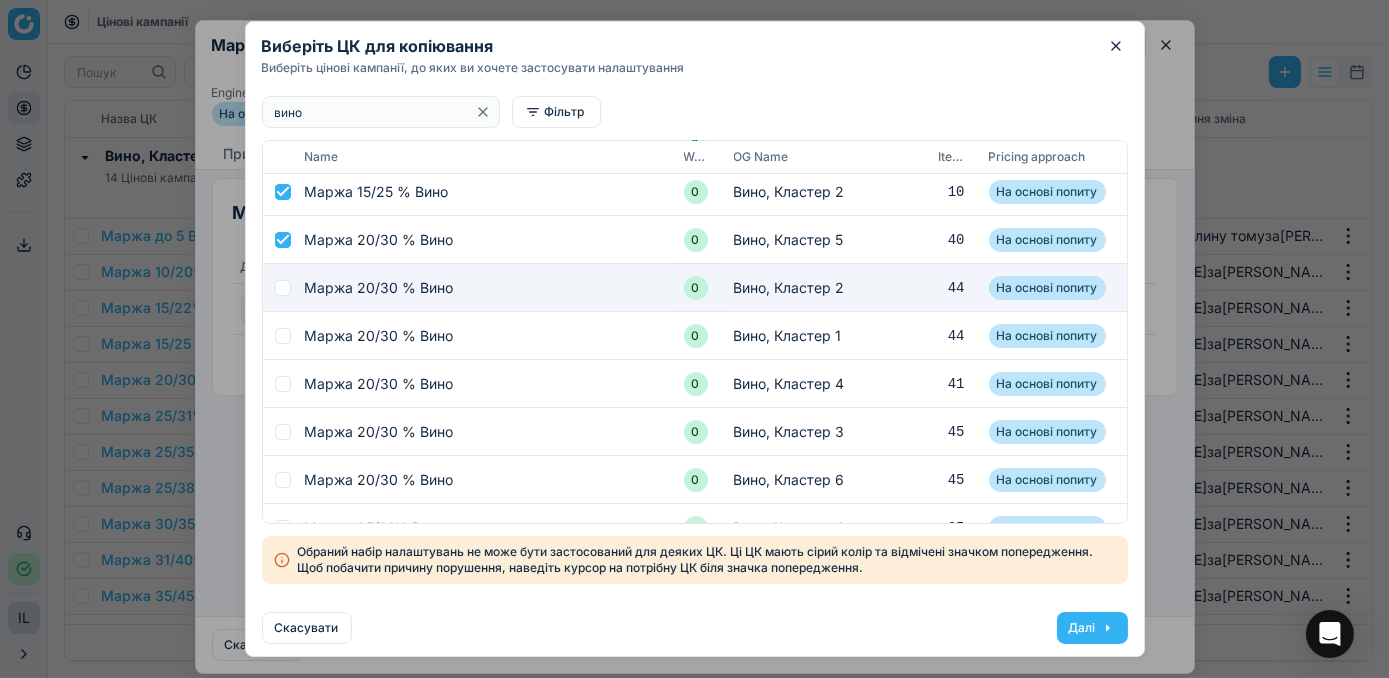 click at bounding box center (278, 288) 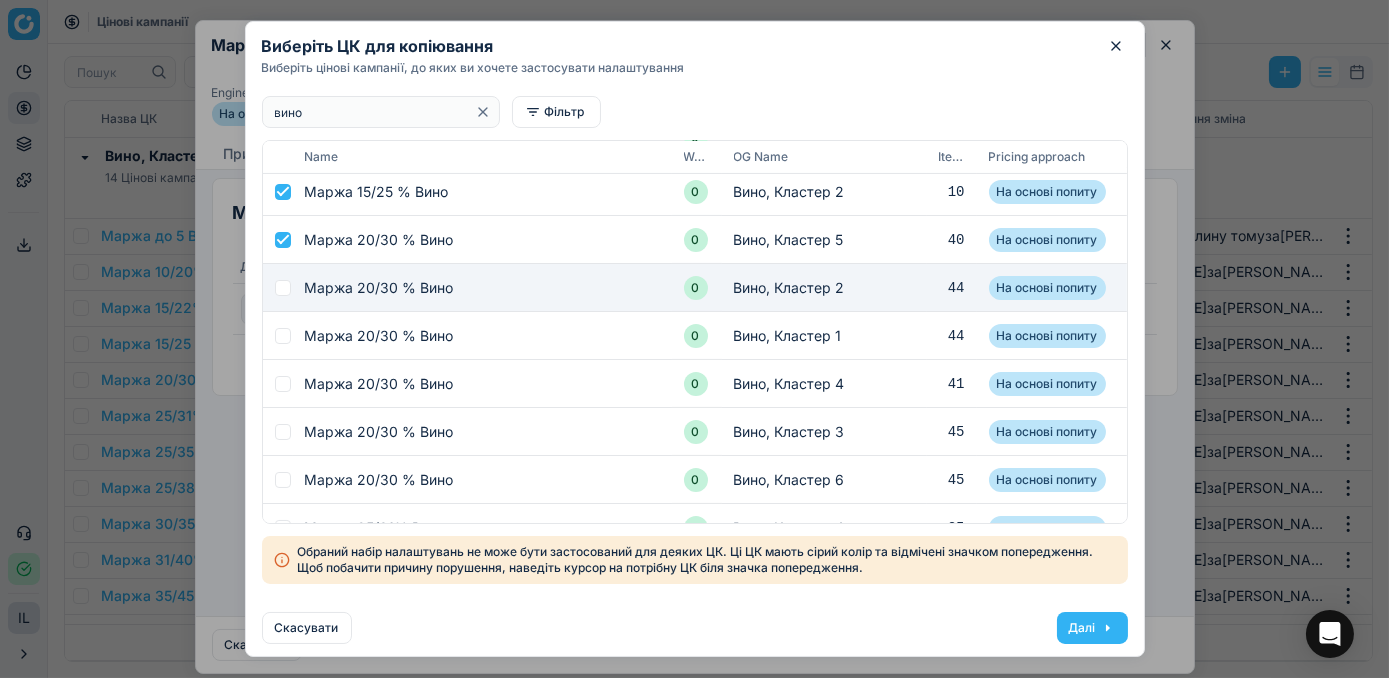 click at bounding box center [283, 288] 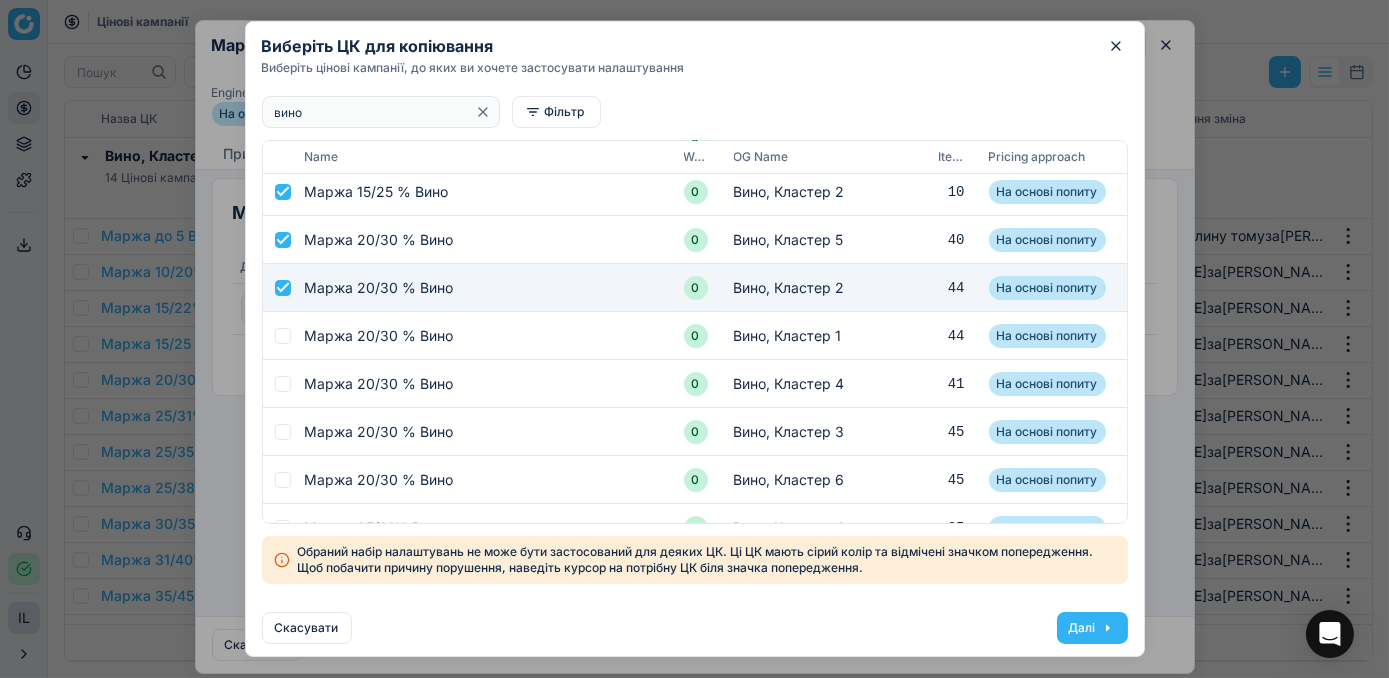 checkbox on "true" 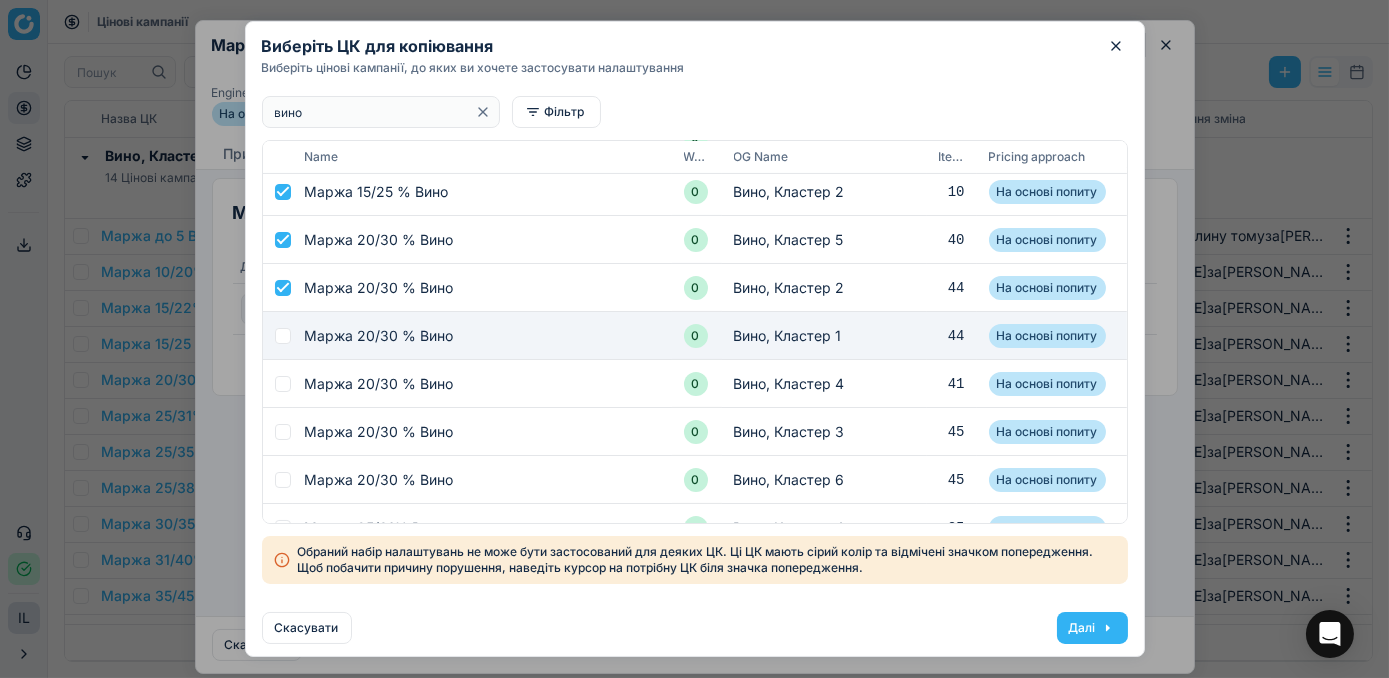 click at bounding box center (283, 336) 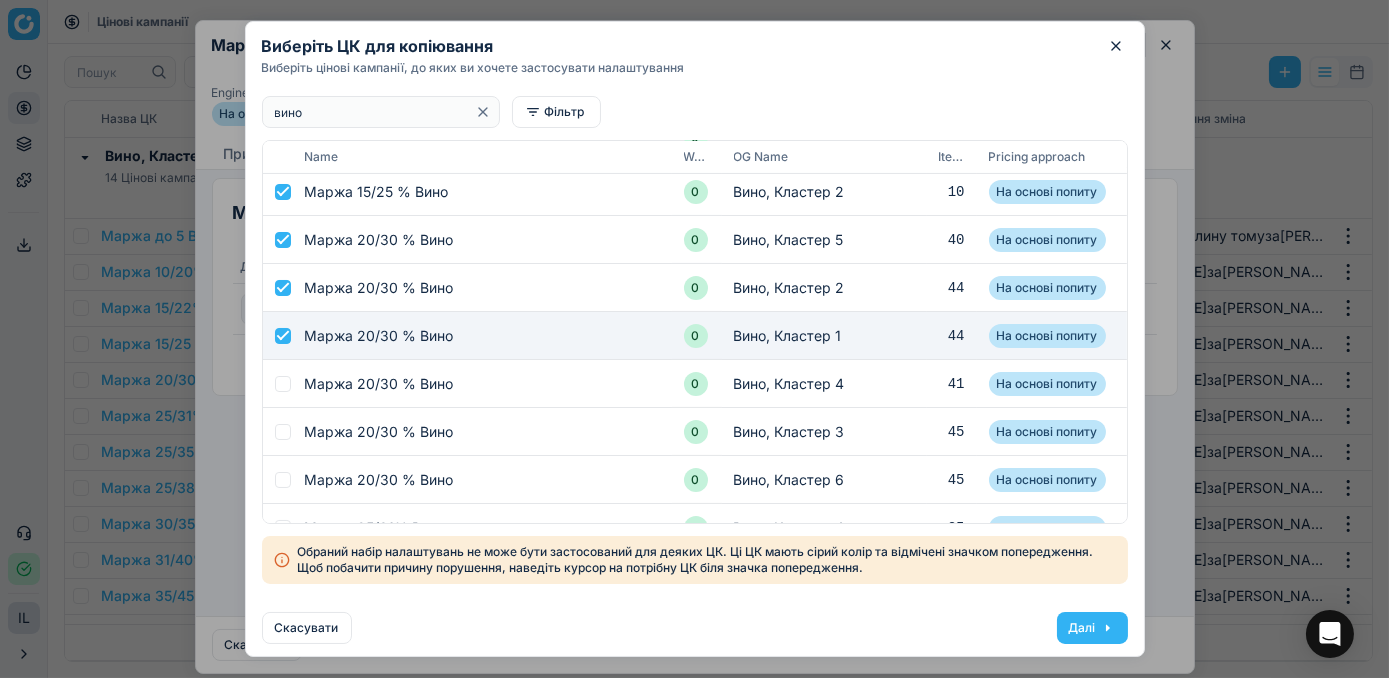 checkbox on "true" 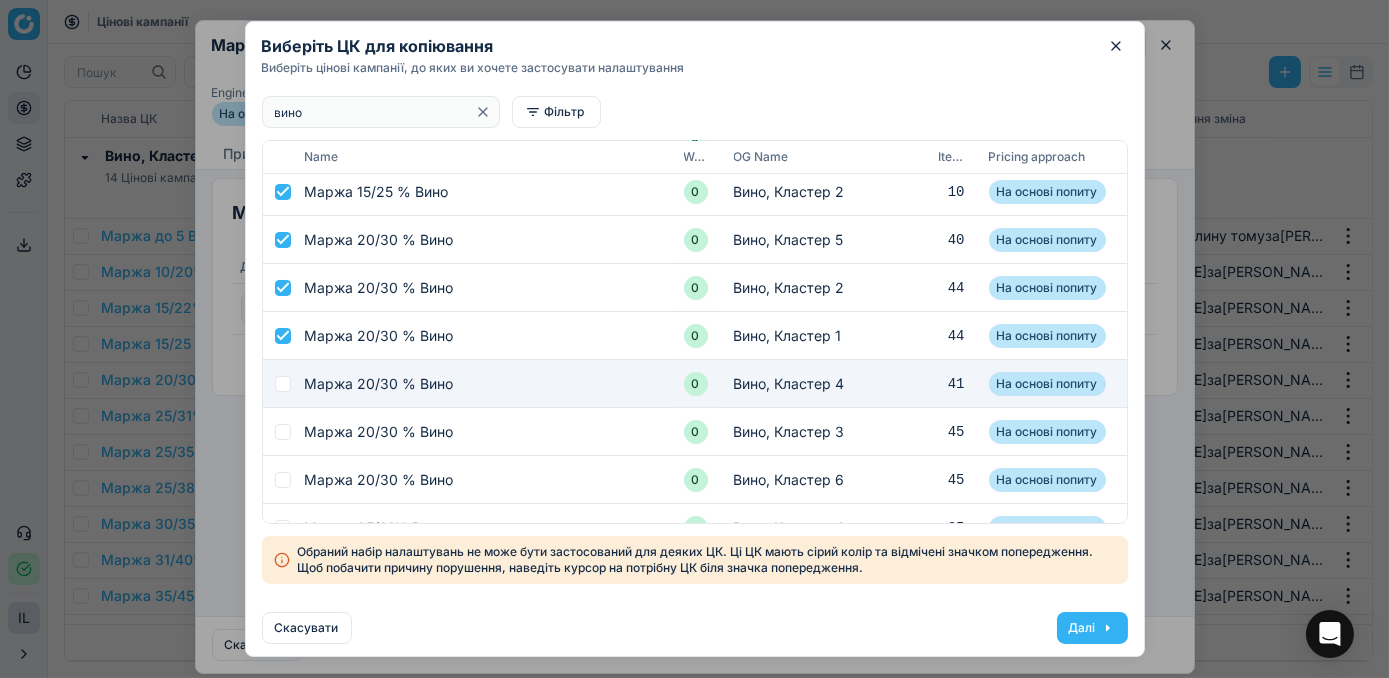 click at bounding box center [283, 384] 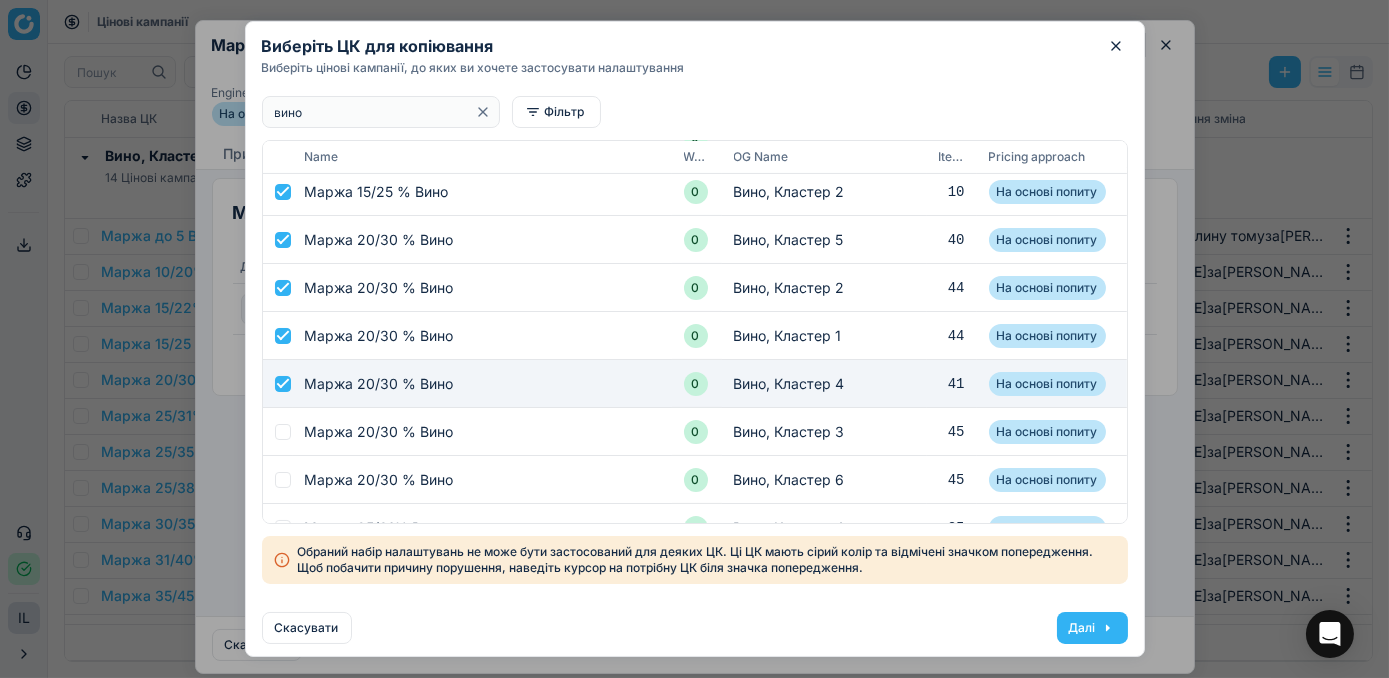 checkbox on "true" 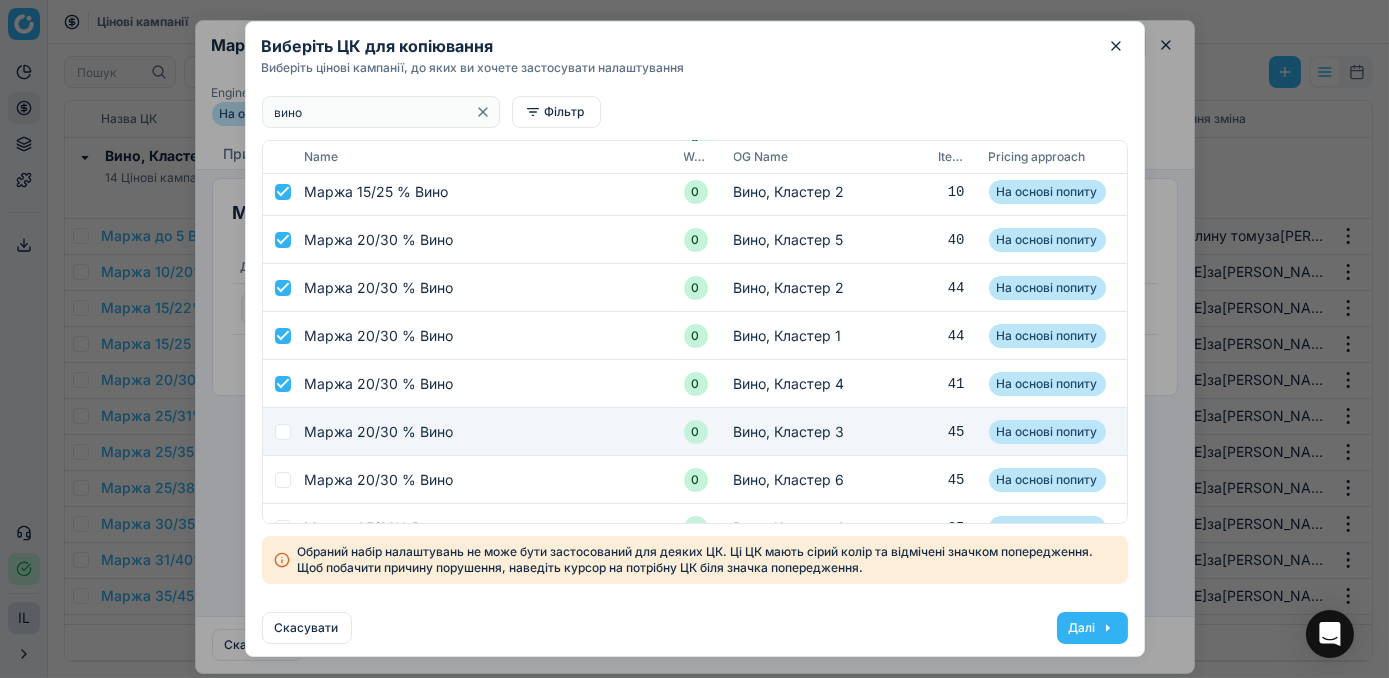 click at bounding box center [283, 432] 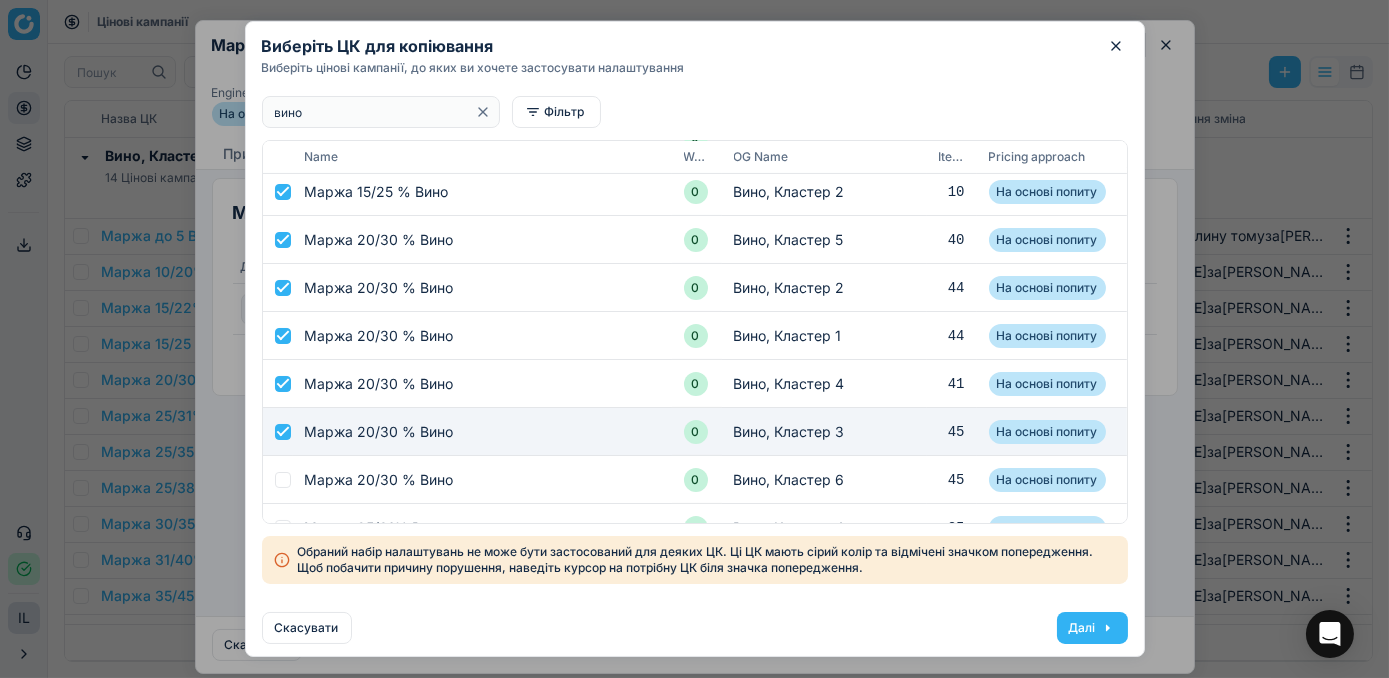 checkbox on "true" 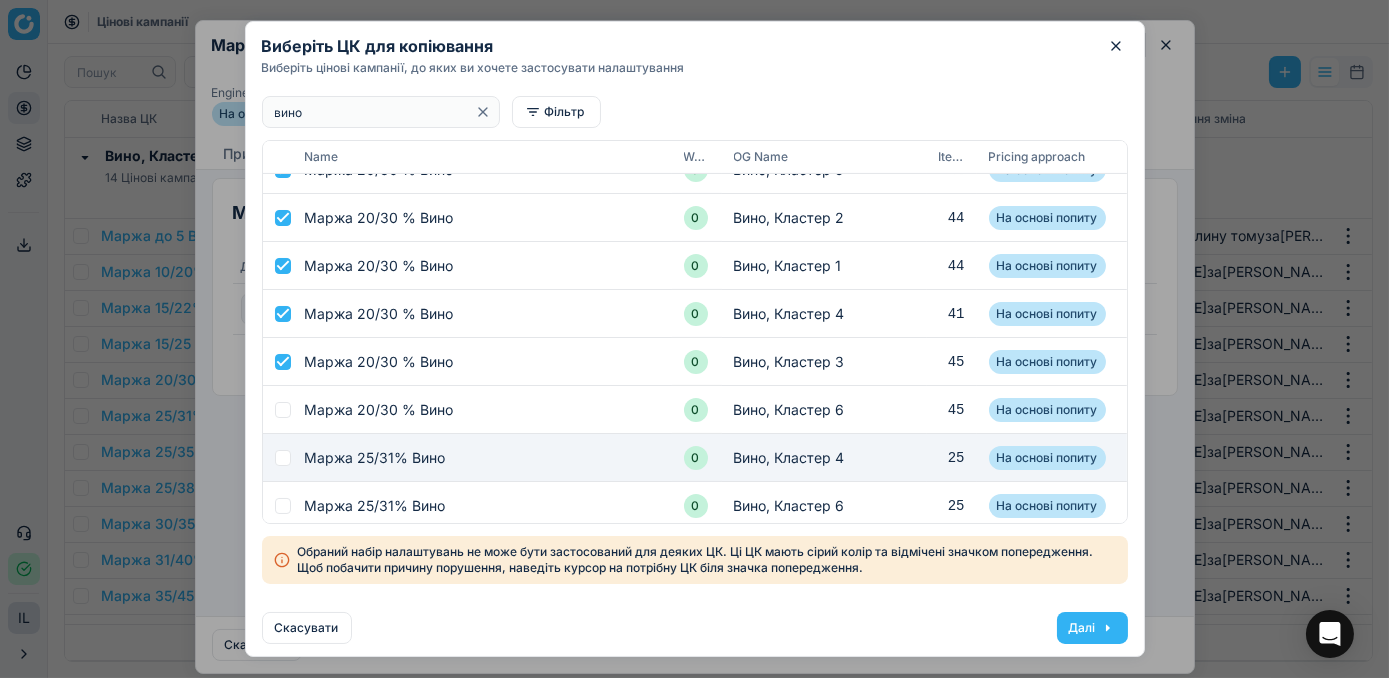 scroll, scrollTop: 1105, scrollLeft: 0, axis: vertical 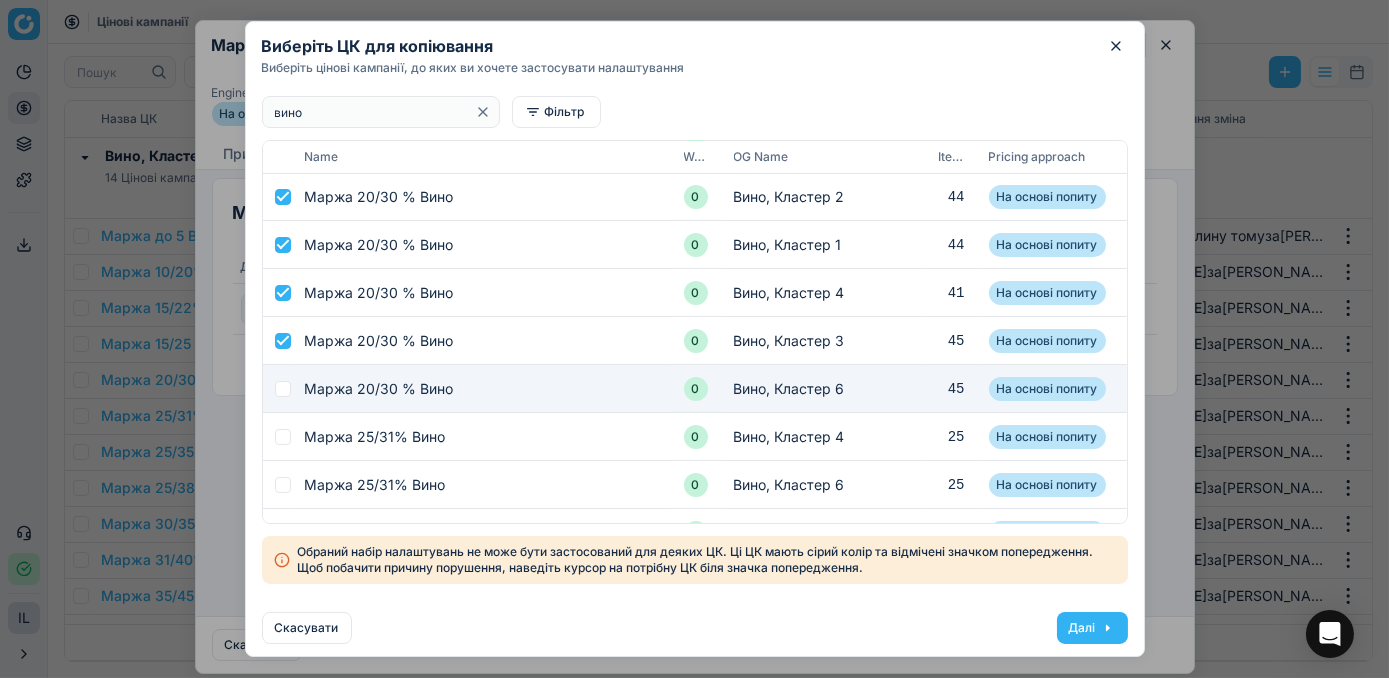 click at bounding box center (283, 389) 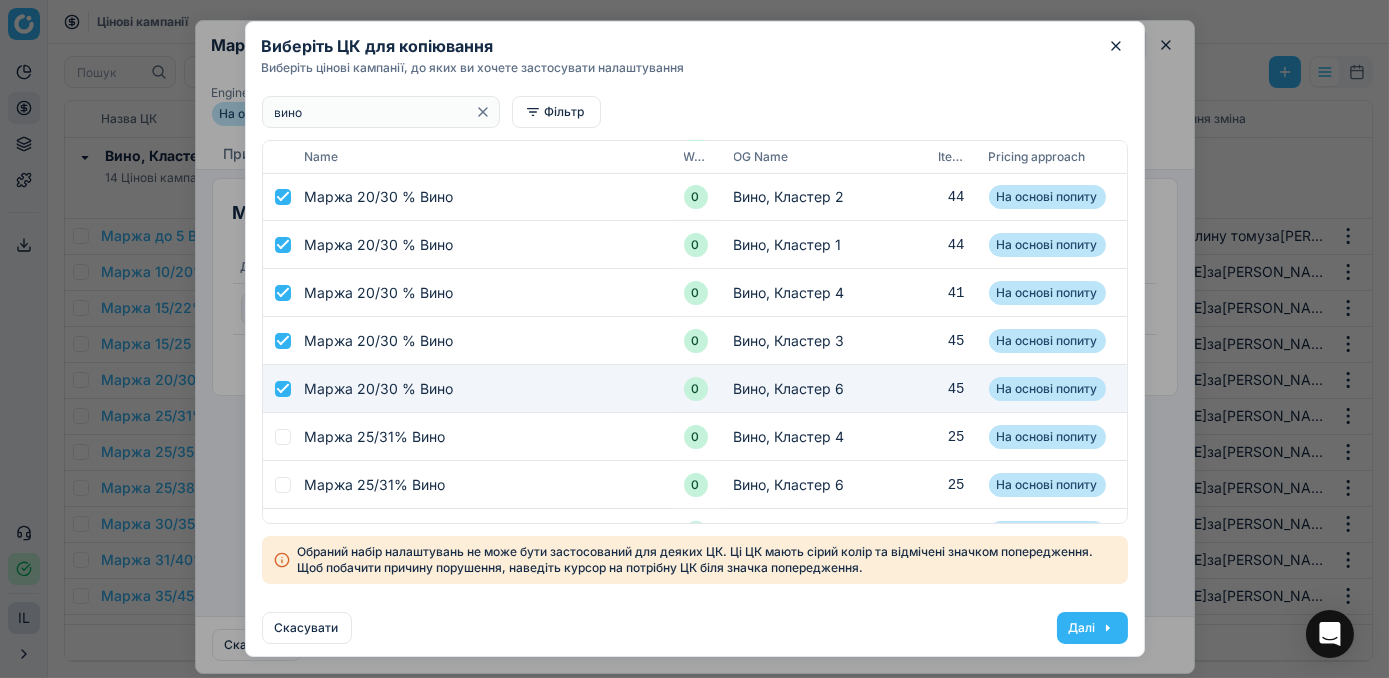 checkbox on "true" 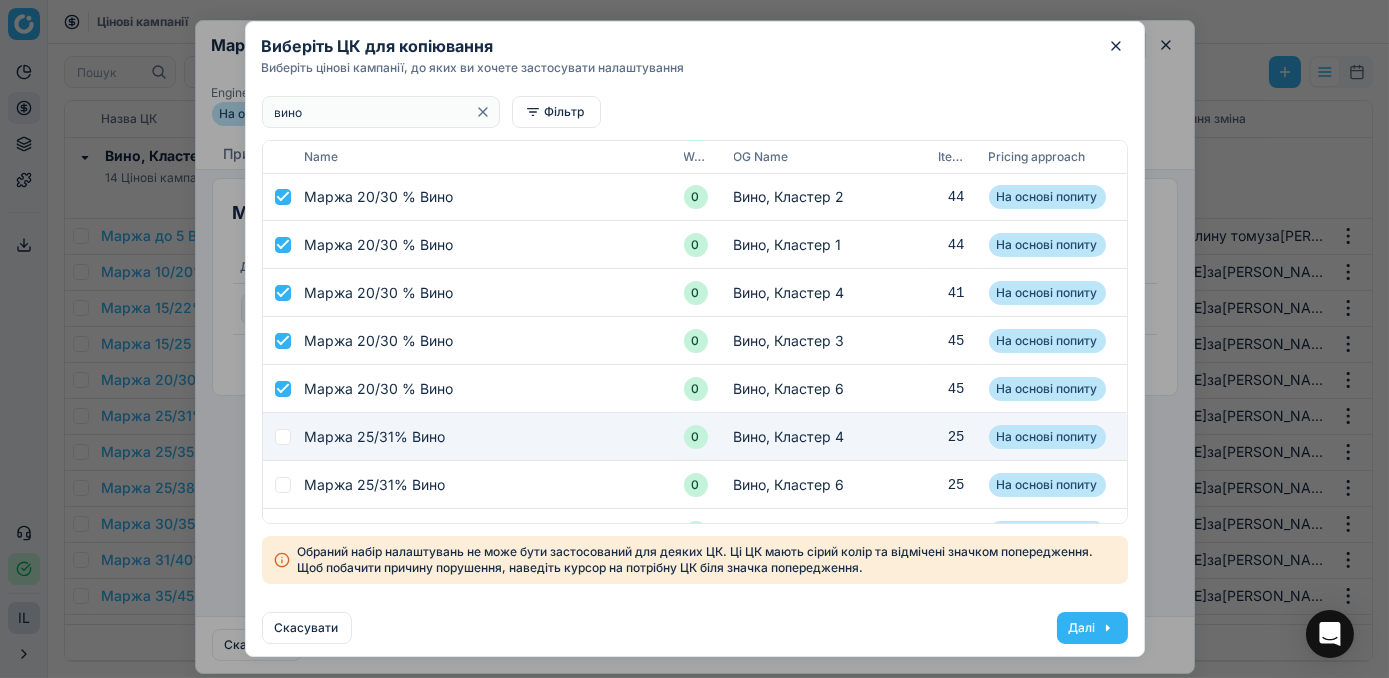 click at bounding box center (283, 437) 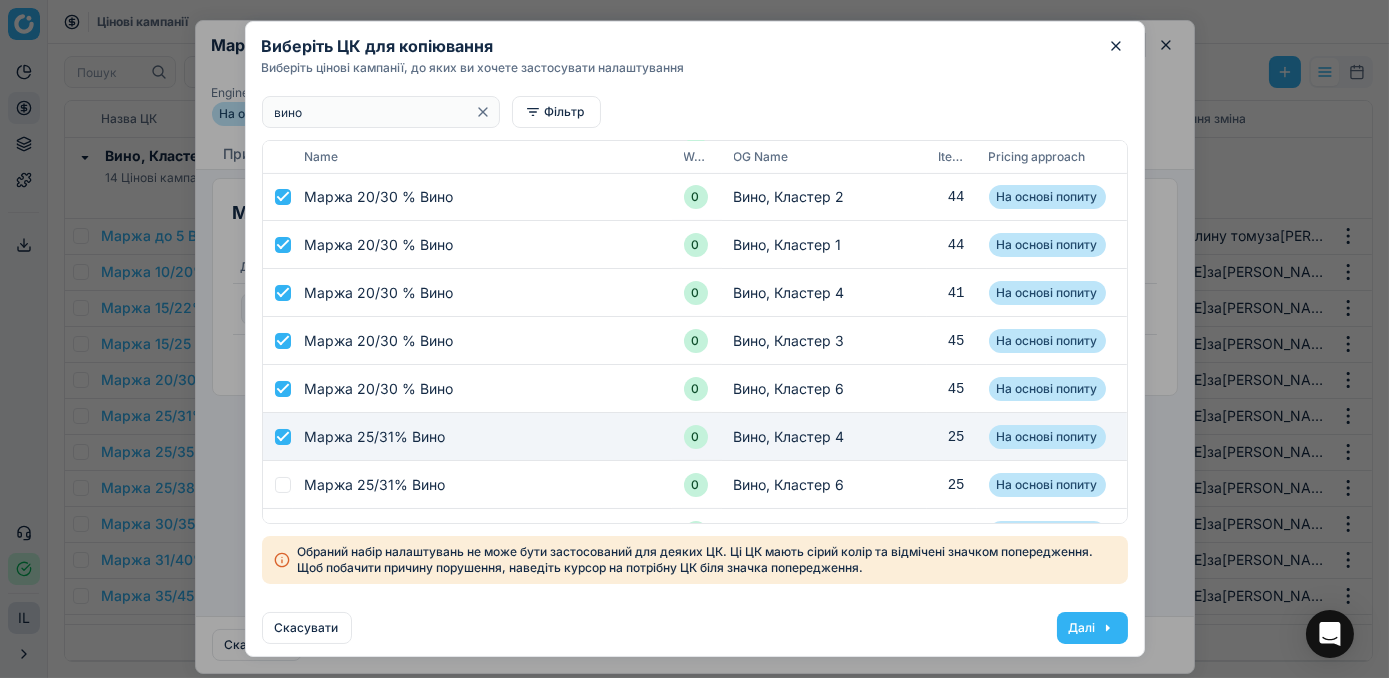 checkbox on "true" 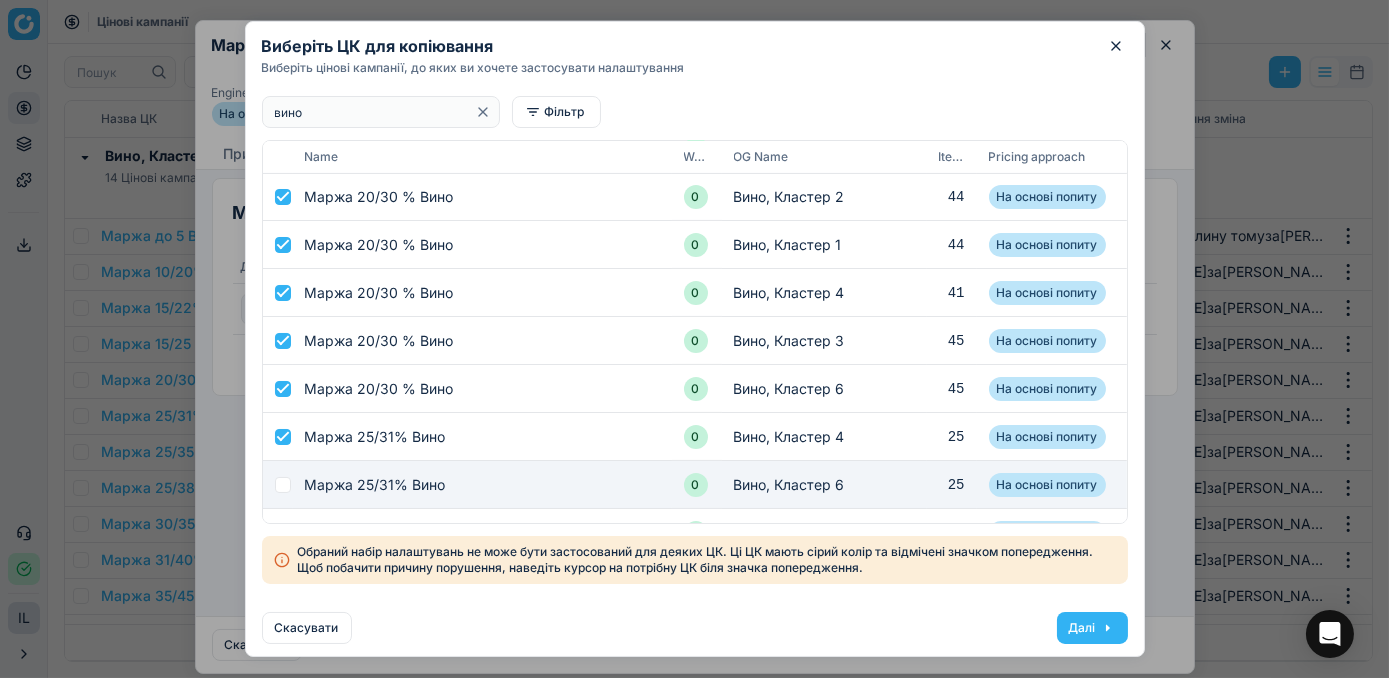 click at bounding box center (283, 485) 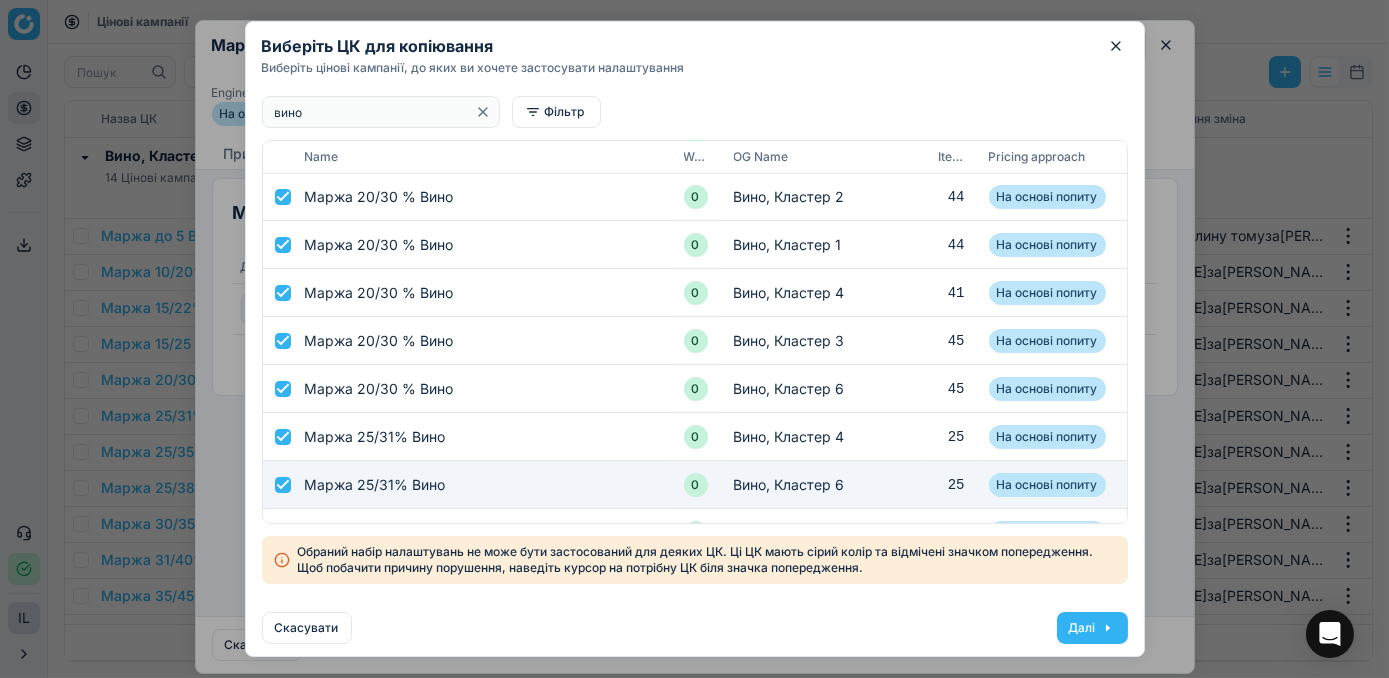 checkbox on "true" 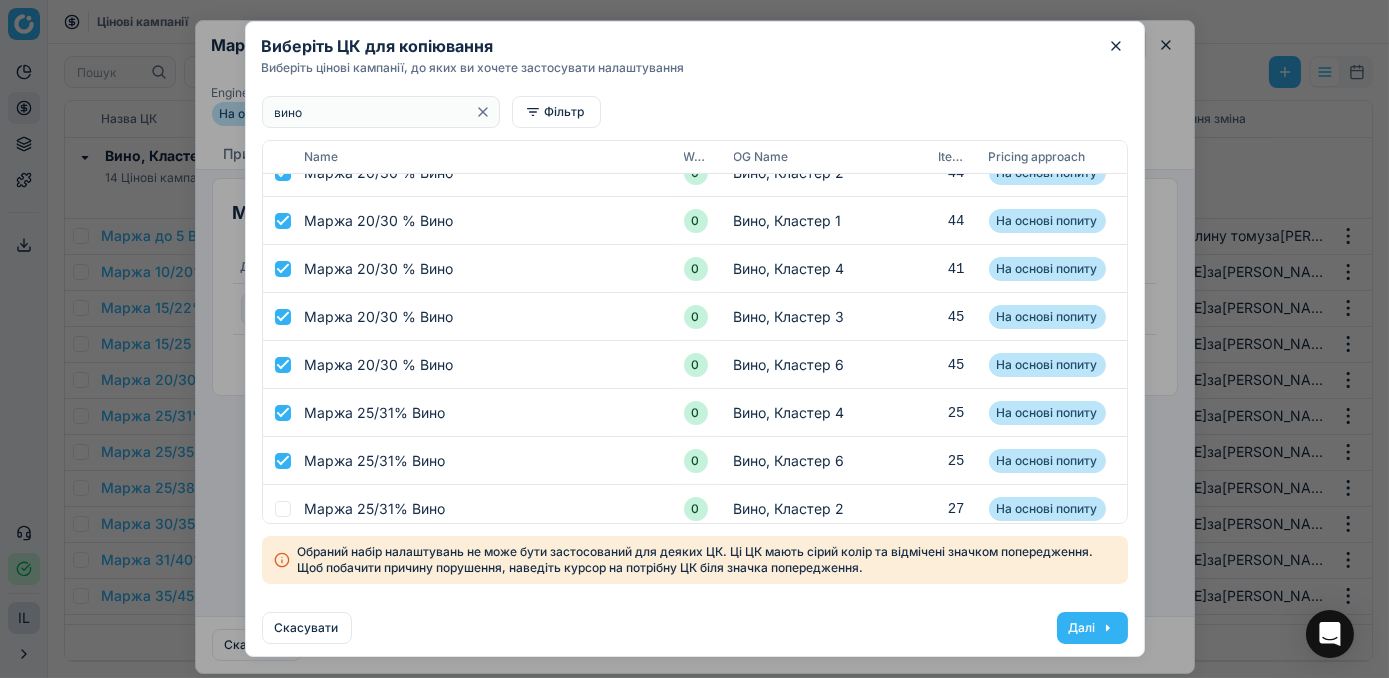 scroll, scrollTop: 1264, scrollLeft: 0, axis: vertical 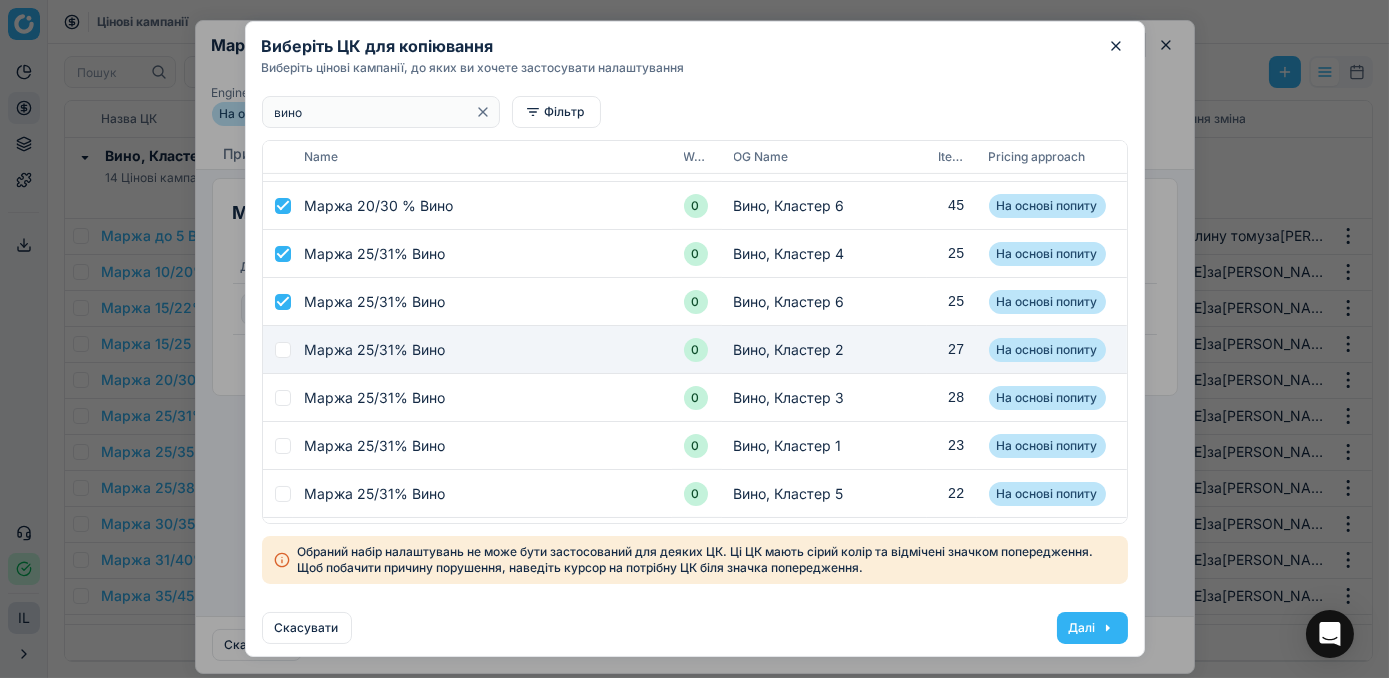 click at bounding box center [283, 350] 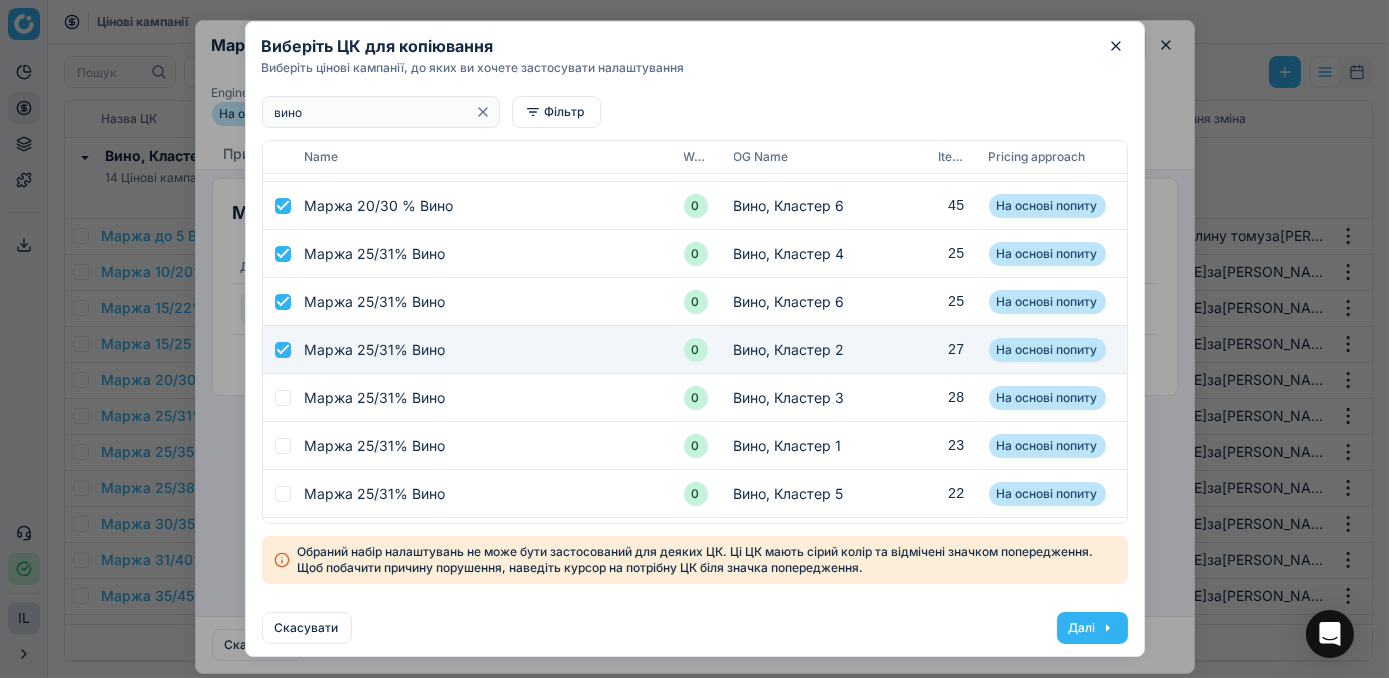 checkbox on "true" 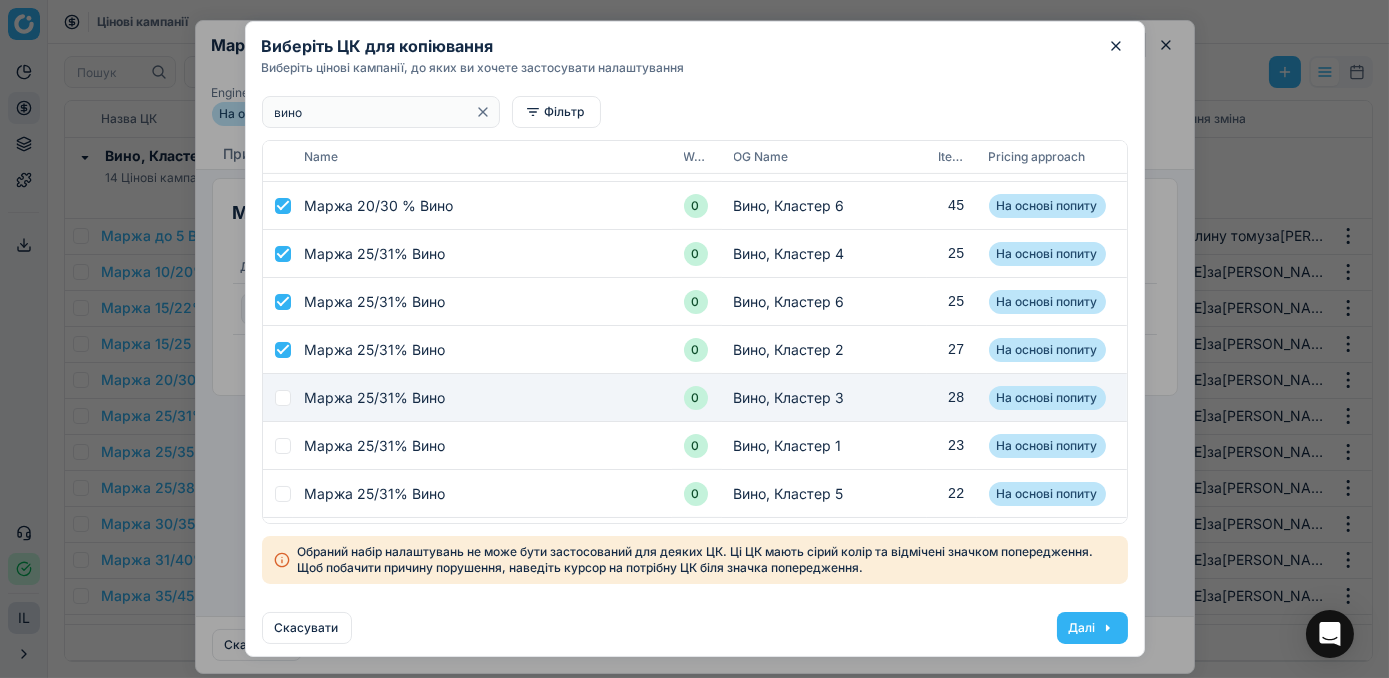 click at bounding box center [283, 398] 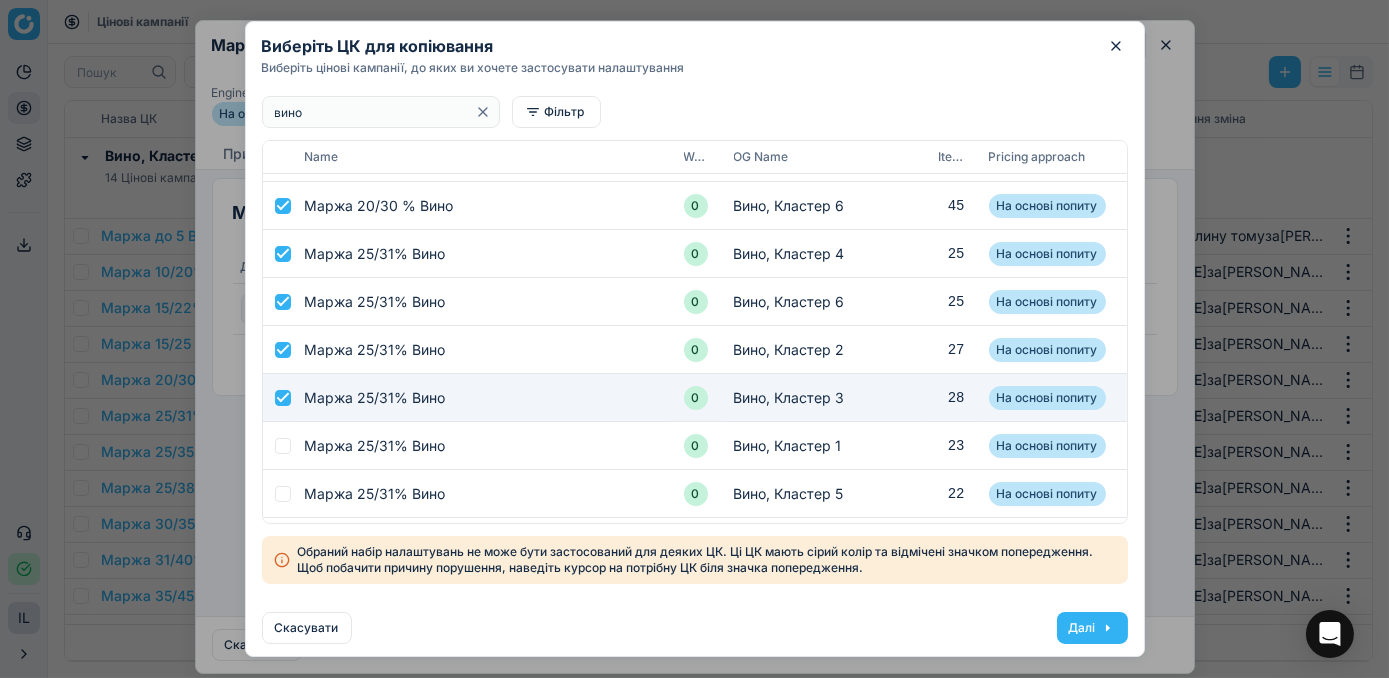 checkbox on "true" 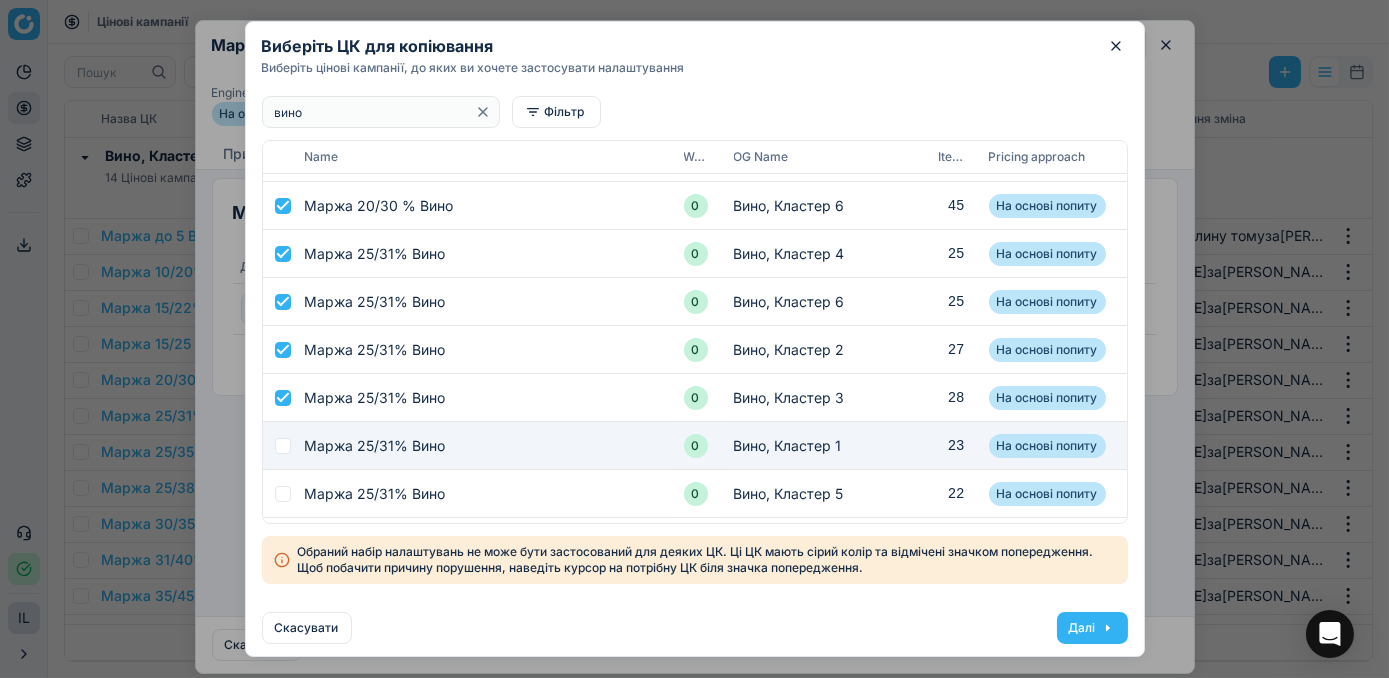 click at bounding box center [283, 446] 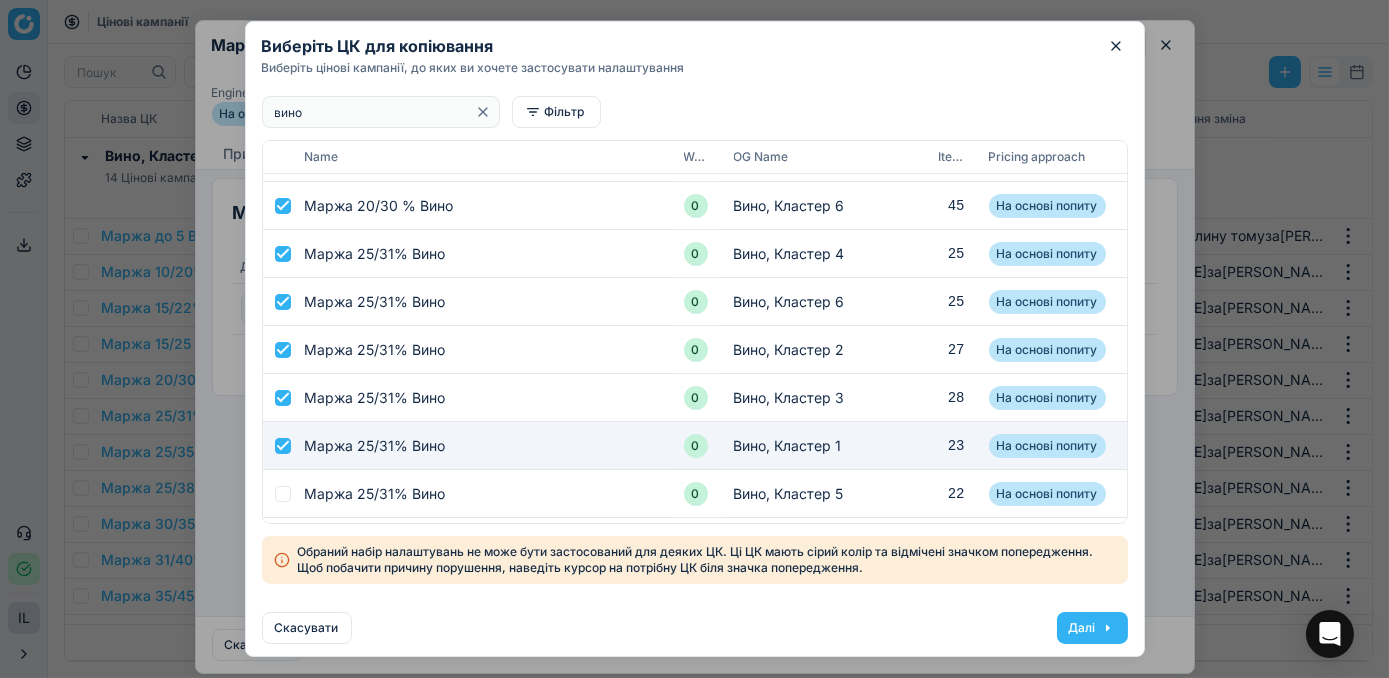 checkbox on "true" 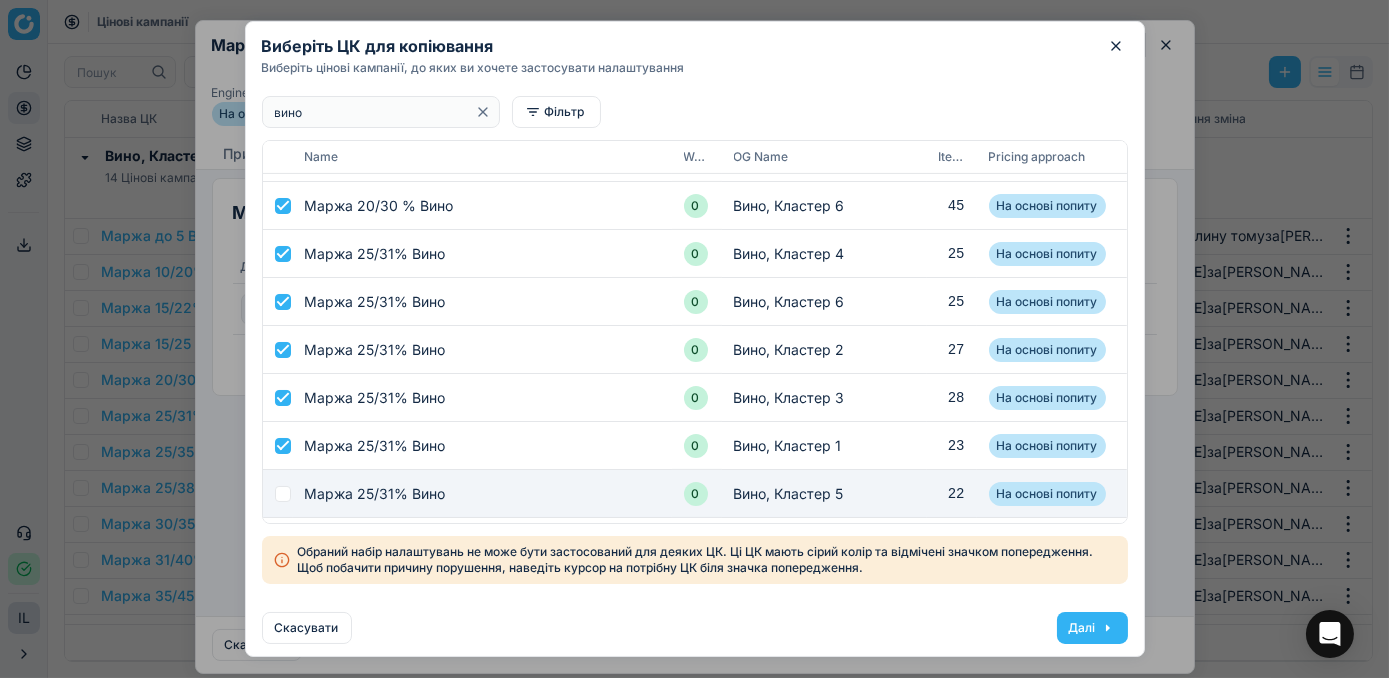 click at bounding box center (283, 494) 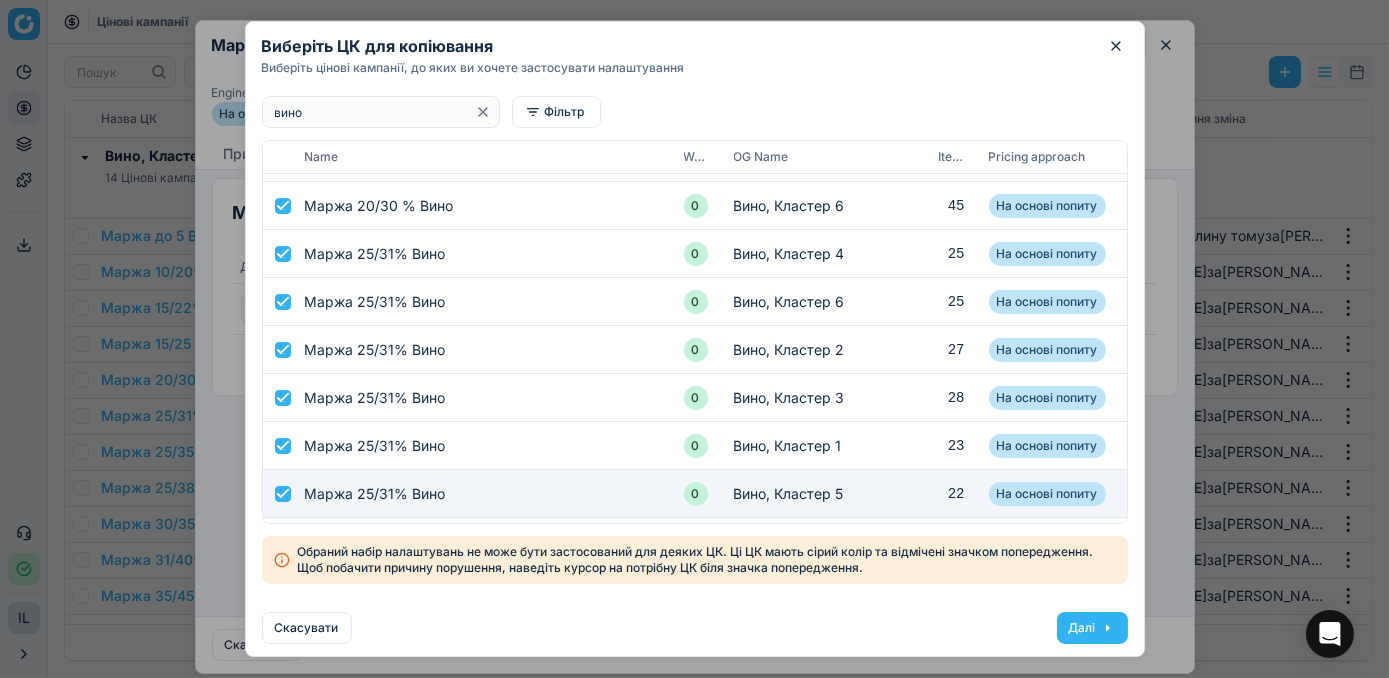 checkbox on "true" 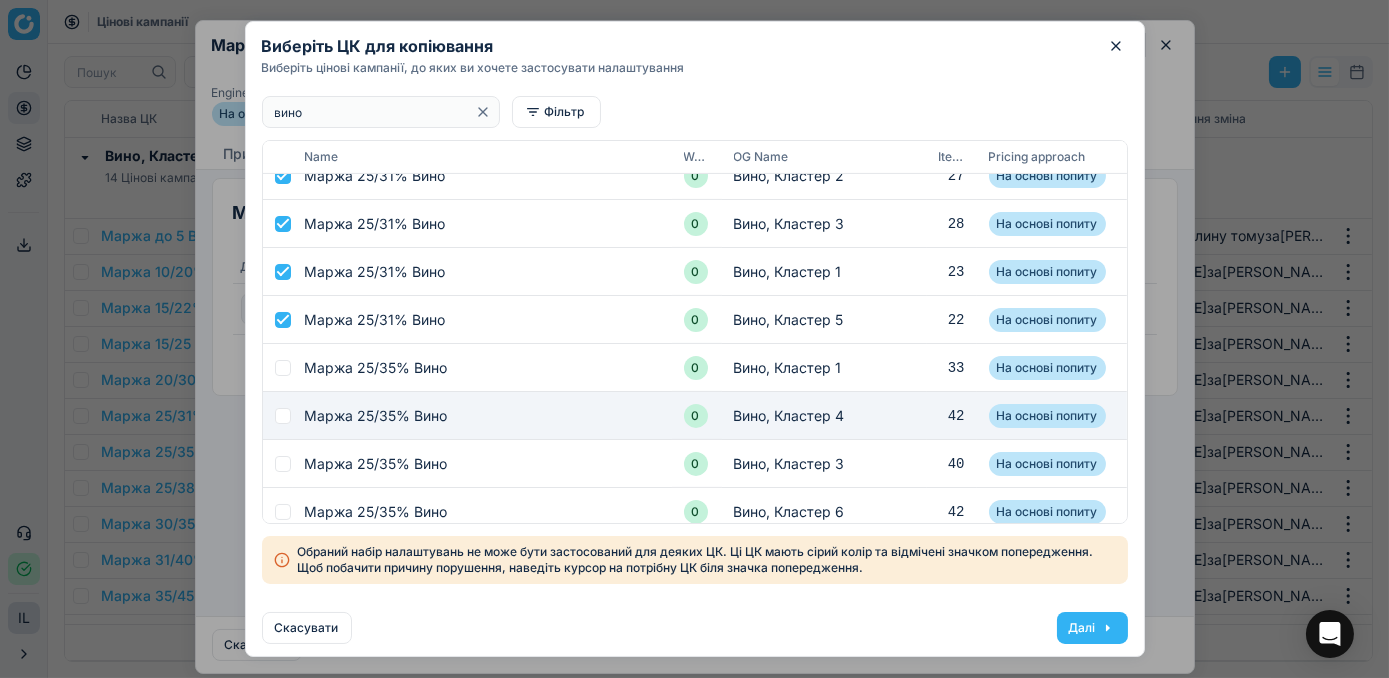 scroll, scrollTop: 1427, scrollLeft: 0, axis: vertical 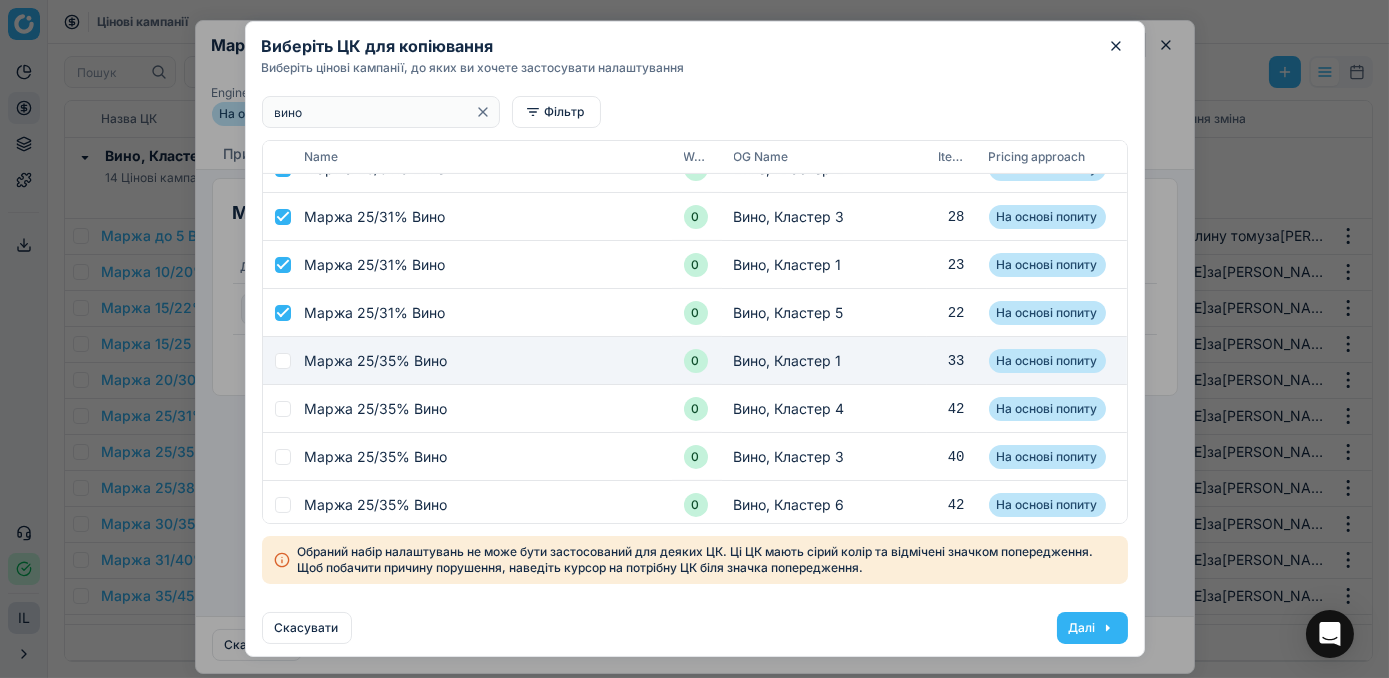 click at bounding box center [283, 361] 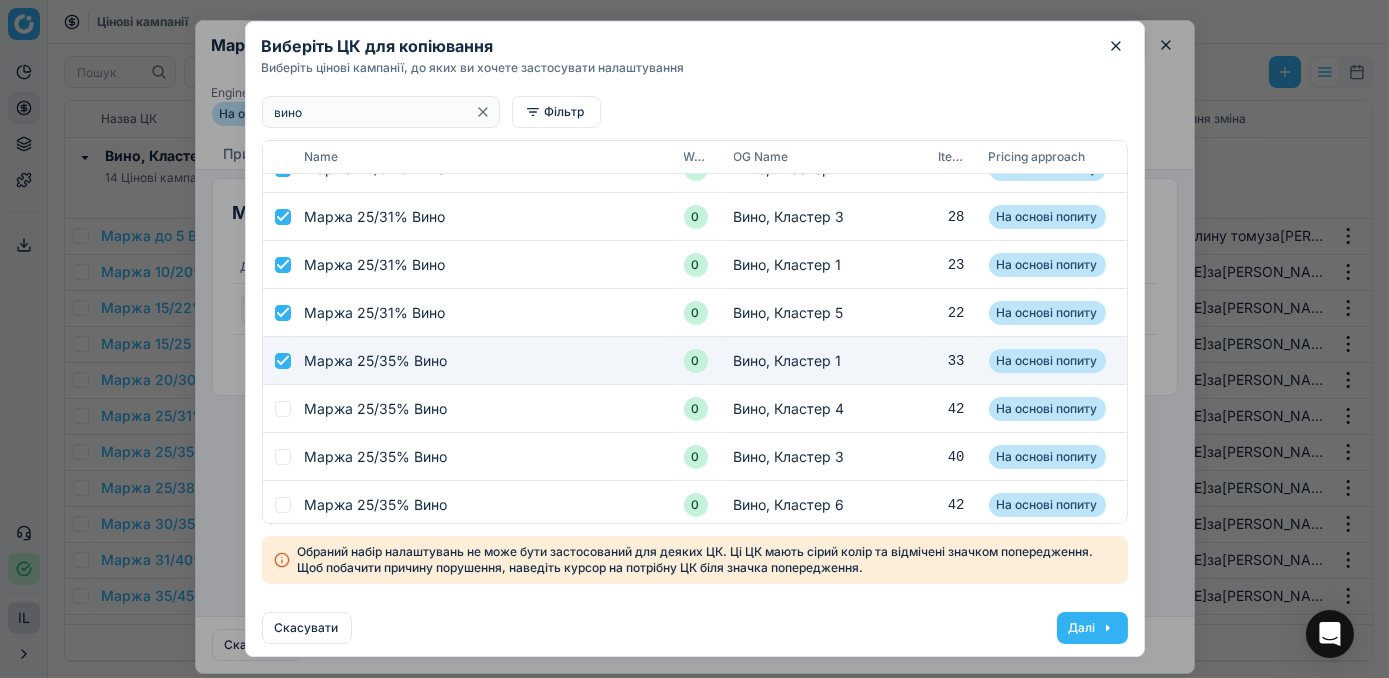checkbox on "true" 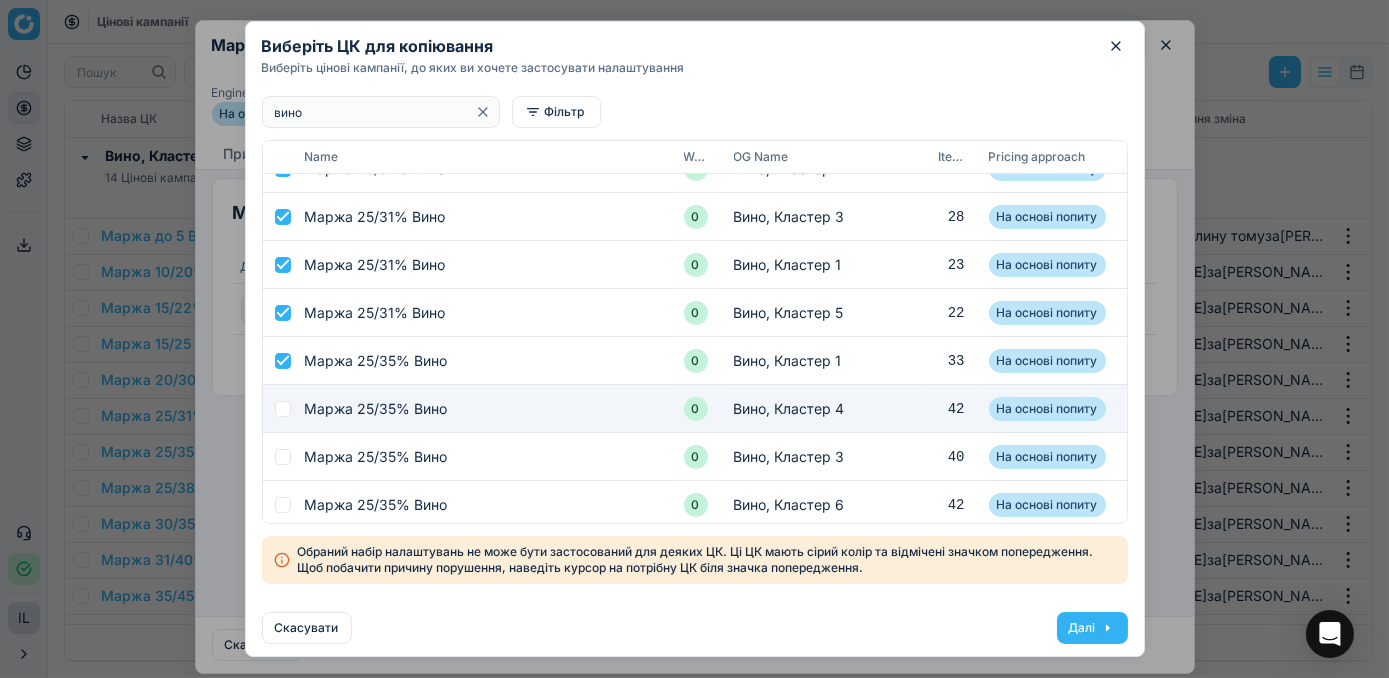click at bounding box center (283, 409) 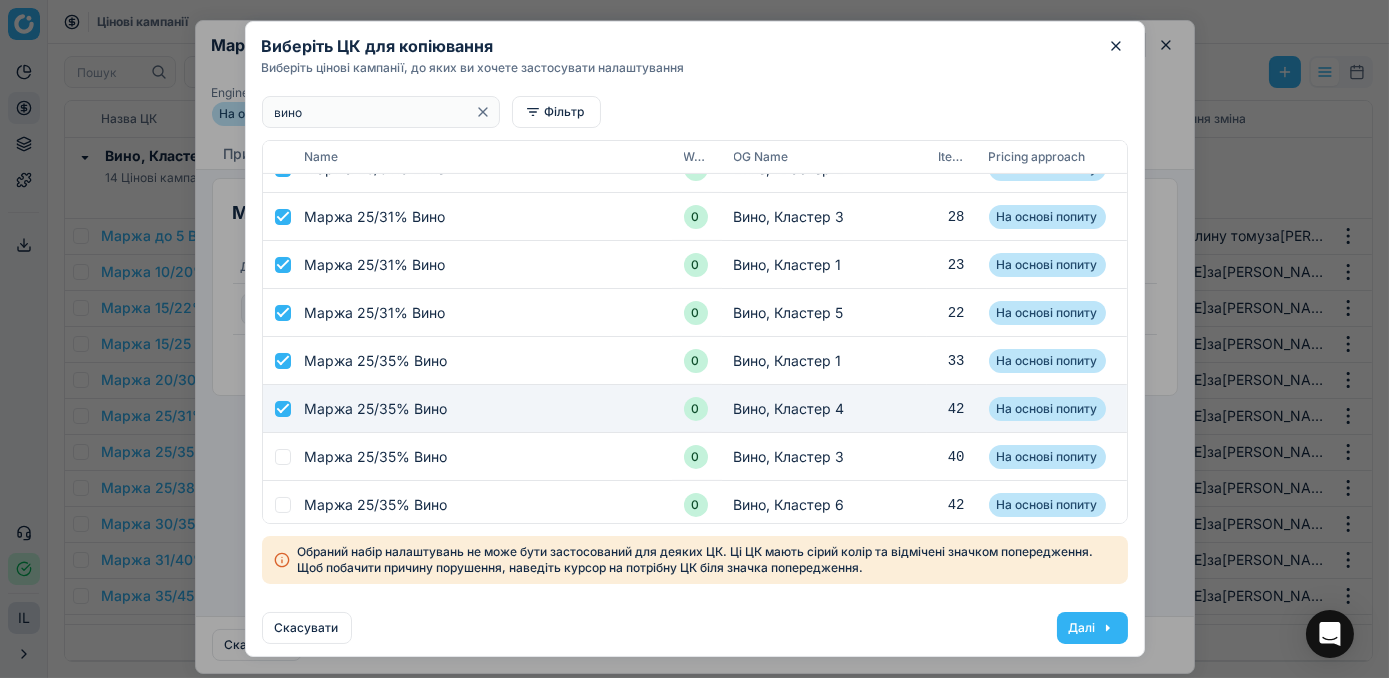 checkbox on "true" 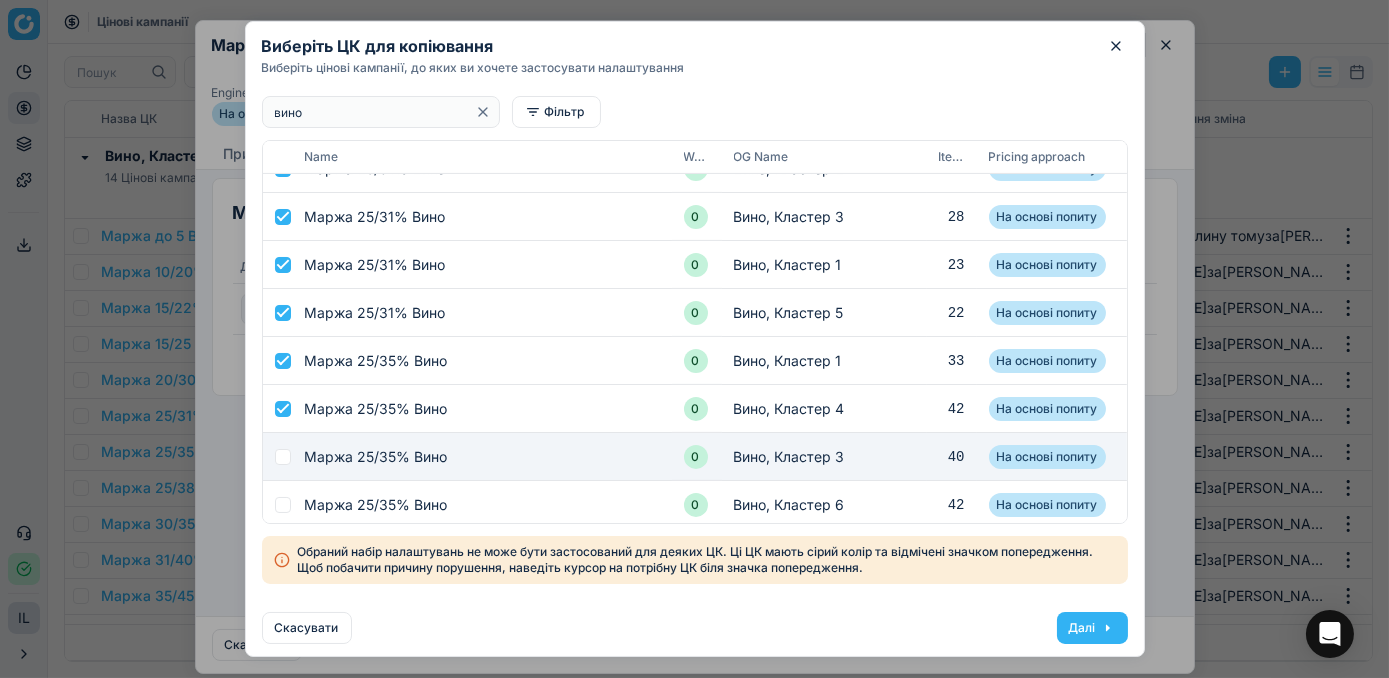 click at bounding box center (283, 457) 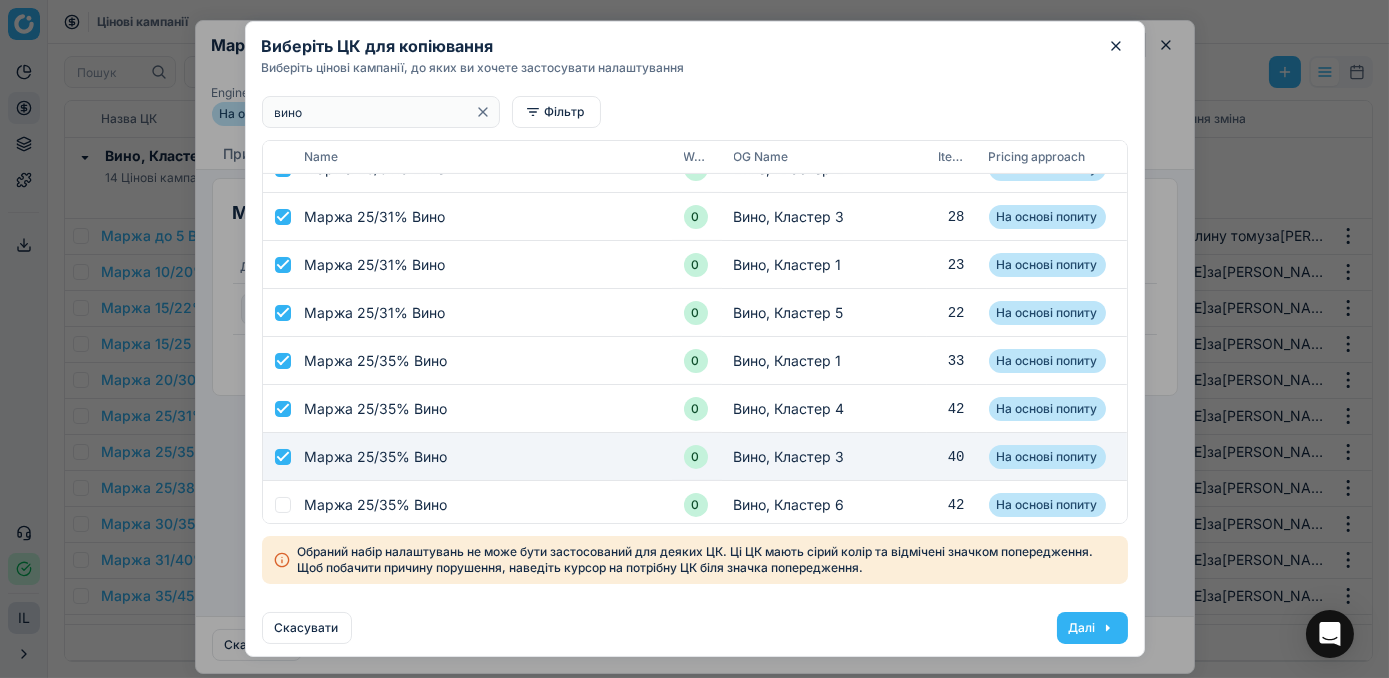 checkbox on "true" 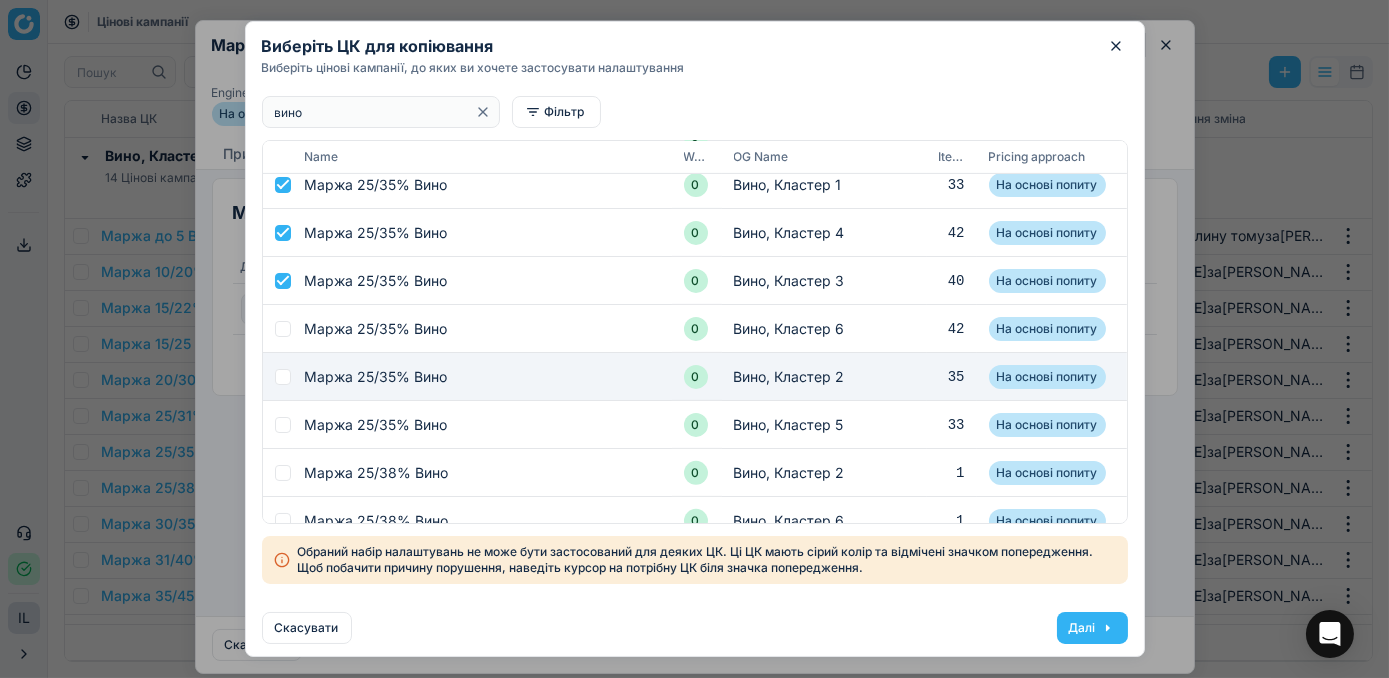 scroll, scrollTop: 1592, scrollLeft: 0, axis: vertical 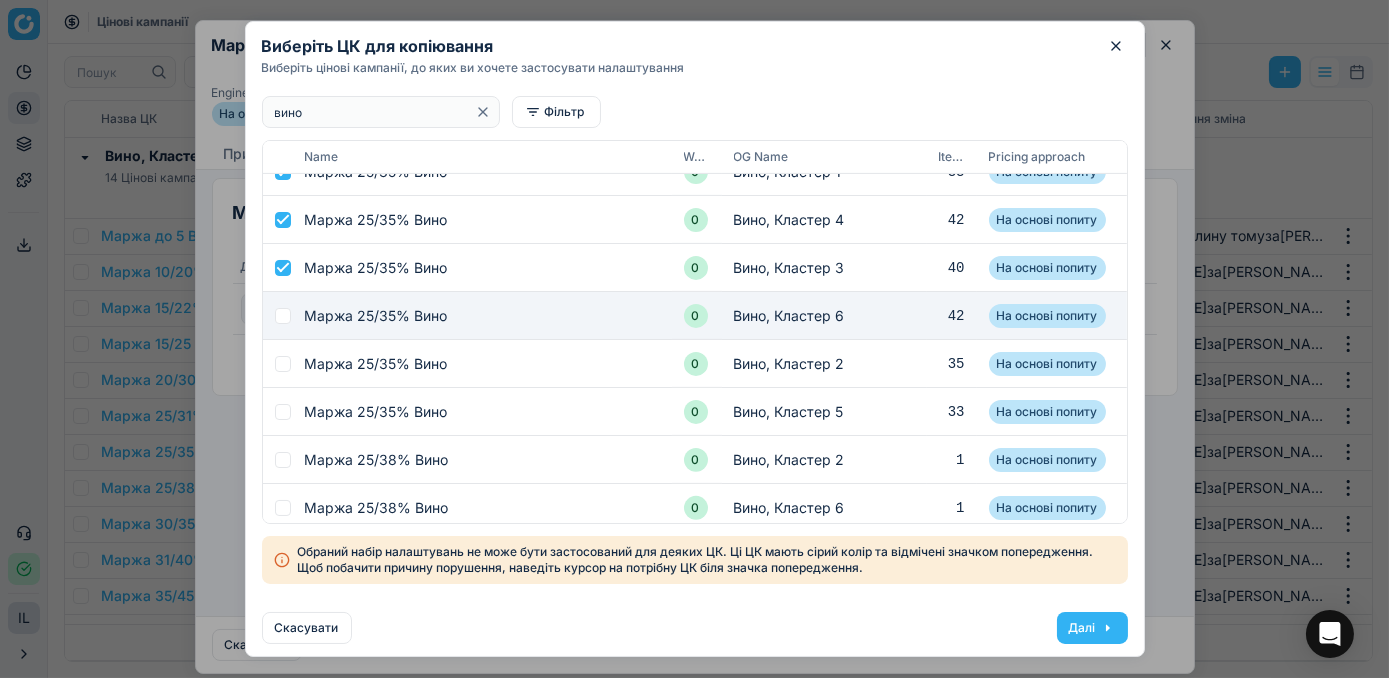 click at bounding box center [283, 316] 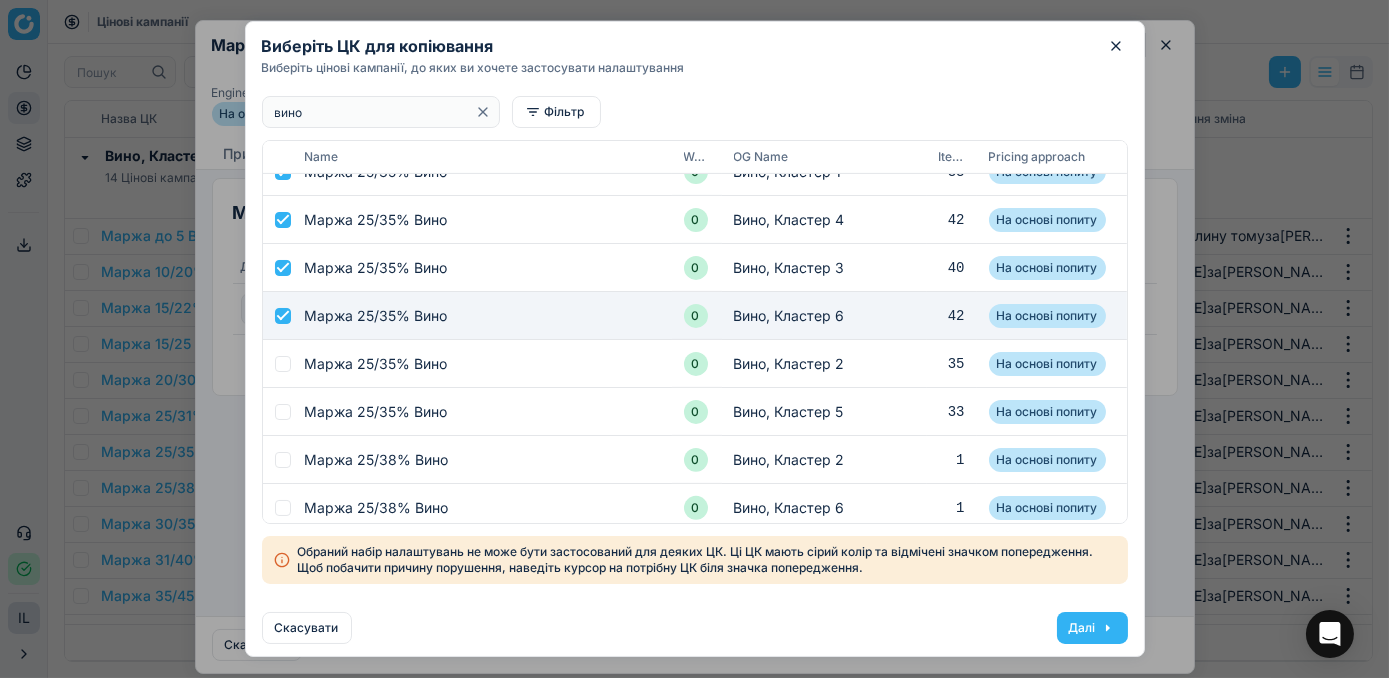 checkbox on "true" 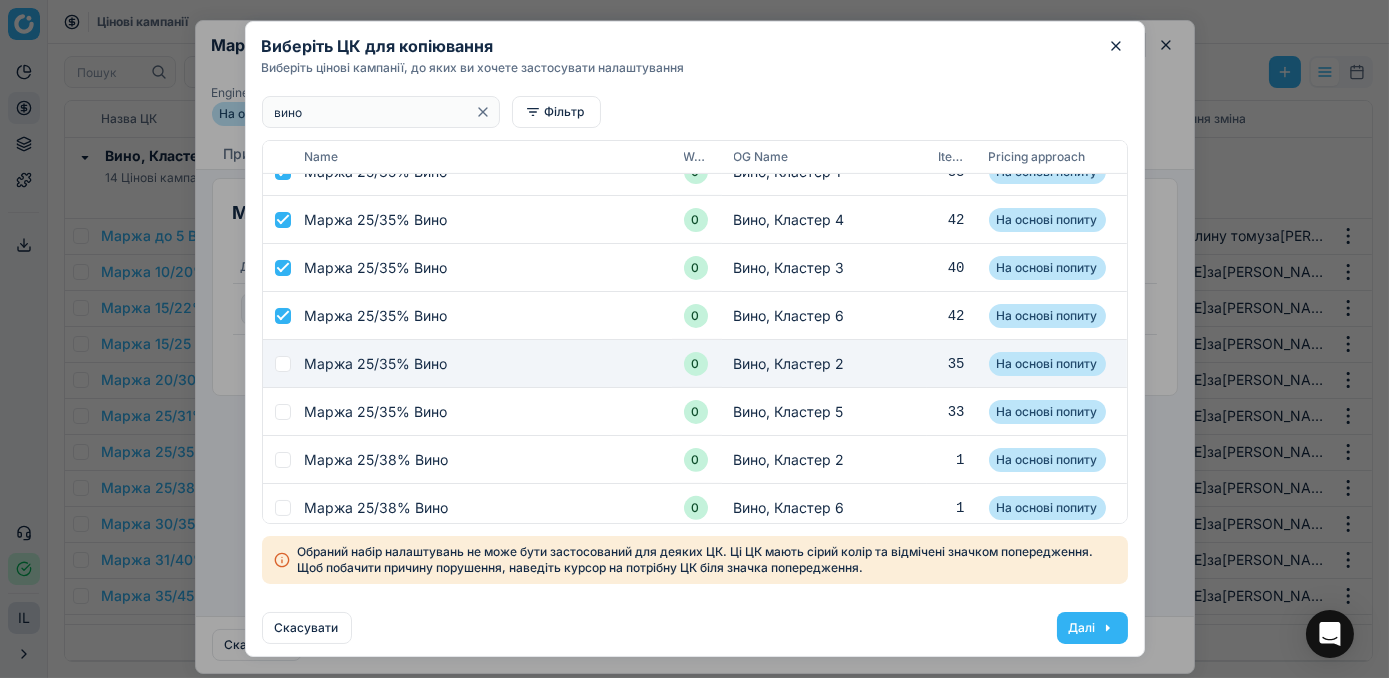 click at bounding box center (283, 364) 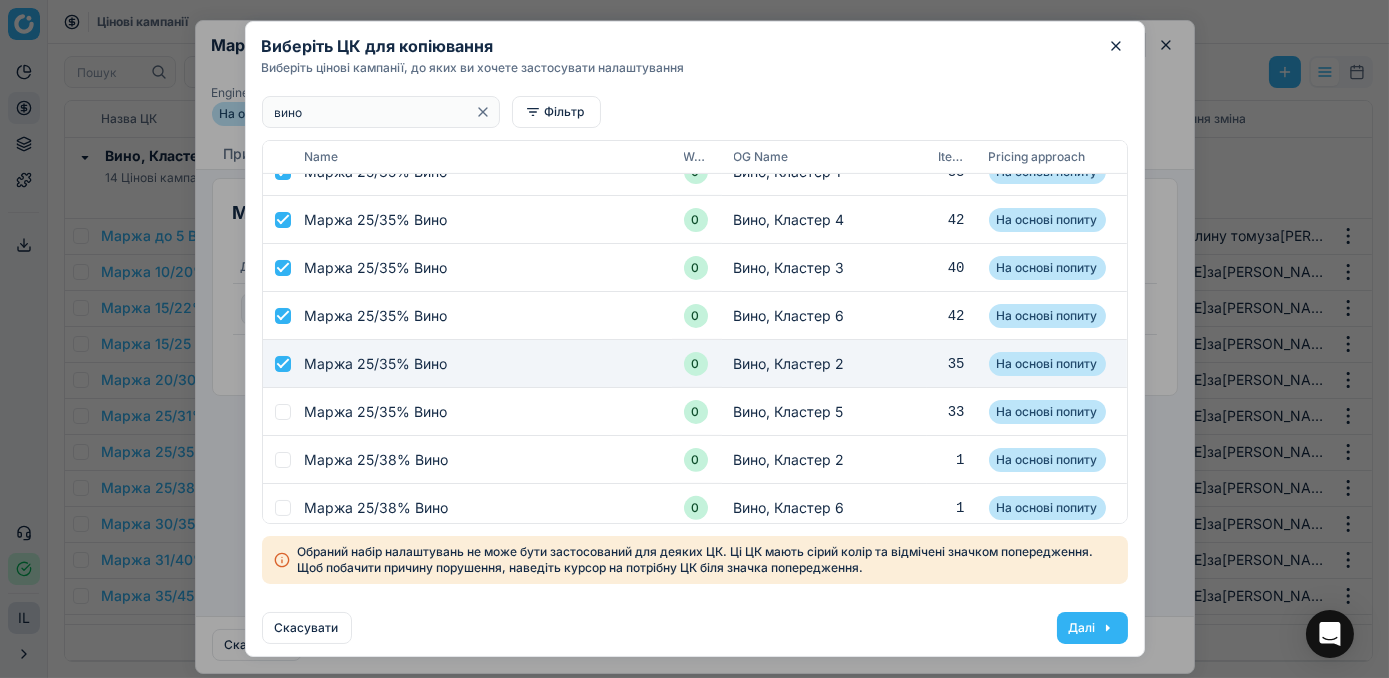 checkbox on "true" 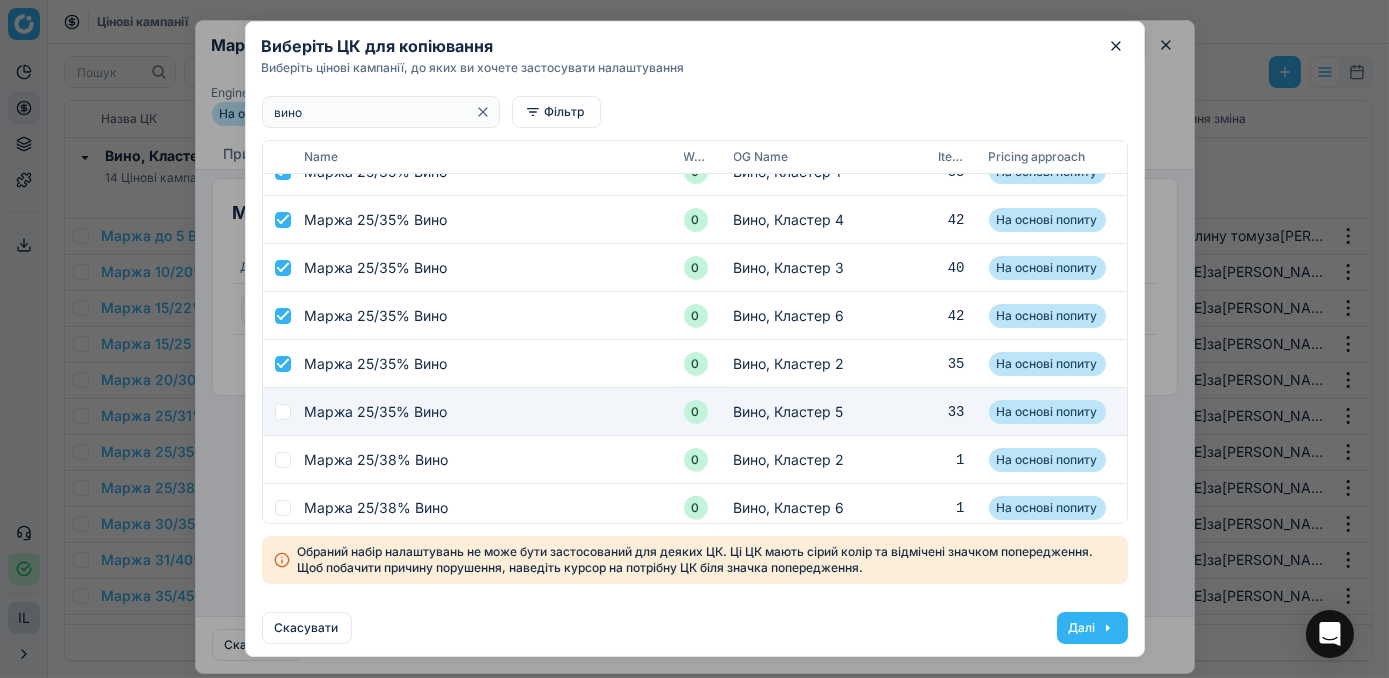 click at bounding box center [283, 412] 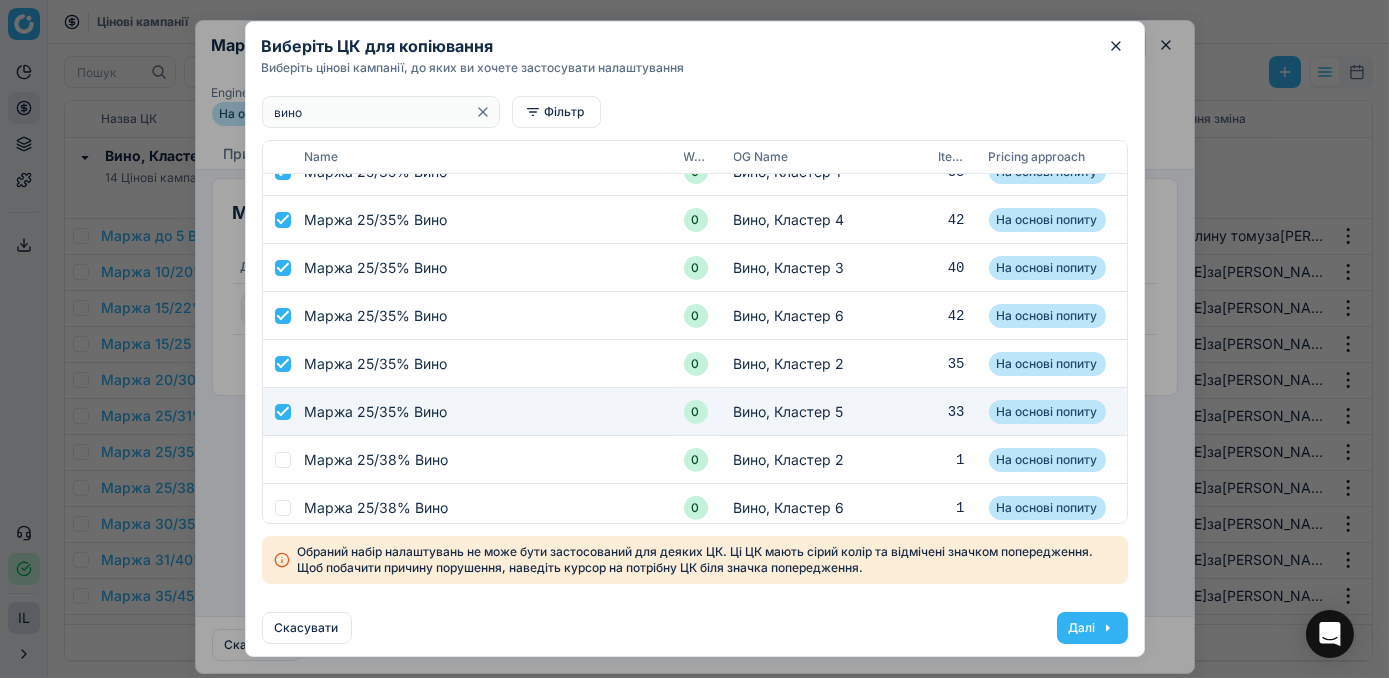 checkbox on "true" 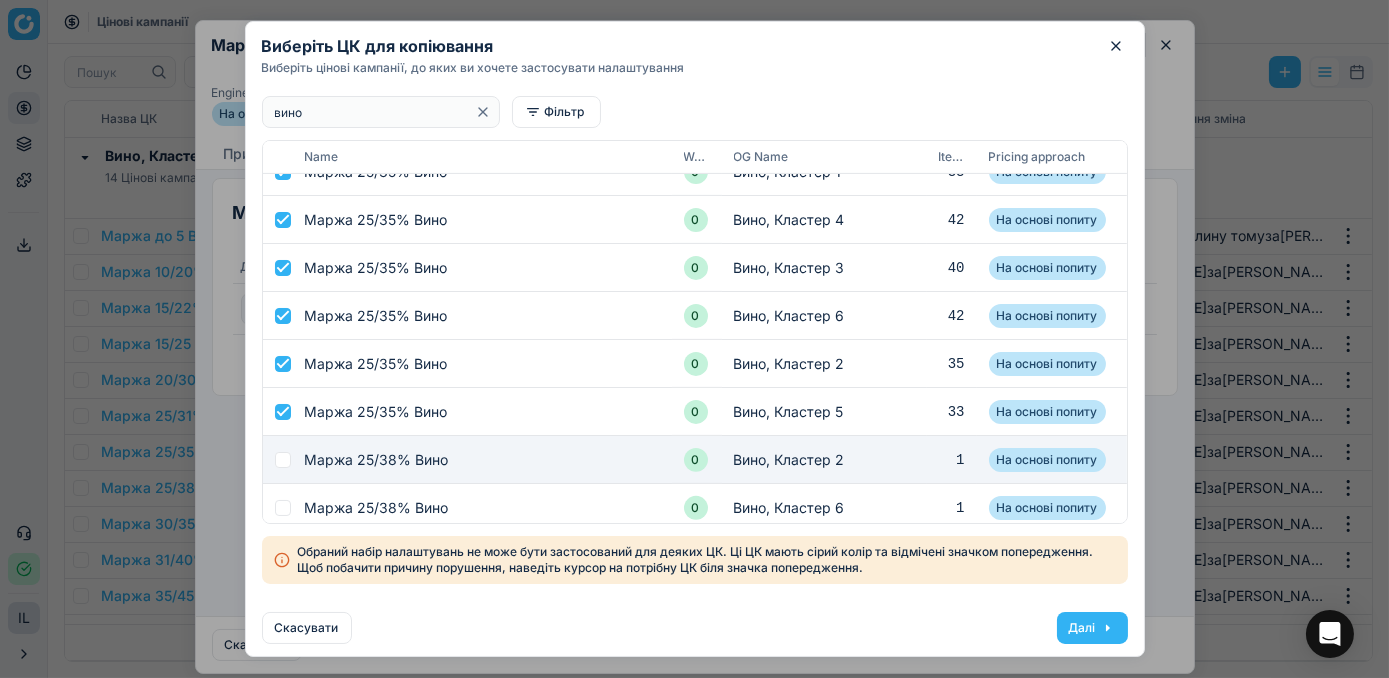click at bounding box center (278, 460) 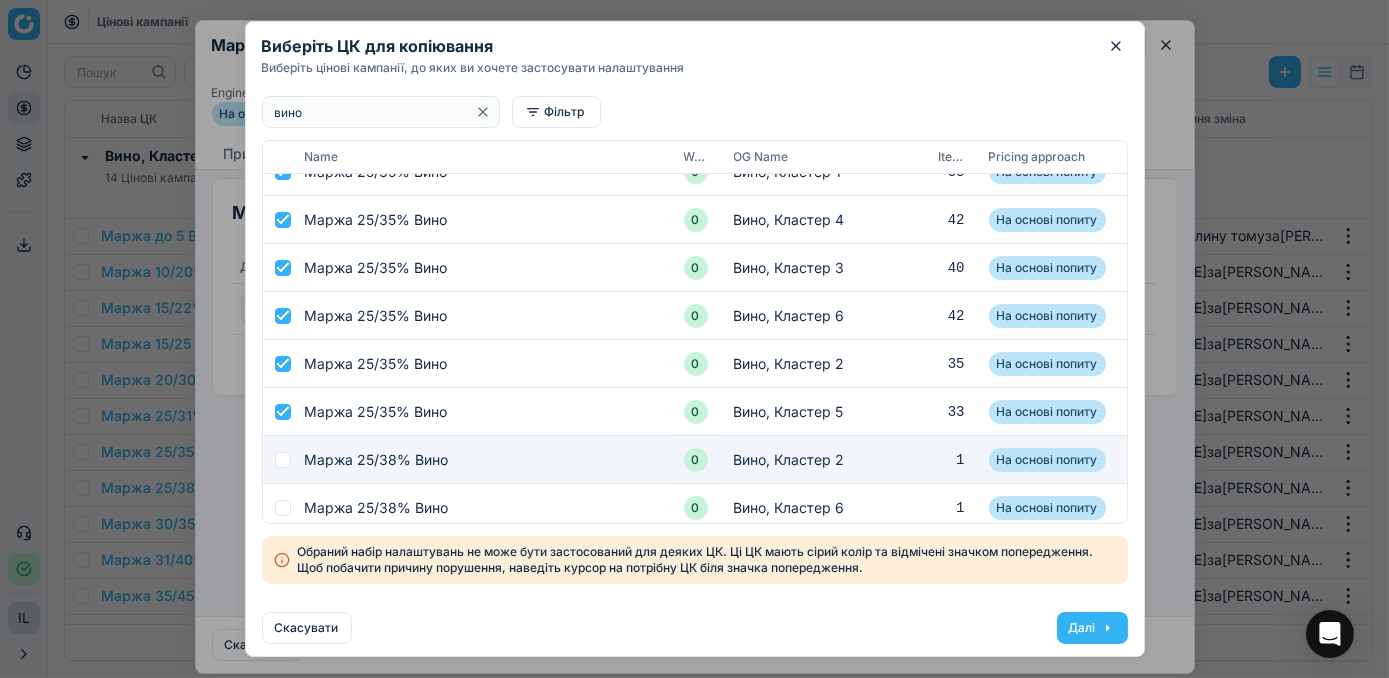 drag, startPoint x: 285, startPoint y: 460, endPoint x: 285, endPoint y: 480, distance: 20 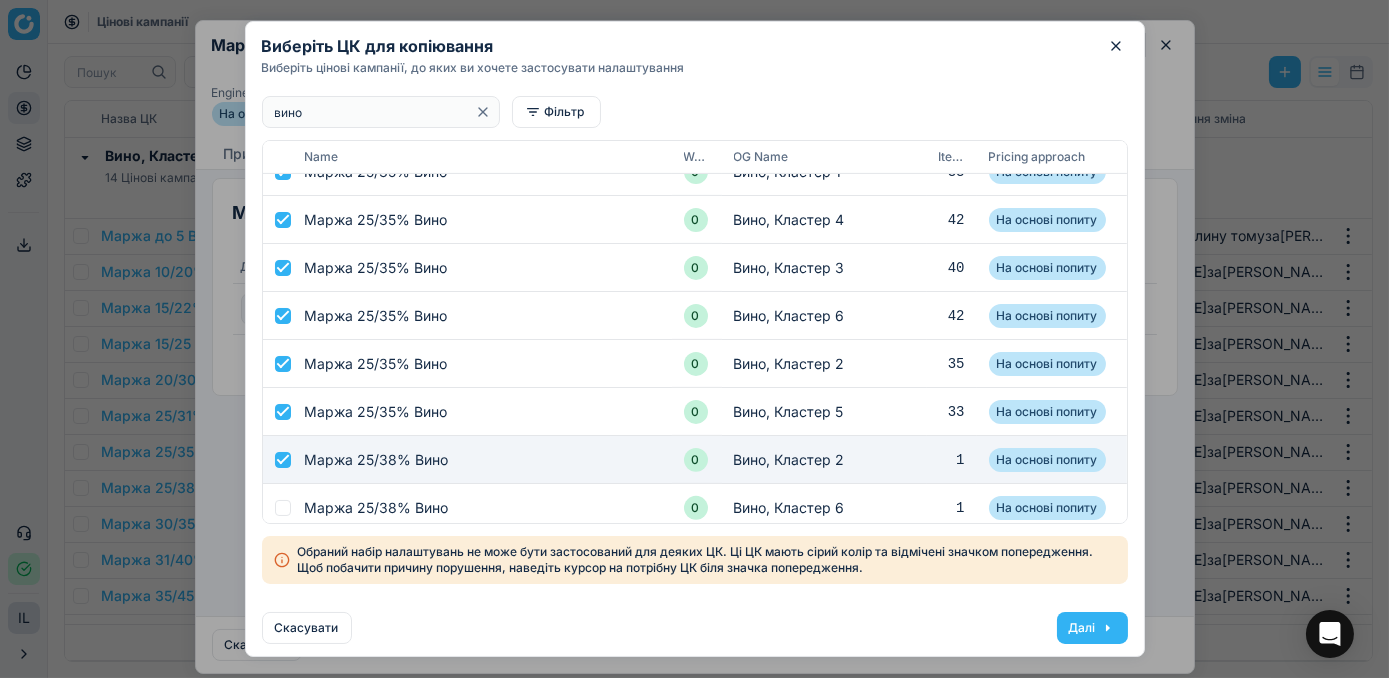 checkbox on "true" 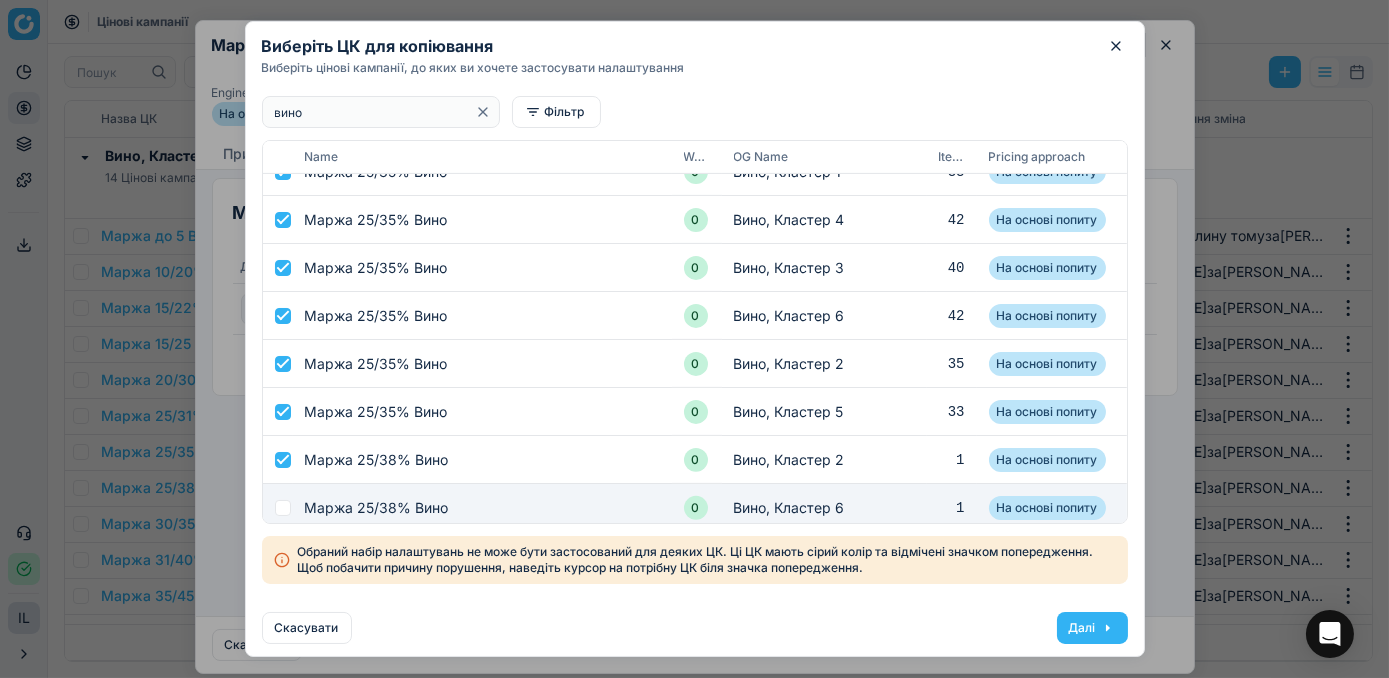 click at bounding box center (283, 508) 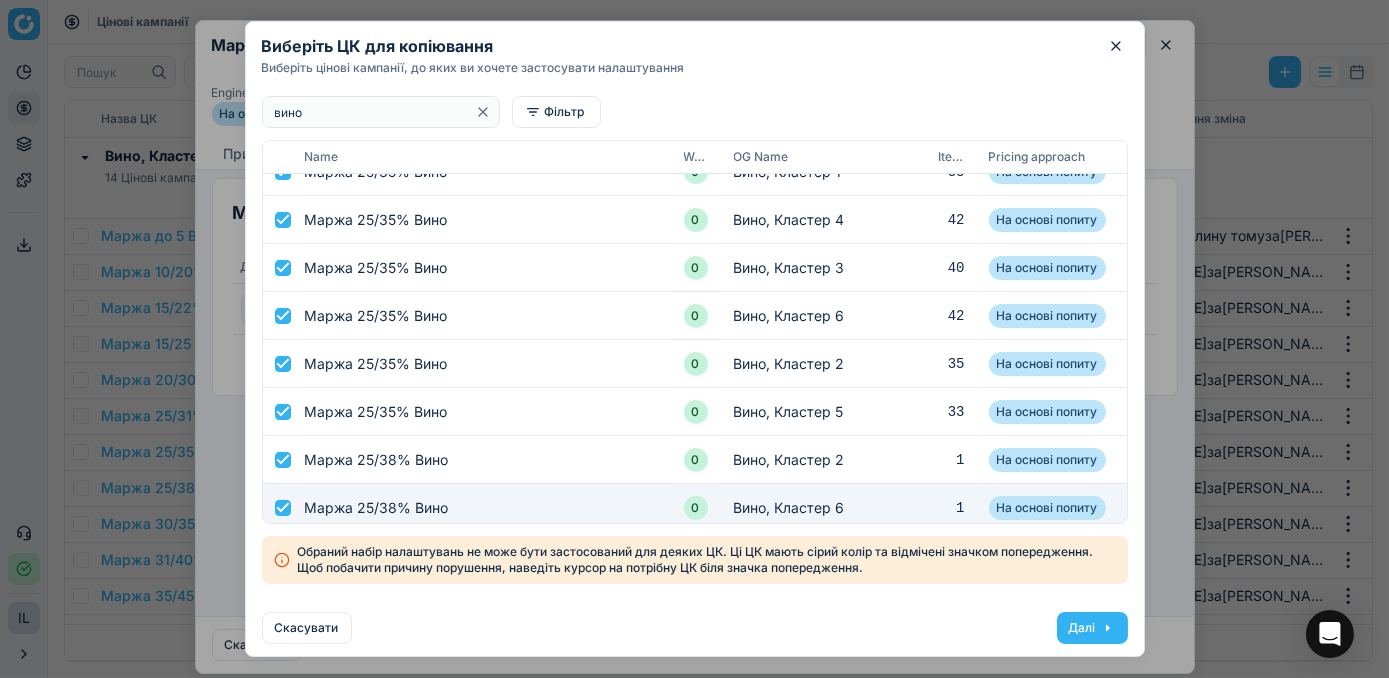 checkbox on "true" 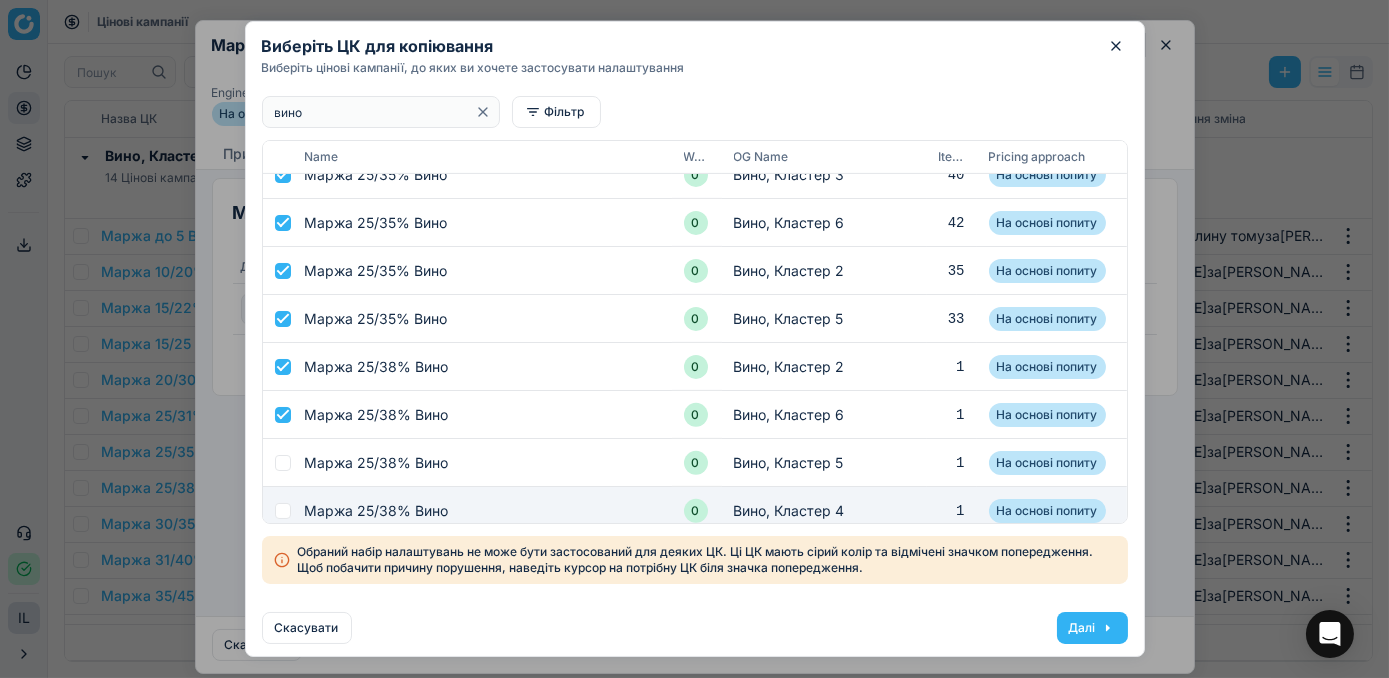 scroll, scrollTop: 1756, scrollLeft: 0, axis: vertical 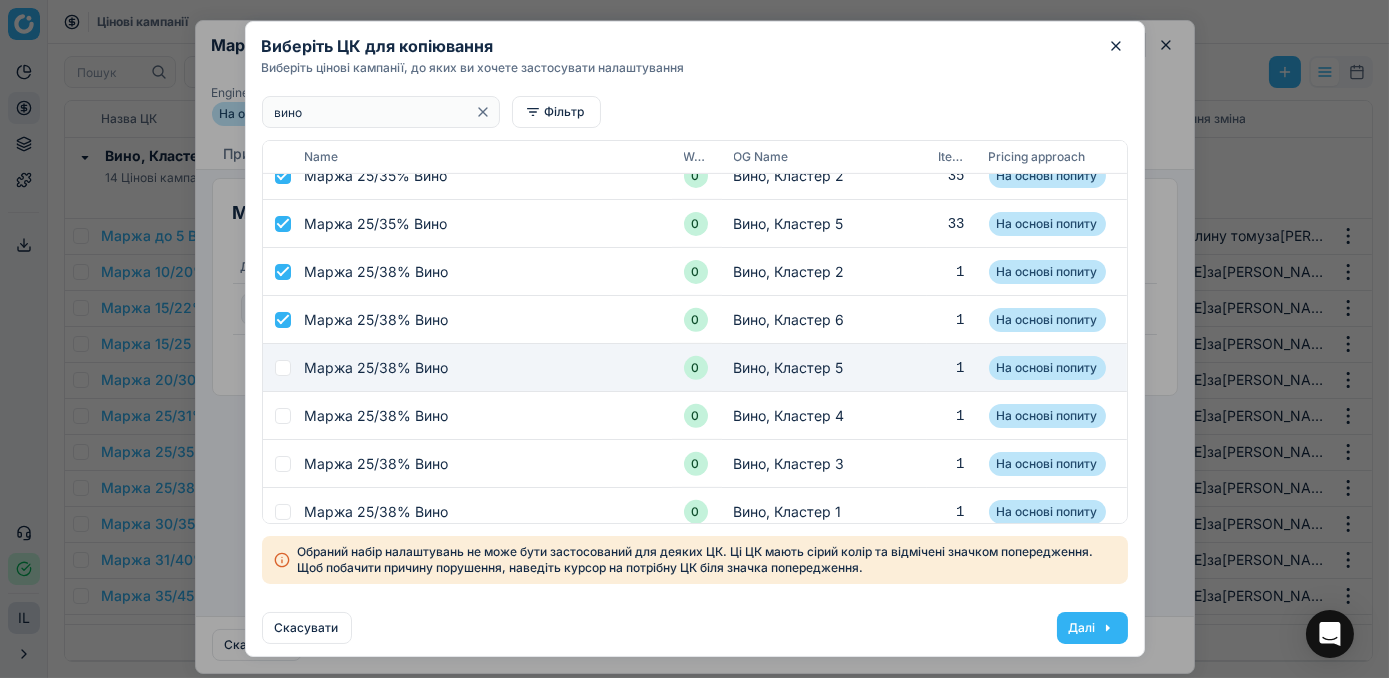 click at bounding box center (283, 368) 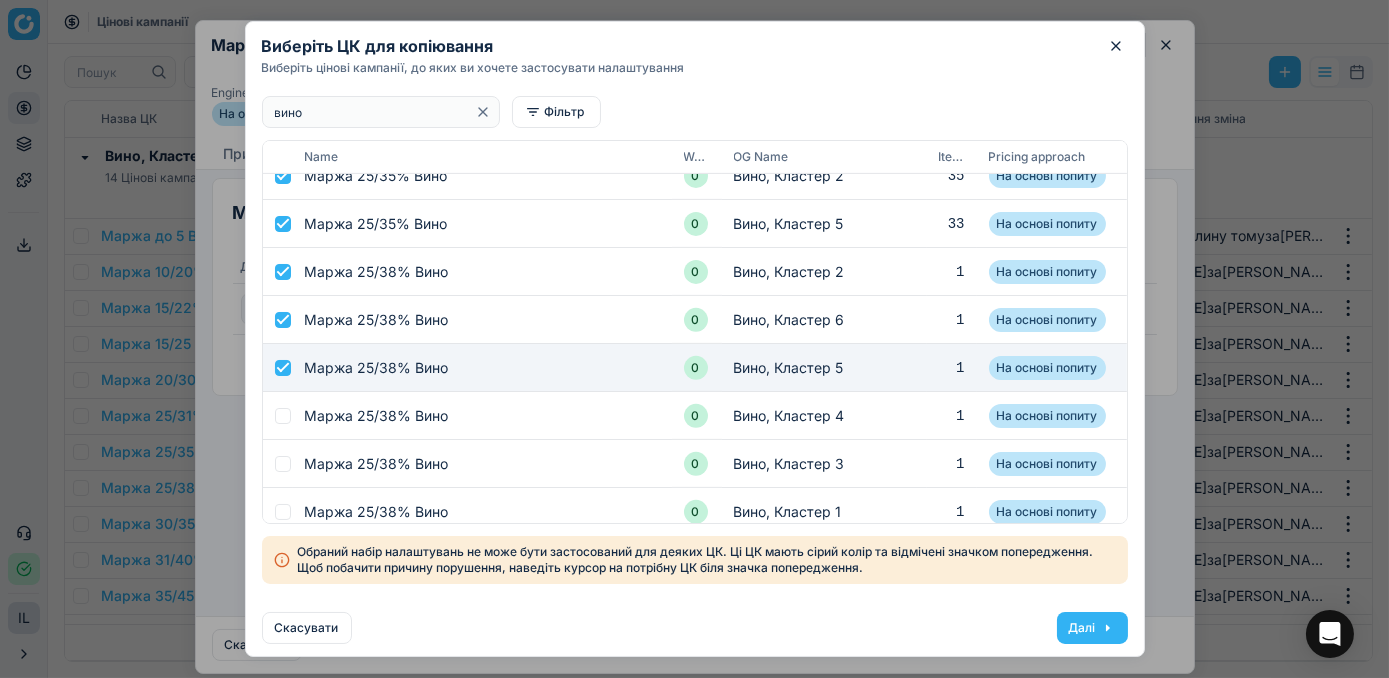checkbox on "true" 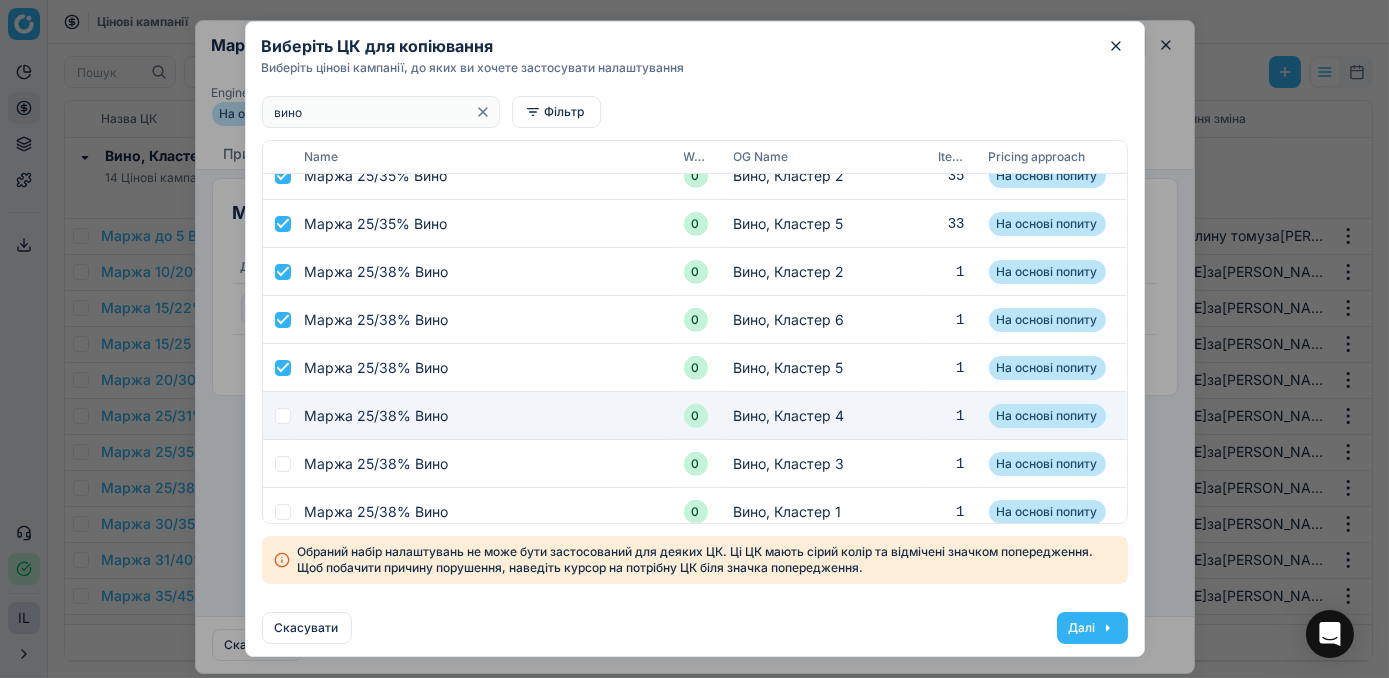 click at bounding box center (278, 416) 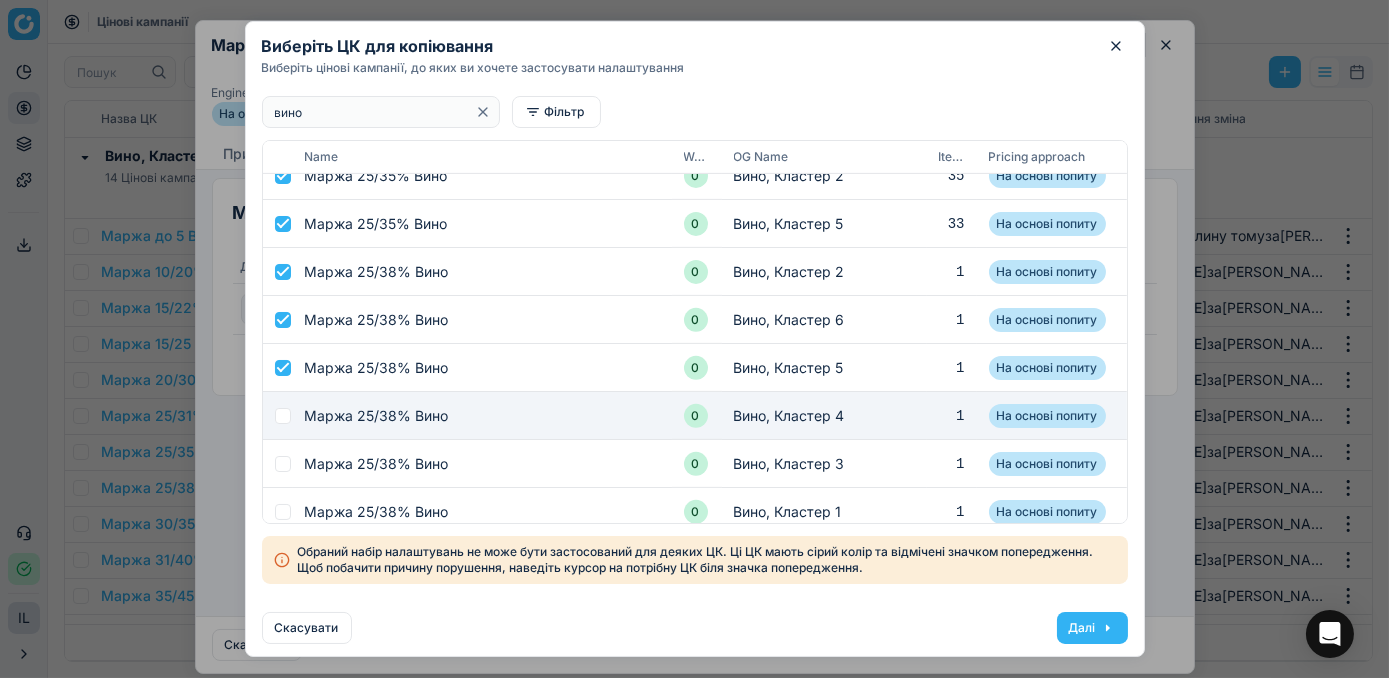 click at bounding box center [283, 416] 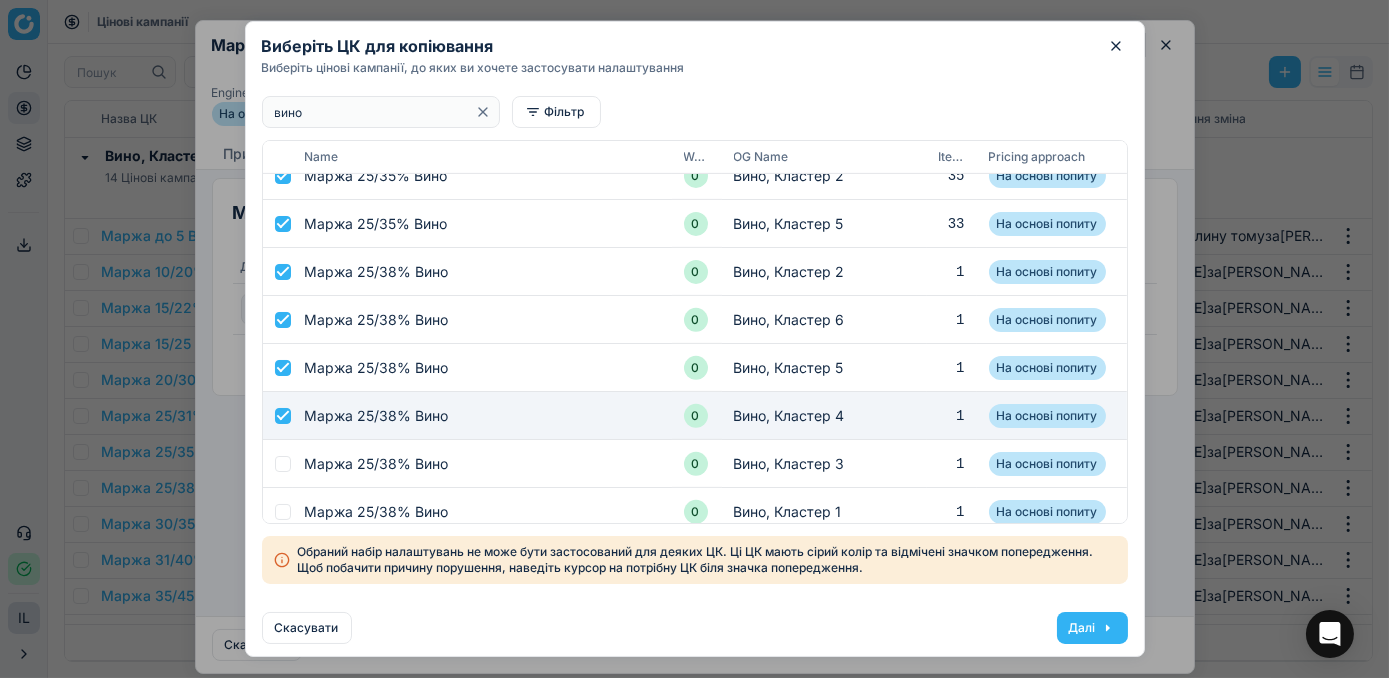 checkbox on "true" 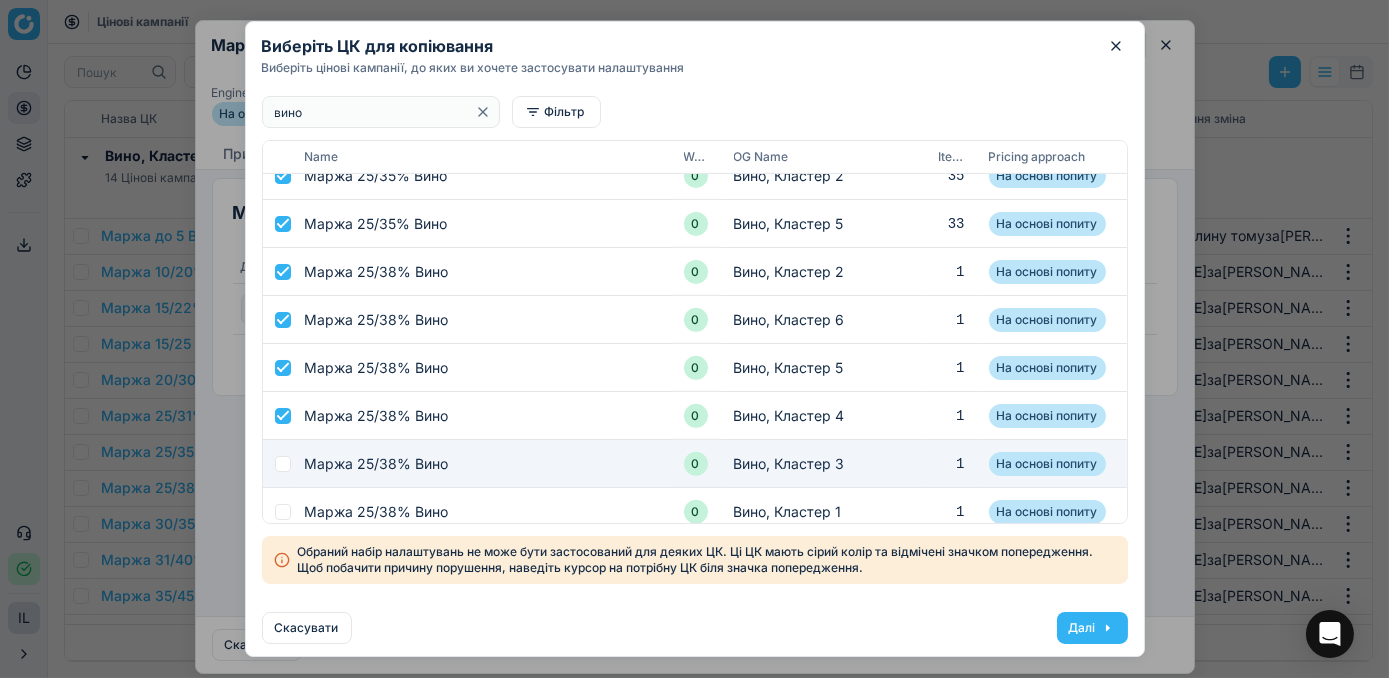 click at bounding box center [283, 464] 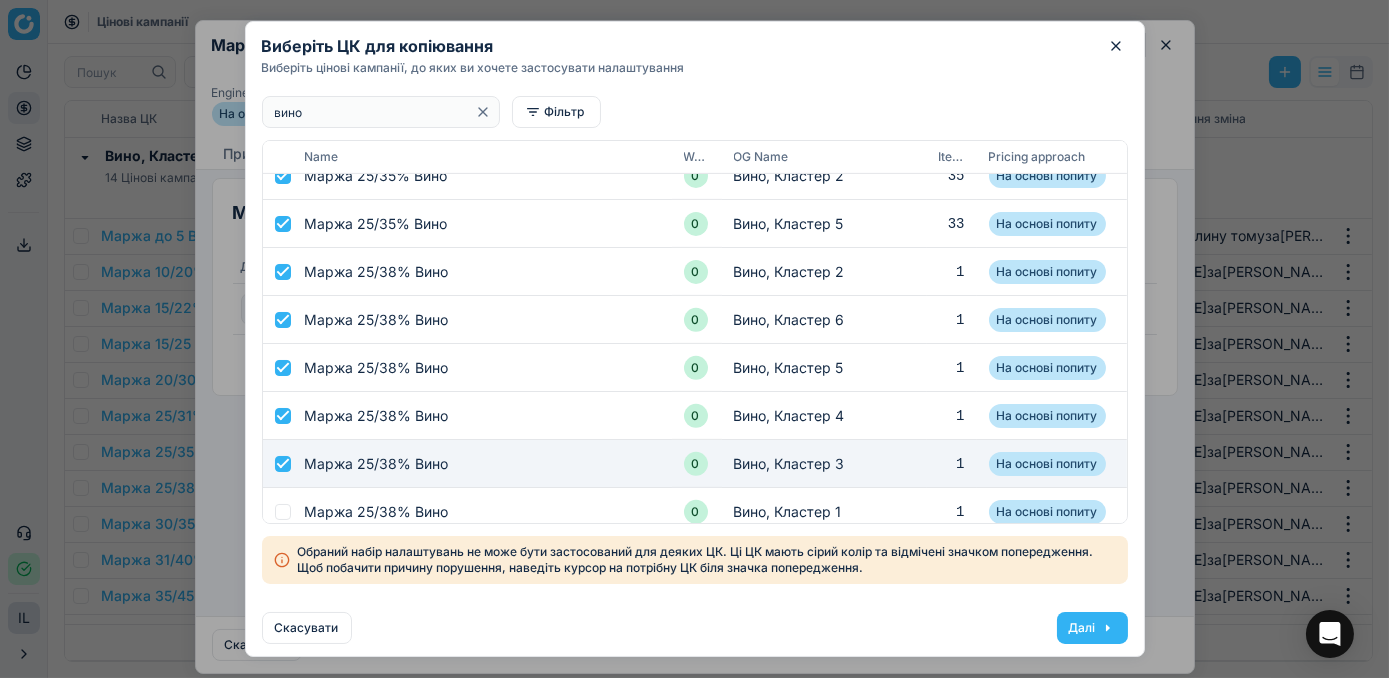 checkbox on "true" 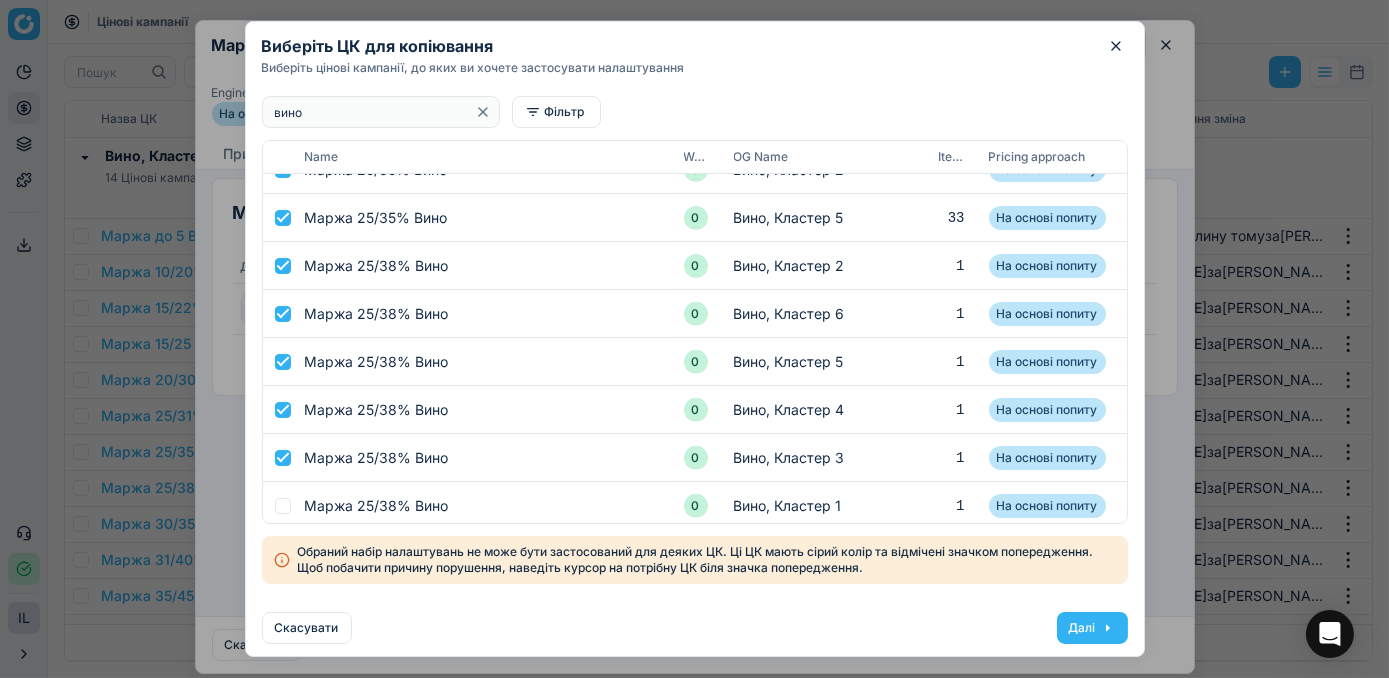 scroll, scrollTop: 1920, scrollLeft: 0, axis: vertical 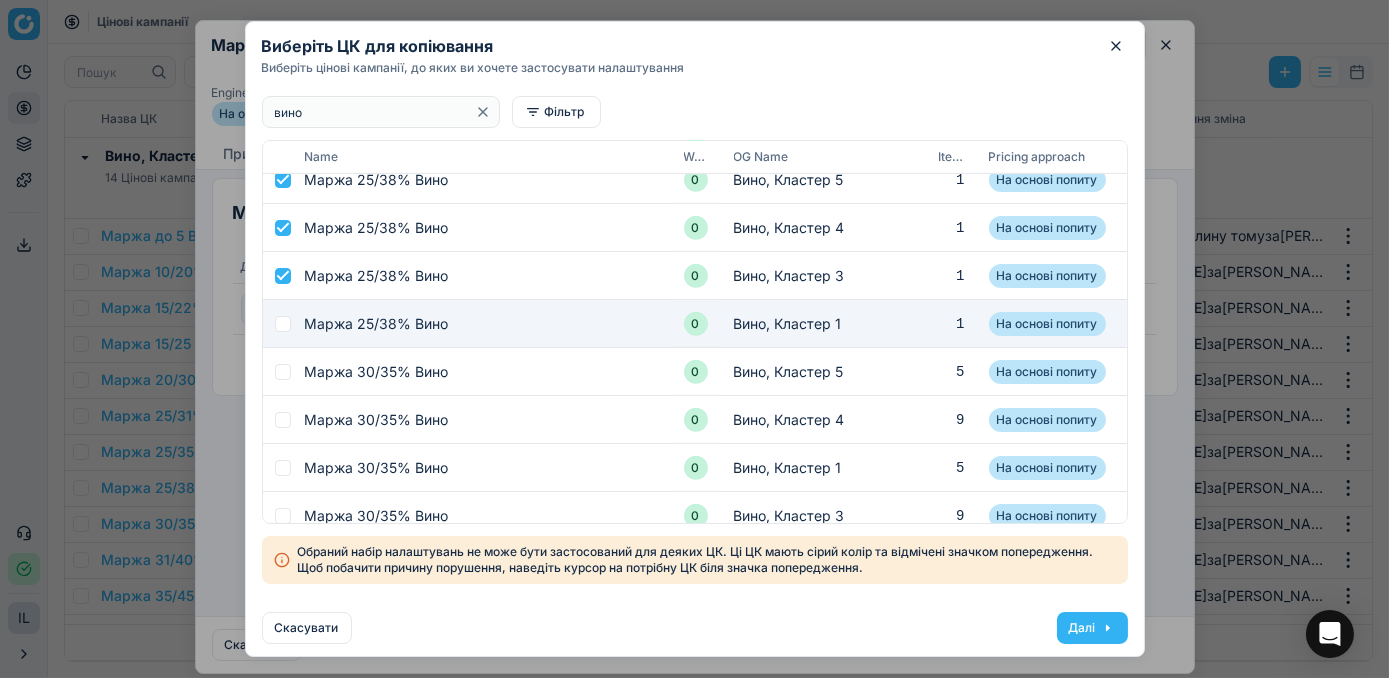 click at bounding box center [283, 324] 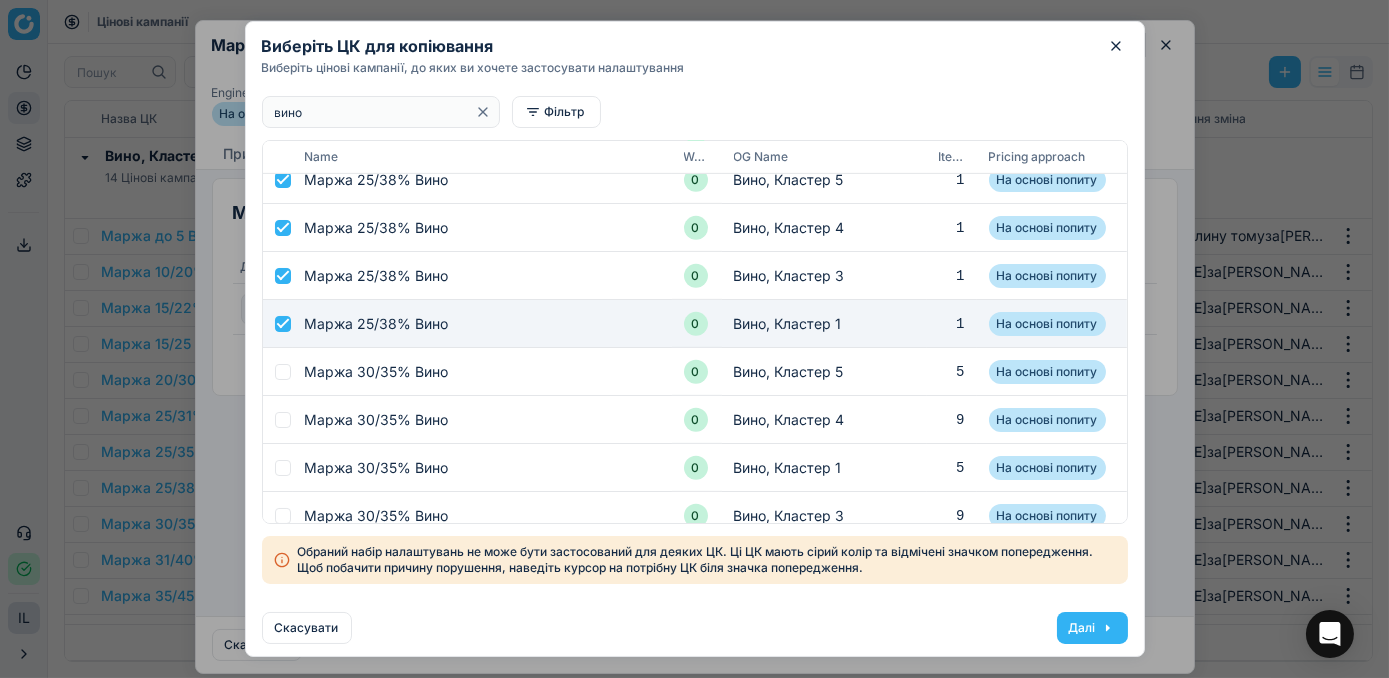 checkbox on "true" 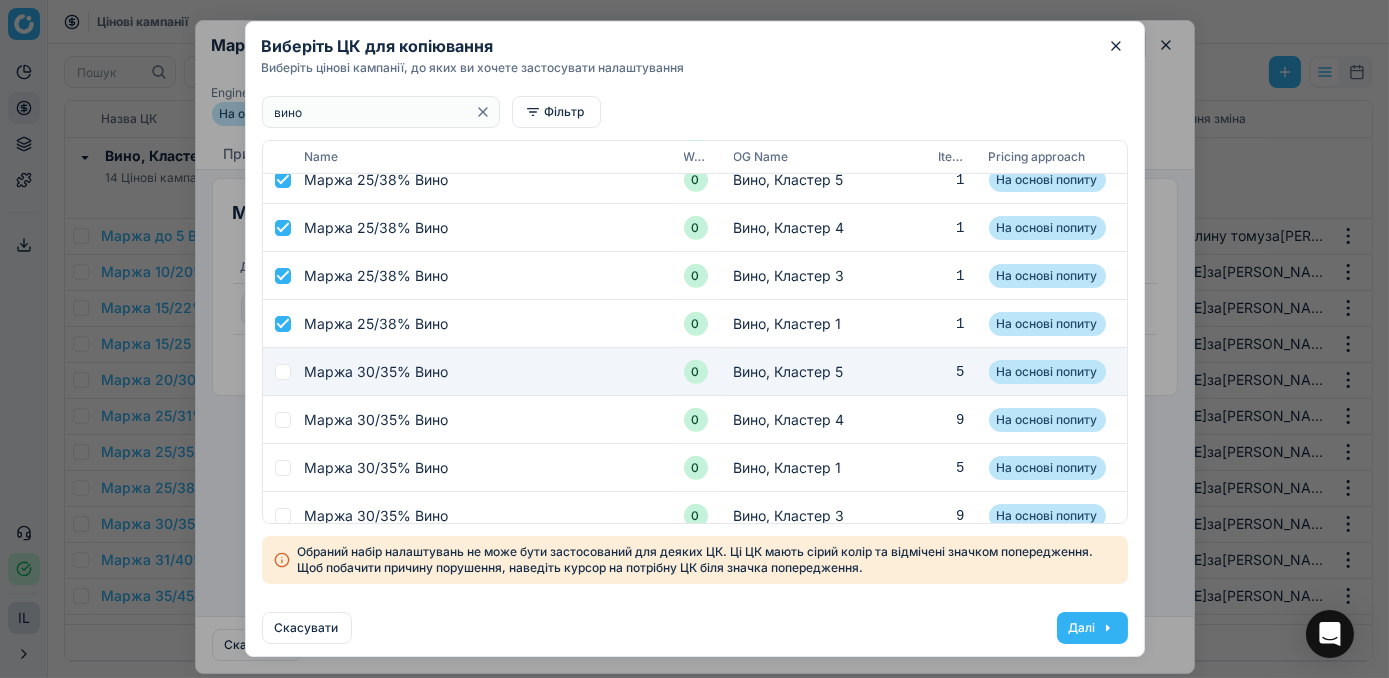 click at bounding box center (283, 372) 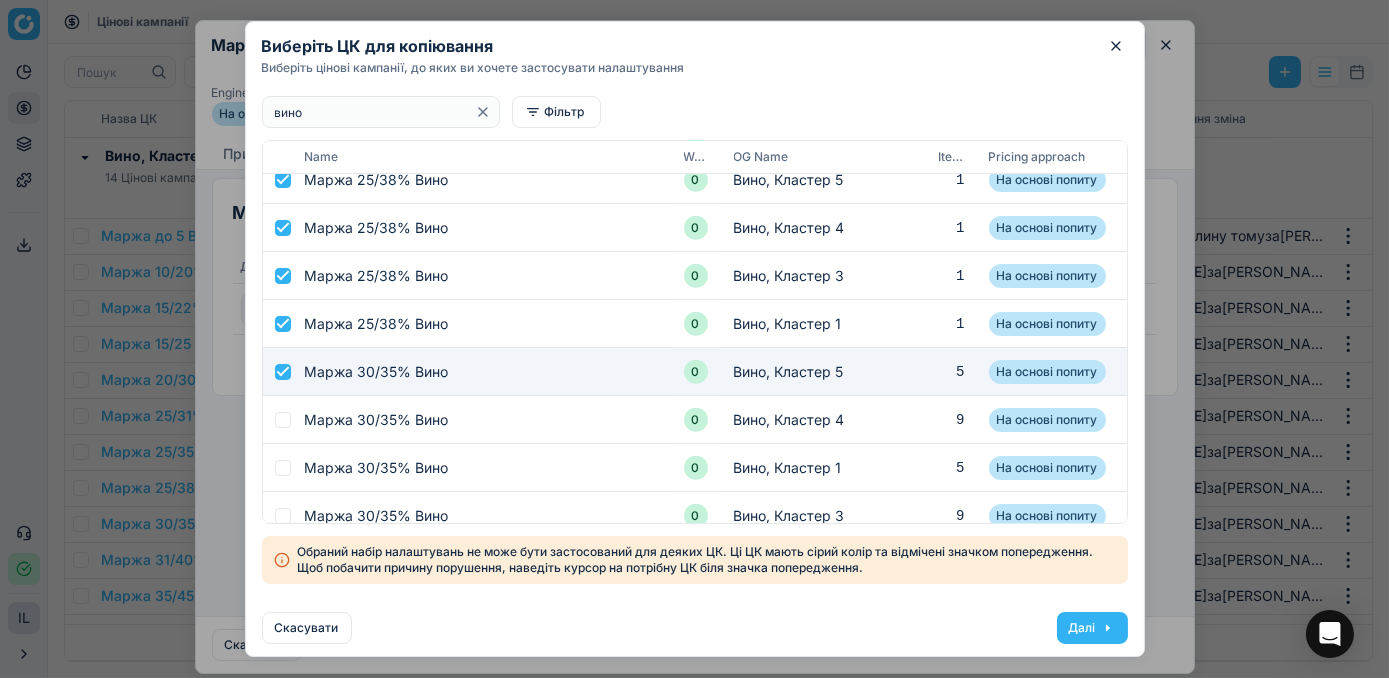 checkbox on "true" 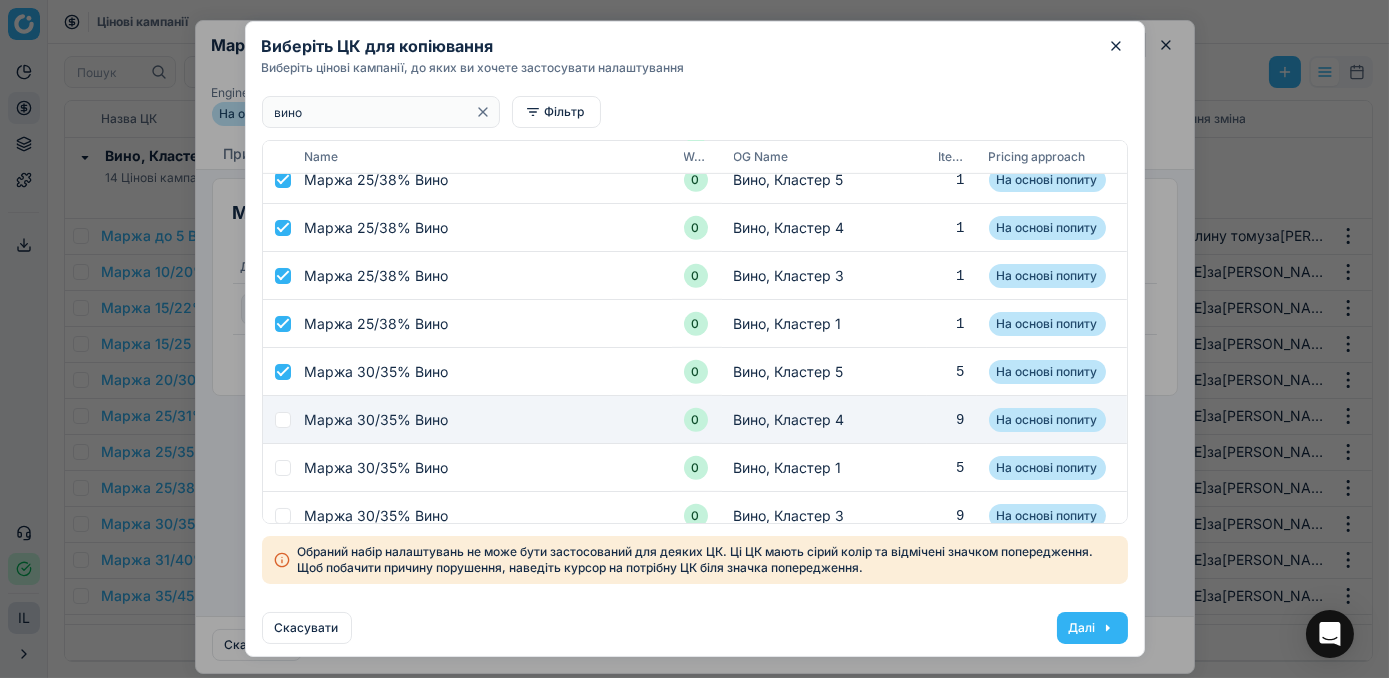 click at bounding box center (283, 420) 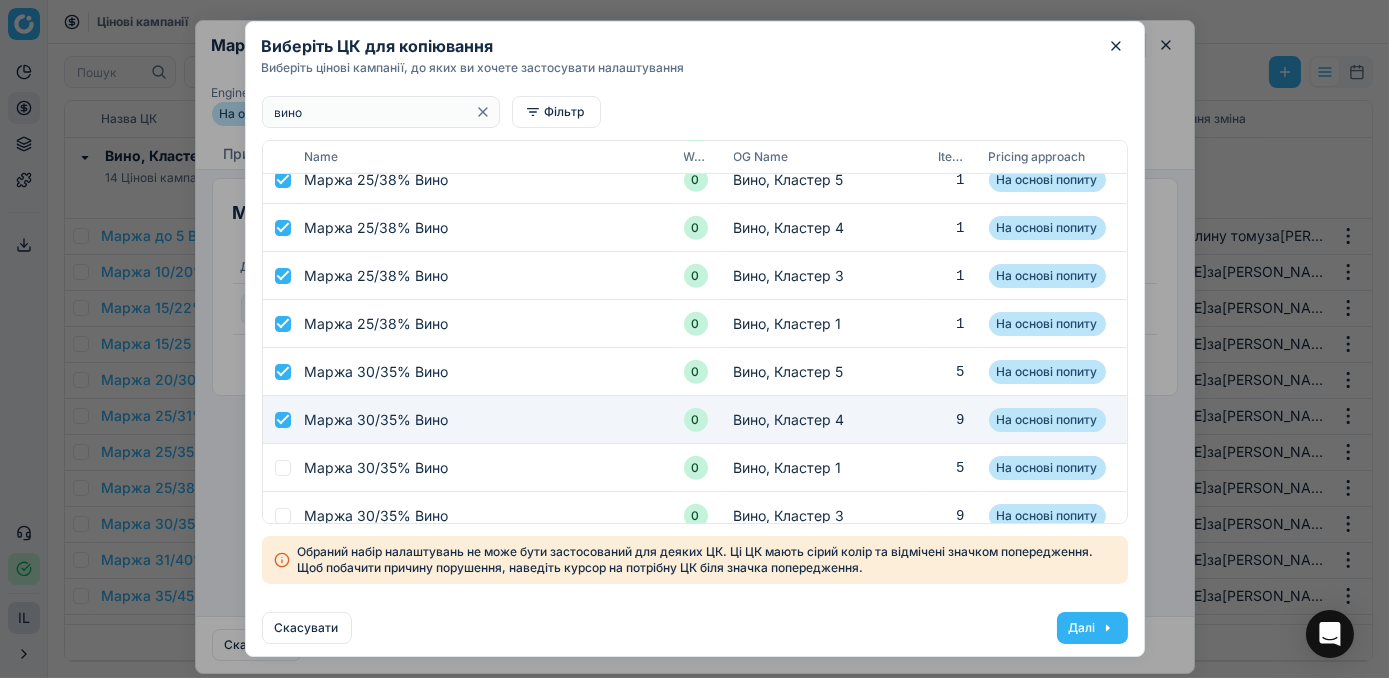 checkbox on "true" 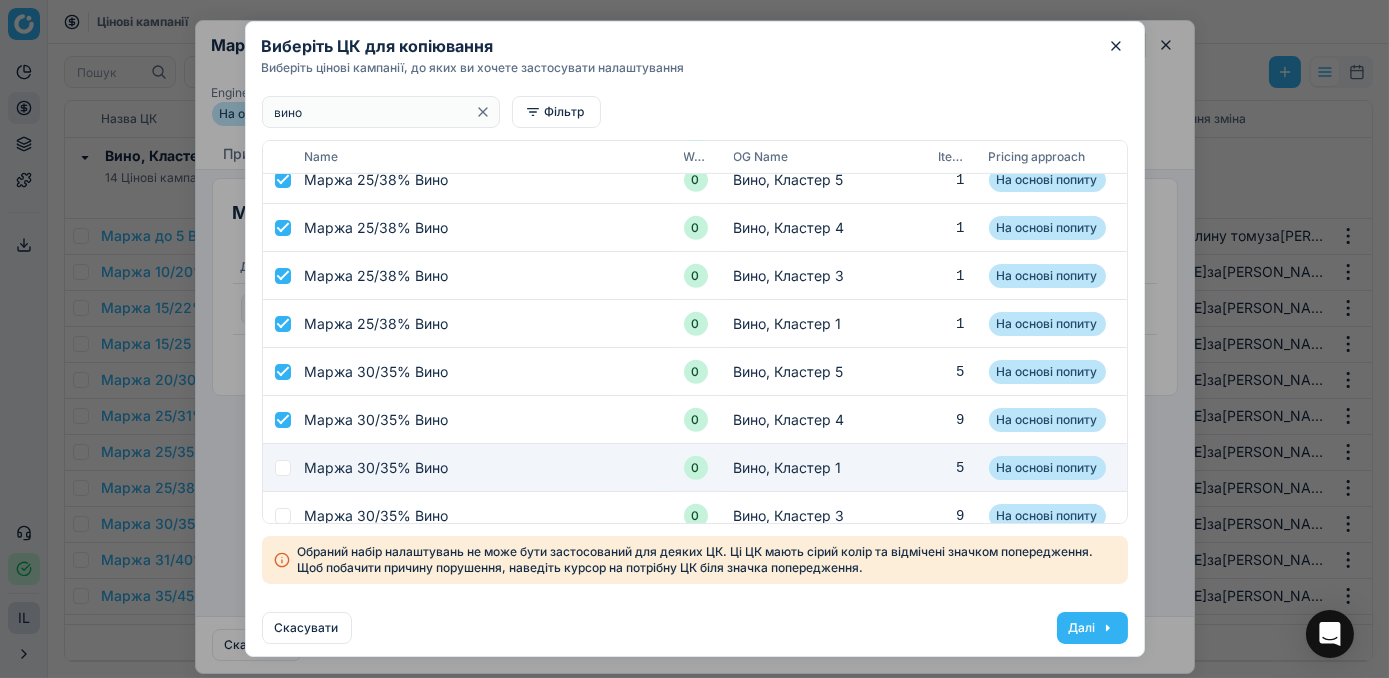click at bounding box center (283, 468) 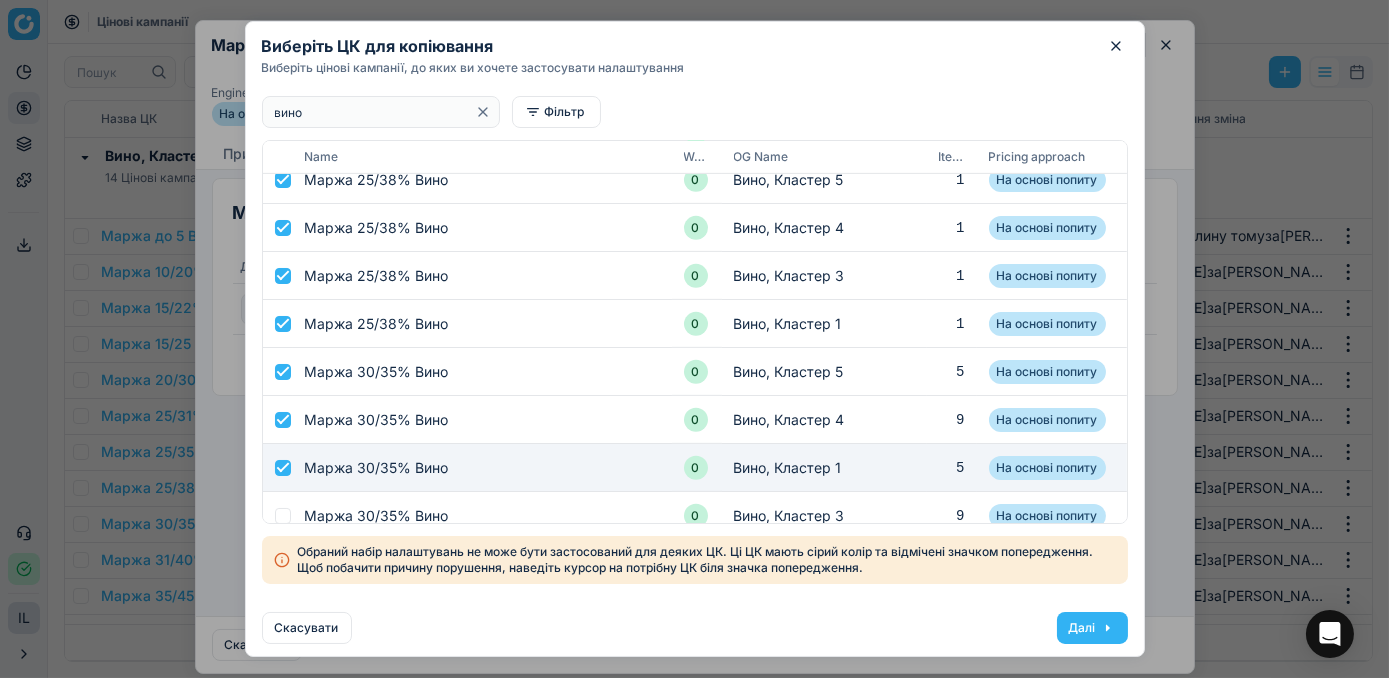 checkbox on "true" 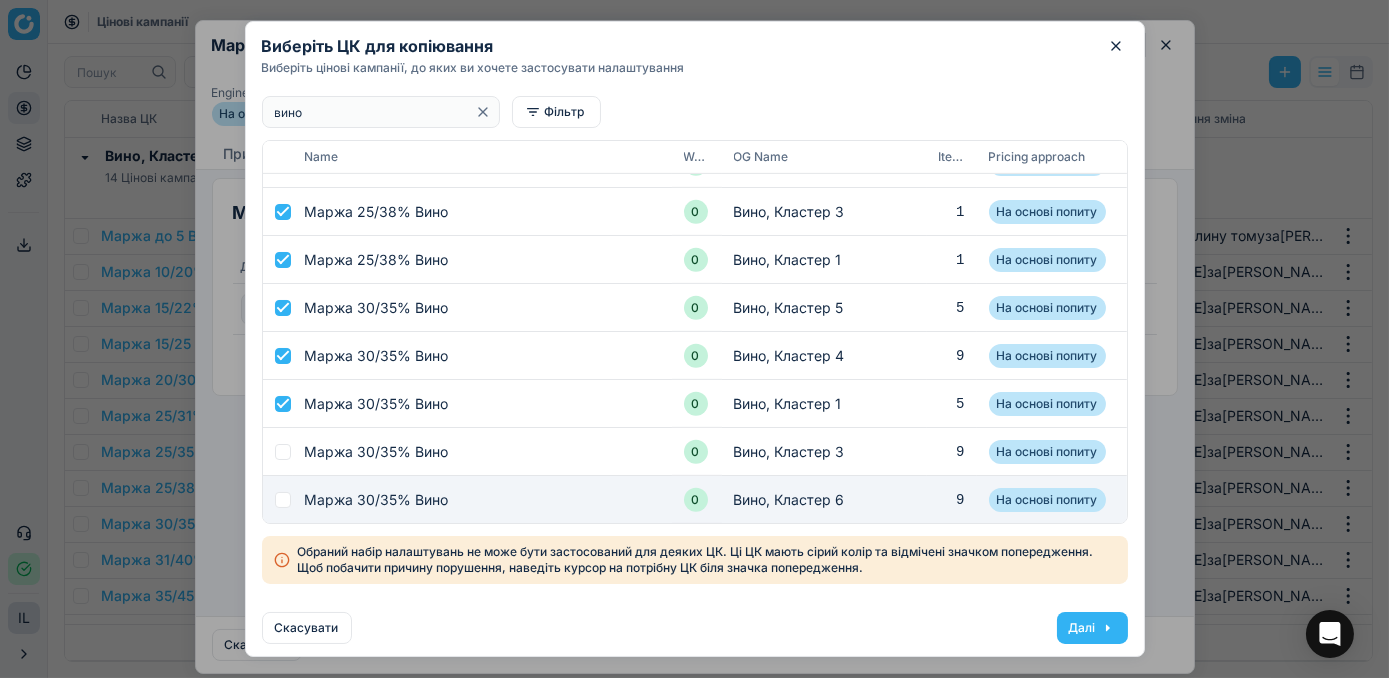 scroll, scrollTop: 2089, scrollLeft: 0, axis: vertical 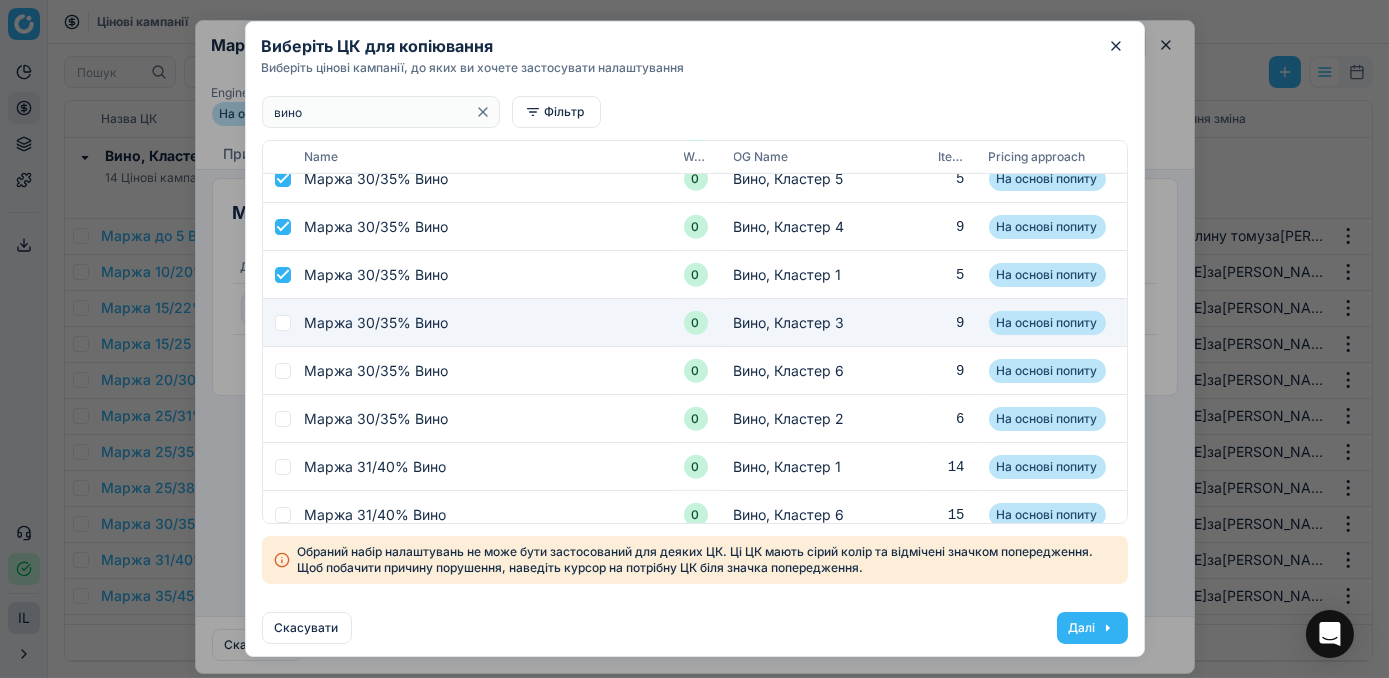 click at bounding box center [283, 323] 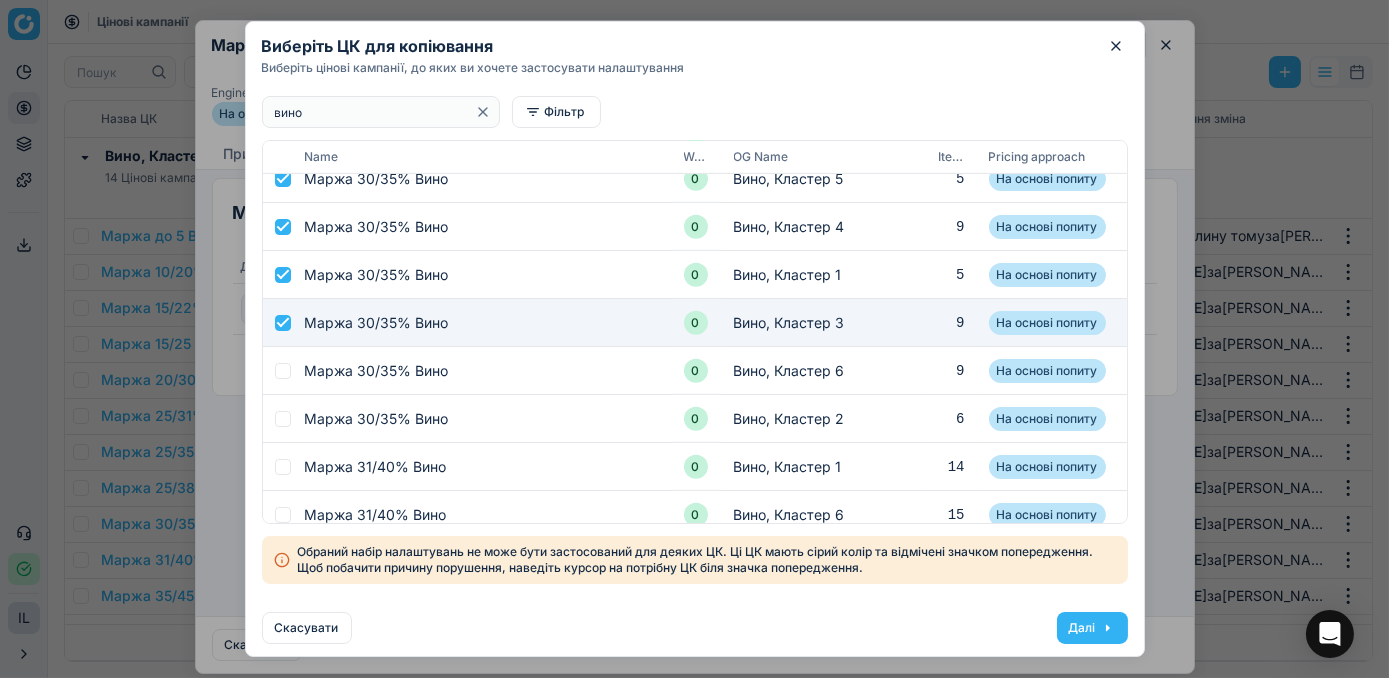 checkbox on "true" 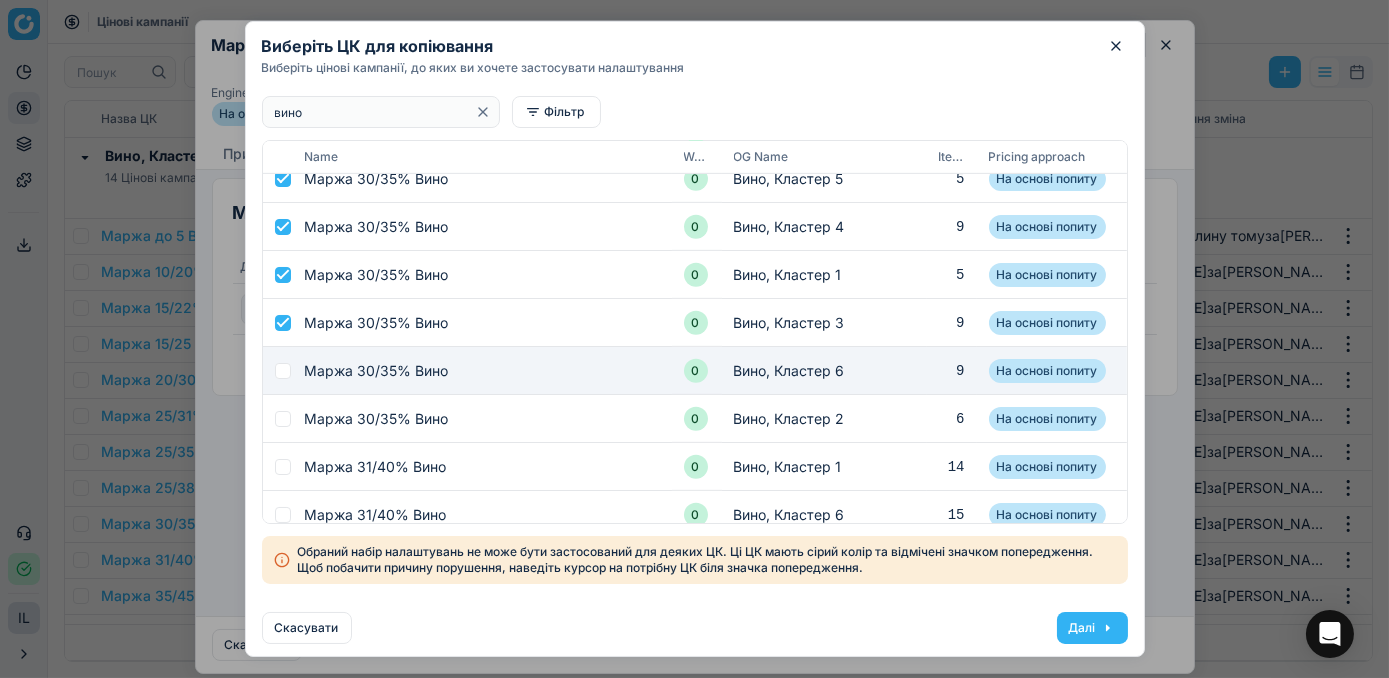 click at bounding box center (283, 371) 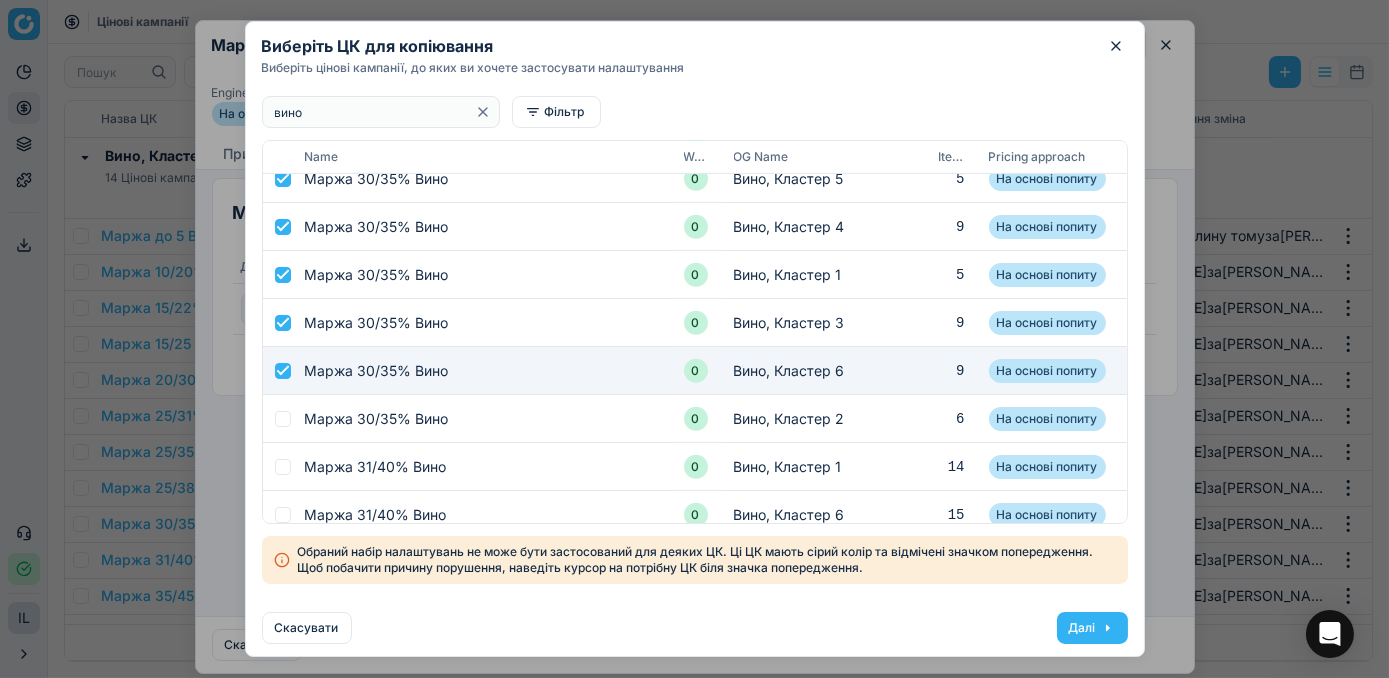 checkbox on "true" 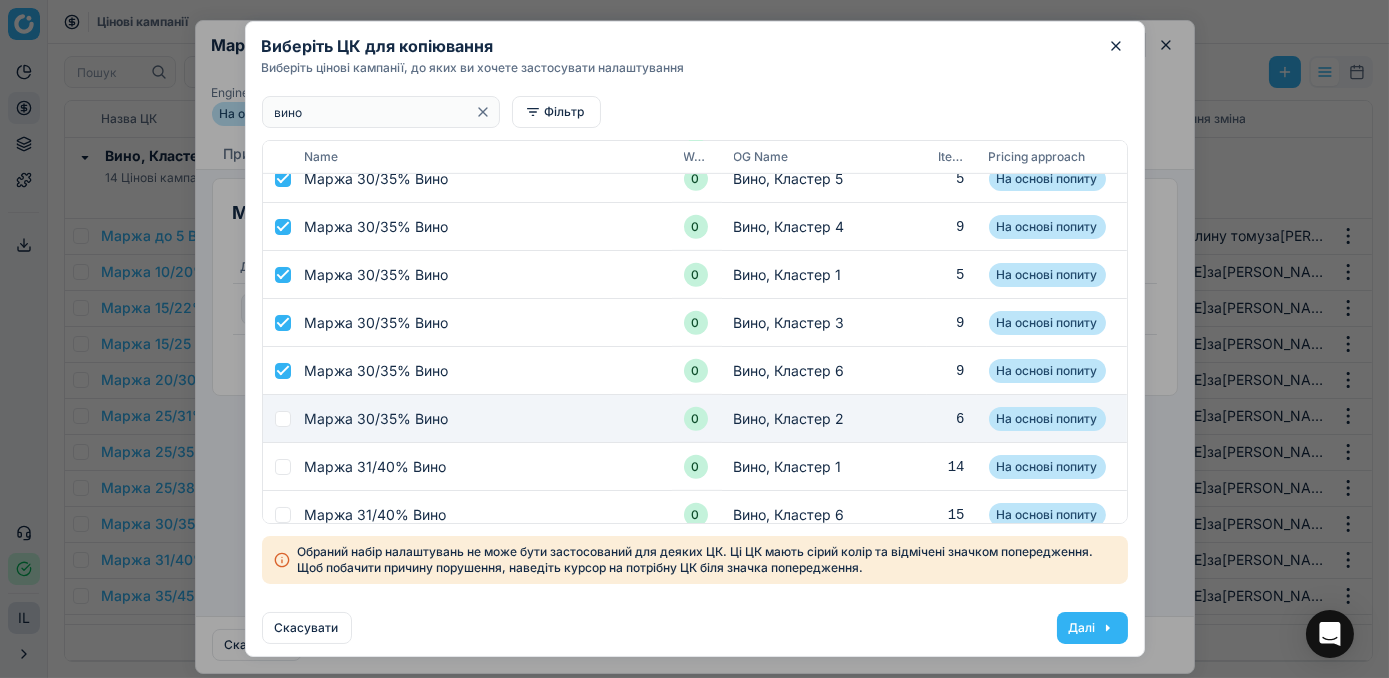 drag, startPoint x: 282, startPoint y: 416, endPoint x: 296, endPoint y: 423, distance: 15.652476 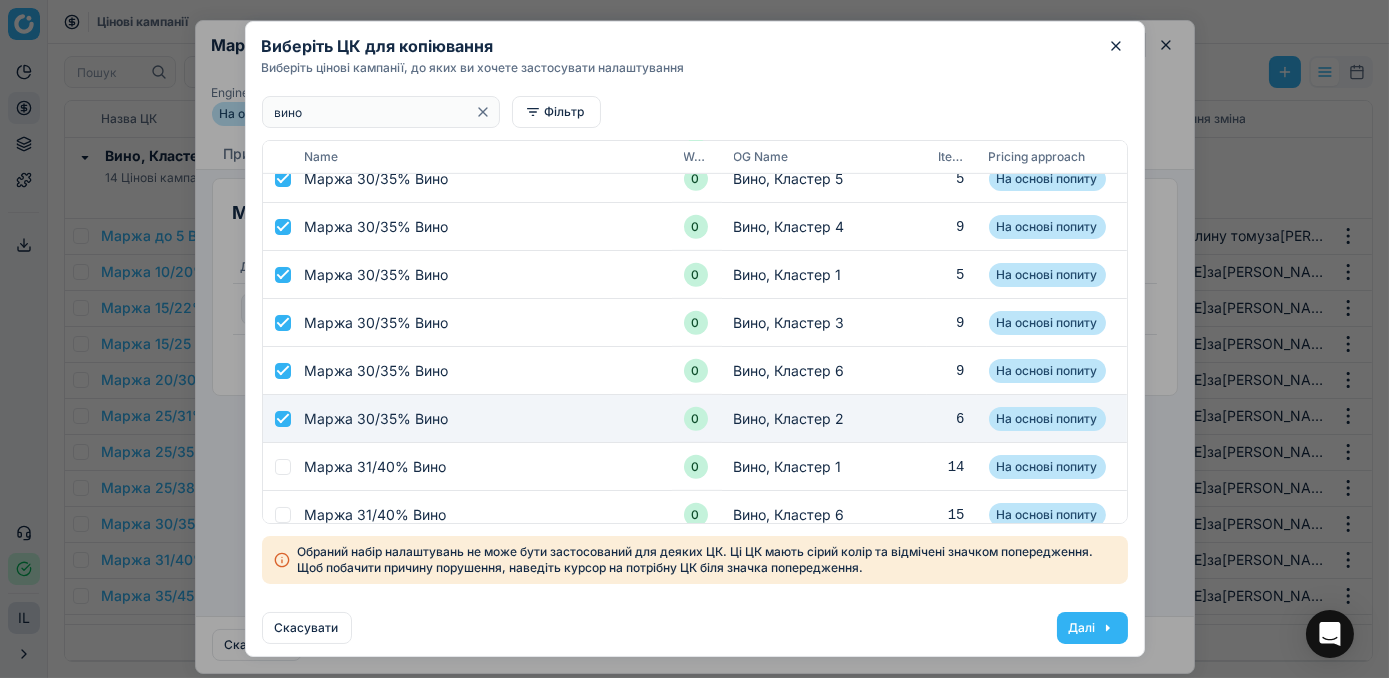checkbox on "true" 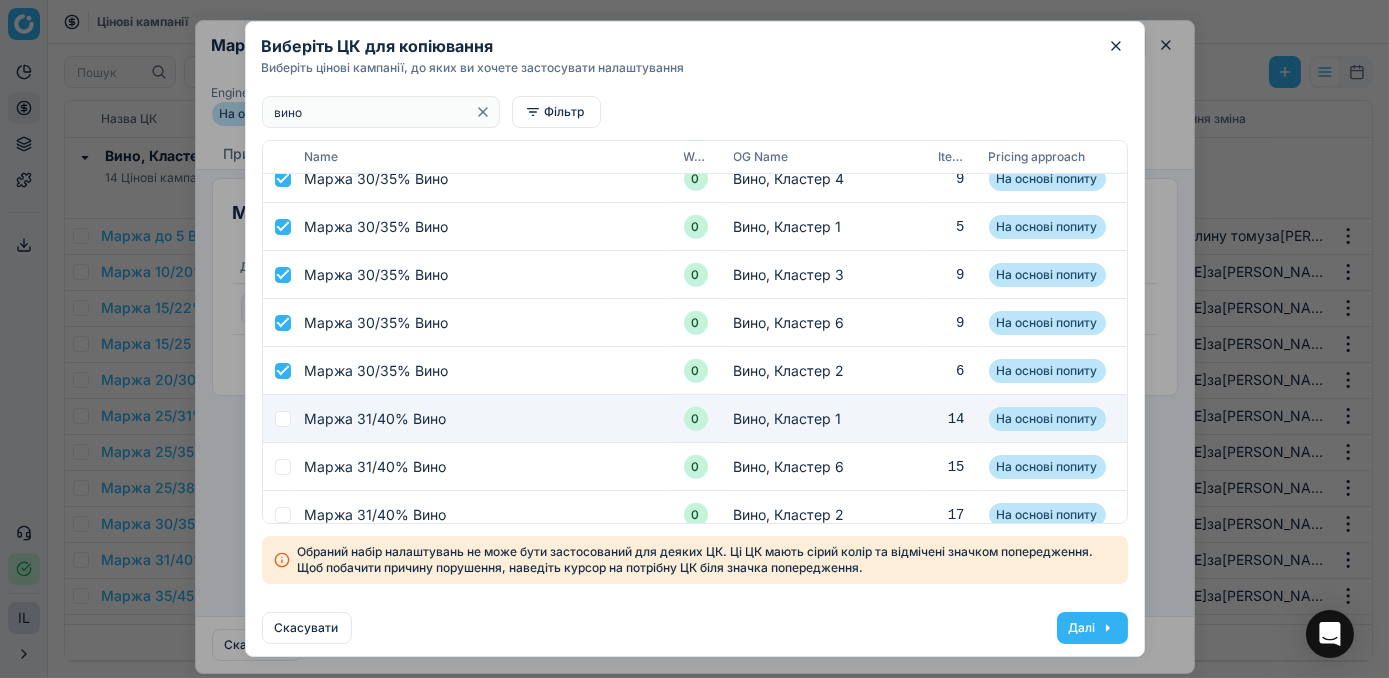scroll, scrollTop: 2168, scrollLeft: 0, axis: vertical 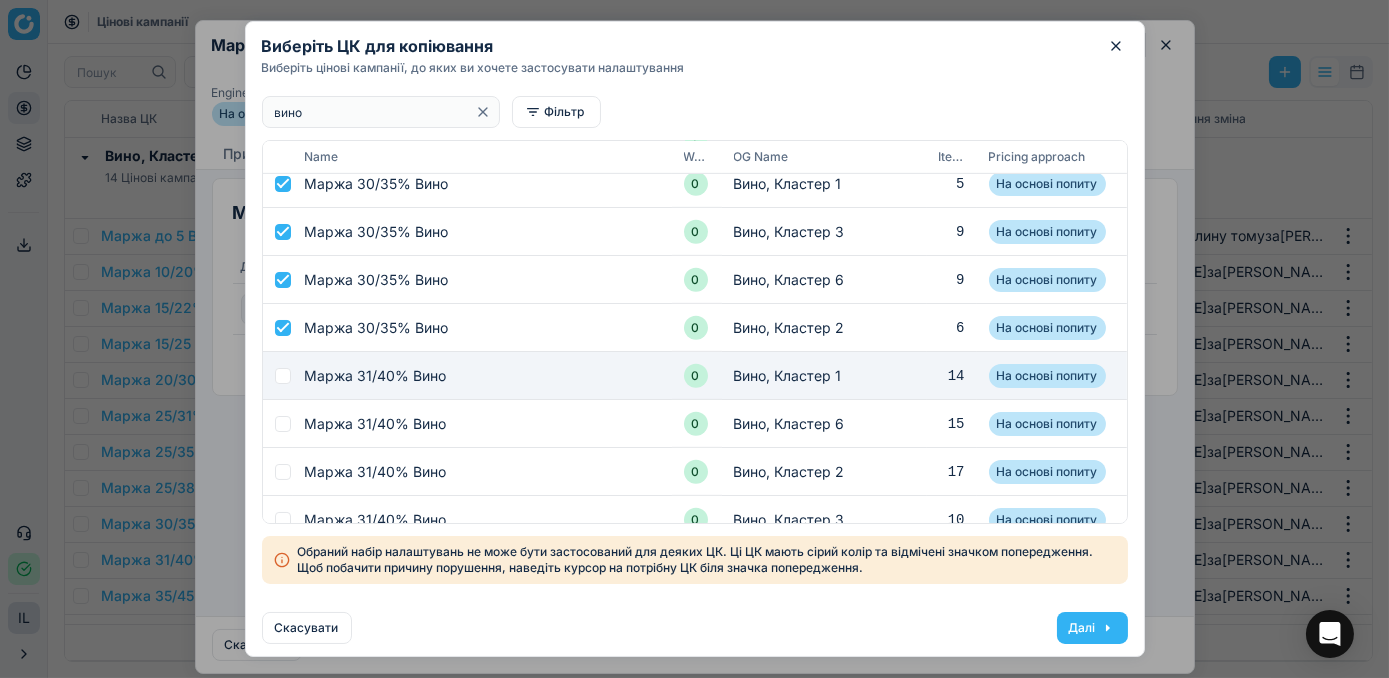 click at bounding box center (283, 376) 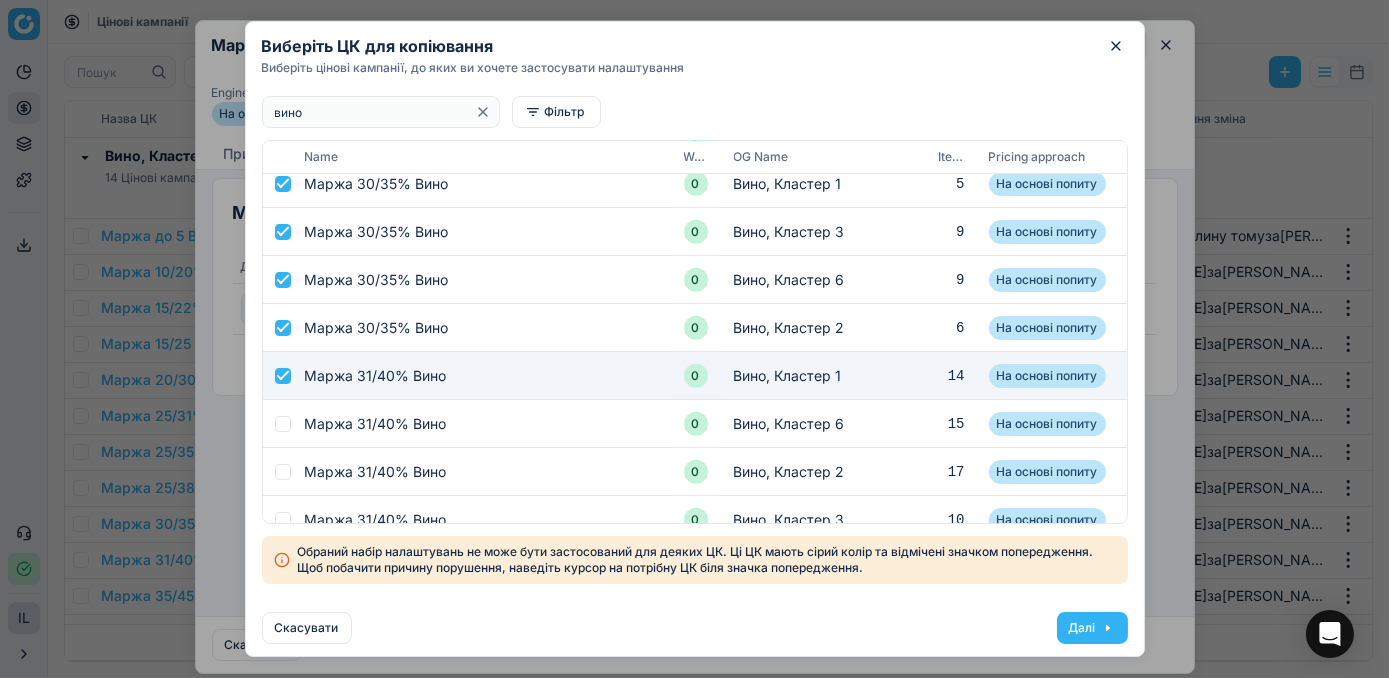 checkbox on "true" 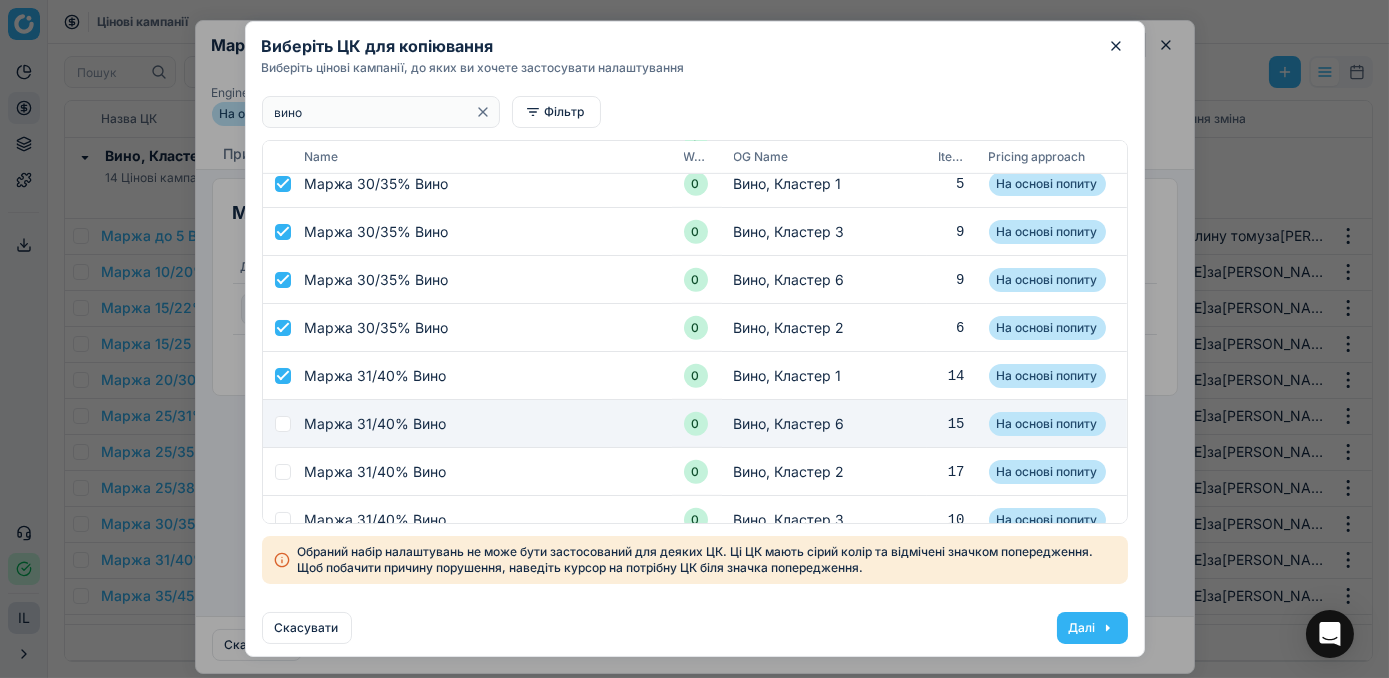 click at bounding box center [283, 424] 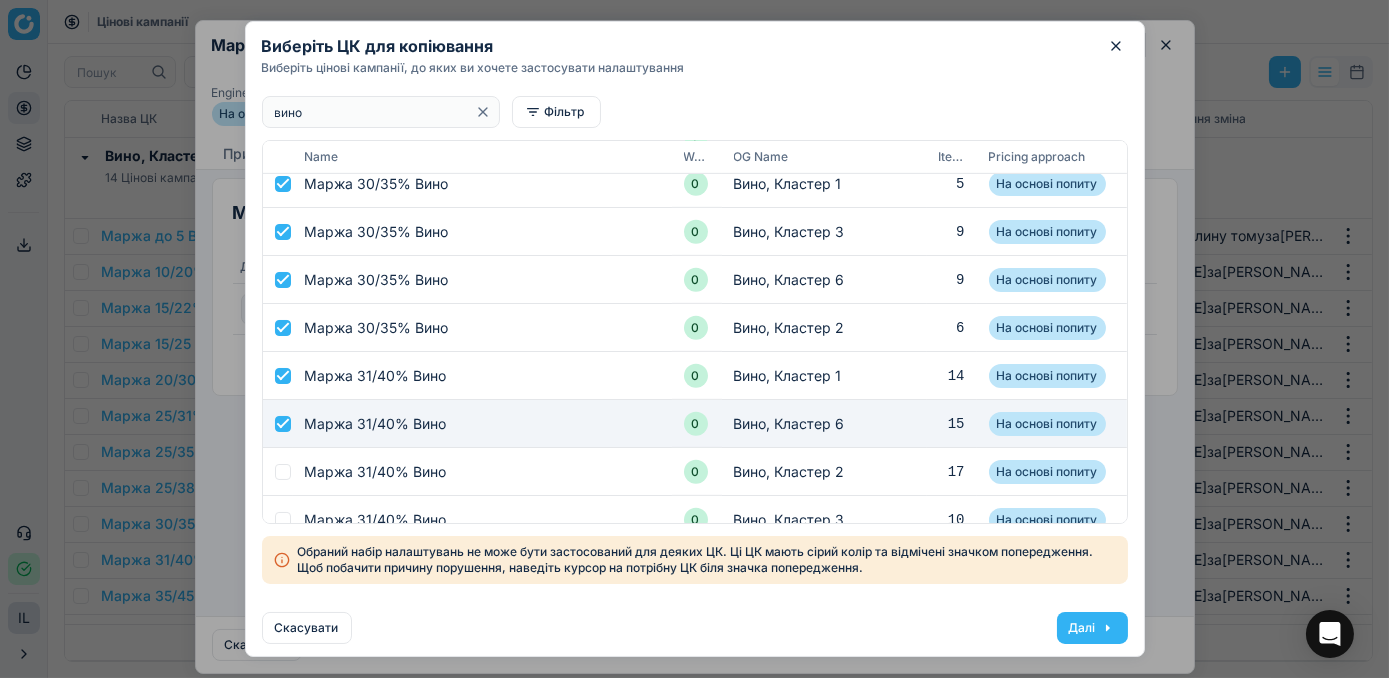 checkbox on "true" 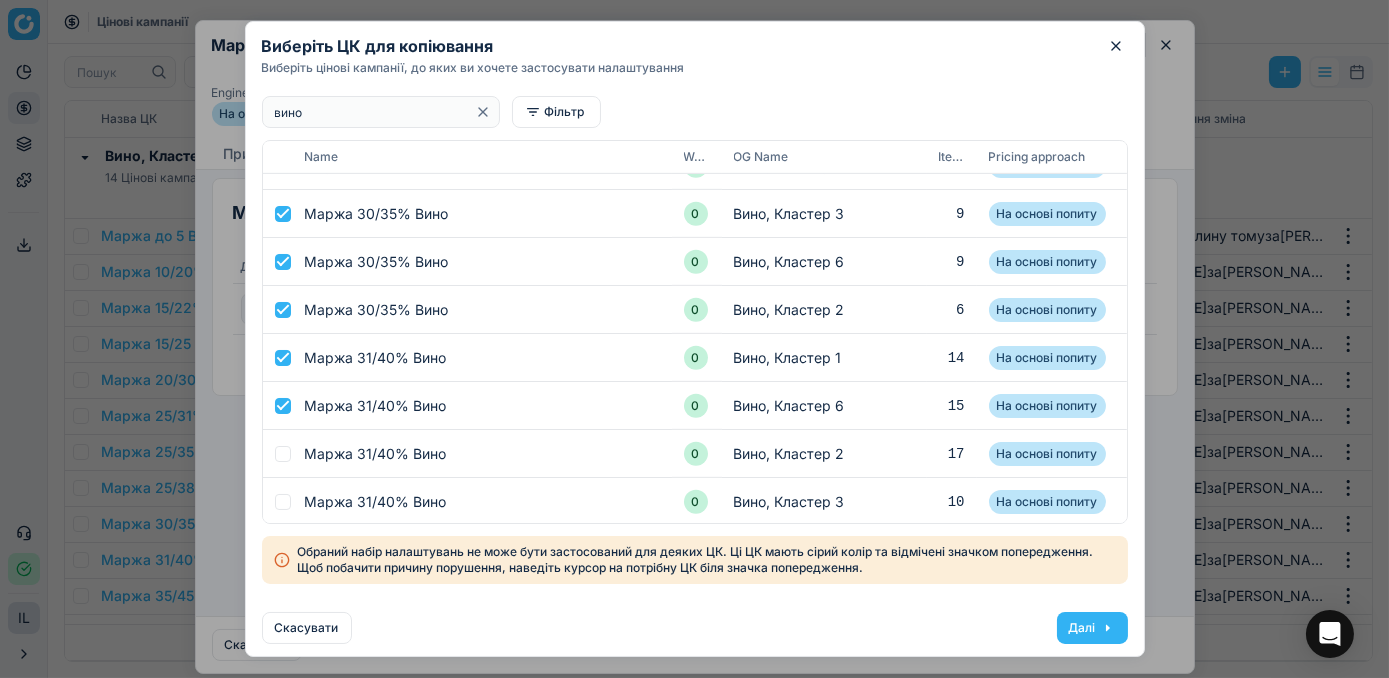 scroll, scrollTop: 2338, scrollLeft: 0, axis: vertical 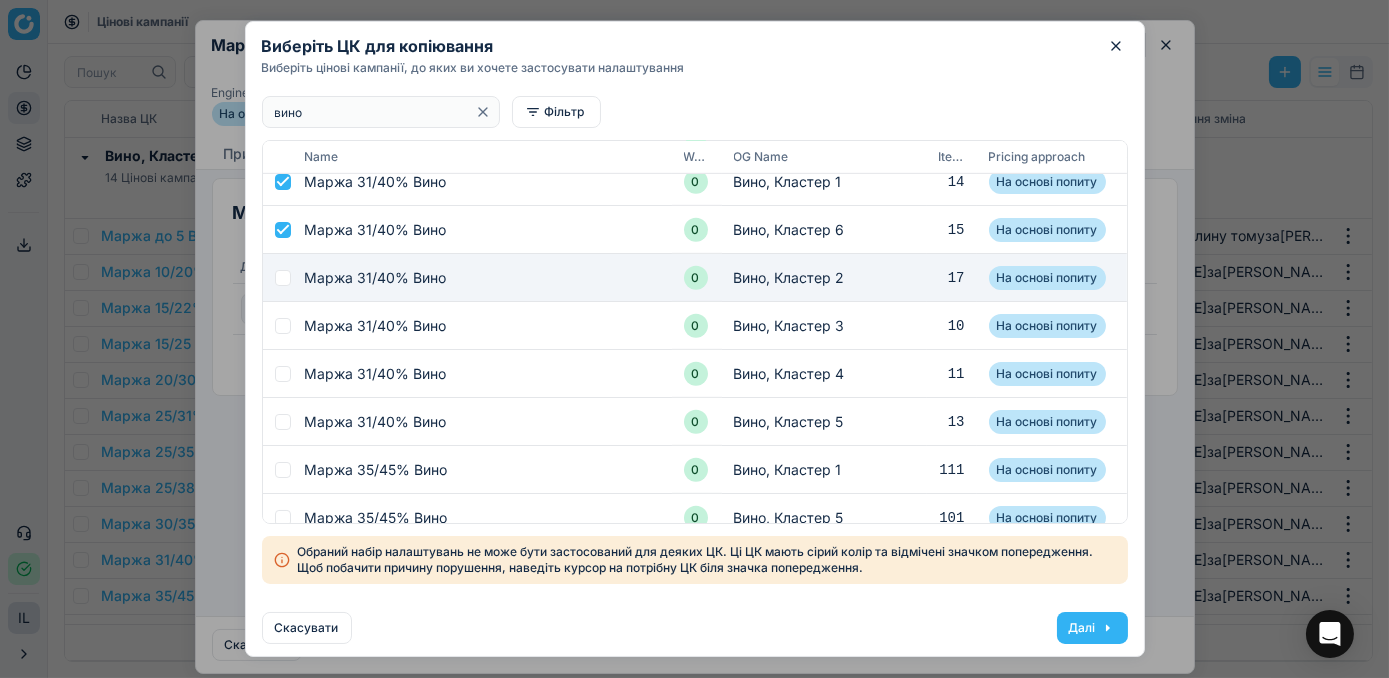 click at bounding box center (283, 278) 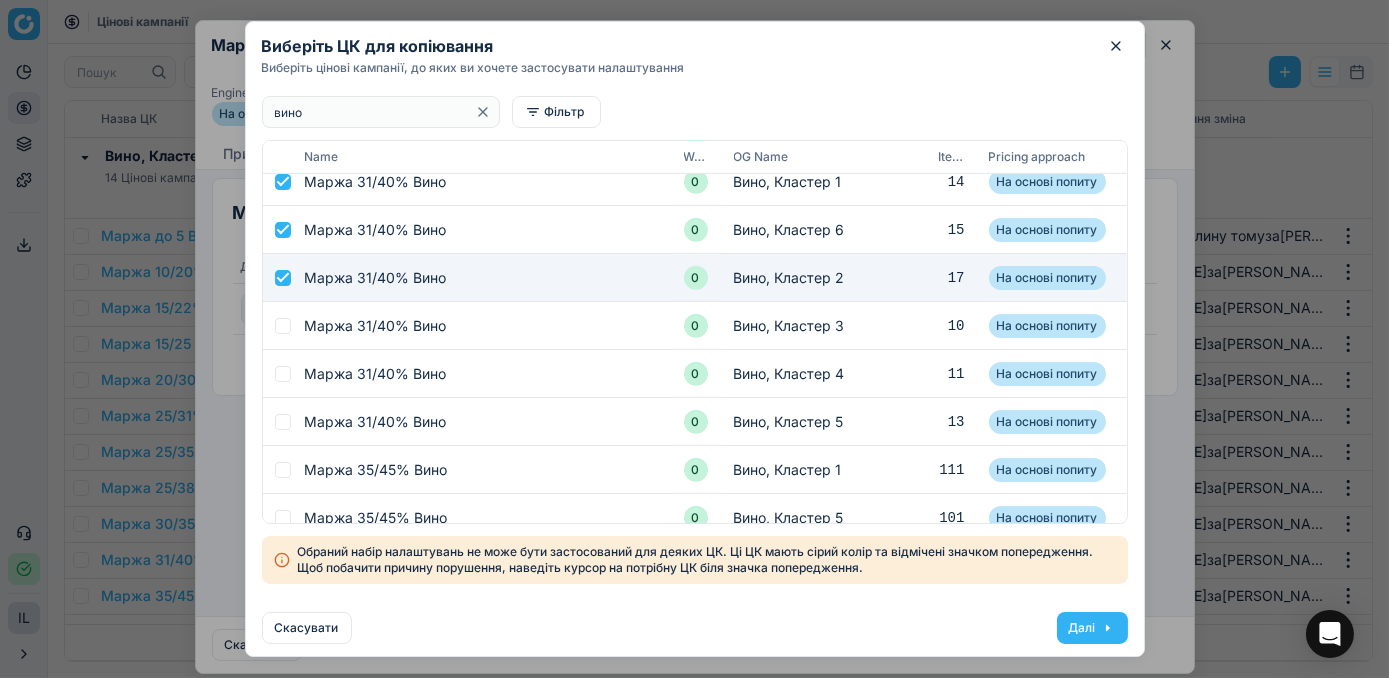 checkbox on "true" 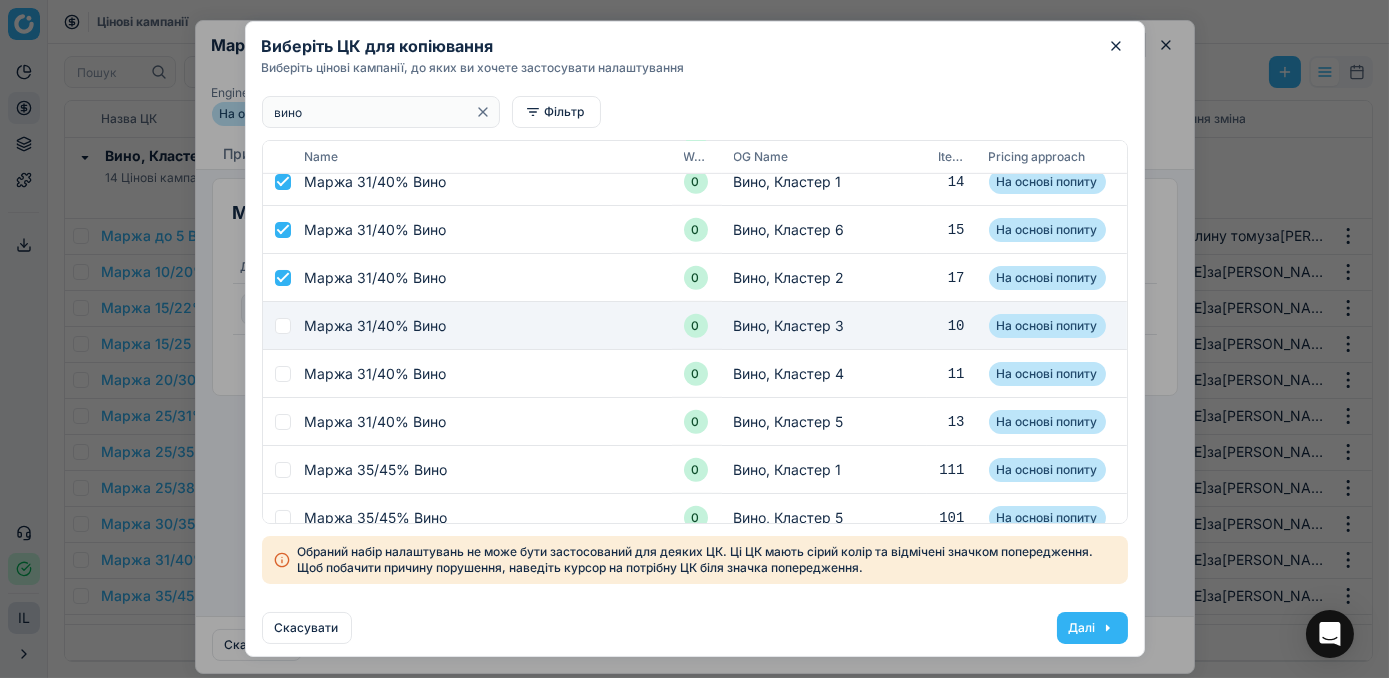 click at bounding box center (283, 326) 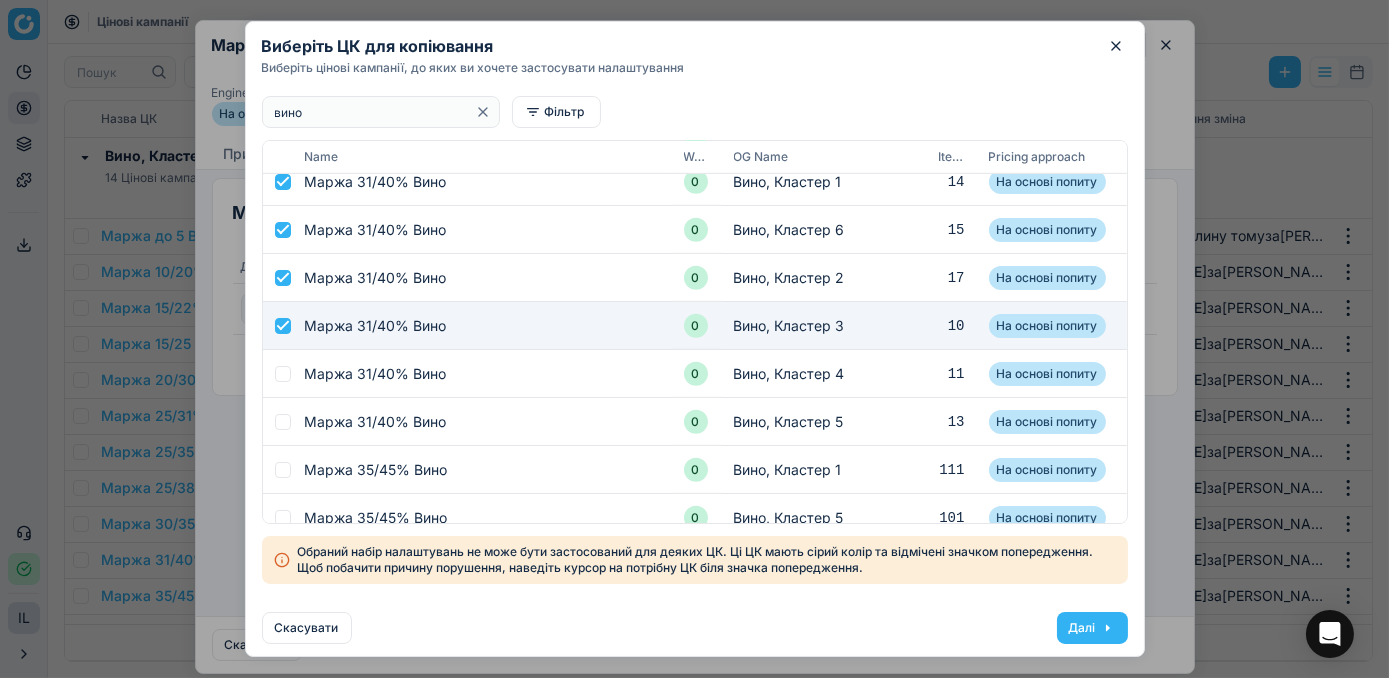 checkbox on "true" 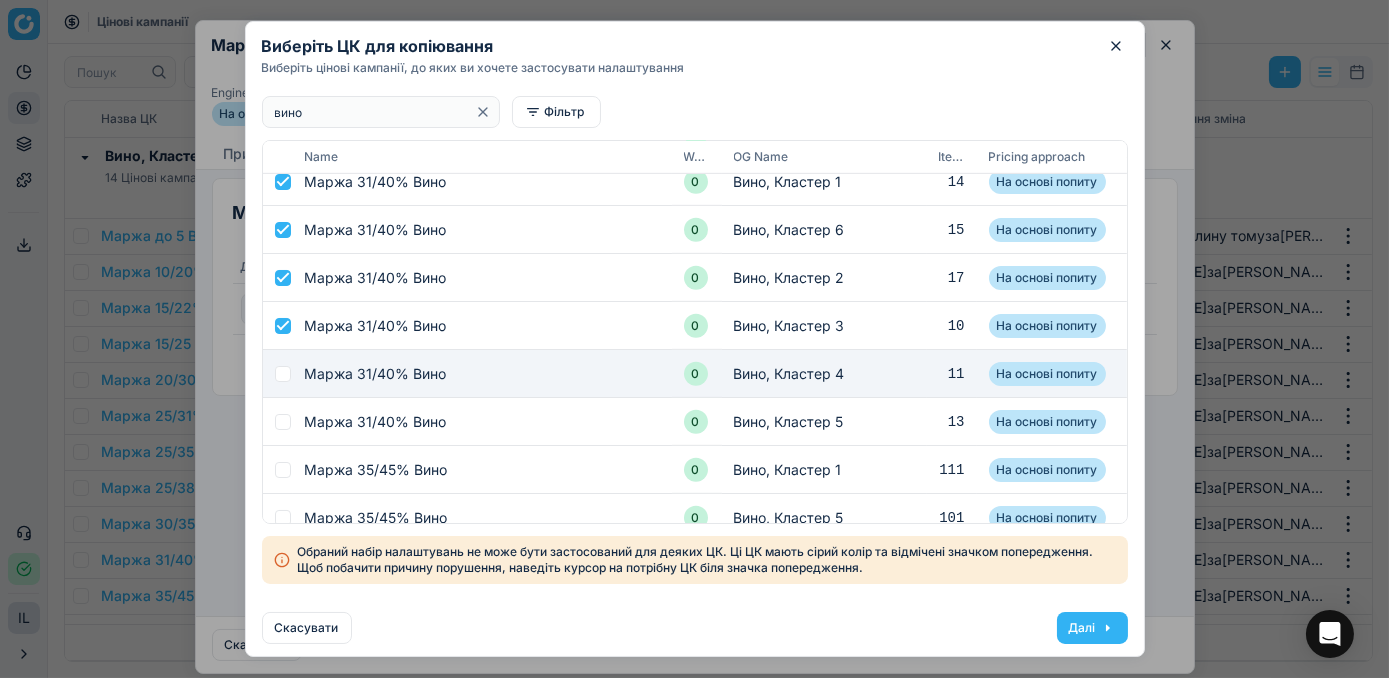 click at bounding box center [283, 374] 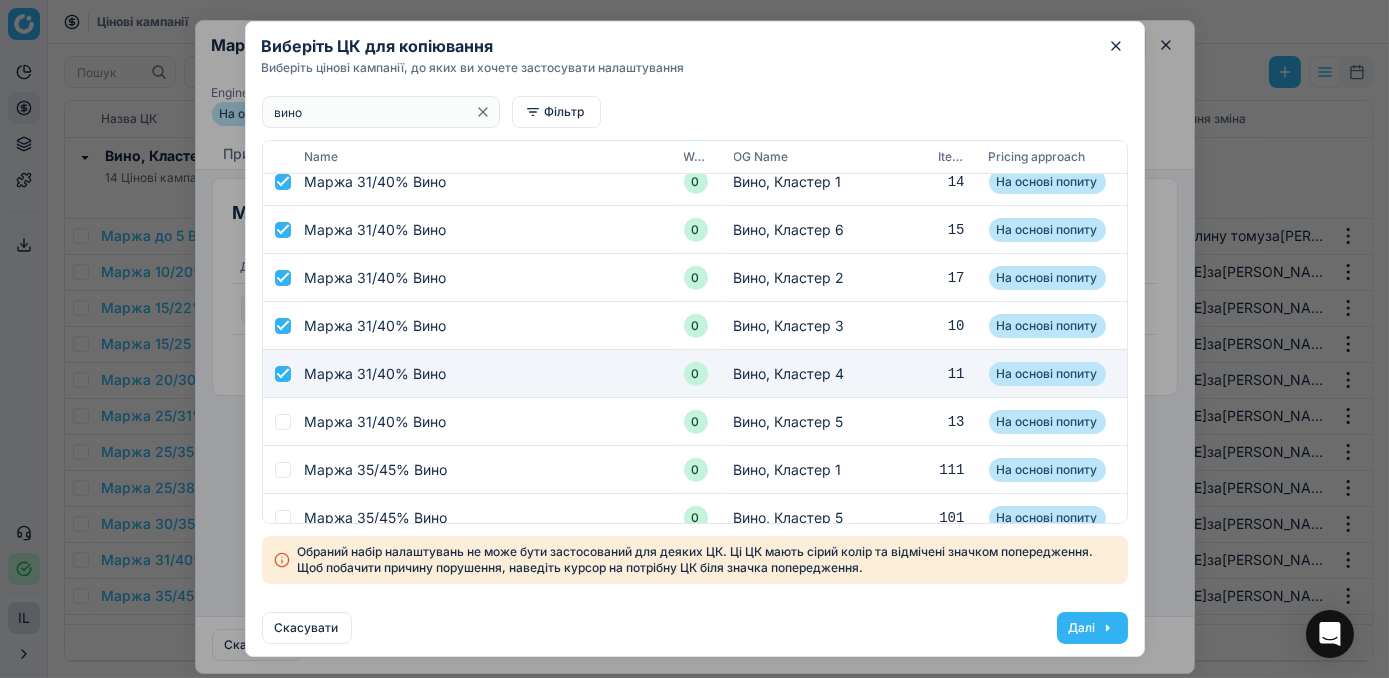 checkbox on "true" 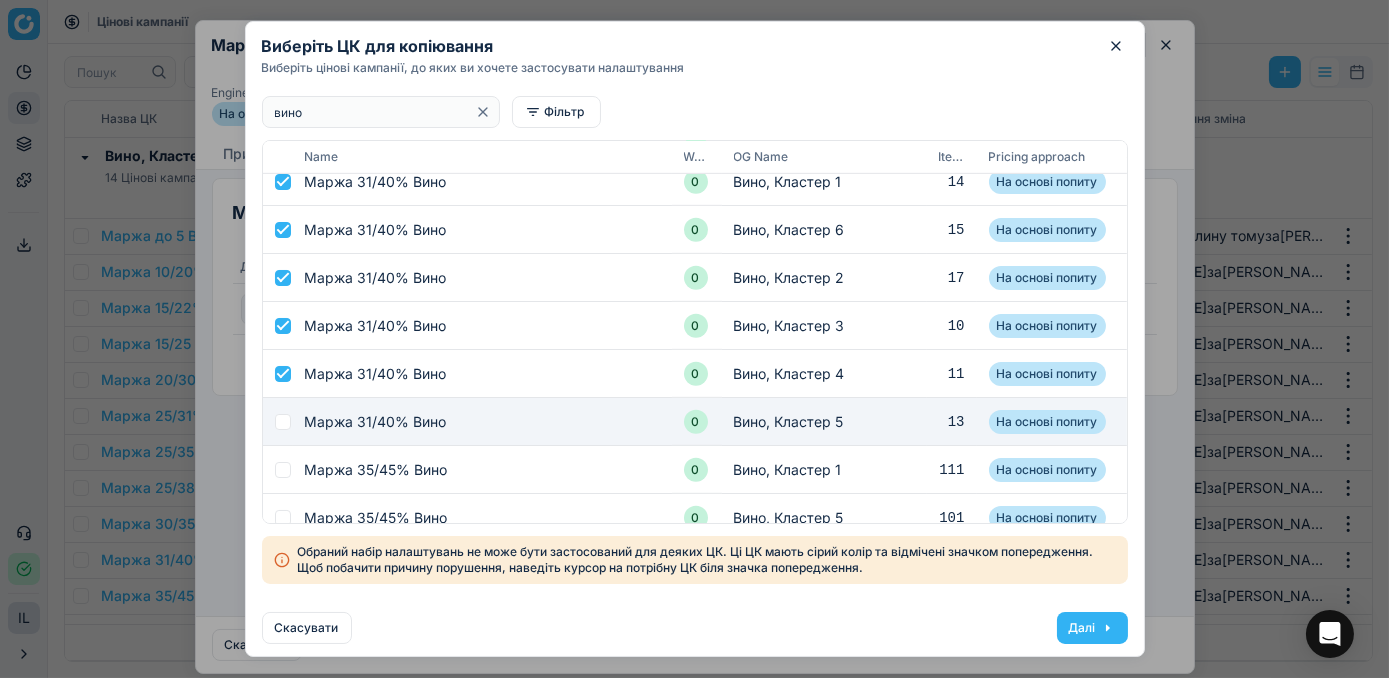 drag, startPoint x: 280, startPoint y: 420, endPoint x: 283, endPoint y: 436, distance: 16.27882 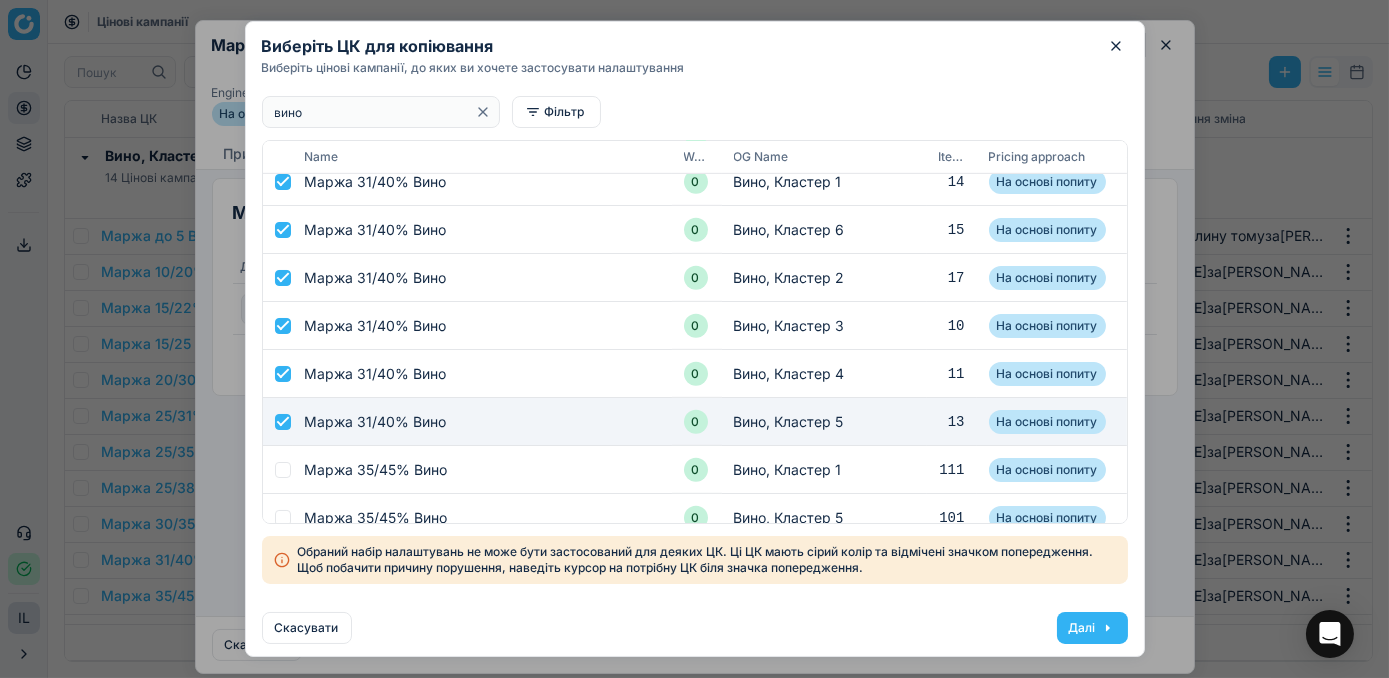 checkbox on "true" 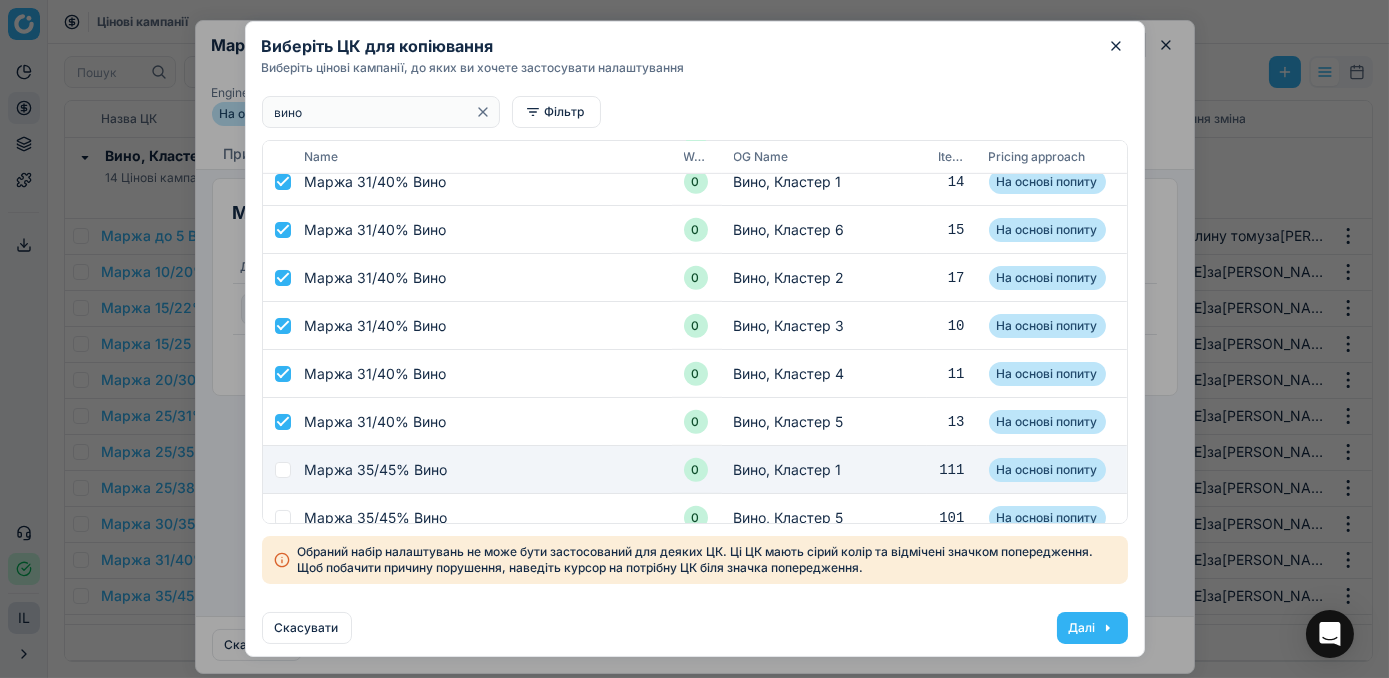click at bounding box center [283, 470] 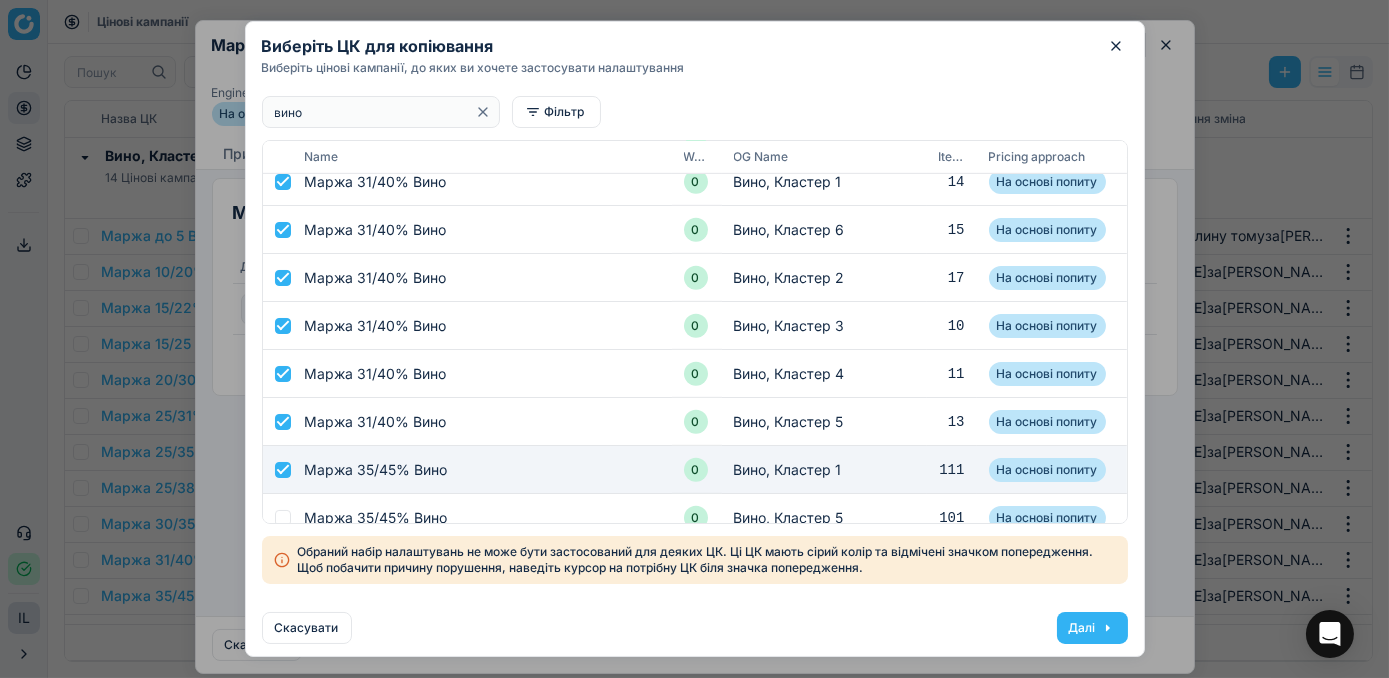 checkbox on "true" 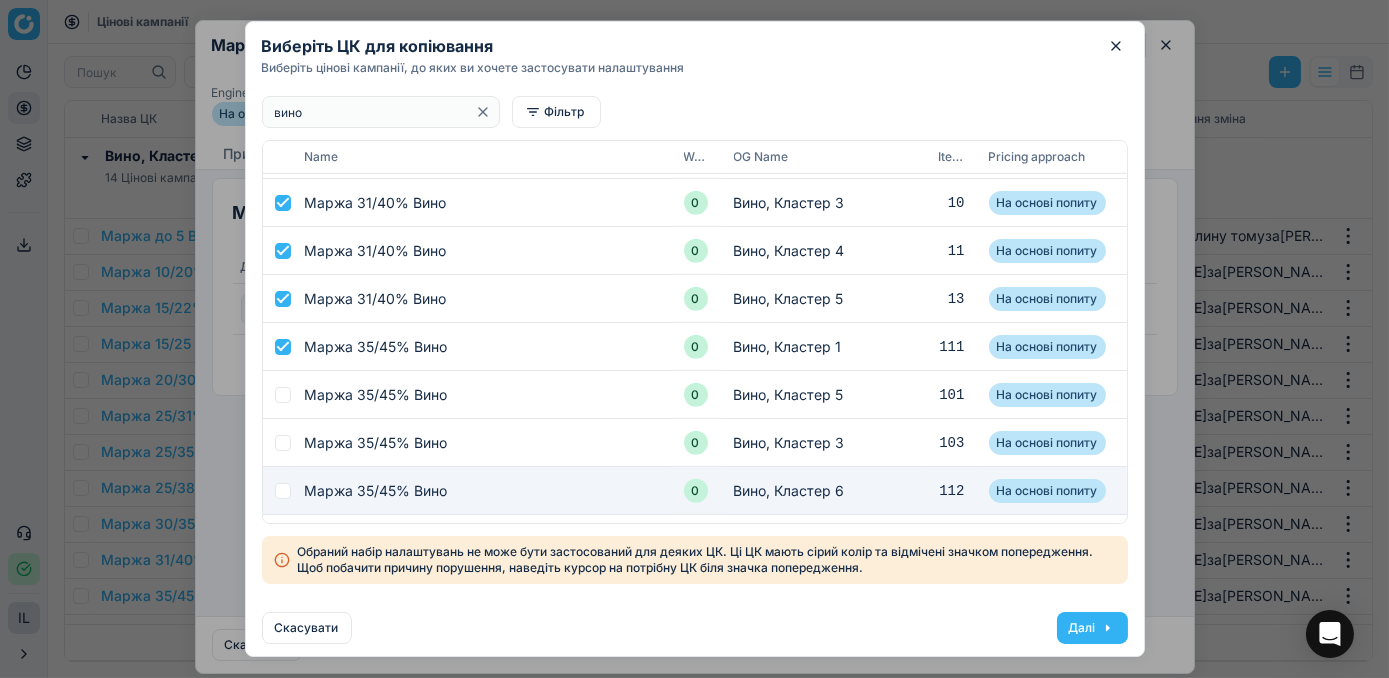 scroll, scrollTop: 2509, scrollLeft: 0, axis: vertical 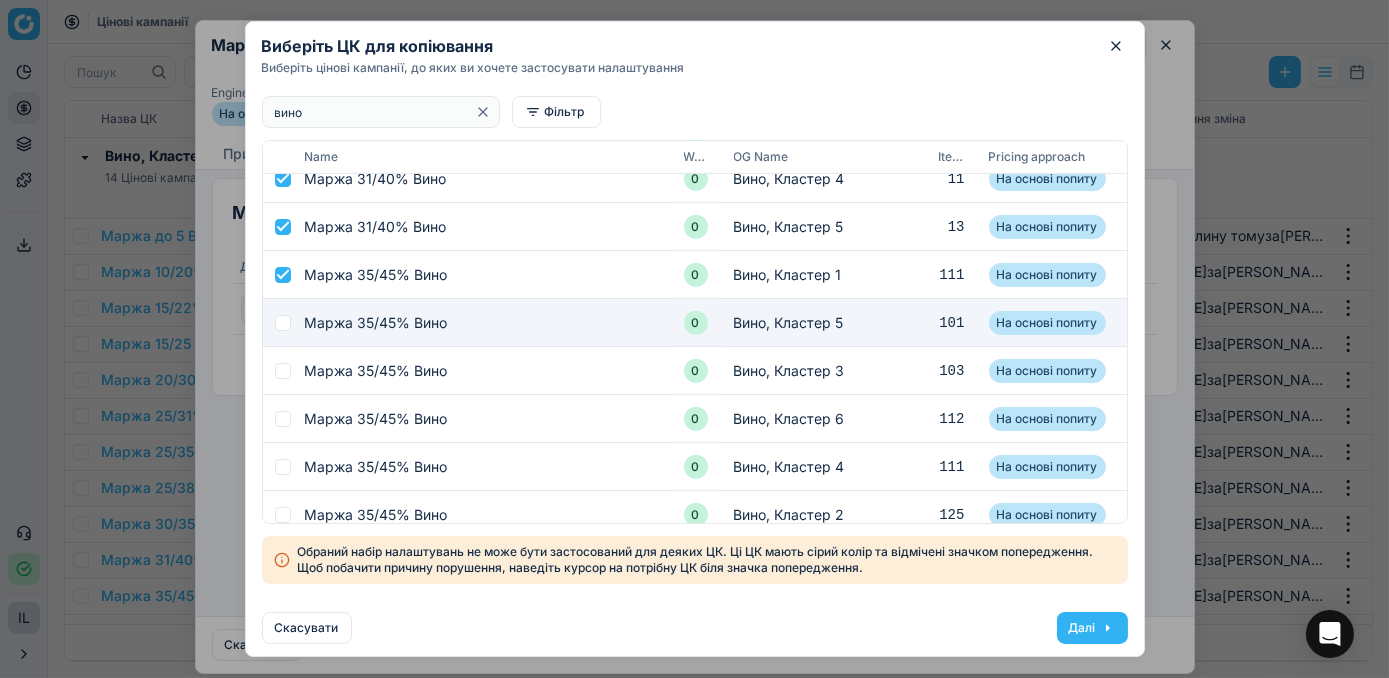 click at bounding box center [283, 323] 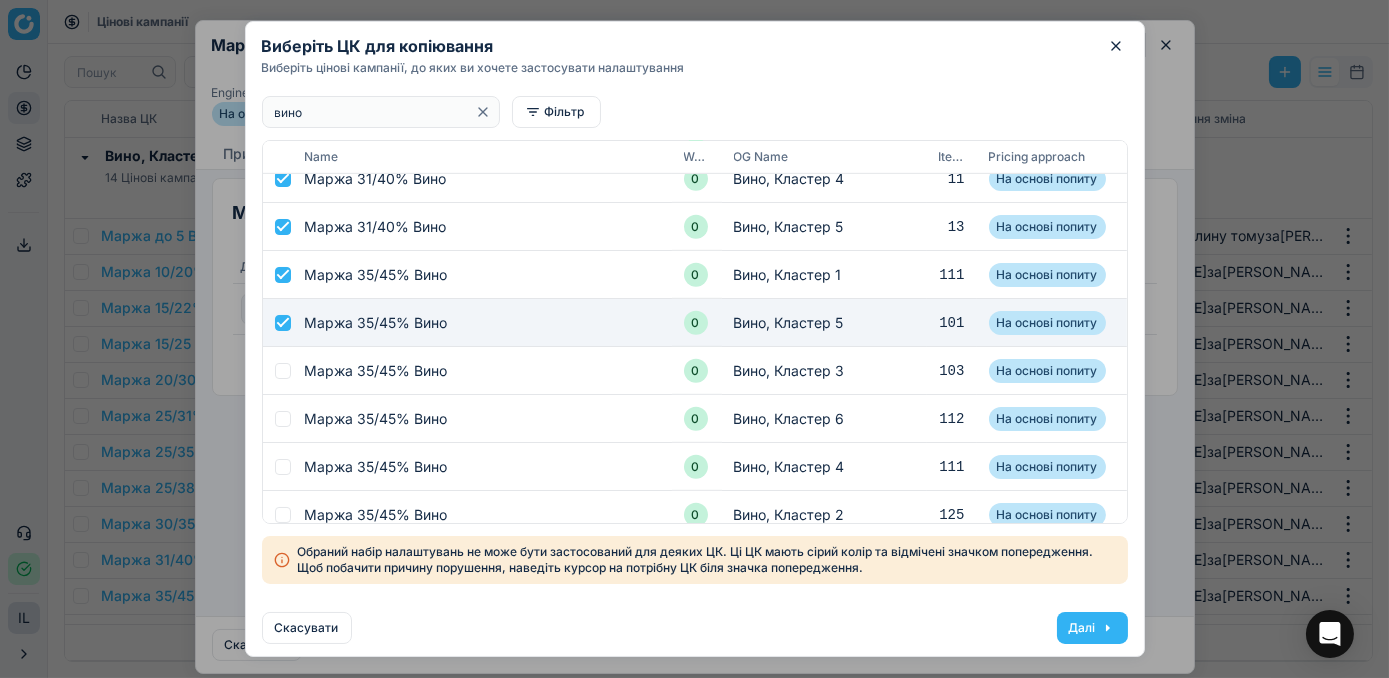 checkbox on "true" 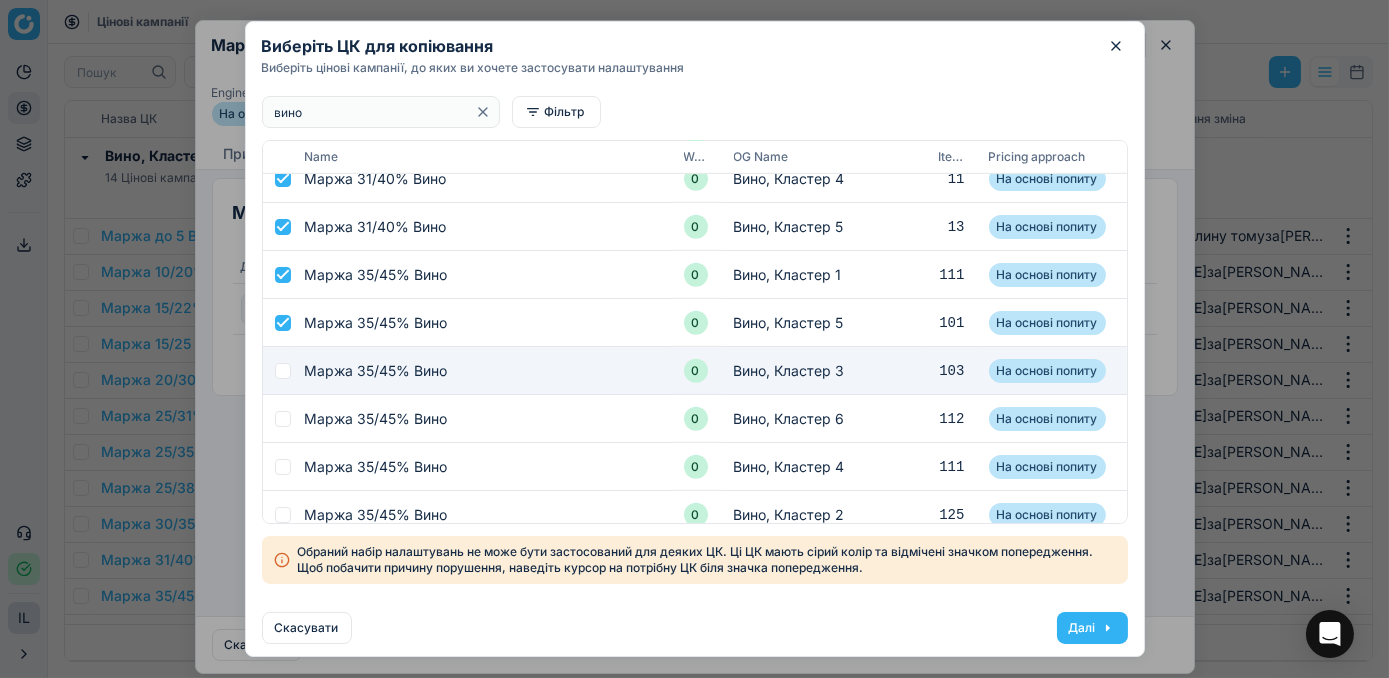 click at bounding box center (283, 371) 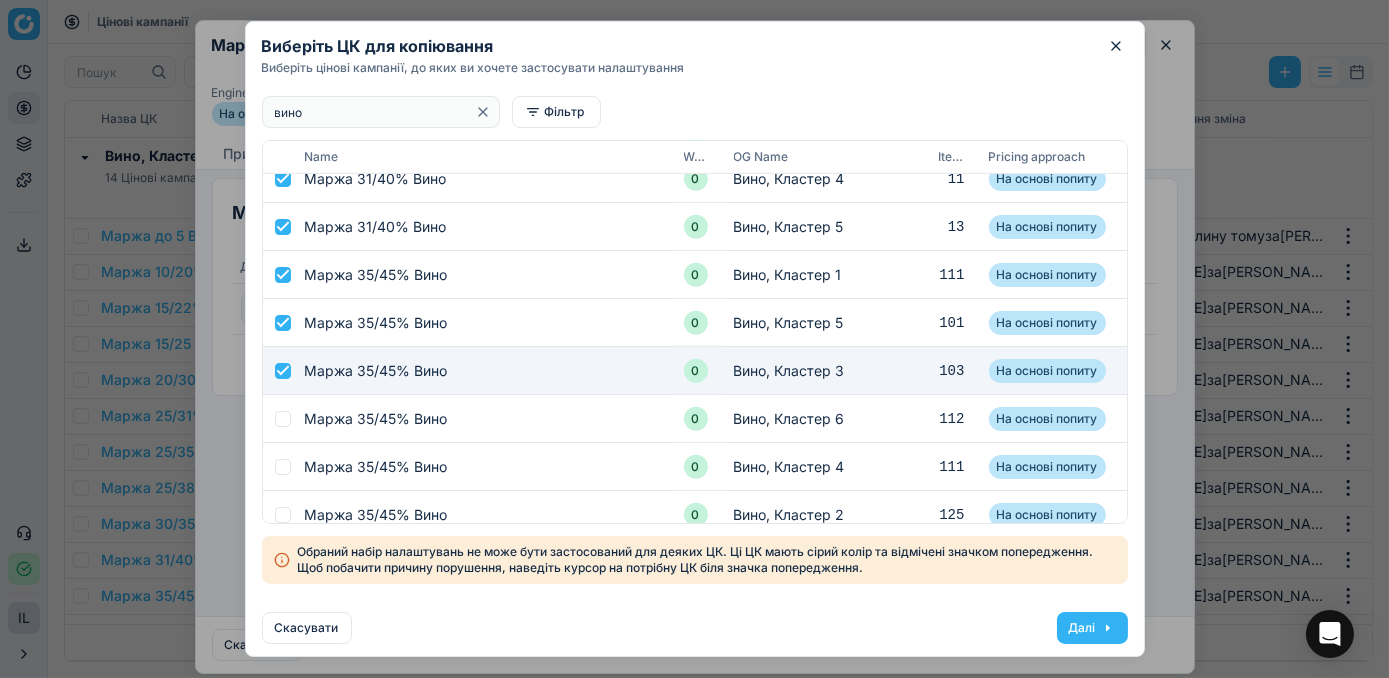 checkbox on "true" 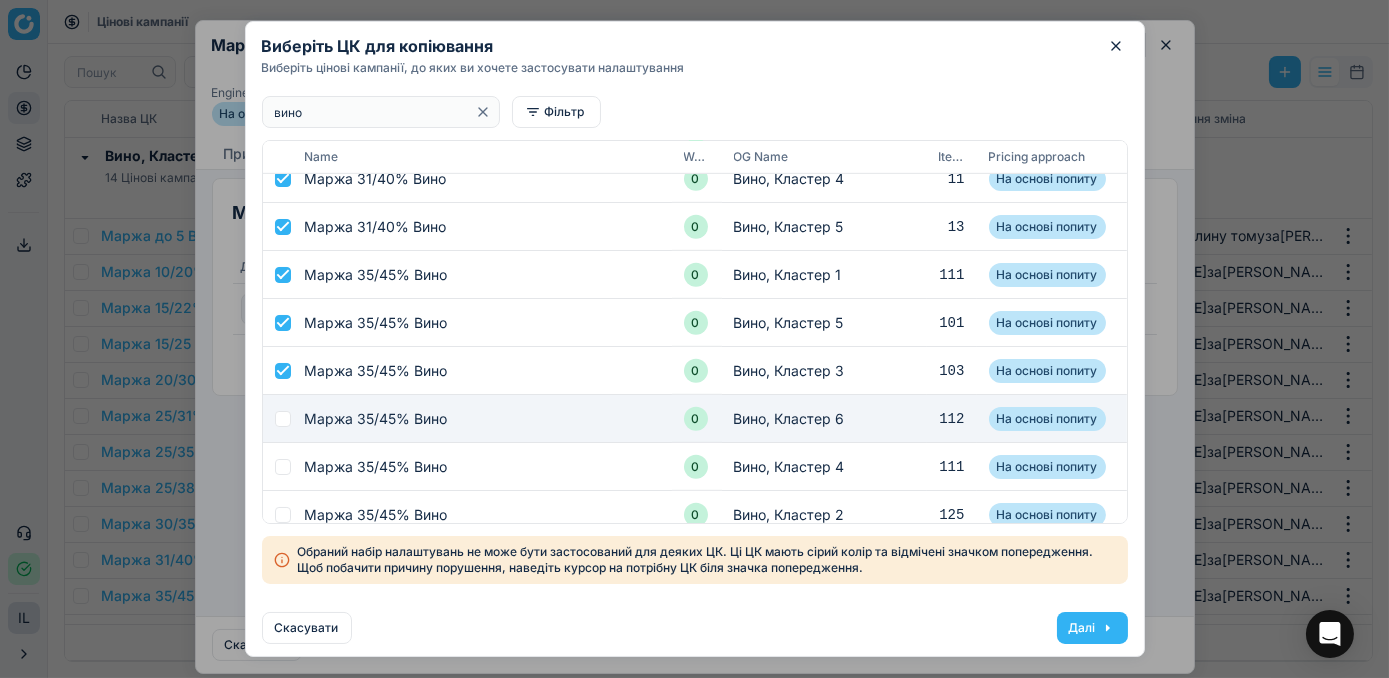 click at bounding box center (283, 419) 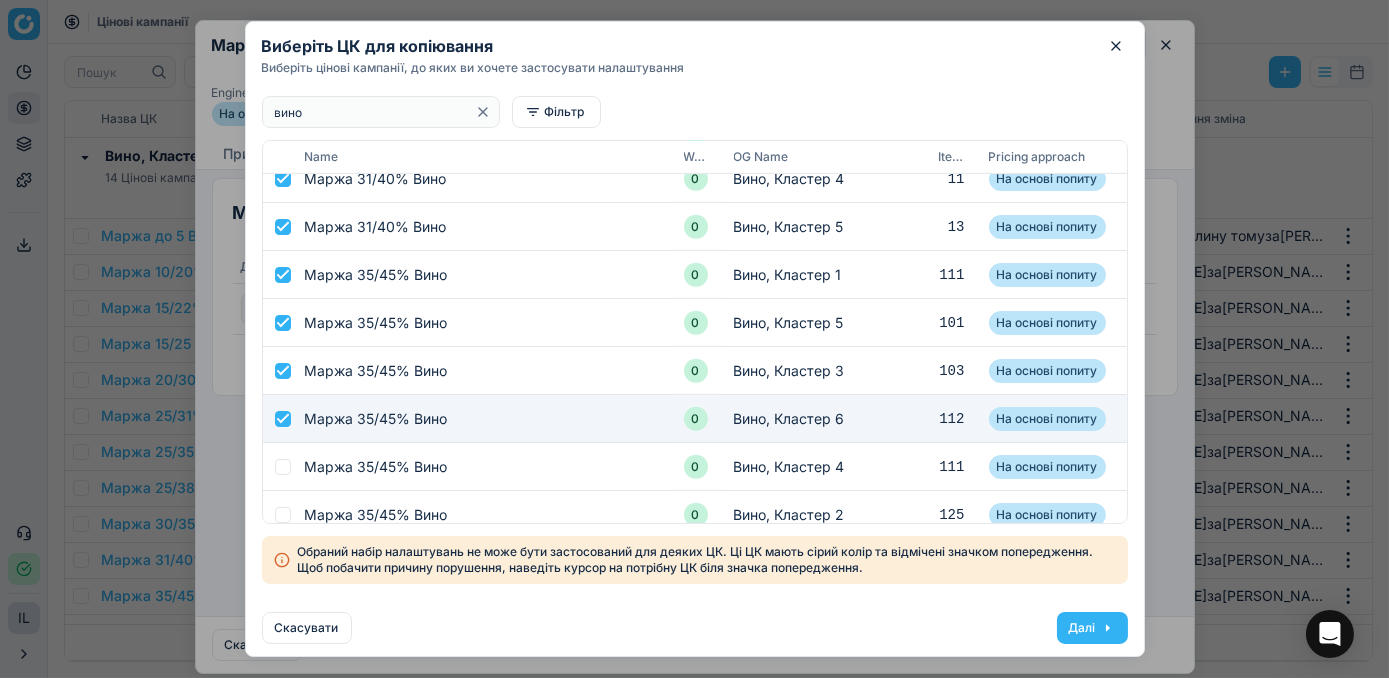 checkbox on "true" 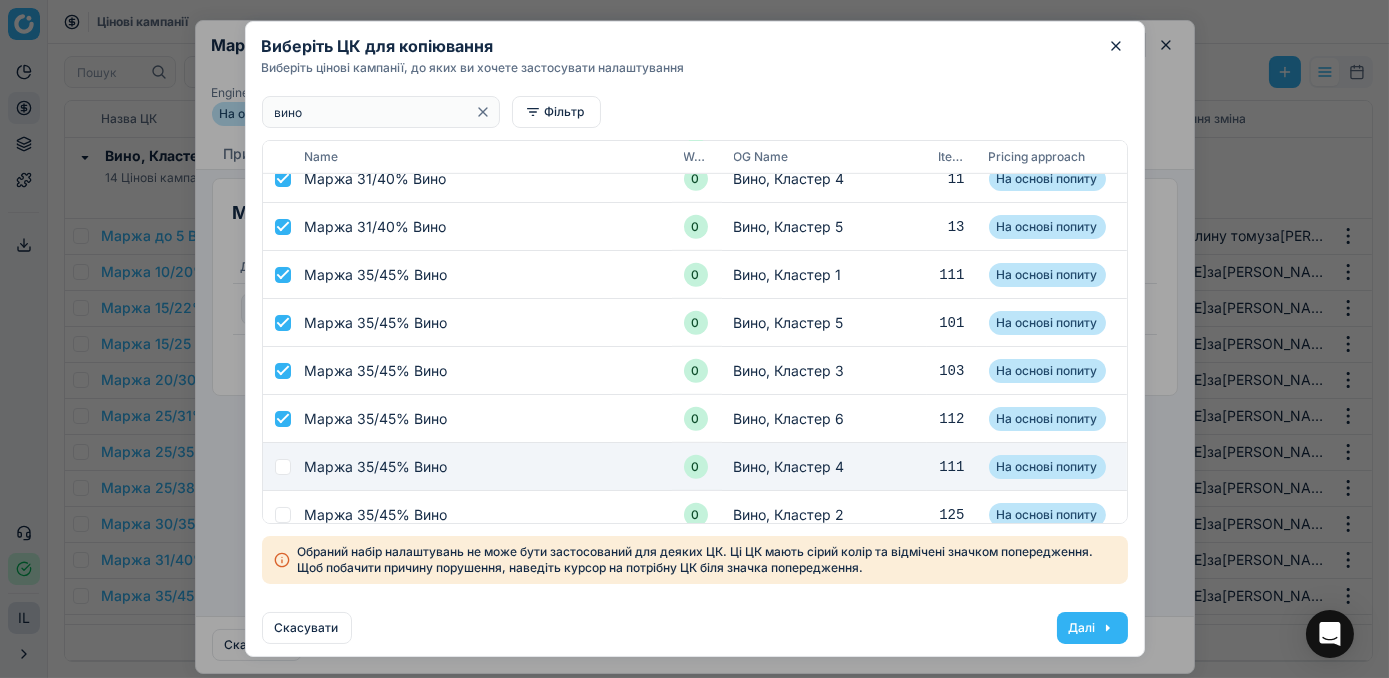 click on "Маржа 35/45% Вино" at bounding box center (482, 467) 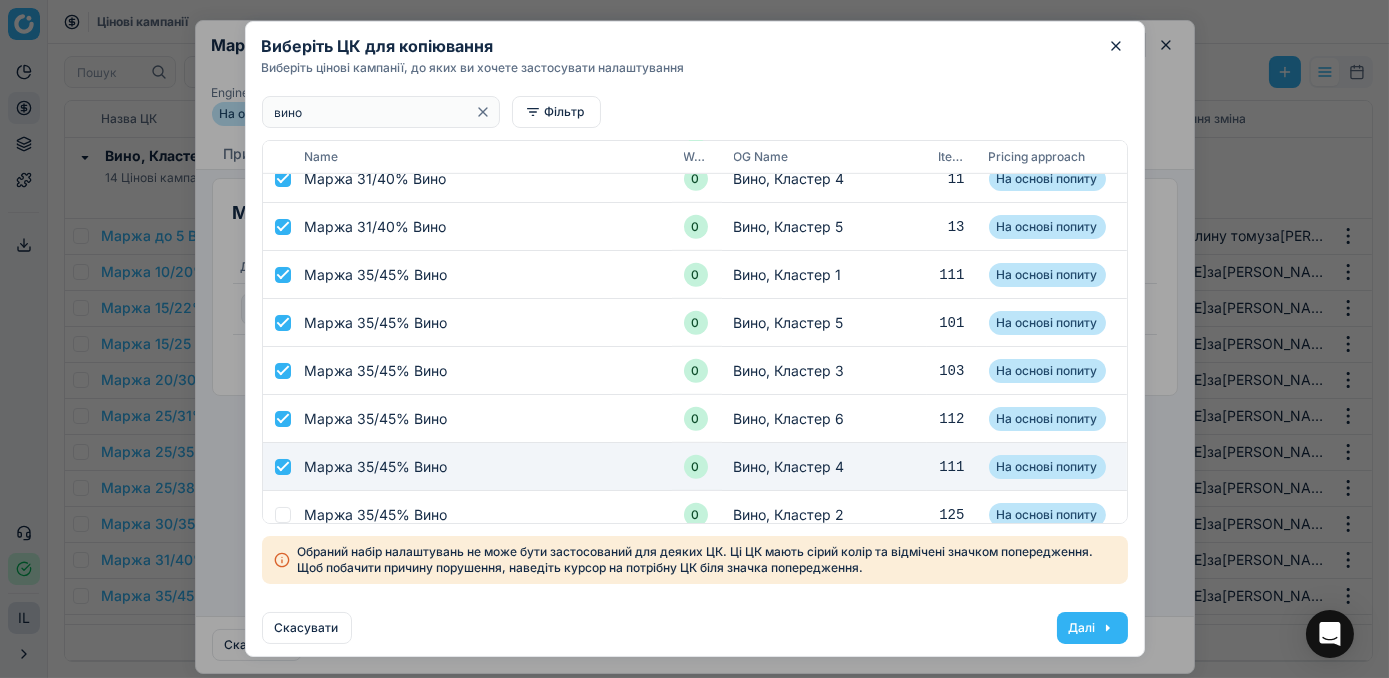 checkbox on "true" 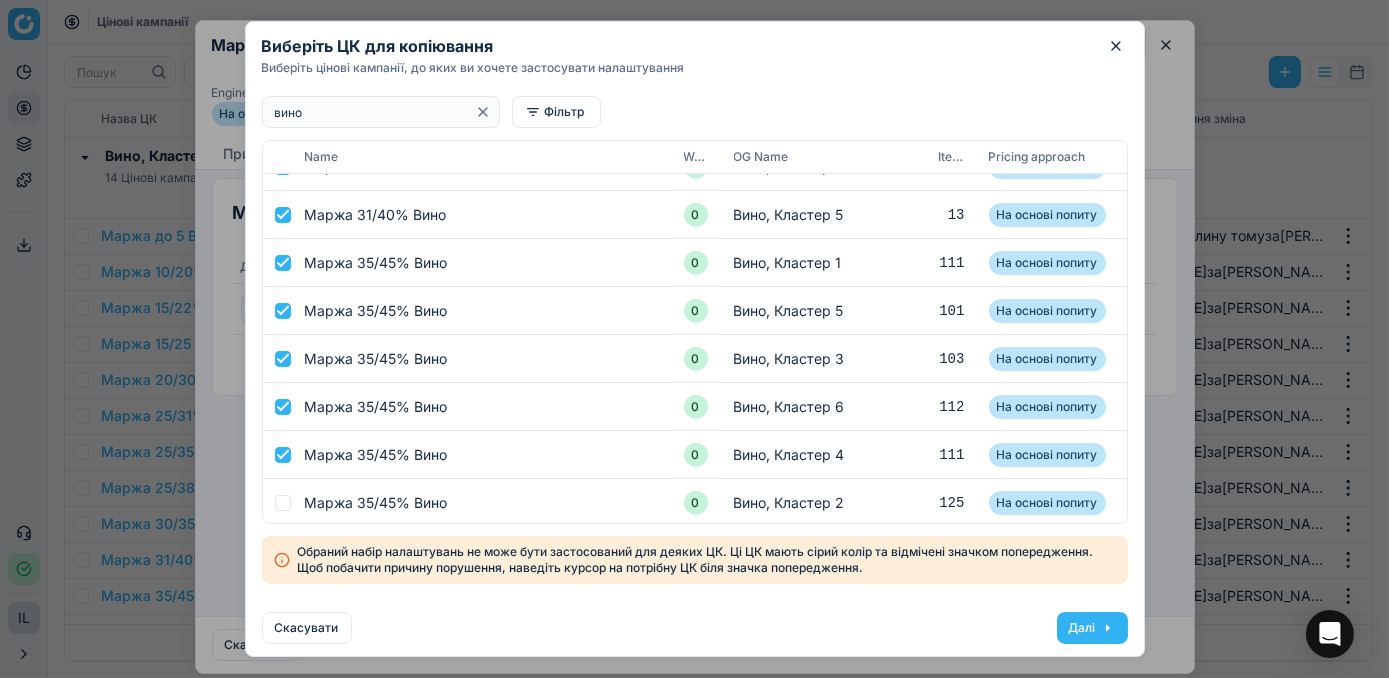 scroll, scrollTop: 2666, scrollLeft: 0, axis: vertical 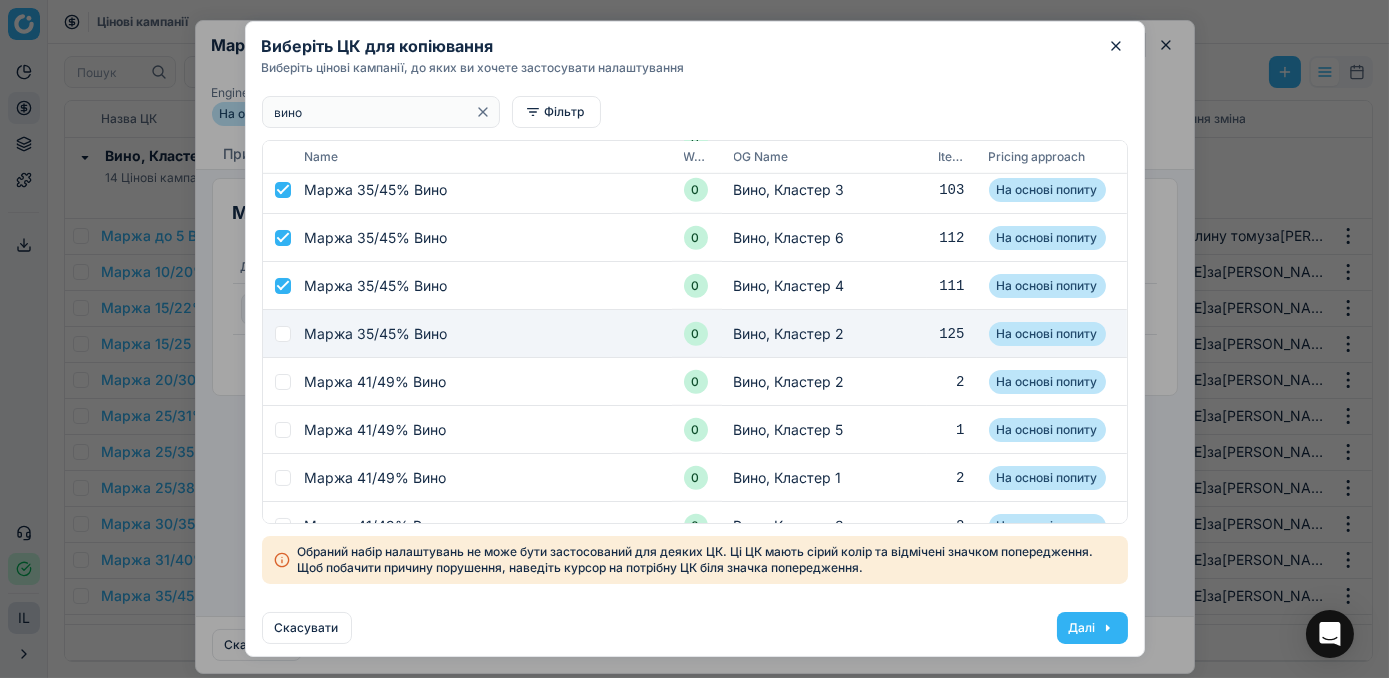 click at bounding box center (283, 334) 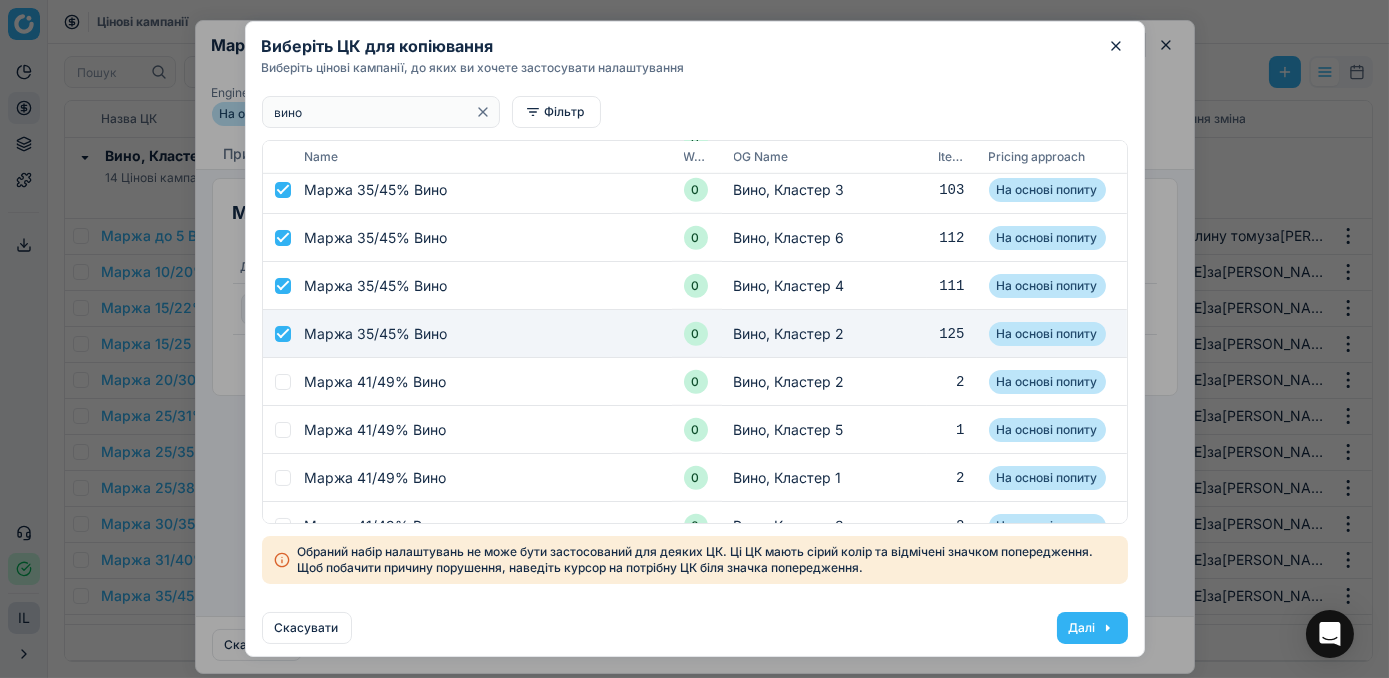 checkbox on "true" 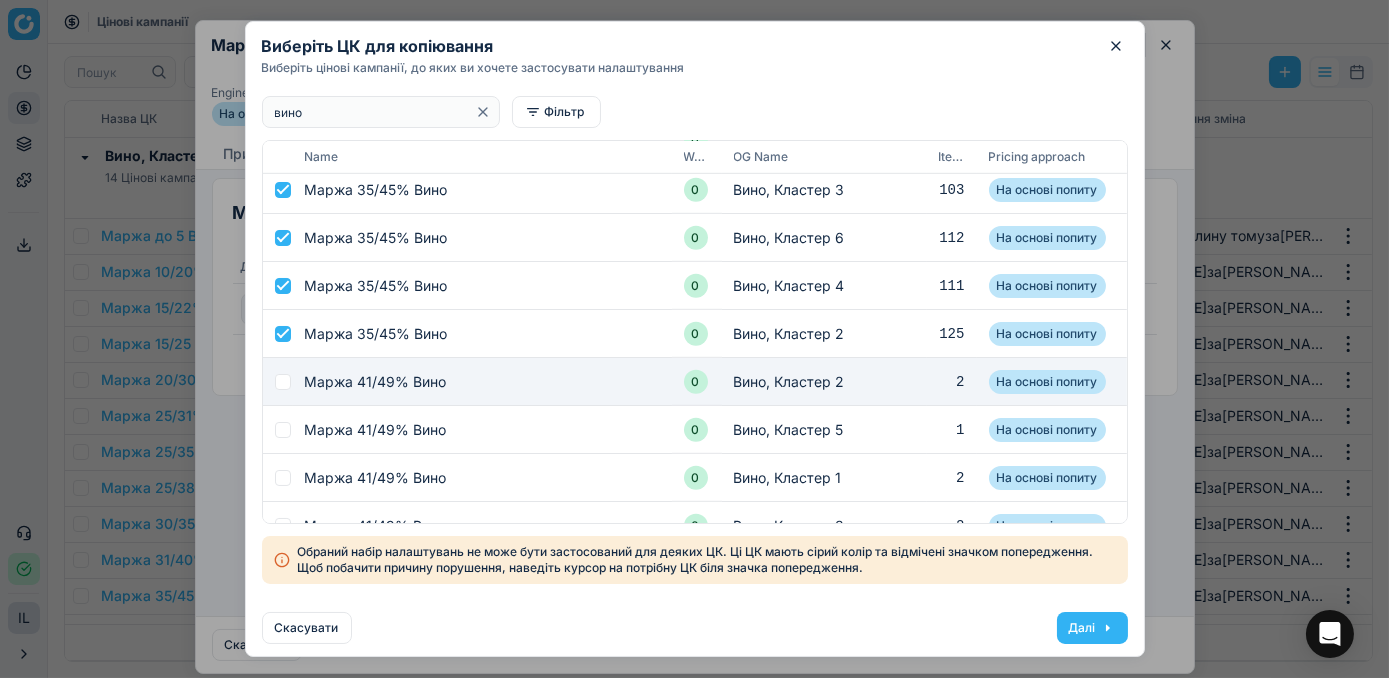 click at bounding box center (283, 382) 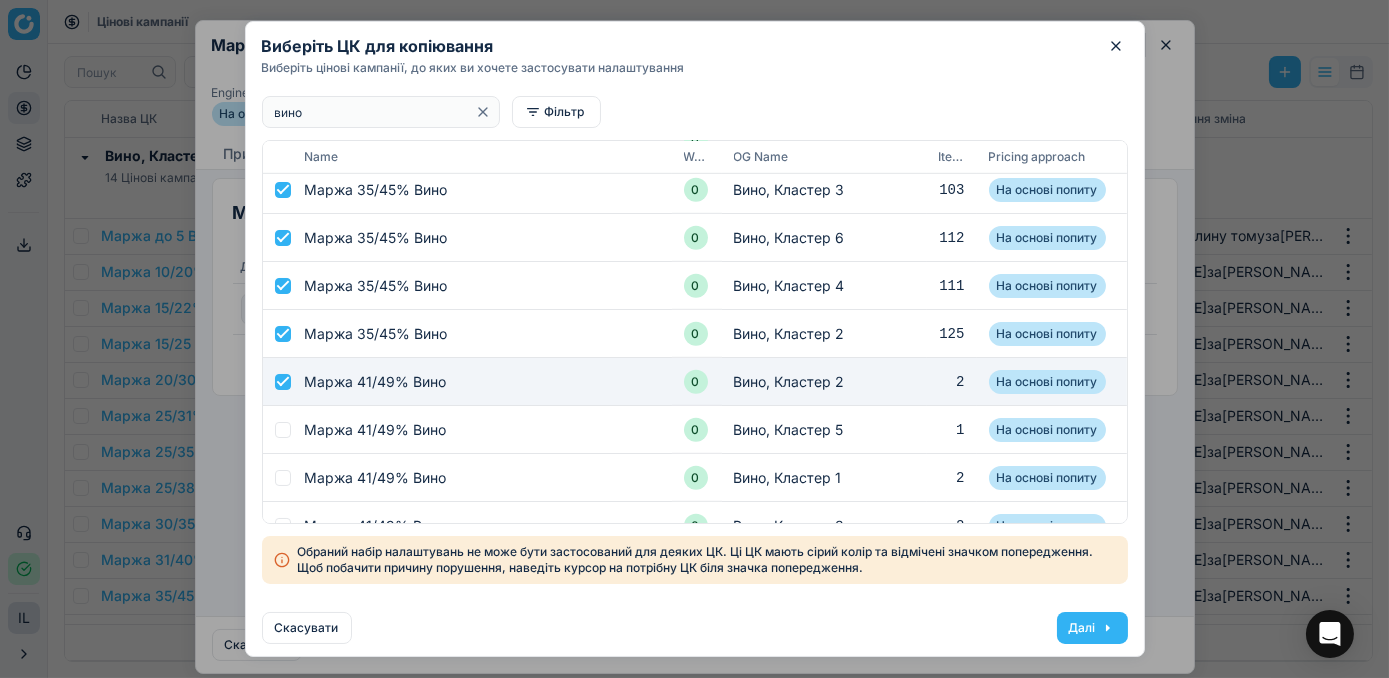 checkbox on "true" 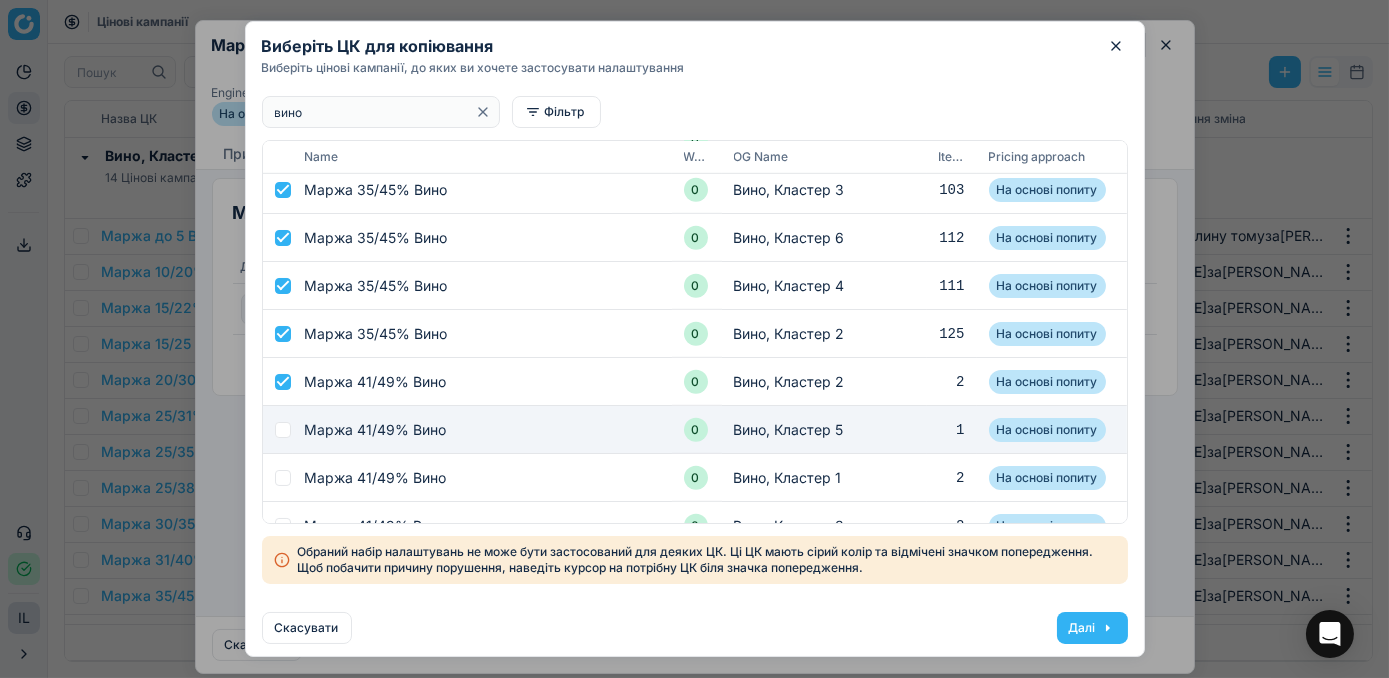 click at bounding box center [283, 430] 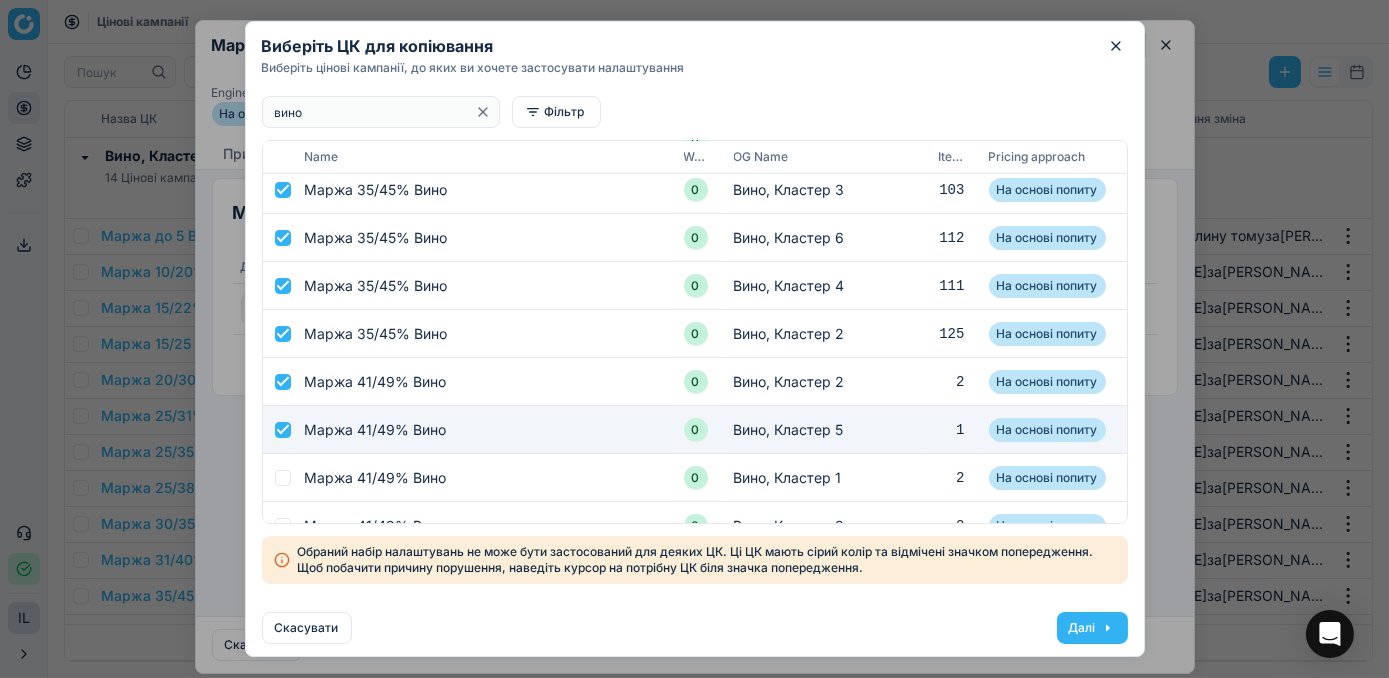 checkbox on "true" 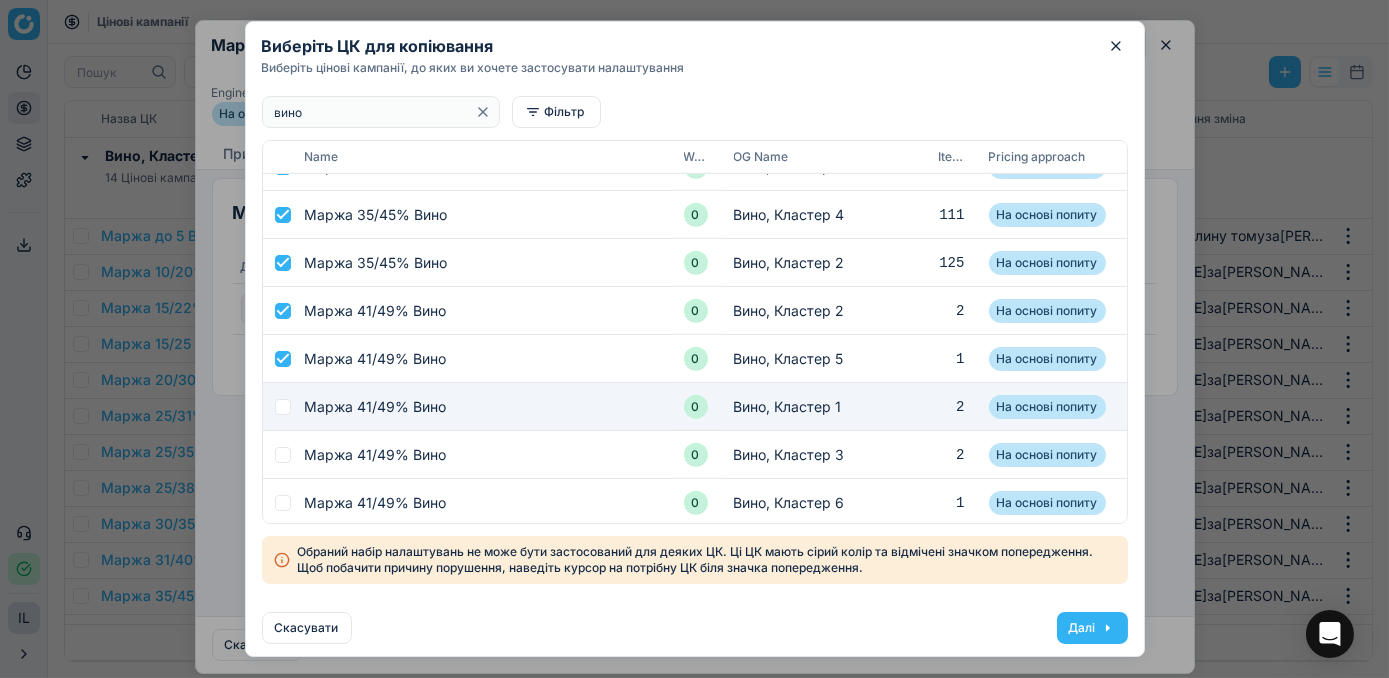 scroll, scrollTop: 2746, scrollLeft: 0, axis: vertical 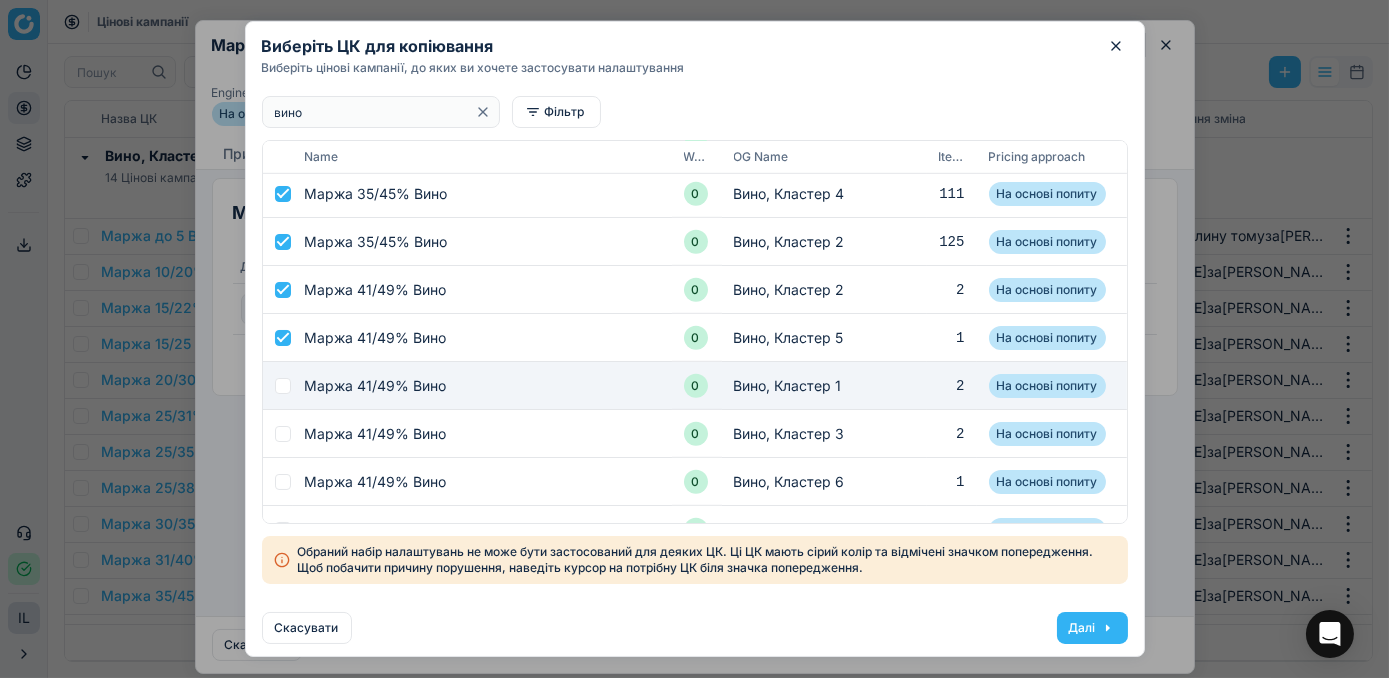 click at bounding box center (283, 386) 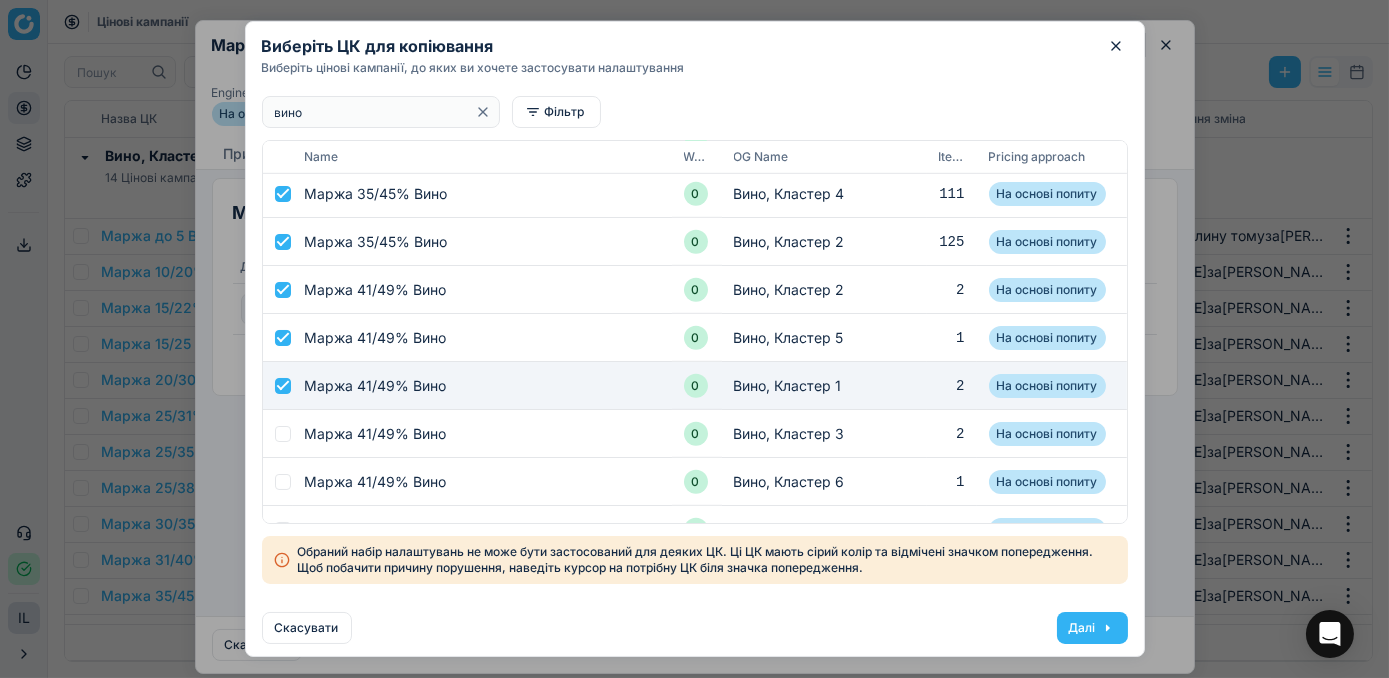 checkbox on "true" 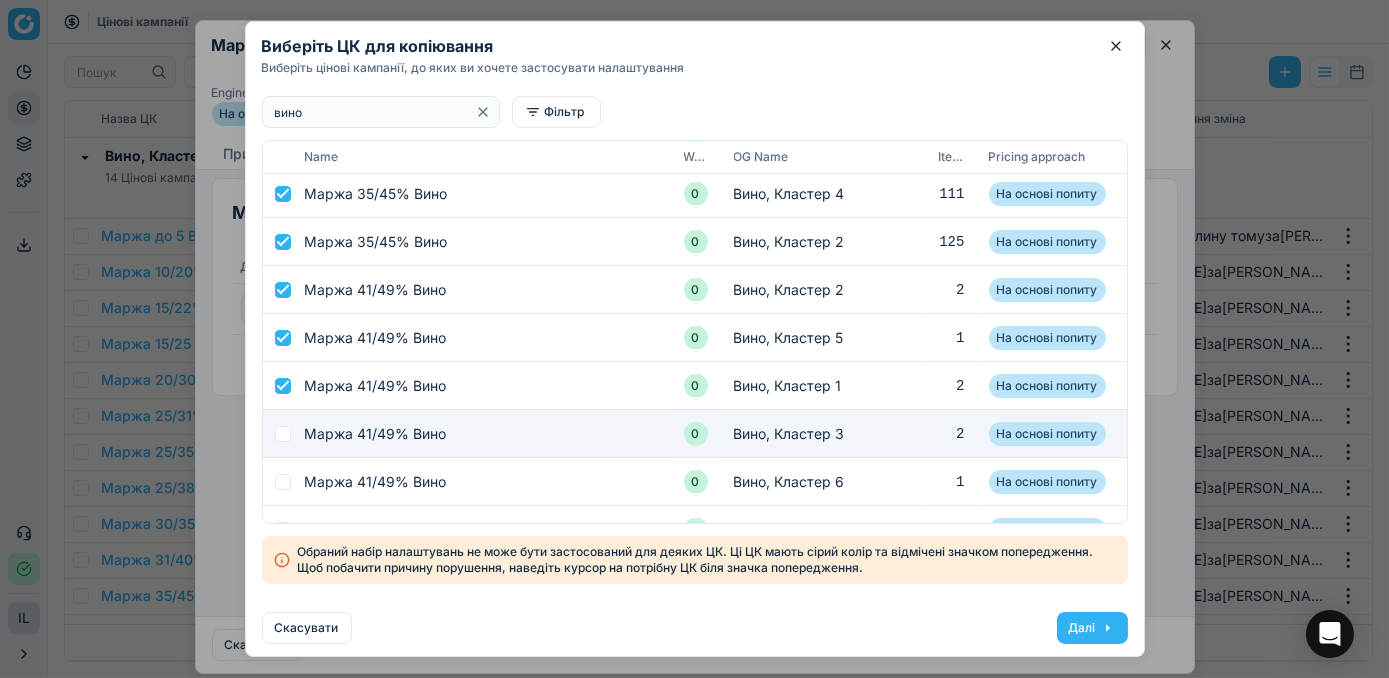 click at bounding box center [283, 434] 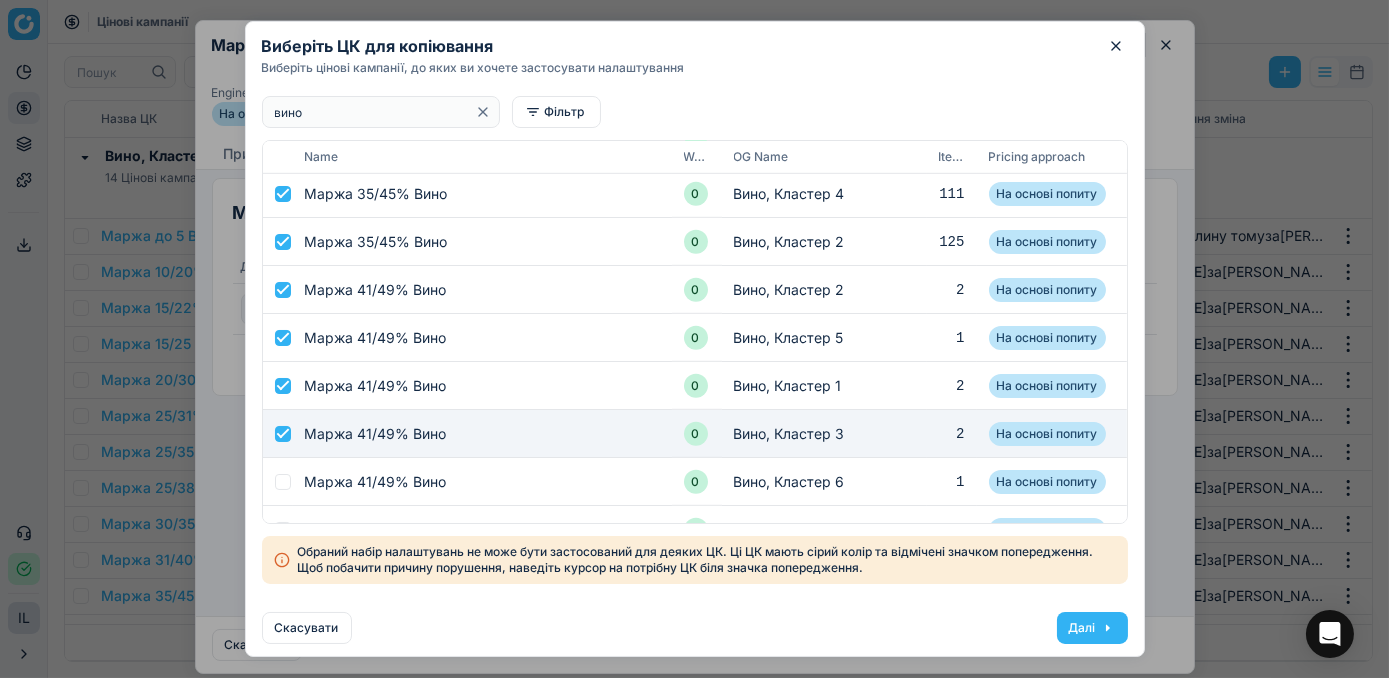 checkbox on "true" 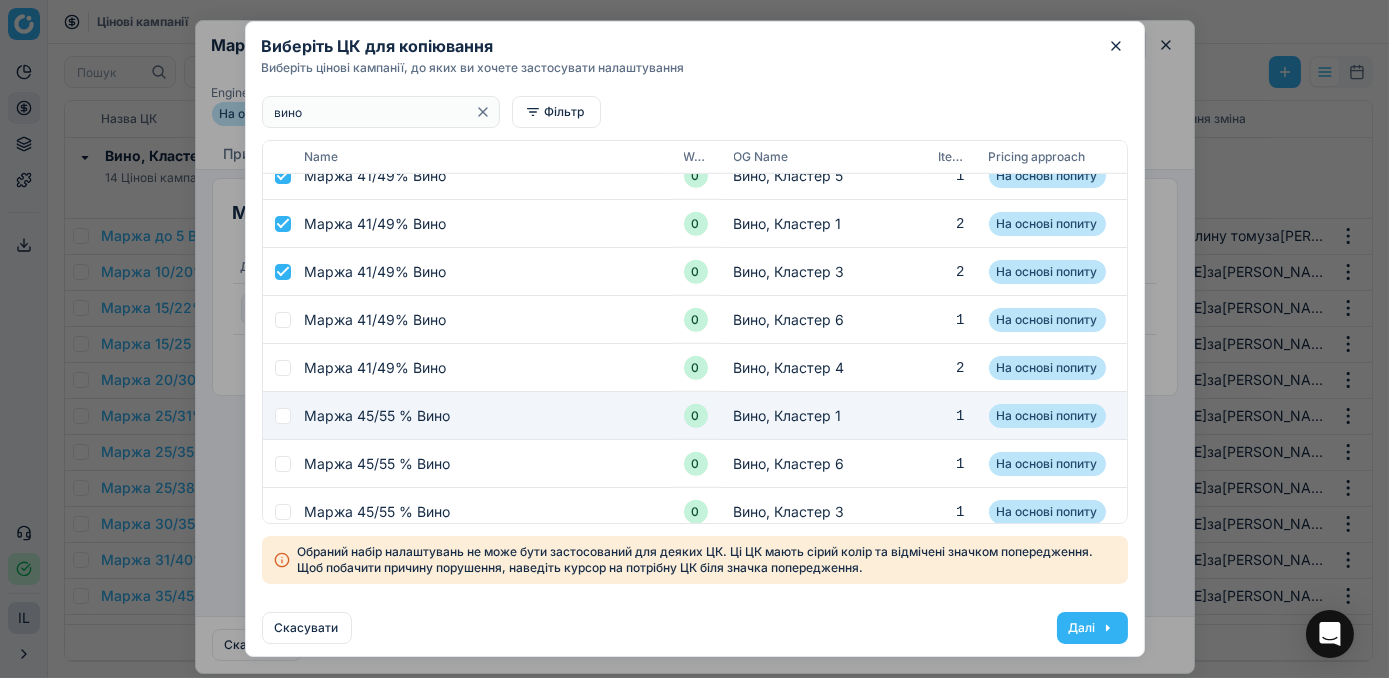 scroll, scrollTop: 2904, scrollLeft: 0, axis: vertical 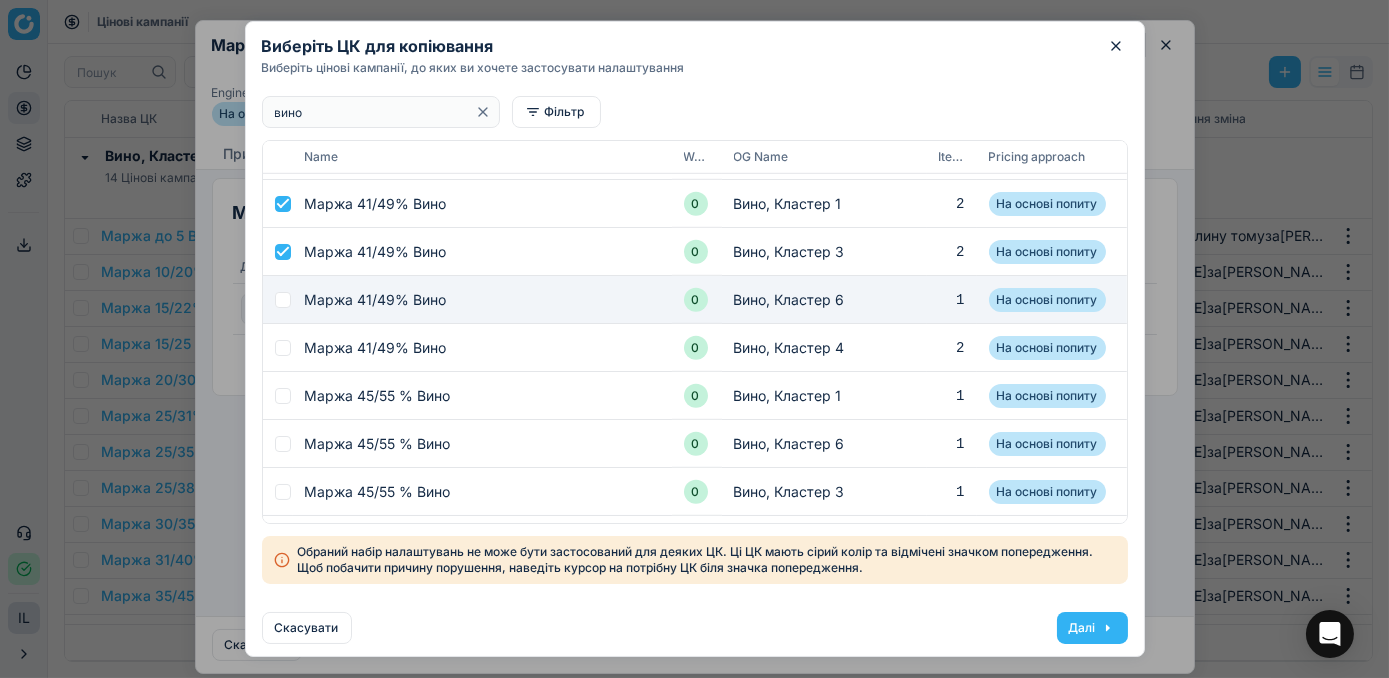click at bounding box center [283, 300] 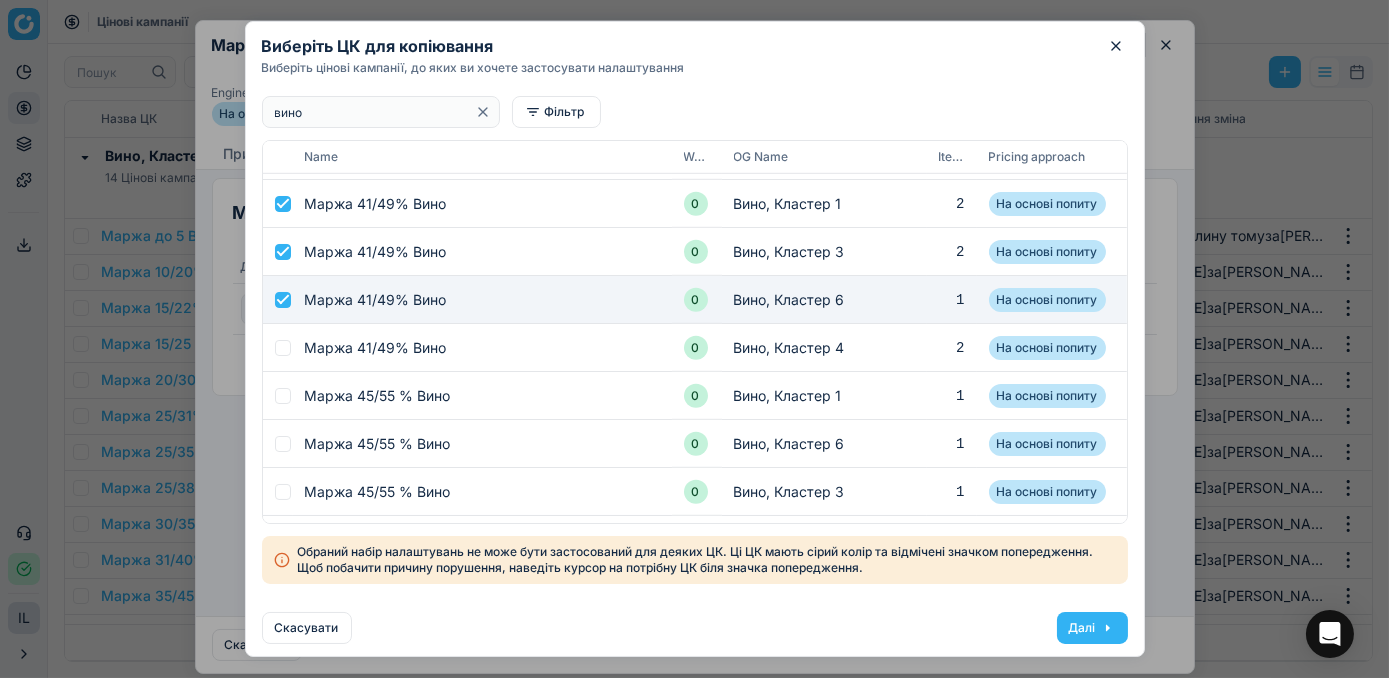 checkbox on "true" 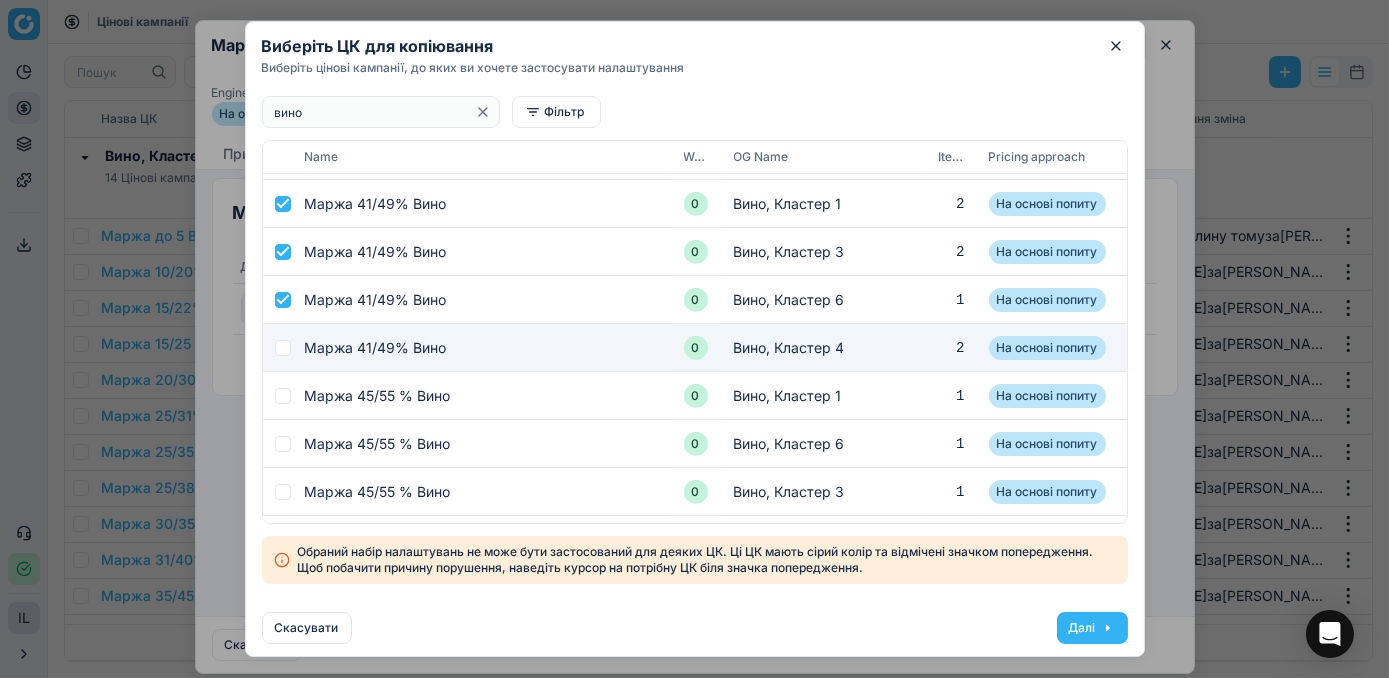 click at bounding box center [283, 348] 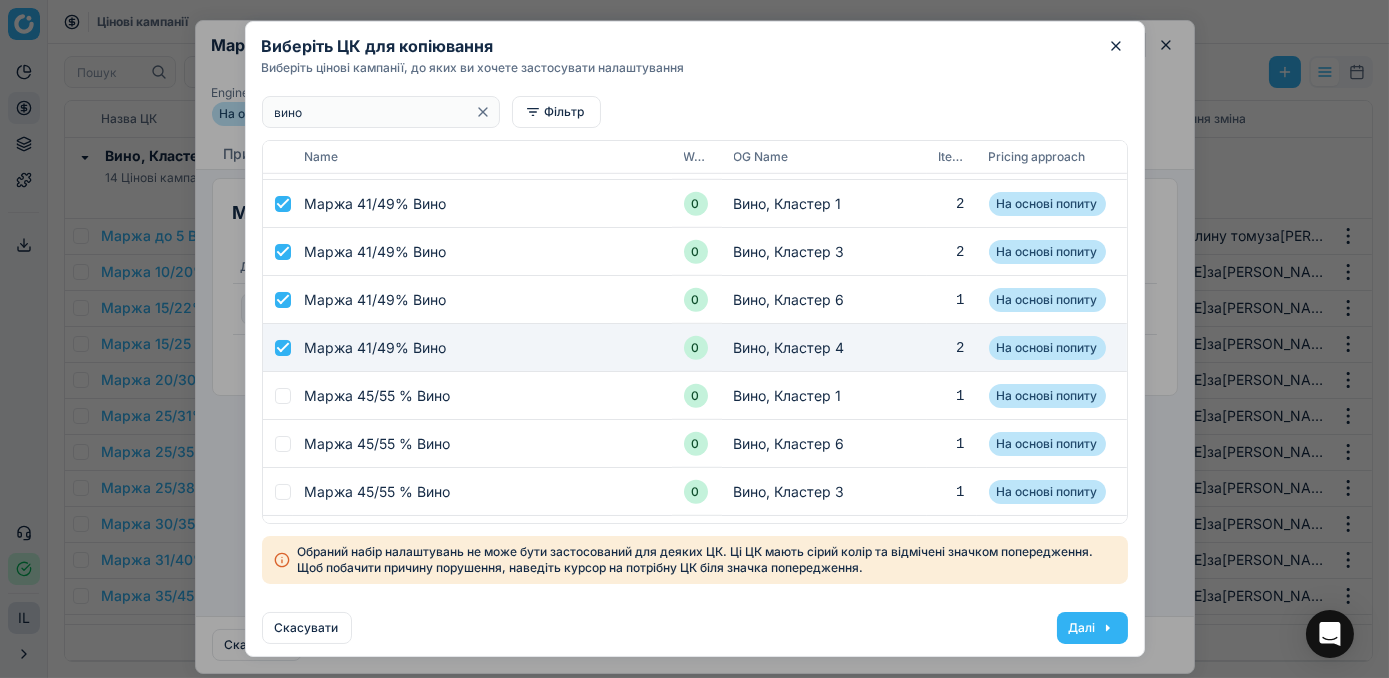 checkbox on "true" 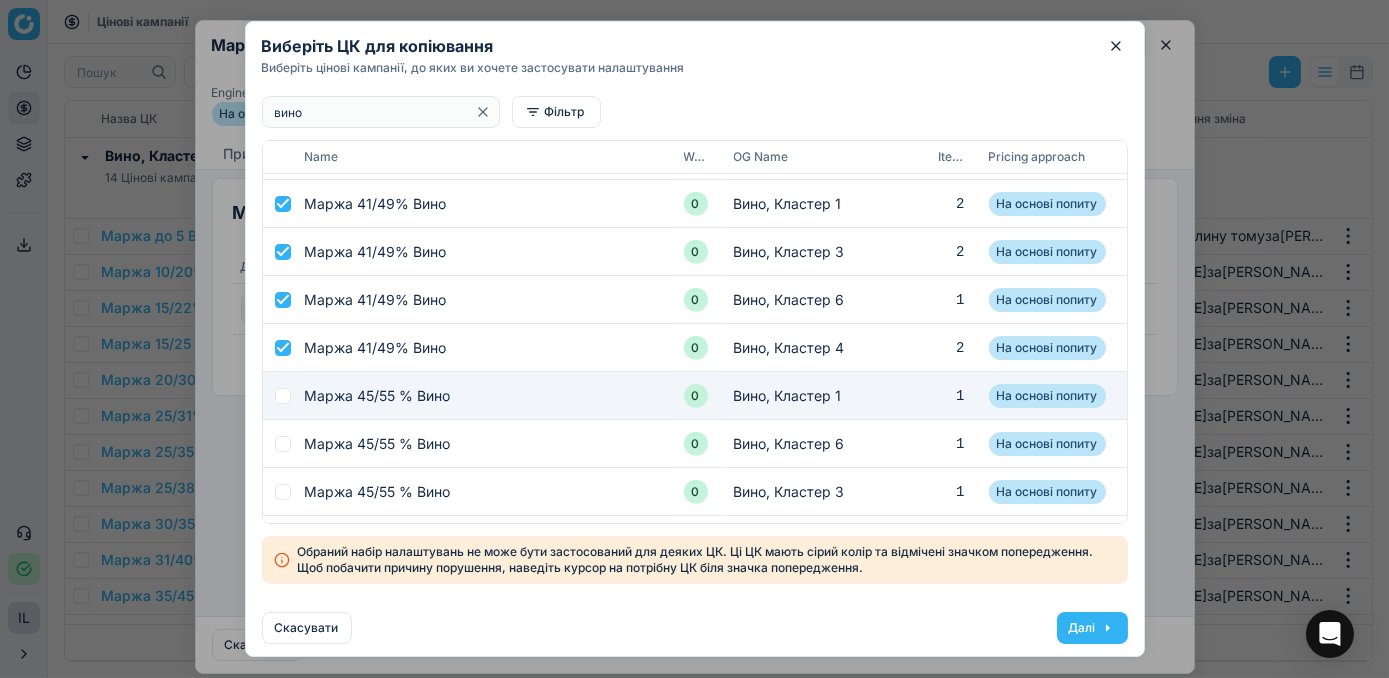 click at bounding box center (283, 396) 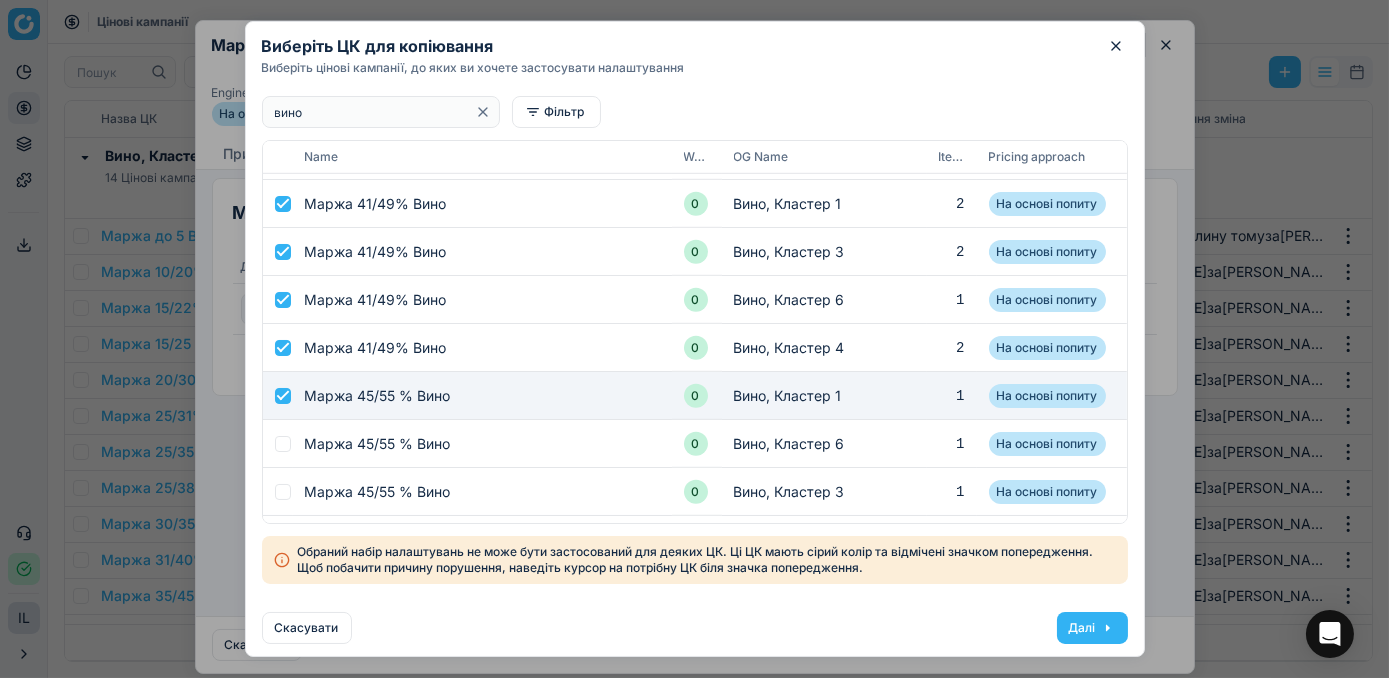 checkbox on "true" 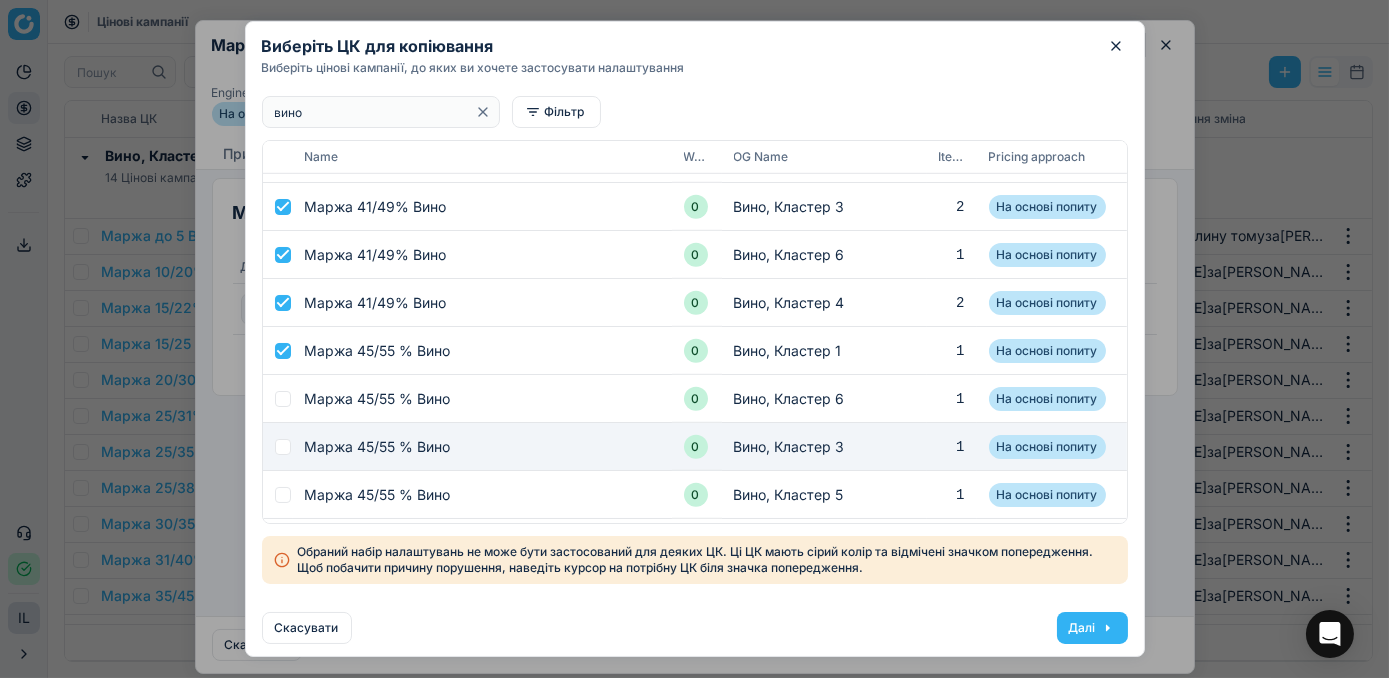 scroll, scrollTop: 2983, scrollLeft: 0, axis: vertical 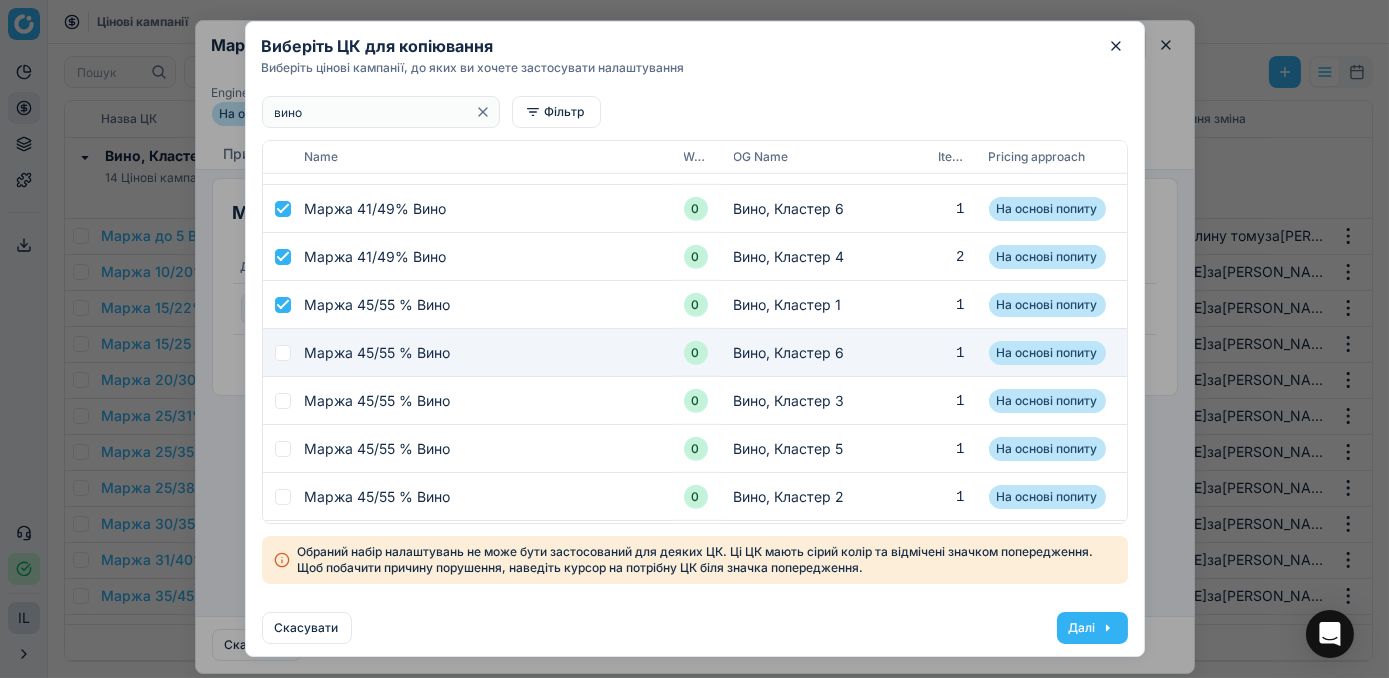 drag, startPoint x: 281, startPoint y: 339, endPoint x: 285, endPoint y: 349, distance: 10.770329 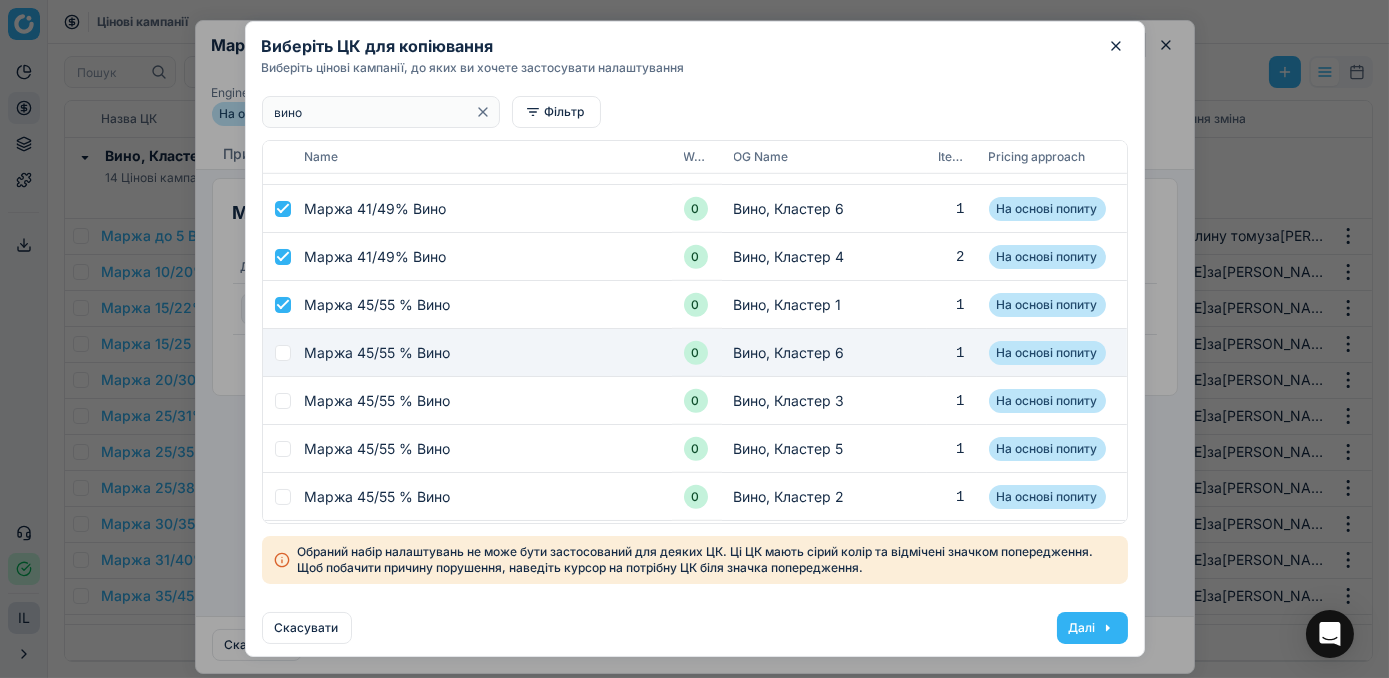 click at bounding box center [283, 353] 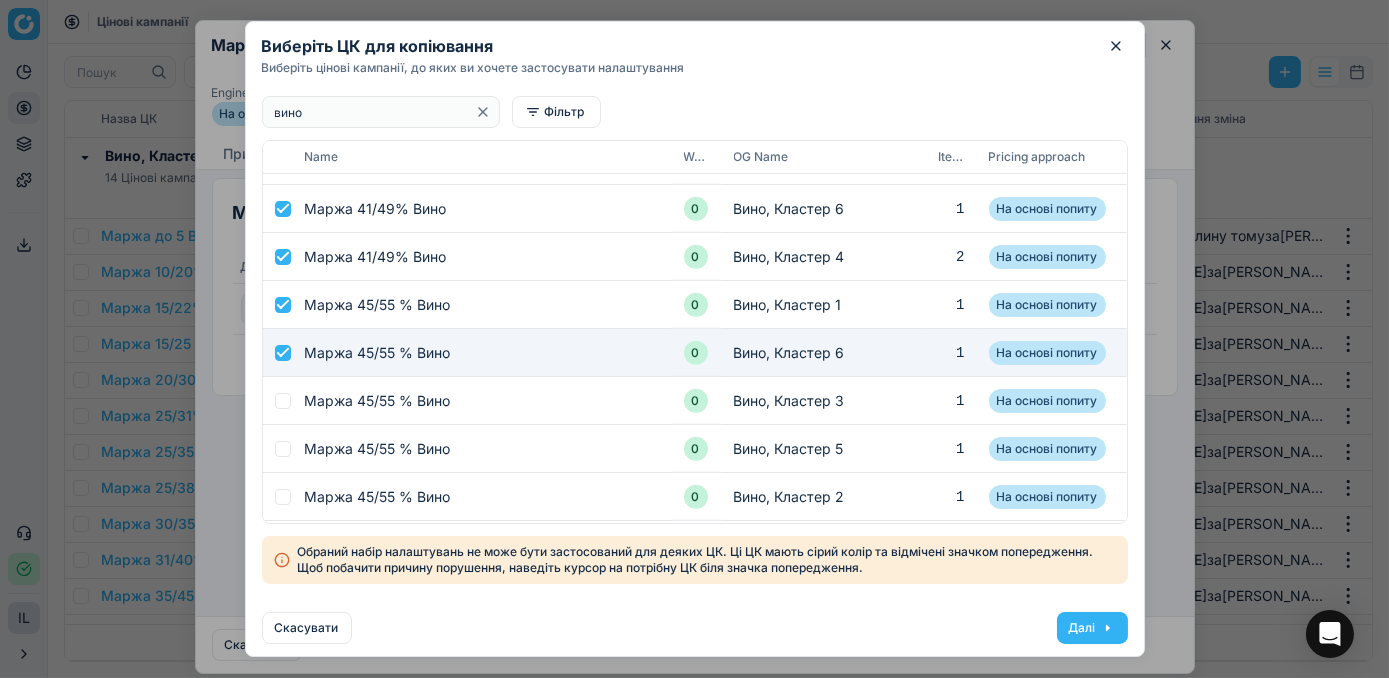 checkbox on "true" 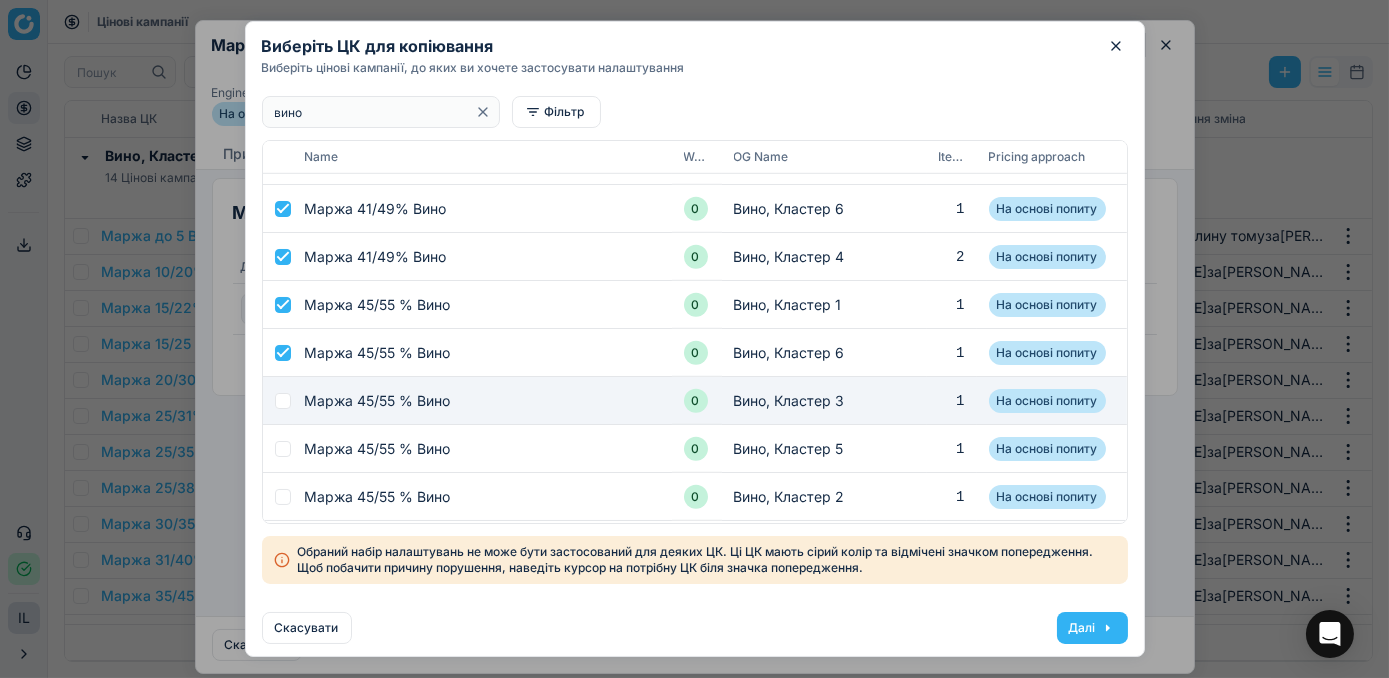 click at bounding box center (283, 401) 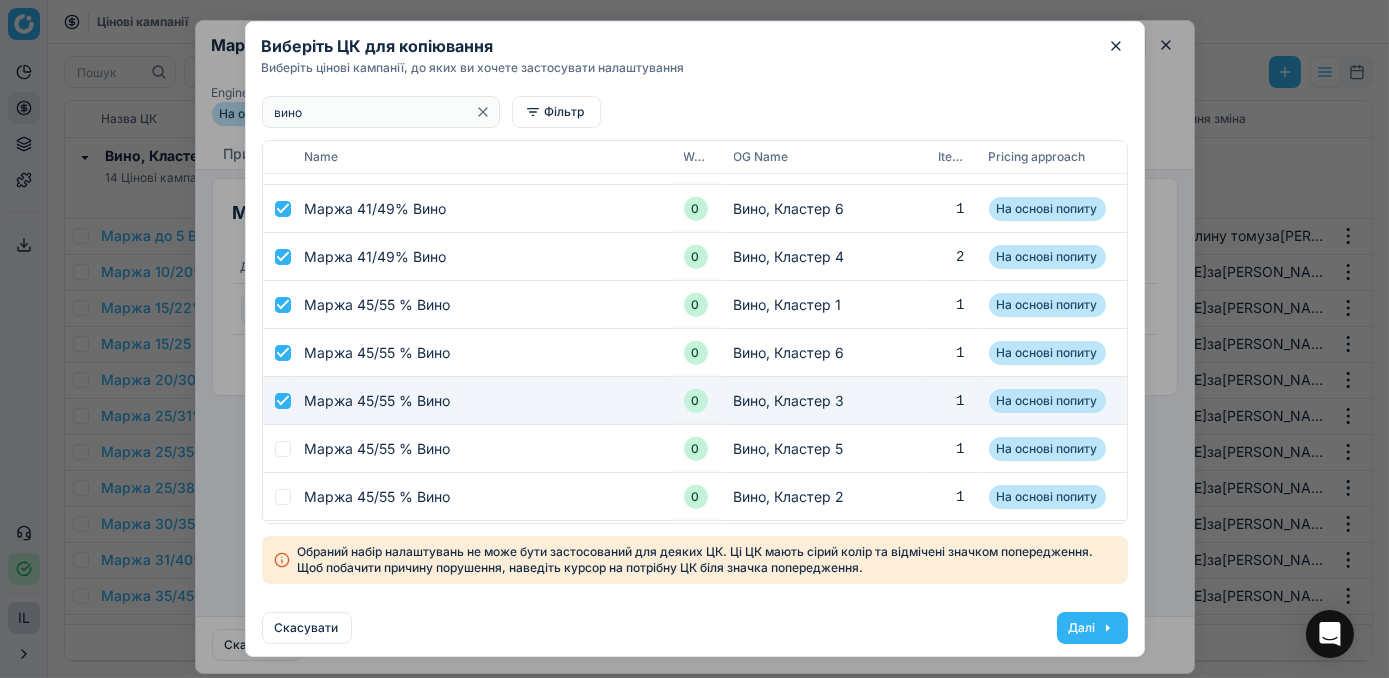 checkbox on "true" 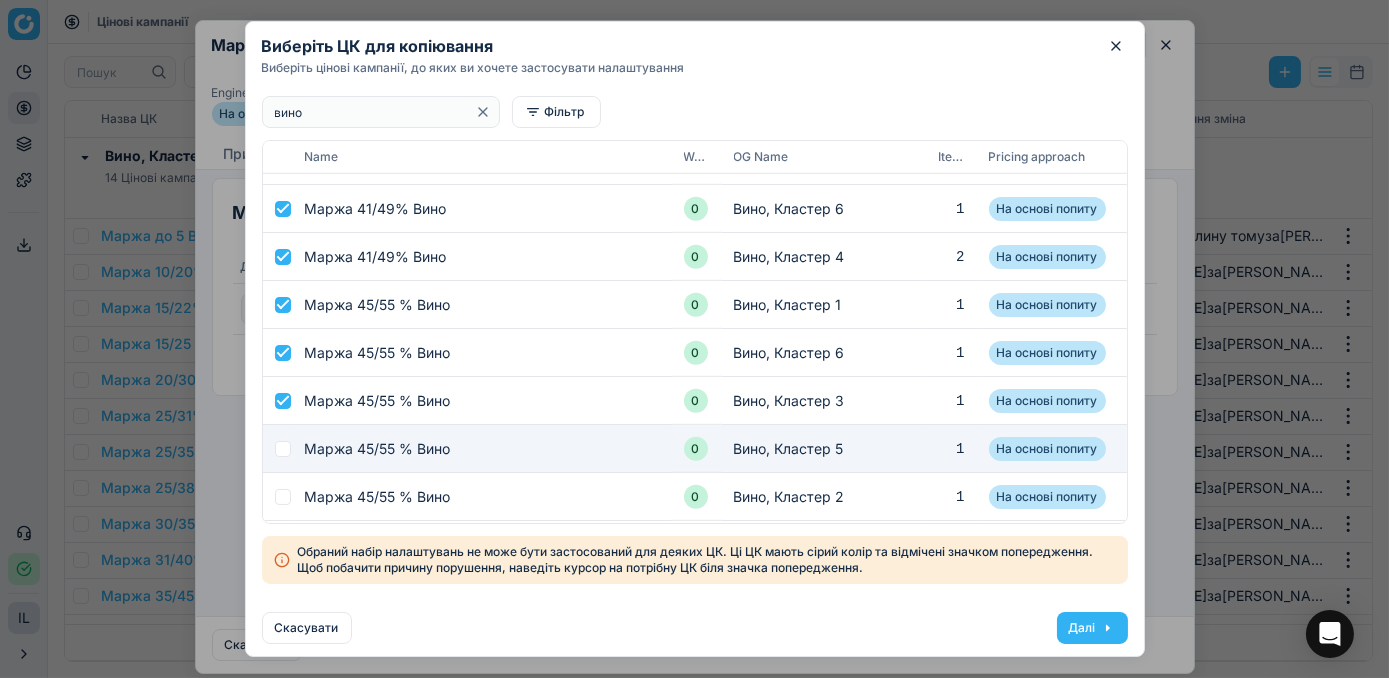 click at bounding box center [278, 449] 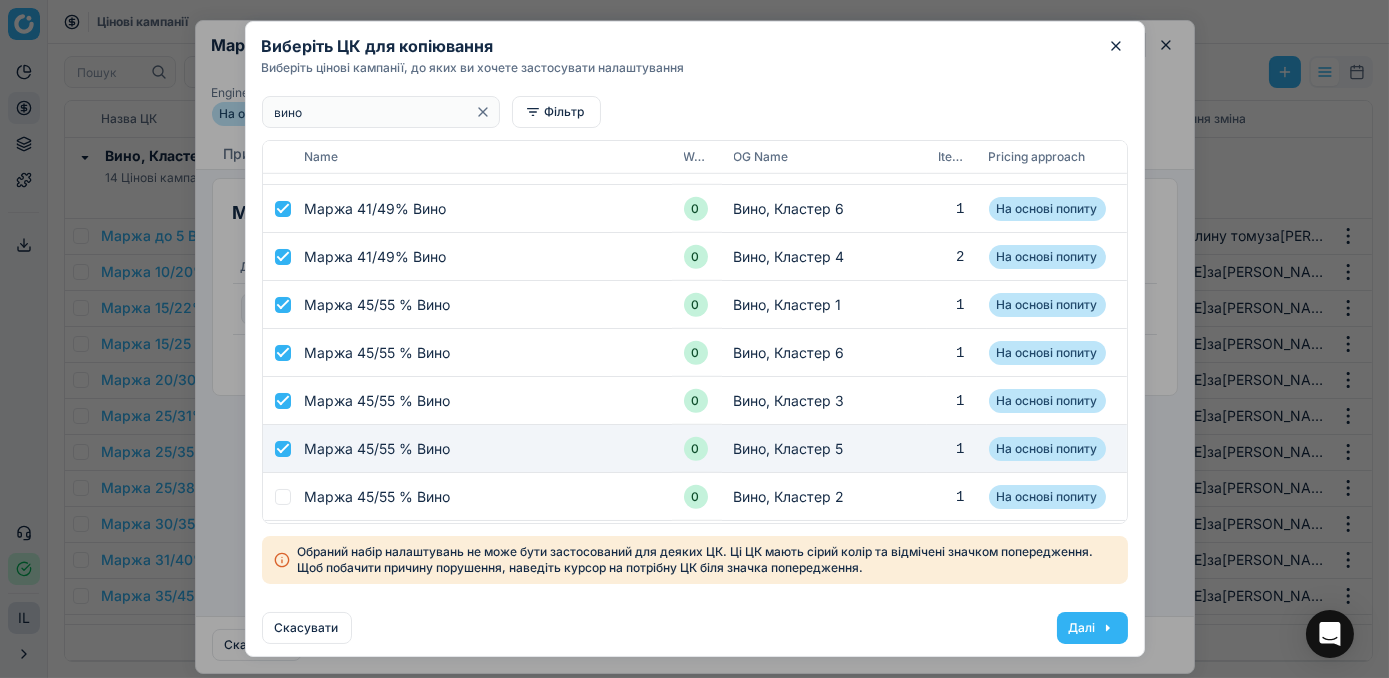checkbox on "true" 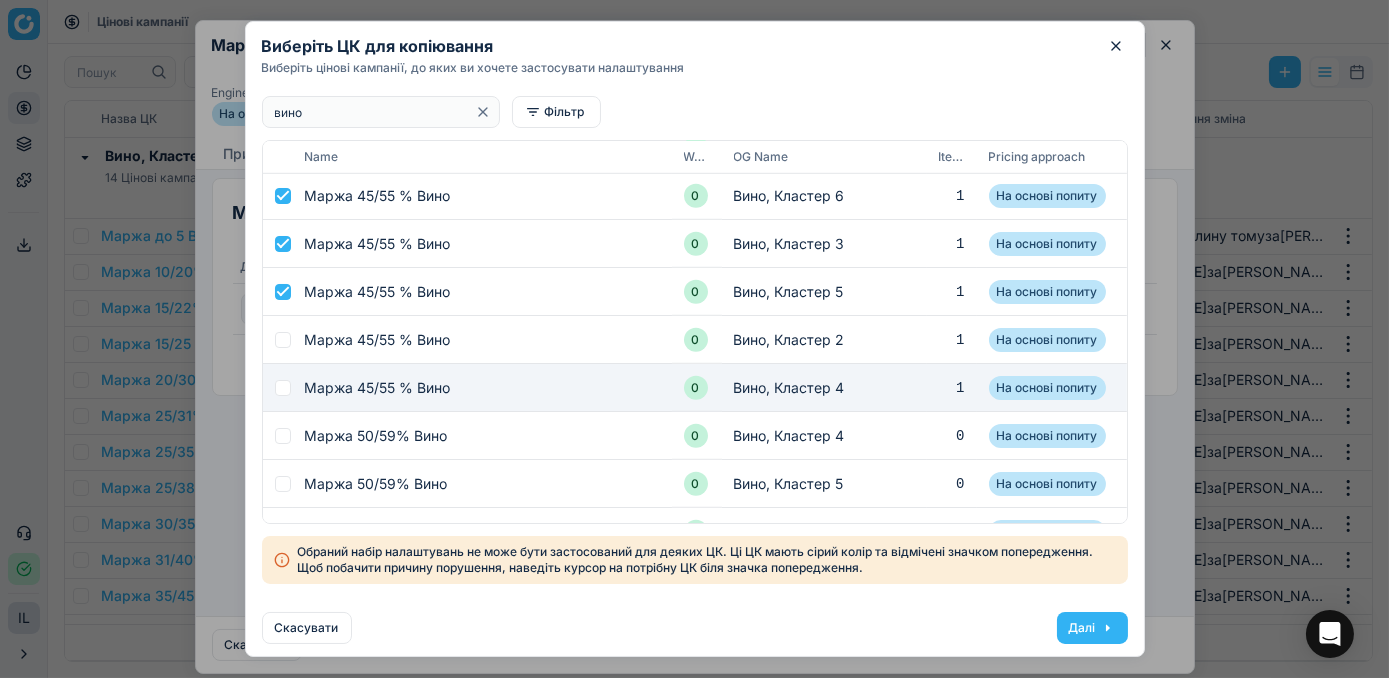 scroll, scrollTop: 3147, scrollLeft: 0, axis: vertical 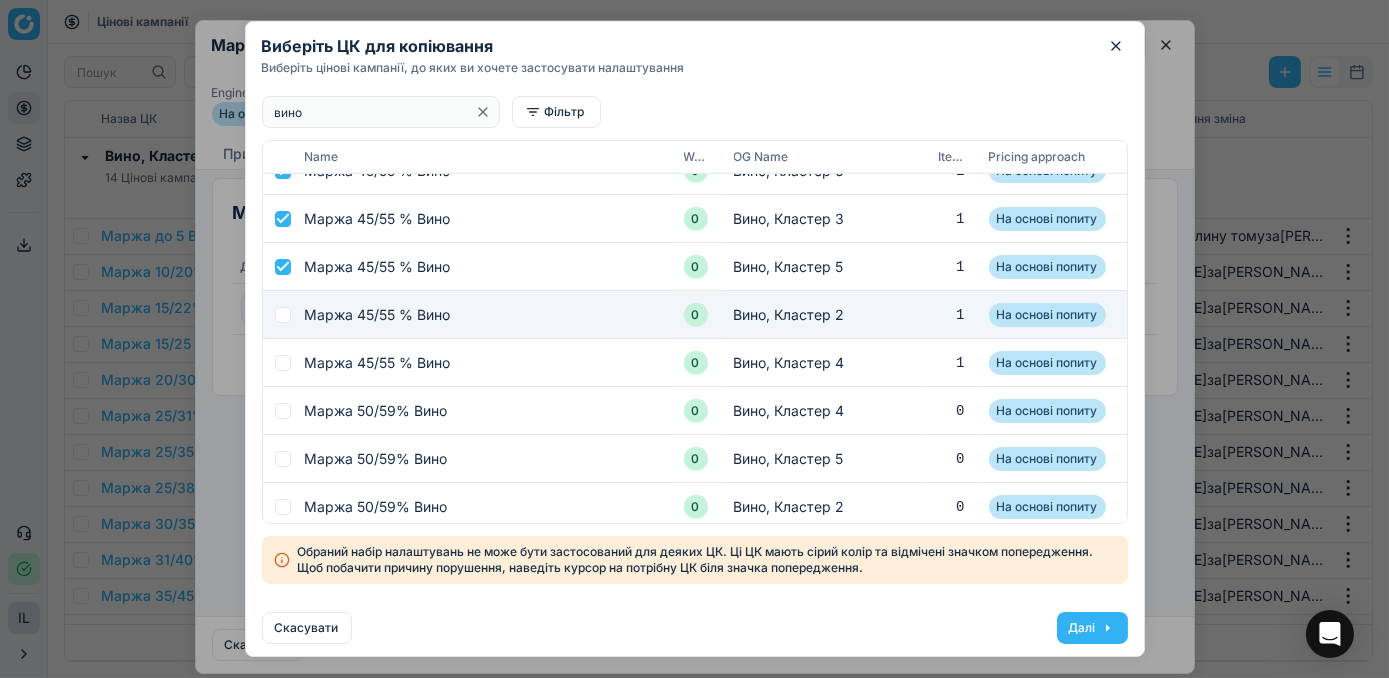 click at bounding box center [283, 315] 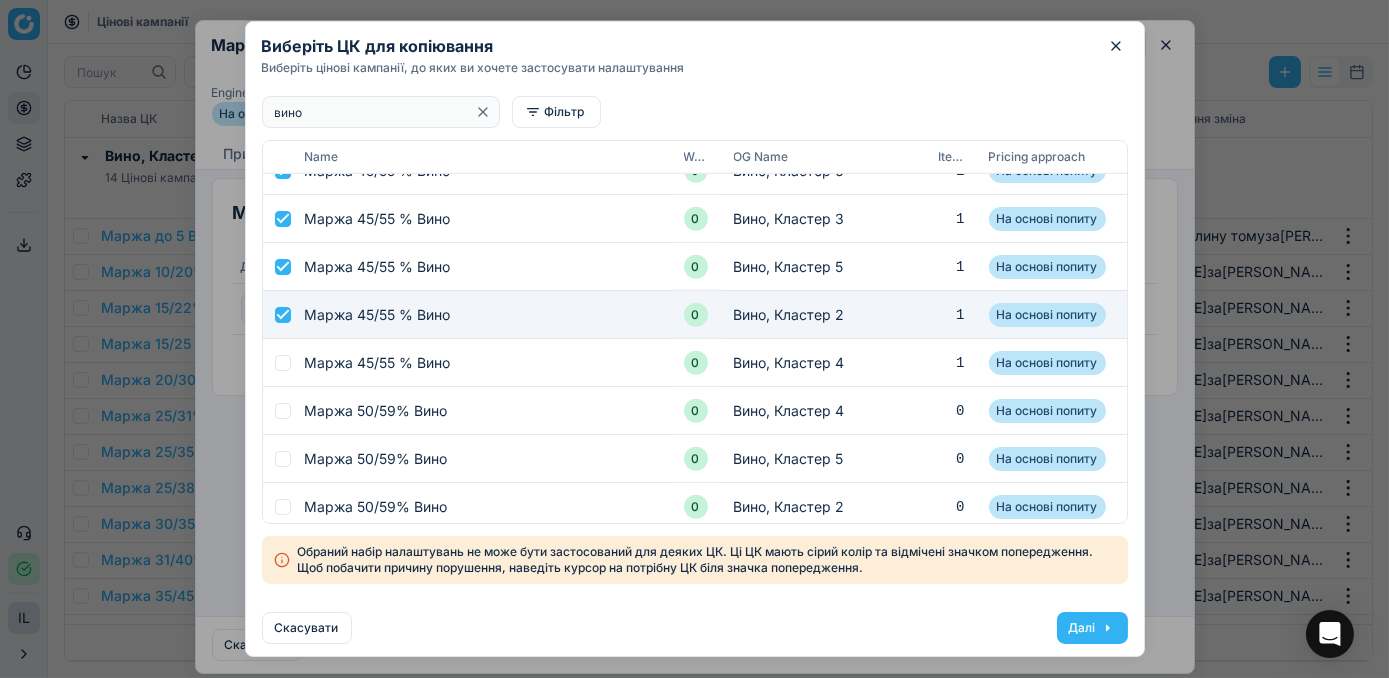 checkbox on "true" 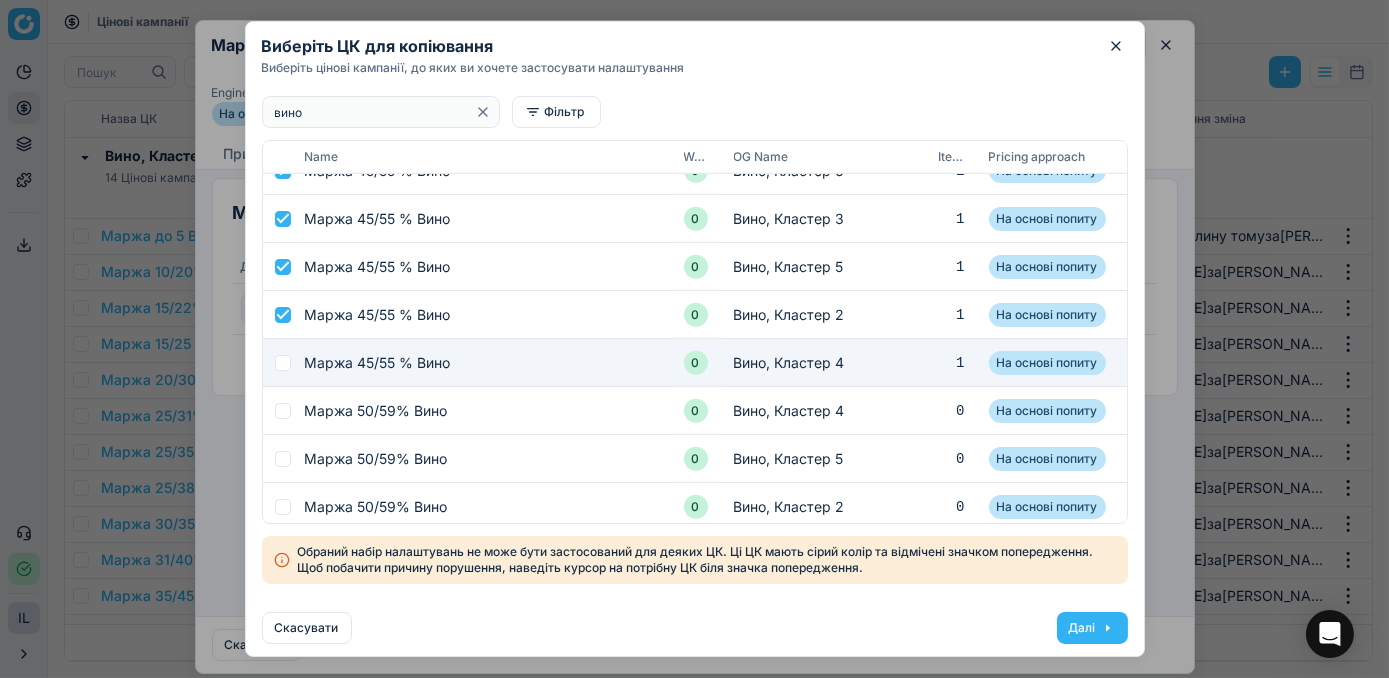 click at bounding box center (283, 363) 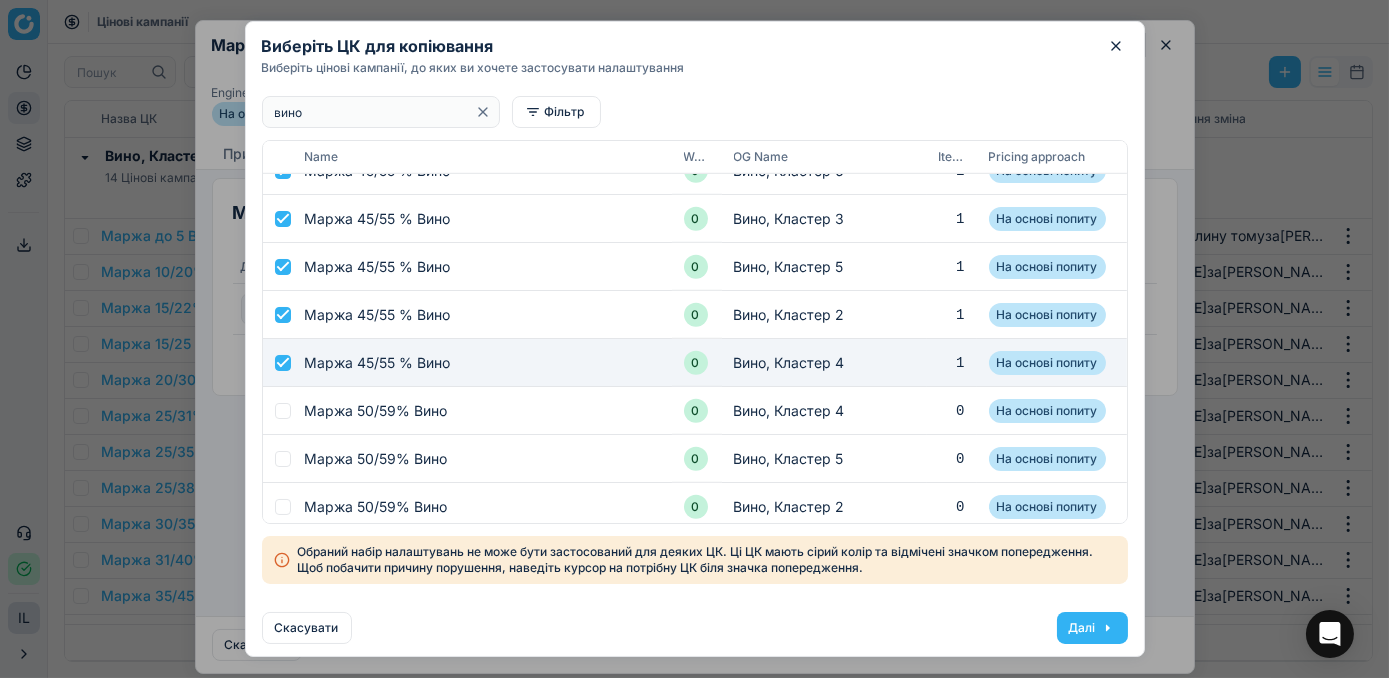 checkbox on "true" 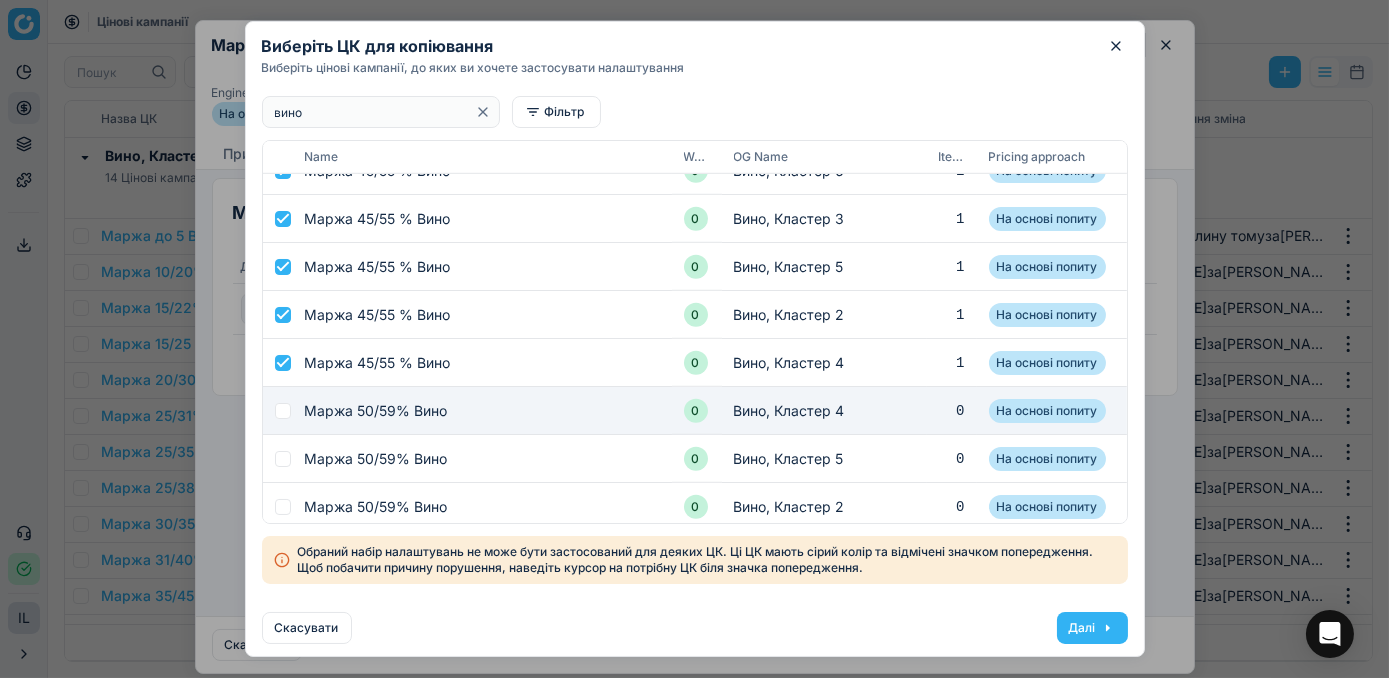 click at bounding box center [283, 411] 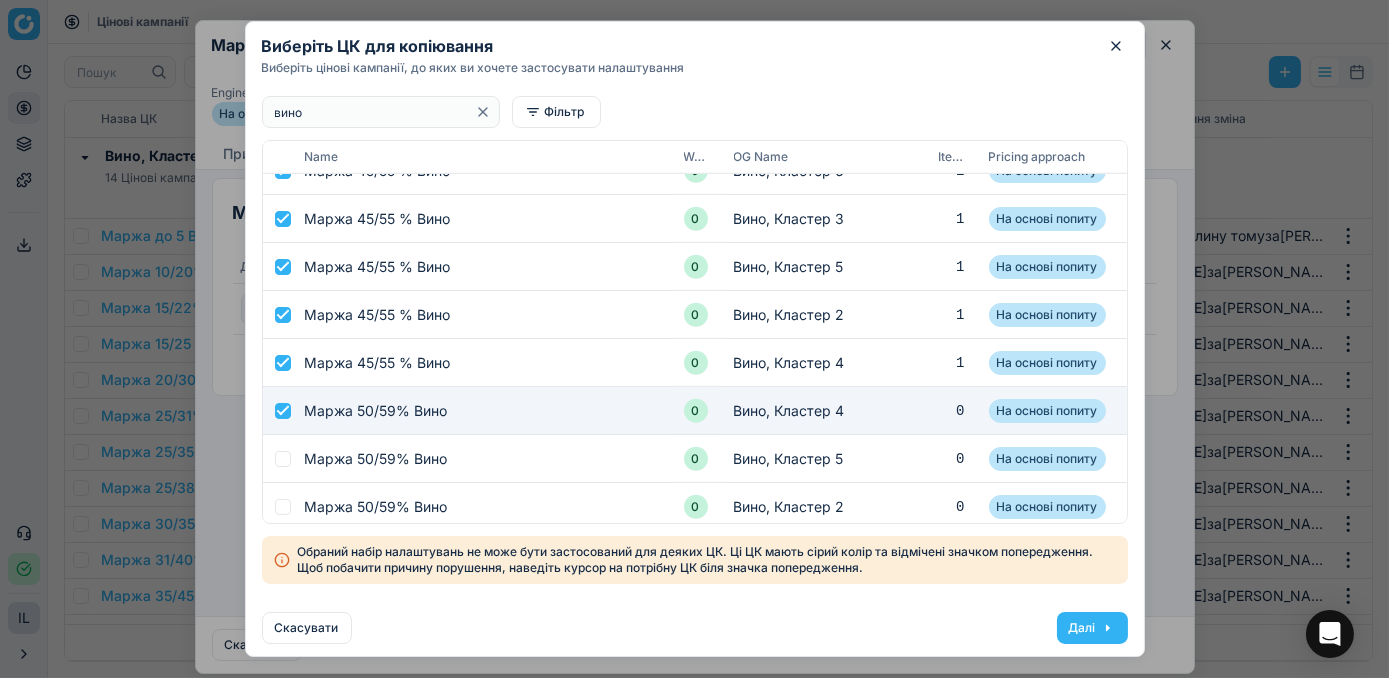 checkbox on "true" 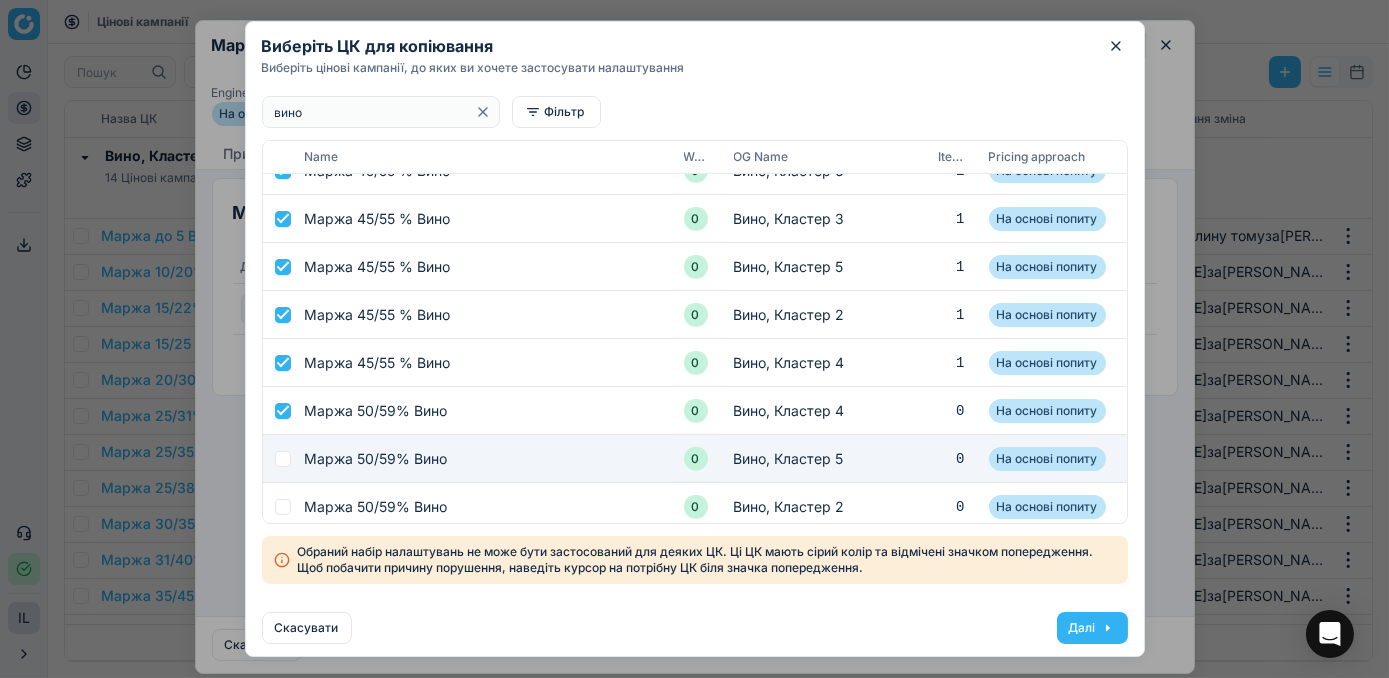 click at bounding box center (283, 459) 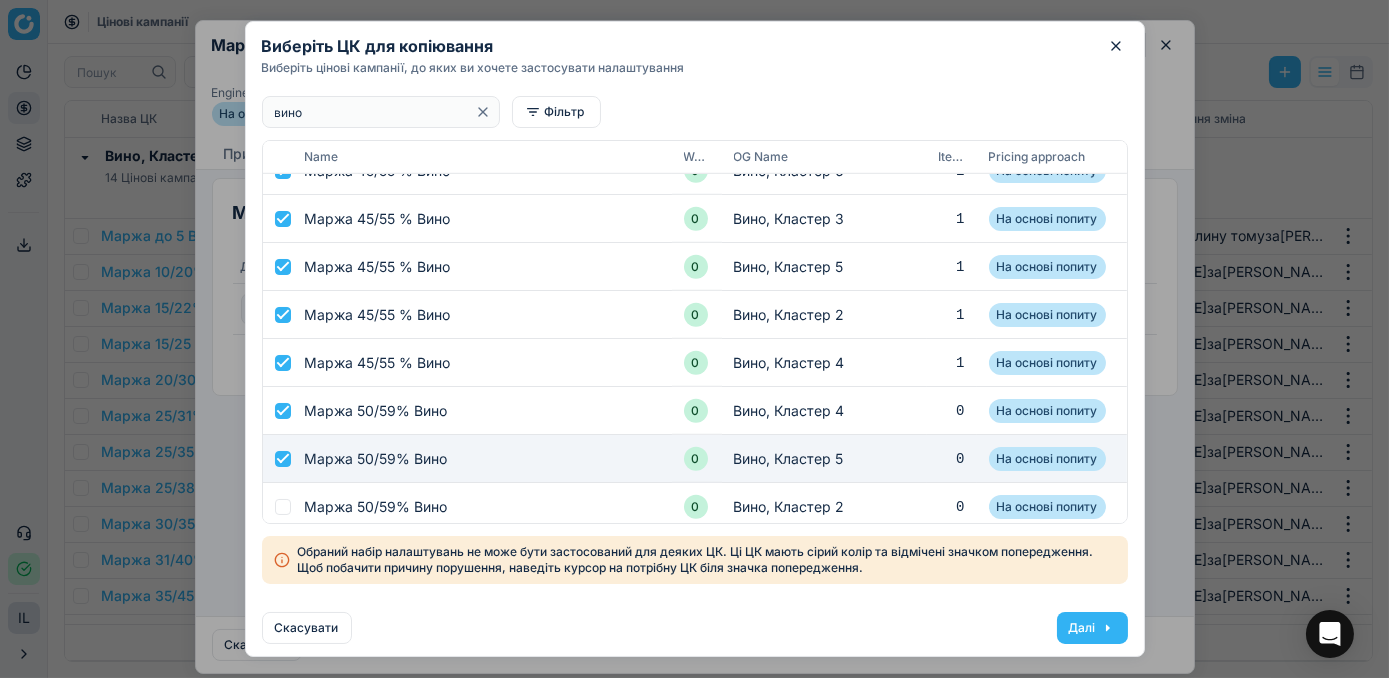 checkbox on "true" 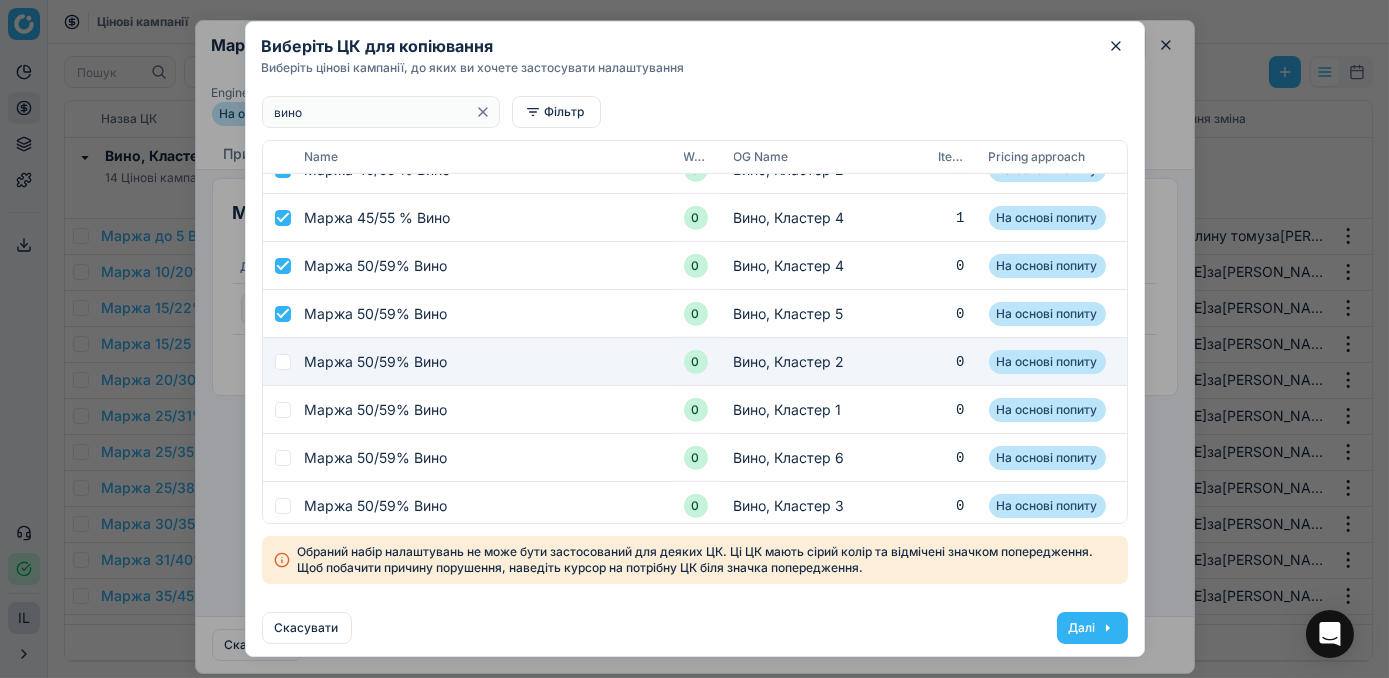 click at bounding box center (283, 362) 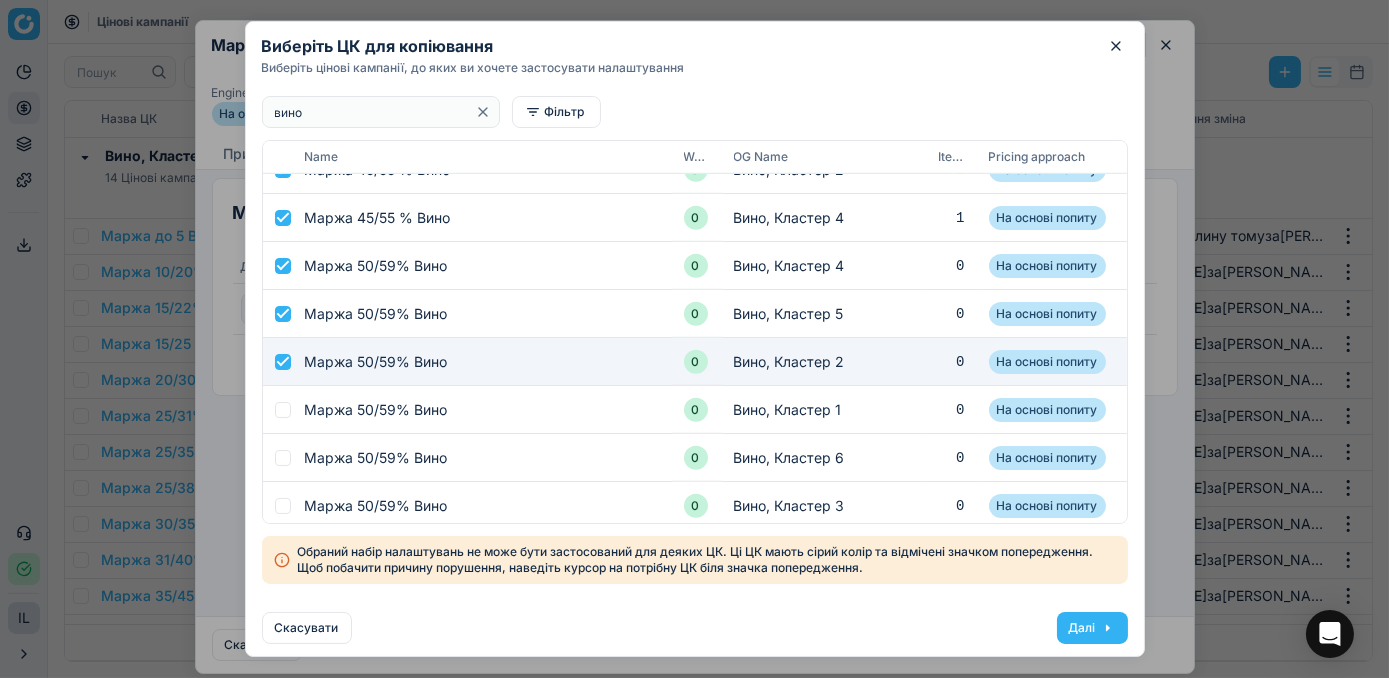 checkbox on "true" 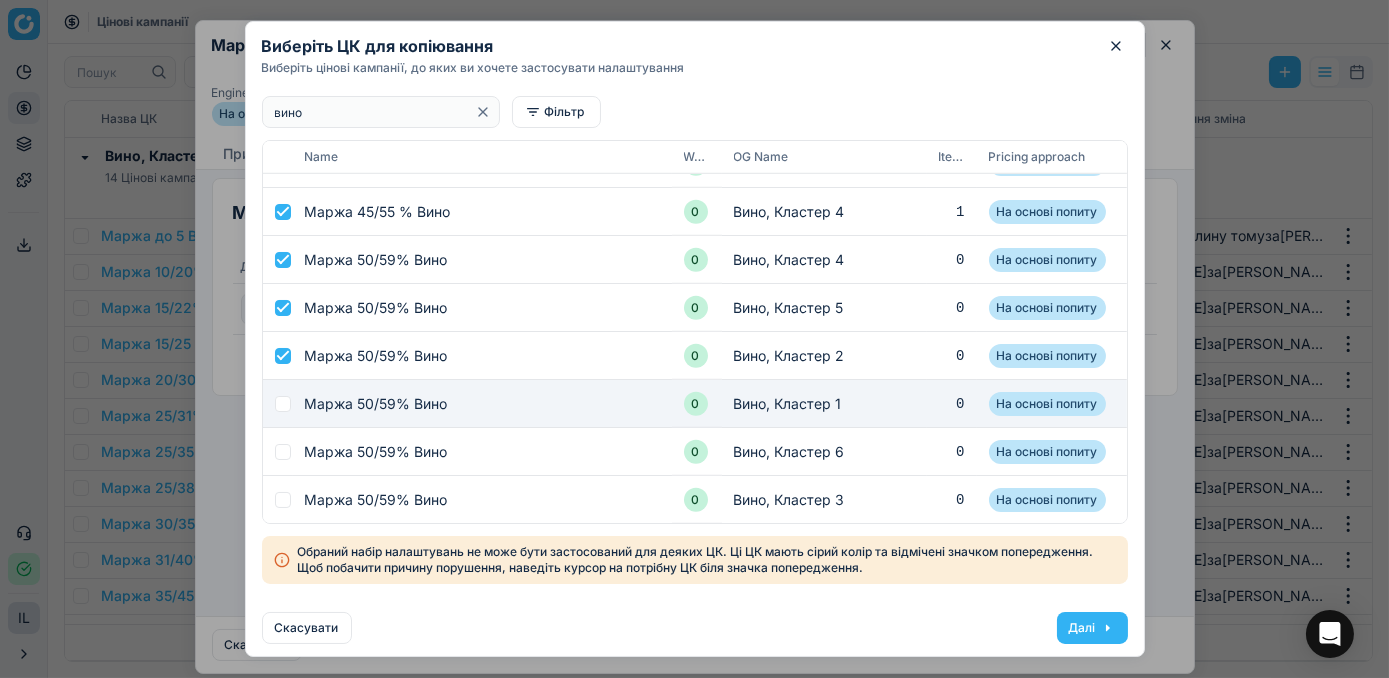 drag, startPoint x: 283, startPoint y: 403, endPoint x: 286, endPoint y: 421, distance: 18.248287 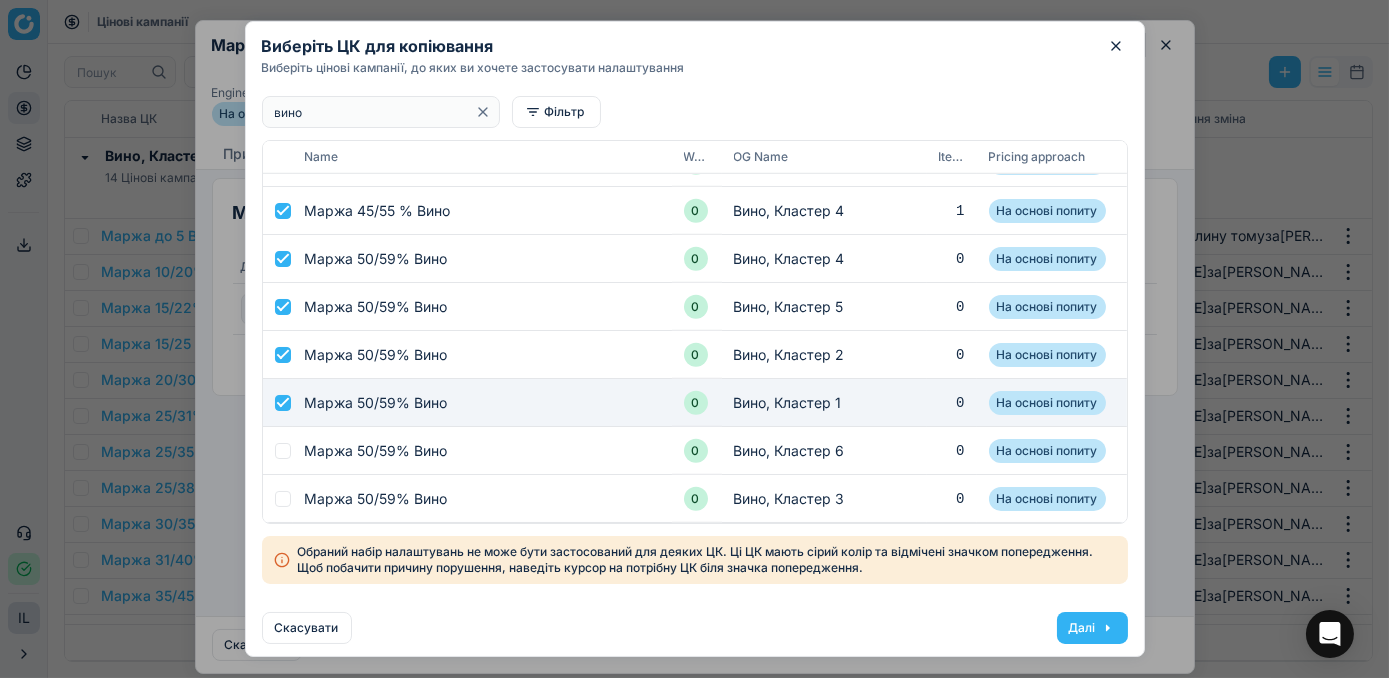 checkbox on "true" 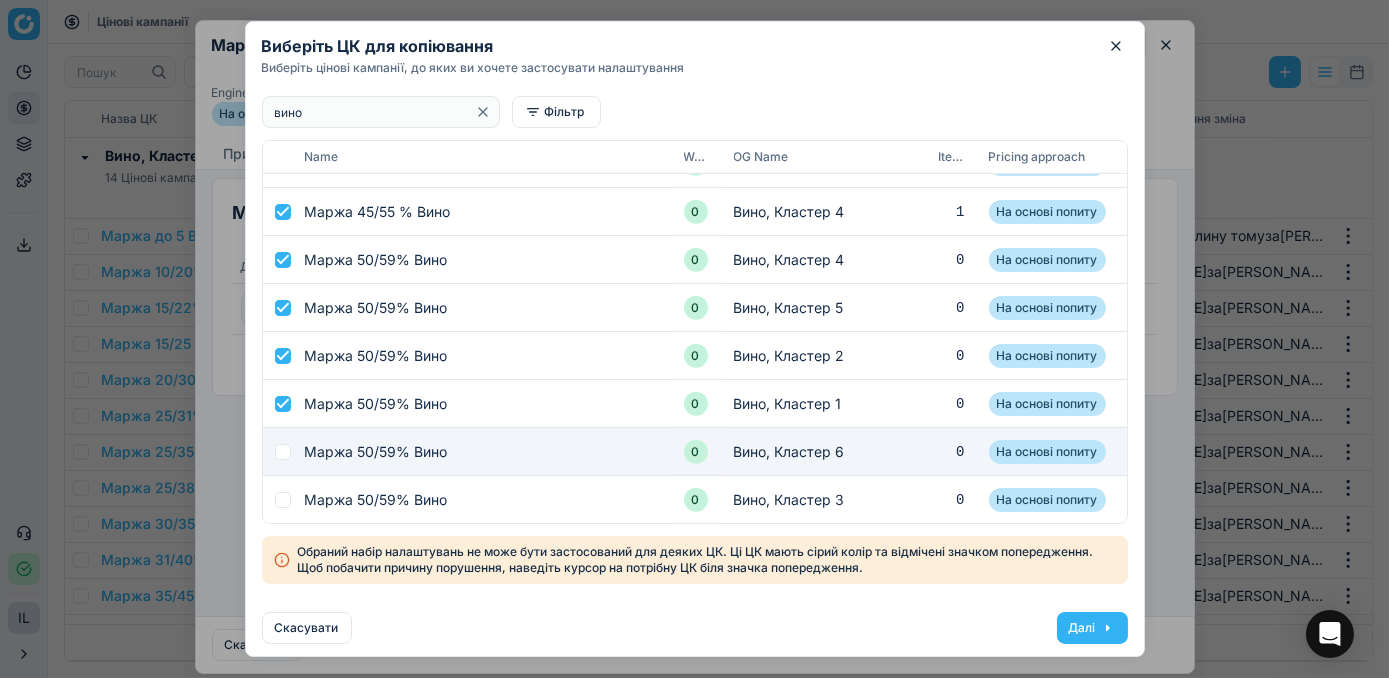 click at bounding box center (283, 452) 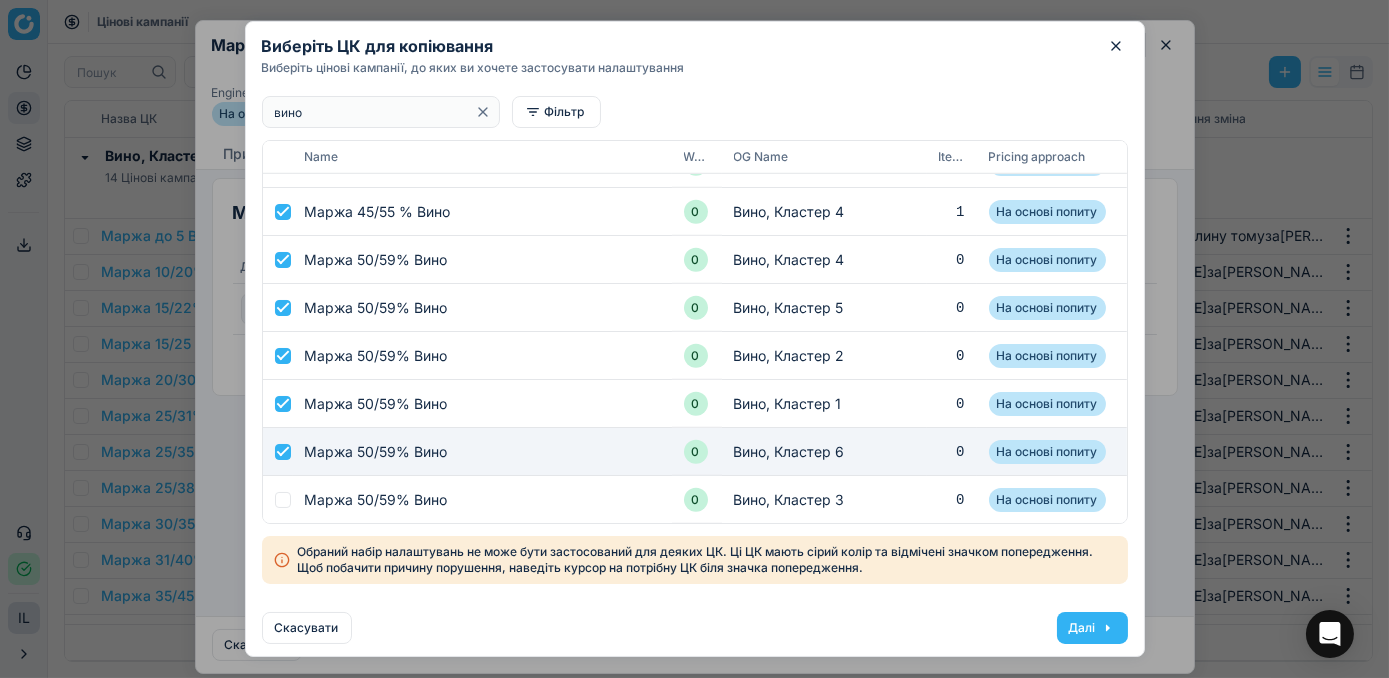 checkbox on "true" 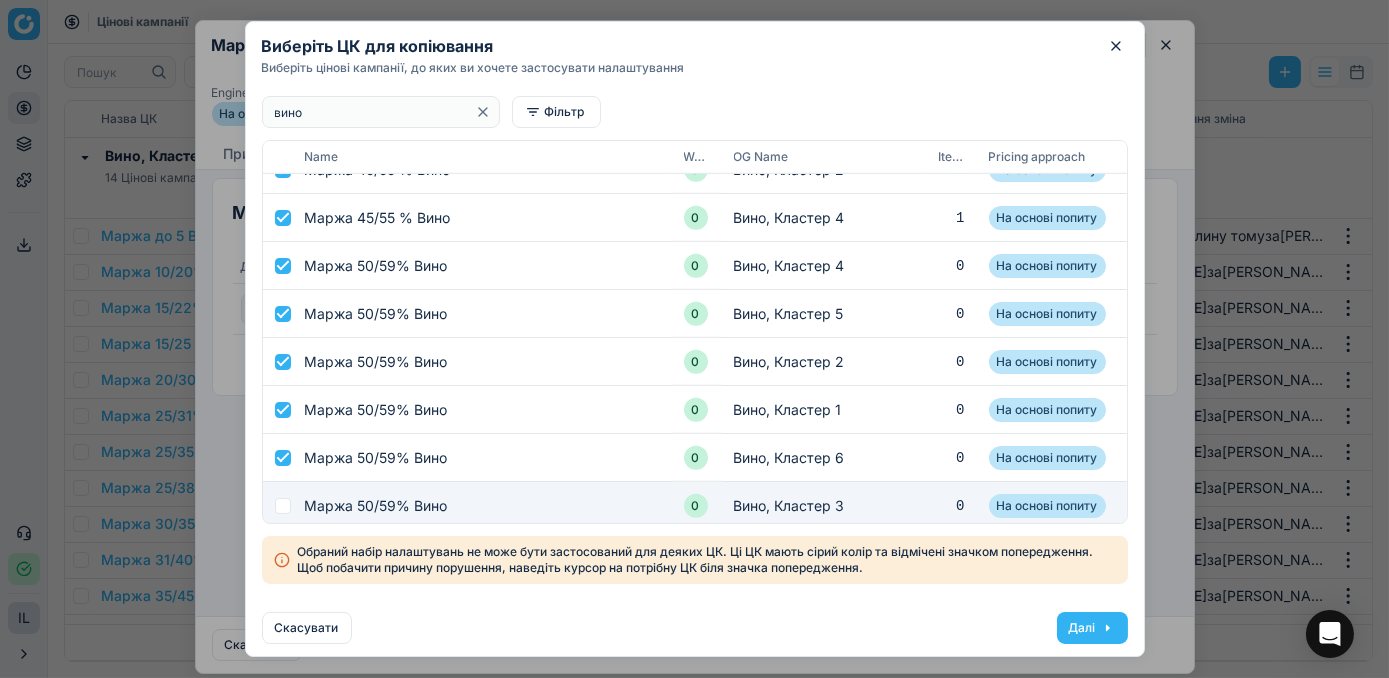 click at bounding box center [278, 506] 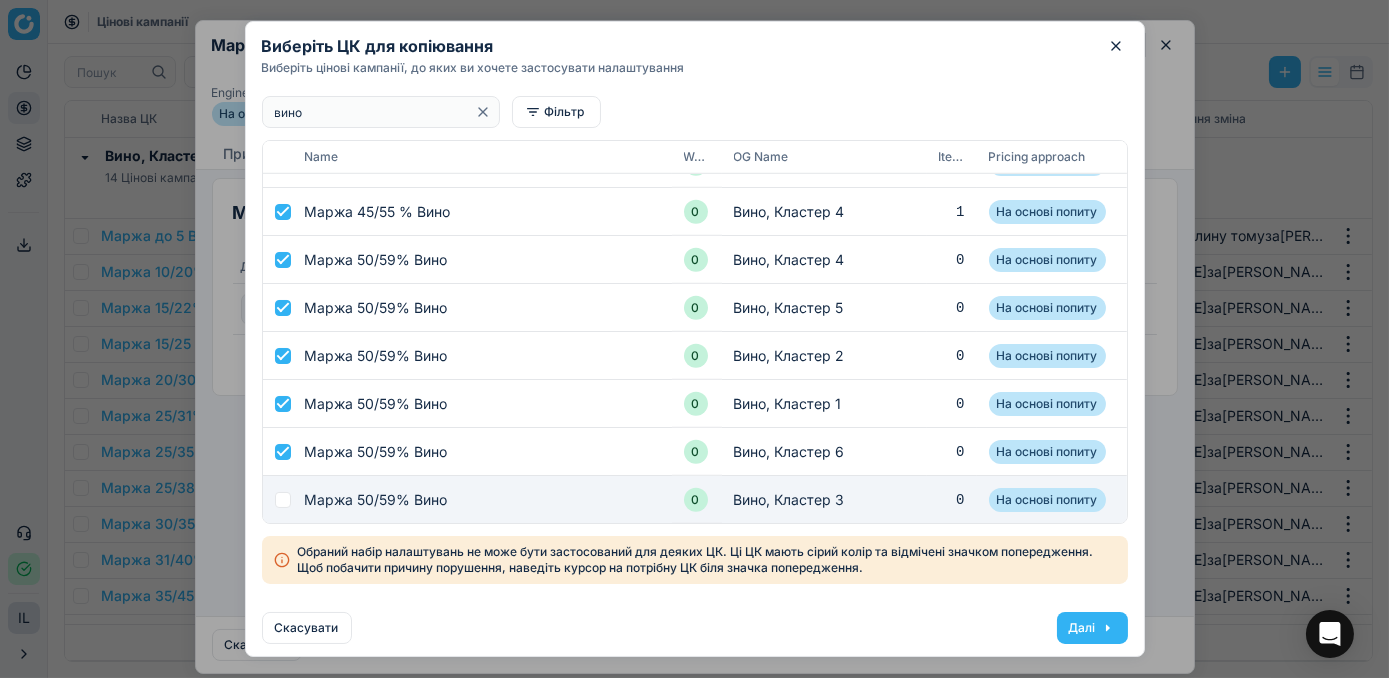 click at bounding box center [283, 500] 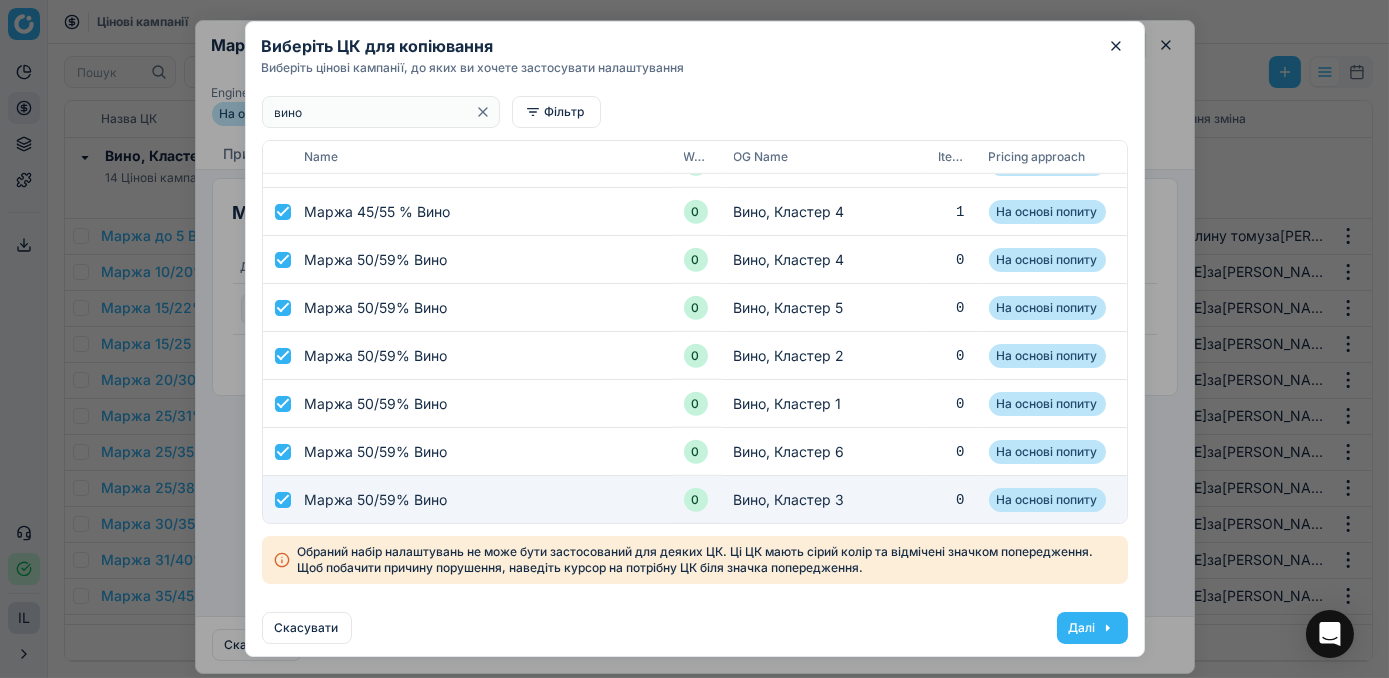 checkbox on "true" 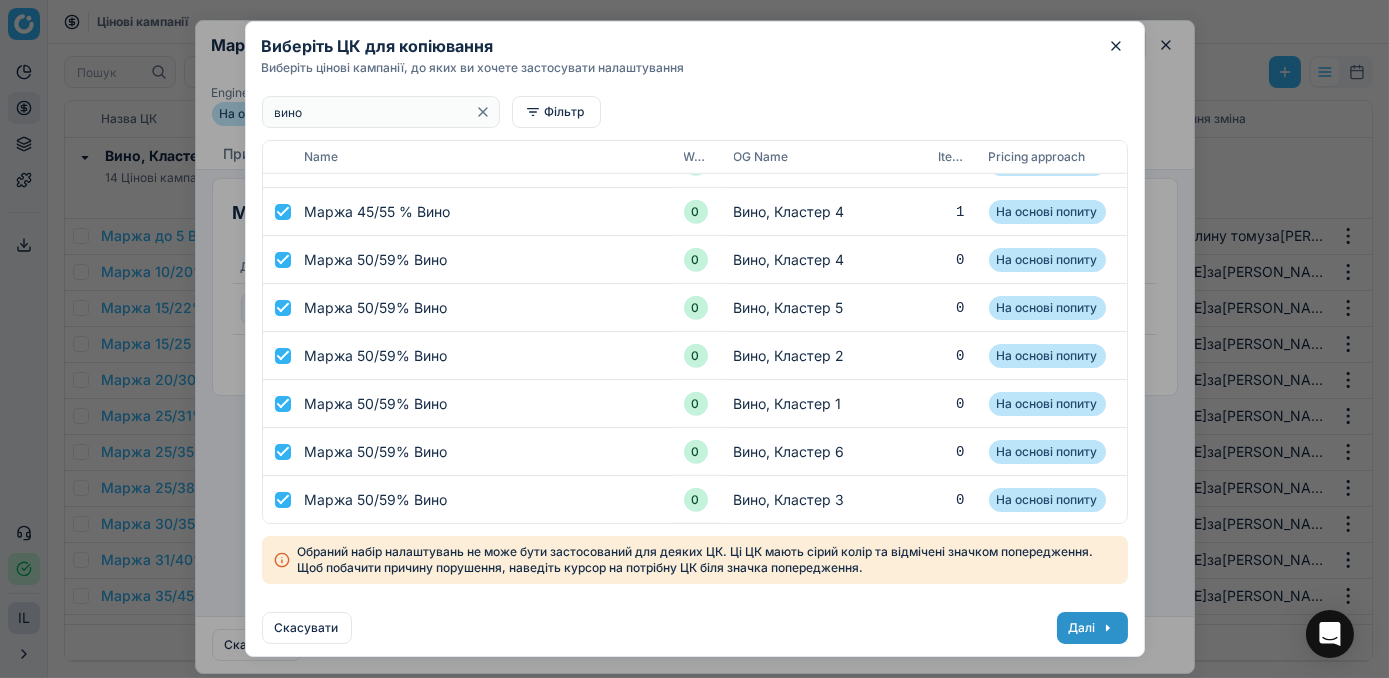scroll, scrollTop: 3274, scrollLeft: 0, axis: vertical 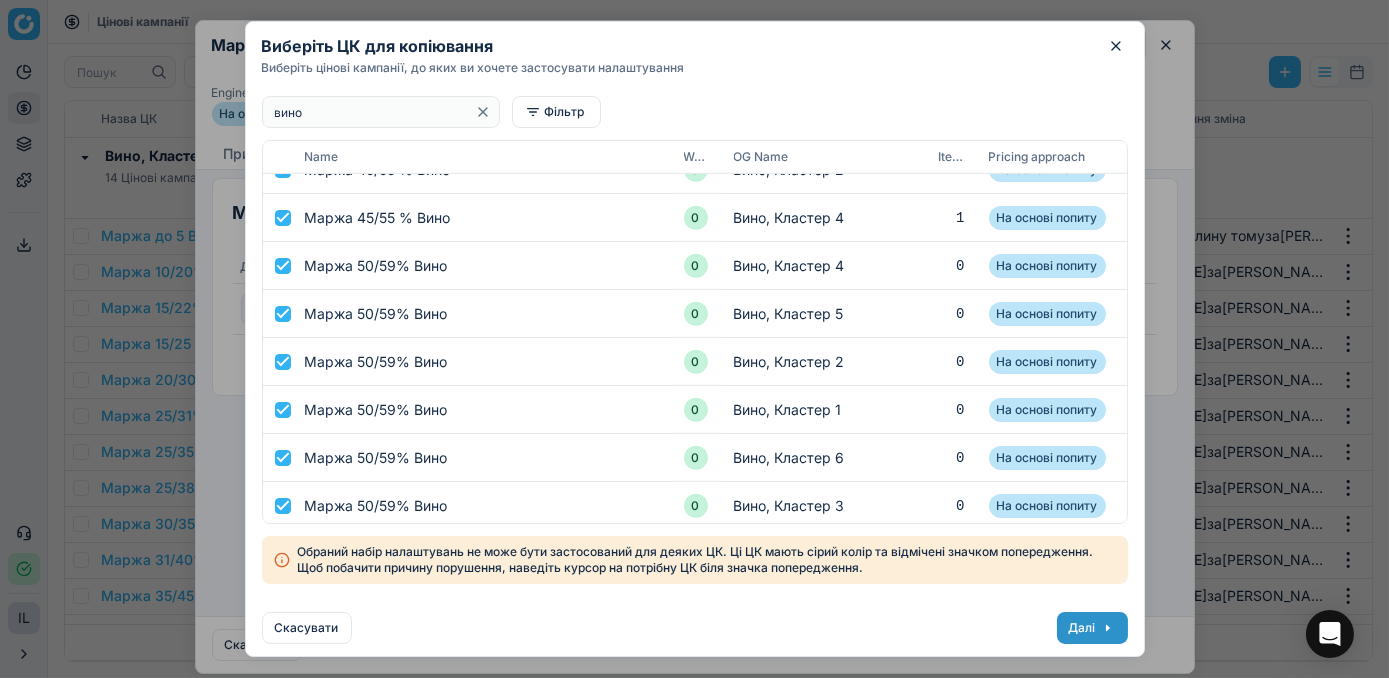 click on "Далі" at bounding box center (1092, 628) 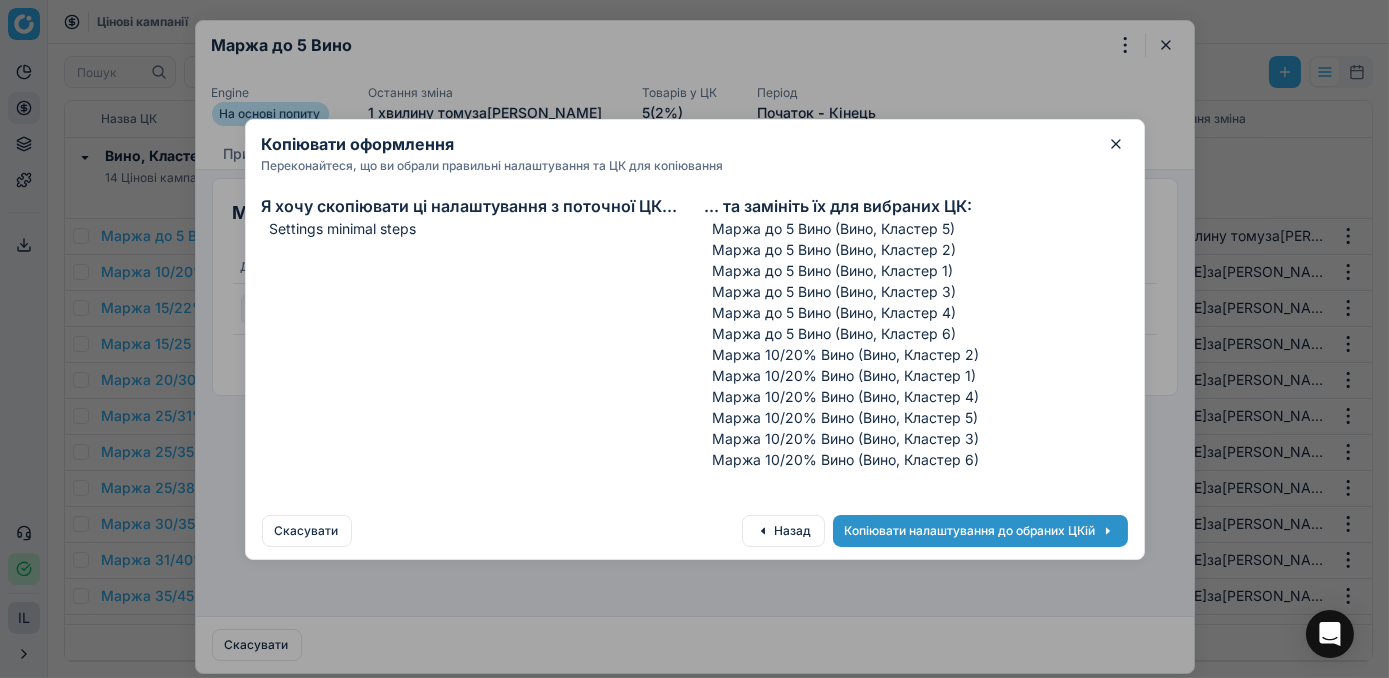 click on "Копіювати налаштування до обраних ЦКій" at bounding box center [980, 531] 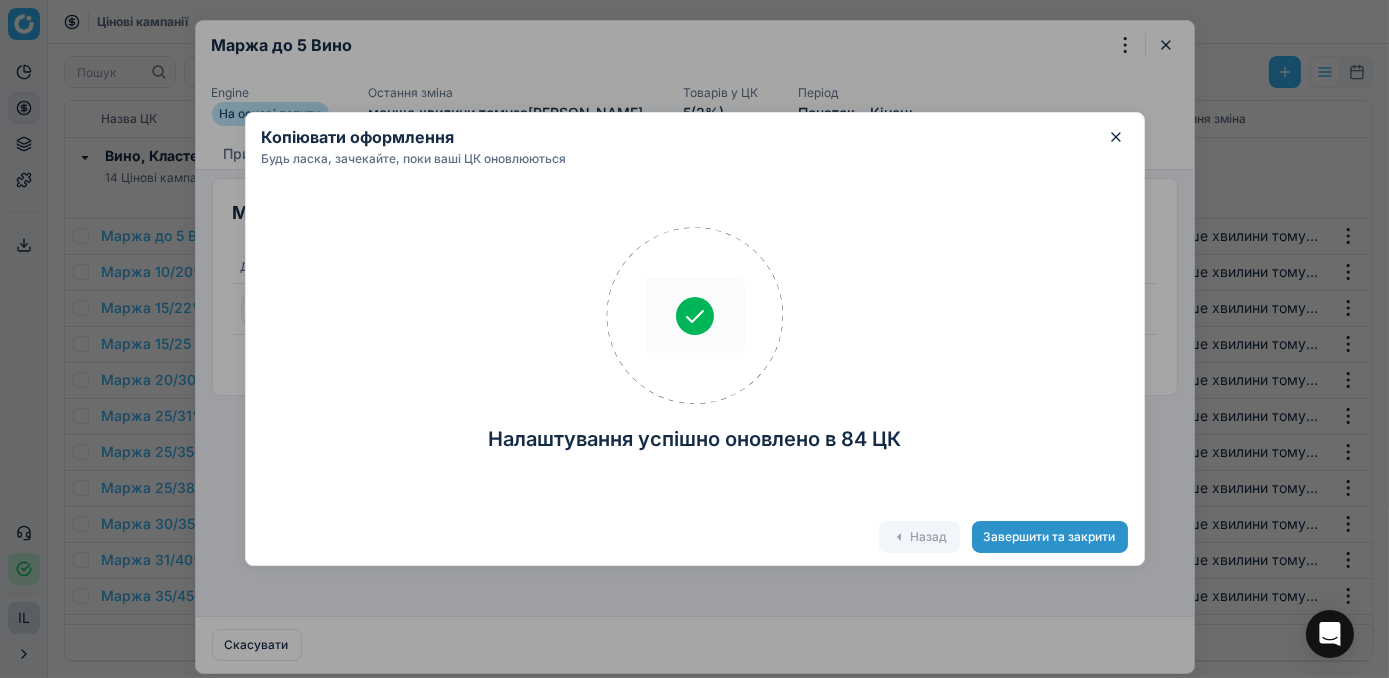 click on "Завершити та закрити" at bounding box center [1050, 537] 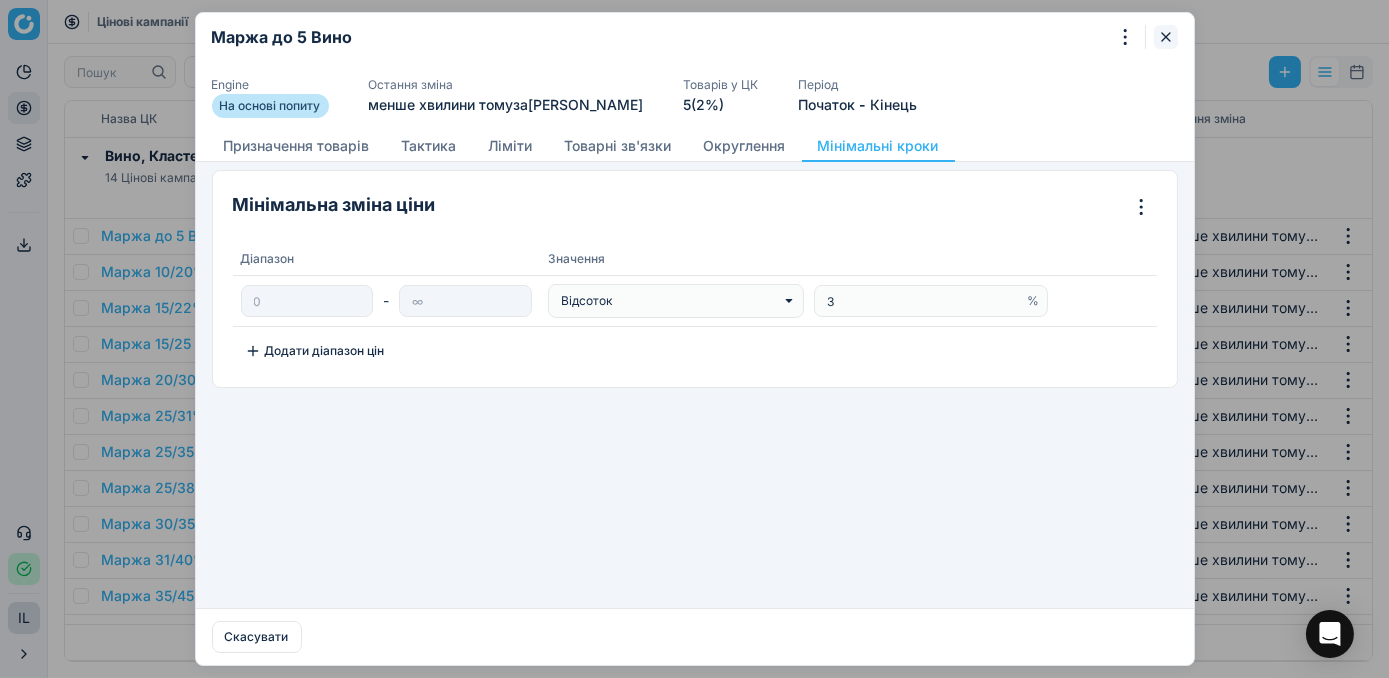 click 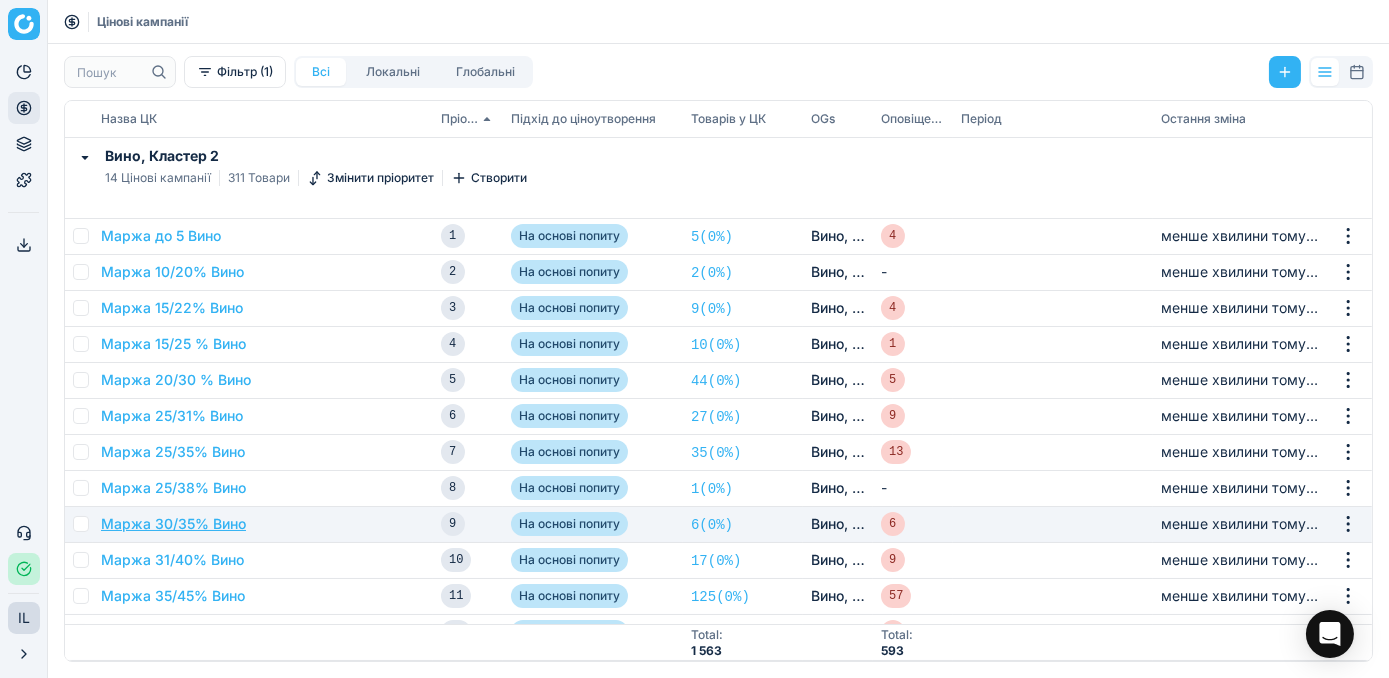 click on "Маржа 30/35% Вино" at bounding box center [173, 524] 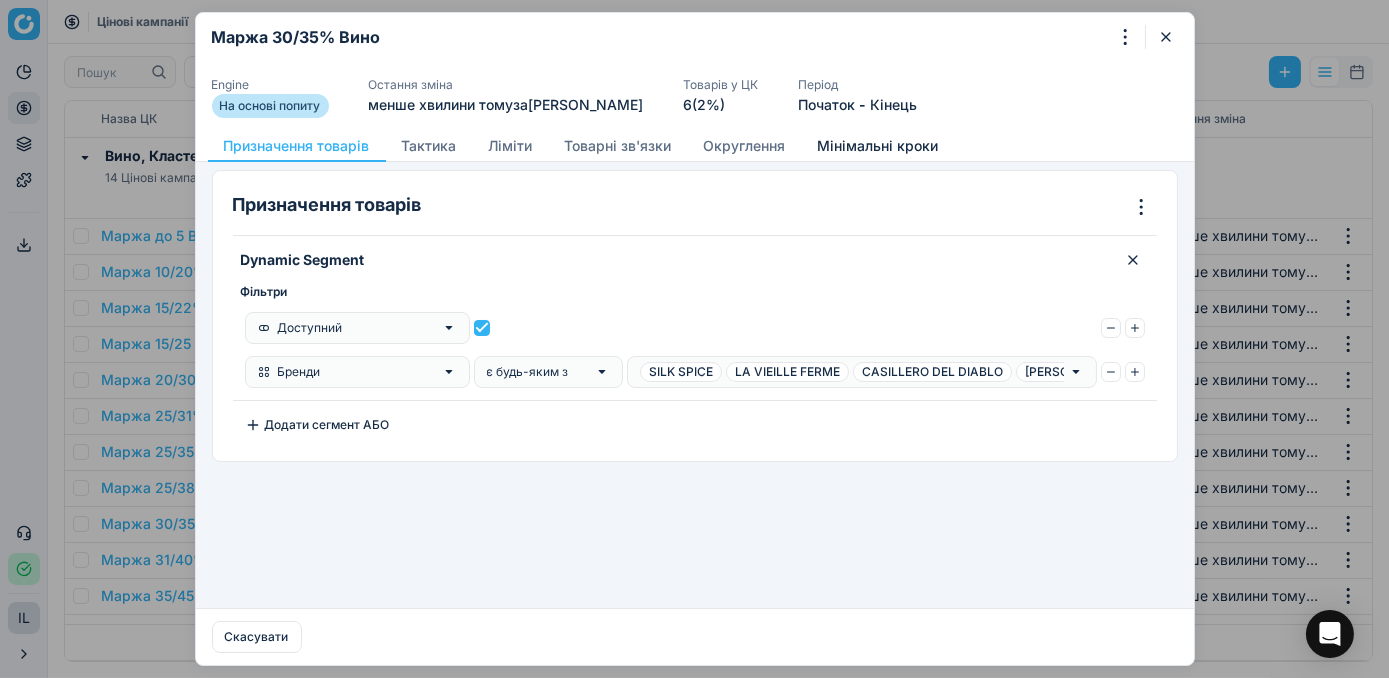 click on "Мінімальні кроки" at bounding box center (878, 146) 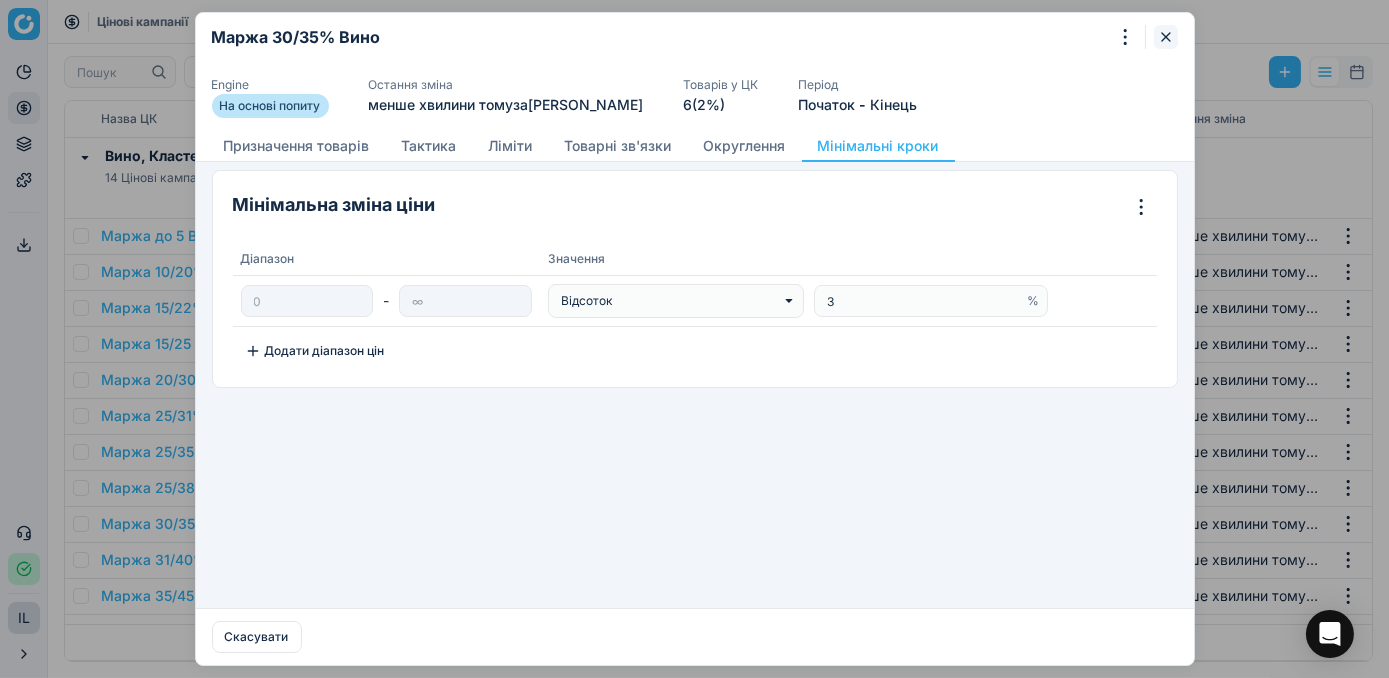 click 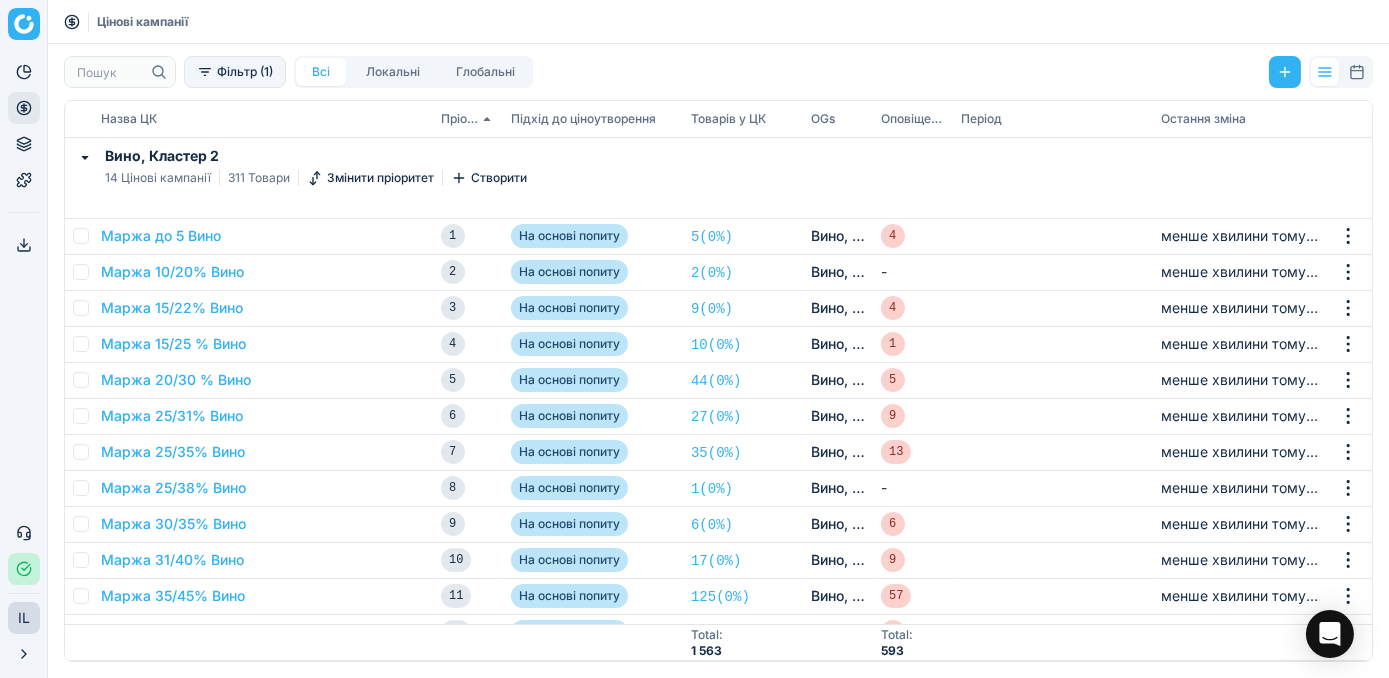 click 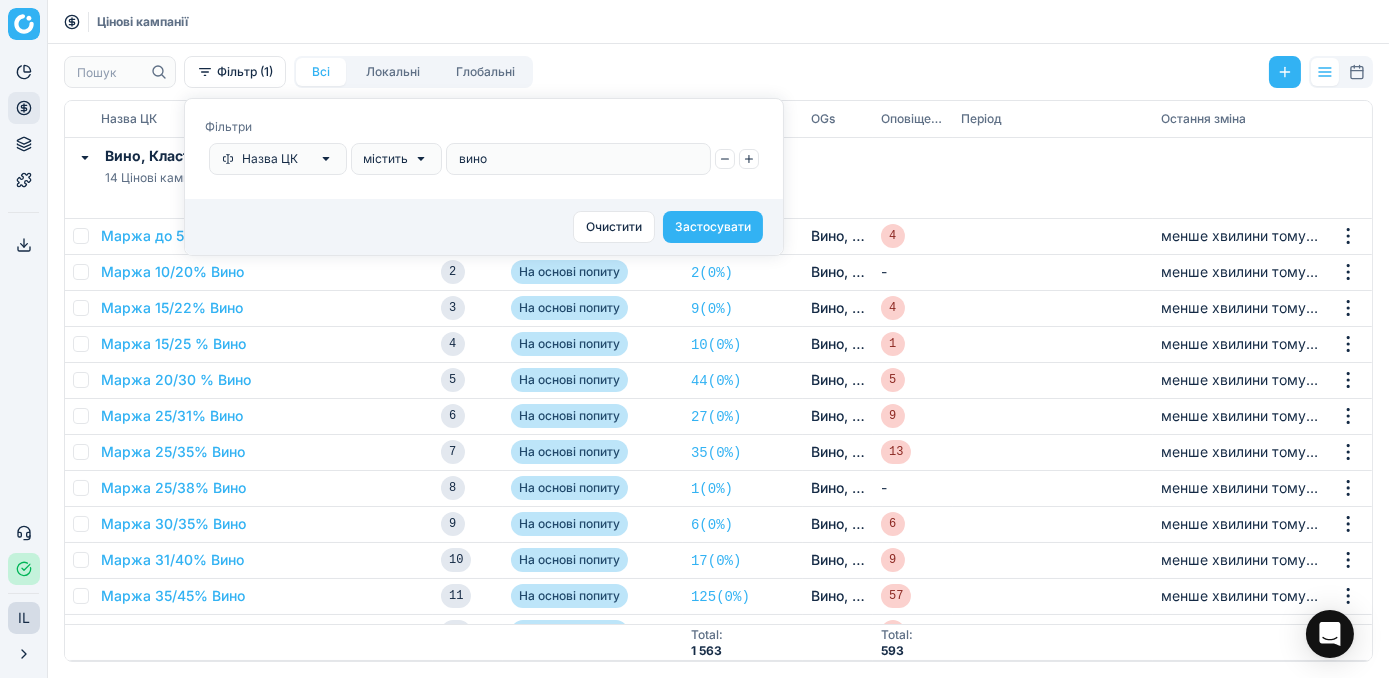drag, startPoint x: 506, startPoint y: 161, endPoint x: 447, endPoint y: 154, distance: 59.413803 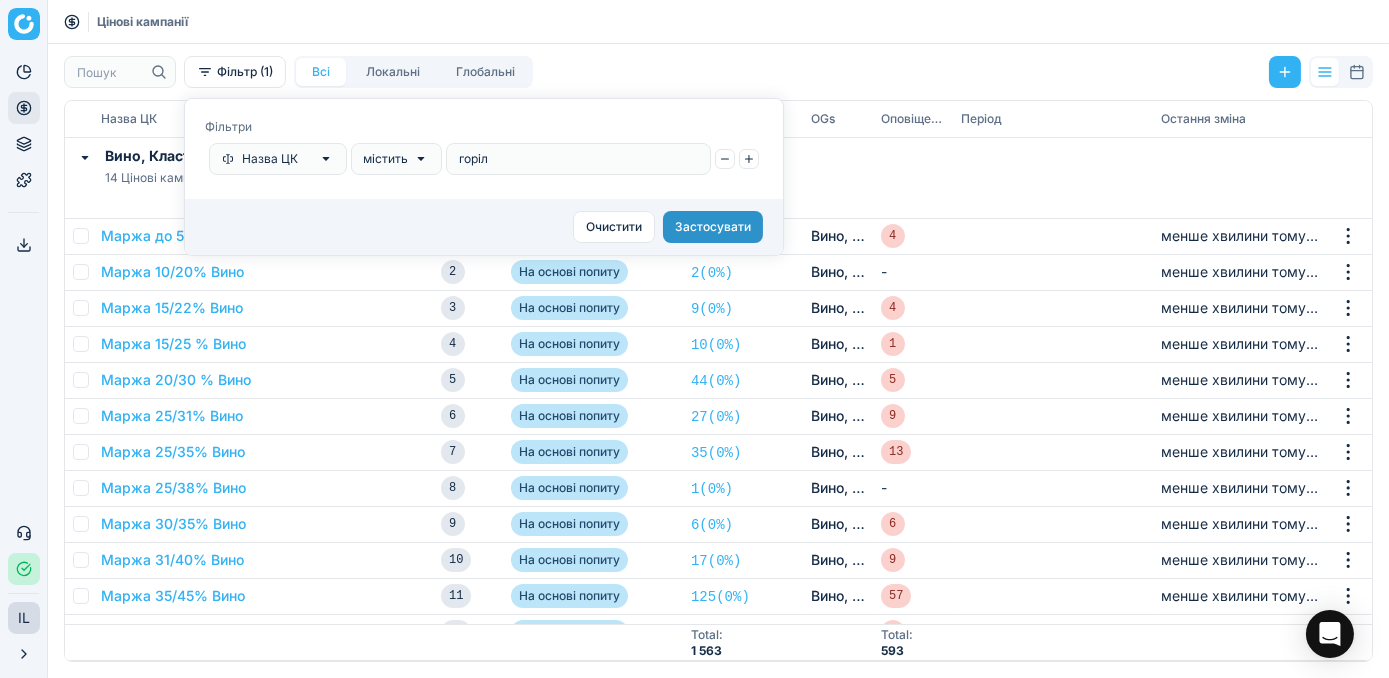 type on "горіл" 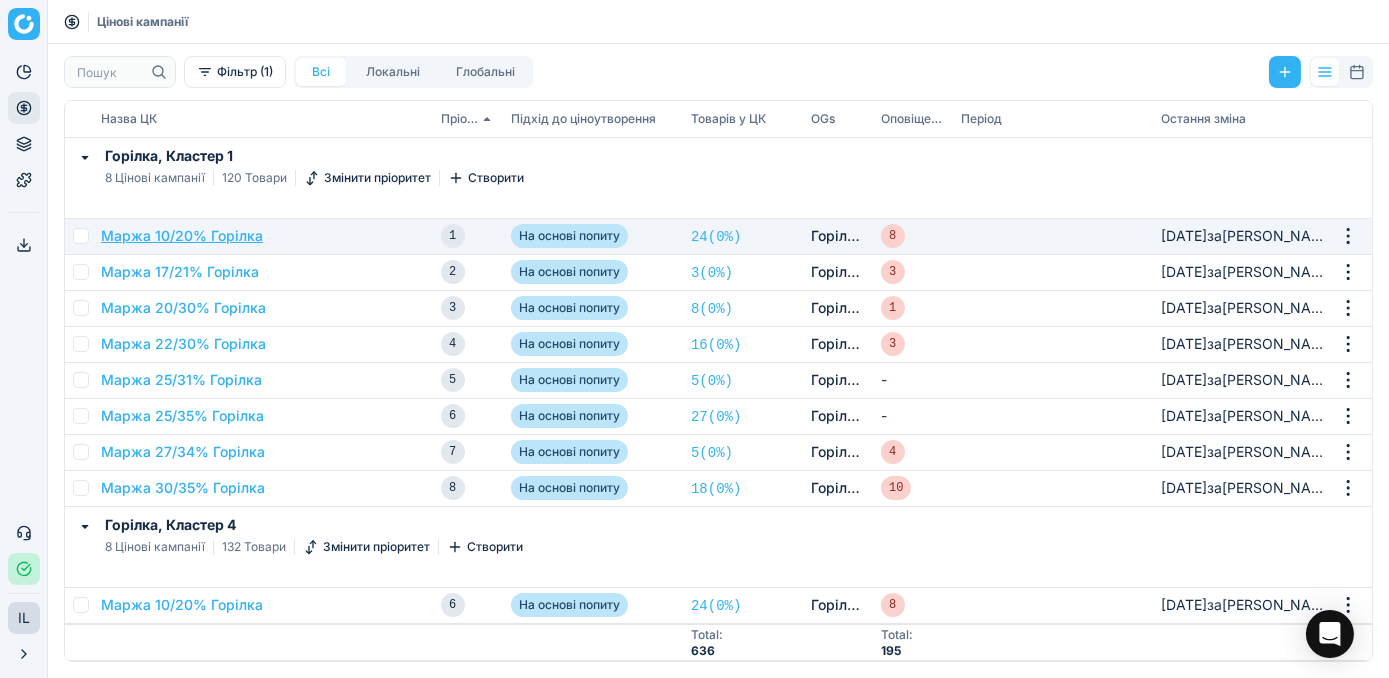 click on "Маржа 10/20% Горілка" at bounding box center (182, 236) 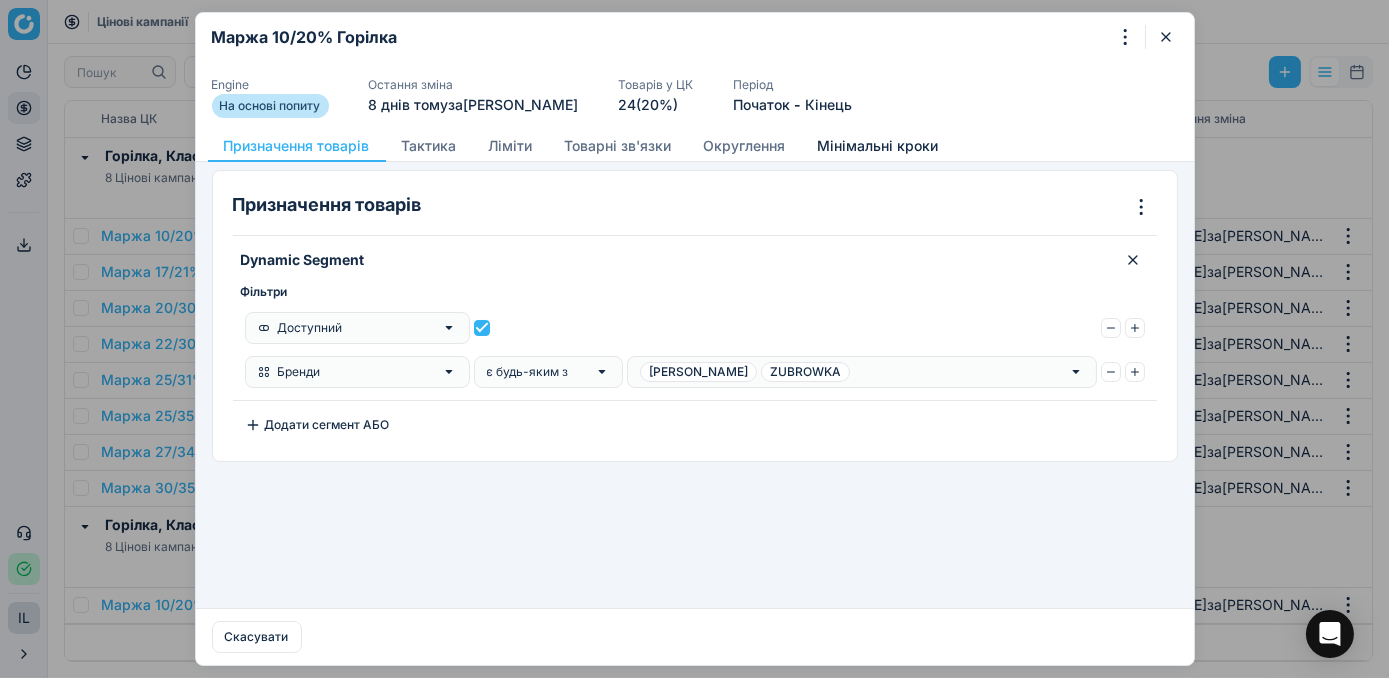 click on "Мінімальні кроки" at bounding box center [878, 146] 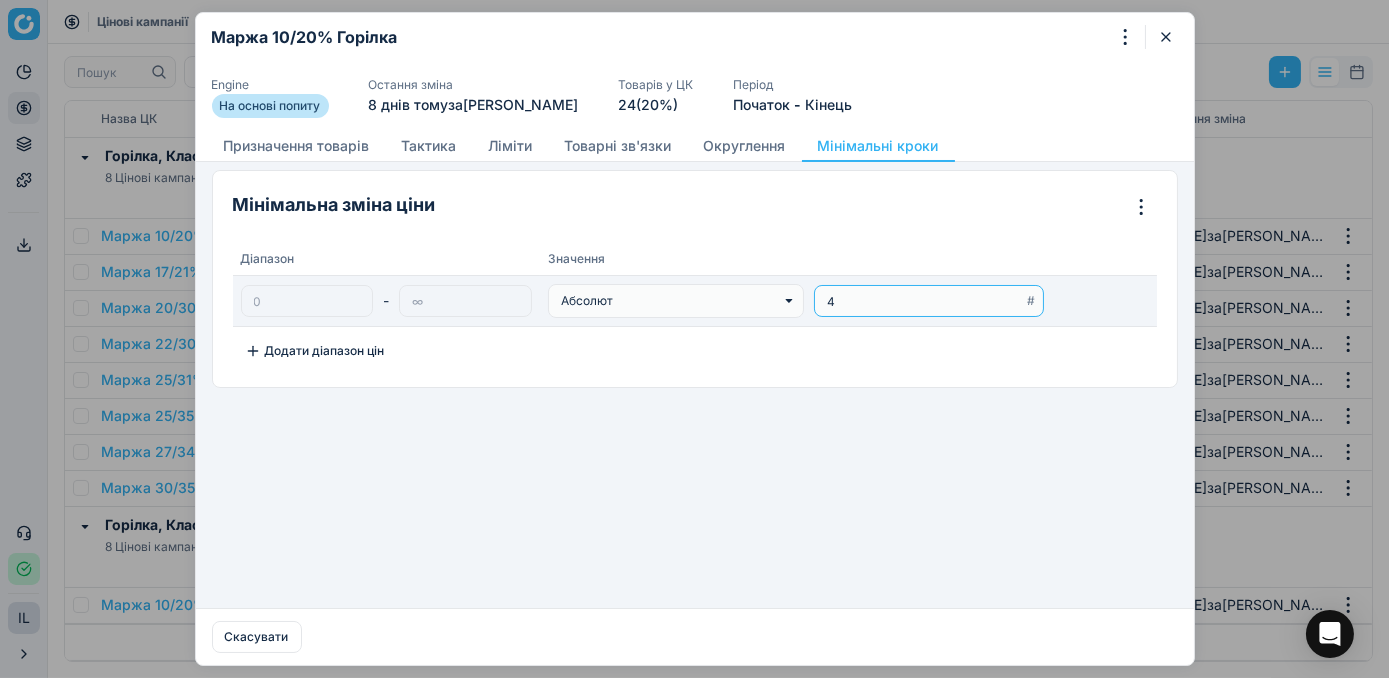 click on "4" at bounding box center (923, 301) 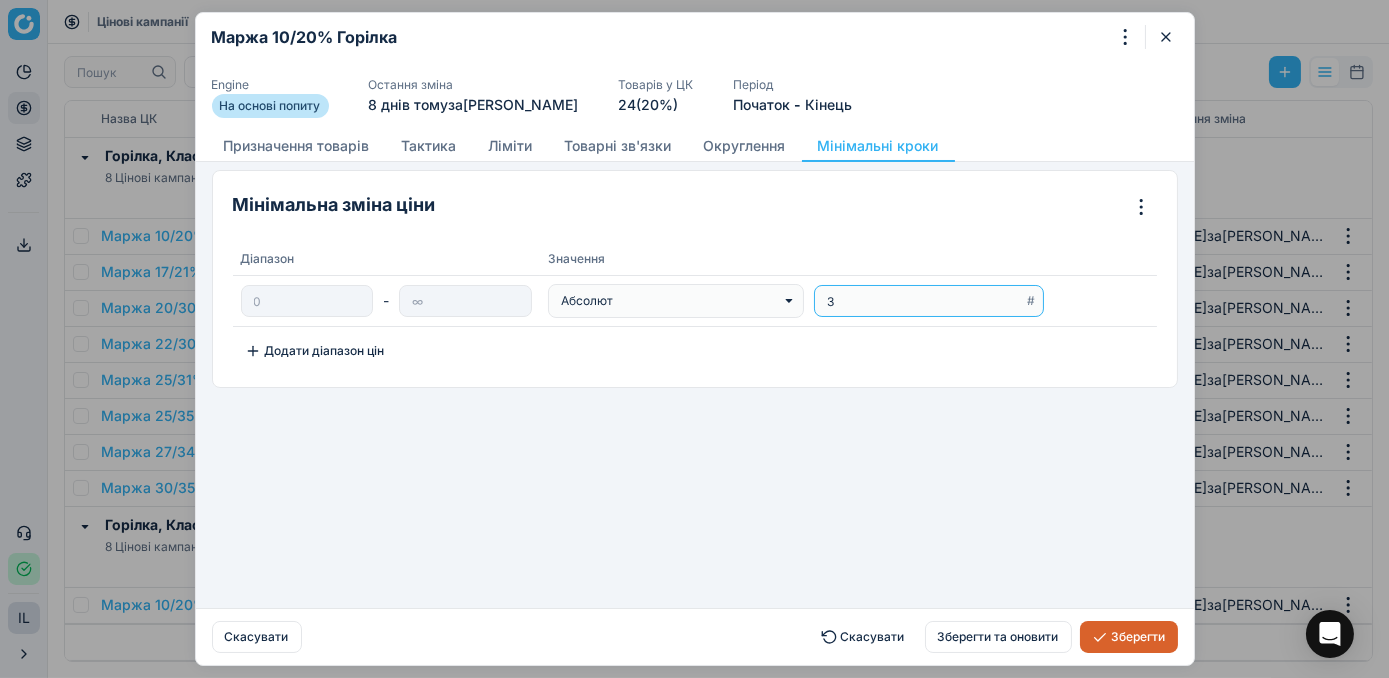 type on "3" 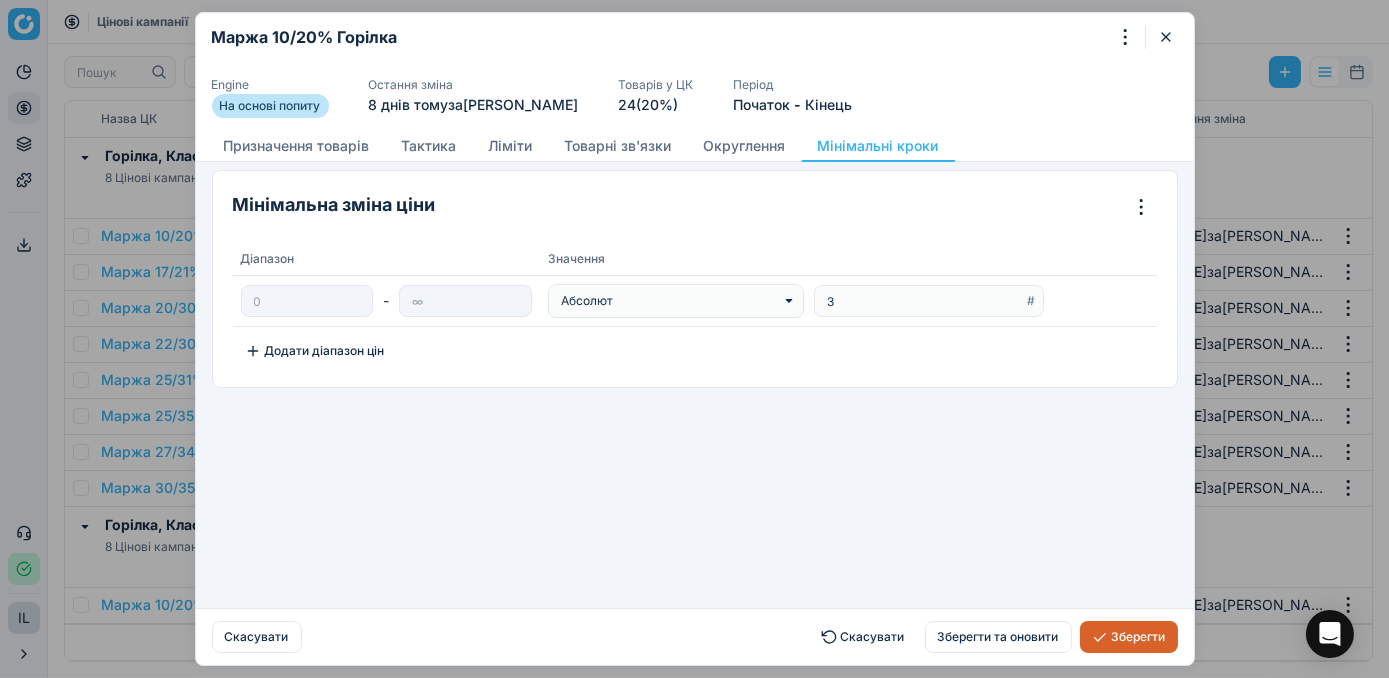 click on "Зберегти" at bounding box center (1129, 637) 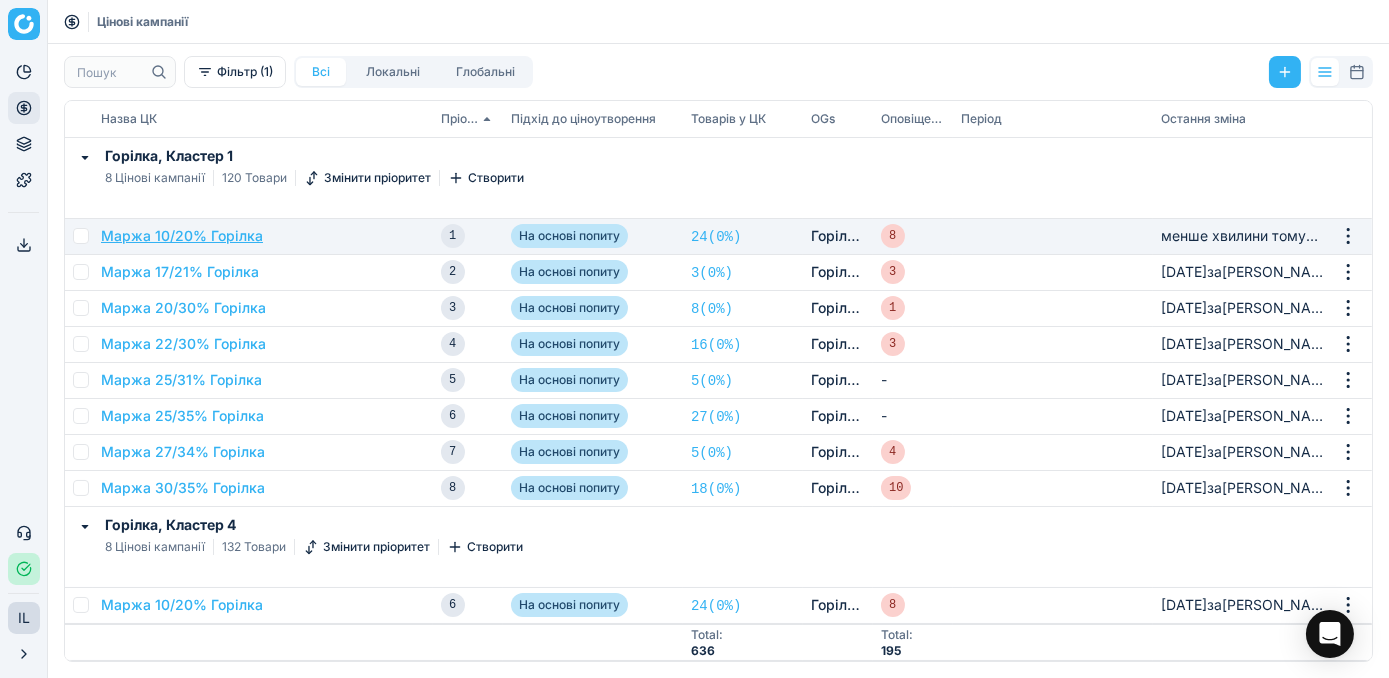click on "Маржа 10/20% Горілка" at bounding box center (182, 236) 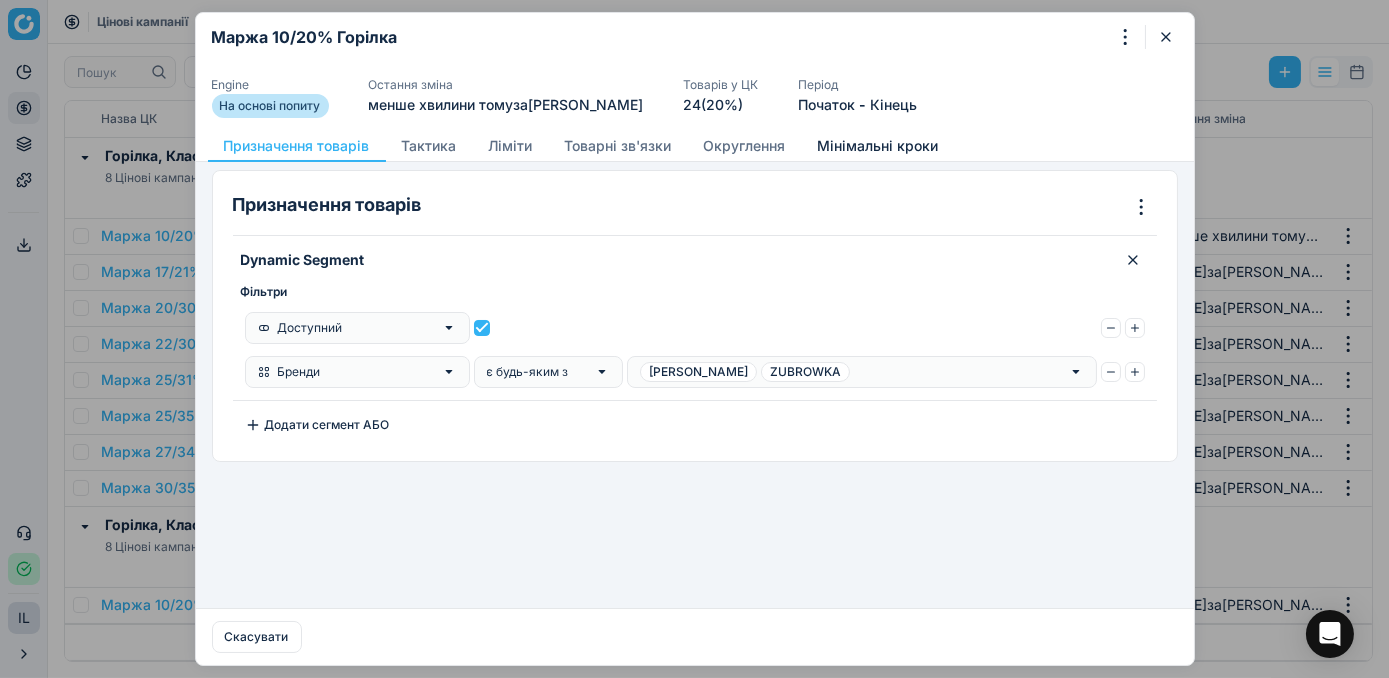 click on "Мінімальні кроки" at bounding box center (878, 146) 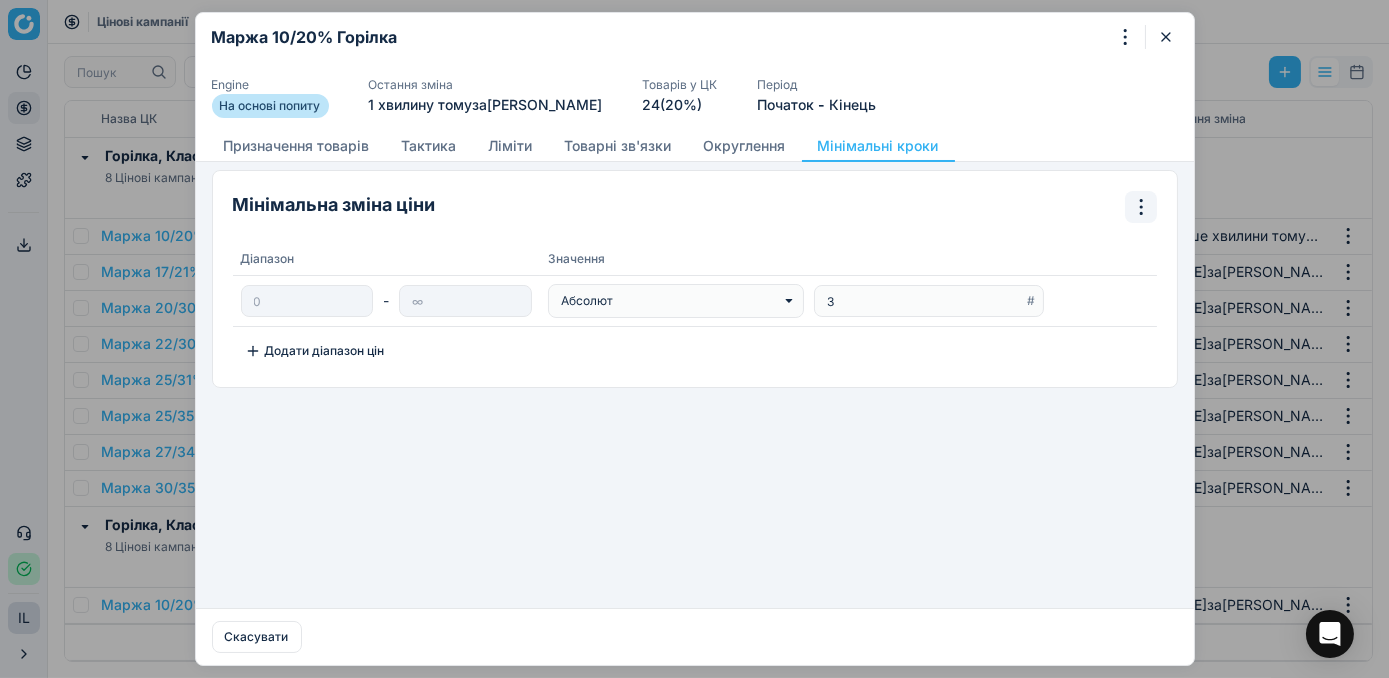 click 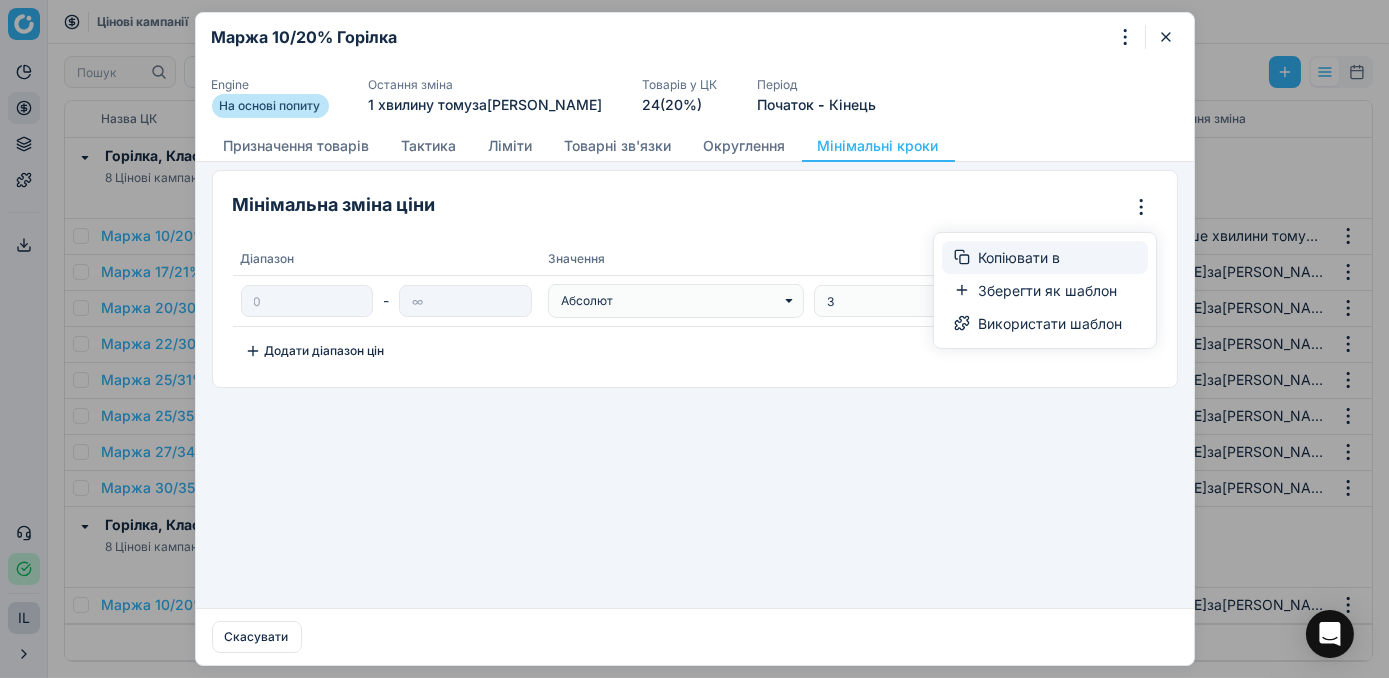click on "Копіювати в" at bounding box center [1045, 257] 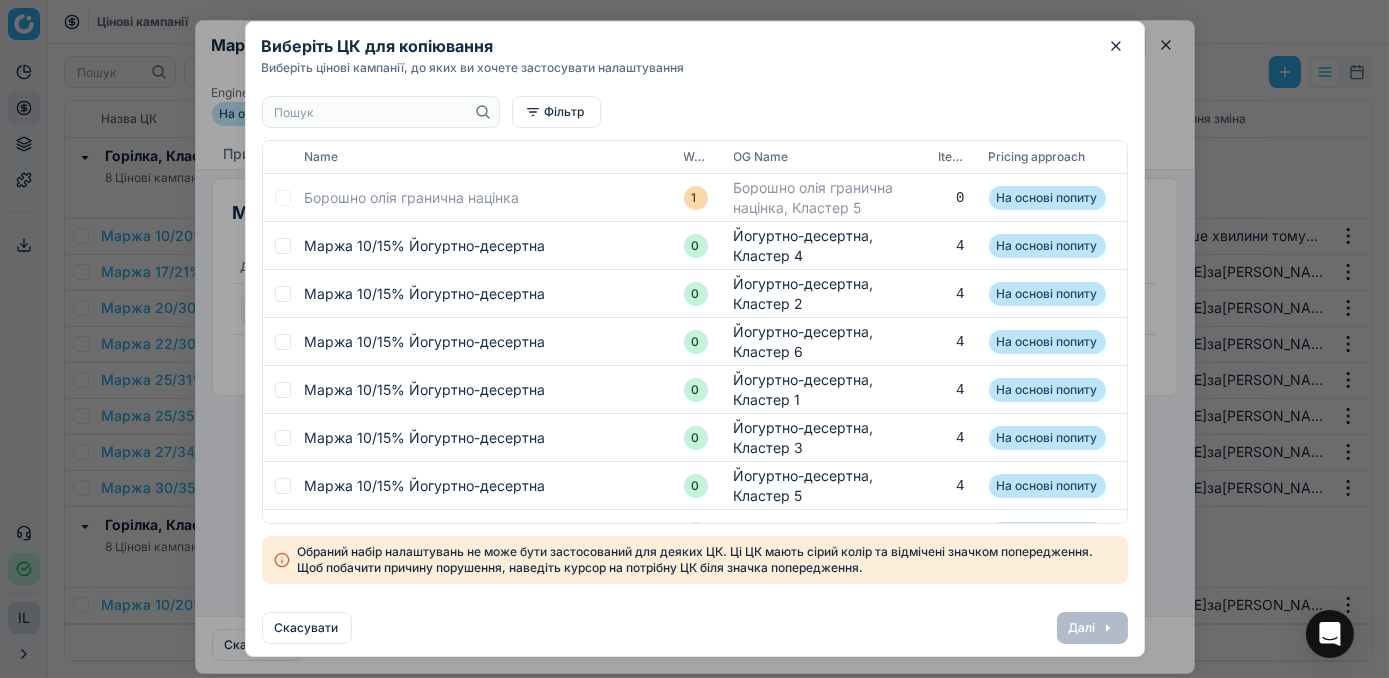 click at bounding box center (371, 112) 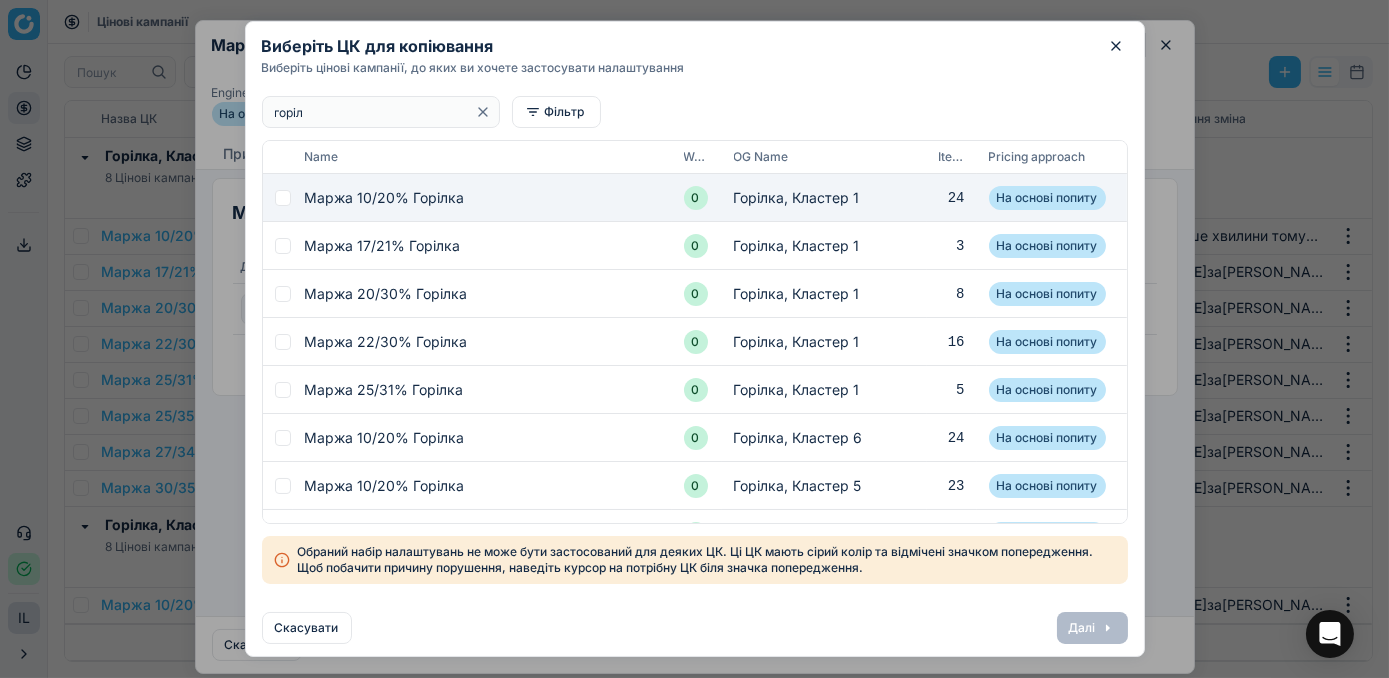 type on "горіл" 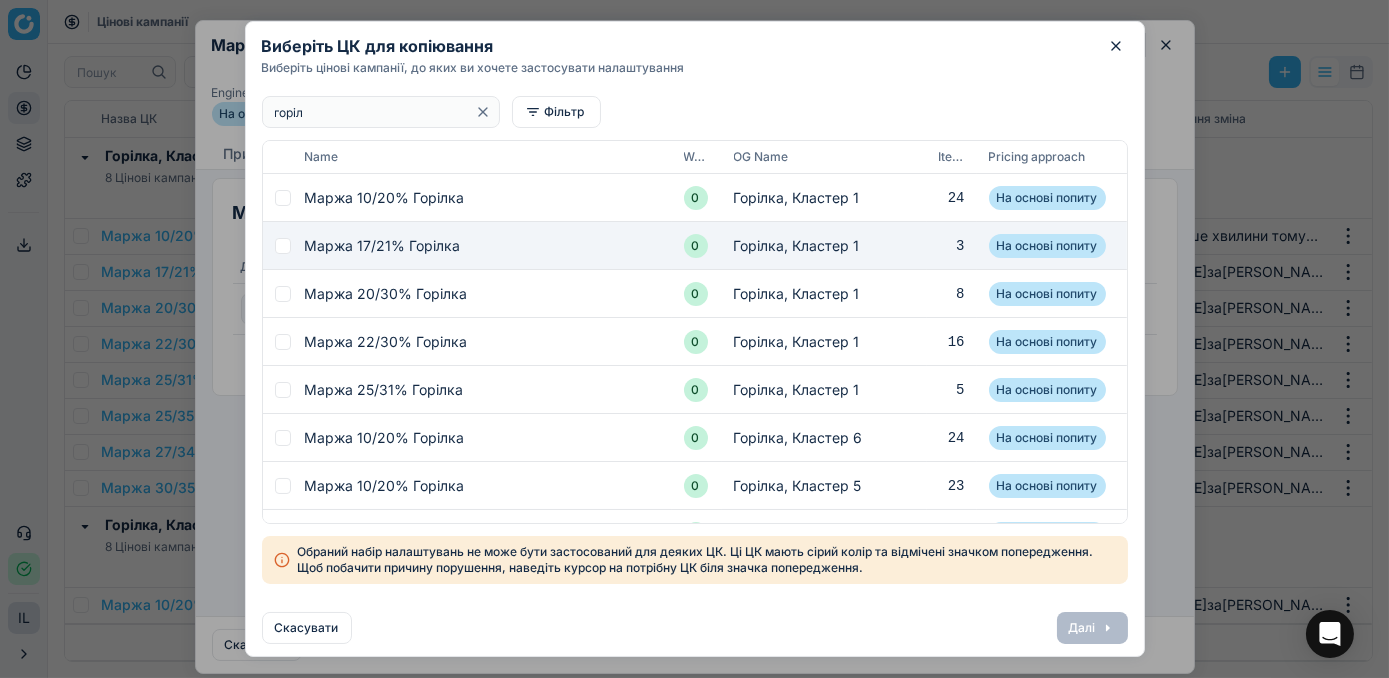 drag, startPoint x: 279, startPoint y: 197, endPoint x: 282, endPoint y: 222, distance: 25.179358 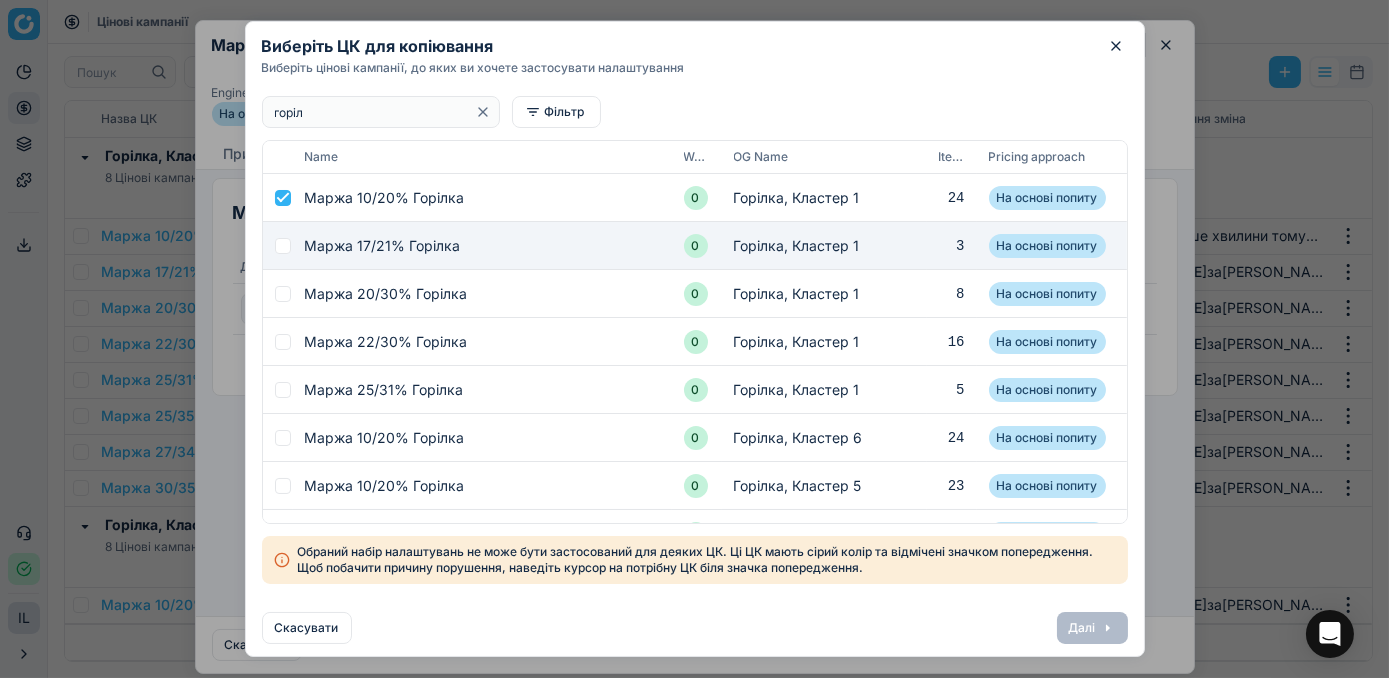 checkbox on "true" 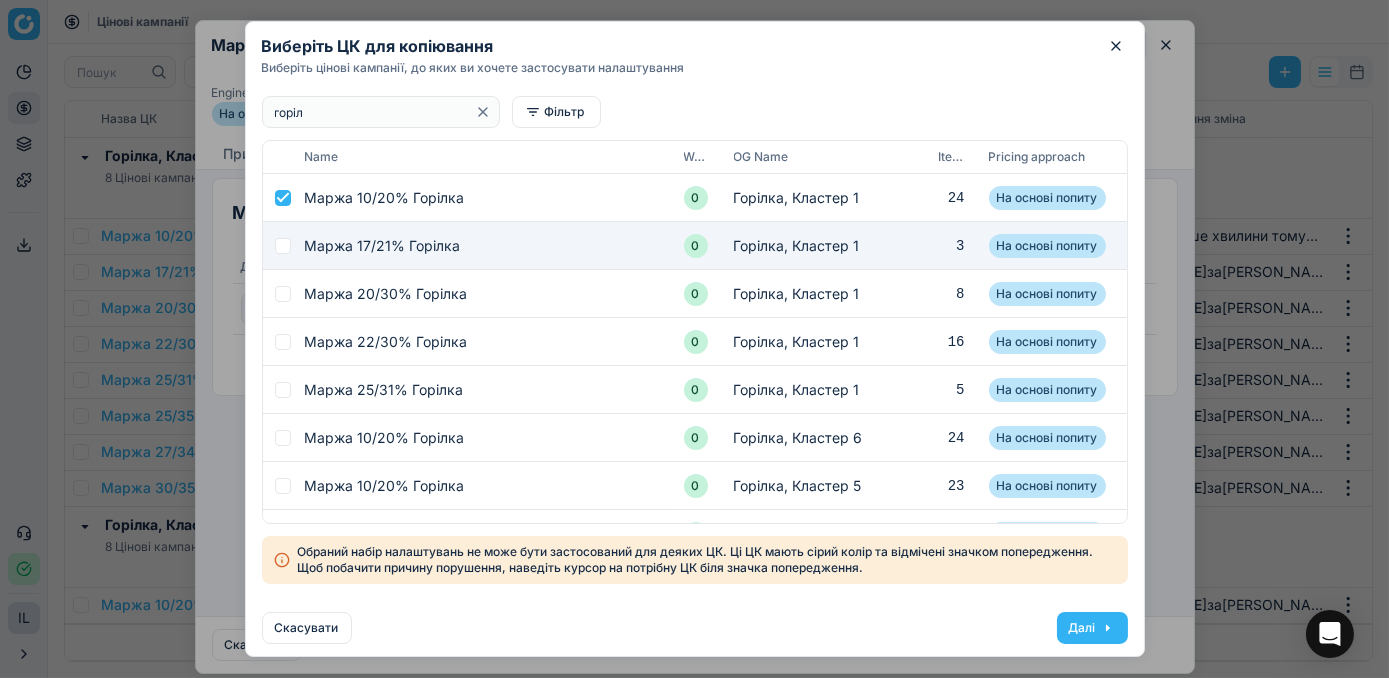 click at bounding box center (283, 246) 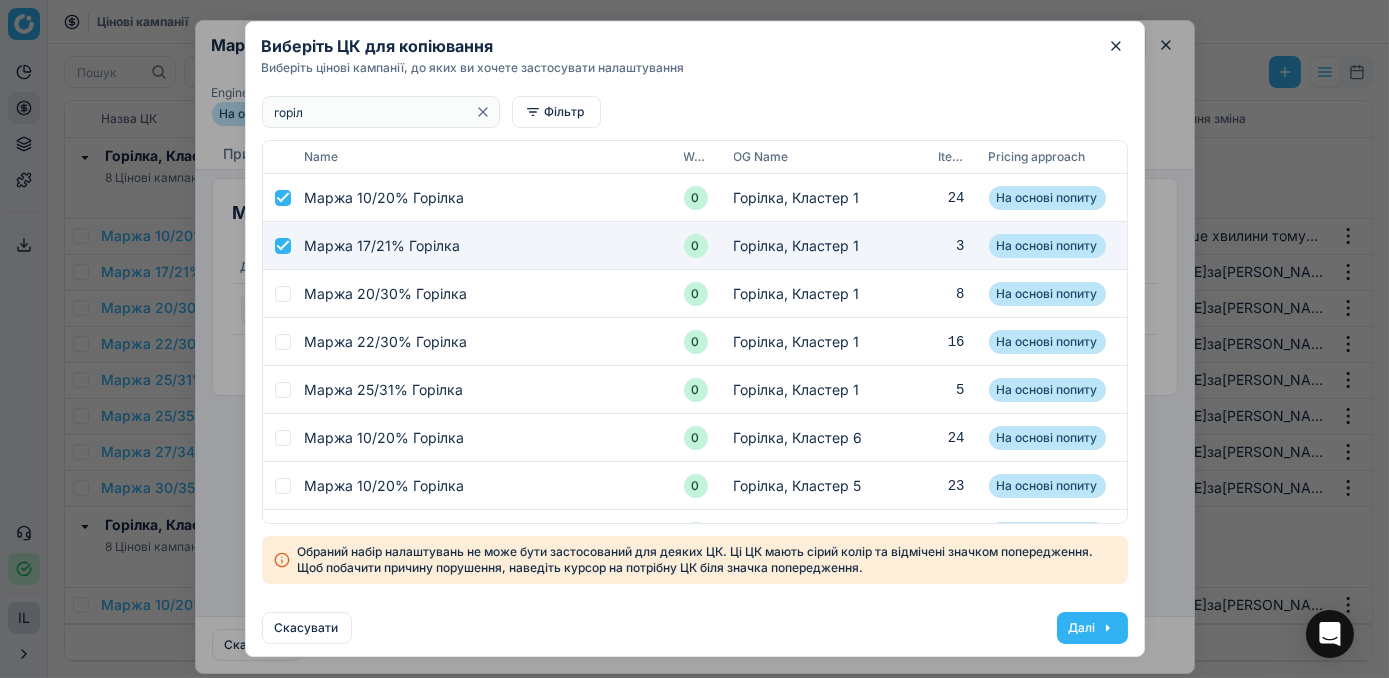 checkbox on "true" 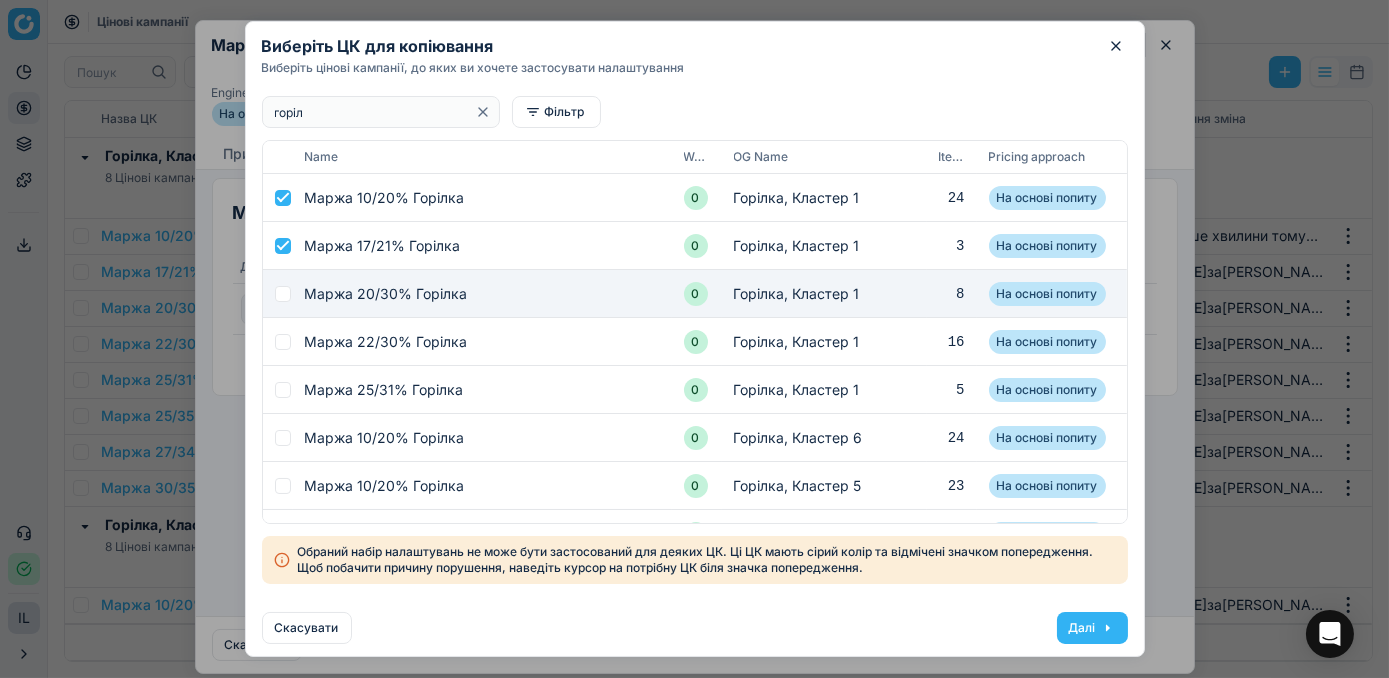 click at bounding box center [283, 294] 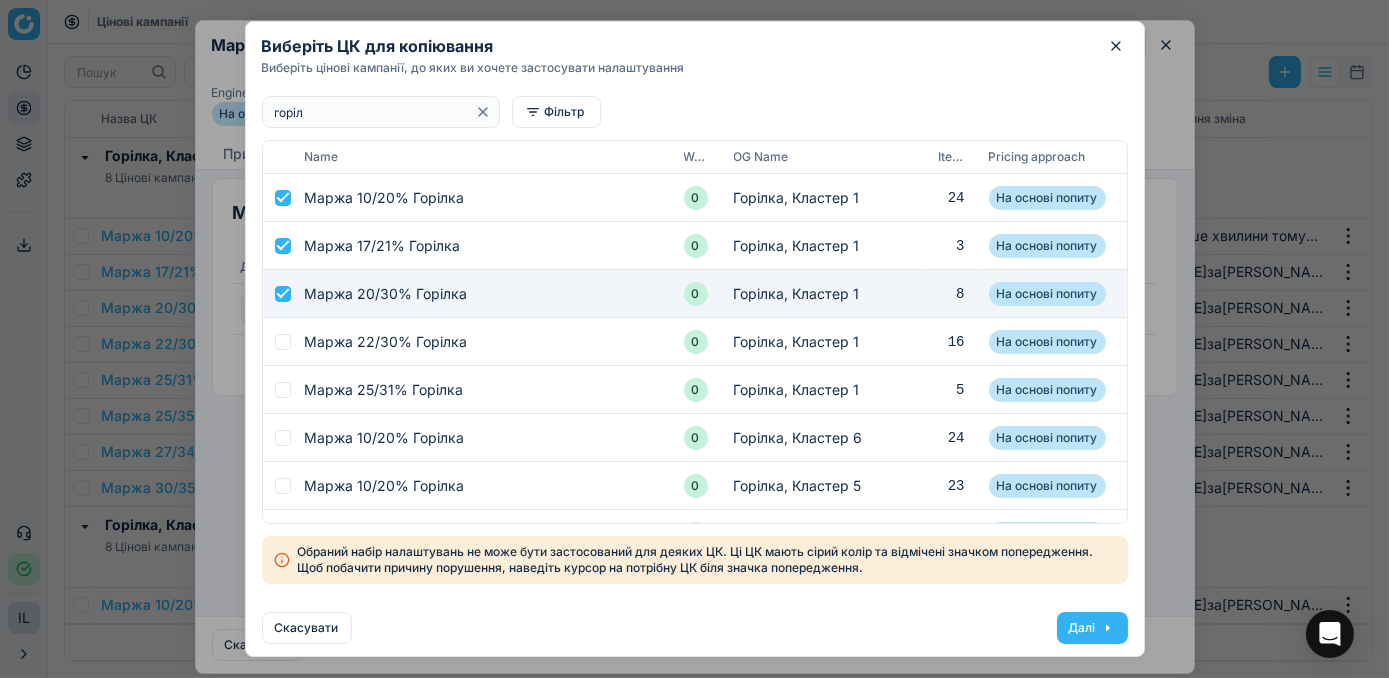 checkbox on "true" 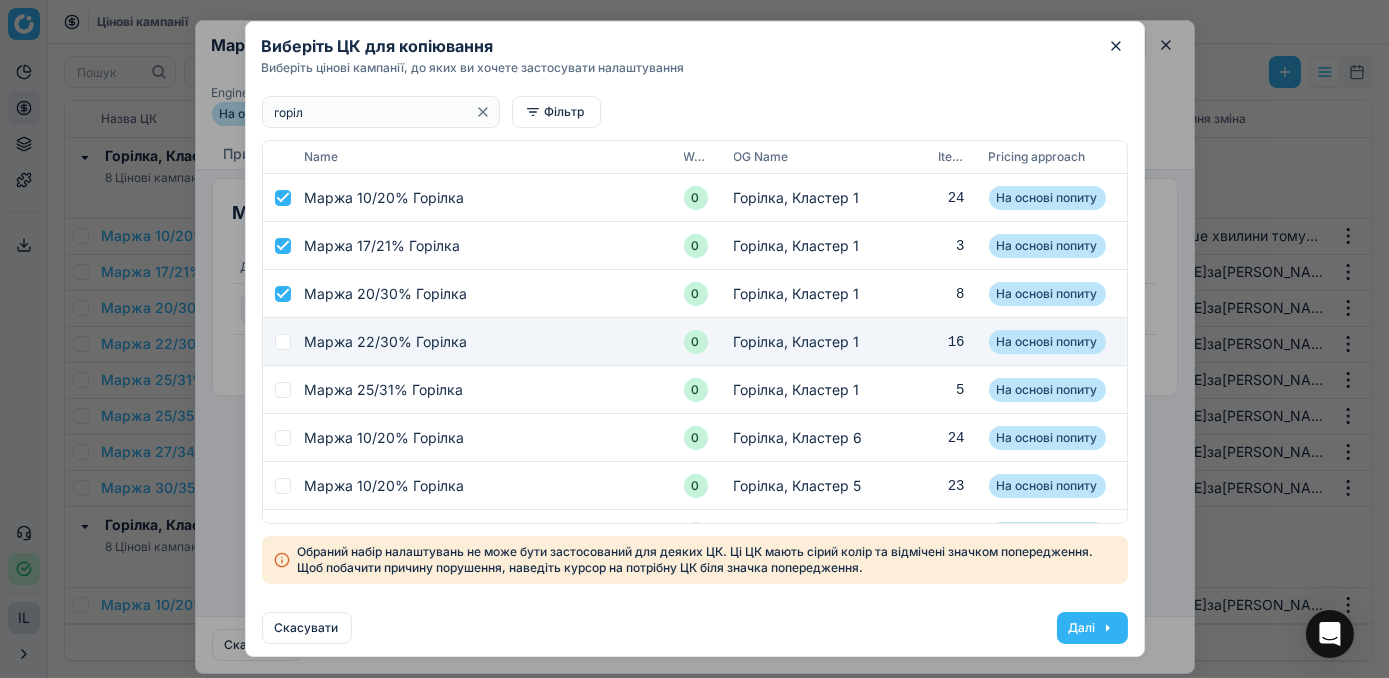 click at bounding box center (283, 342) 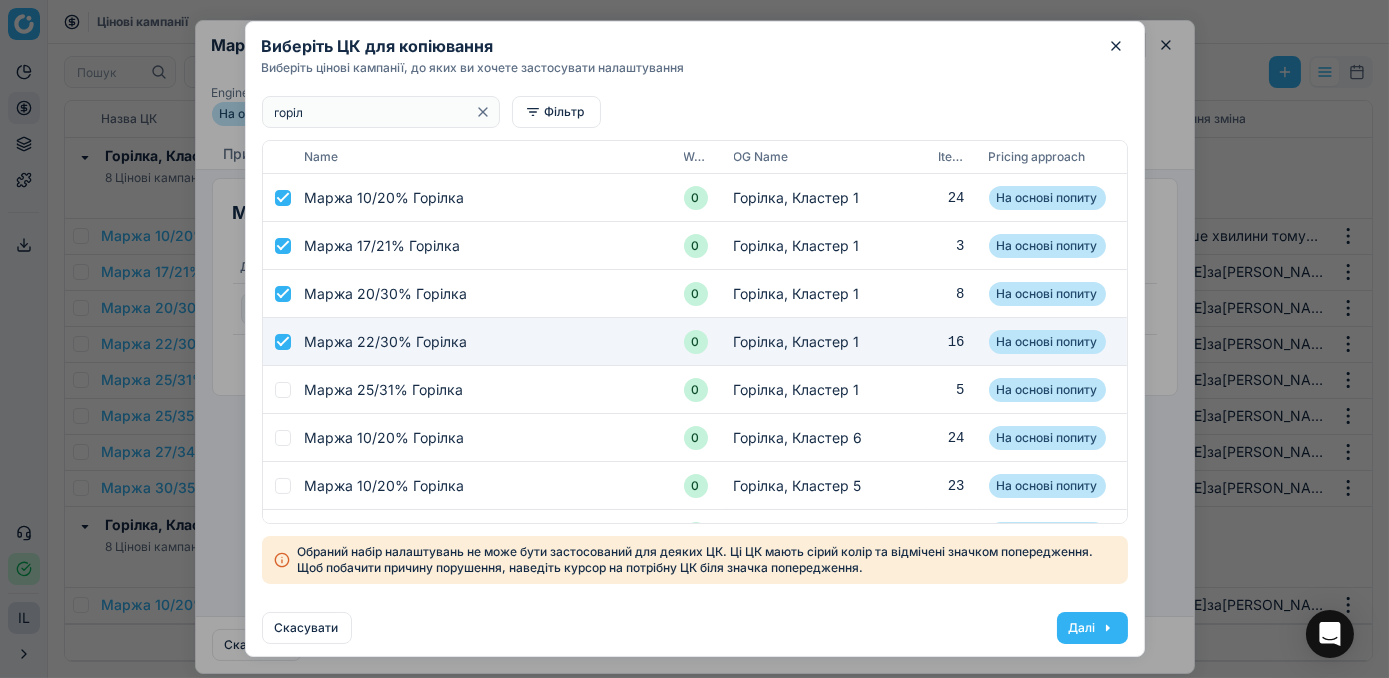 checkbox on "true" 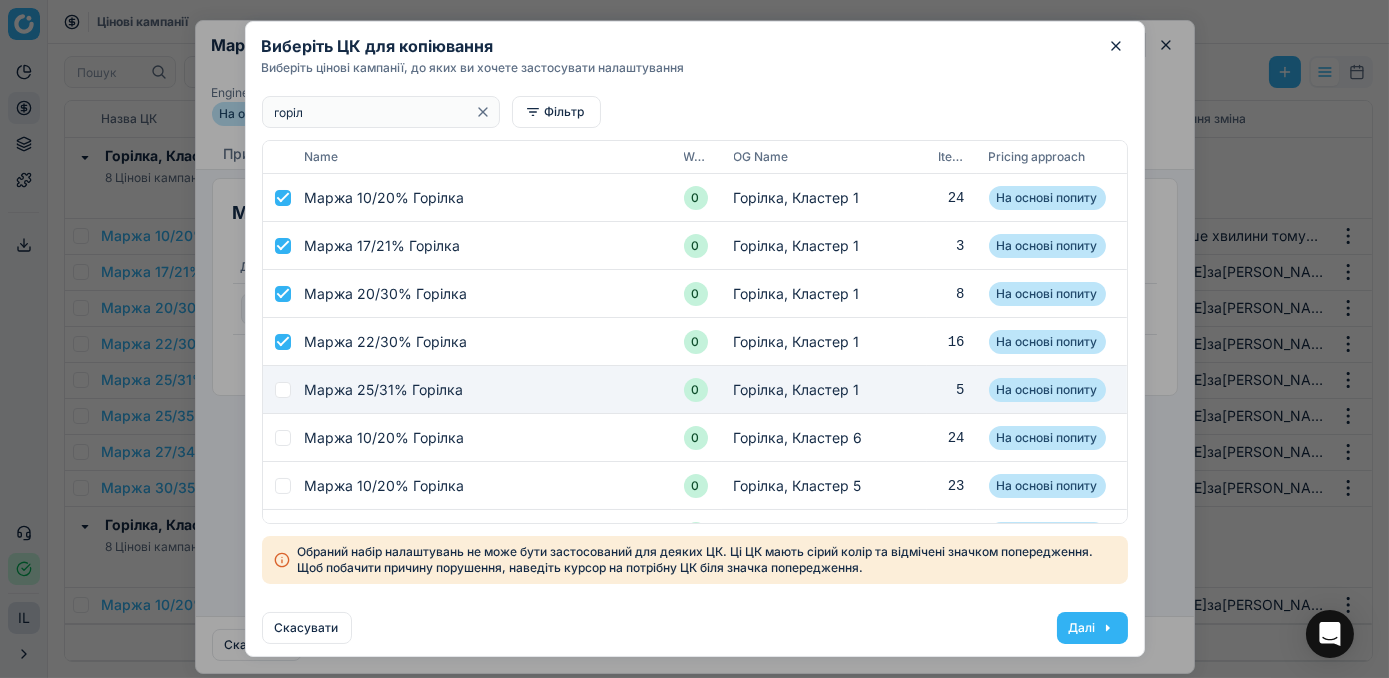 click at bounding box center [283, 390] 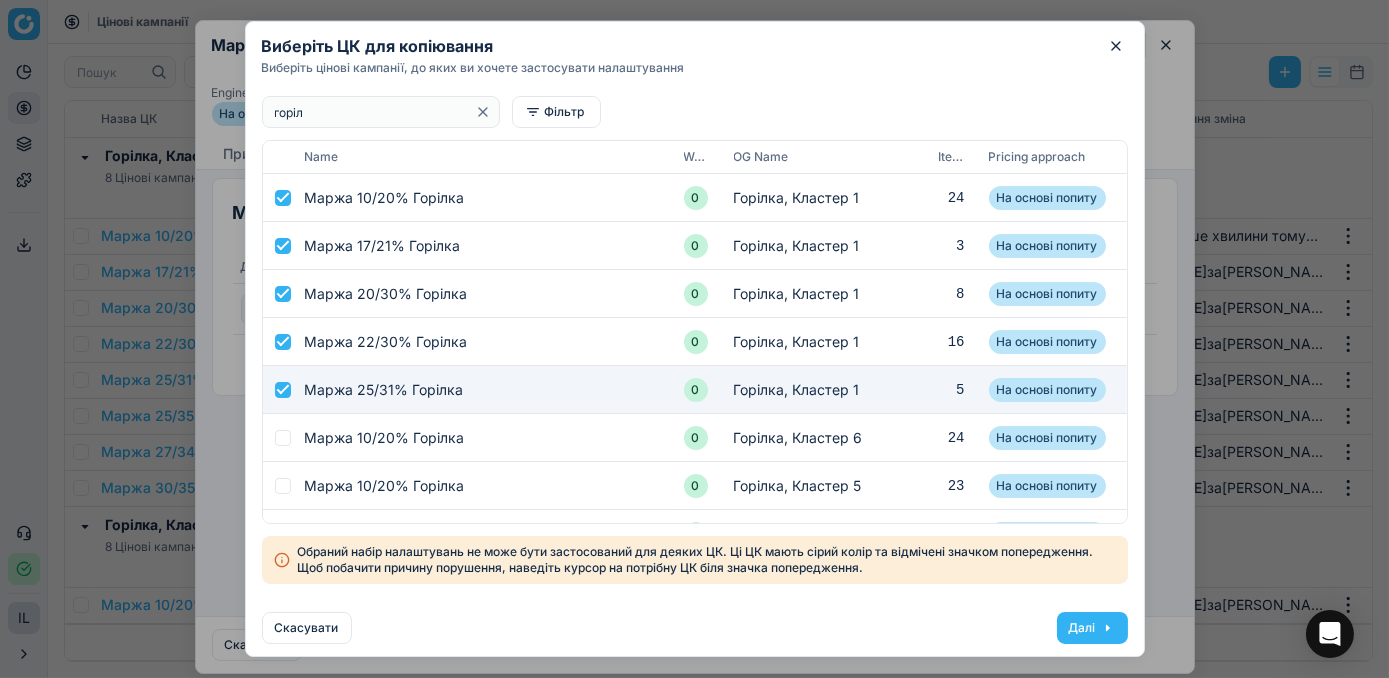 checkbox on "true" 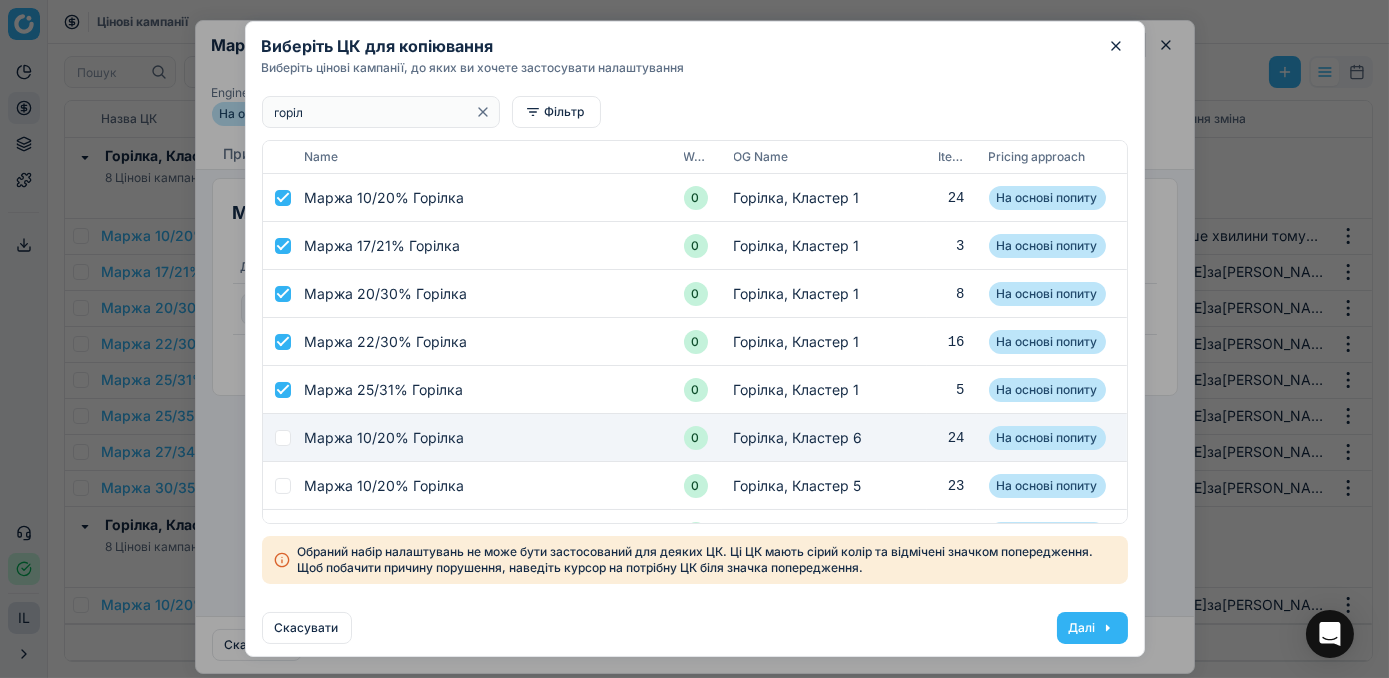 click at bounding box center (283, 438) 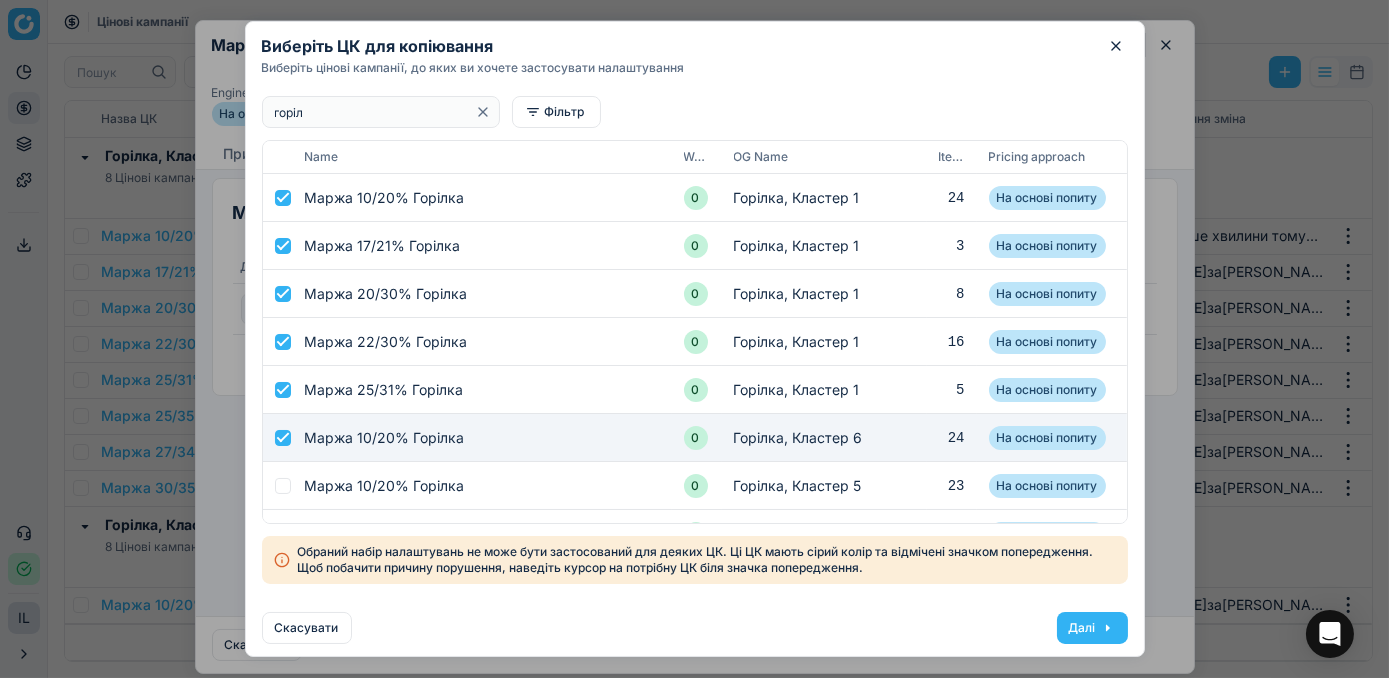 checkbox on "true" 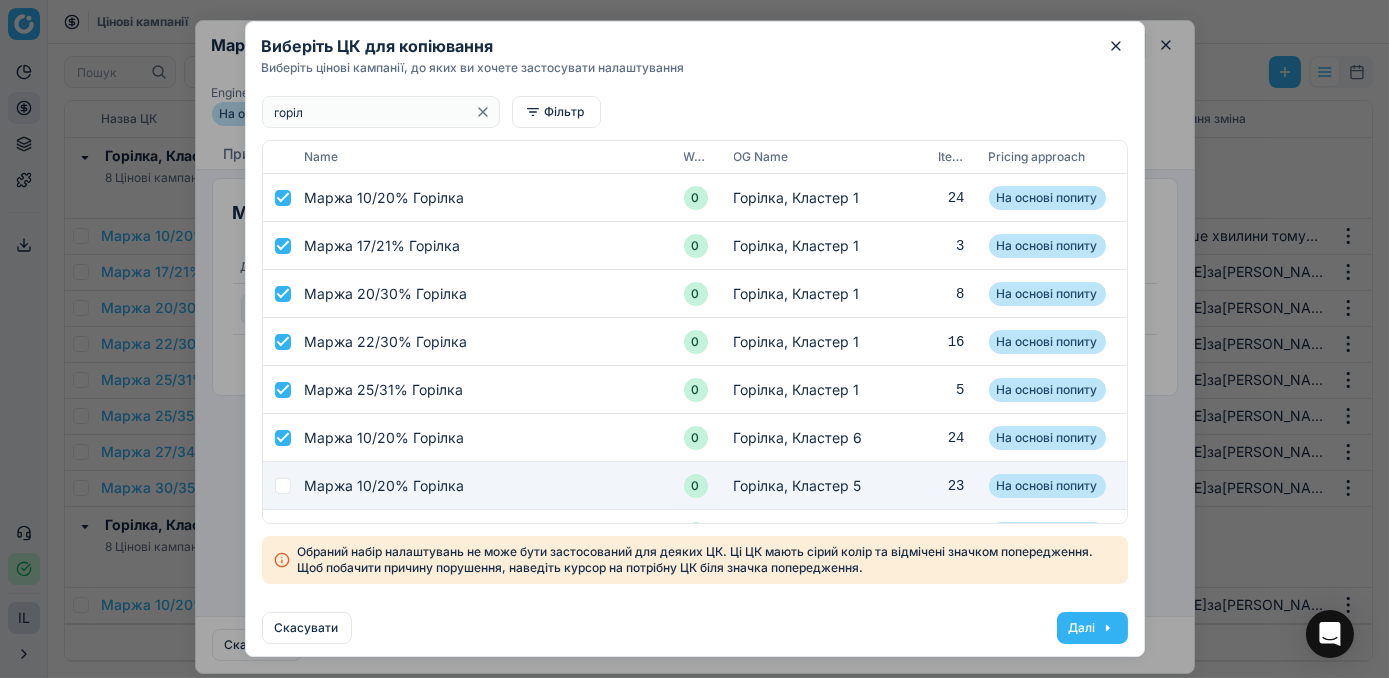 click at bounding box center [283, 486] 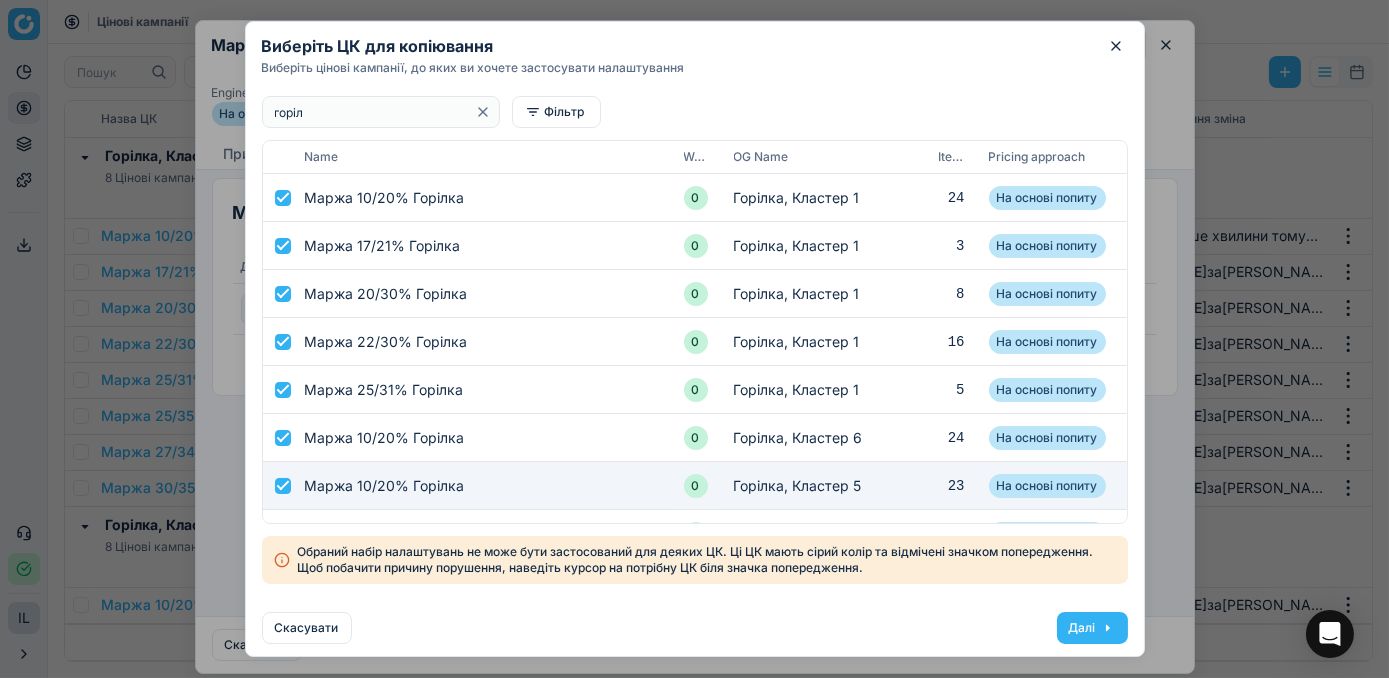 checkbox on "true" 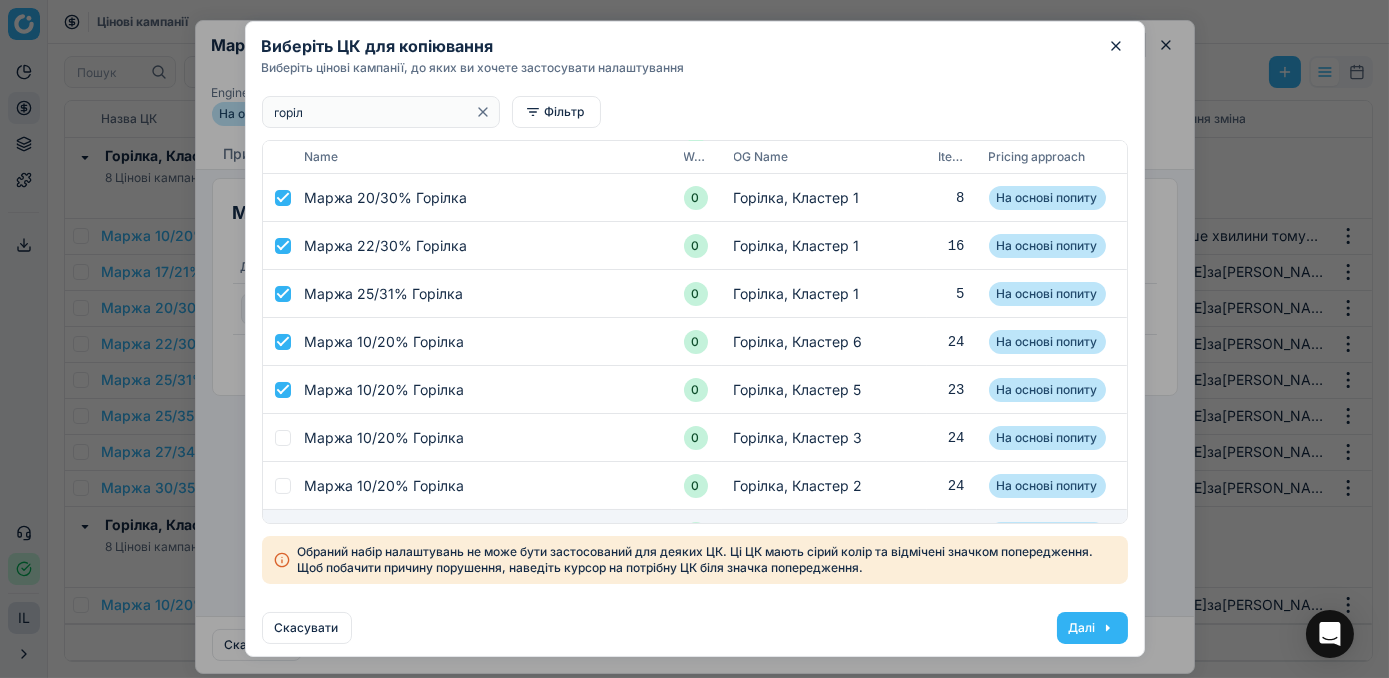 scroll, scrollTop: 181, scrollLeft: 0, axis: vertical 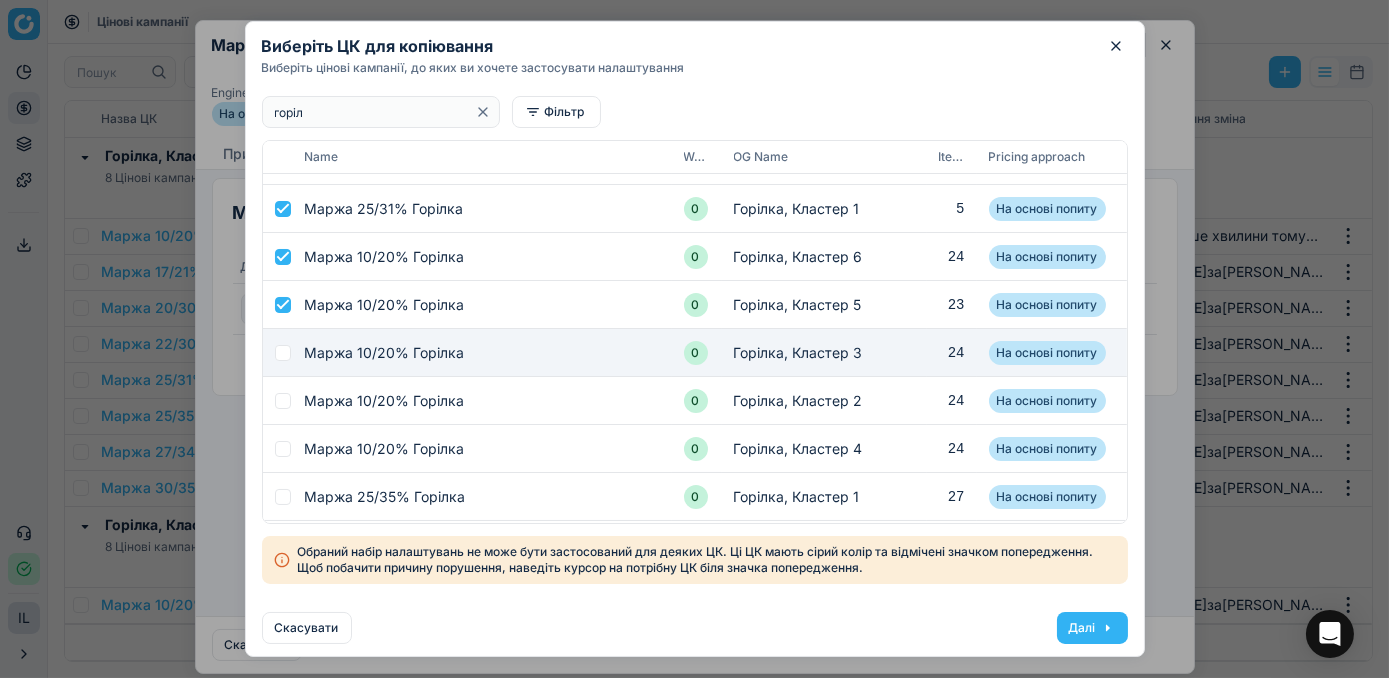 drag, startPoint x: 285, startPoint y: 353, endPoint x: 290, endPoint y: 410, distance: 57.21888 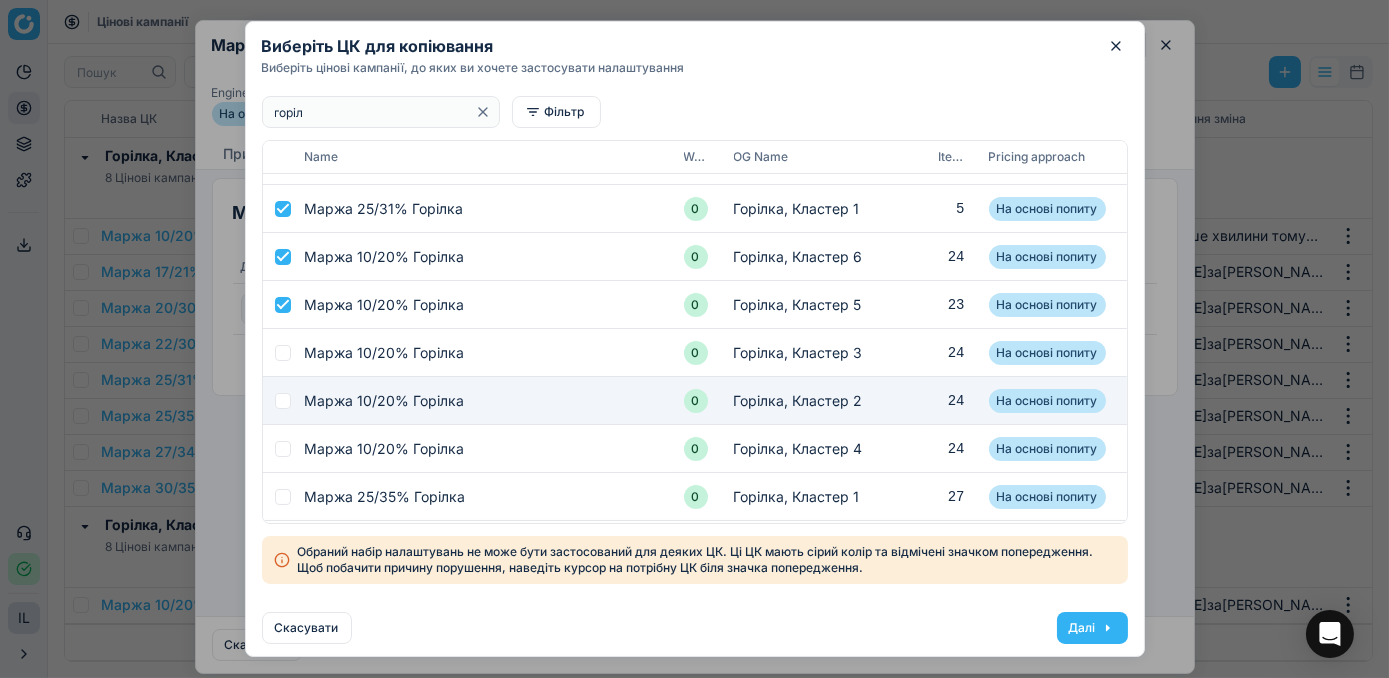 click at bounding box center (283, 353) 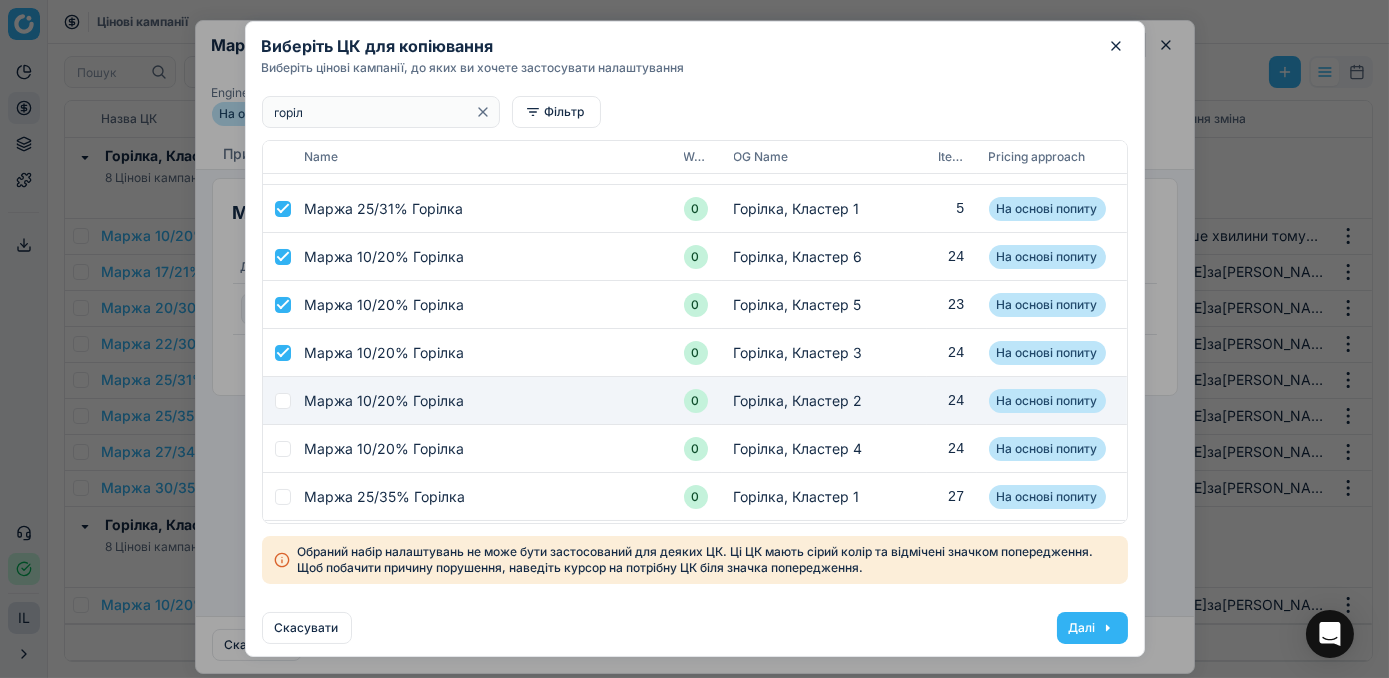 checkbox on "true" 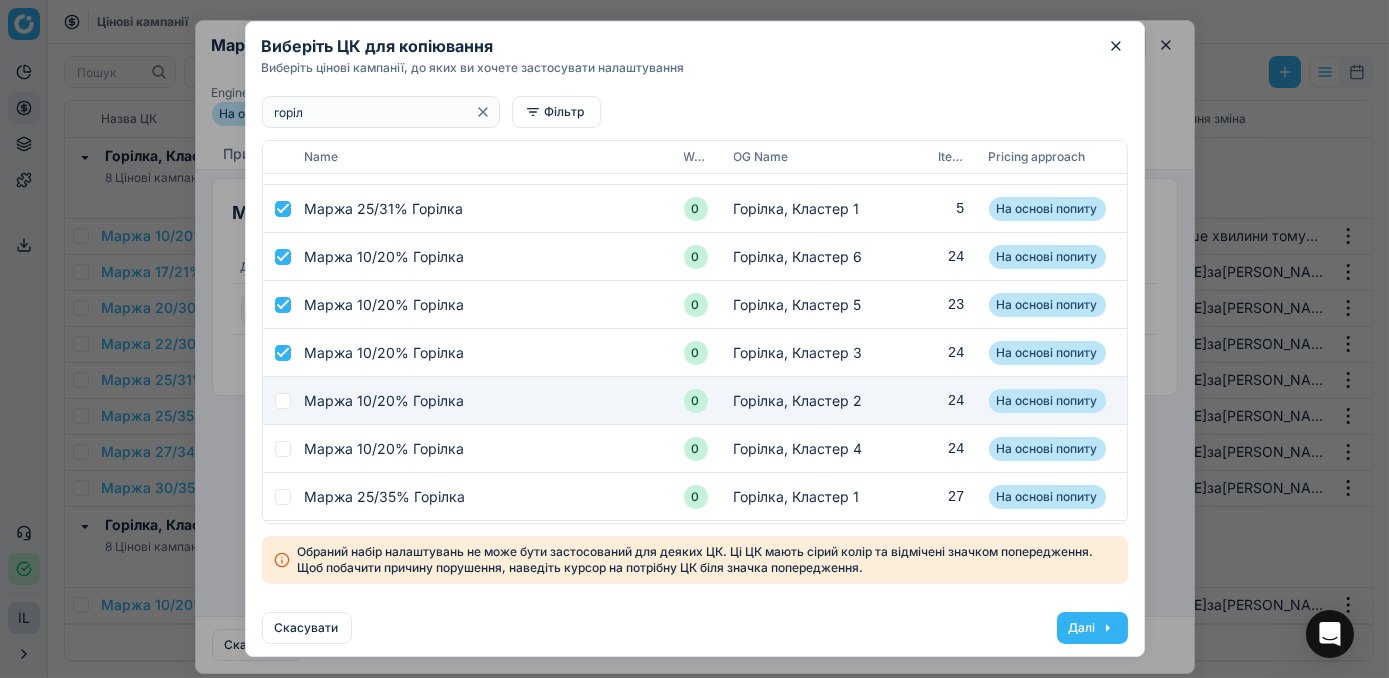 click at bounding box center [283, 401] 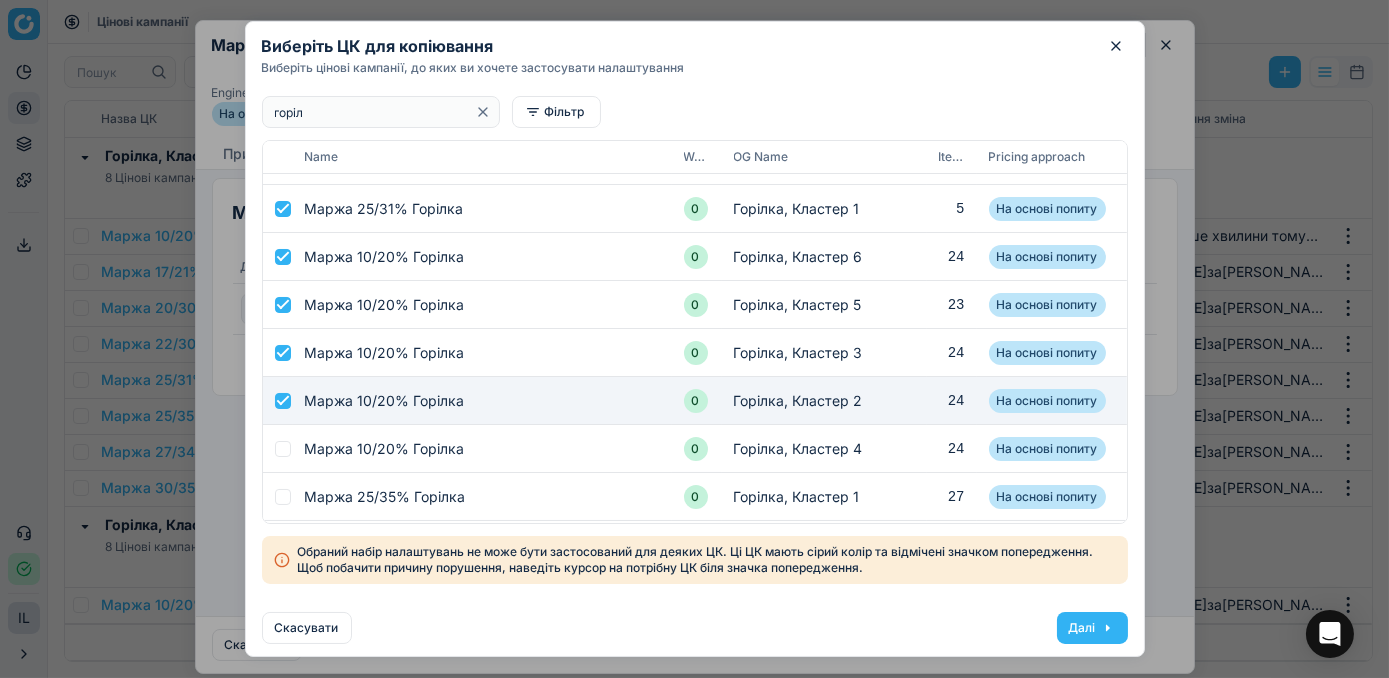 checkbox on "true" 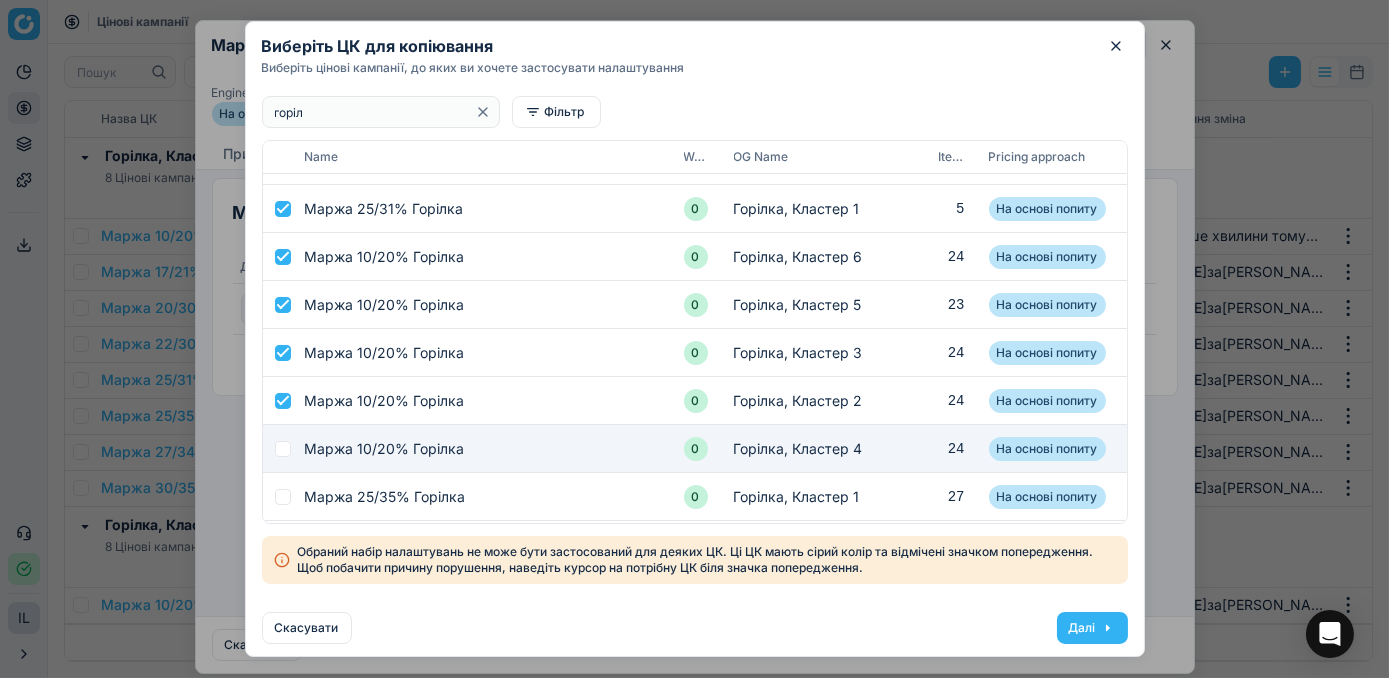 click at bounding box center [283, 449] 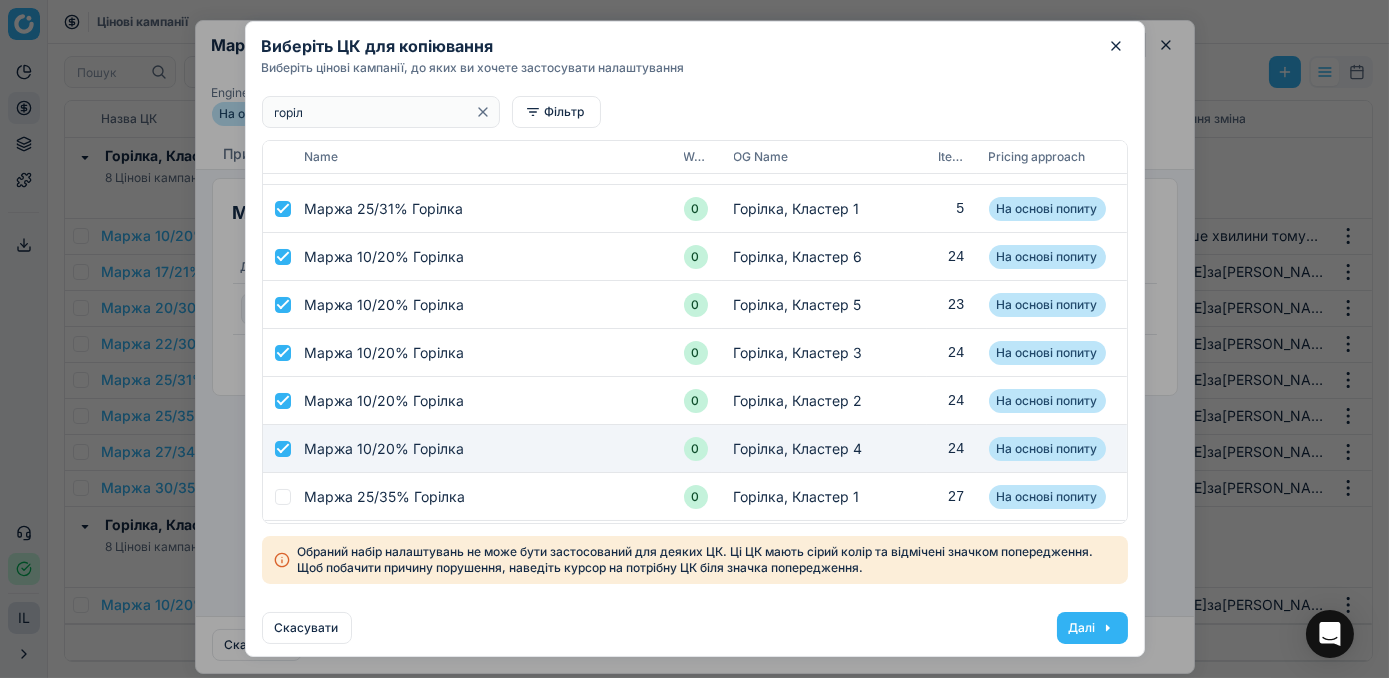 checkbox on "true" 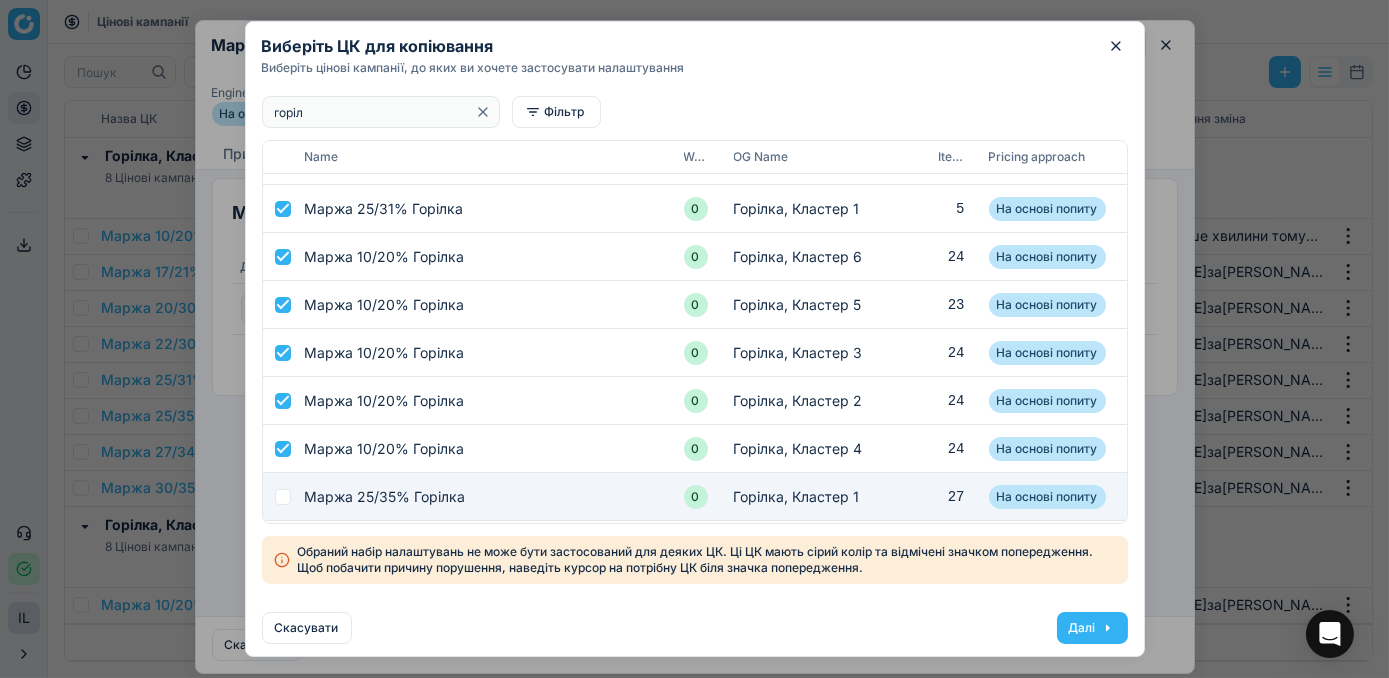 click at bounding box center (278, 497) 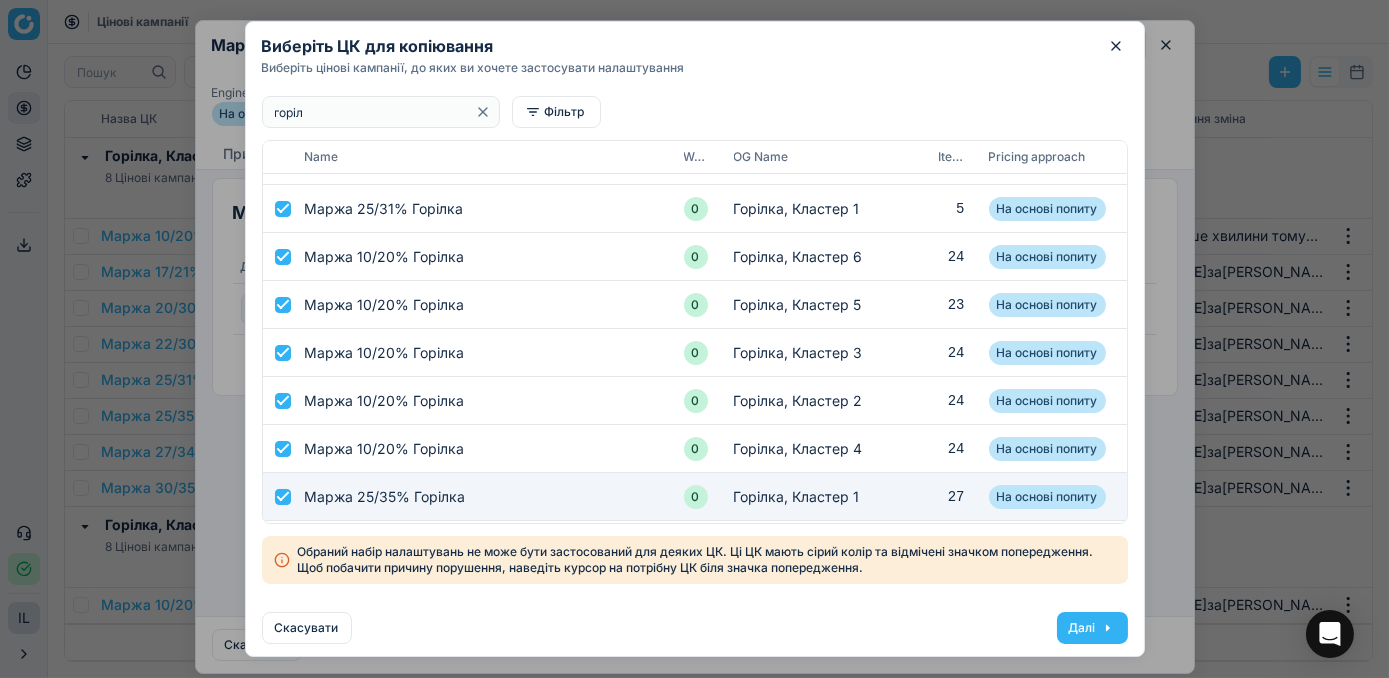 checkbox on "true" 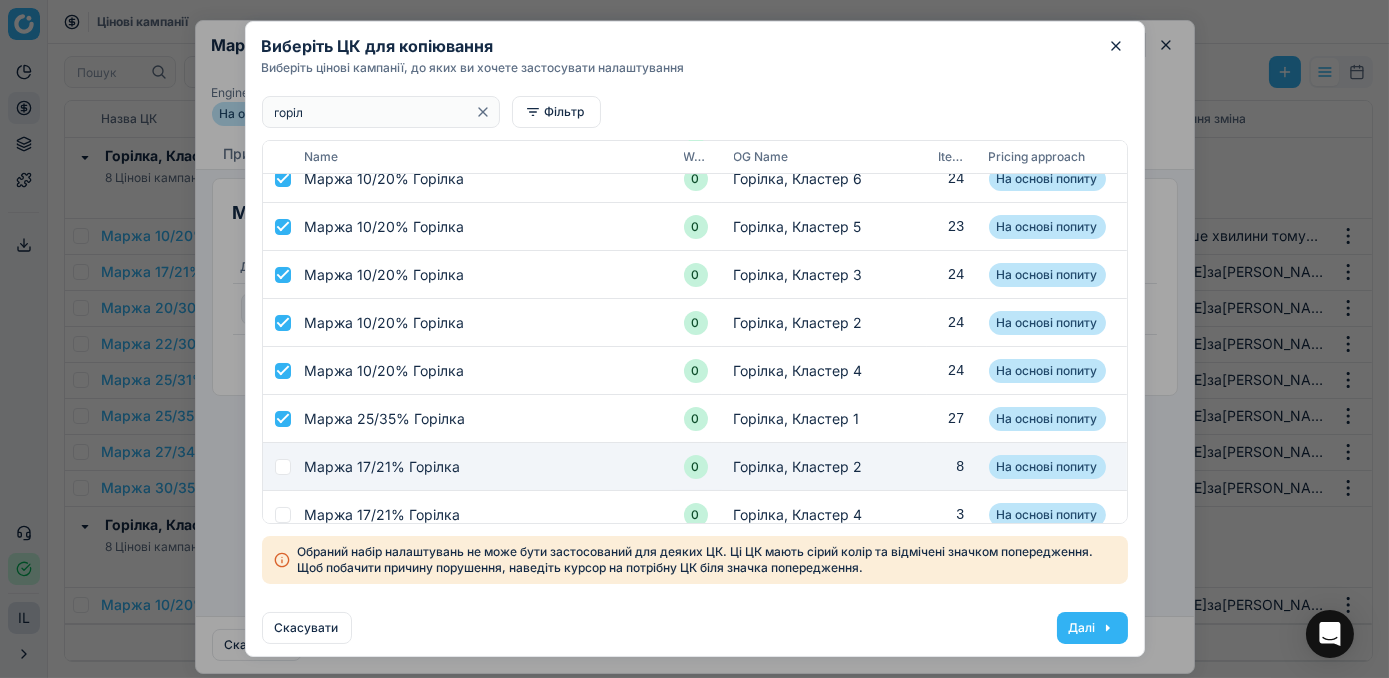 scroll, scrollTop: 363, scrollLeft: 0, axis: vertical 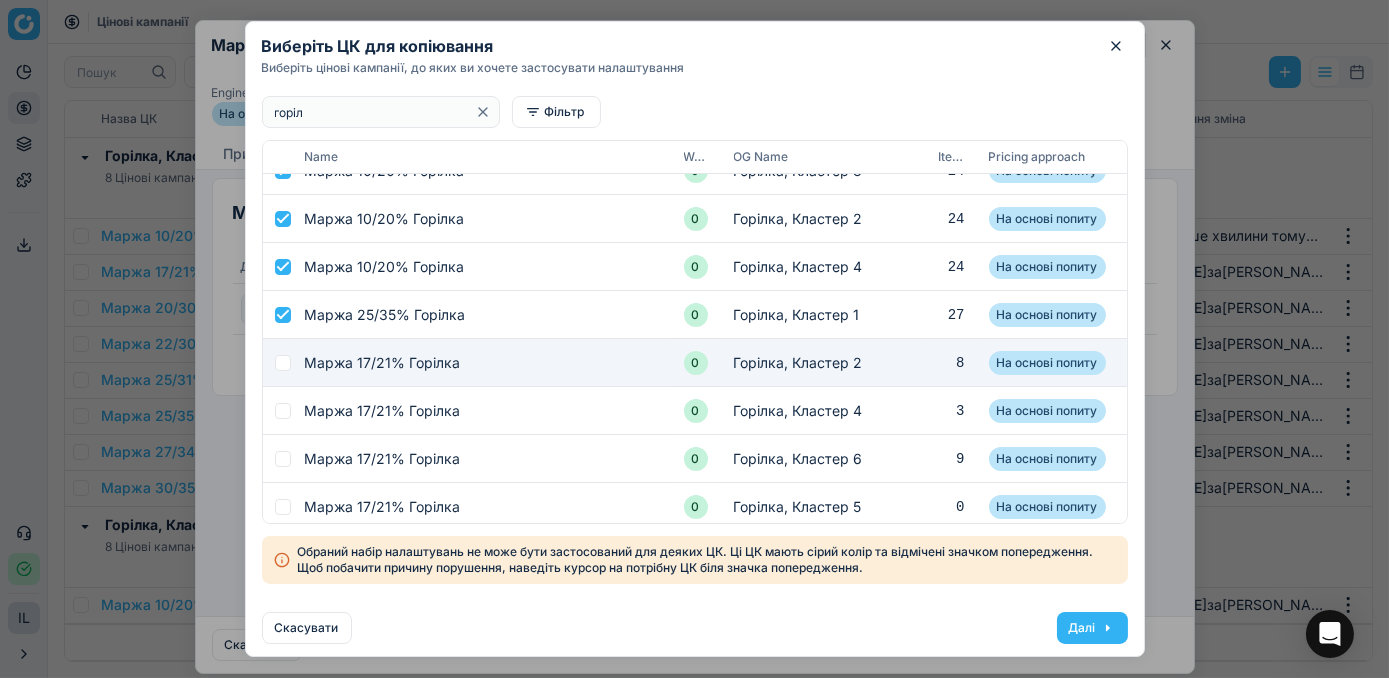 click at bounding box center [283, 363] 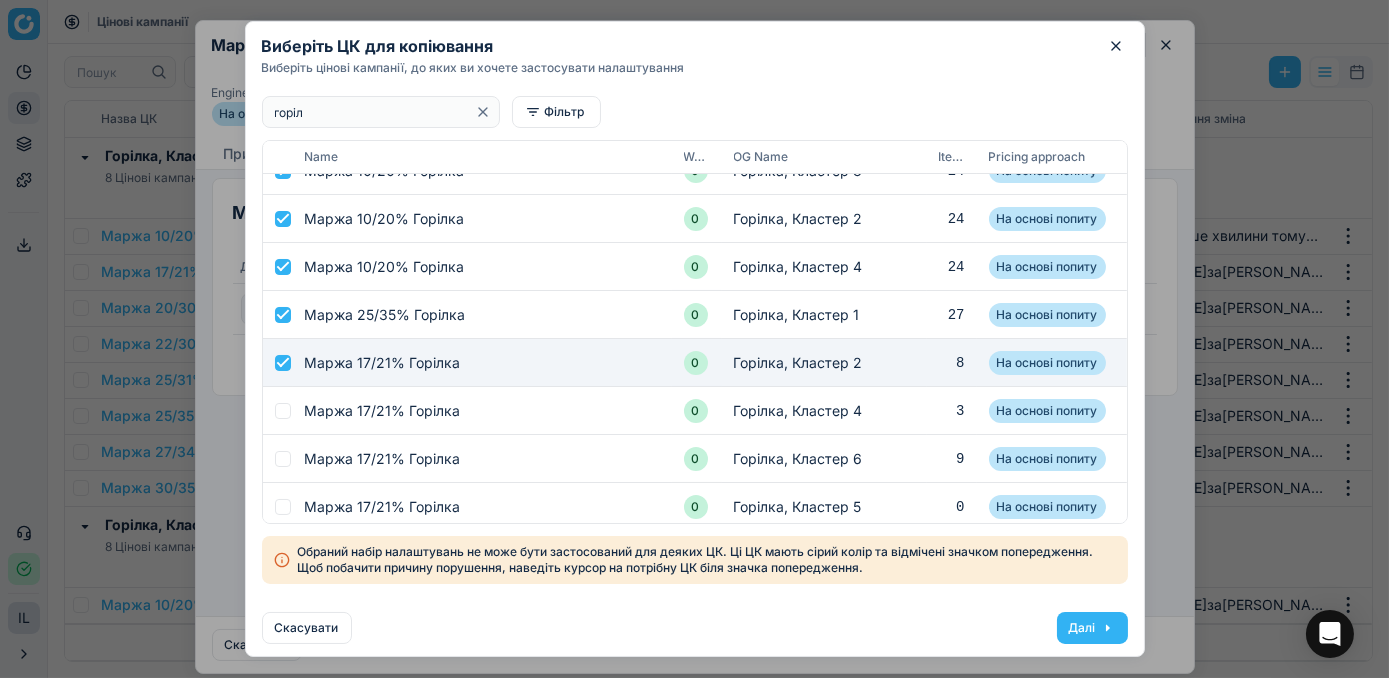 checkbox on "true" 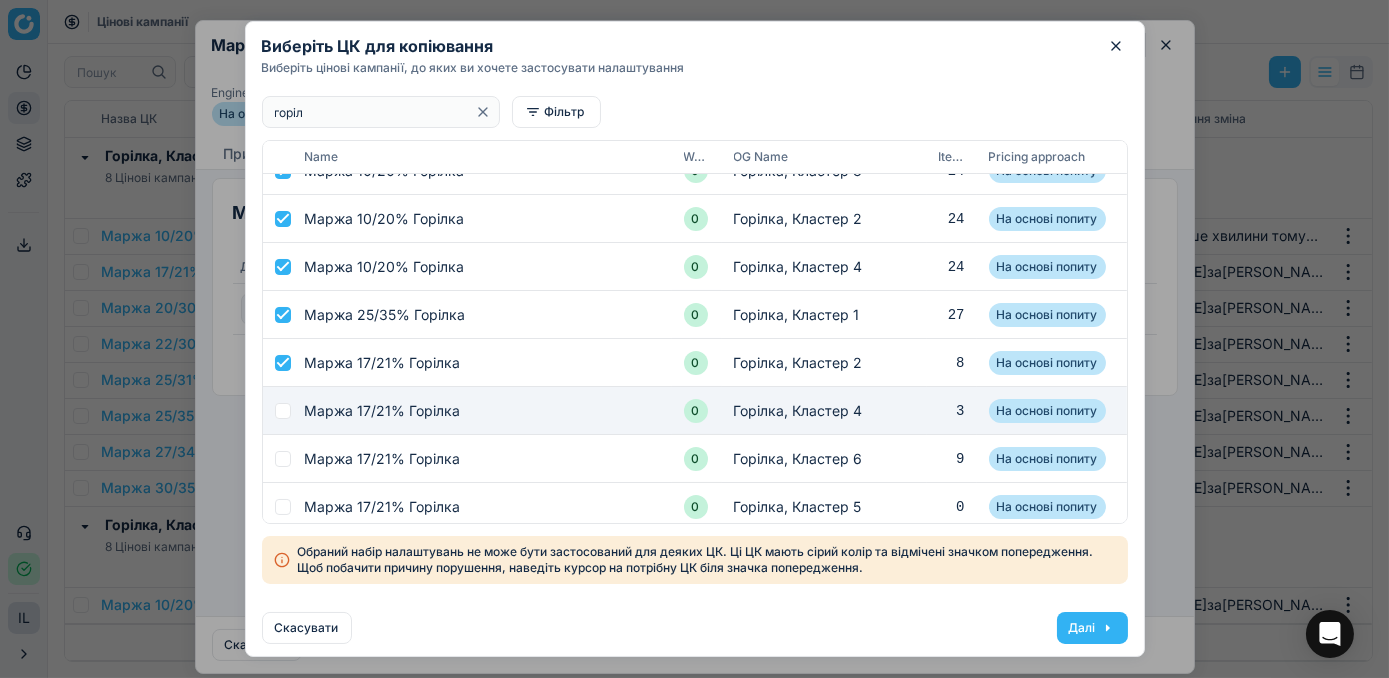 click at bounding box center (283, 411) 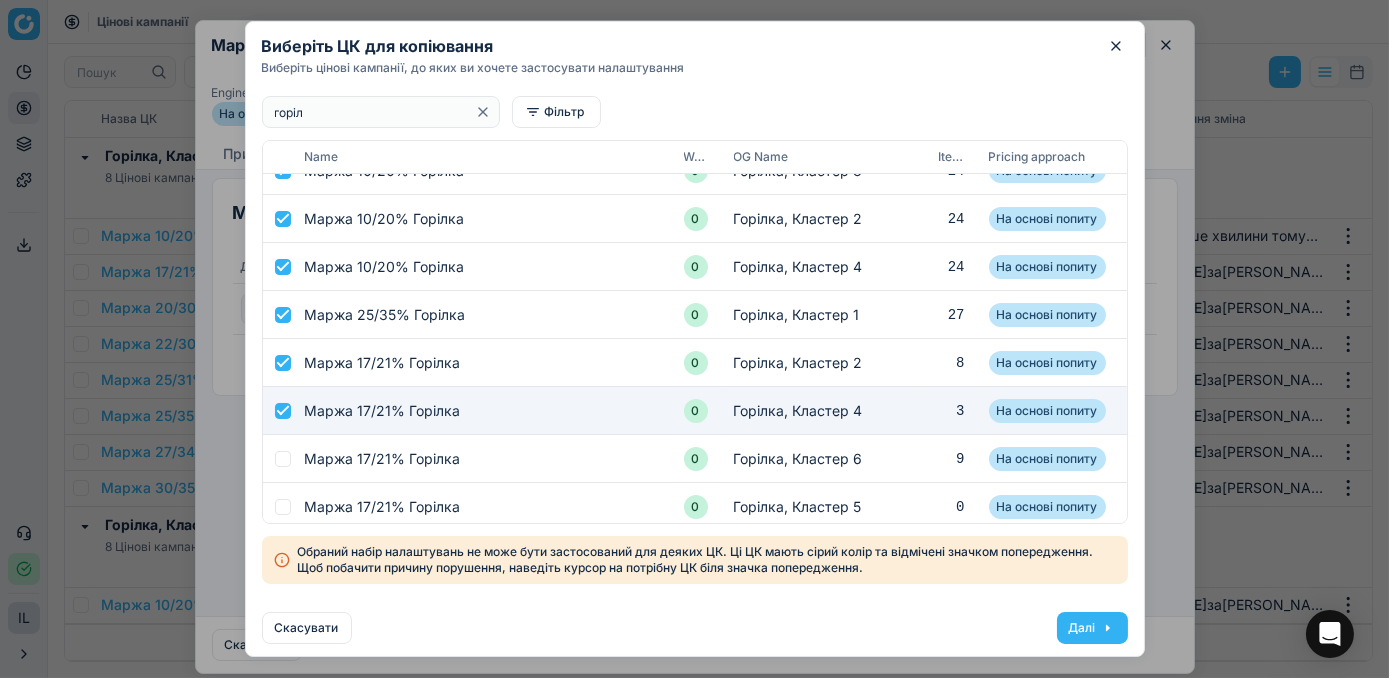 checkbox on "true" 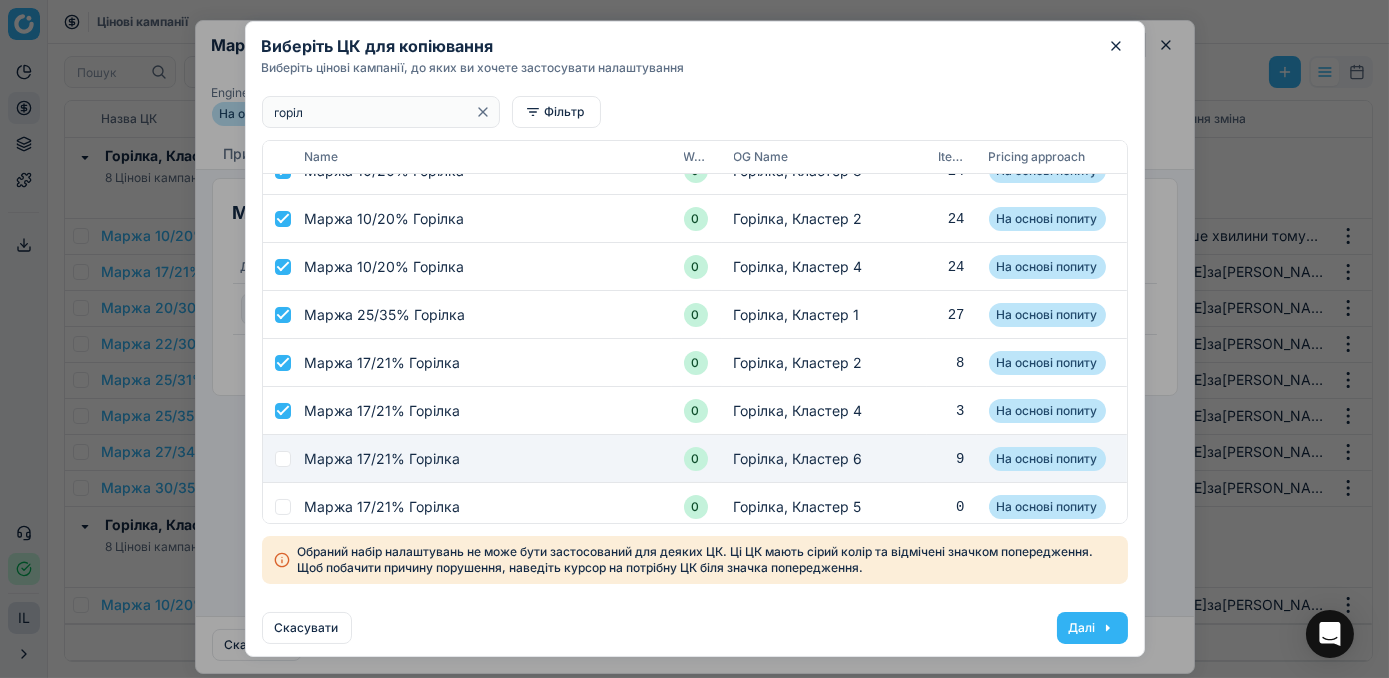 click at bounding box center [283, 459] 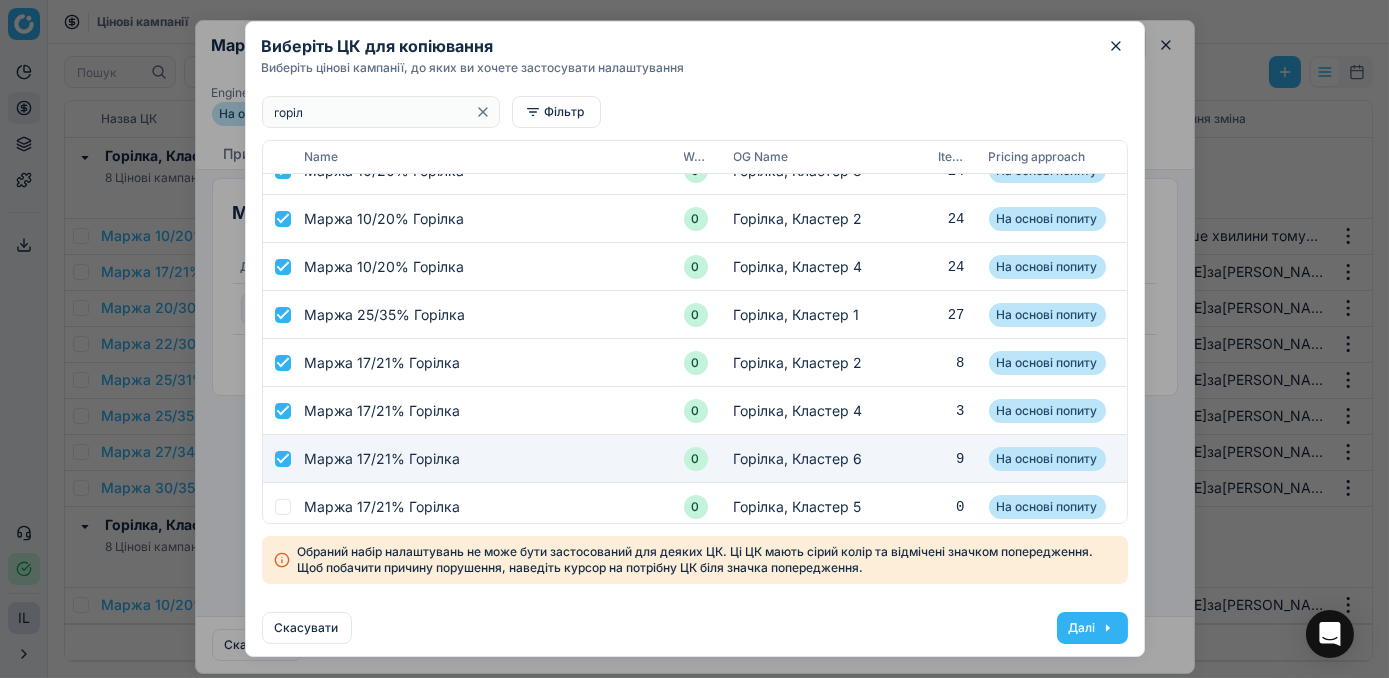 checkbox on "true" 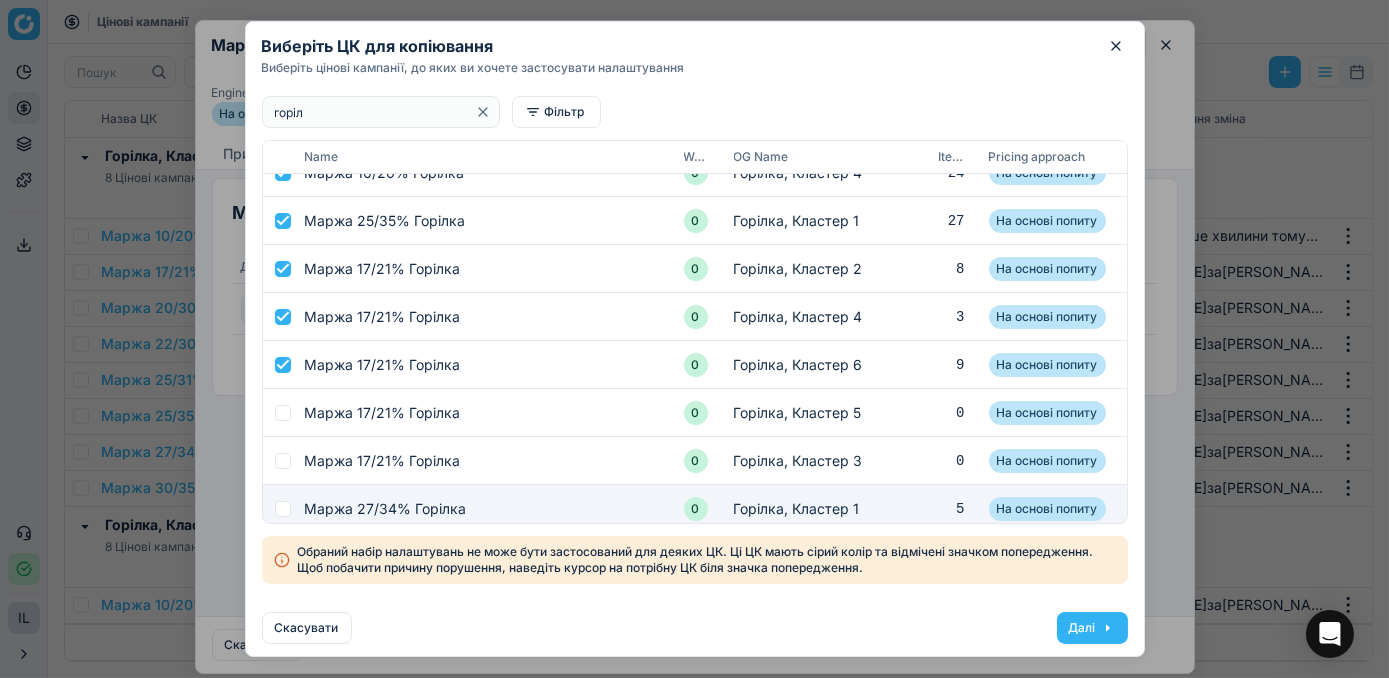 scroll, scrollTop: 539, scrollLeft: 0, axis: vertical 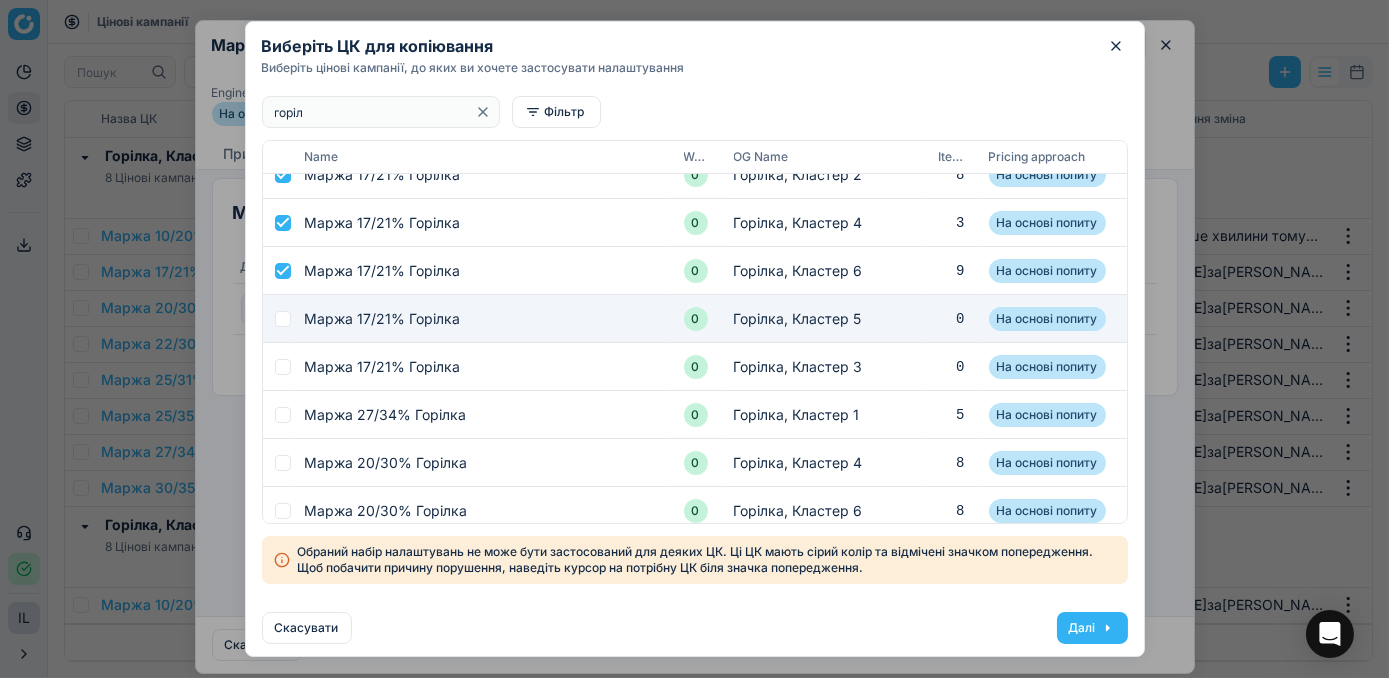 click at bounding box center (283, 319) 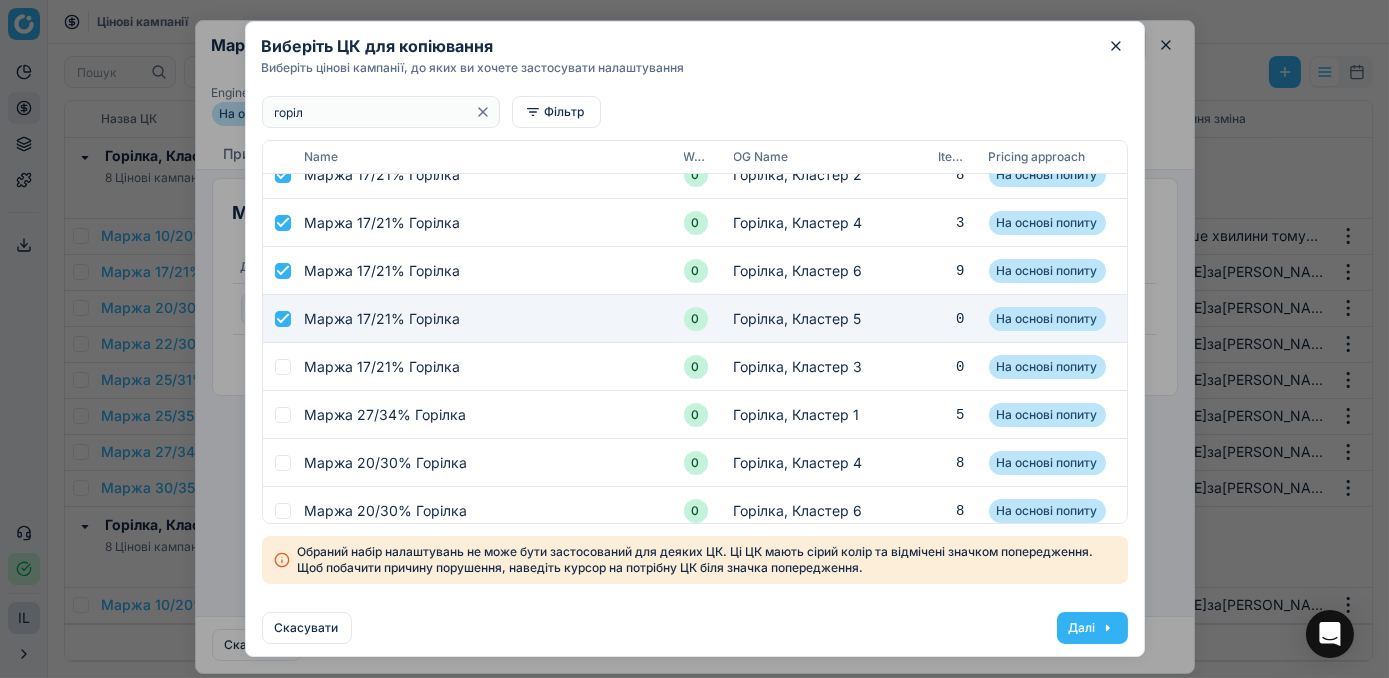 checkbox on "true" 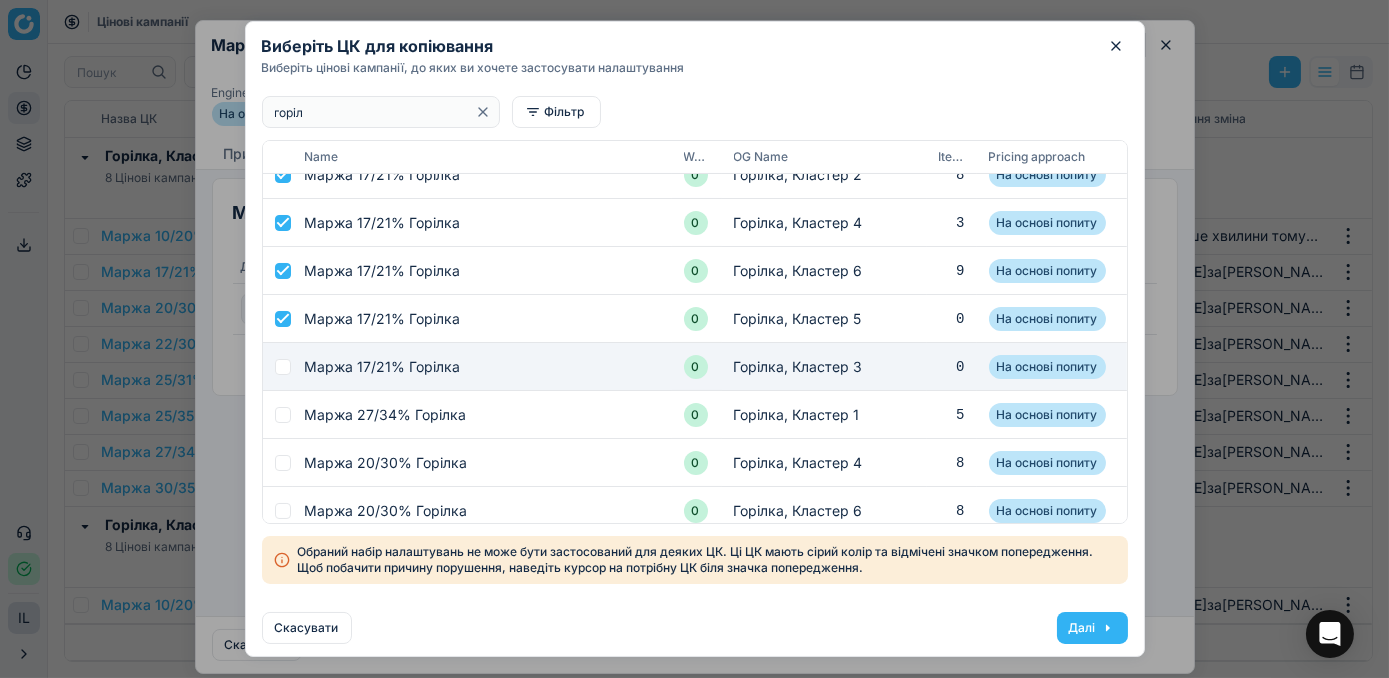 click at bounding box center [283, 367] 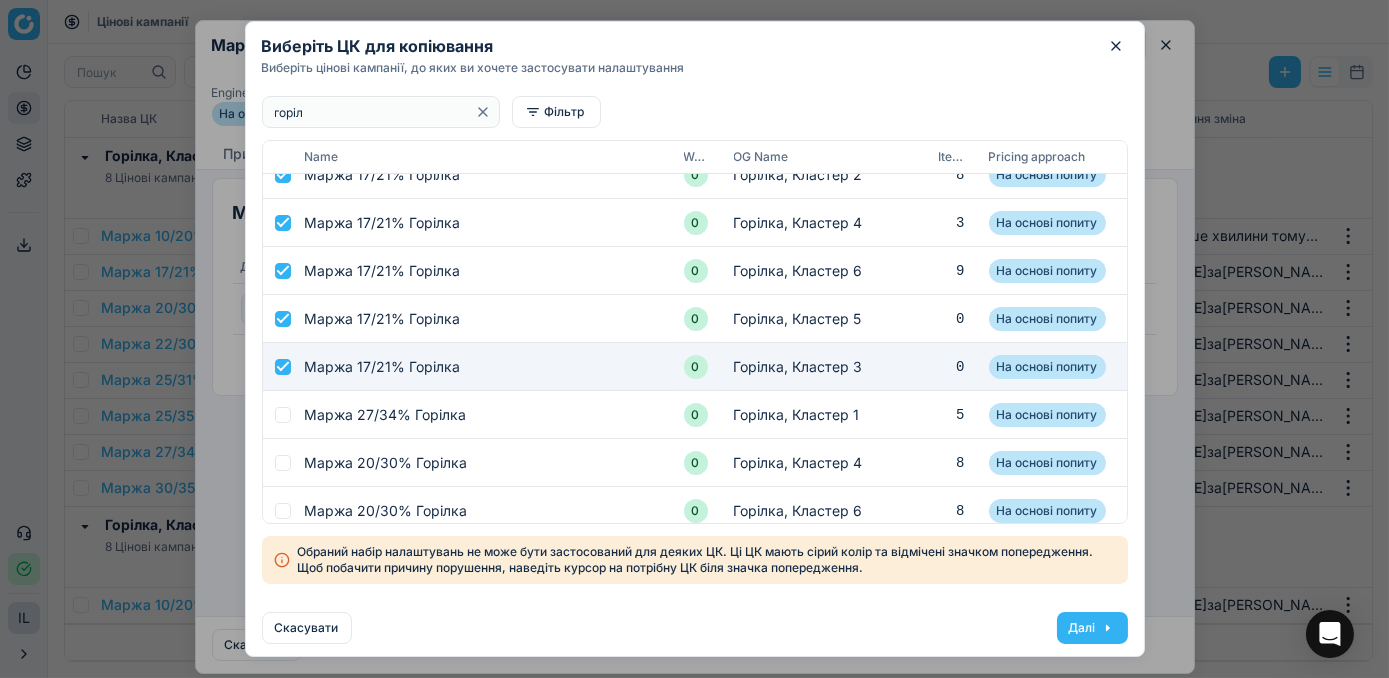 checkbox on "true" 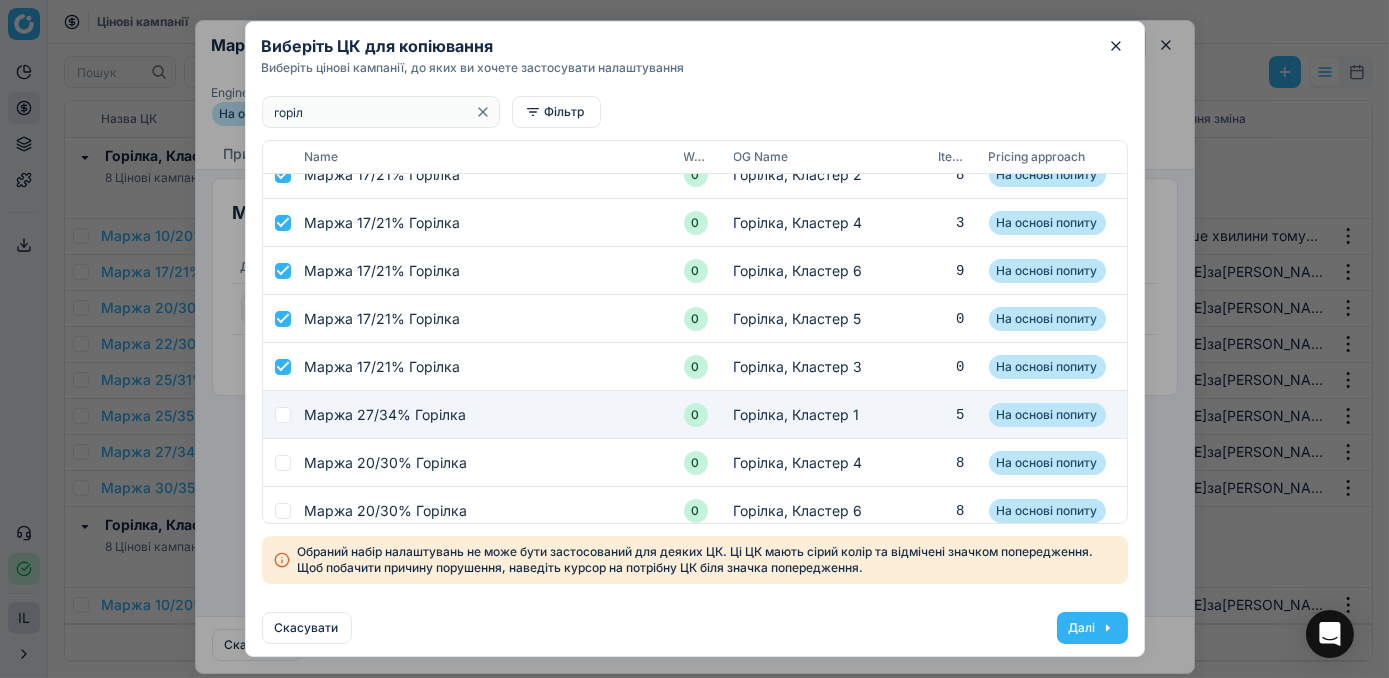 click at bounding box center [283, 415] 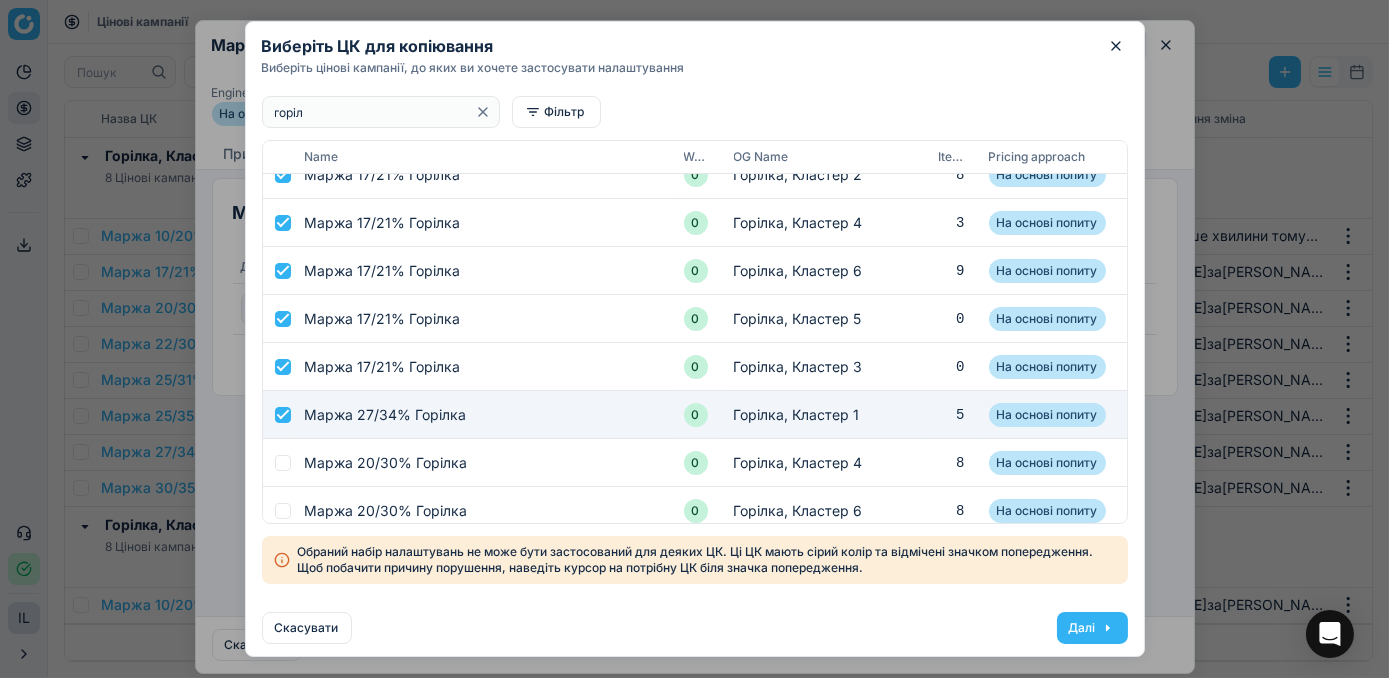 checkbox on "true" 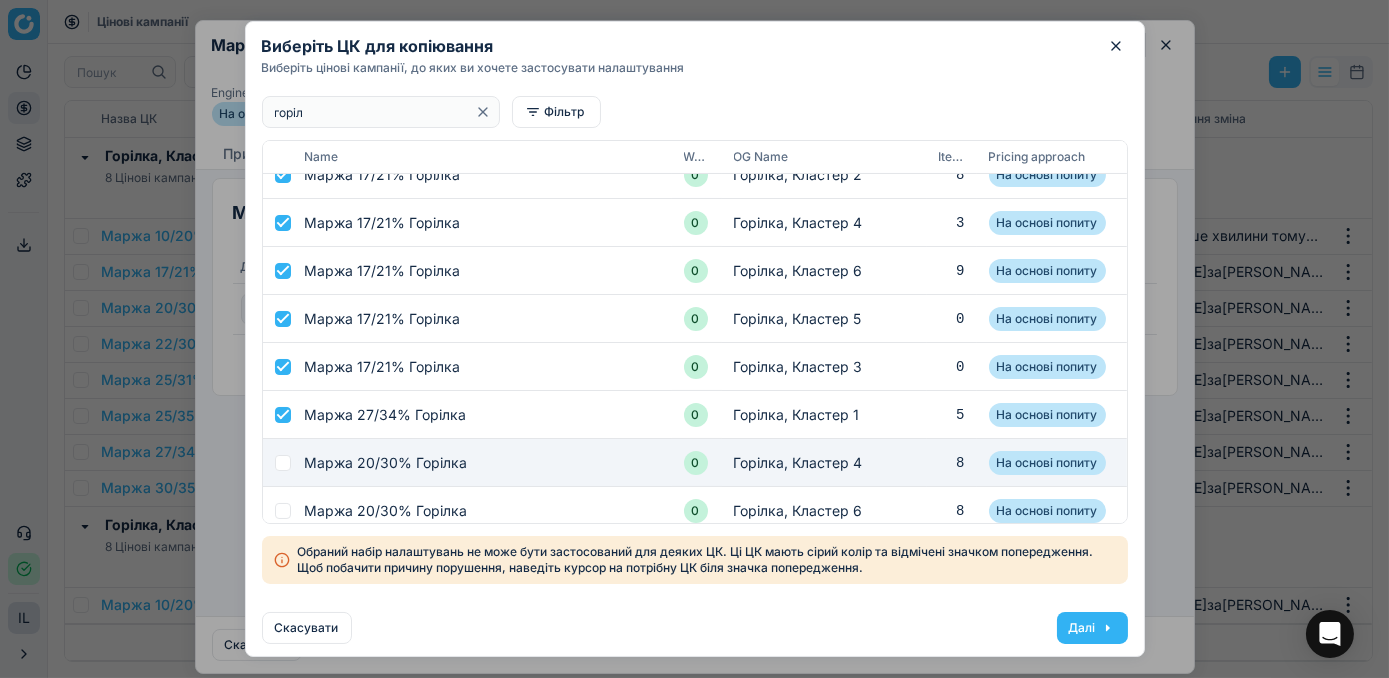 click at bounding box center [283, 463] 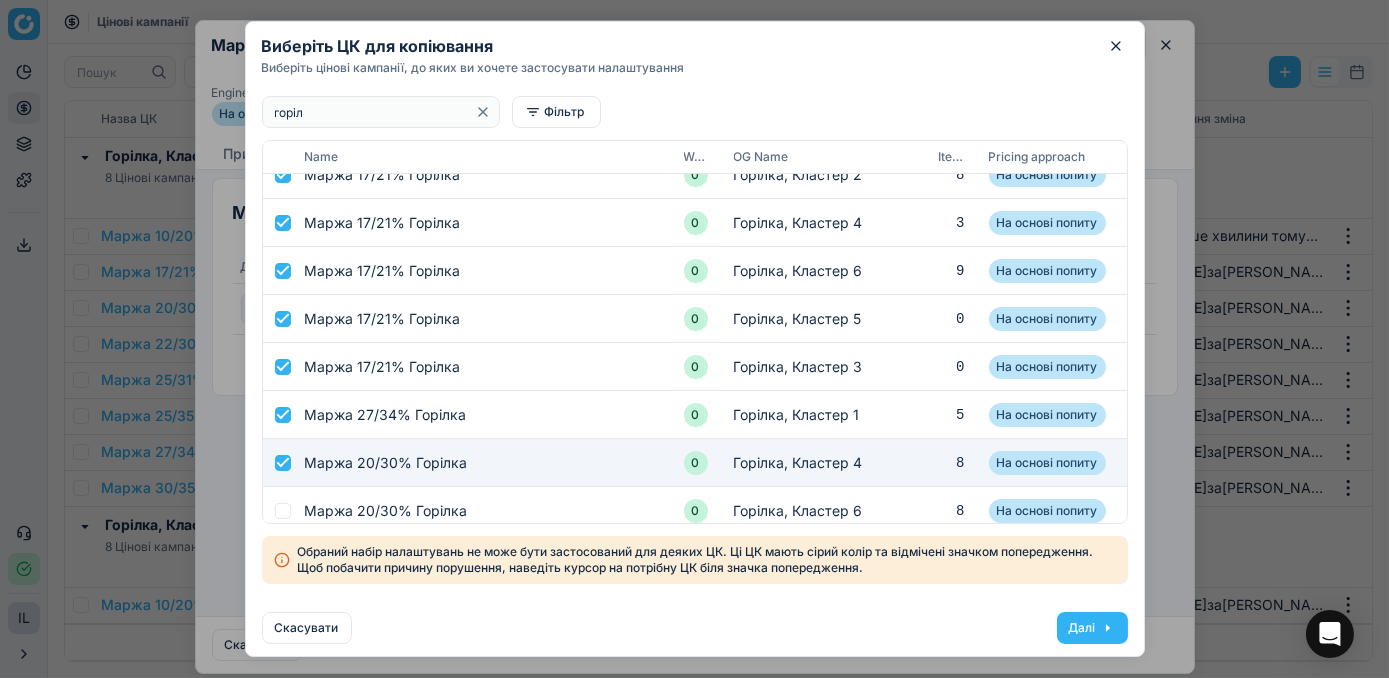 checkbox on "true" 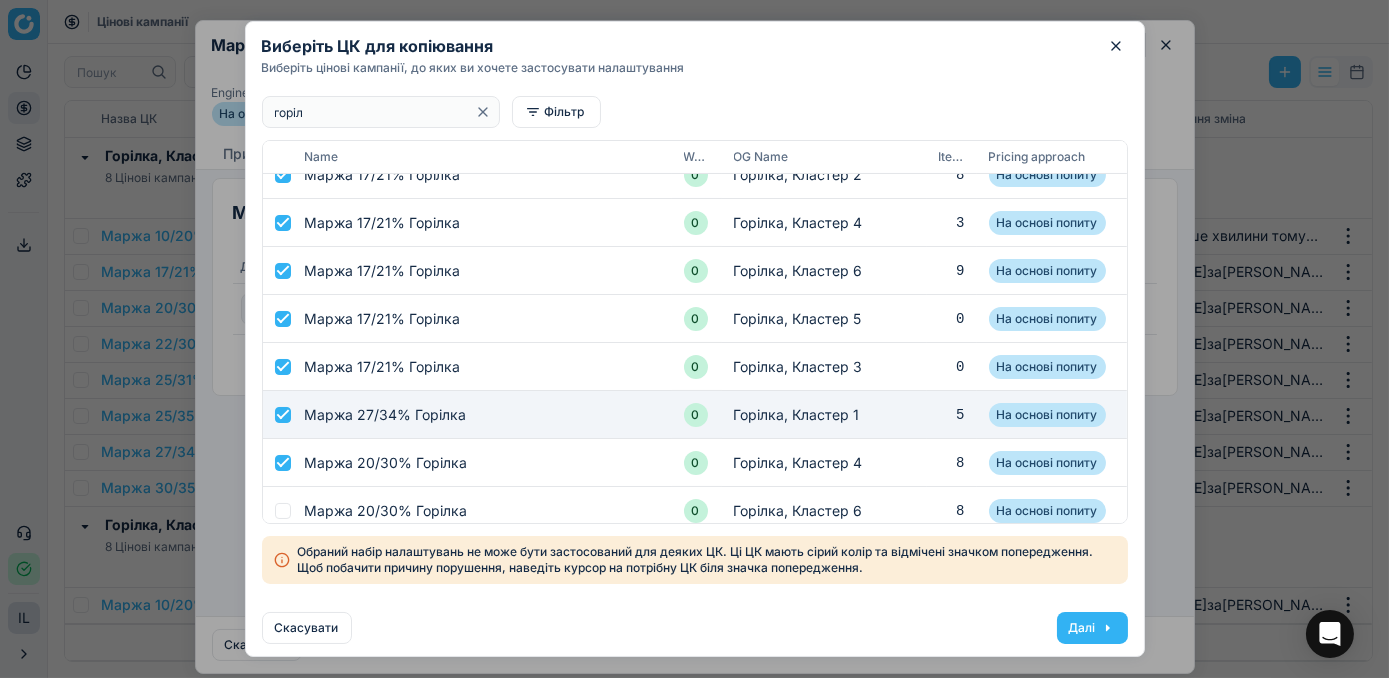 scroll, scrollTop: 618, scrollLeft: 0, axis: vertical 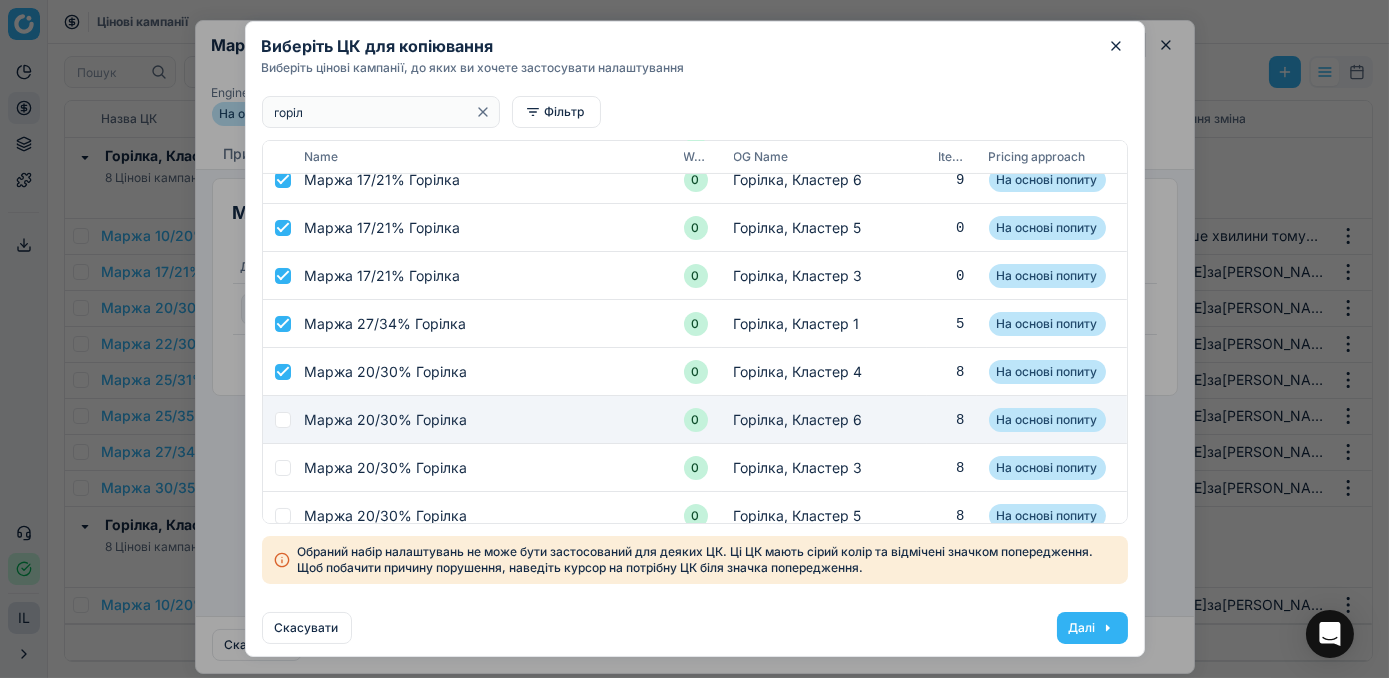 click at bounding box center [283, 420] 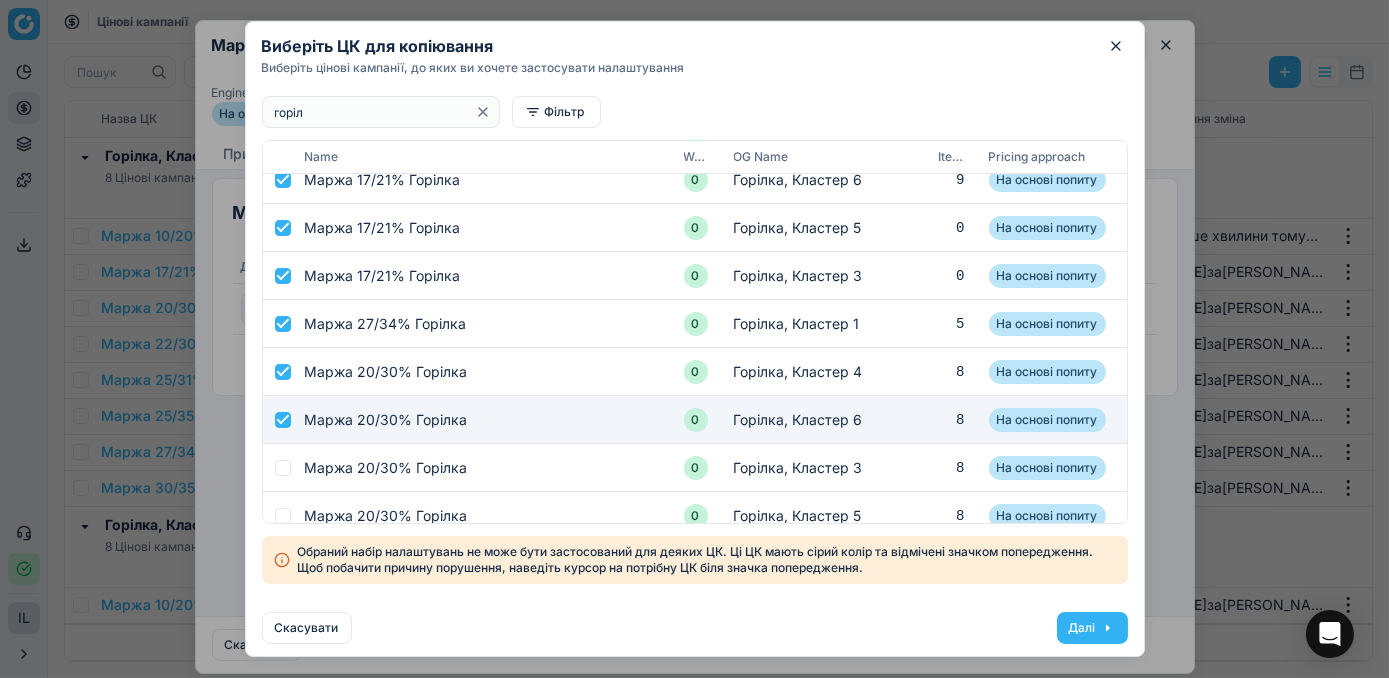 checkbox on "true" 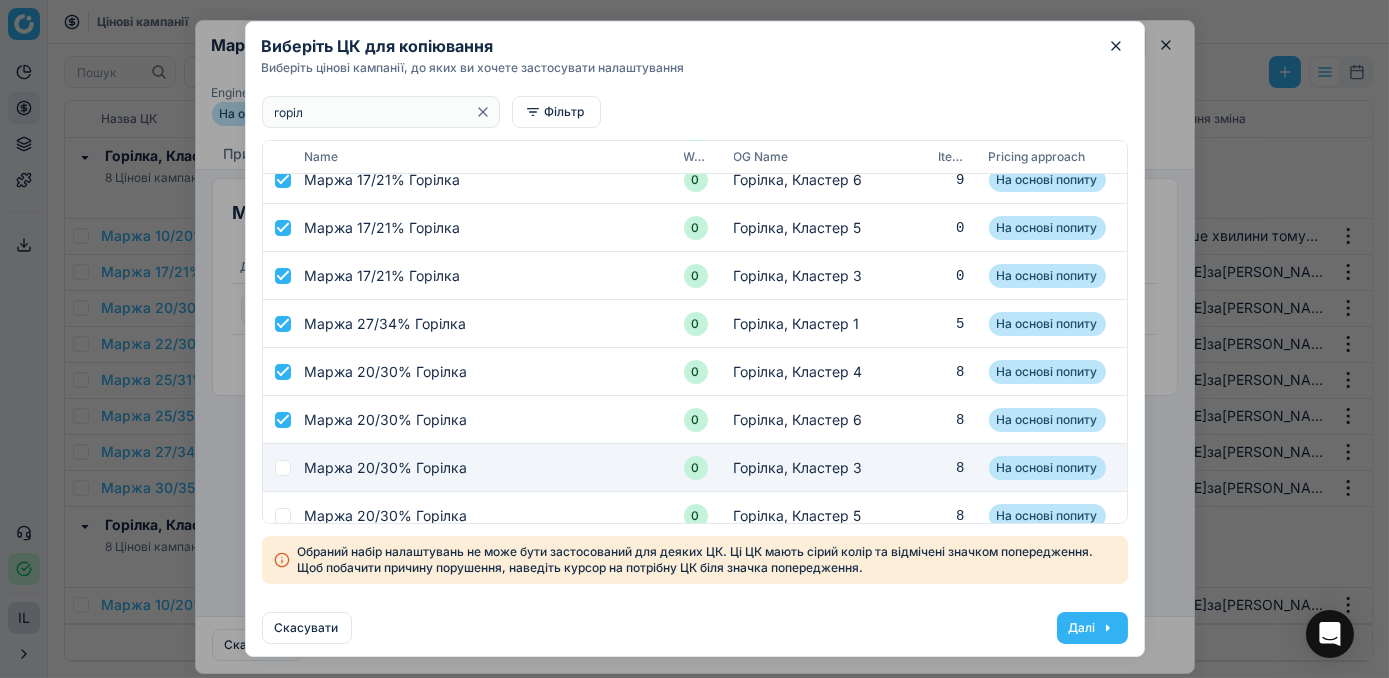 click at bounding box center (283, 468) 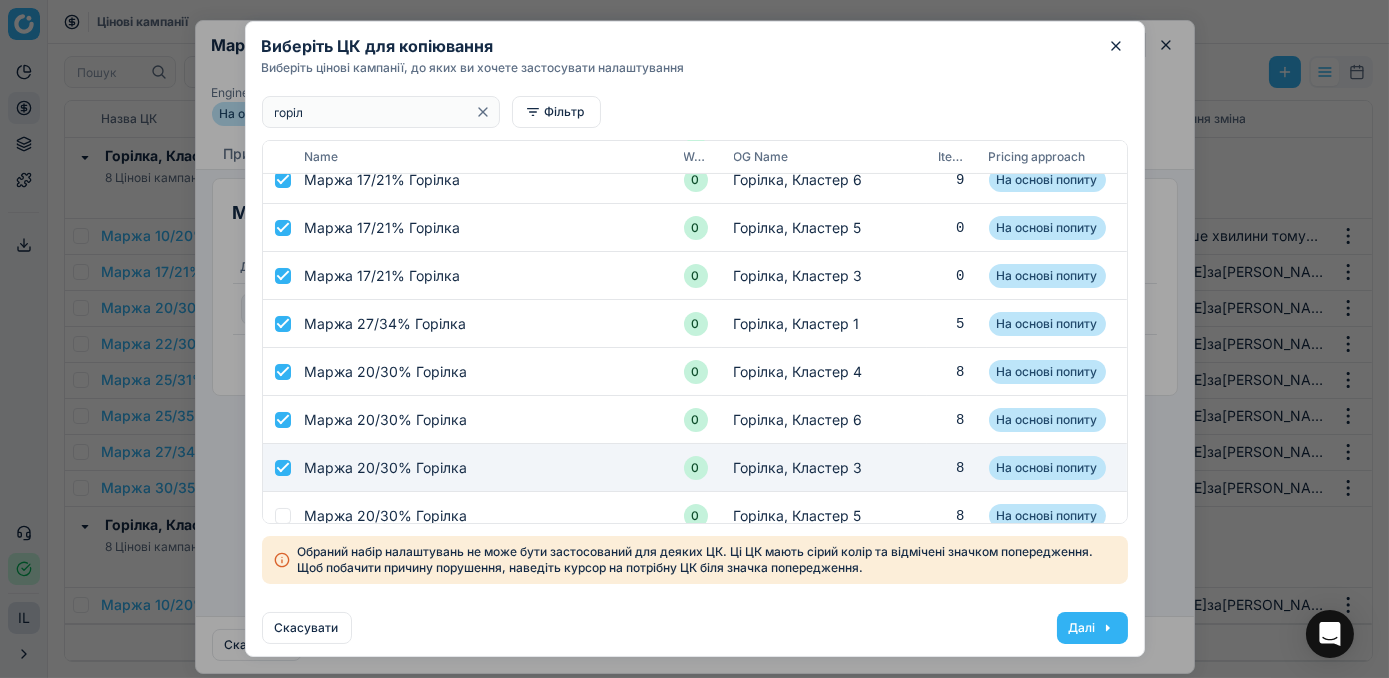checkbox on "true" 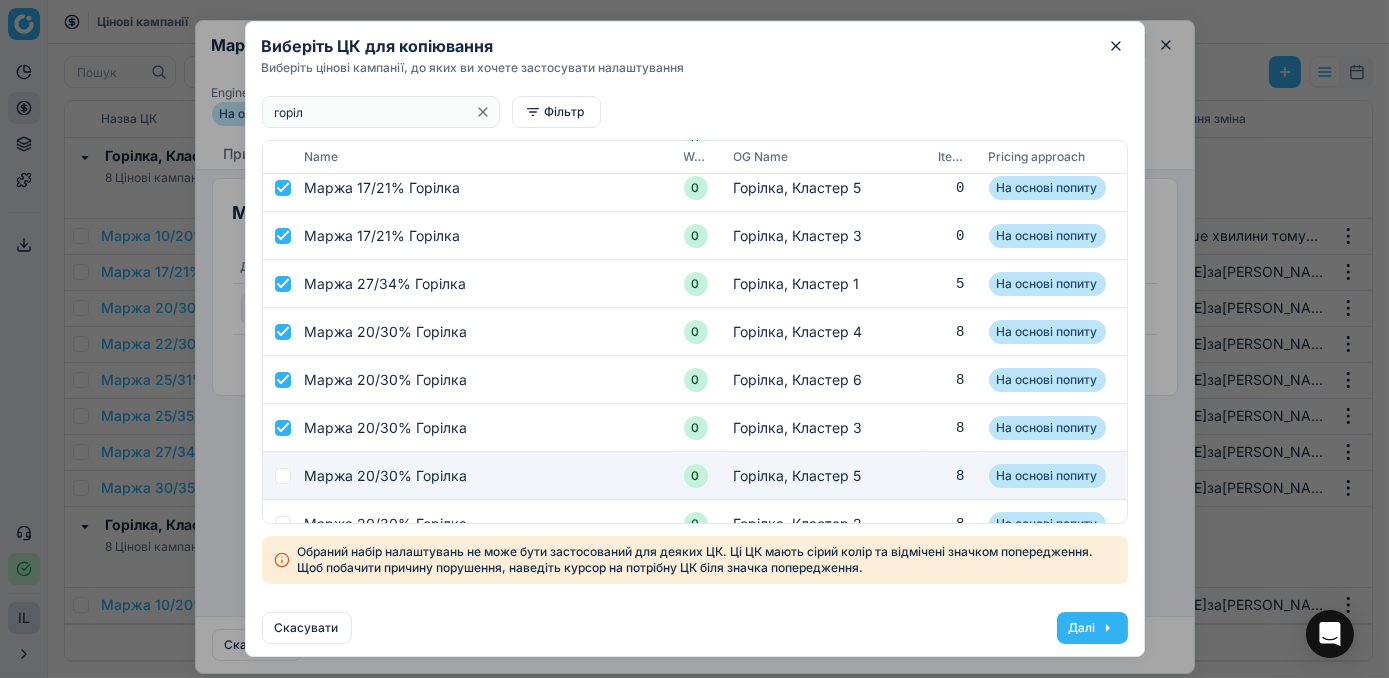 scroll, scrollTop: 698, scrollLeft: 0, axis: vertical 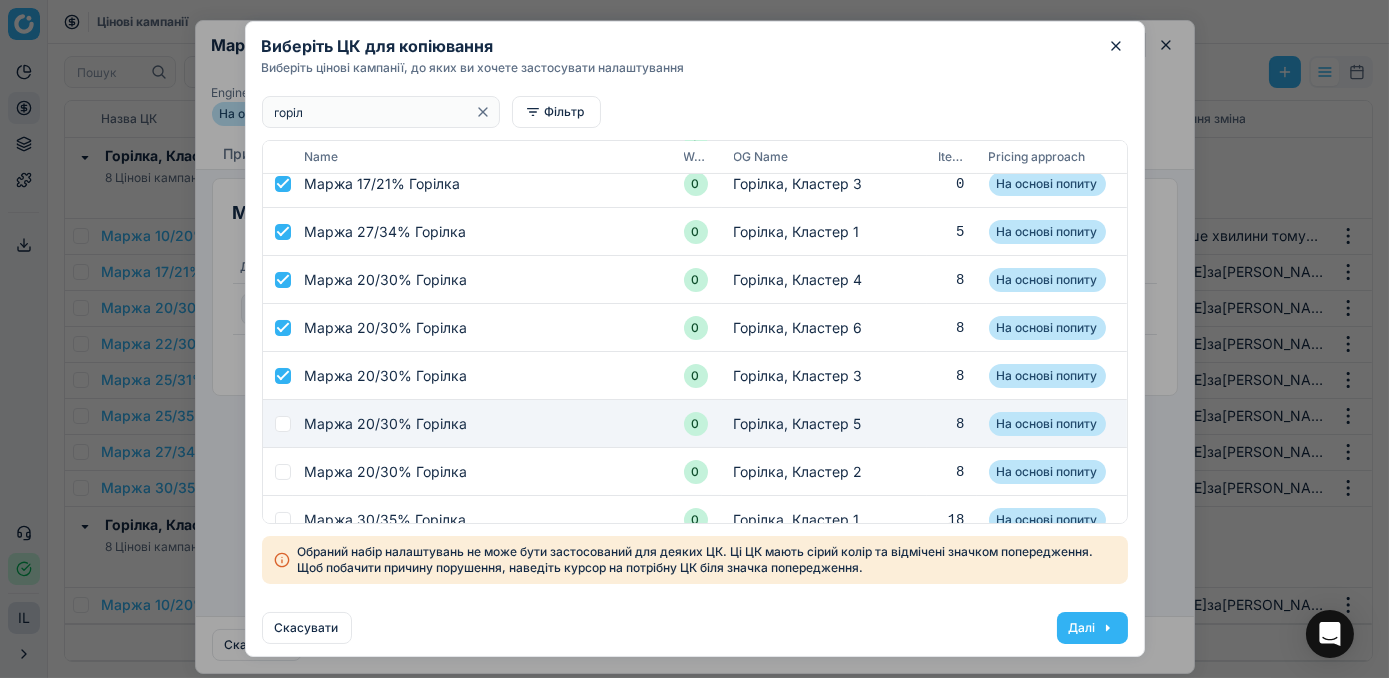 click at bounding box center (283, 424) 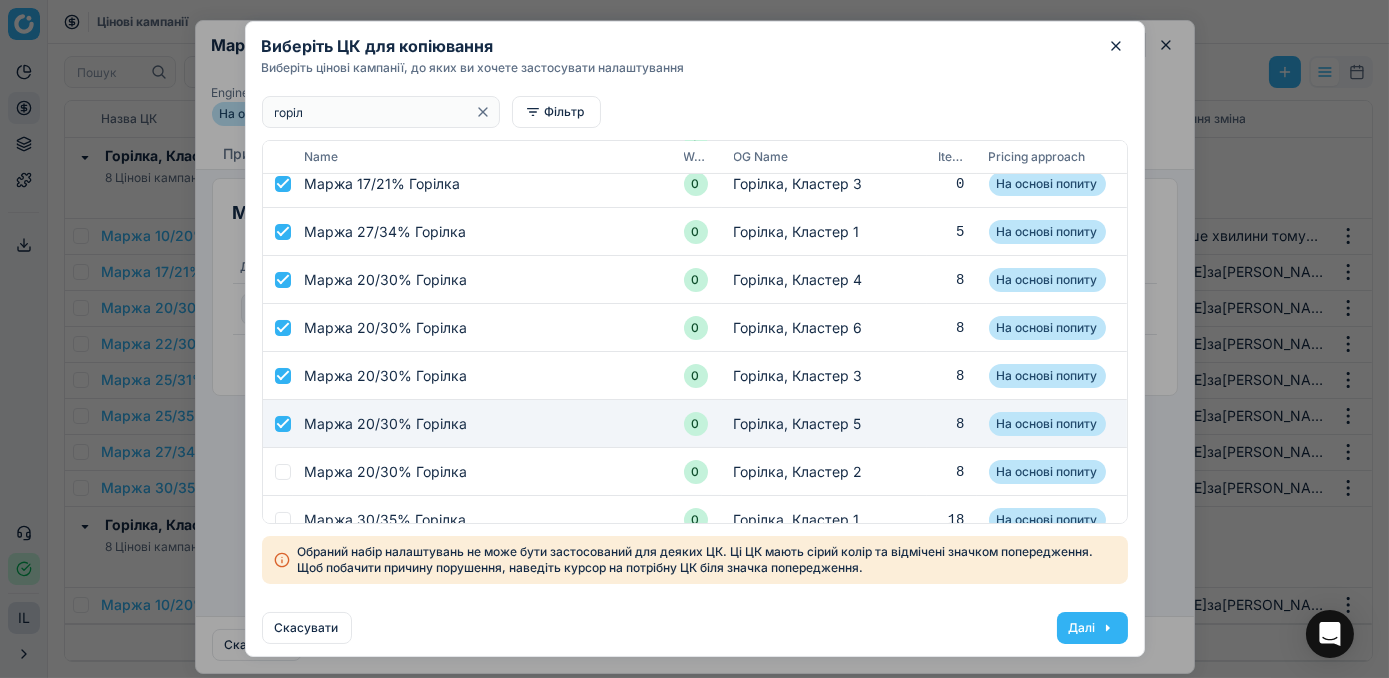 checkbox on "true" 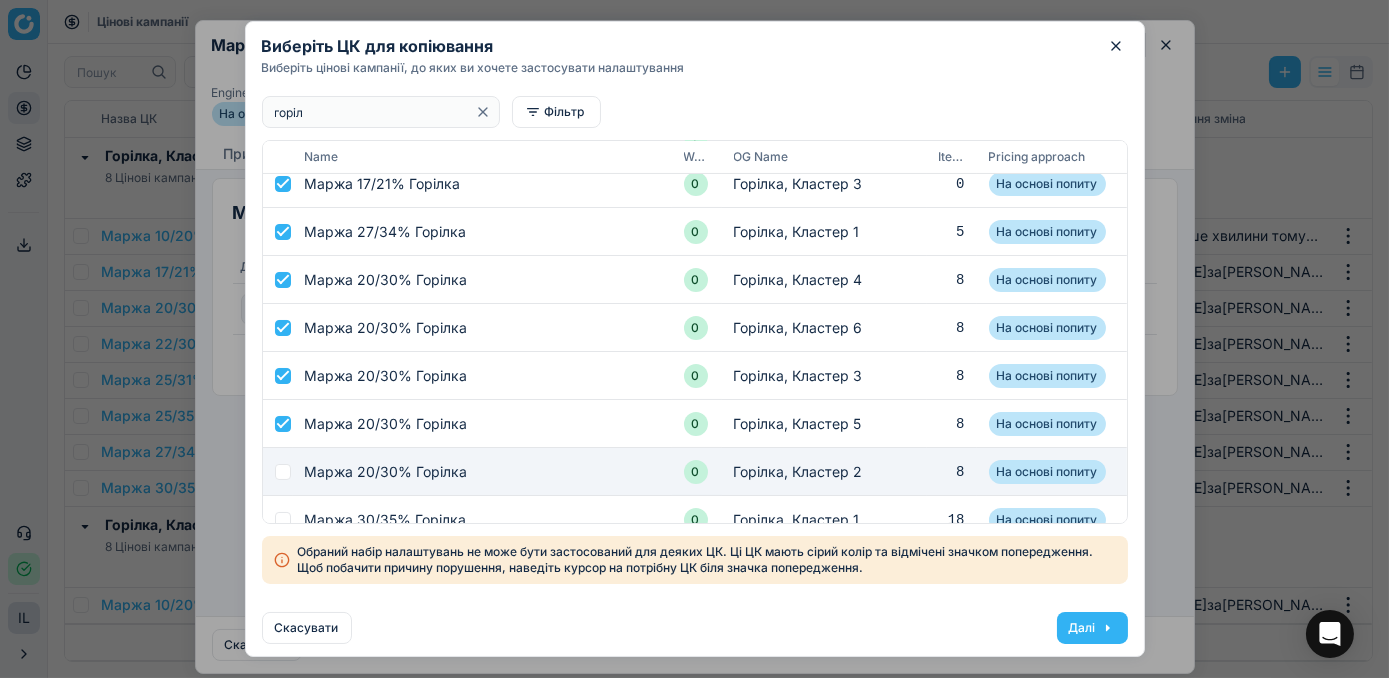 click at bounding box center (278, 472) 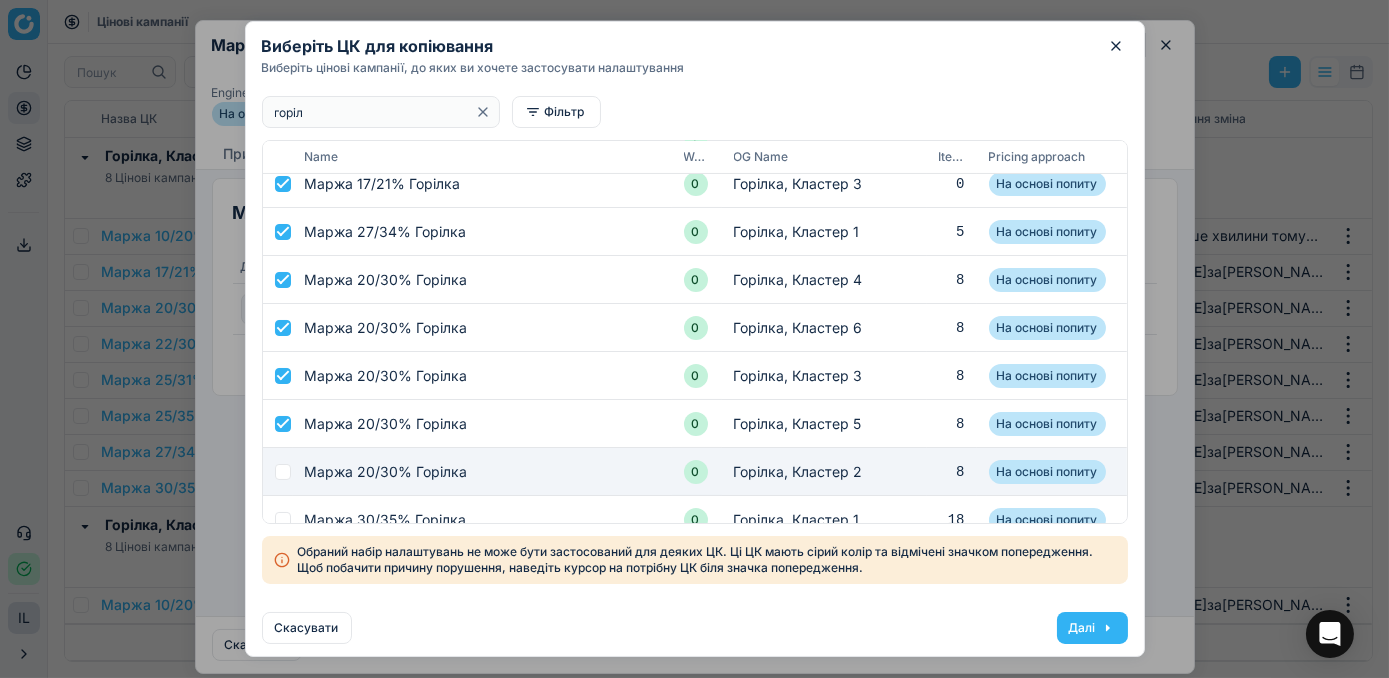 click at bounding box center [283, 472] 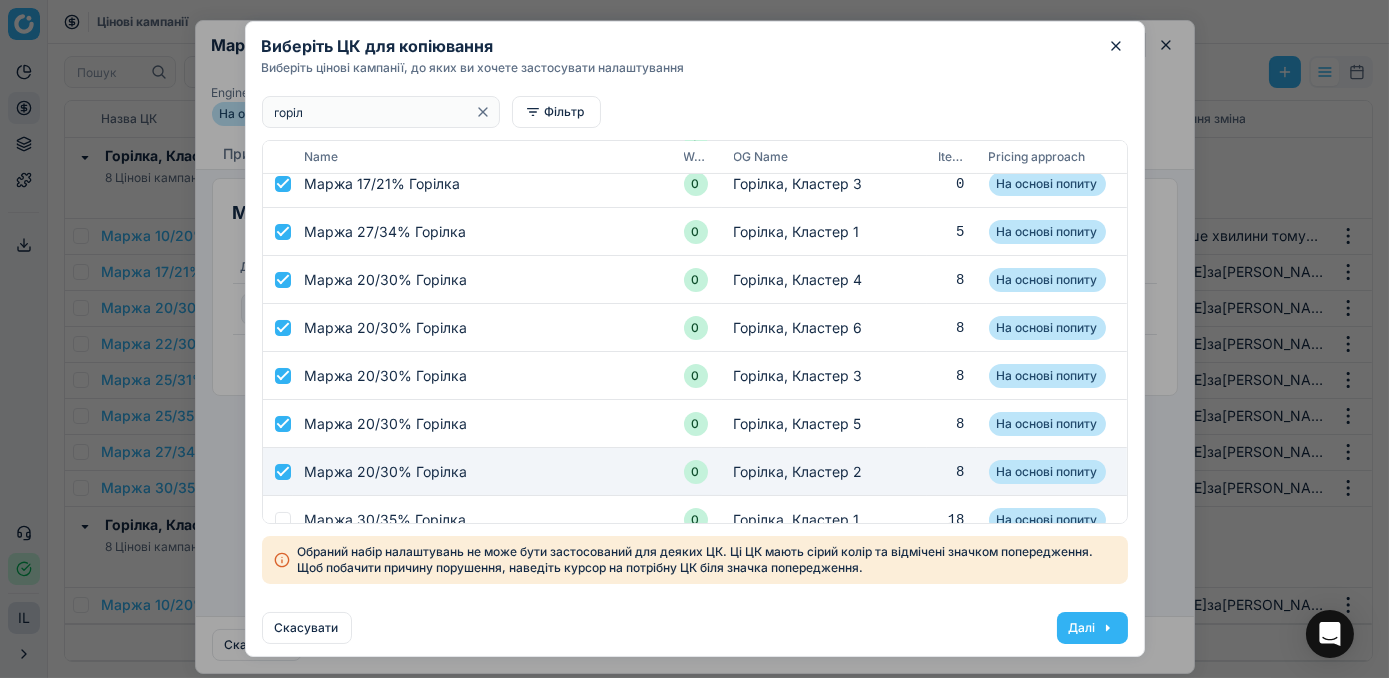 checkbox on "true" 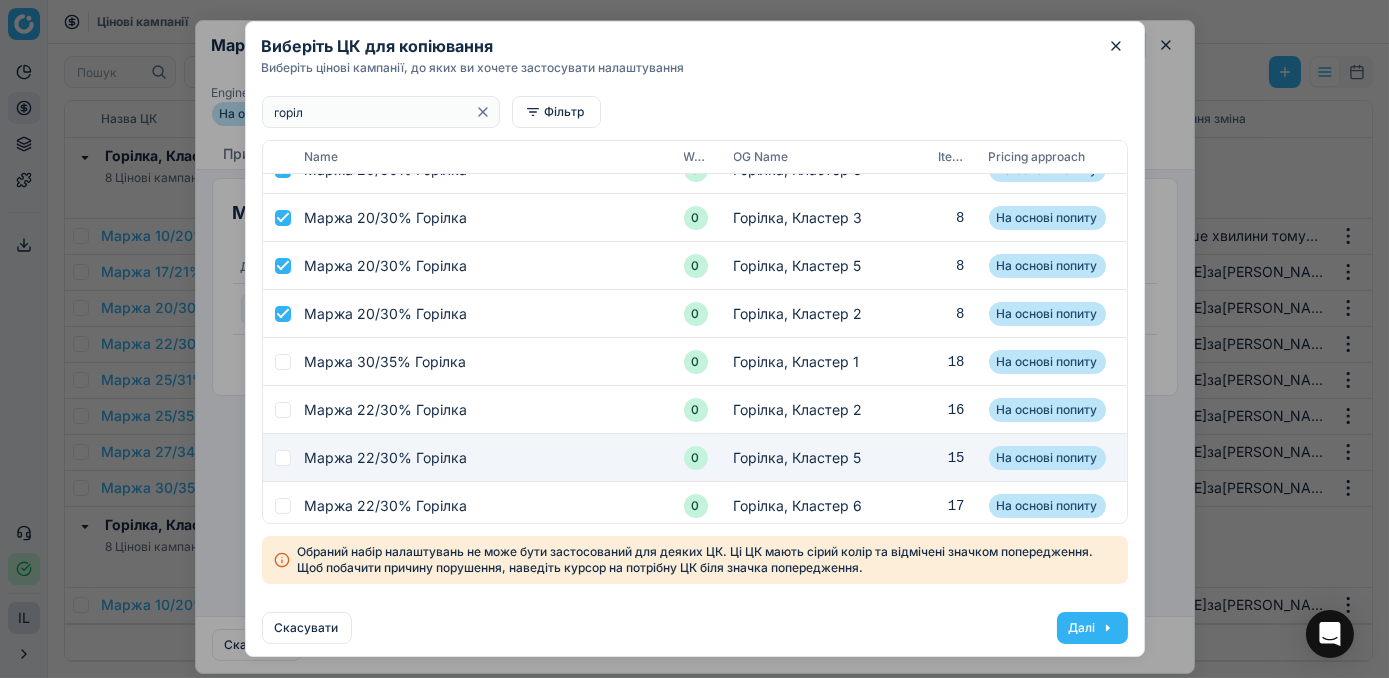 scroll, scrollTop: 868, scrollLeft: 0, axis: vertical 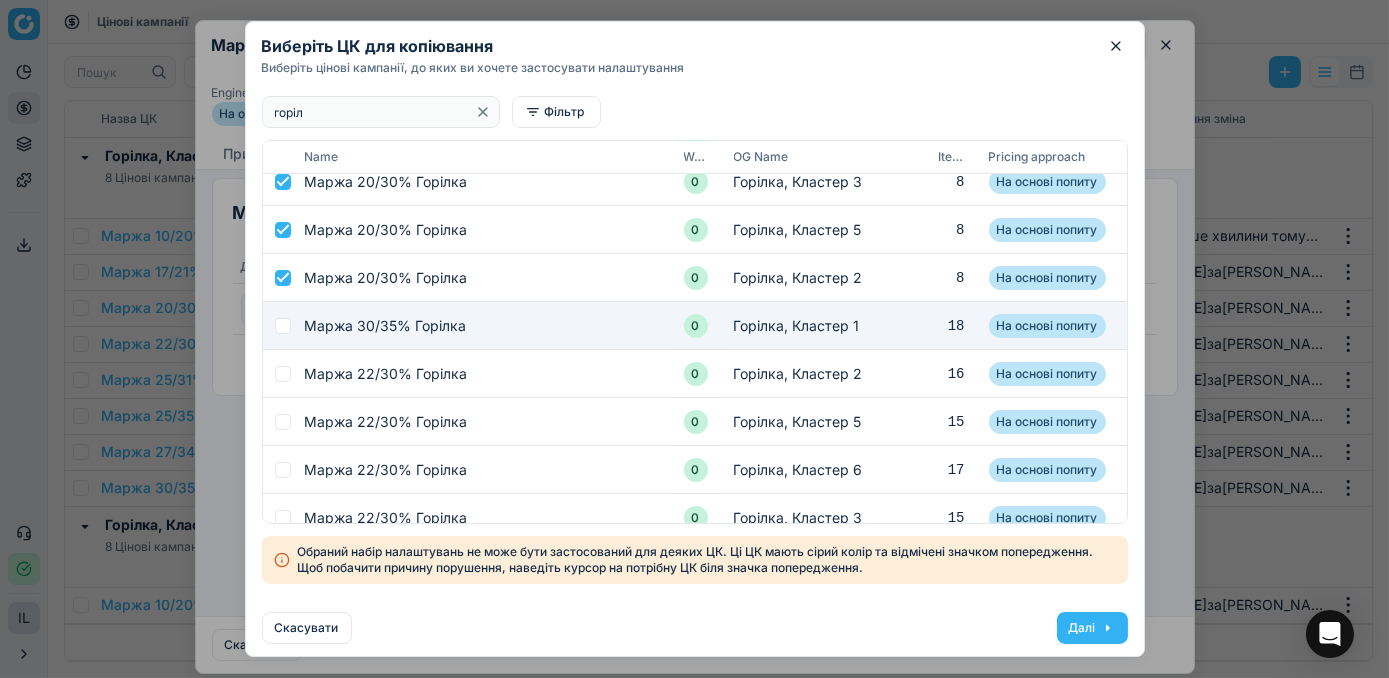 click at bounding box center (283, 326) 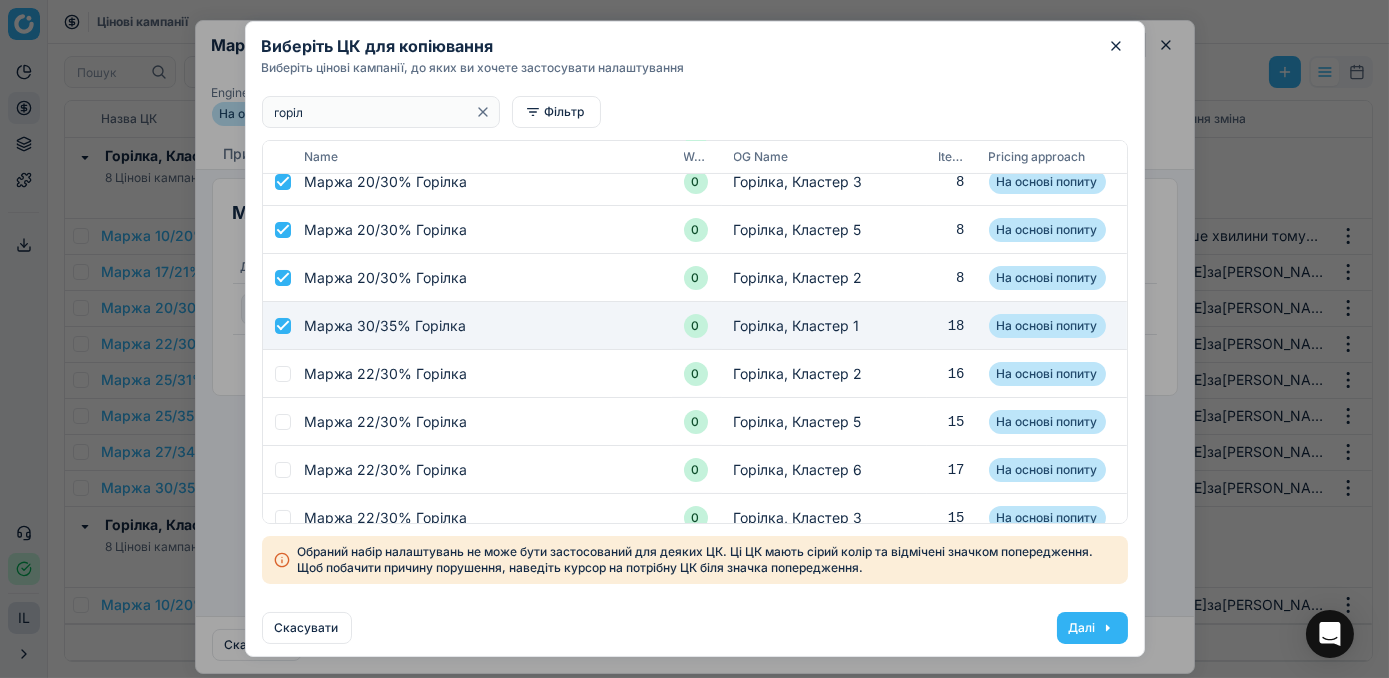 checkbox on "true" 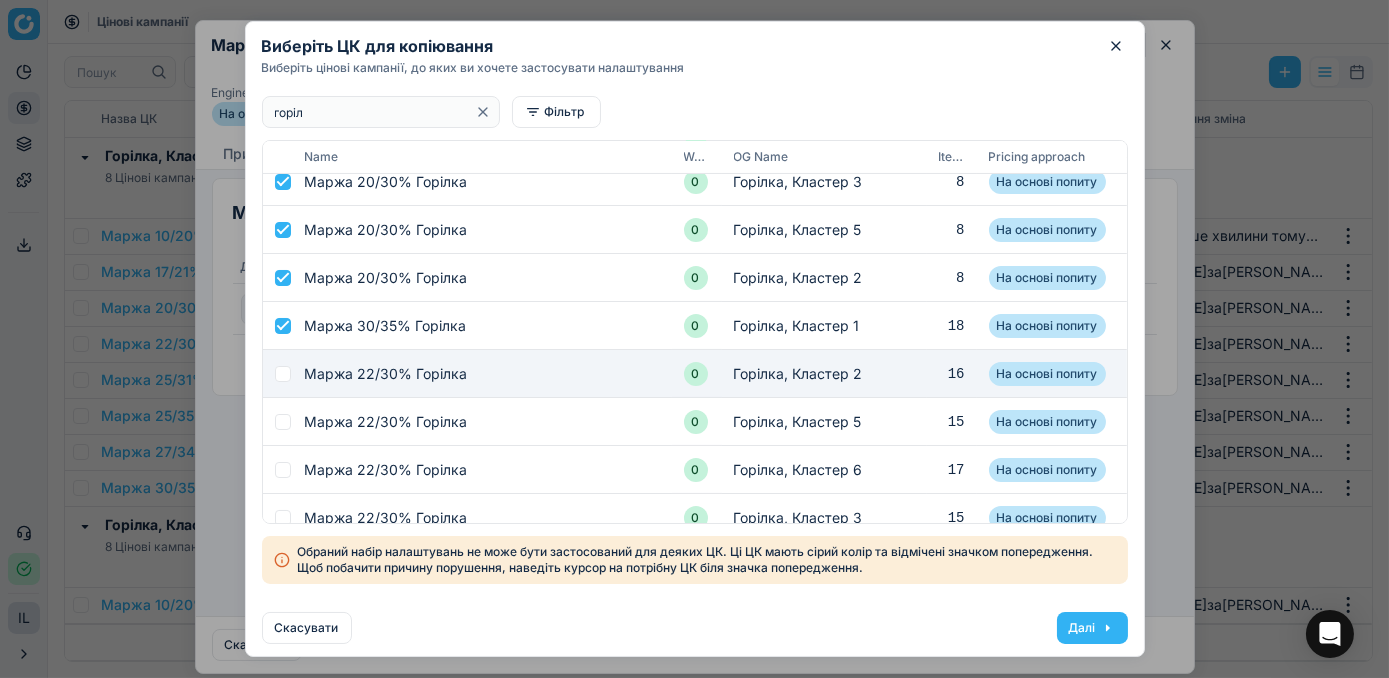 click at bounding box center (283, 374) 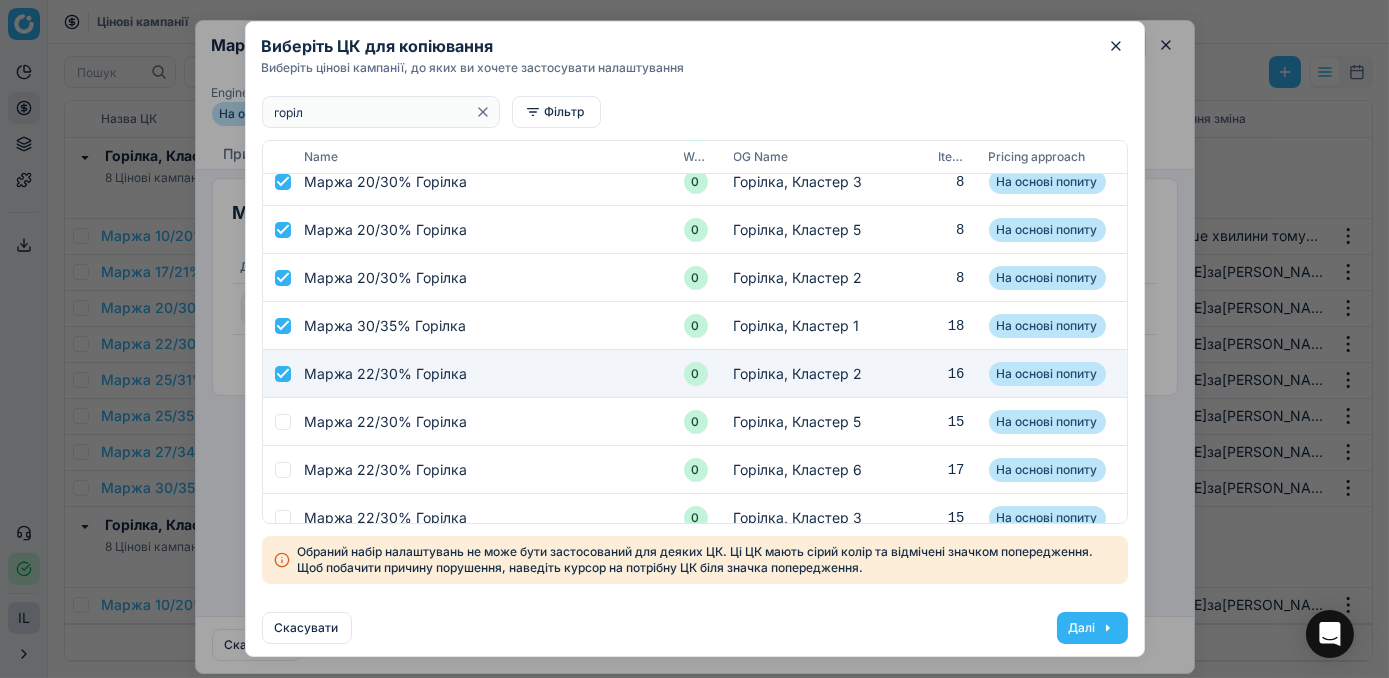 checkbox on "true" 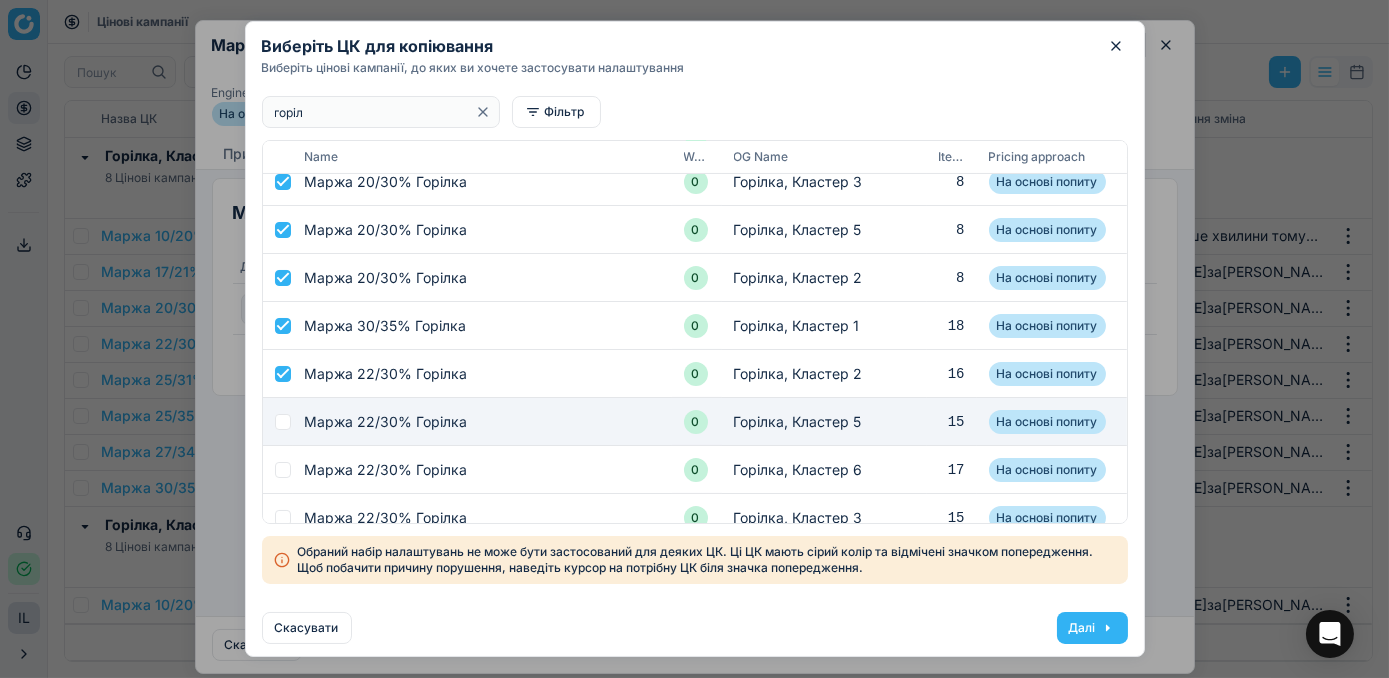 click at bounding box center (278, 422) 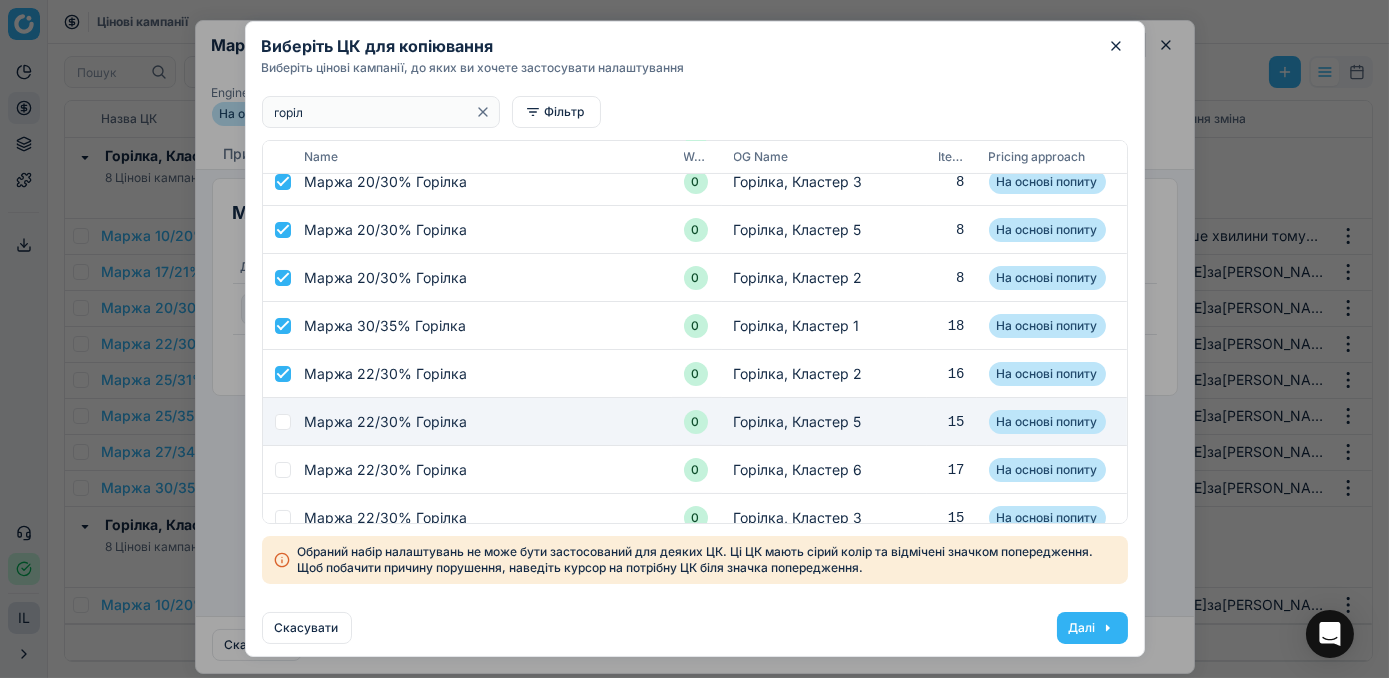 click at bounding box center (283, 422) 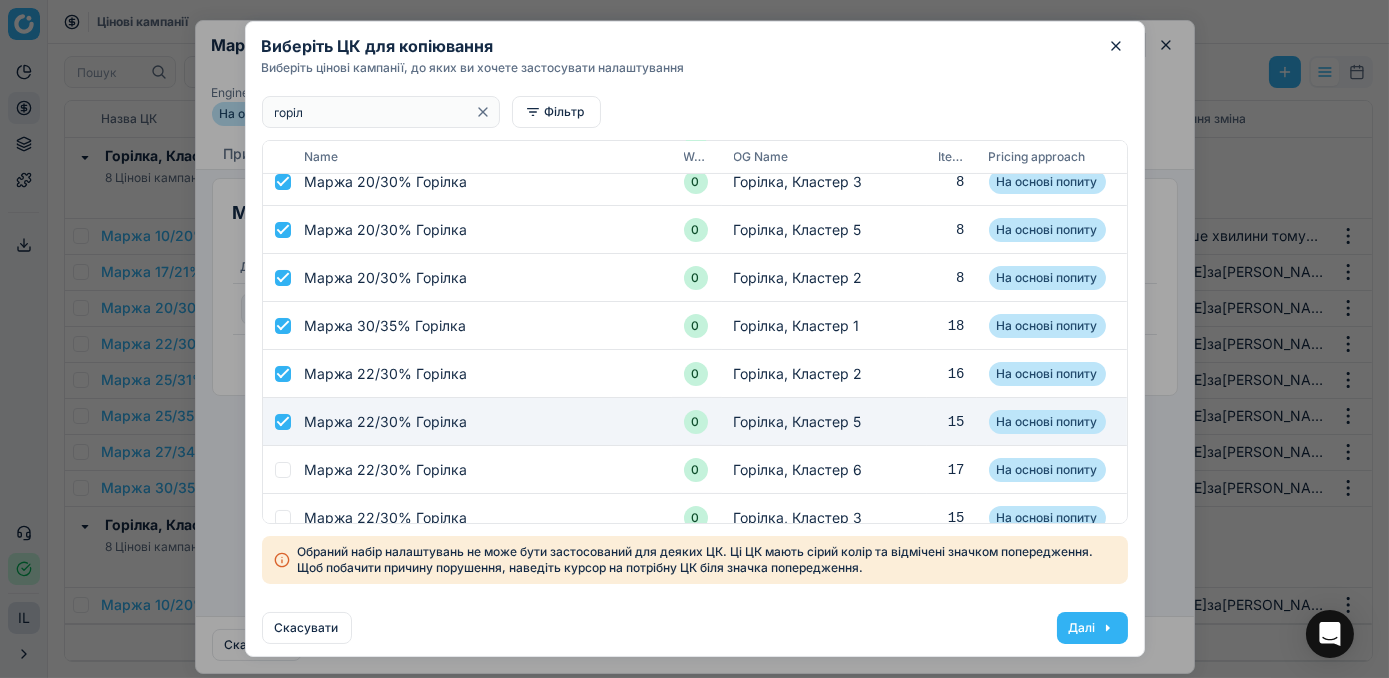 checkbox on "true" 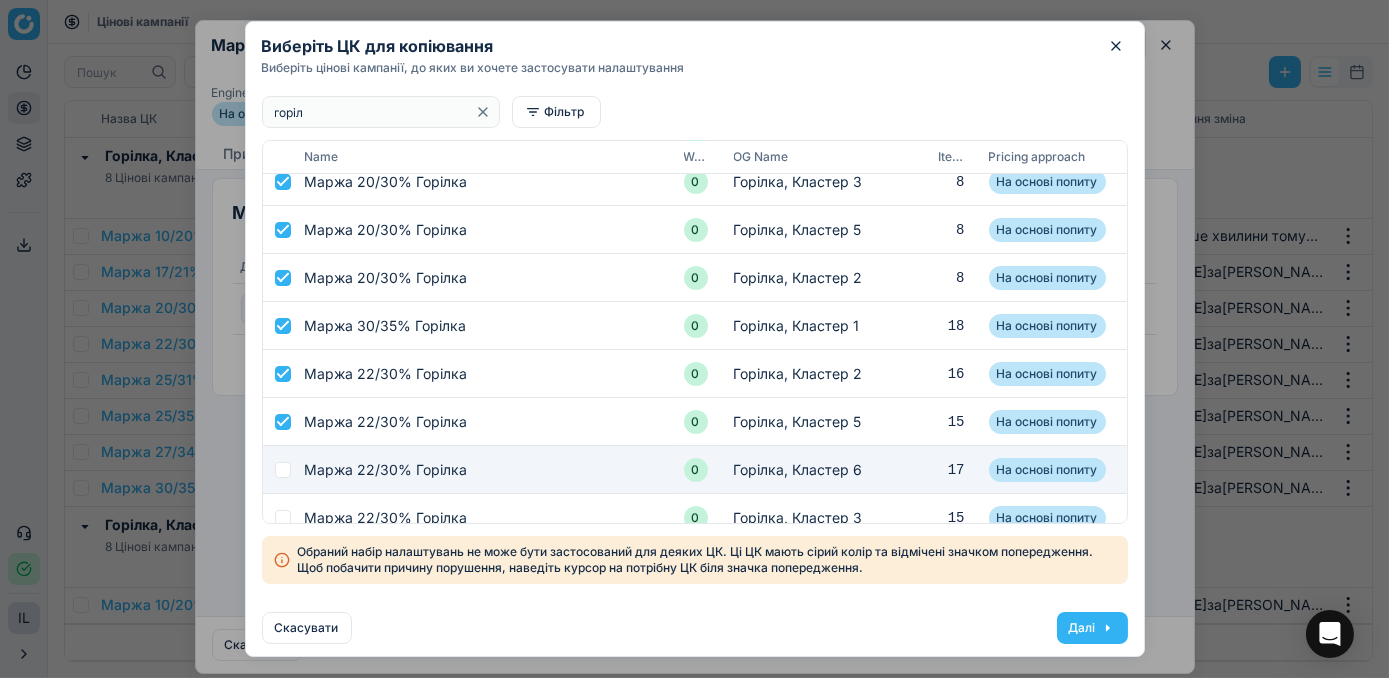 click at bounding box center [283, 470] 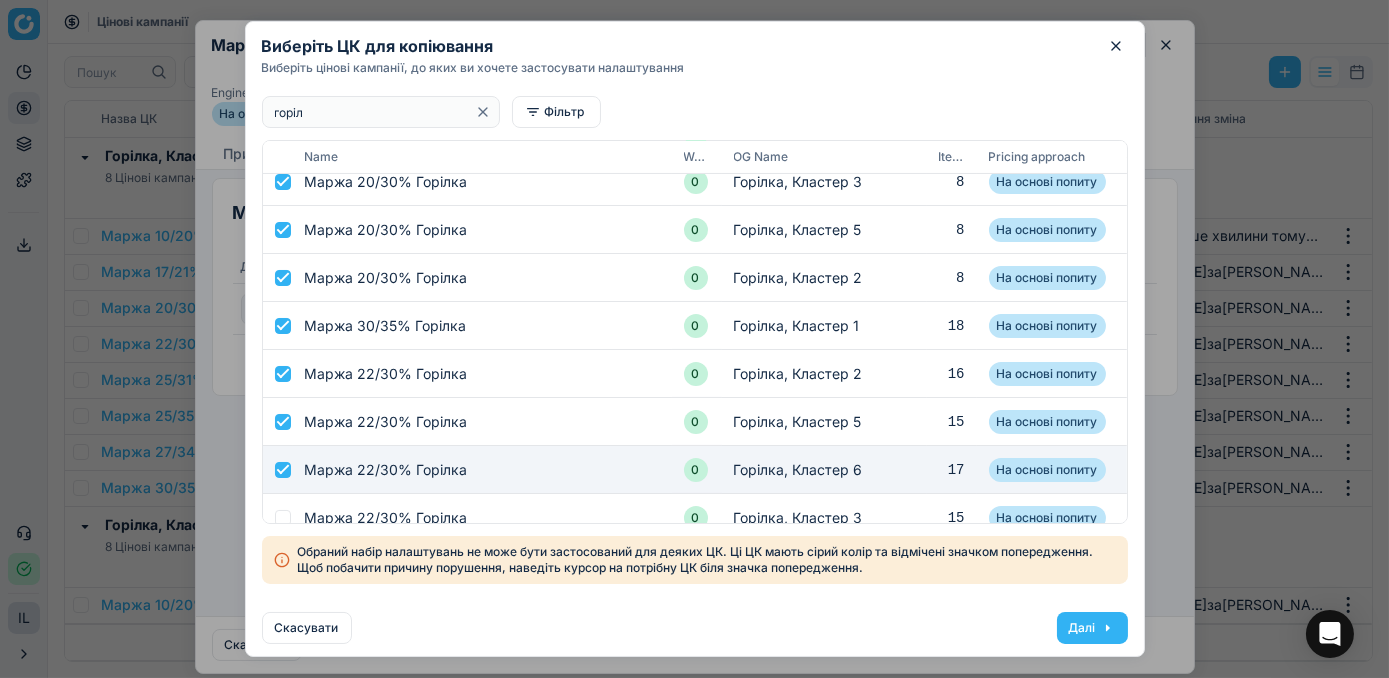 checkbox on "true" 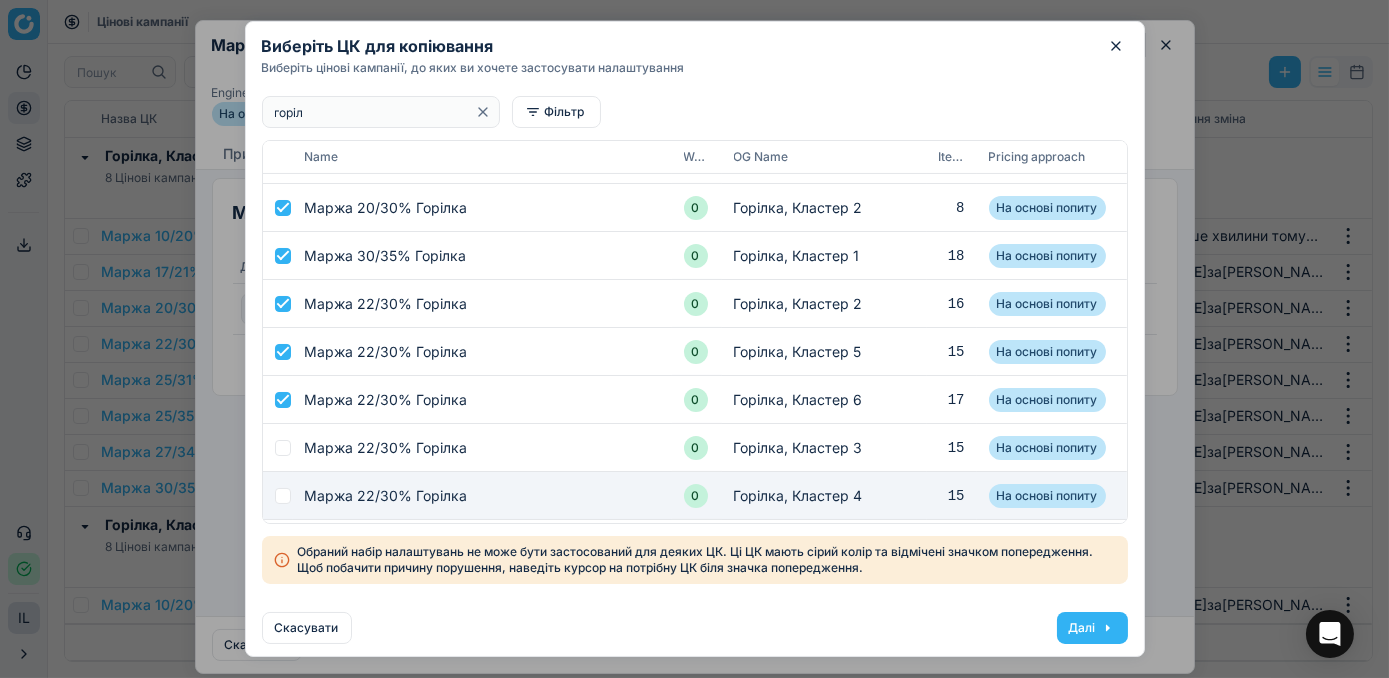 scroll, scrollTop: 1037, scrollLeft: 0, axis: vertical 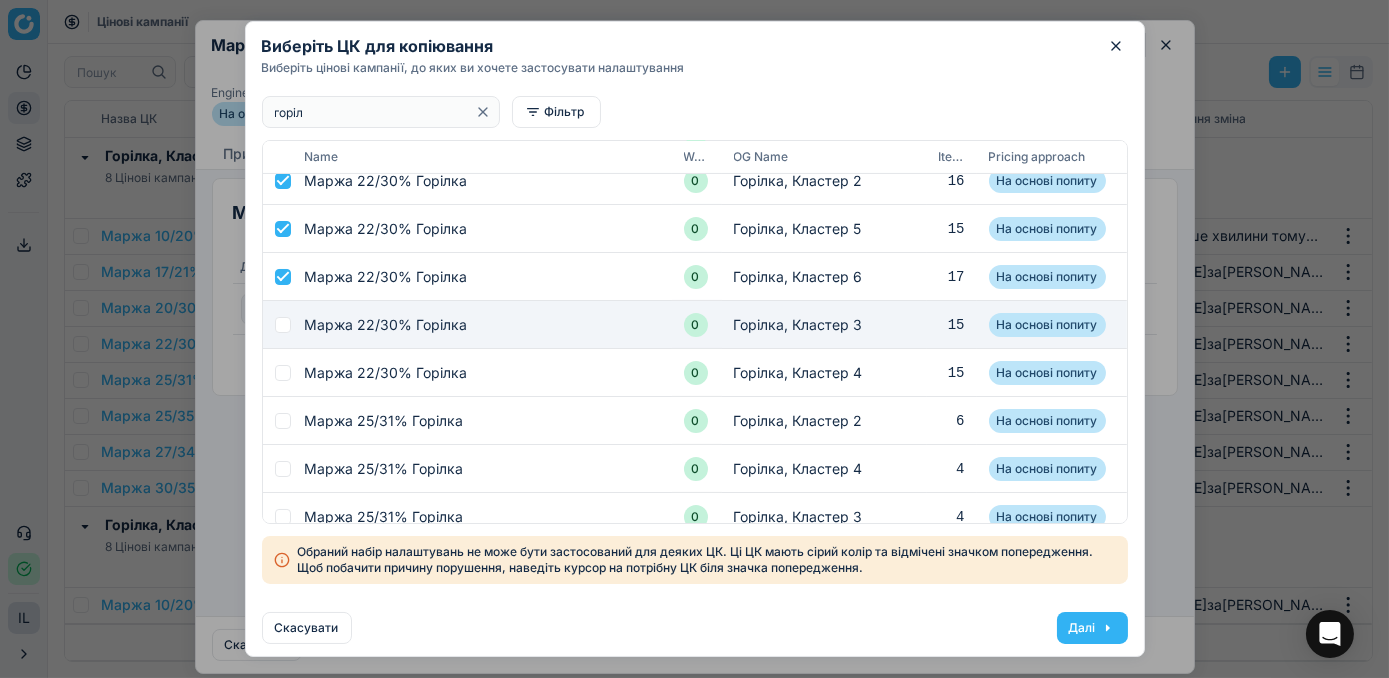 click at bounding box center [283, 325] 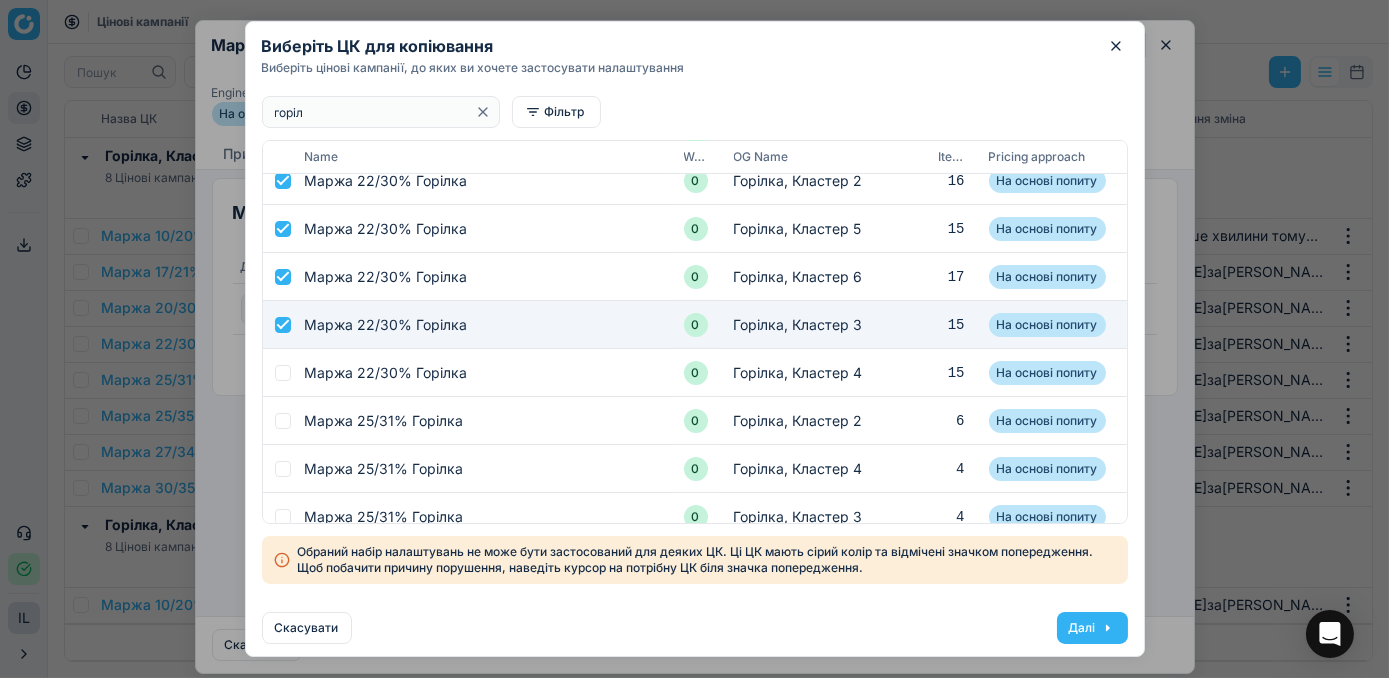 checkbox on "true" 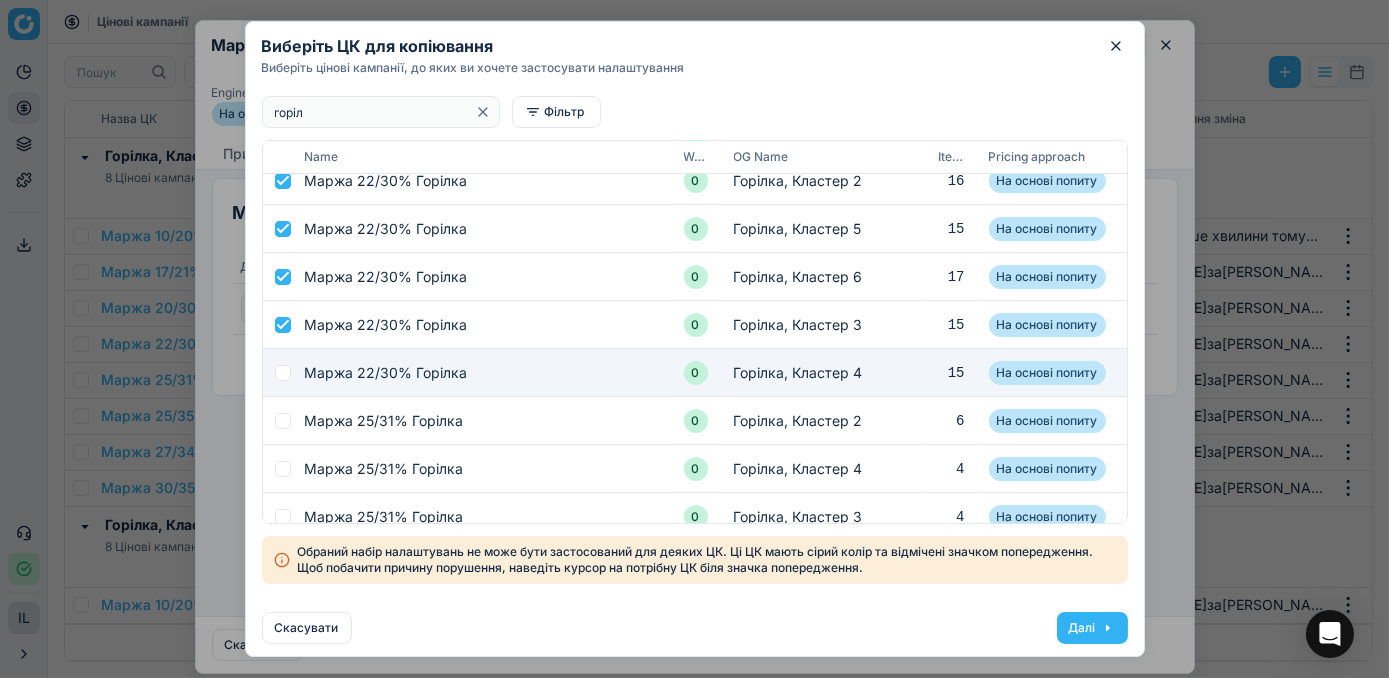 click at bounding box center (283, 373) 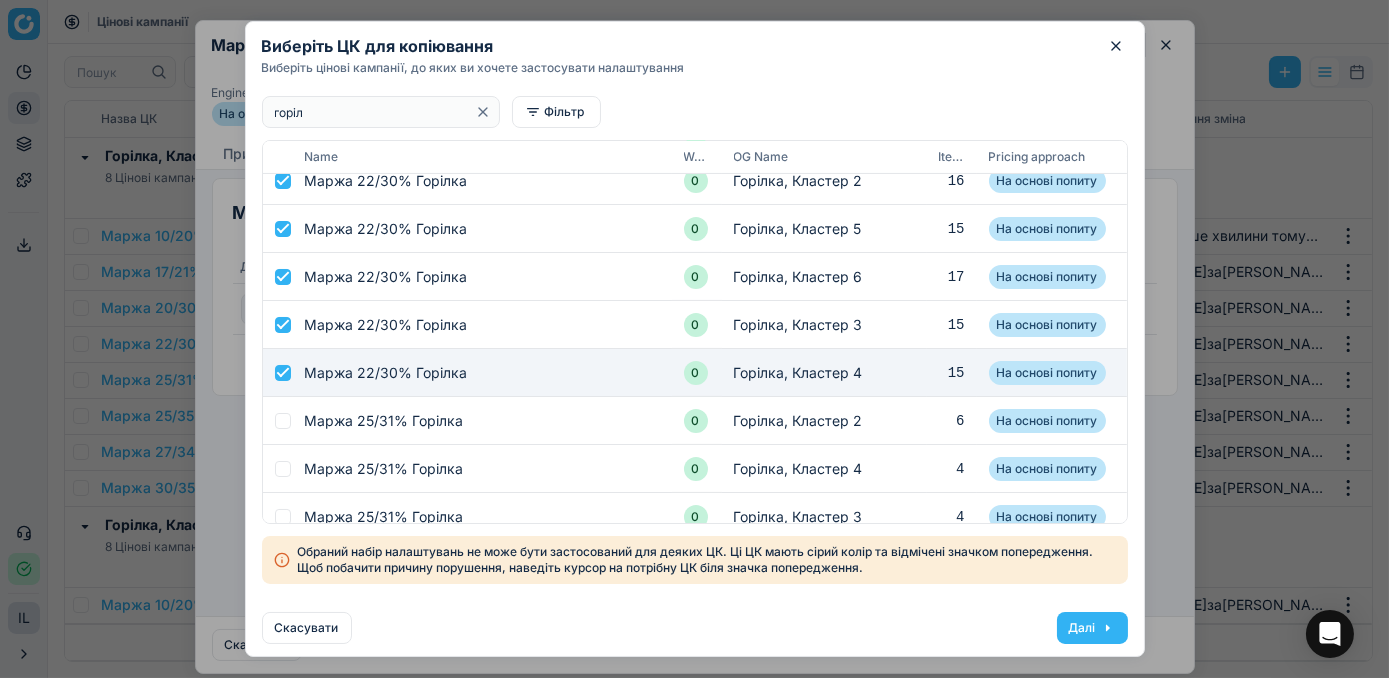 checkbox on "true" 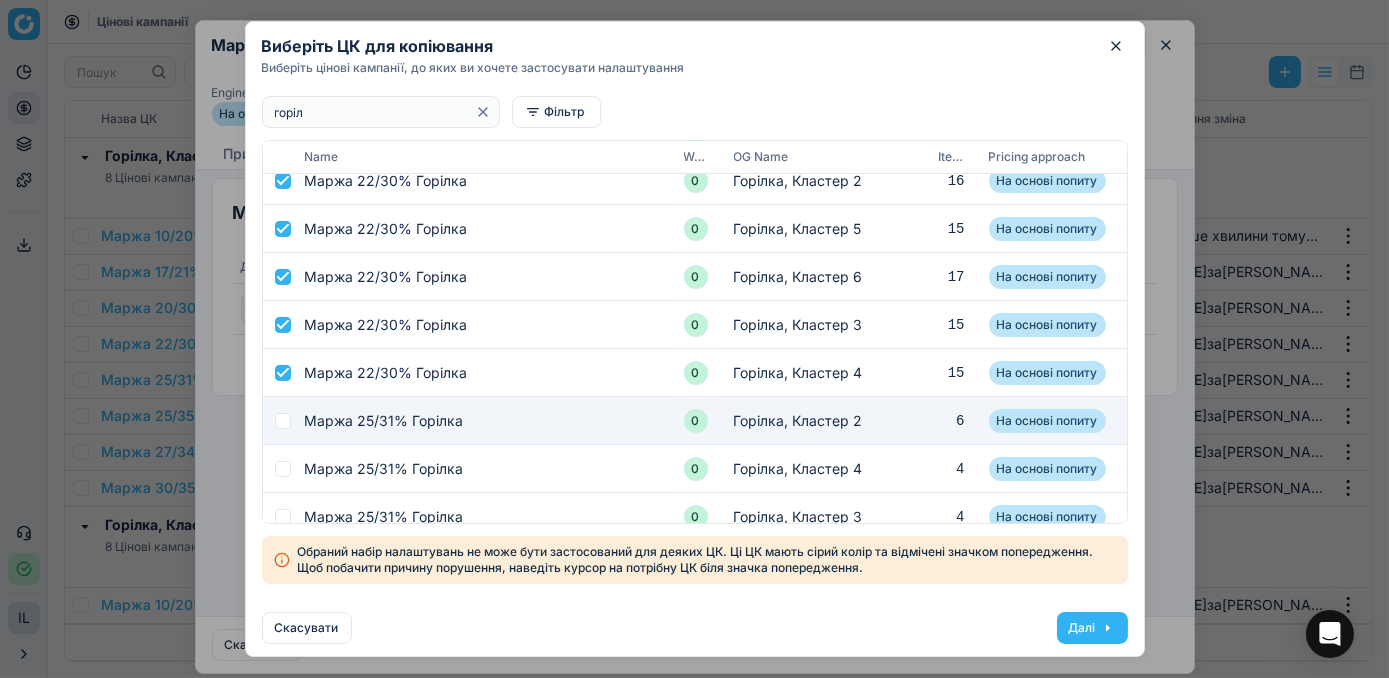 click at bounding box center (283, 421) 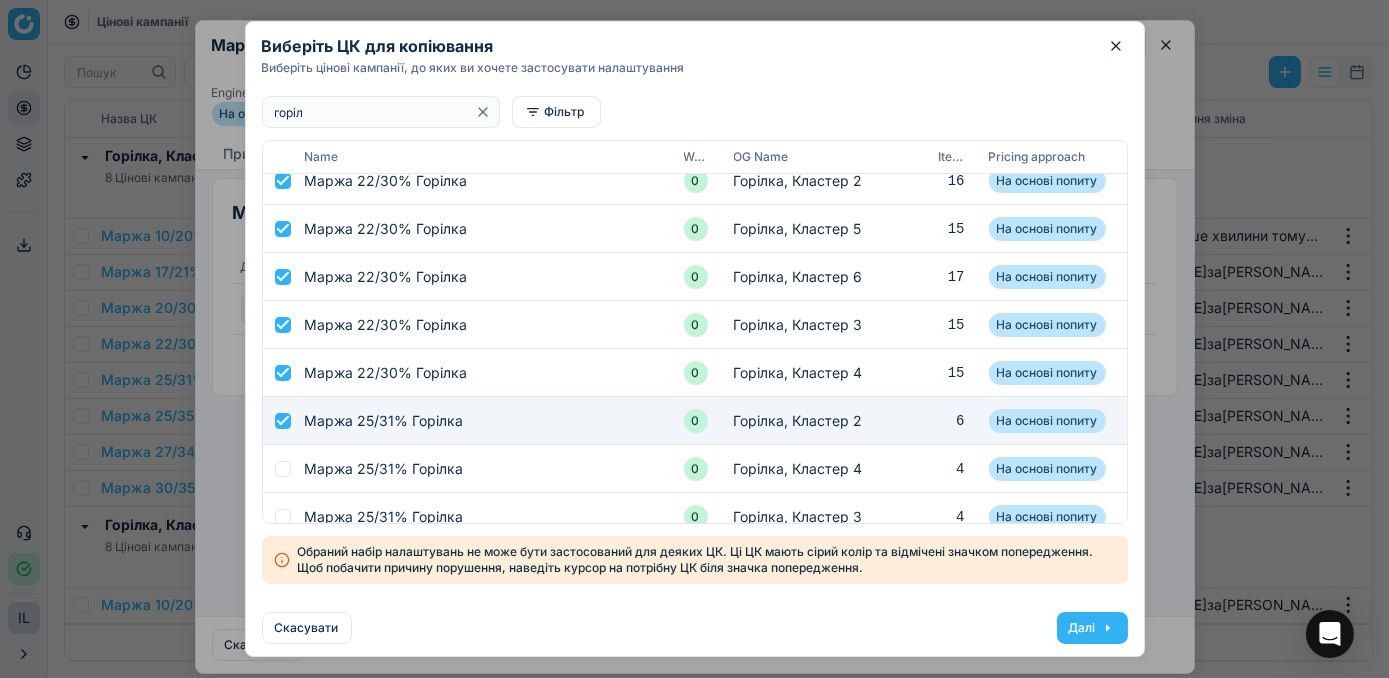 checkbox on "true" 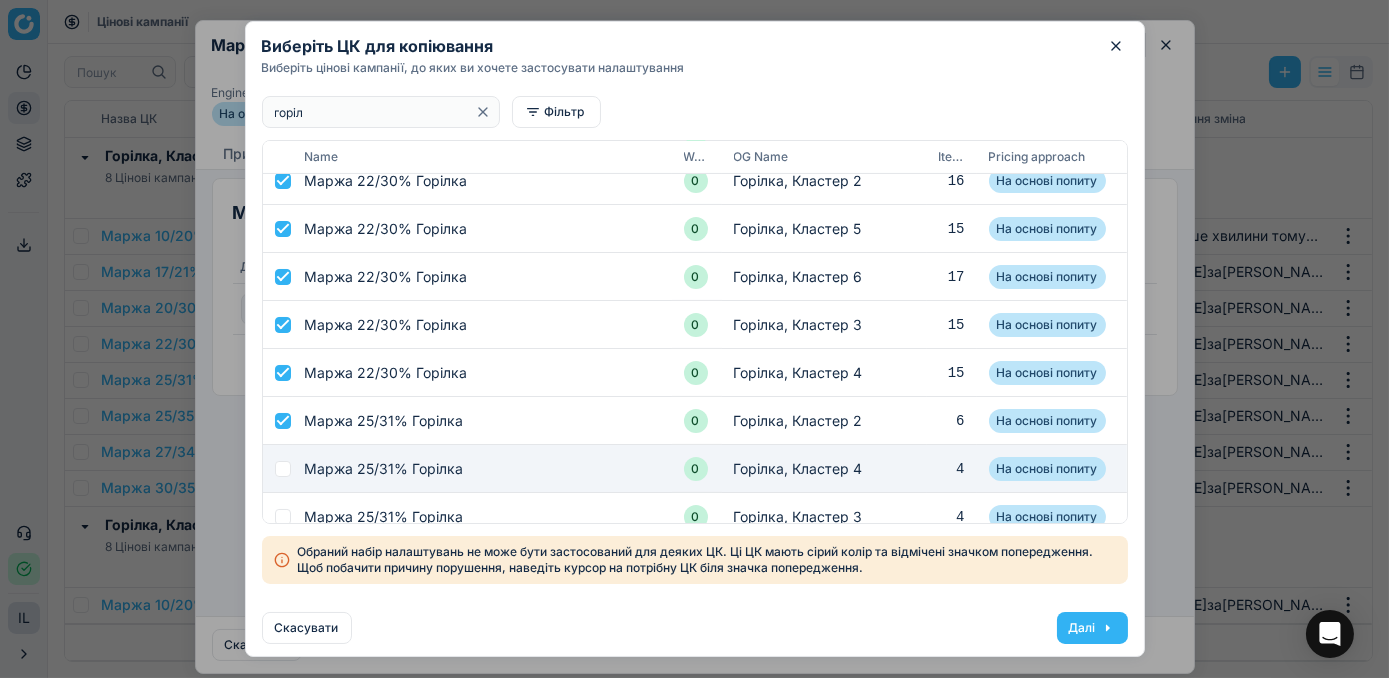 click at bounding box center [283, 469] 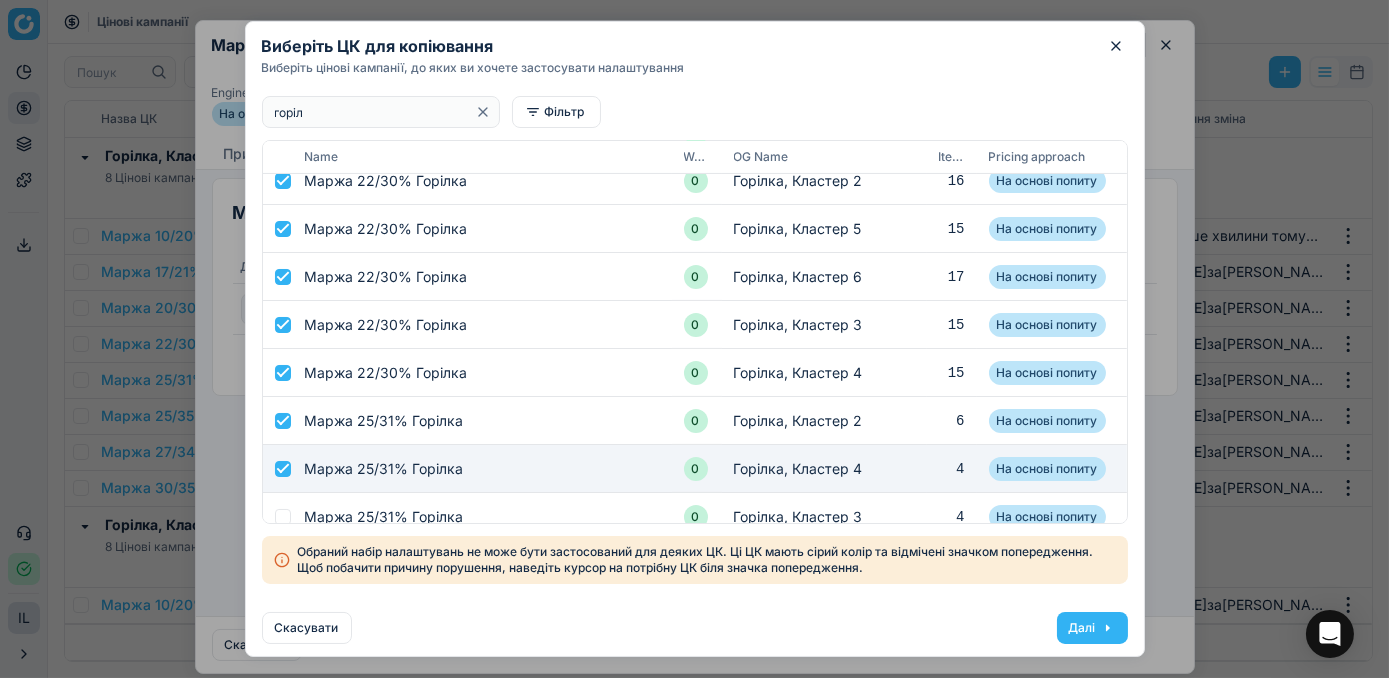 checkbox on "true" 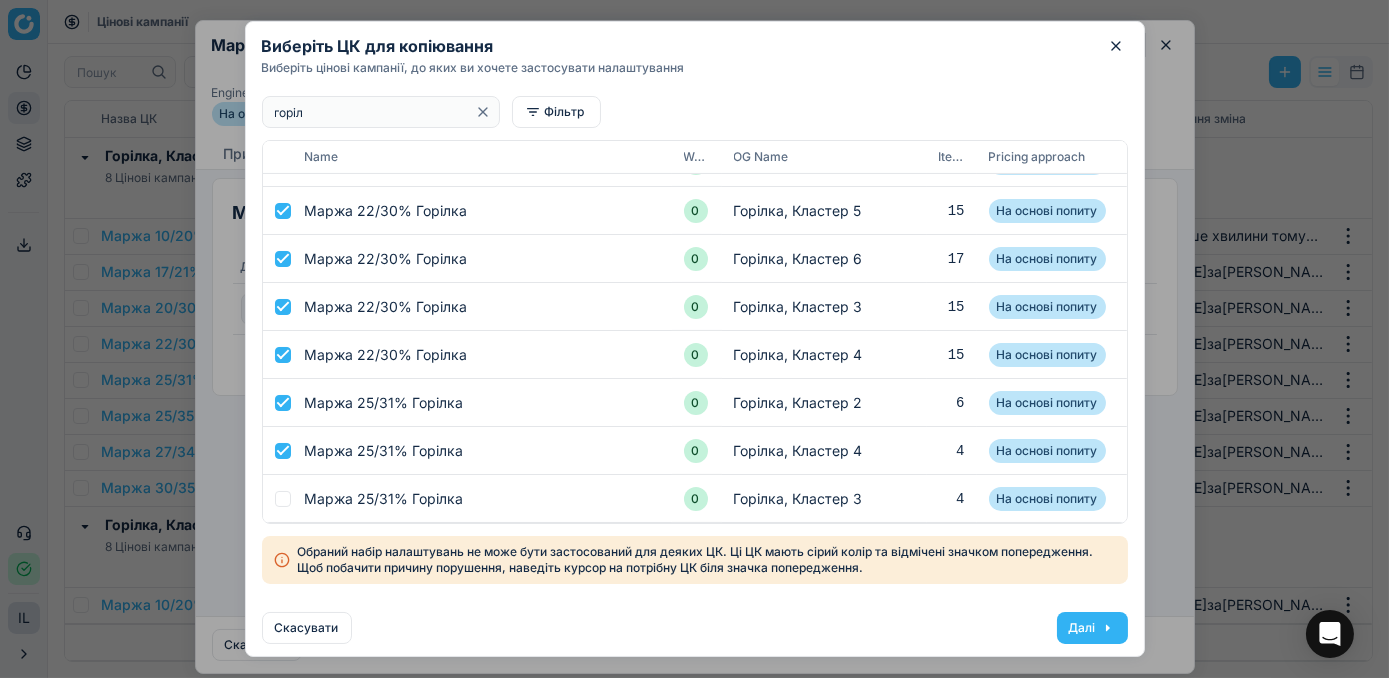 scroll, scrollTop: 1208, scrollLeft: 0, axis: vertical 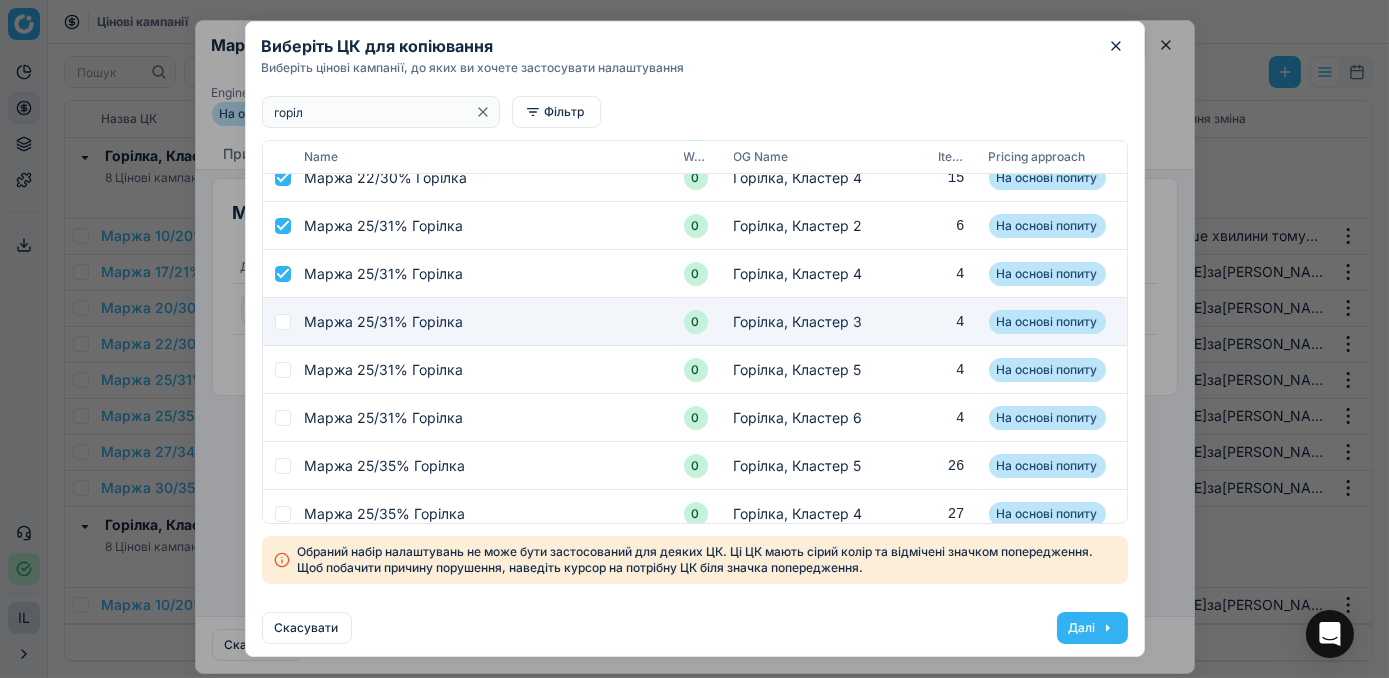 drag, startPoint x: 282, startPoint y: 321, endPoint x: 280, endPoint y: 339, distance: 18.110771 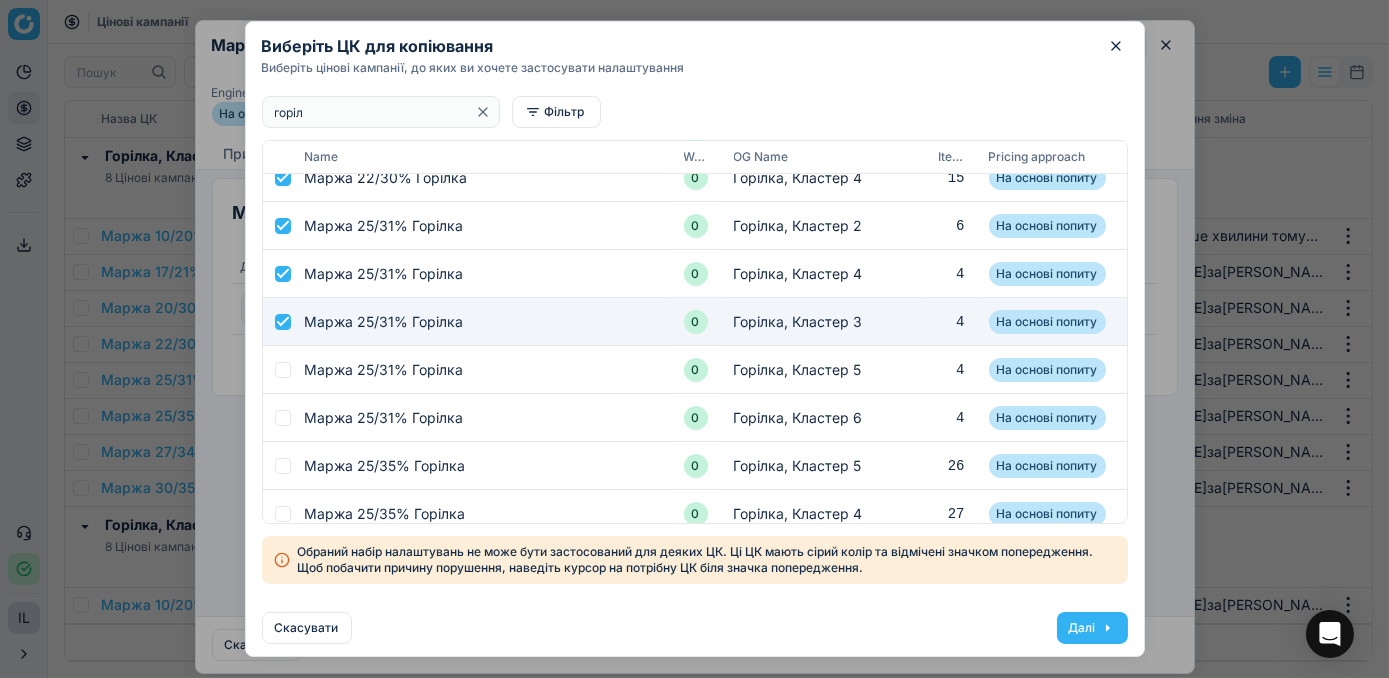 checkbox on "true" 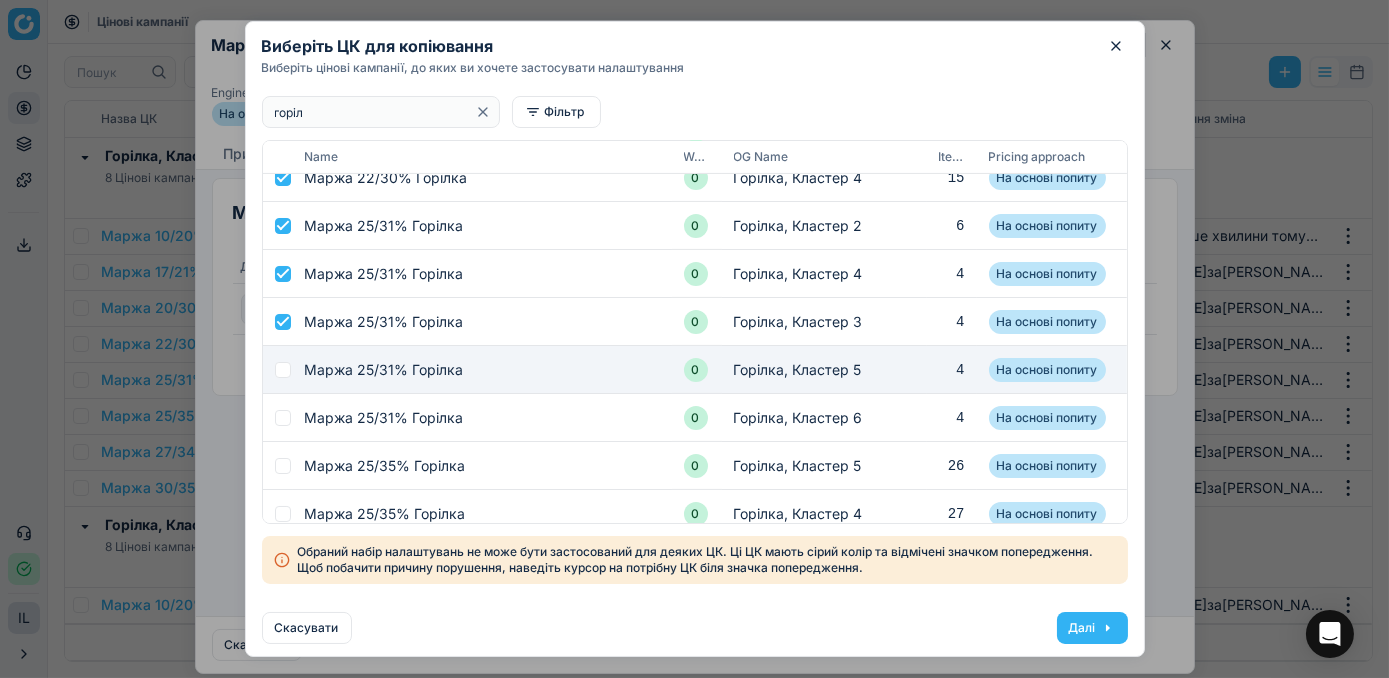 click at bounding box center [283, 370] 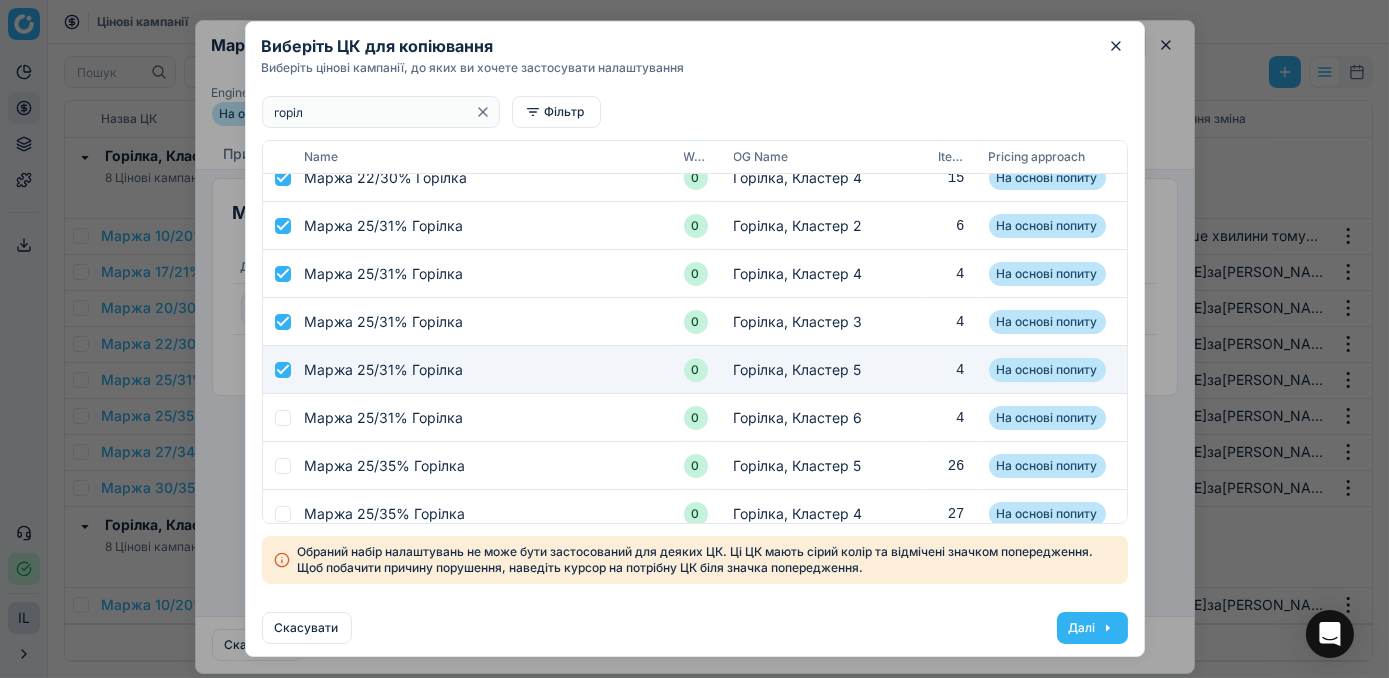checkbox on "true" 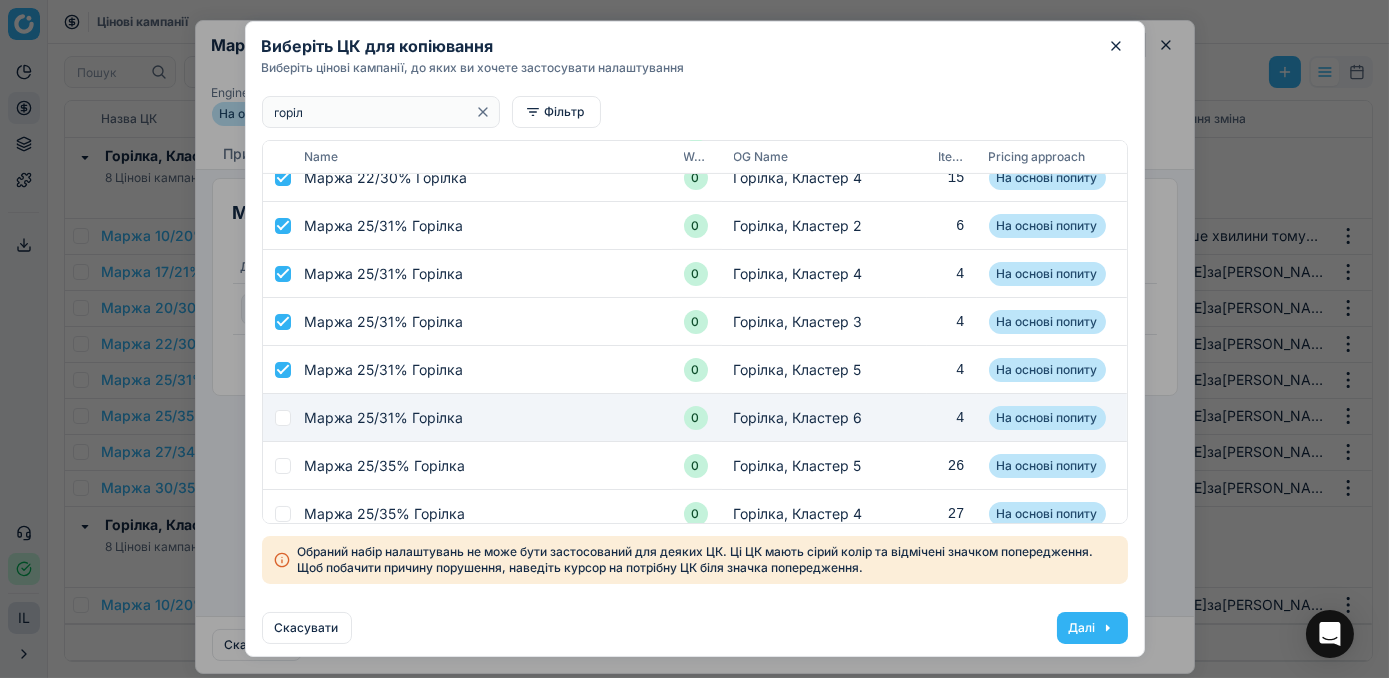 click at bounding box center (283, 418) 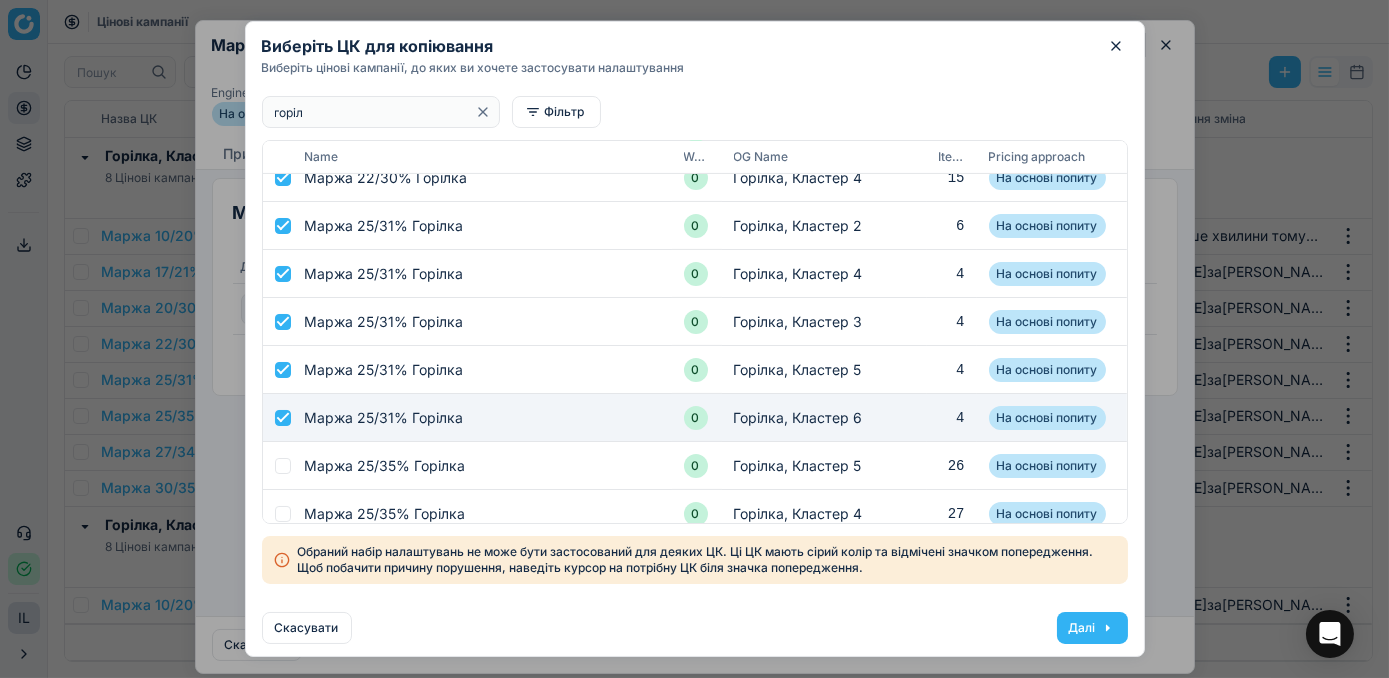 checkbox on "true" 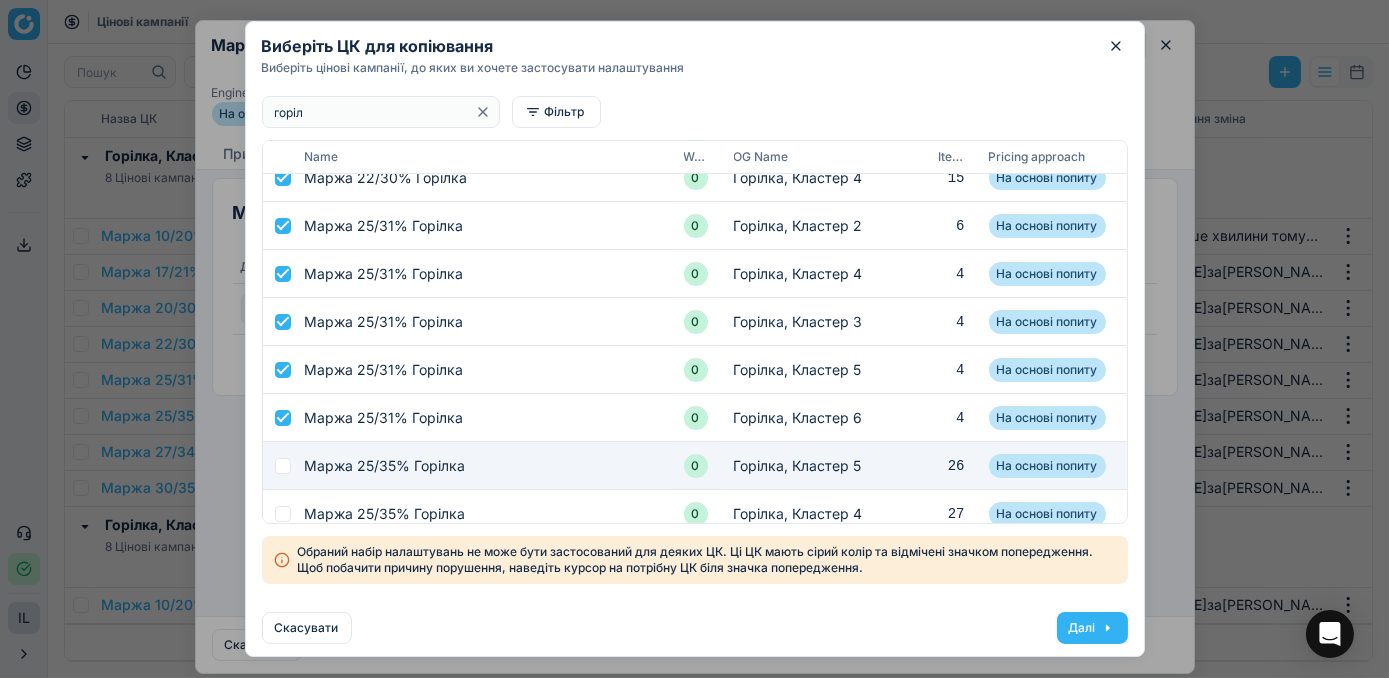 click at bounding box center [283, 466] 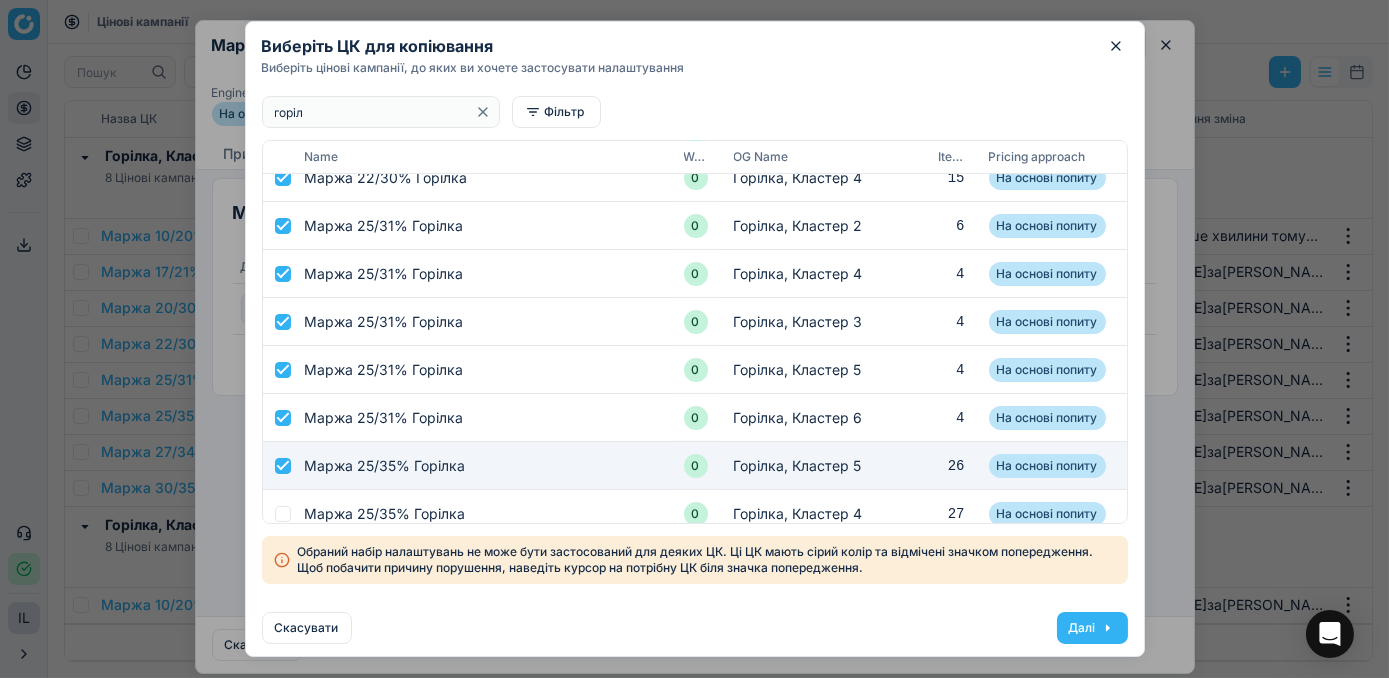checkbox on "true" 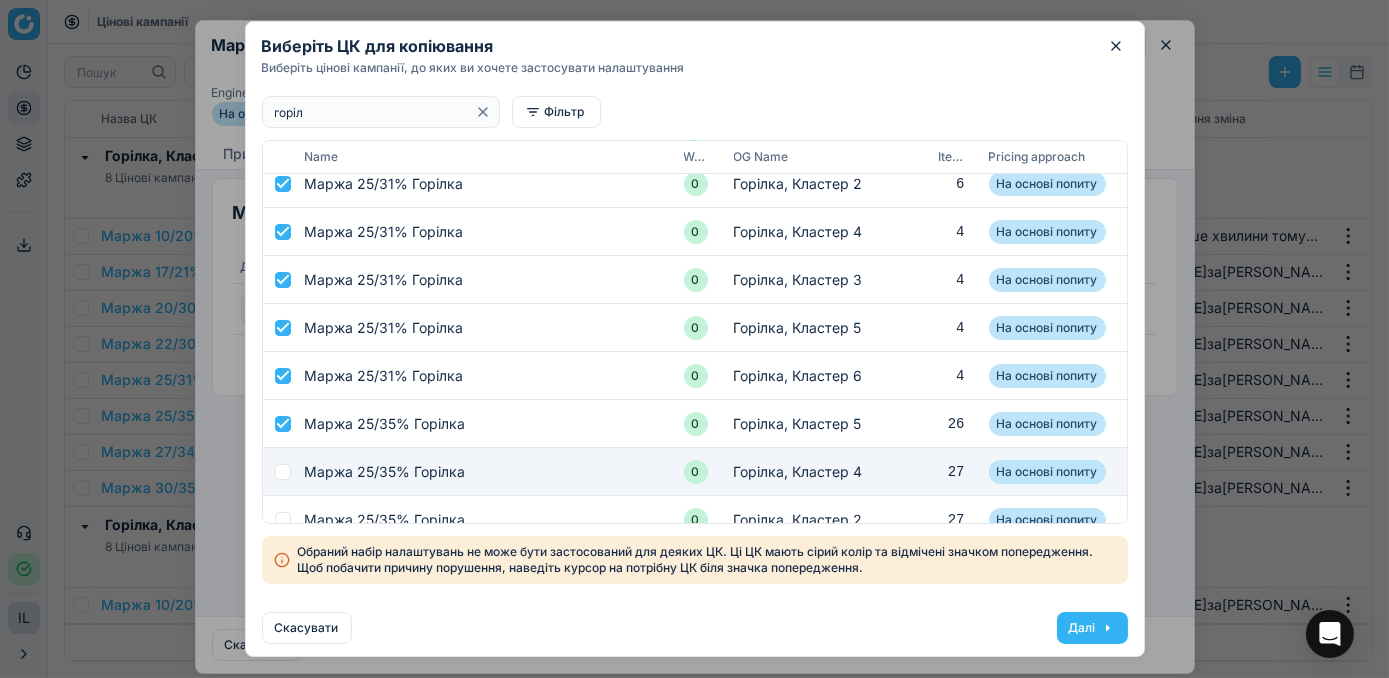 scroll, scrollTop: 1287, scrollLeft: 0, axis: vertical 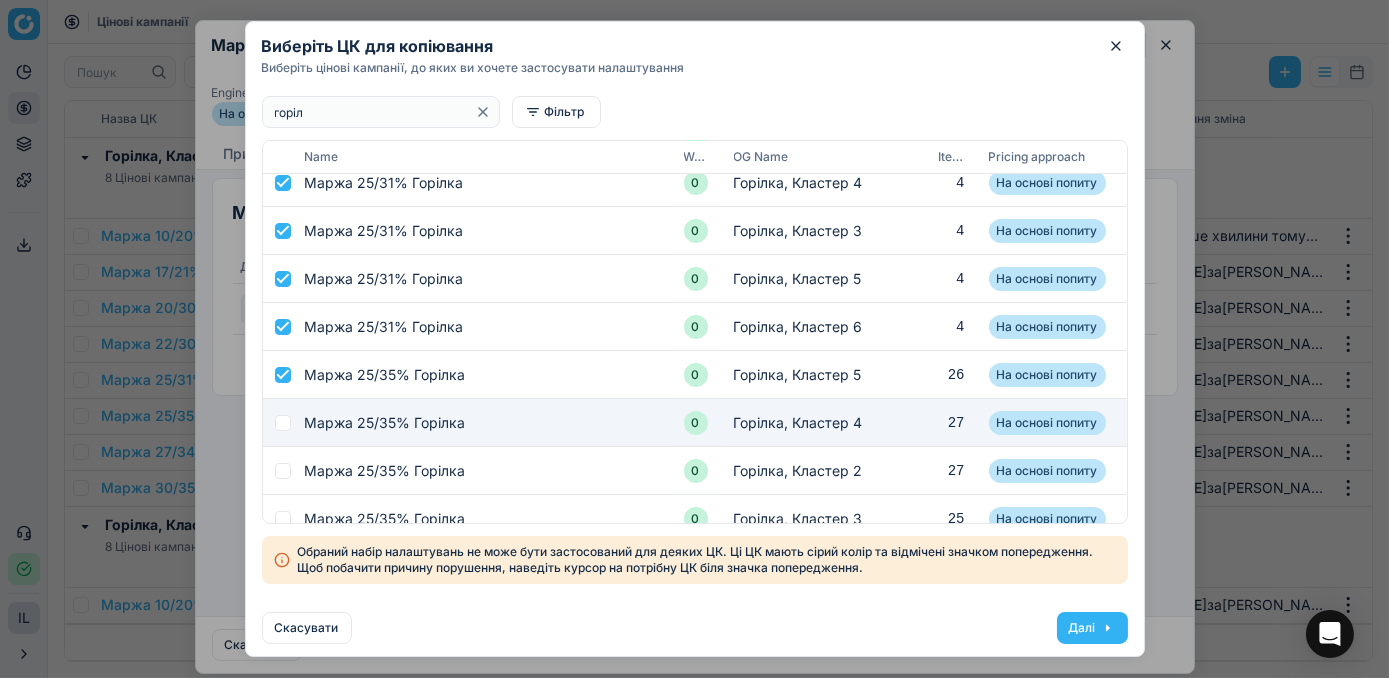 click at bounding box center (283, 423) 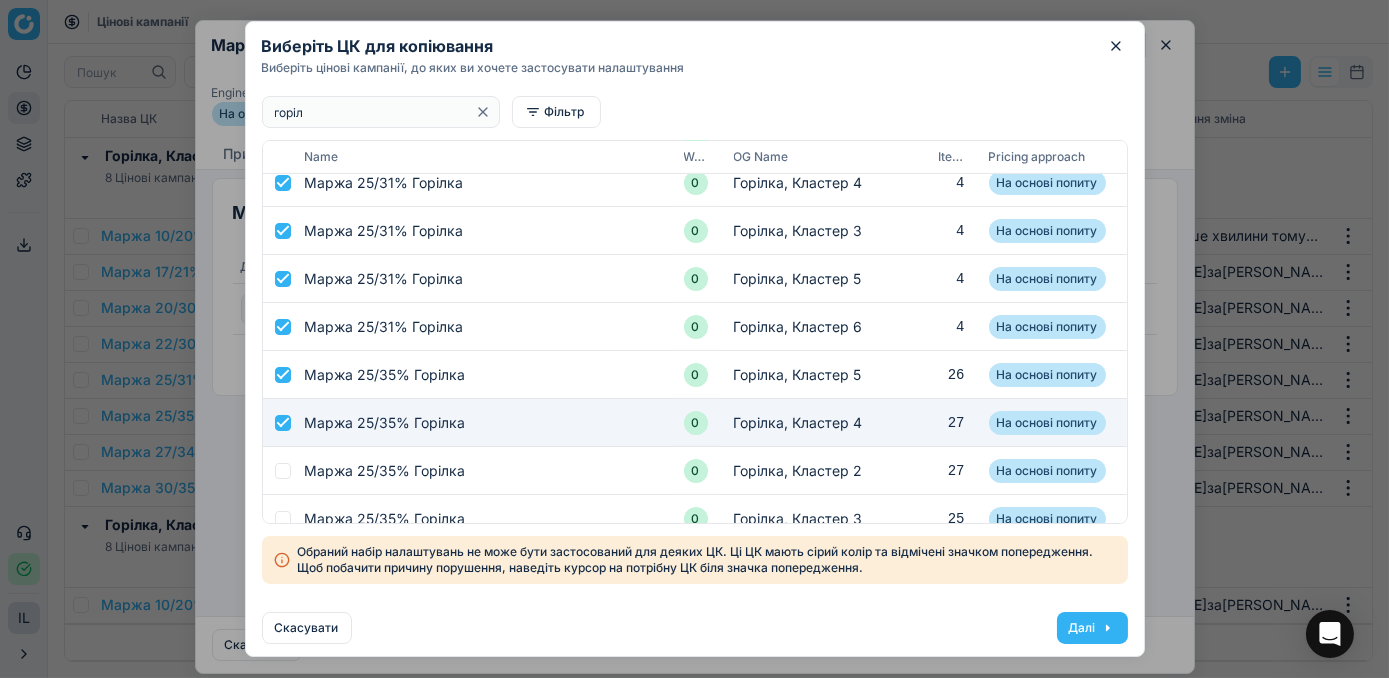 checkbox on "true" 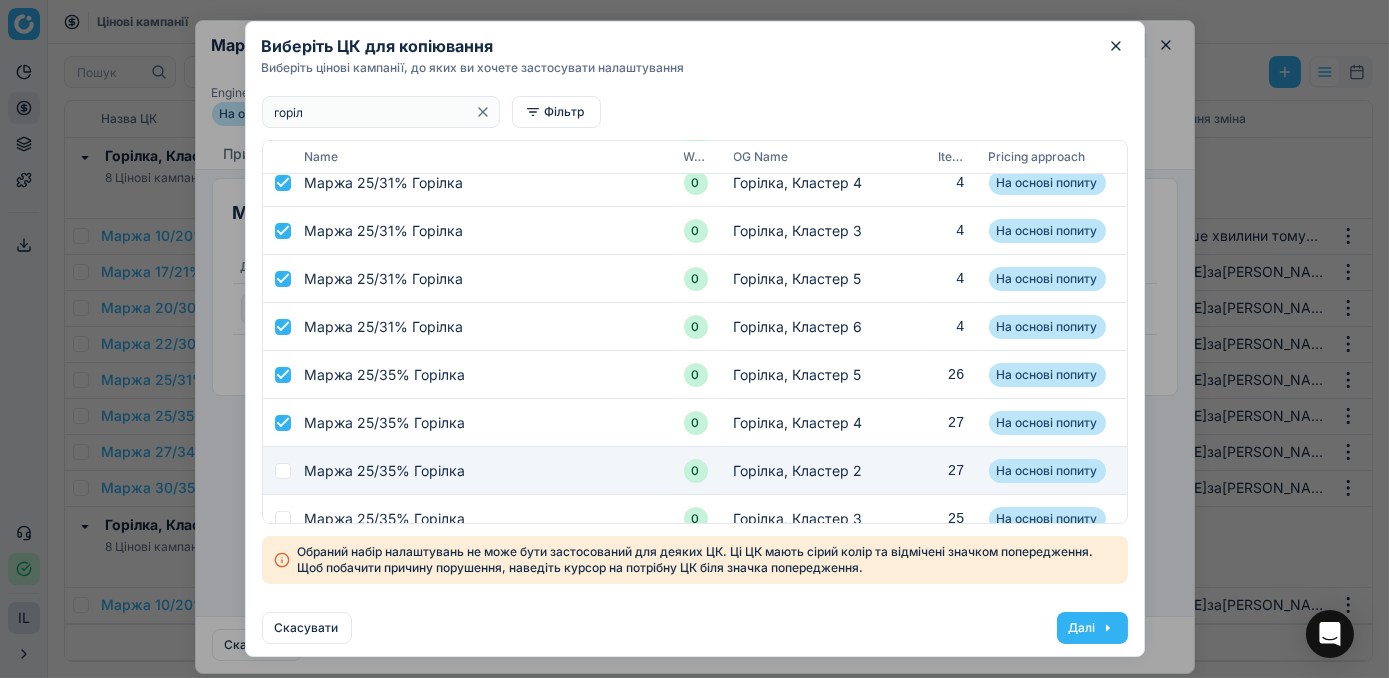 click at bounding box center (283, 471) 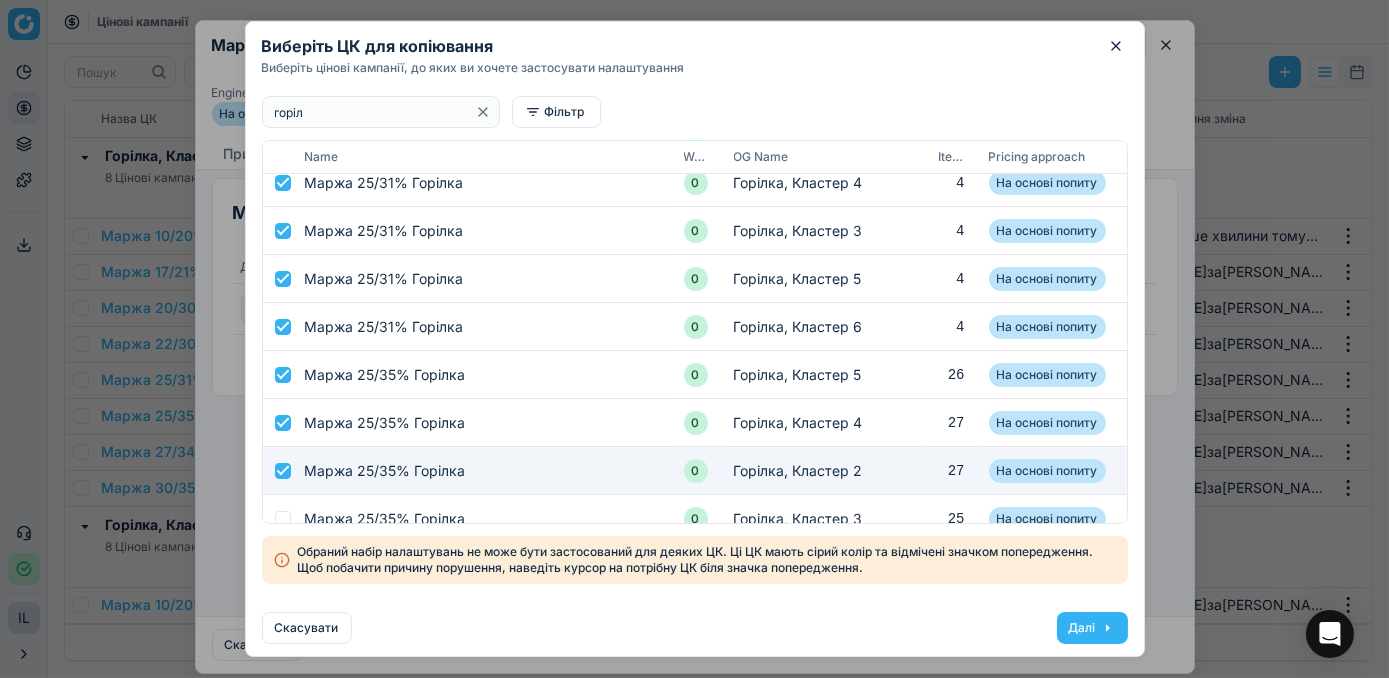 checkbox on "true" 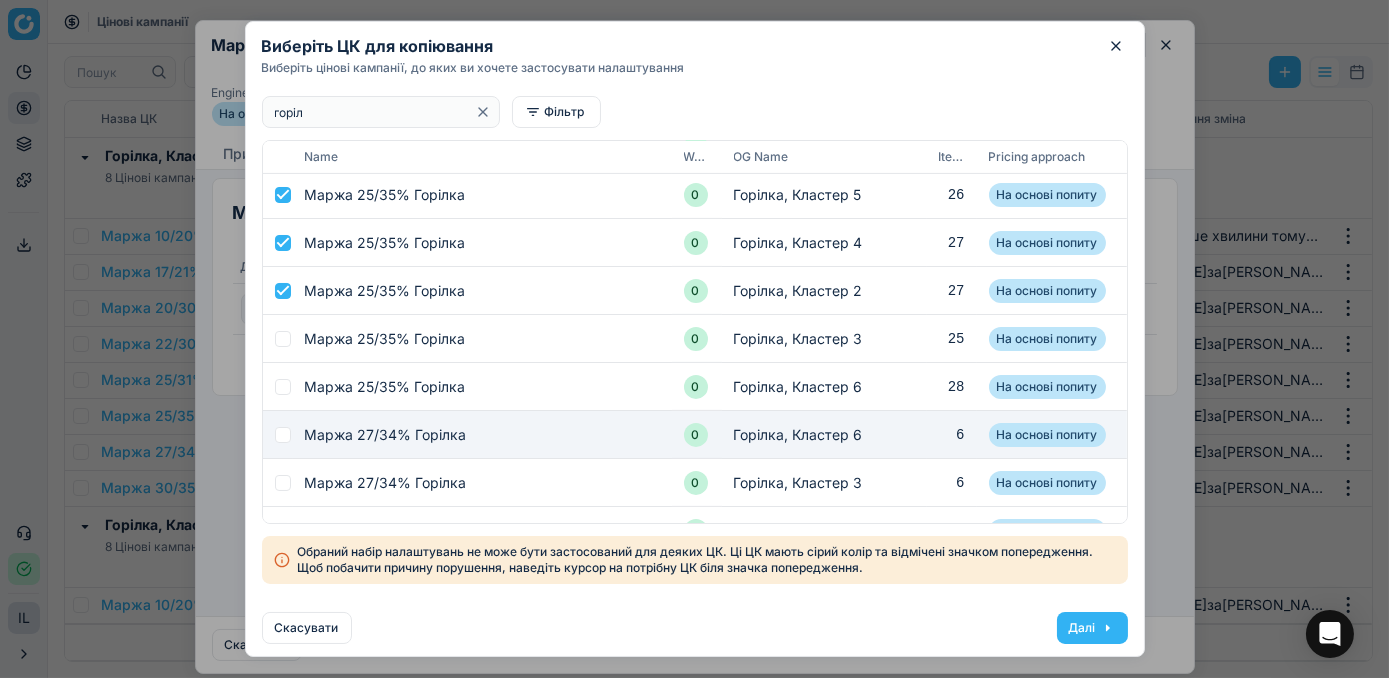 scroll, scrollTop: 1445, scrollLeft: 0, axis: vertical 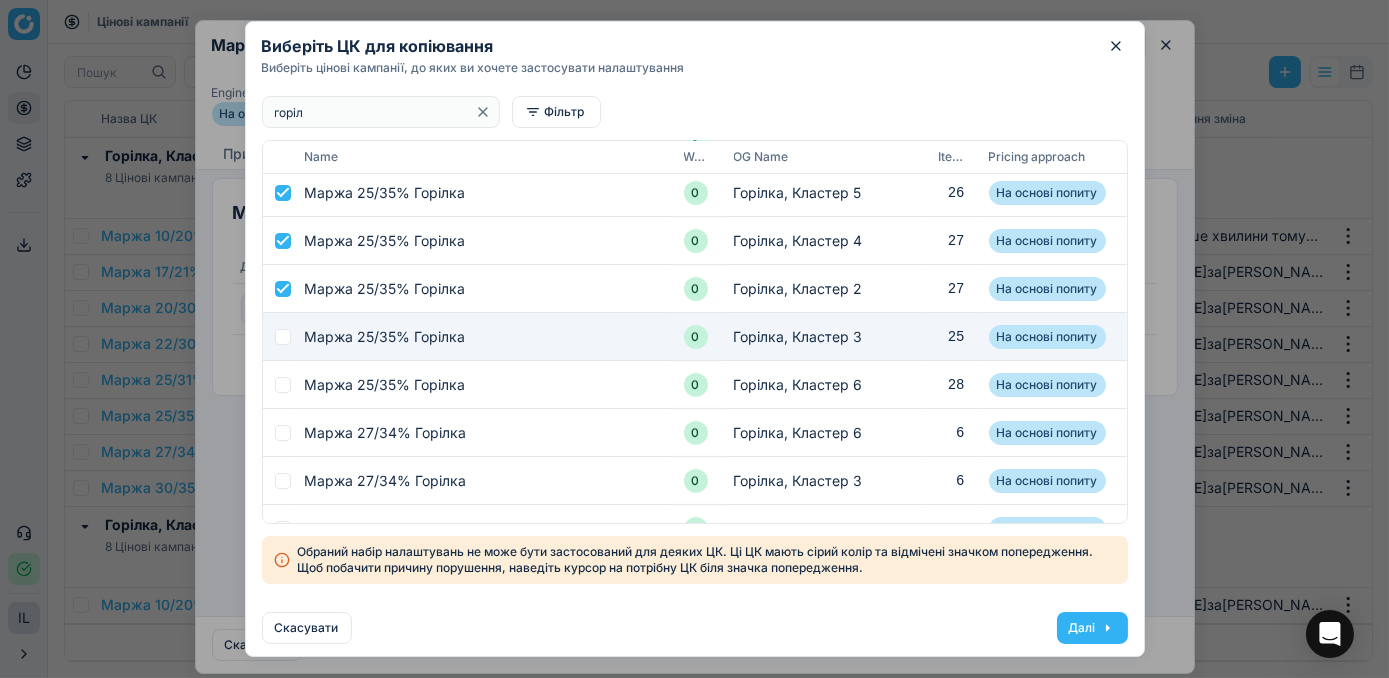 click at bounding box center [283, 337] 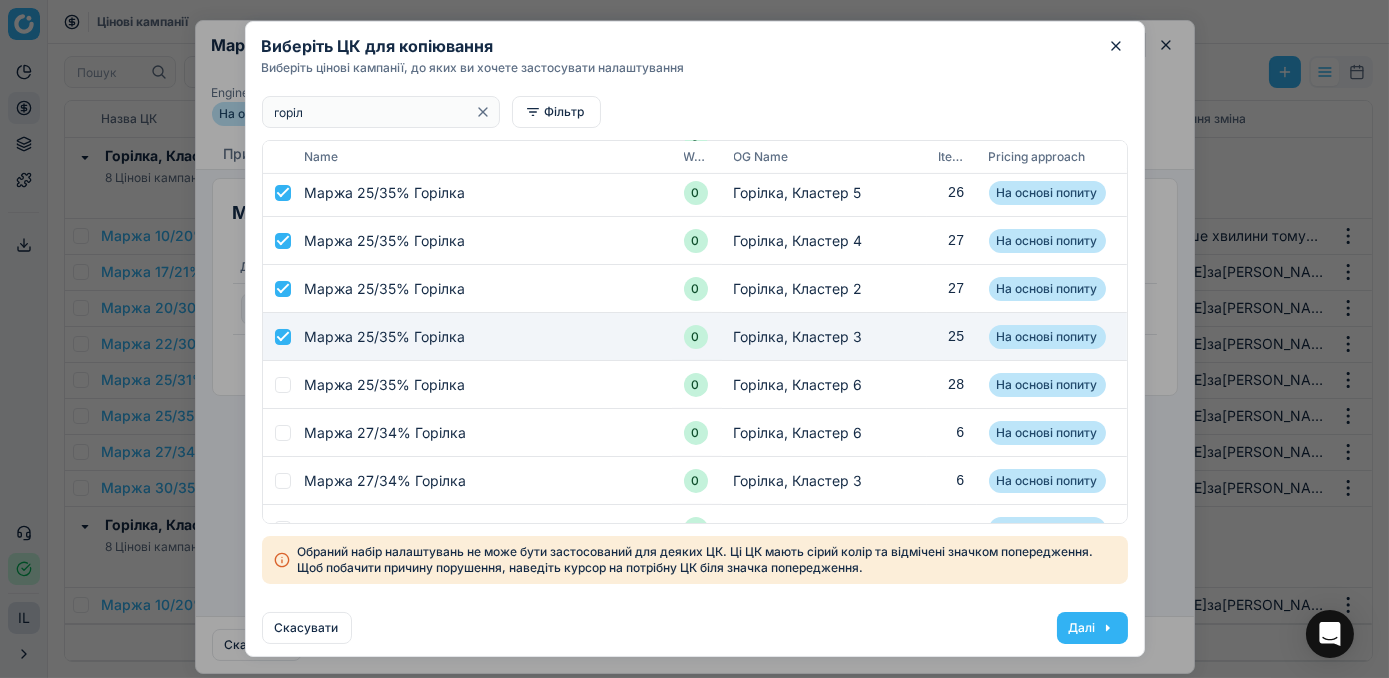 checkbox on "true" 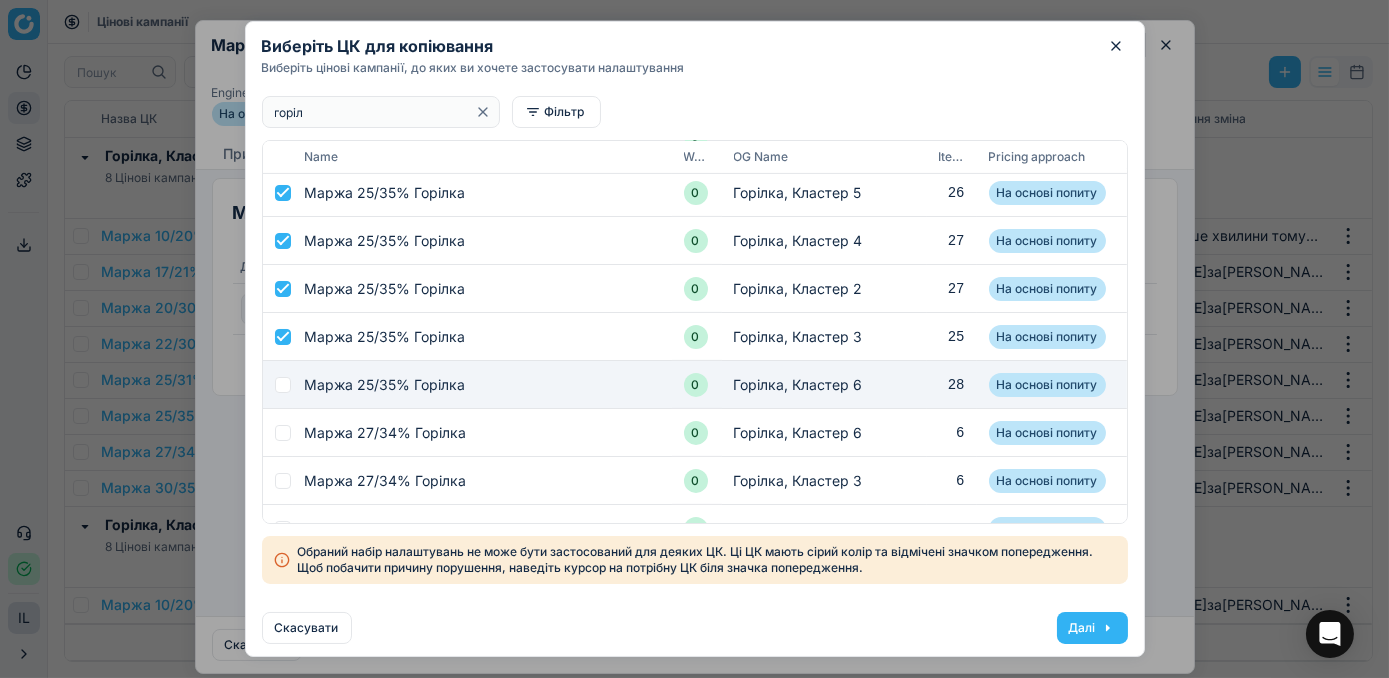 click at bounding box center [283, 385] 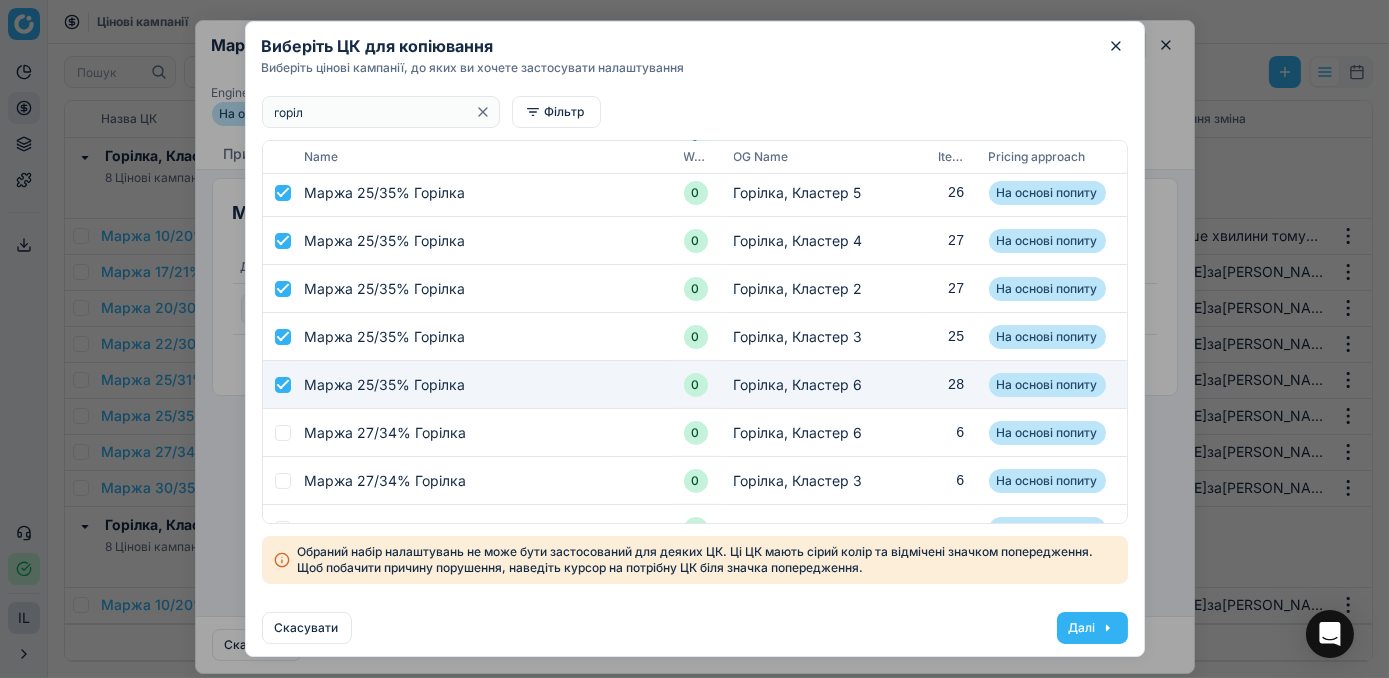 checkbox on "true" 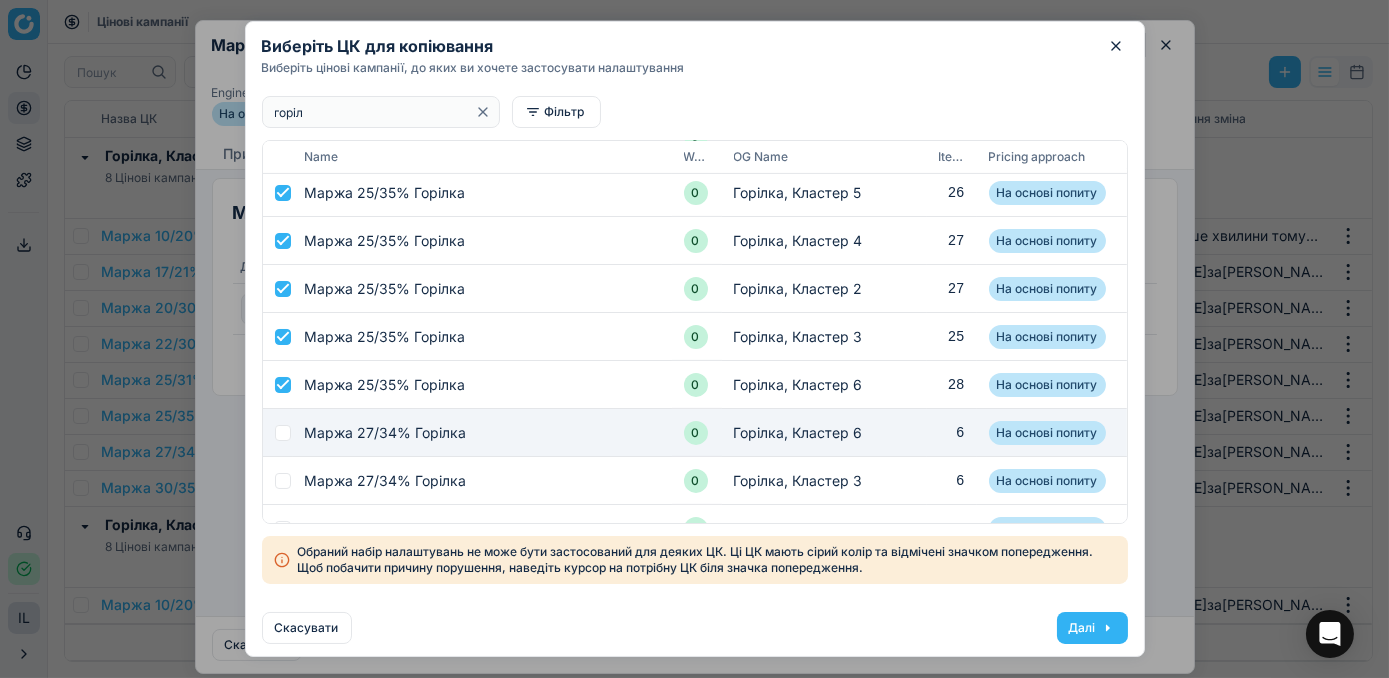 click at bounding box center [283, 433] 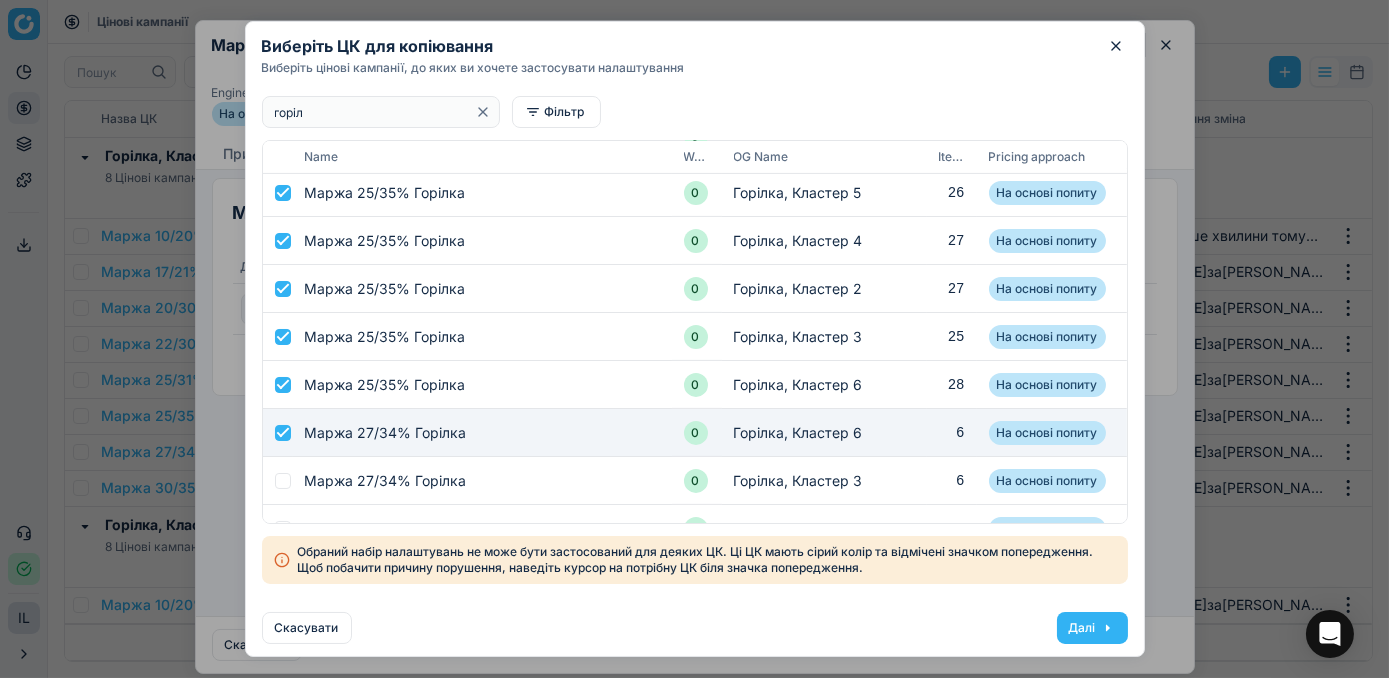 checkbox on "true" 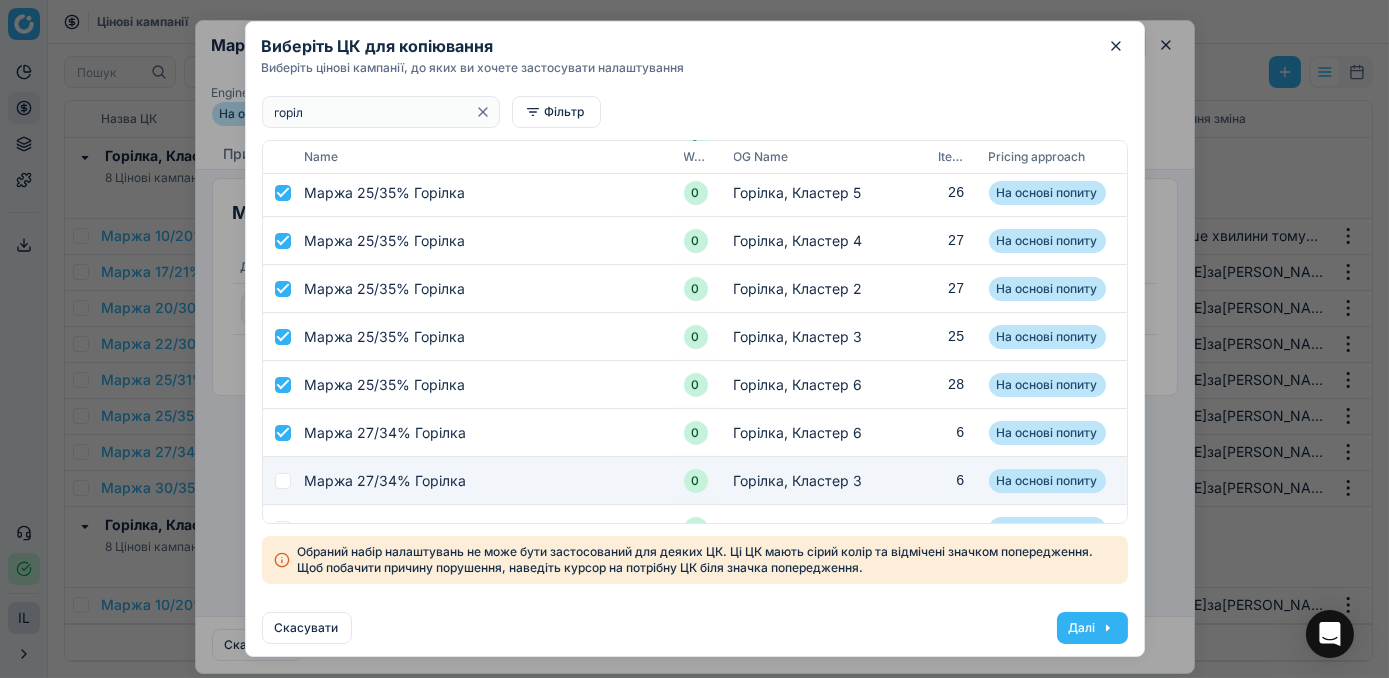 click at bounding box center (283, 481) 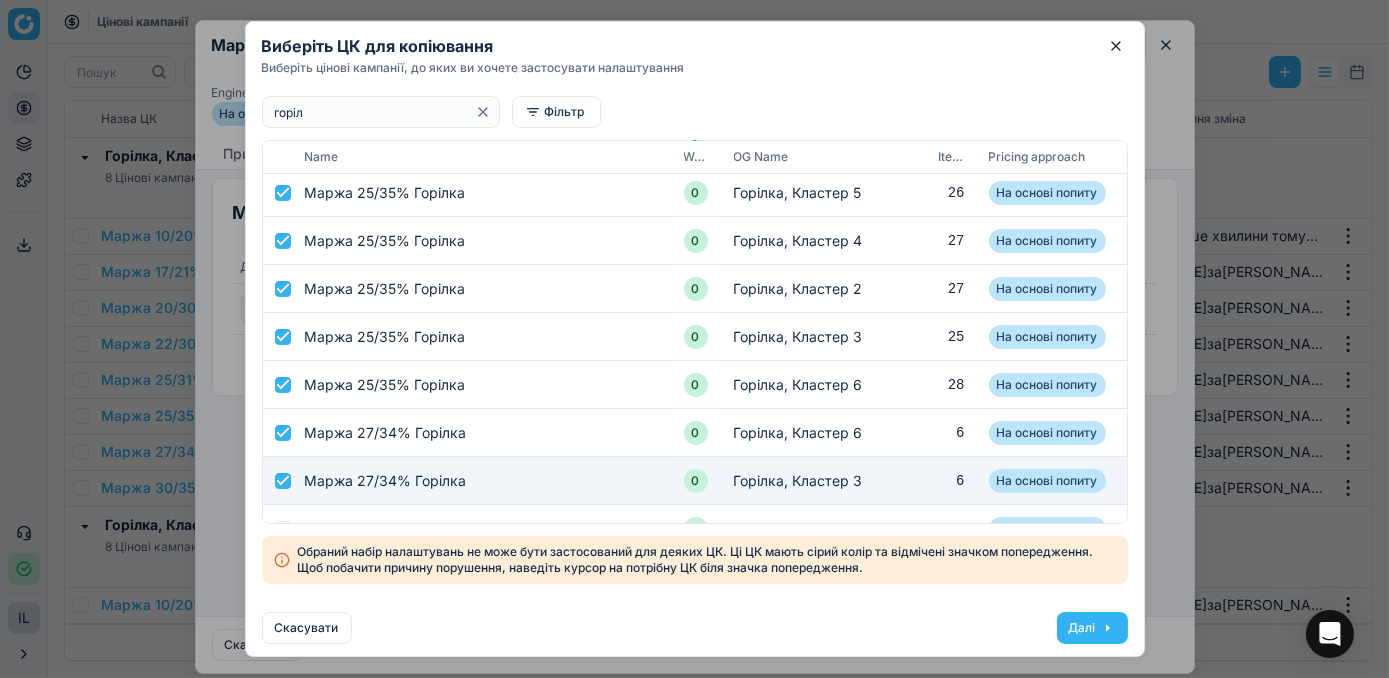 checkbox on "true" 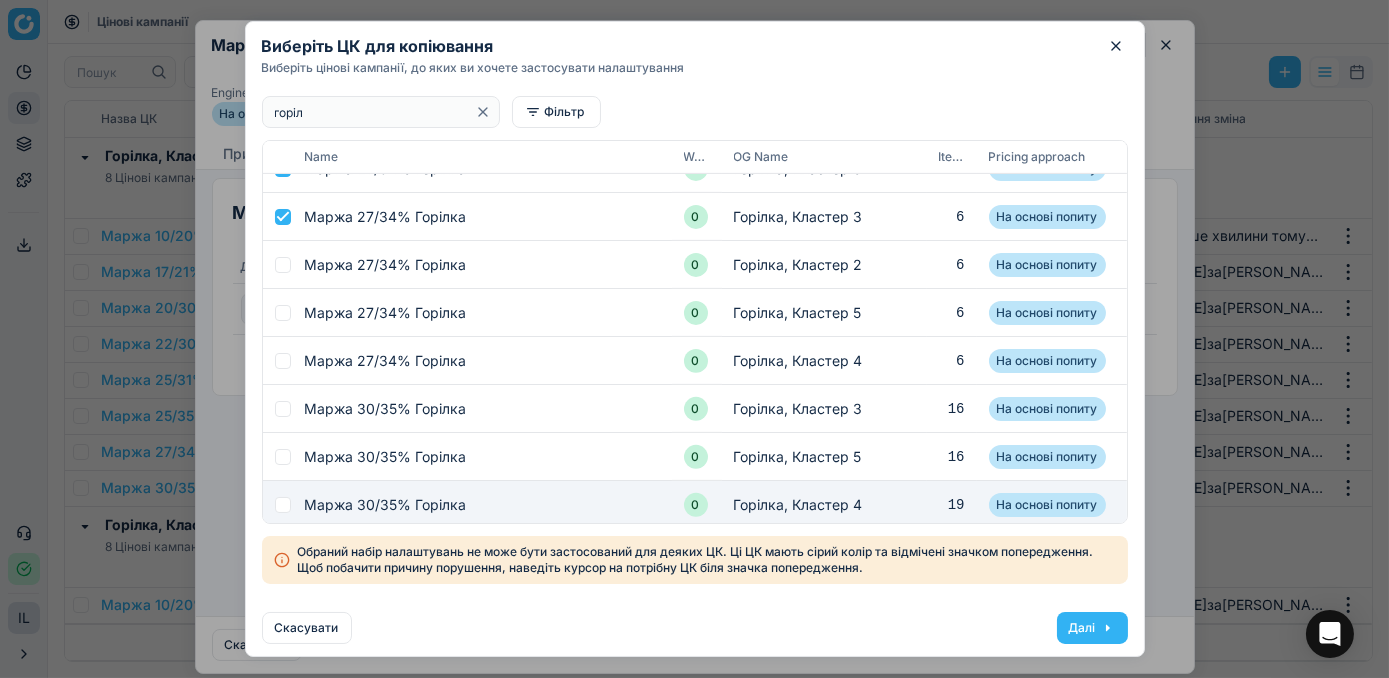 scroll, scrollTop: 1602, scrollLeft: 0, axis: vertical 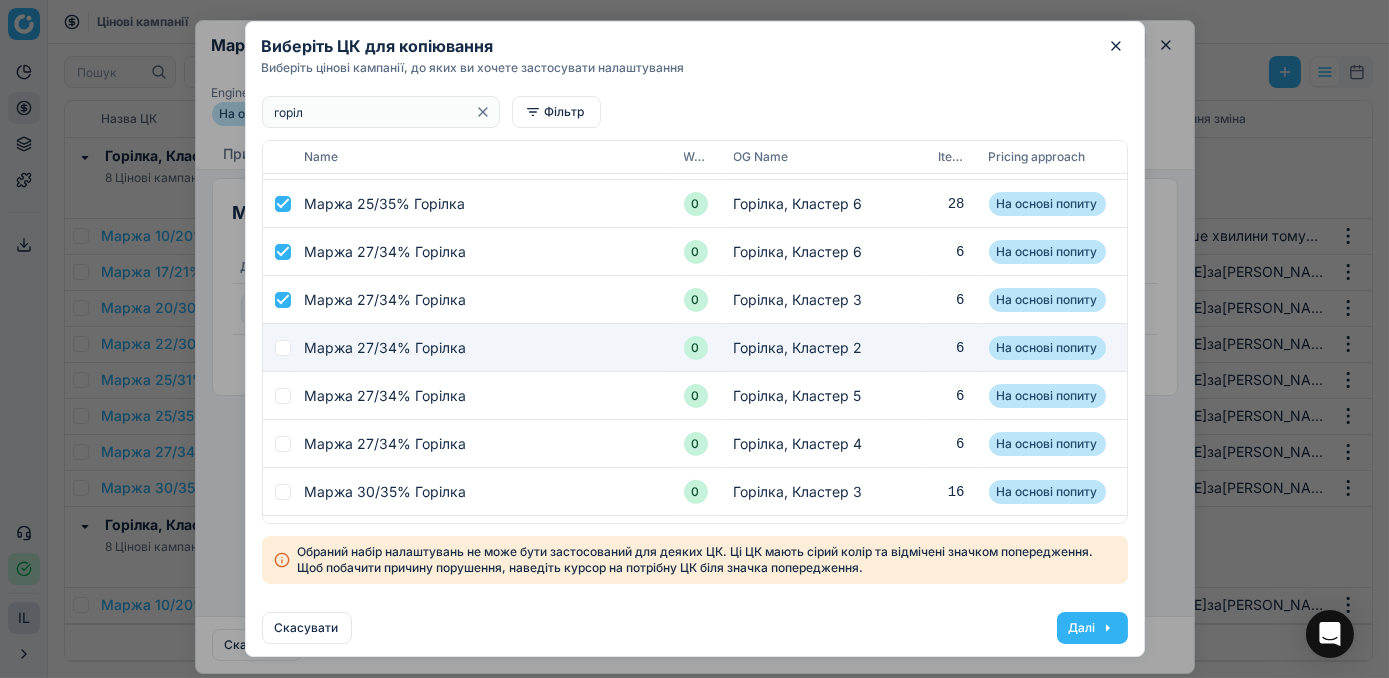 click at bounding box center [283, 348] 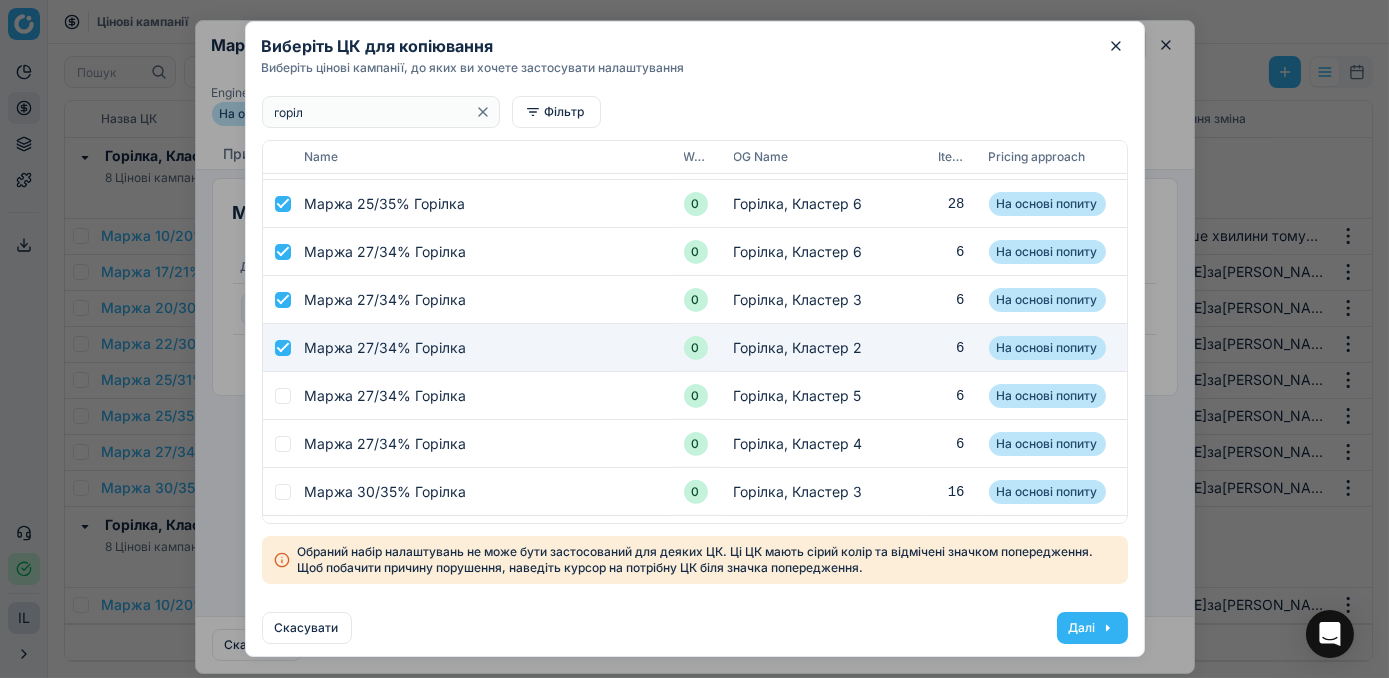 checkbox on "true" 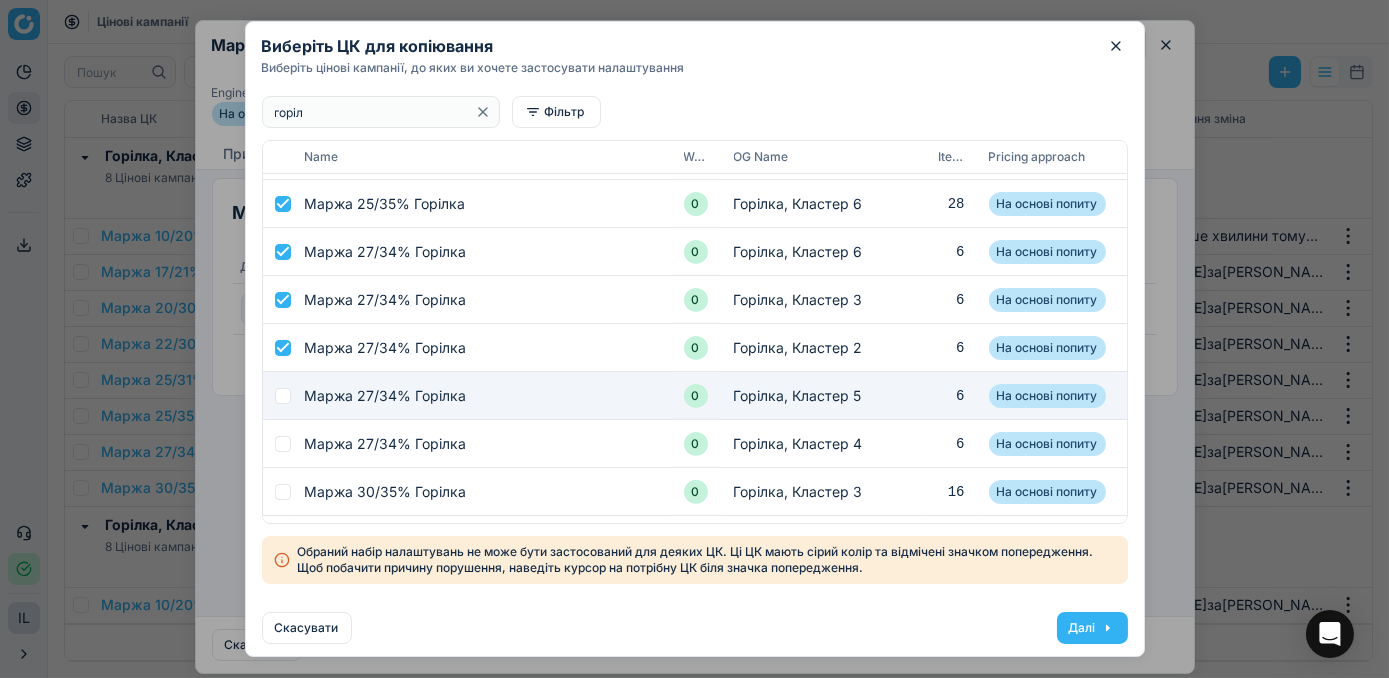 click at bounding box center (283, 396) 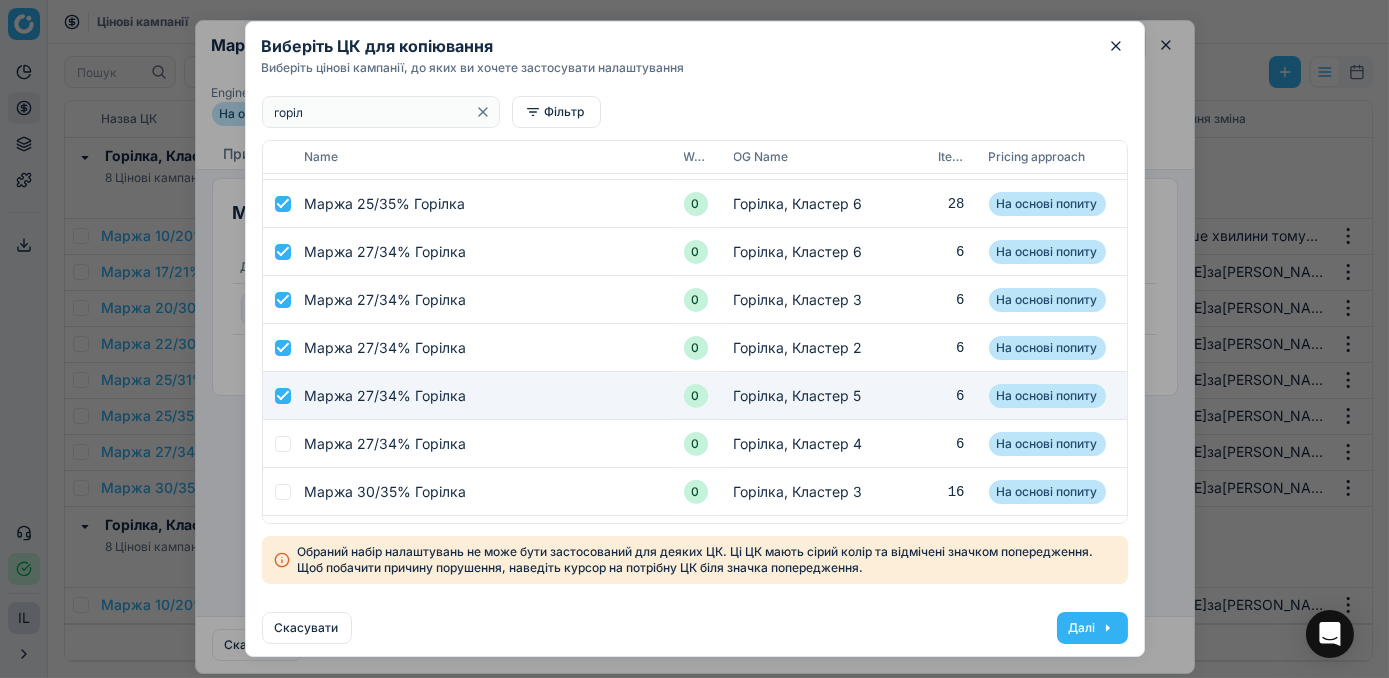 checkbox on "true" 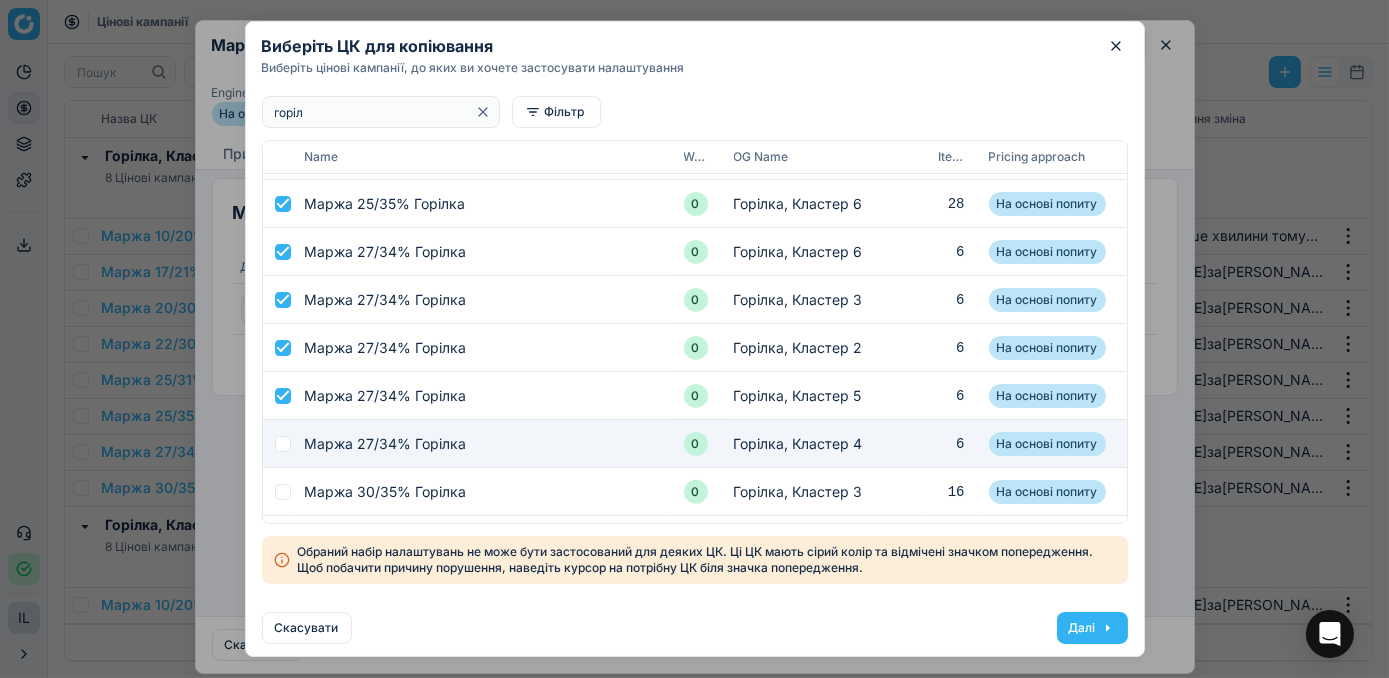 click at bounding box center [283, 444] 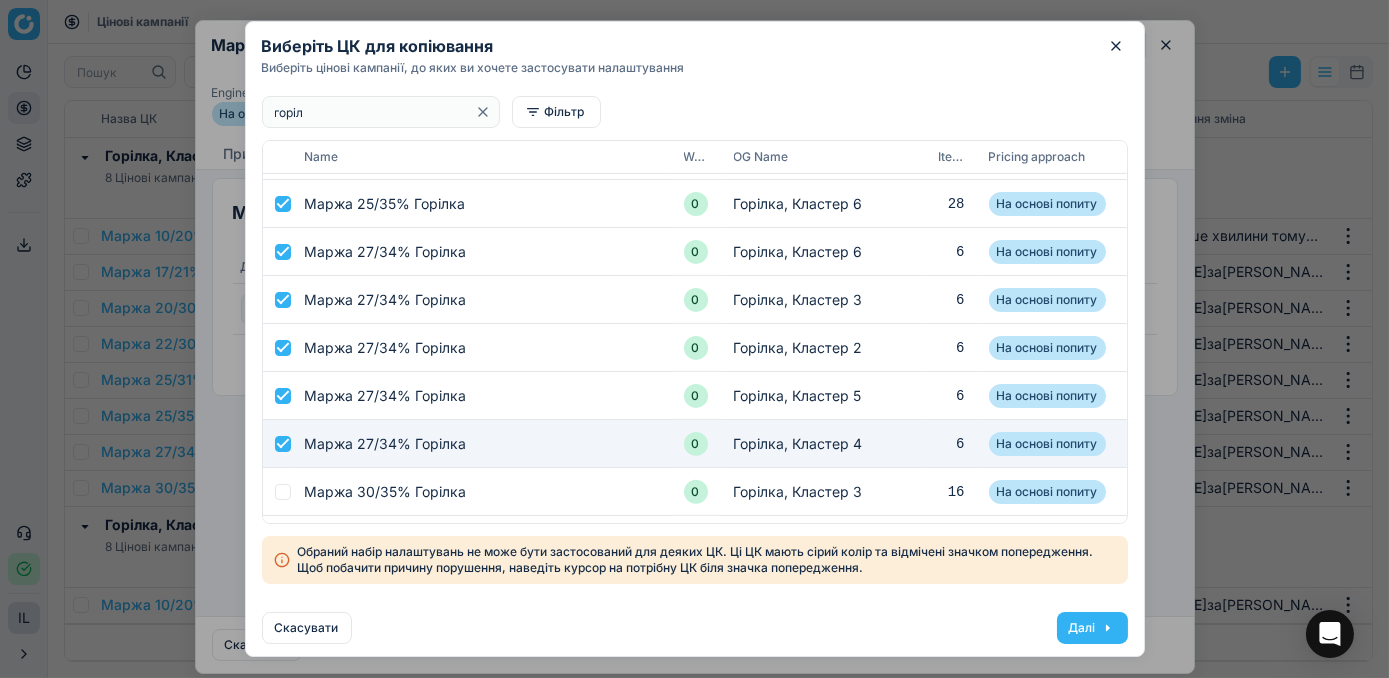 checkbox on "true" 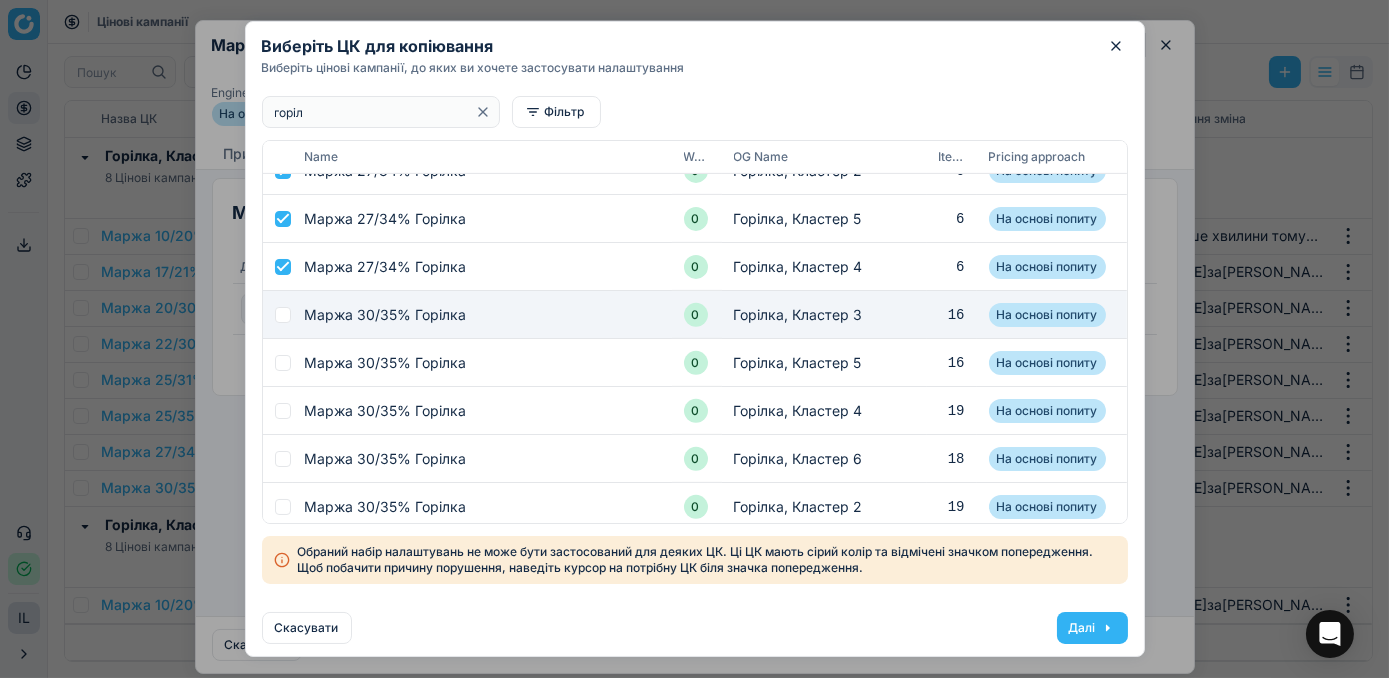 click at bounding box center [283, 315] 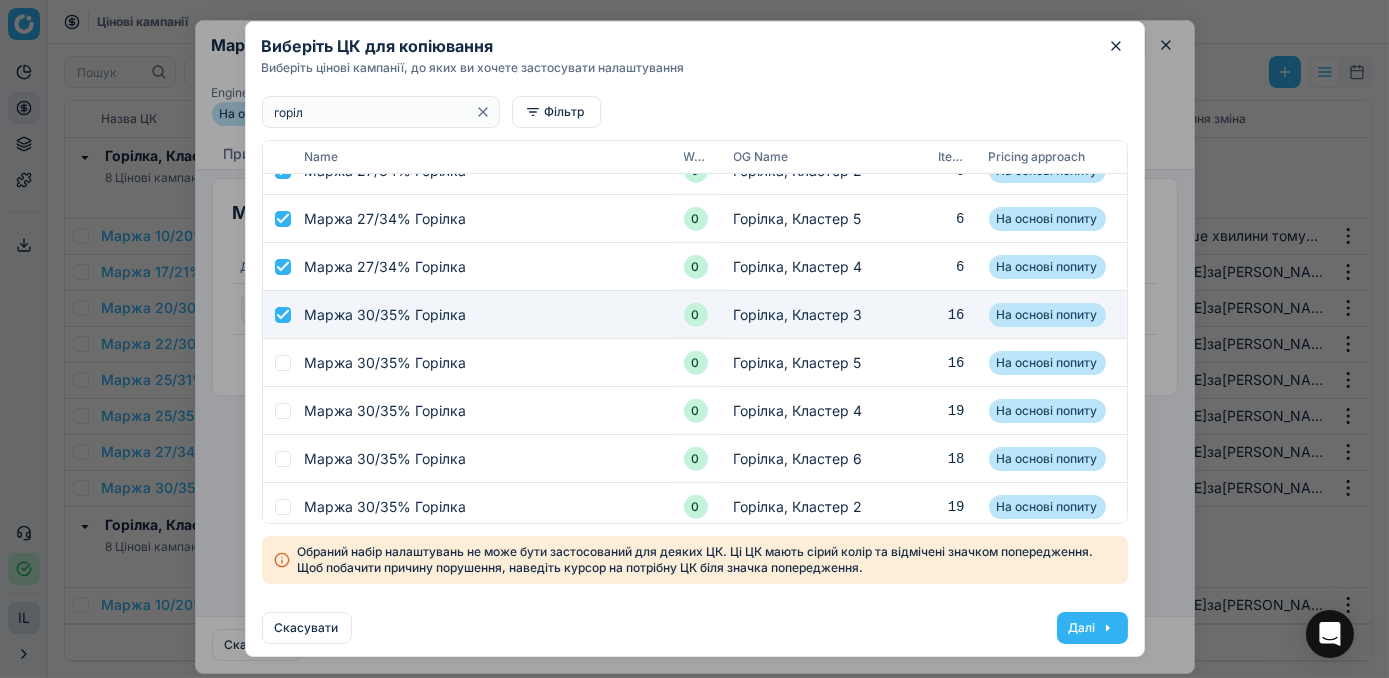 checkbox on "true" 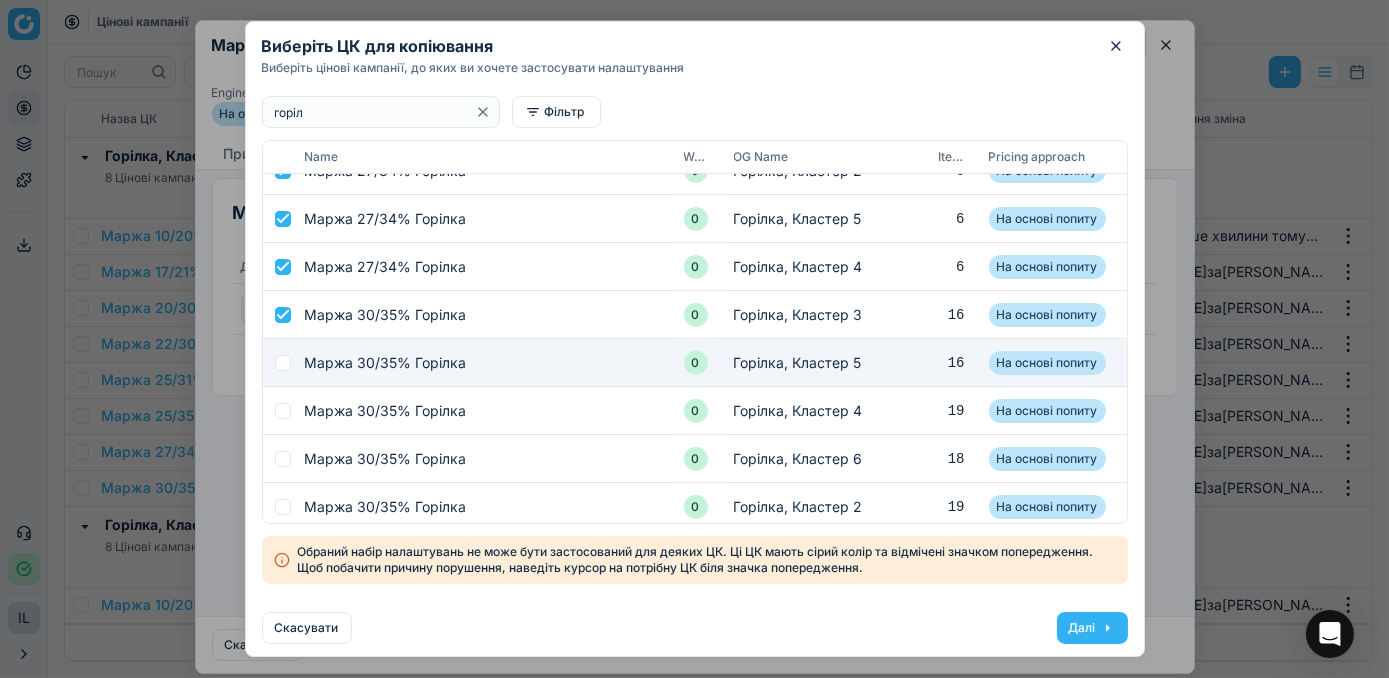 click at bounding box center (283, 363) 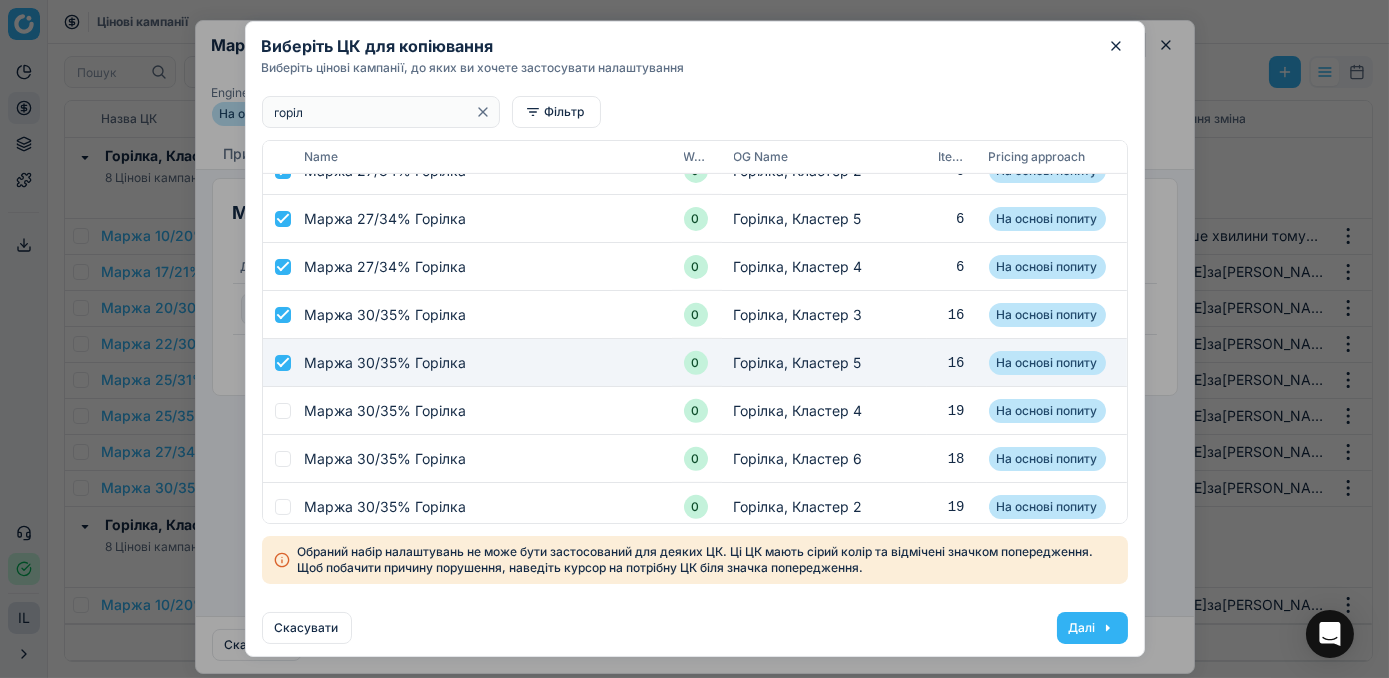 checkbox on "true" 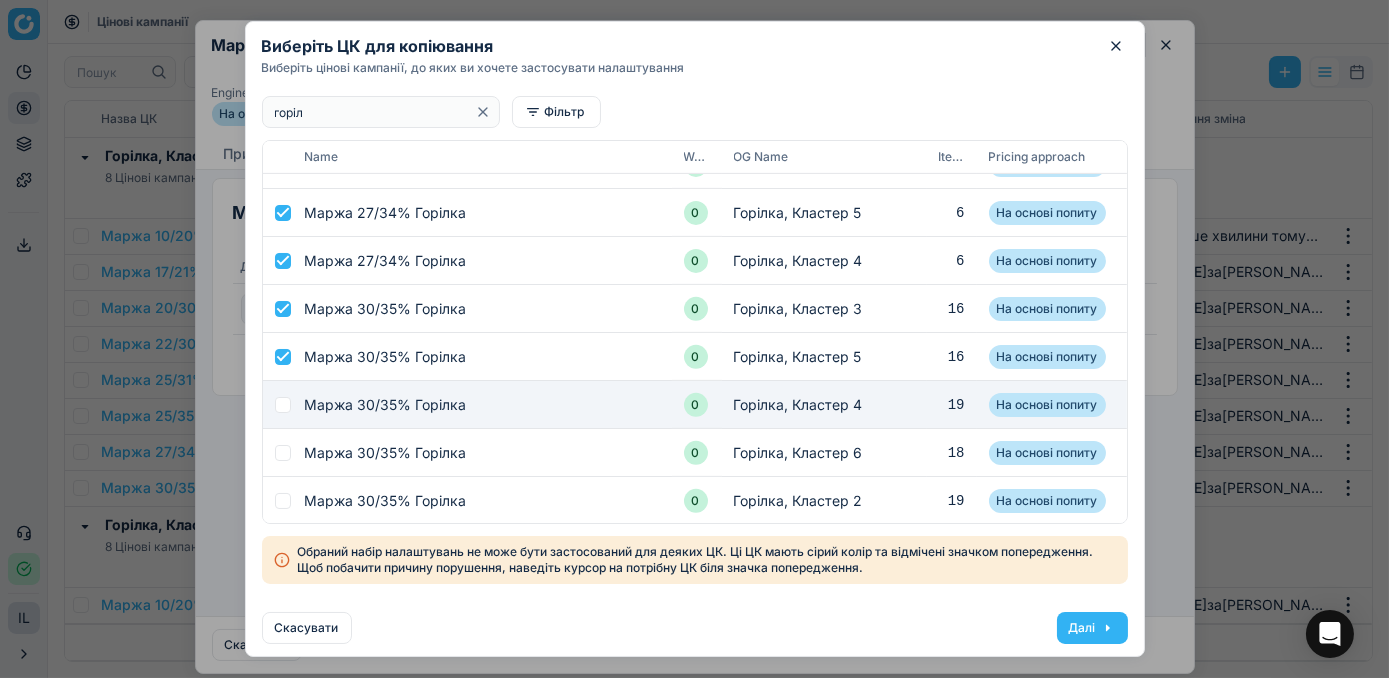 drag, startPoint x: 278, startPoint y: 396, endPoint x: 285, endPoint y: 404, distance: 10.630146 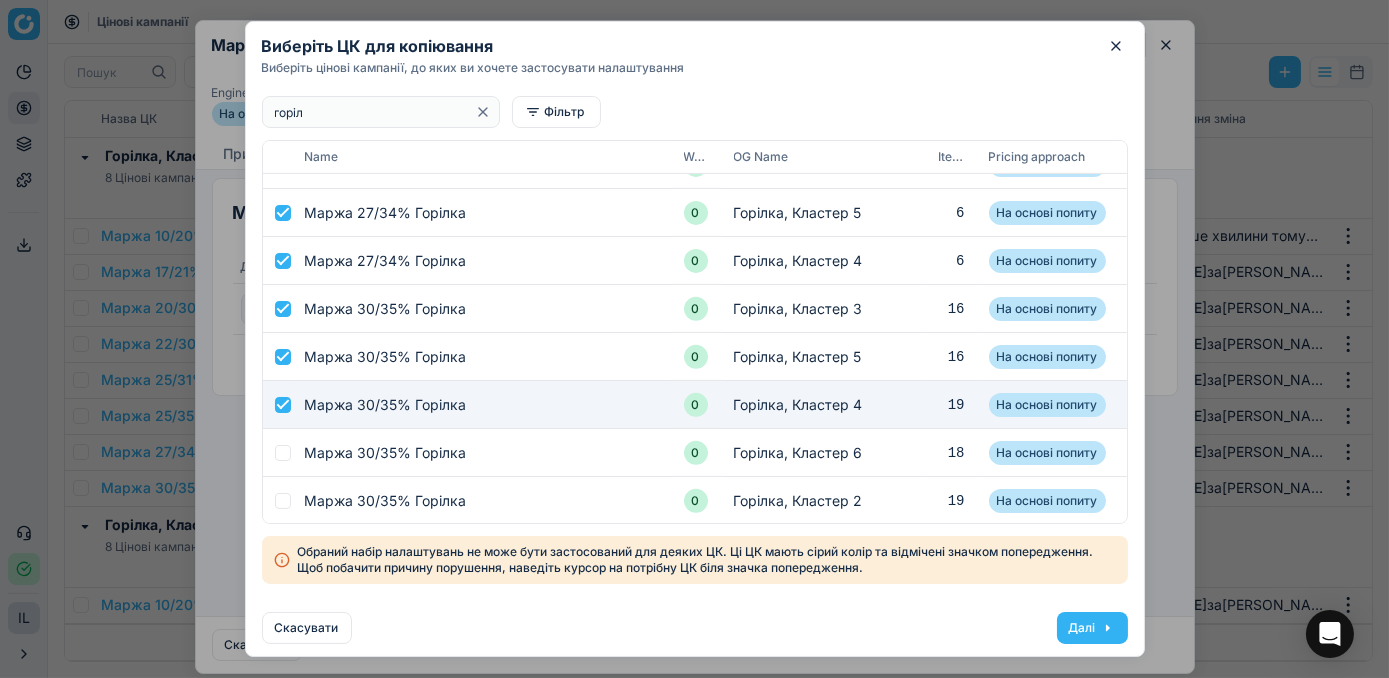 checkbox on "true" 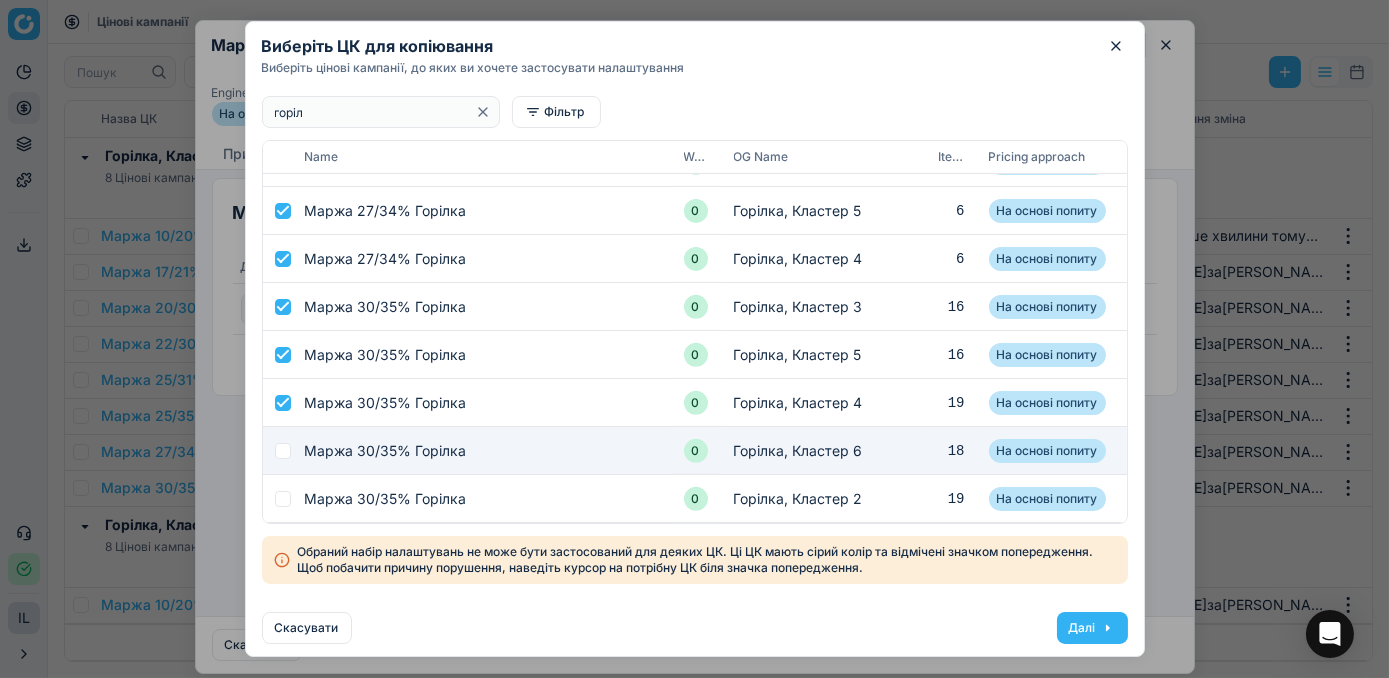 click at bounding box center (278, 451) 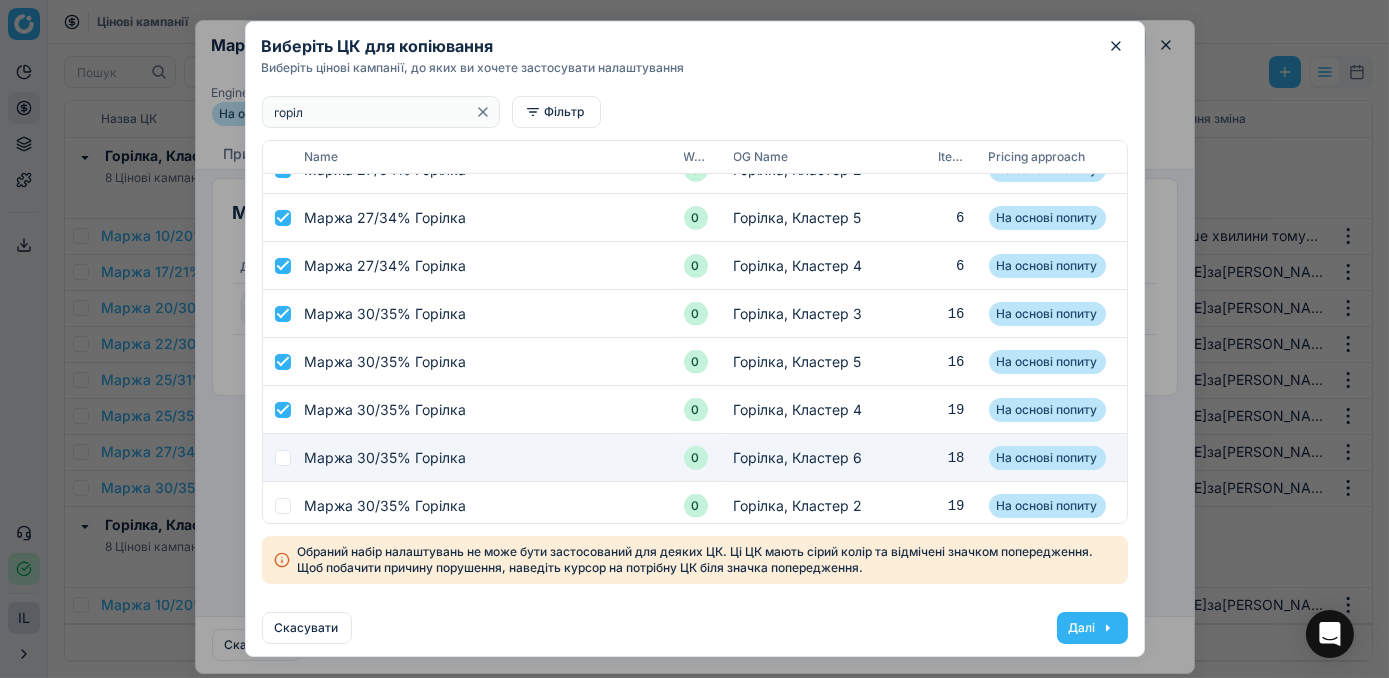 click at bounding box center [283, 458] 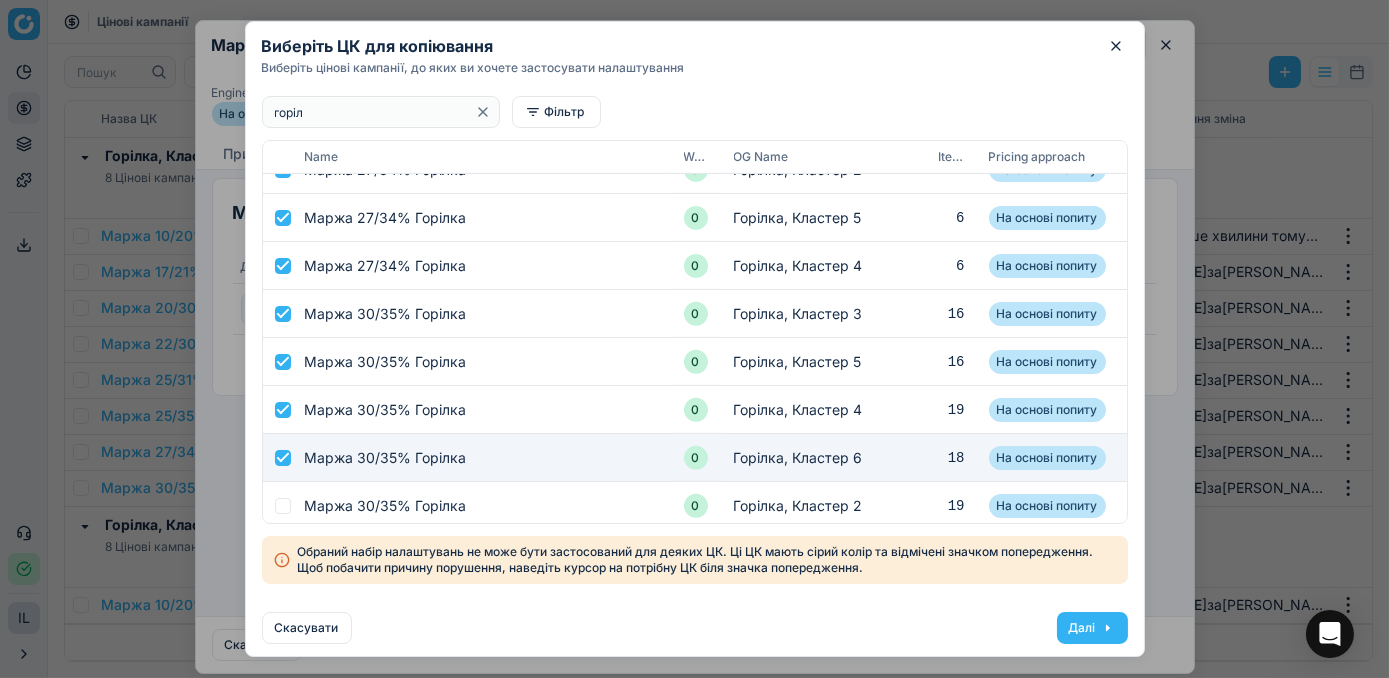 checkbox on "true" 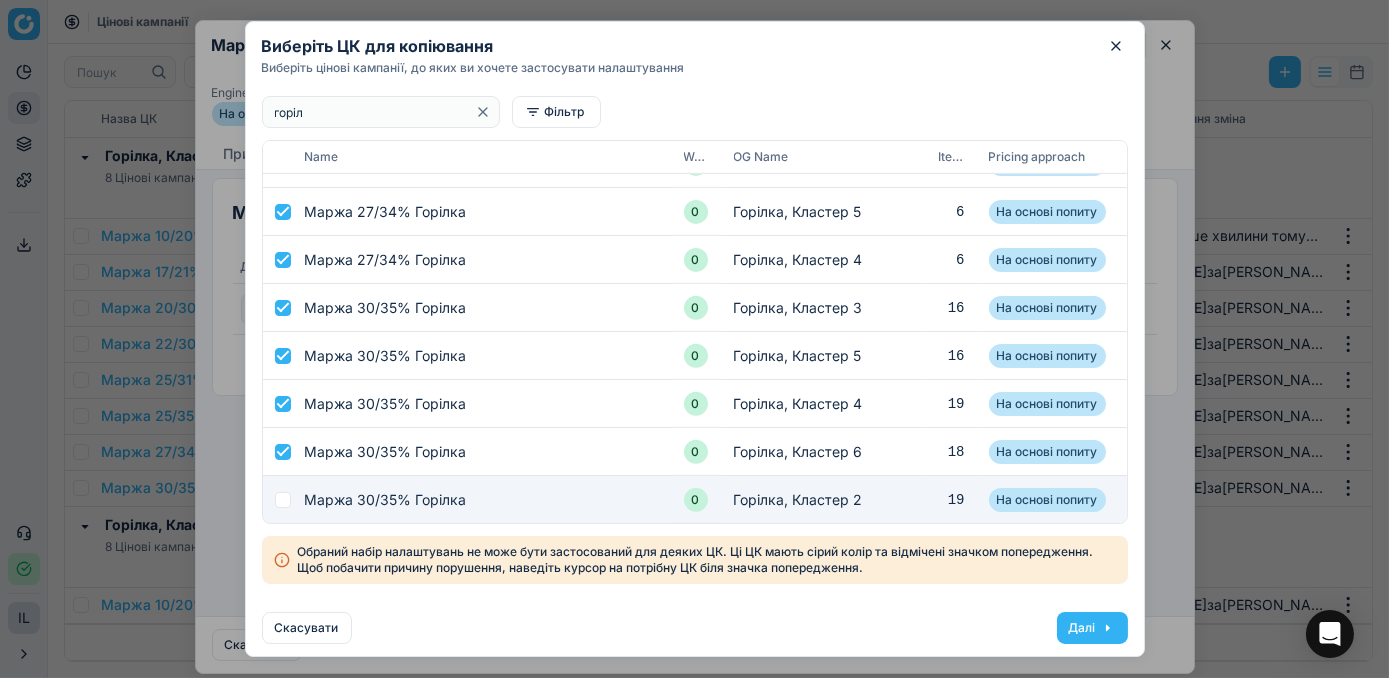 click at bounding box center (283, 500) 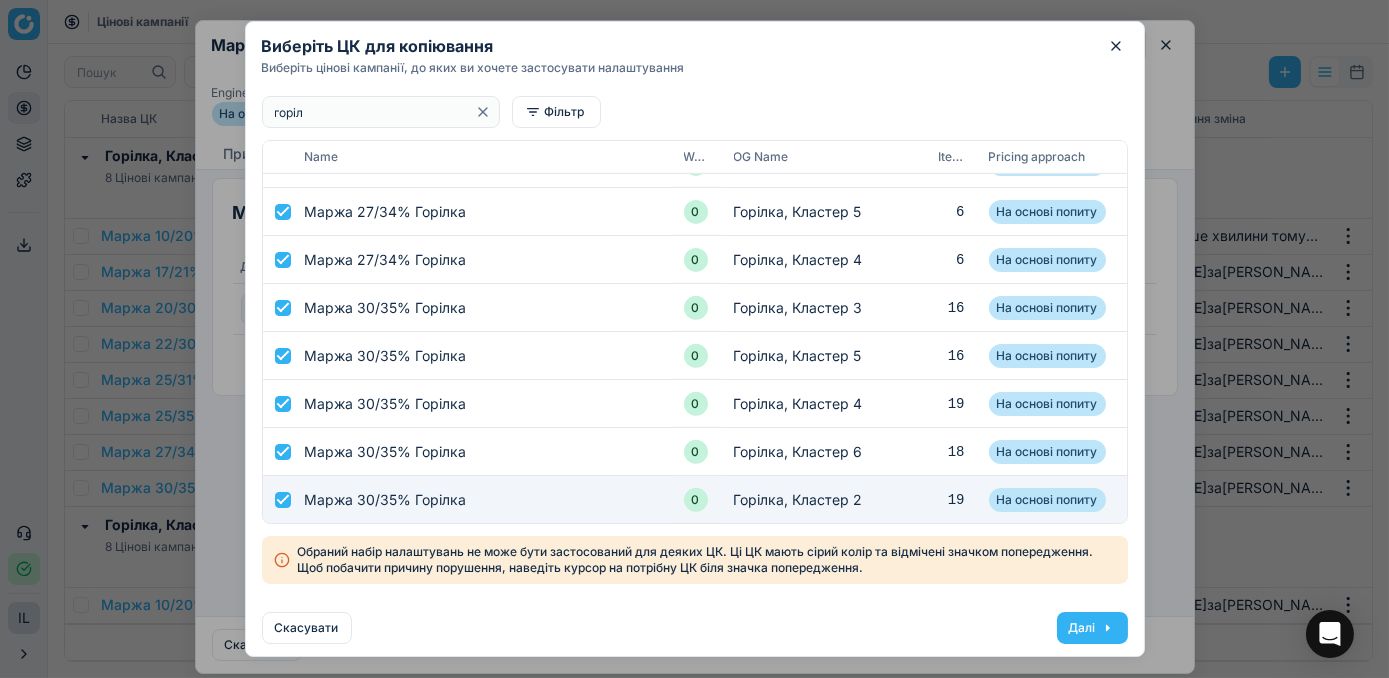 checkbox on "true" 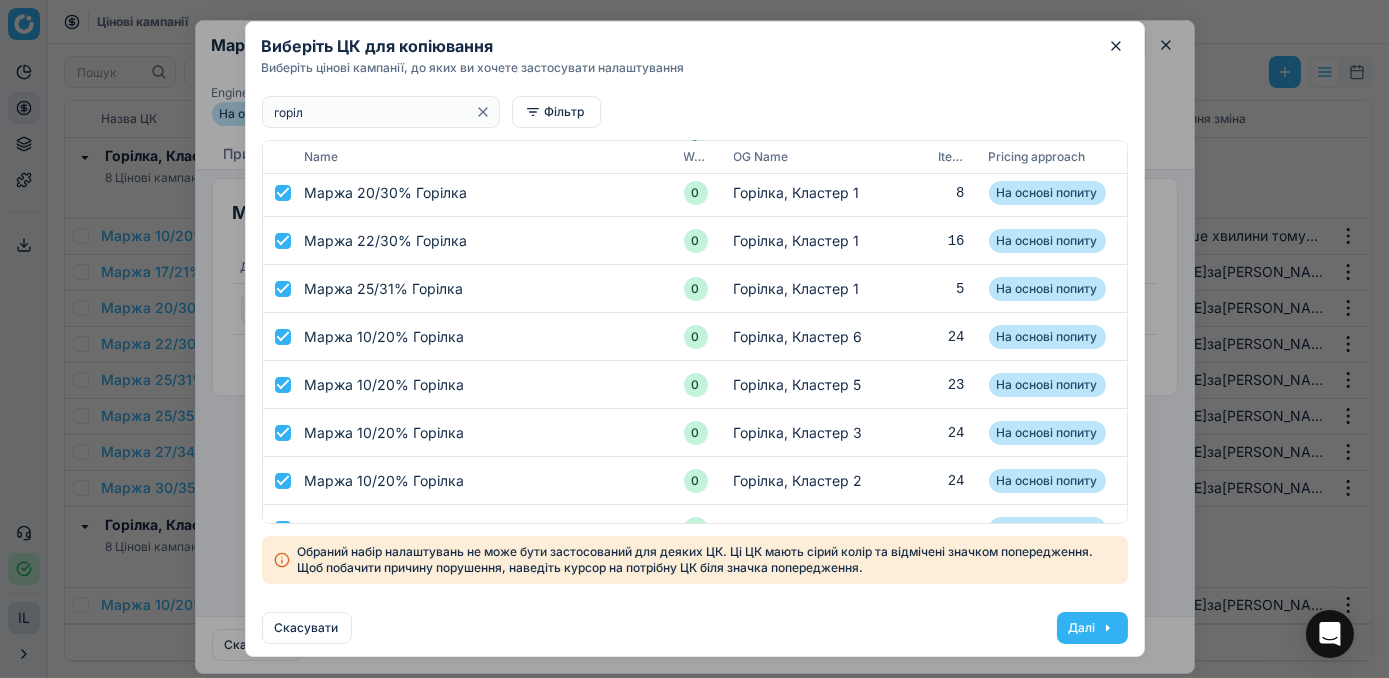 scroll, scrollTop: 0, scrollLeft: 0, axis: both 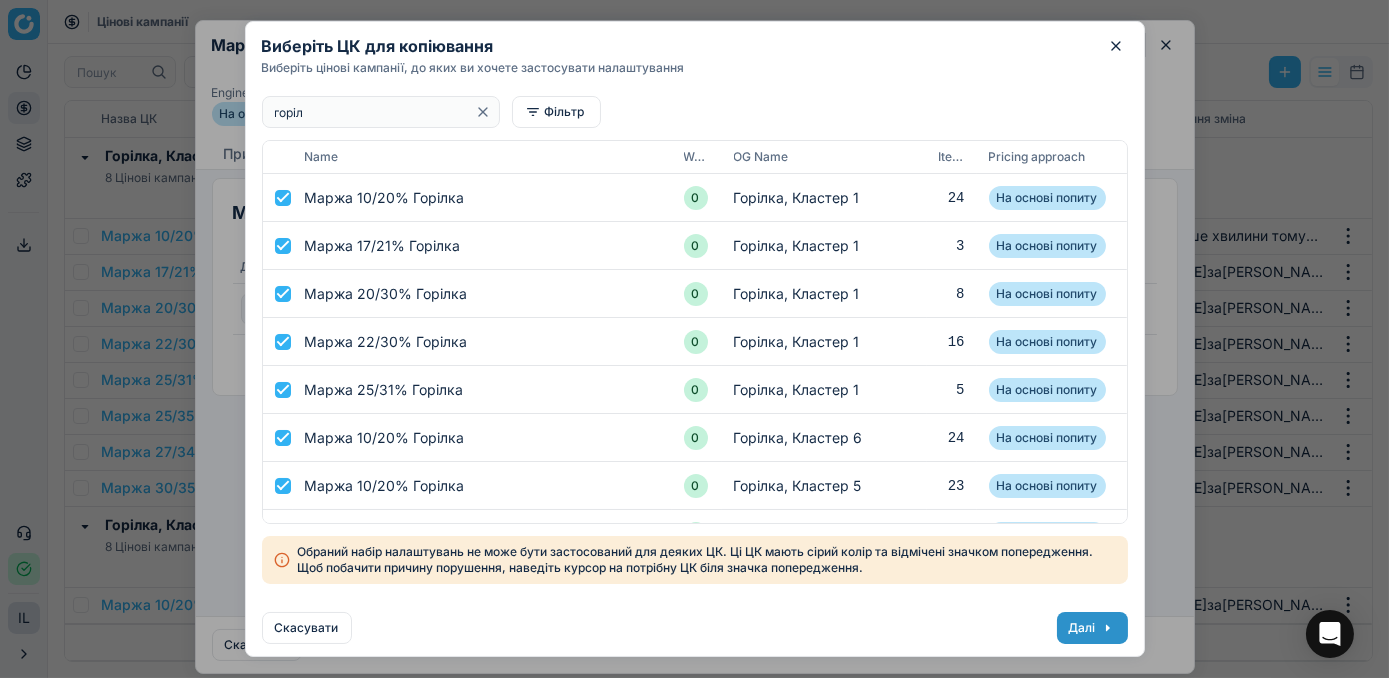 click on "Далі" at bounding box center (1092, 628) 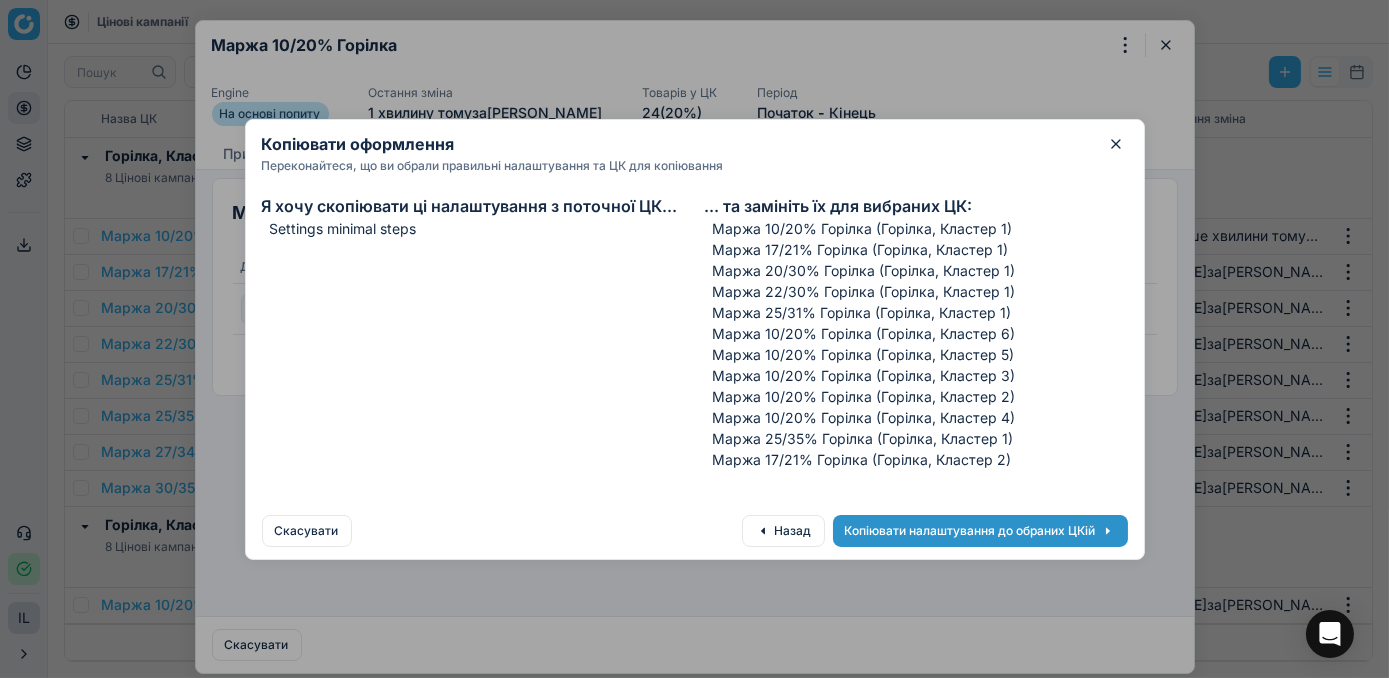 click on "Копіювати налаштування до обраних ЦКій" at bounding box center [980, 531] 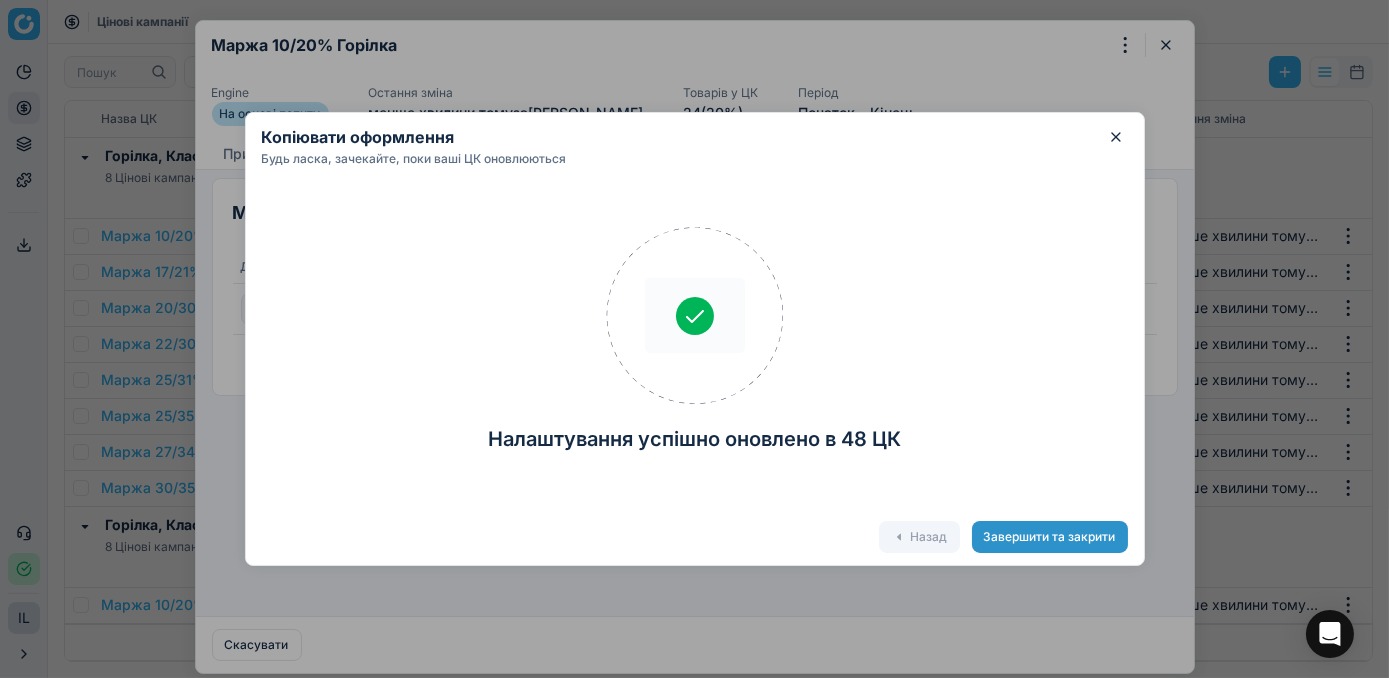 click on "Завершити та закрити" at bounding box center [1050, 537] 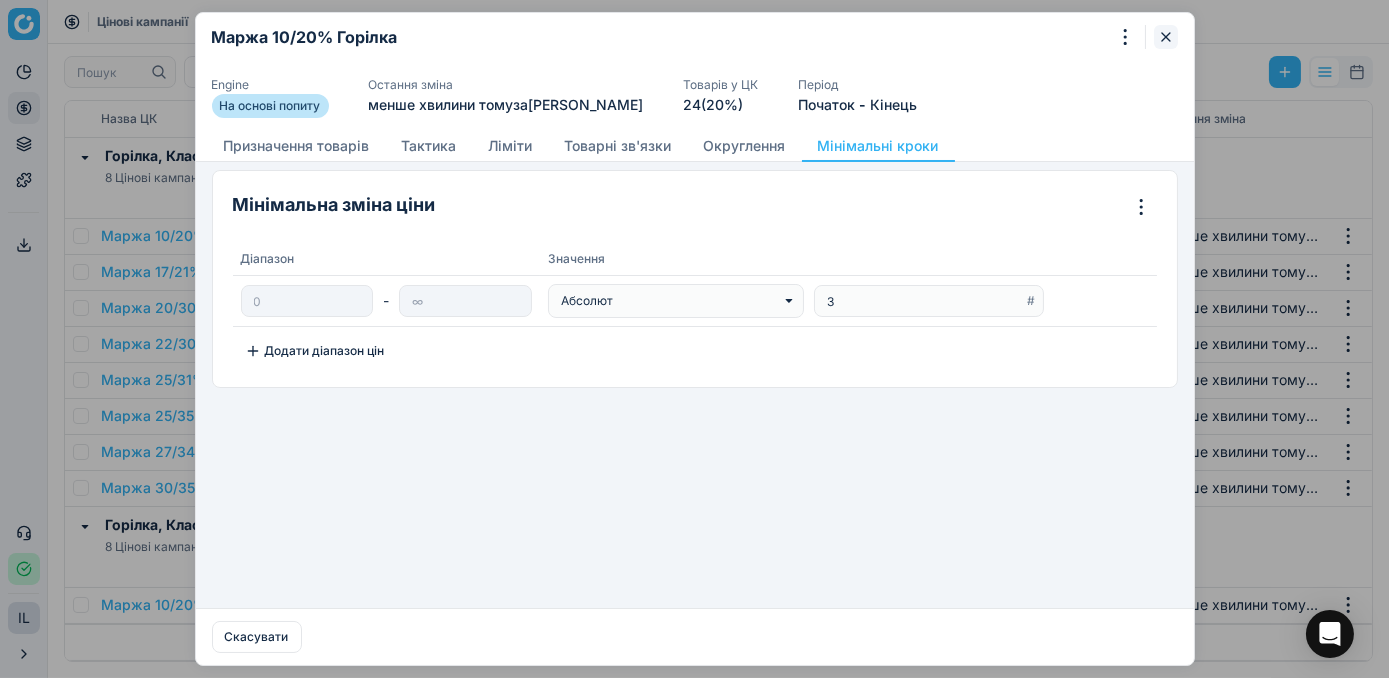 click 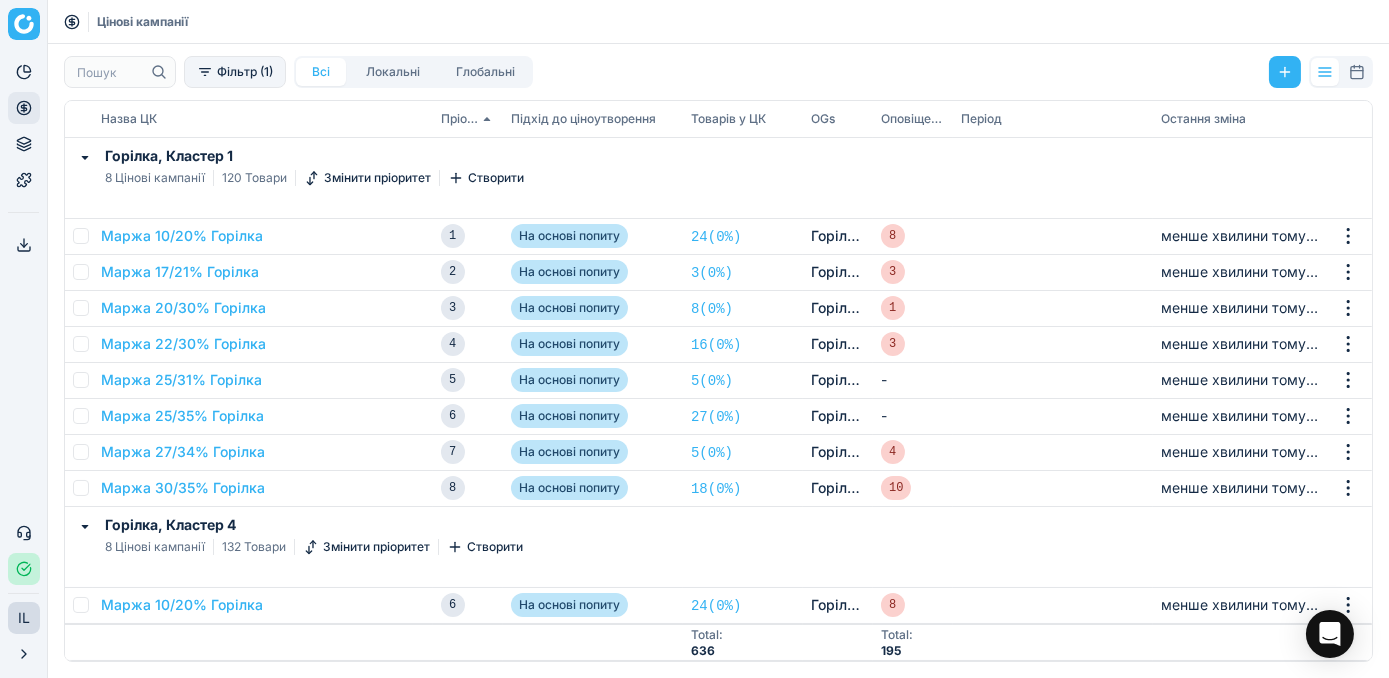 click 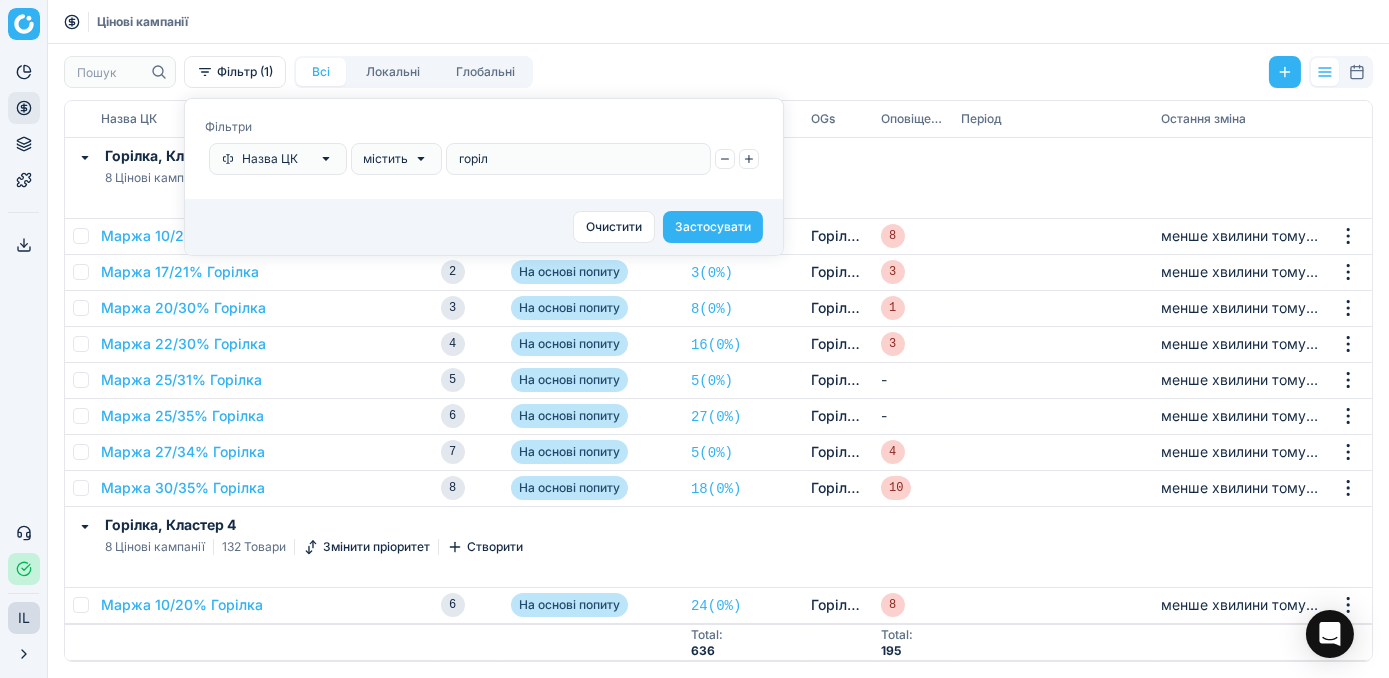 drag, startPoint x: 490, startPoint y: 163, endPoint x: 426, endPoint y: 156, distance: 64.381676 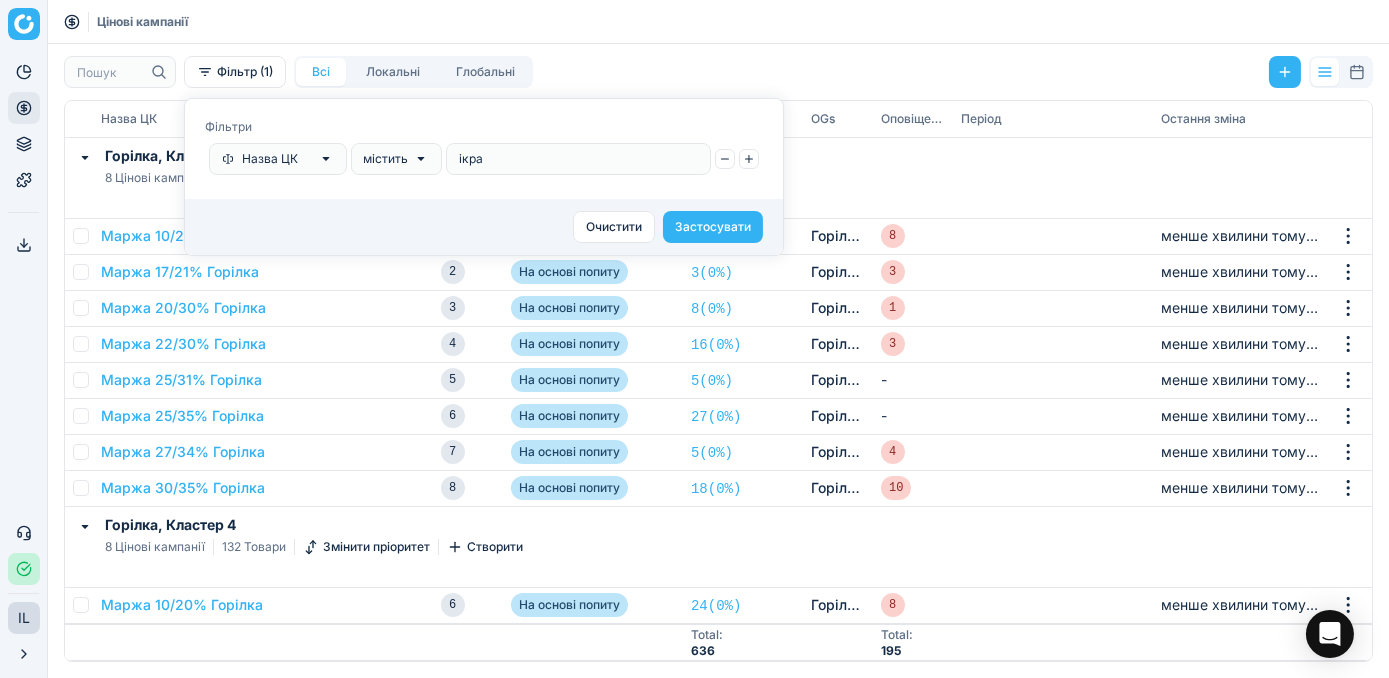 type on "ікра" 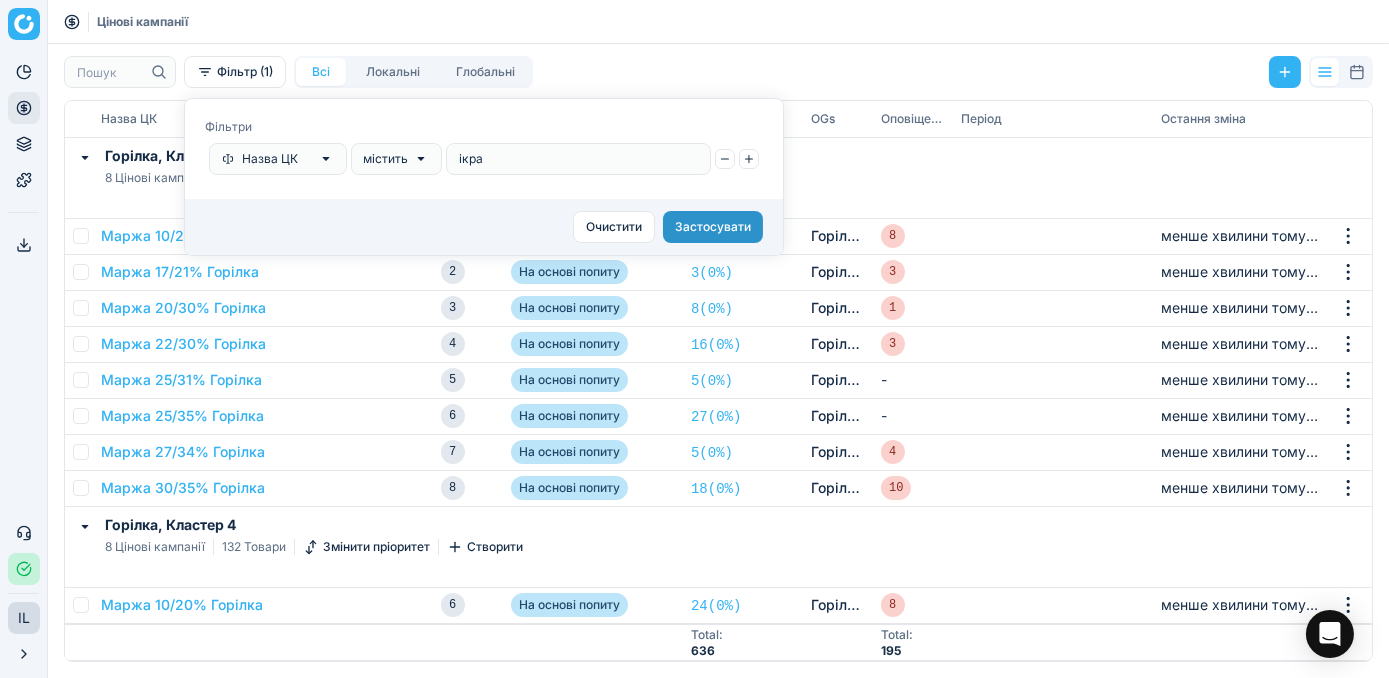 click on "Застосувати" at bounding box center [713, 227] 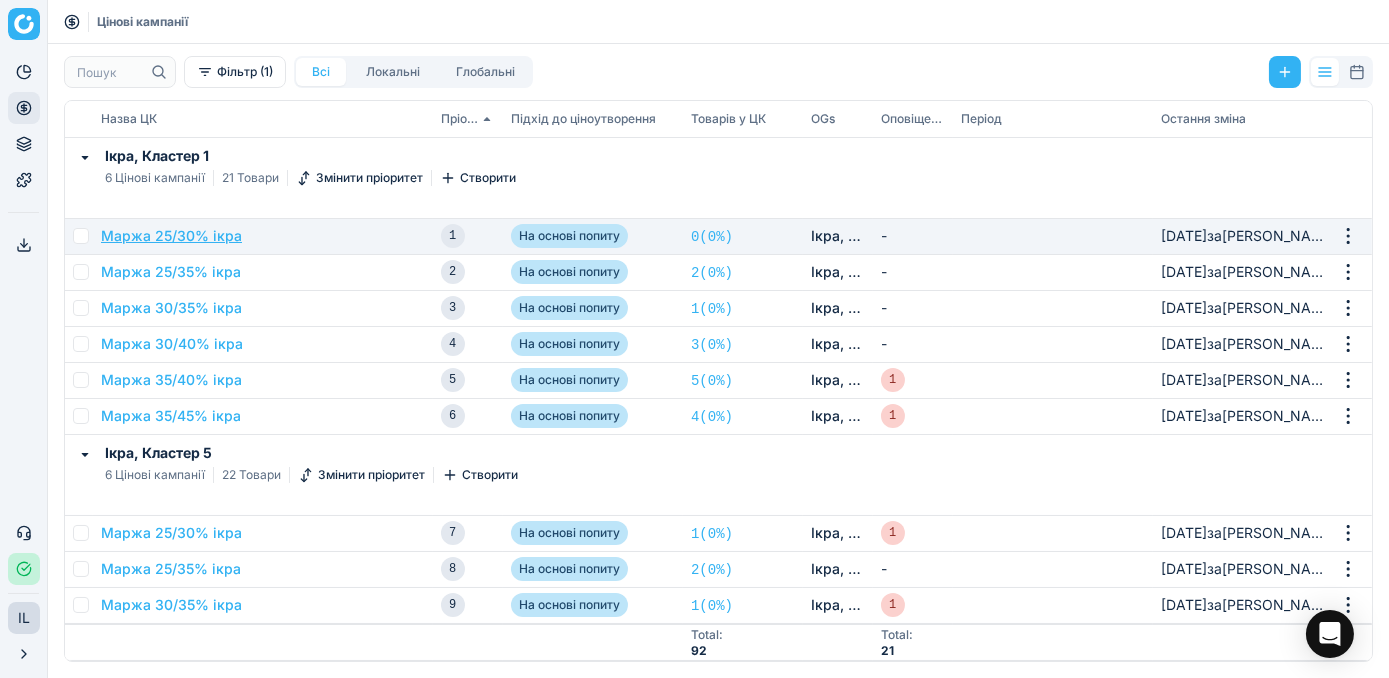 click on "Маржа 25/30% ікра" at bounding box center (171, 236) 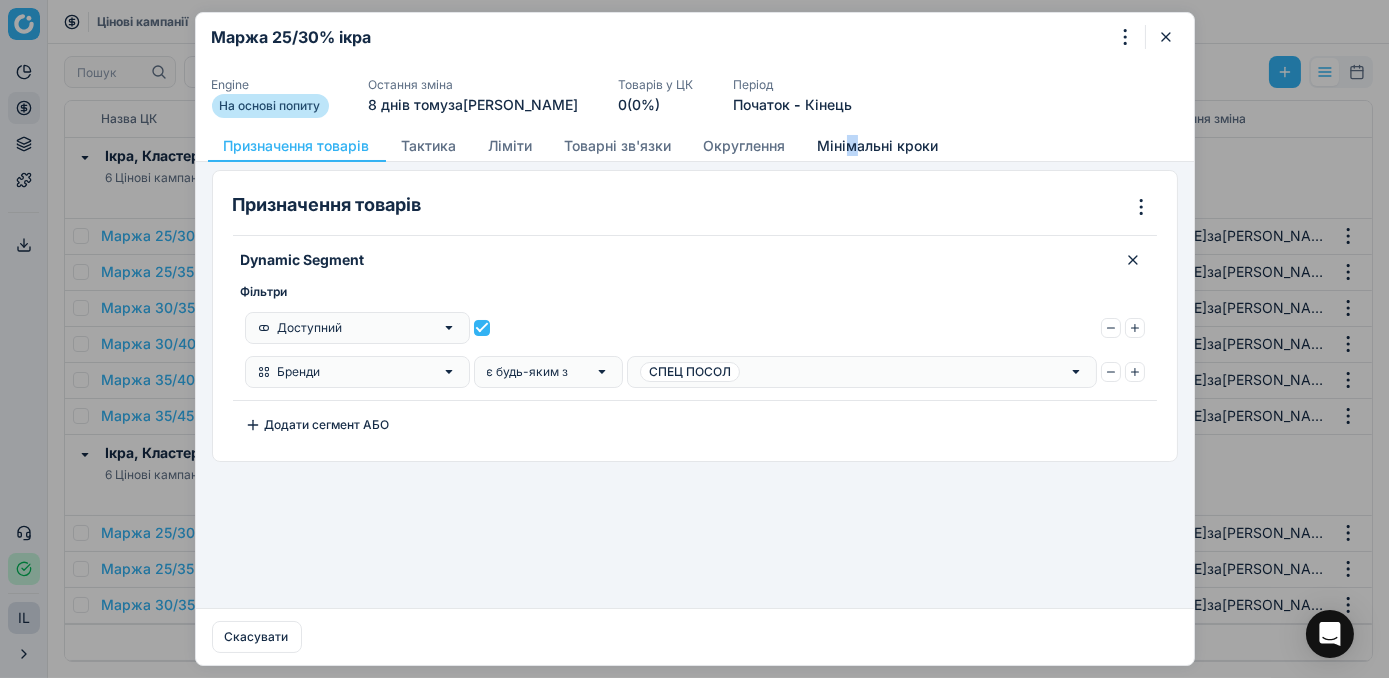 click on "Мінімальні кроки" at bounding box center (878, 146) 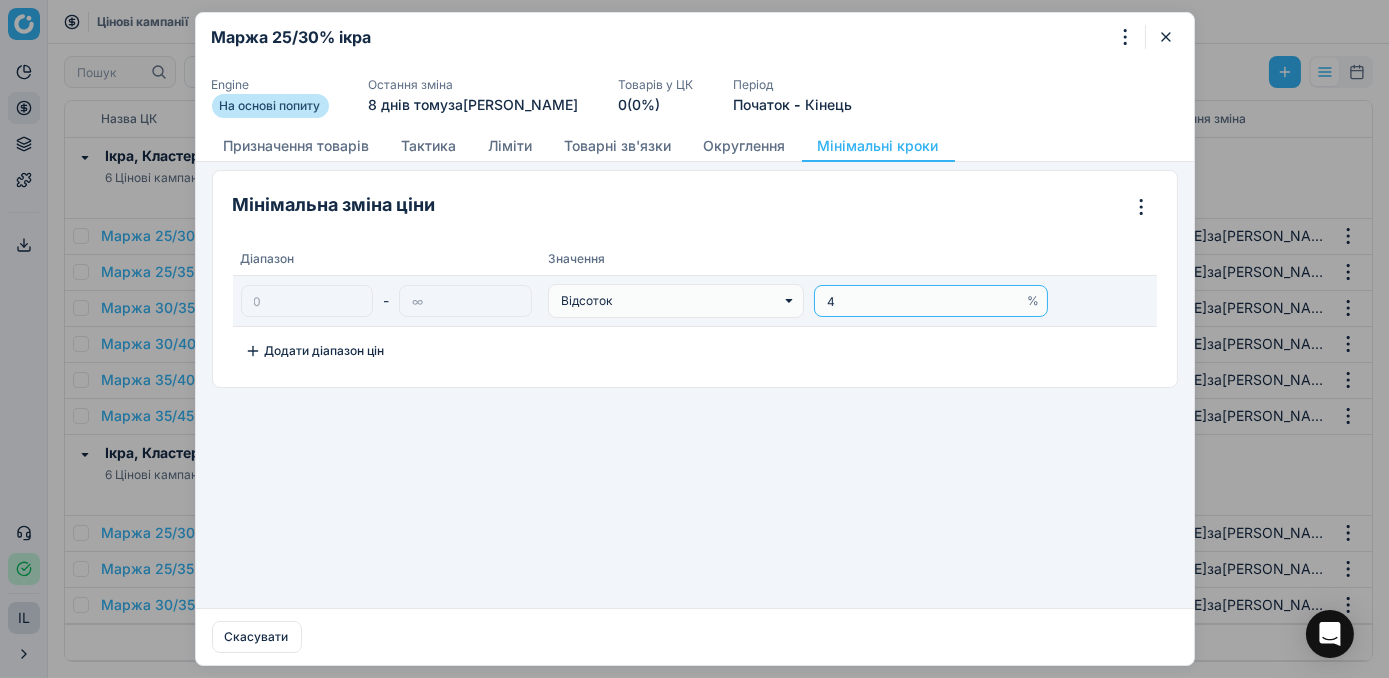 drag, startPoint x: 880, startPoint y: 308, endPoint x: 829, endPoint y: 300, distance: 51.62364 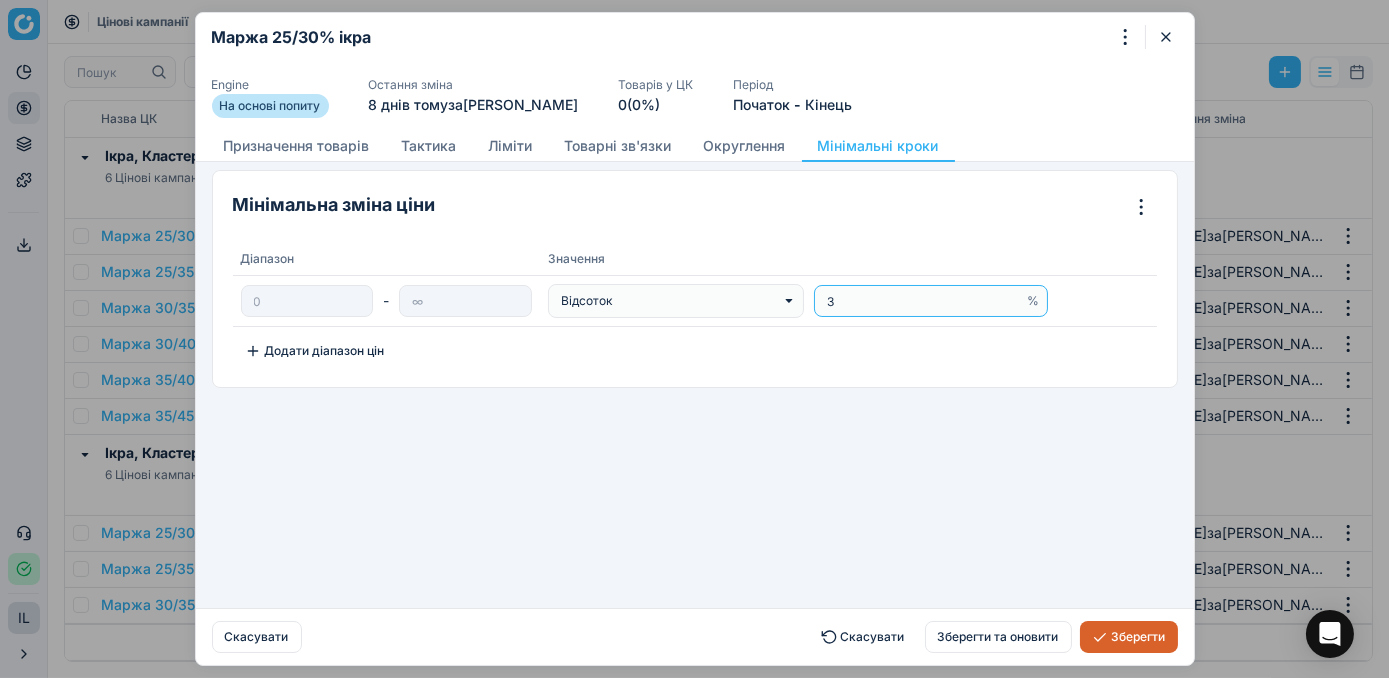 type on "3" 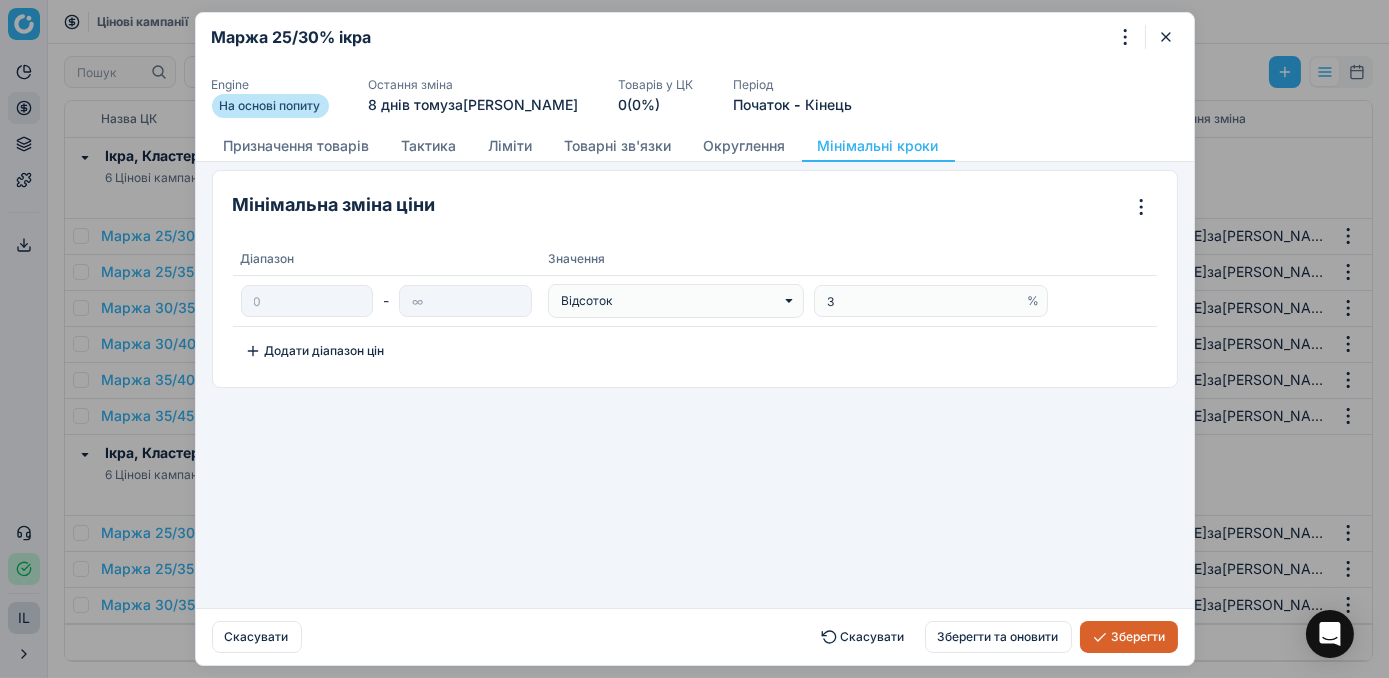 click on "Зберегти" at bounding box center [1129, 637] 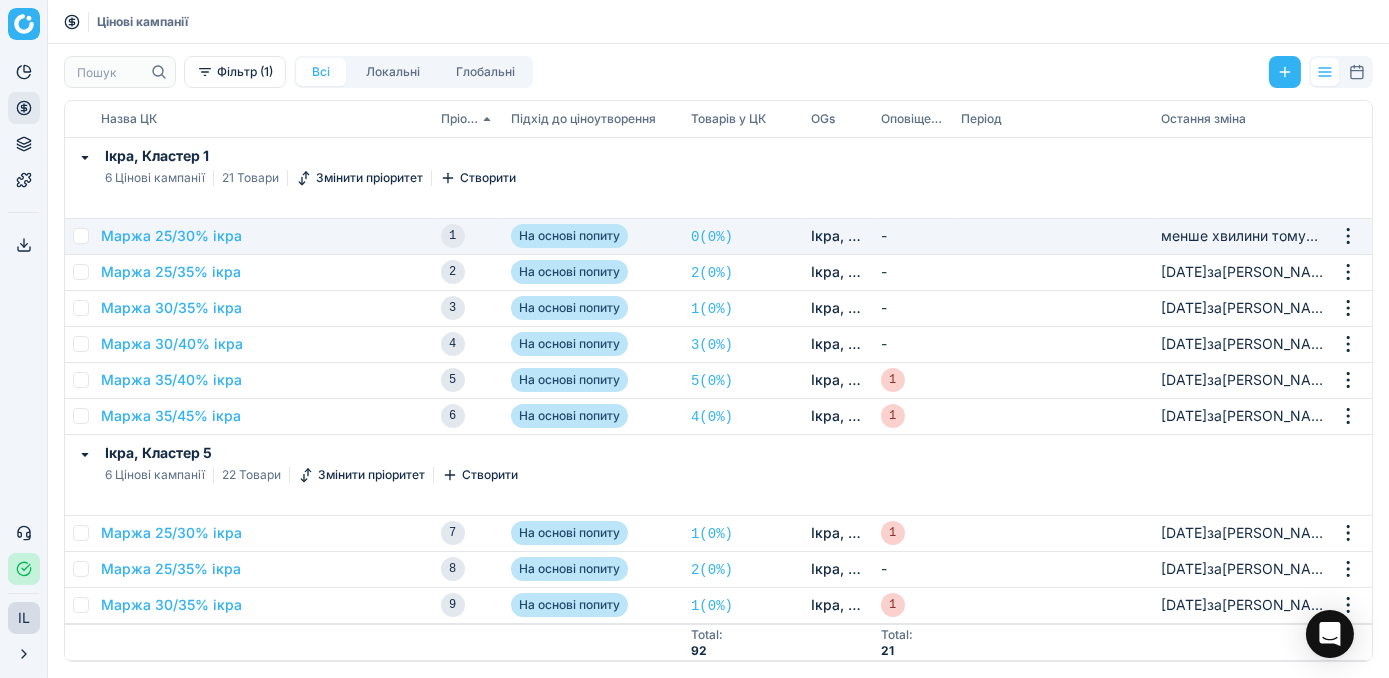 click on "Маржа 25/30% ікра" at bounding box center [263, 236] 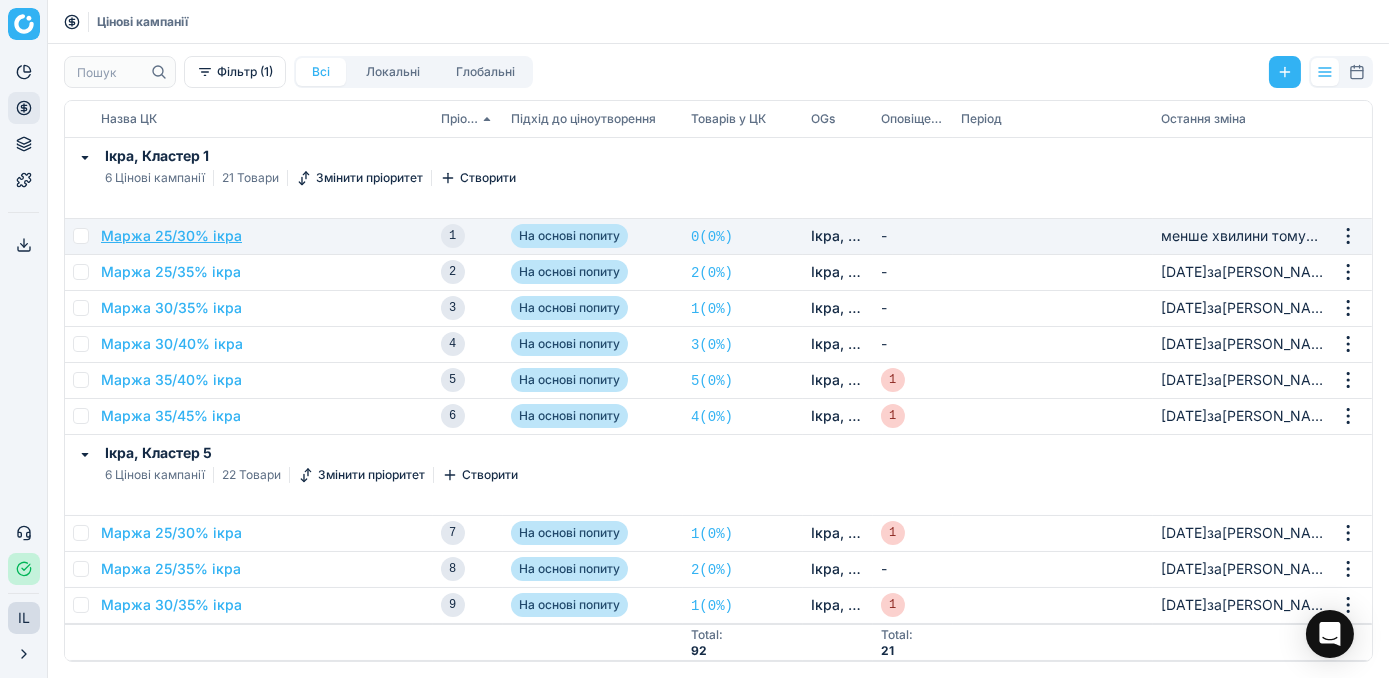 click on "Маржа 25/30% ікра" at bounding box center [171, 236] 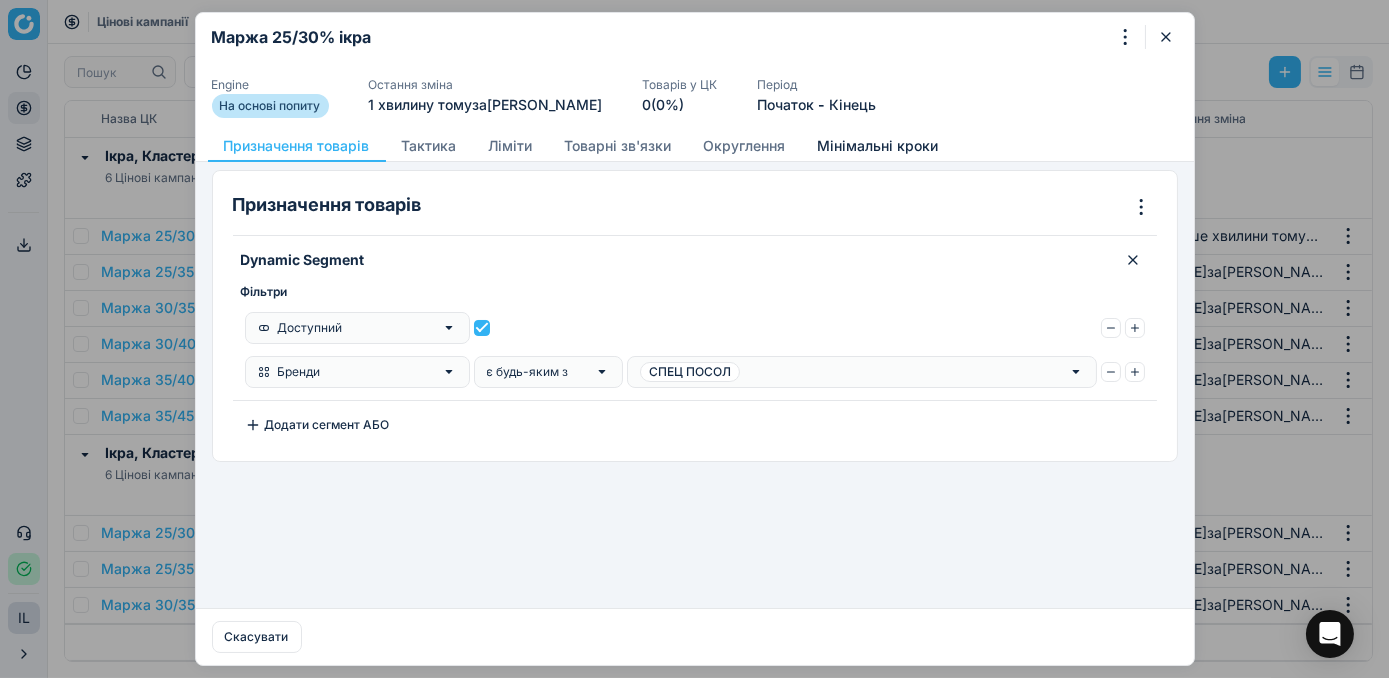 click on "Мінімальні кроки" at bounding box center [878, 146] 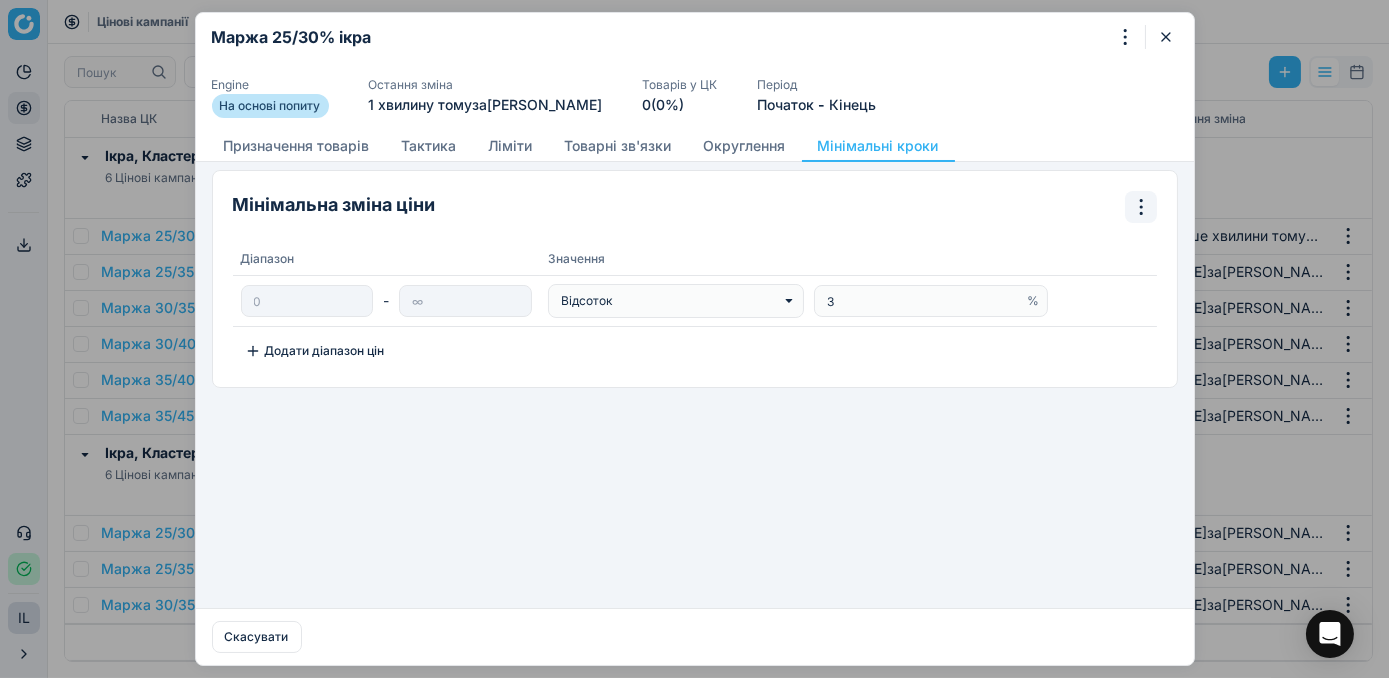 click 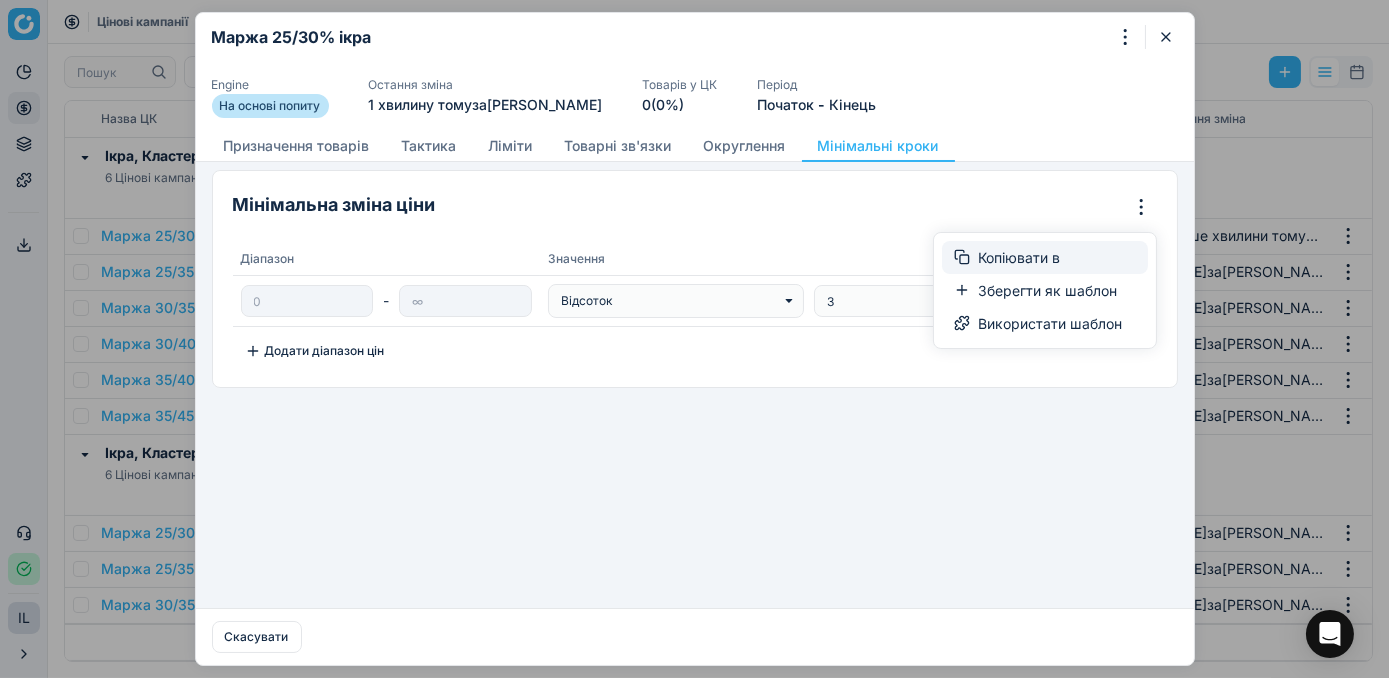 click on "Копіювати в" at bounding box center (1045, 257) 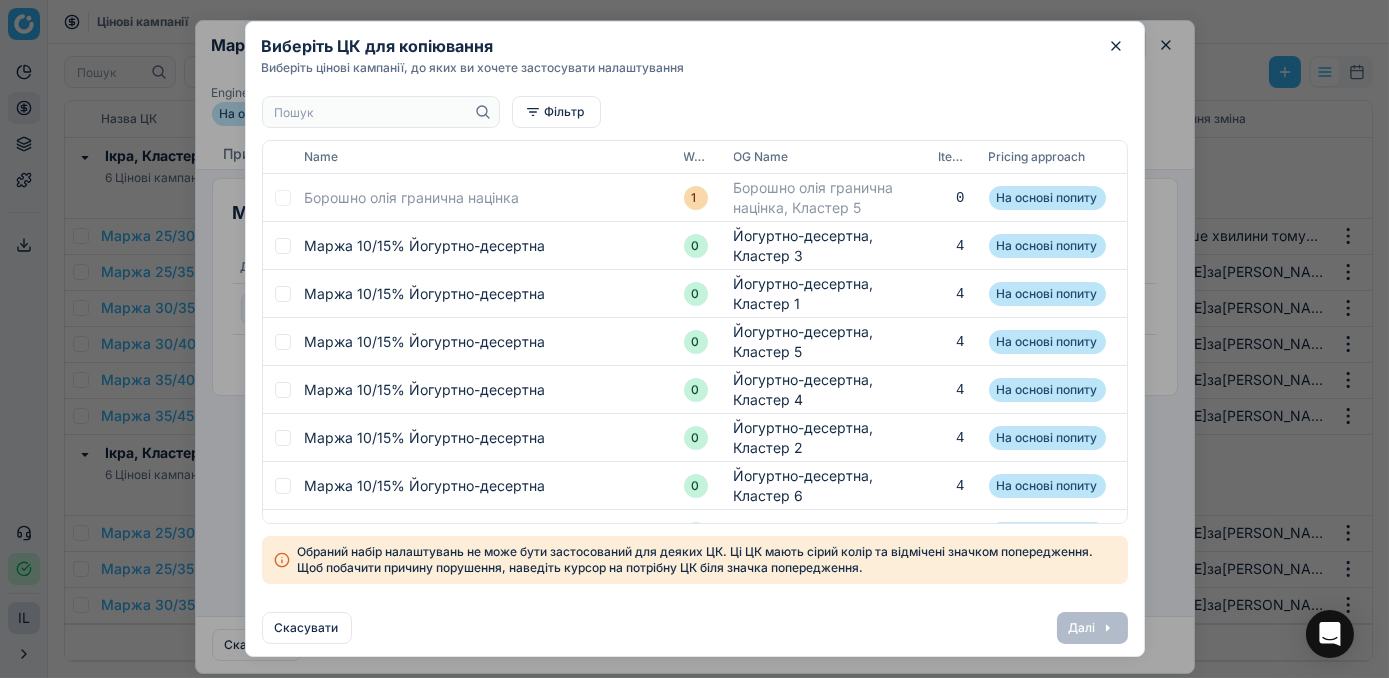 click at bounding box center (371, 112) 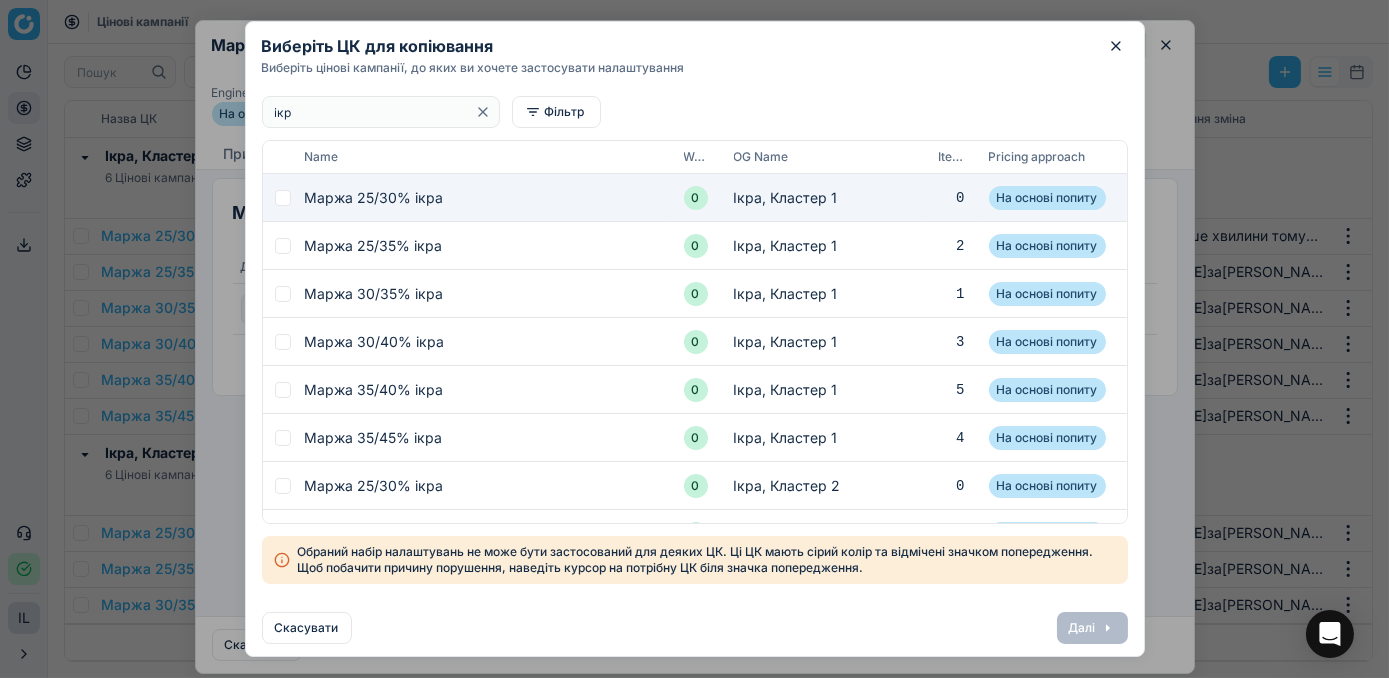 type on "ікр" 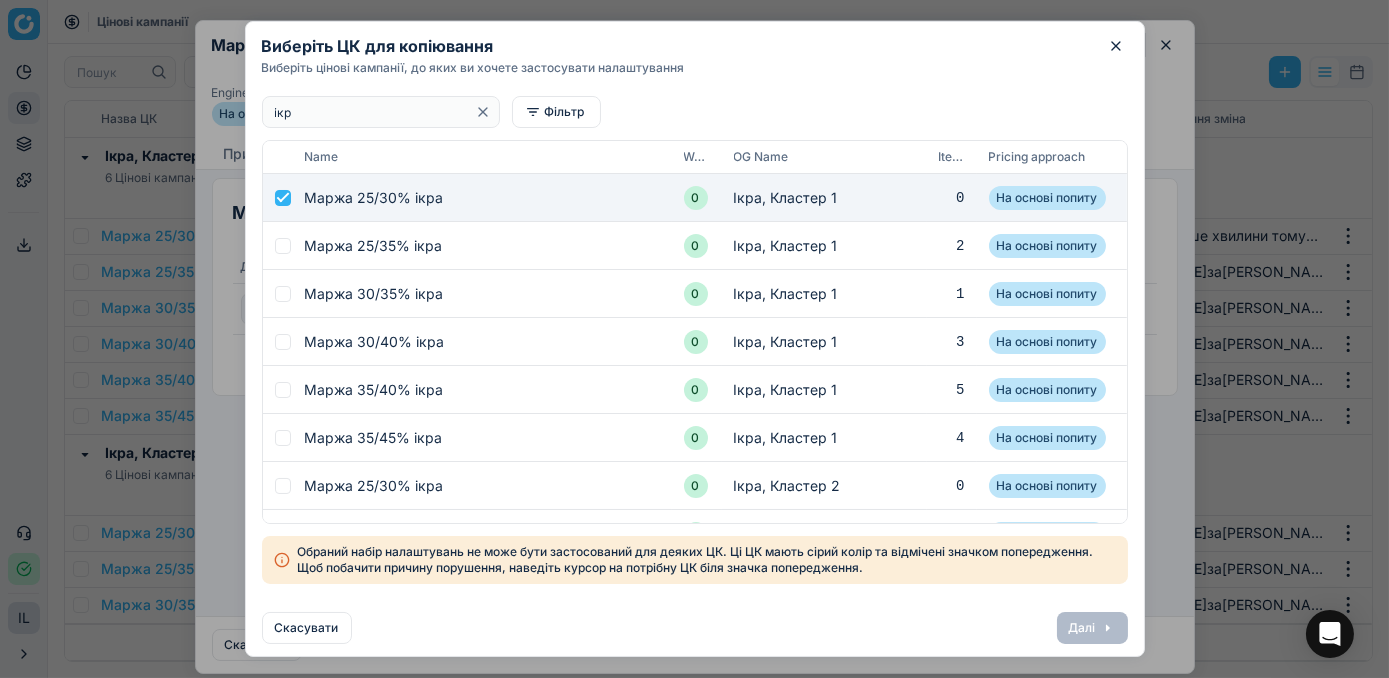 checkbox on "true" 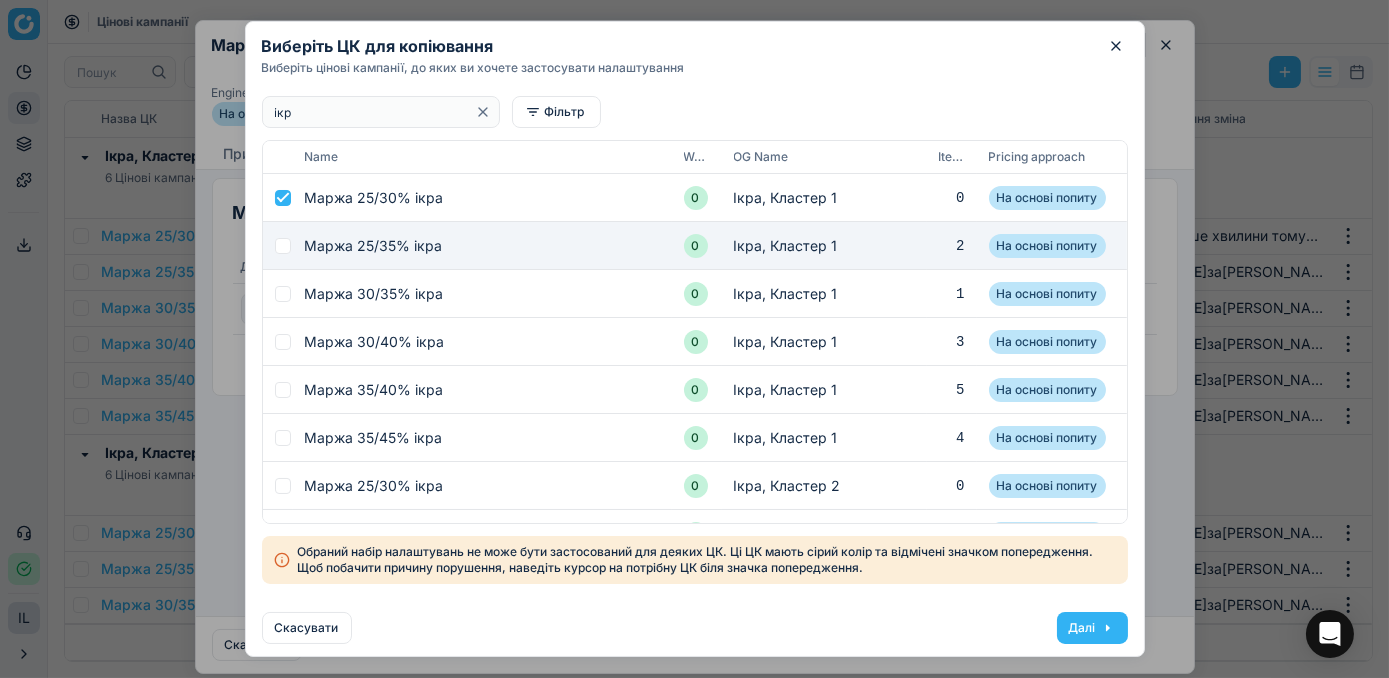 click at bounding box center [283, 246] 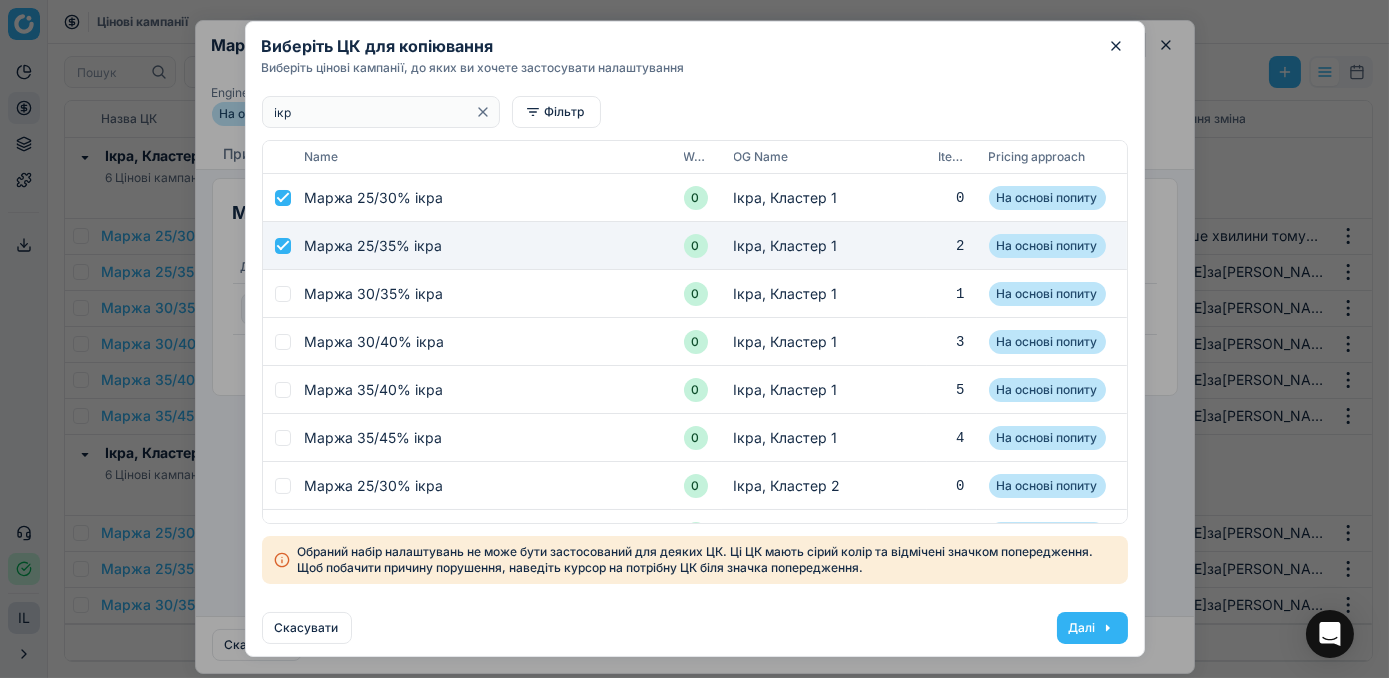 checkbox on "true" 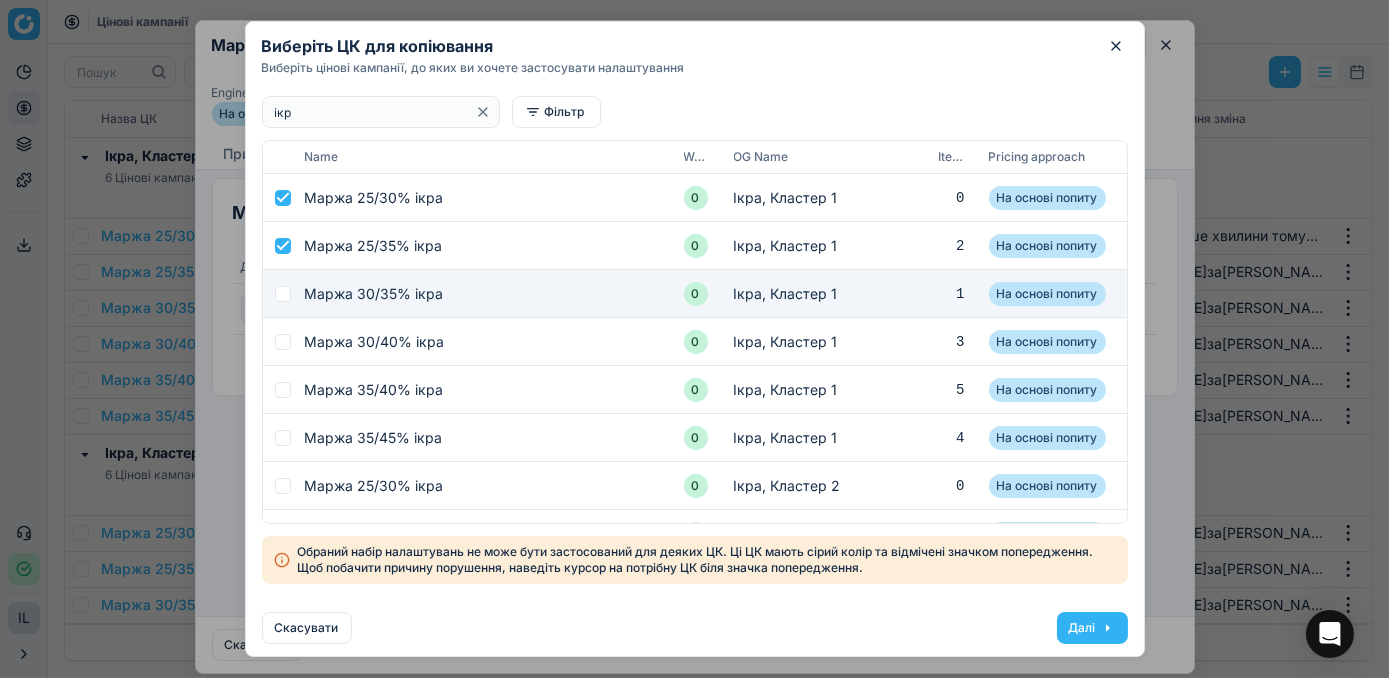 click at bounding box center [283, 294] 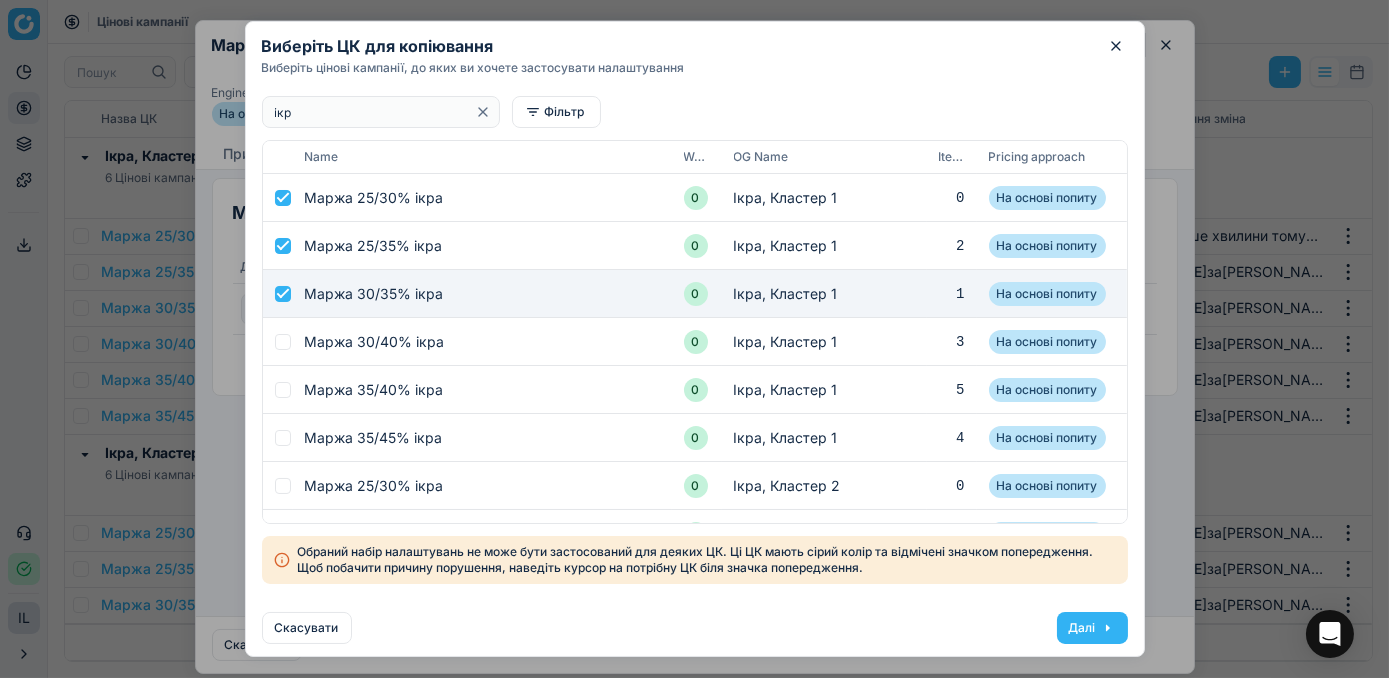 checkbox on "true" 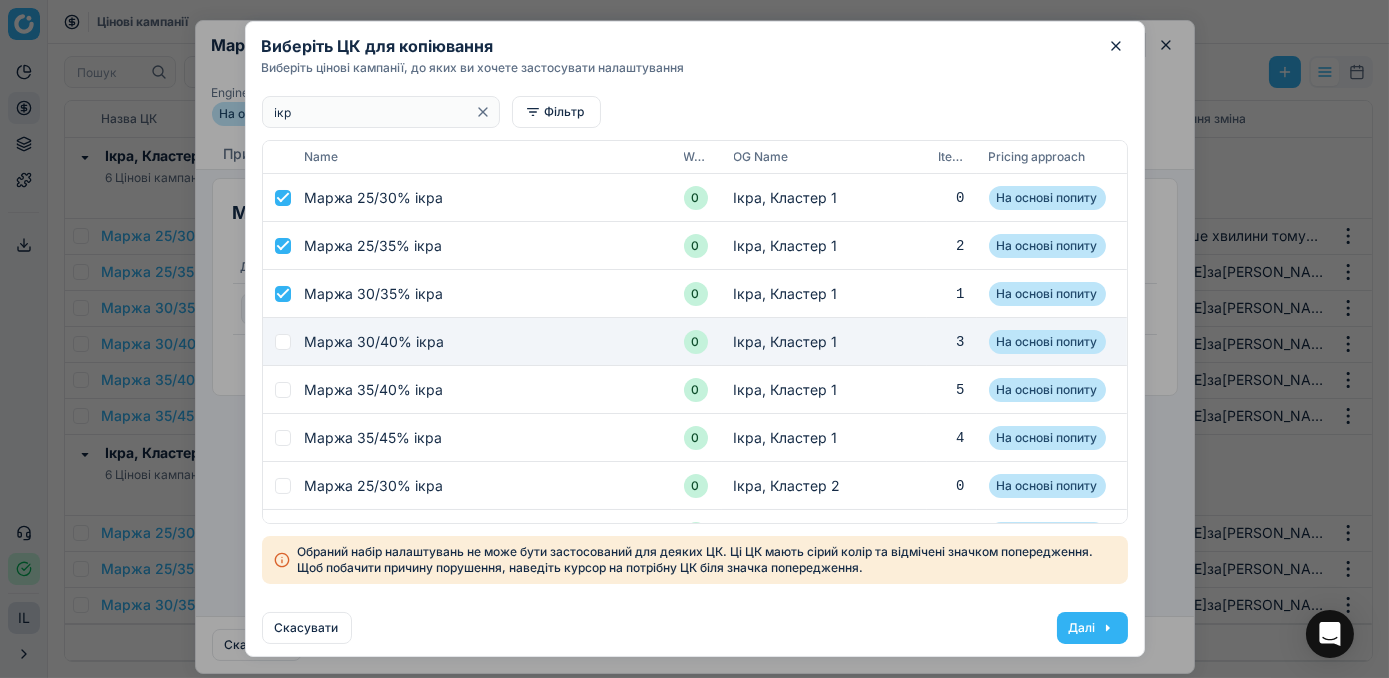 click at bounding box center [283, 342] 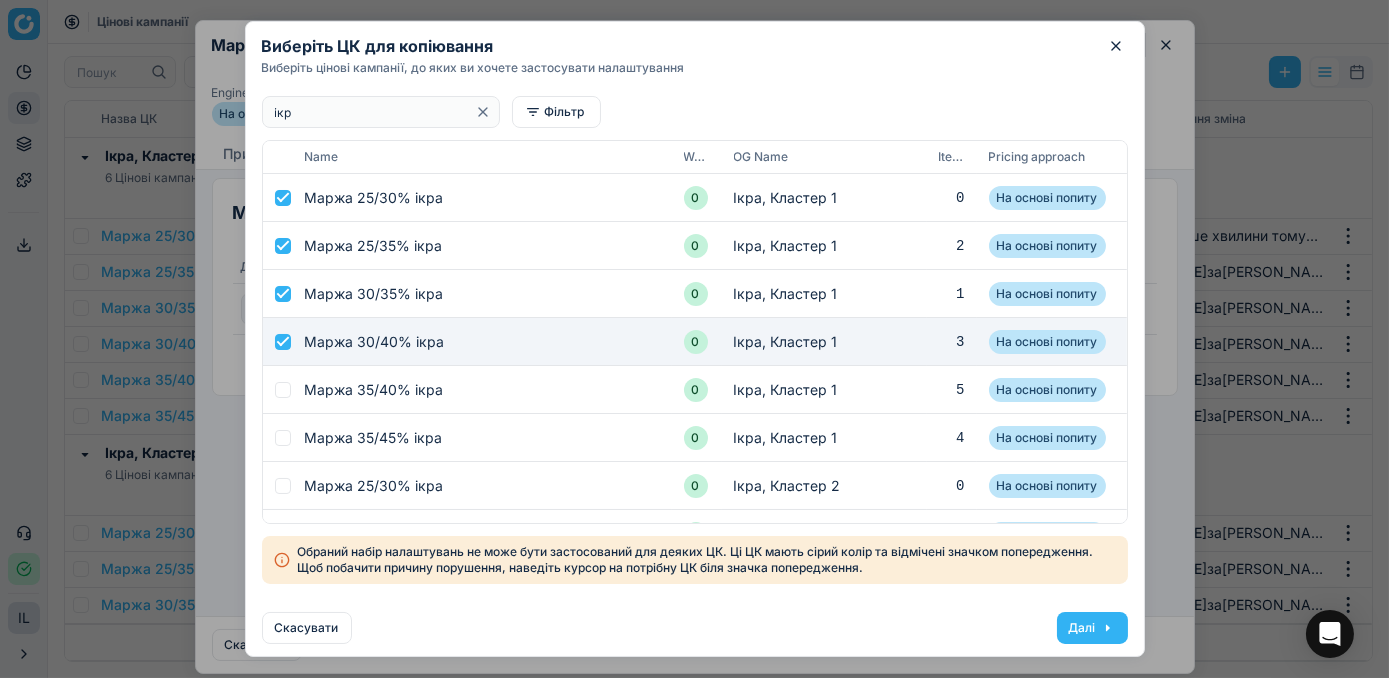 checkbox on "true" 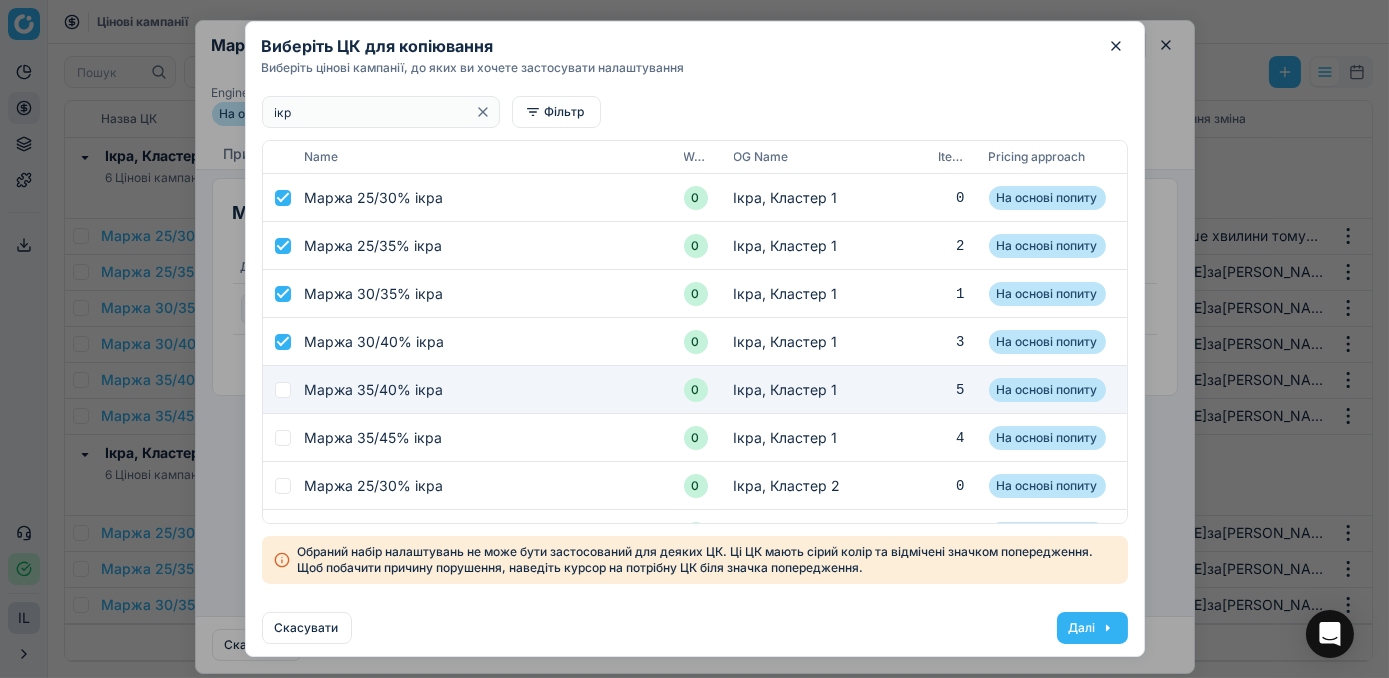 click at bounding box center (283, 390) 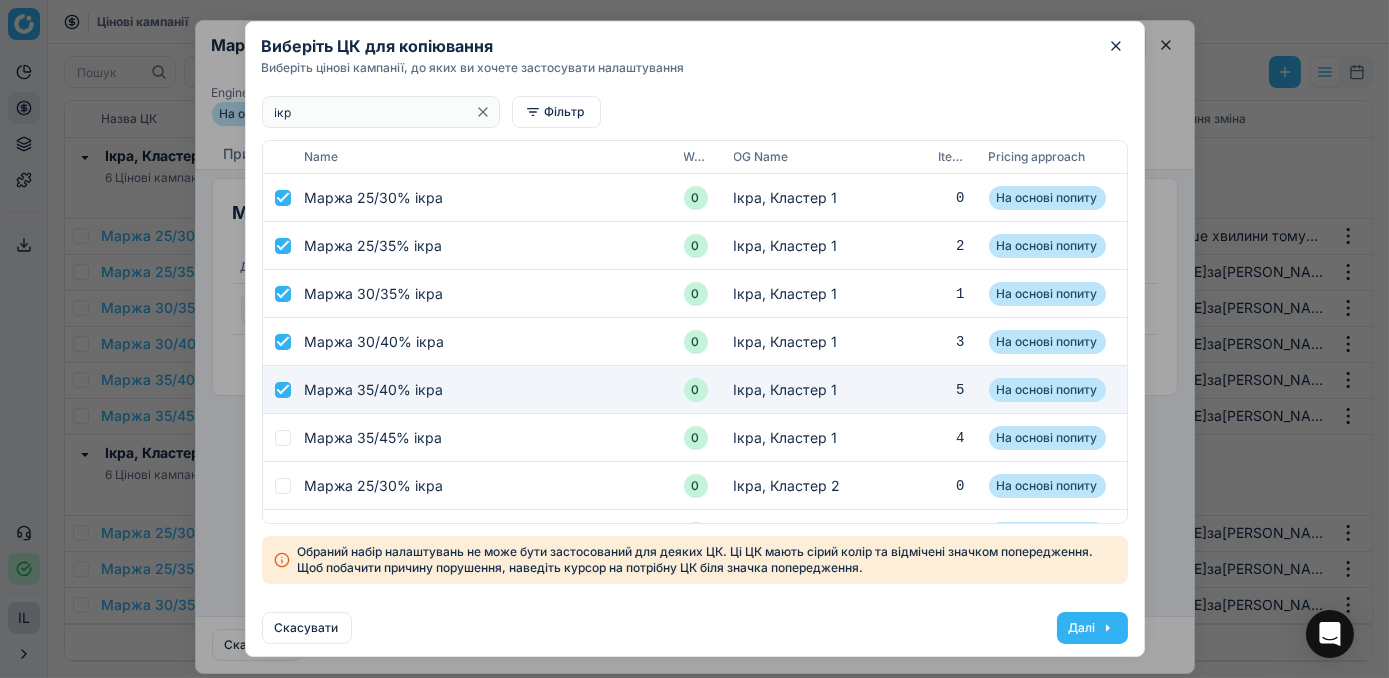 checkbox on "true" 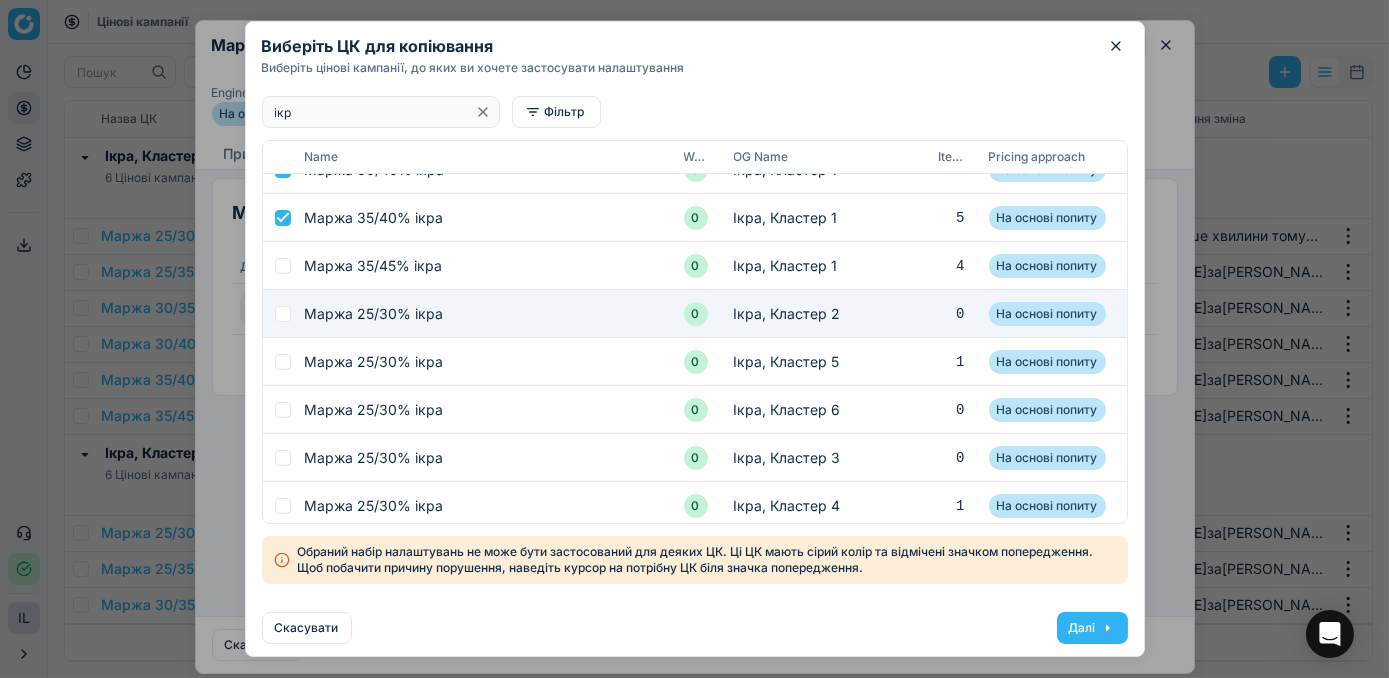 scroll, scrollTop: 181, scrollLeft: 0, axis: vertical 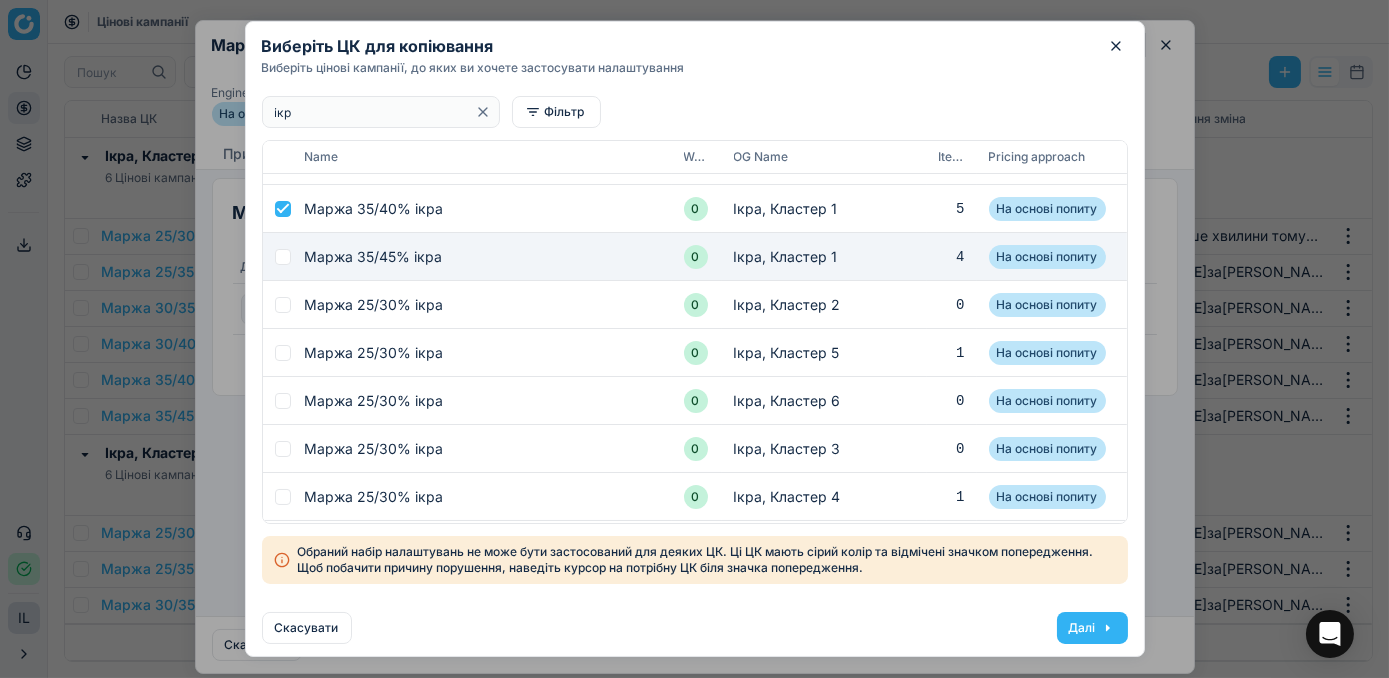 drag, startPoint x: 279, startPoint y: 254, endPoint x: 285, endPoint y: 278, distance: 24.738634 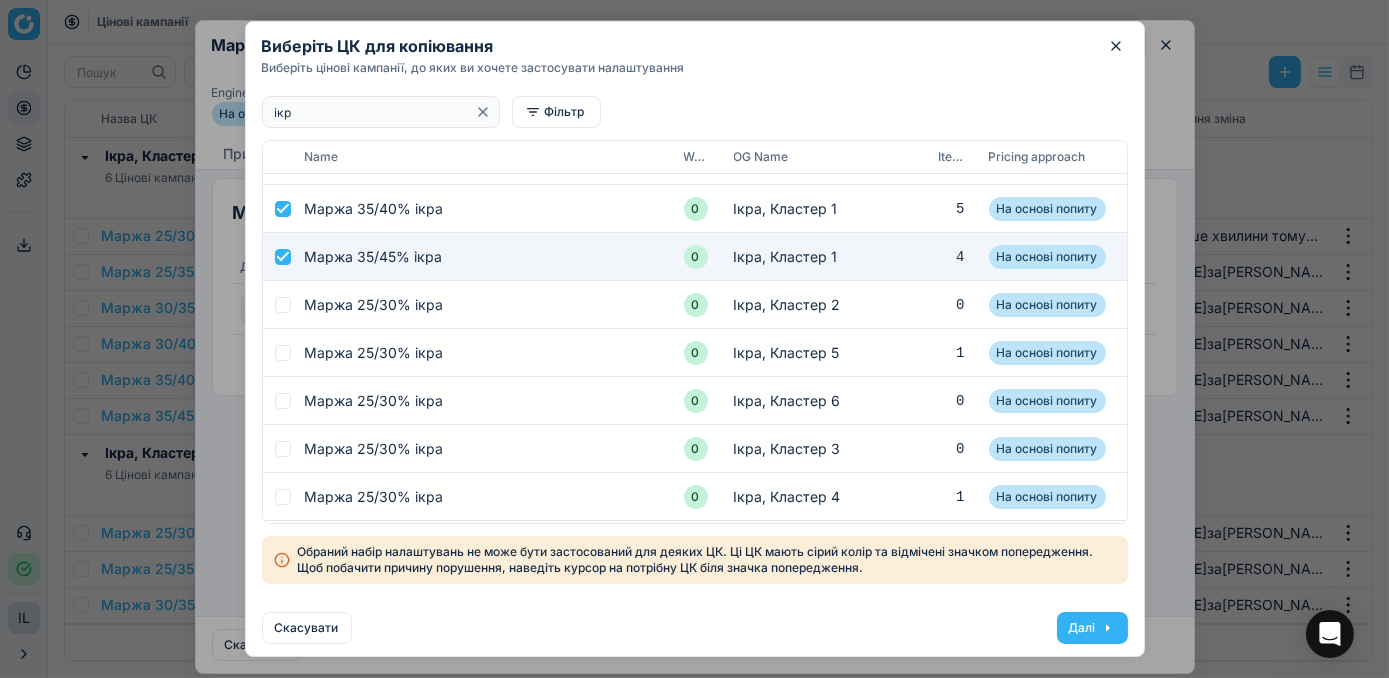 checkbox on "true" 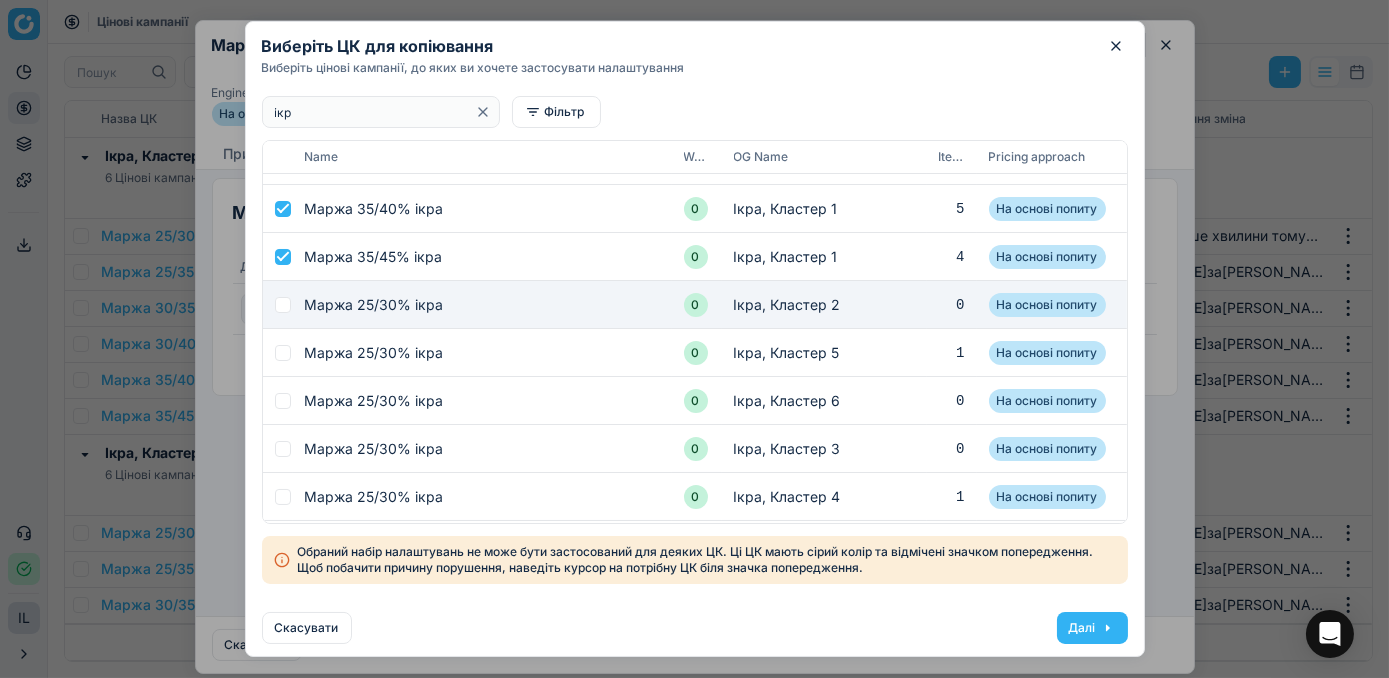 click at bounding box center [283, 305] 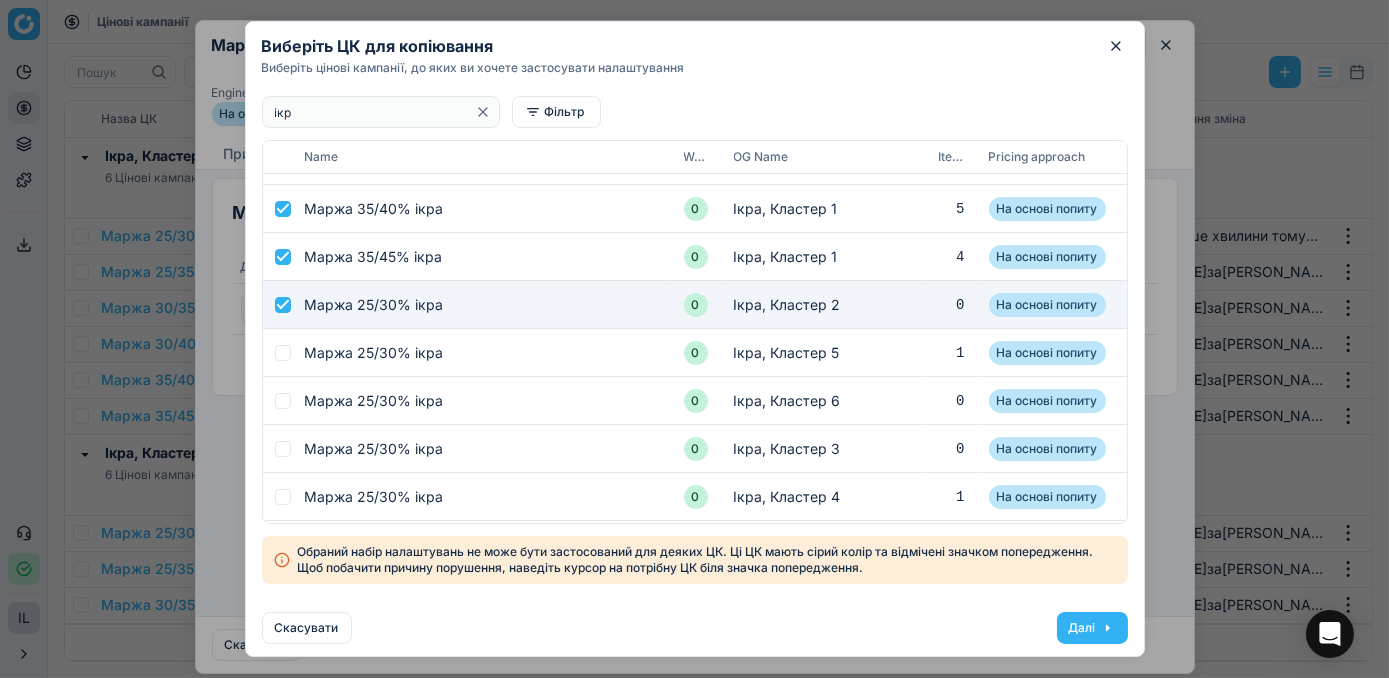 checkbox on "true" 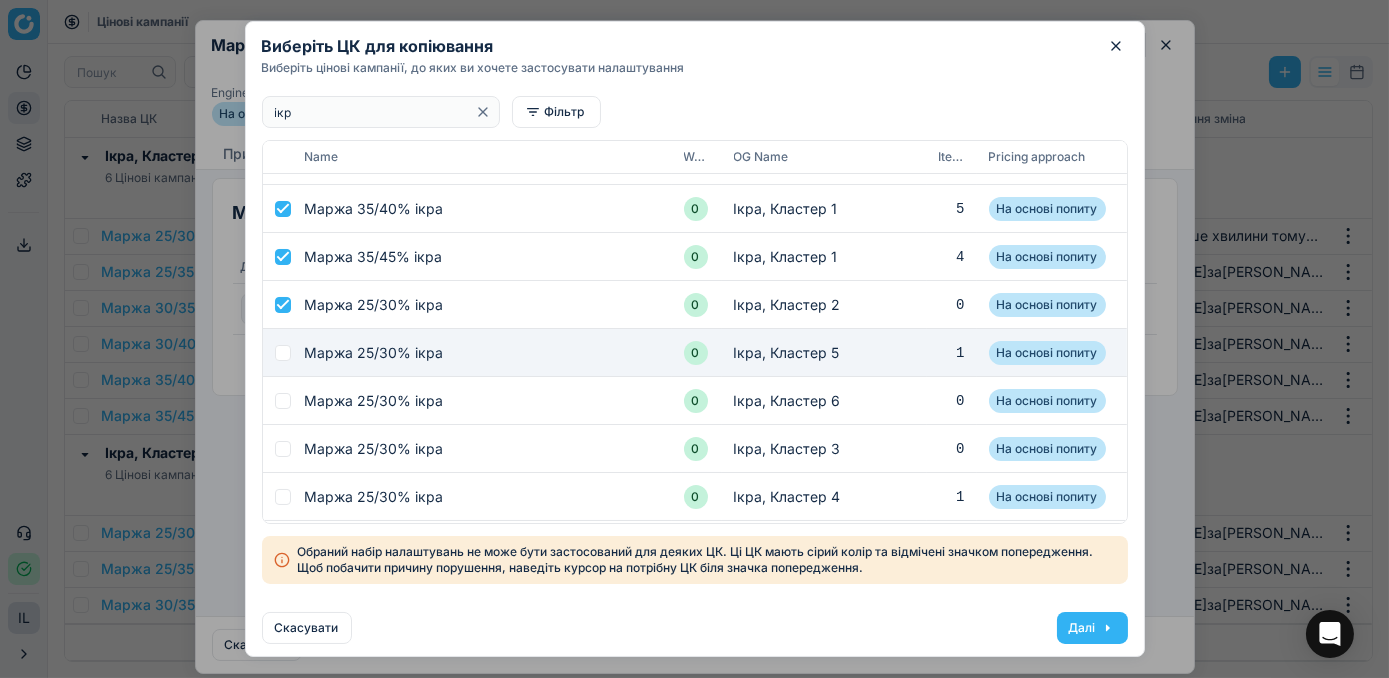 click at bounding box center [283, 353] 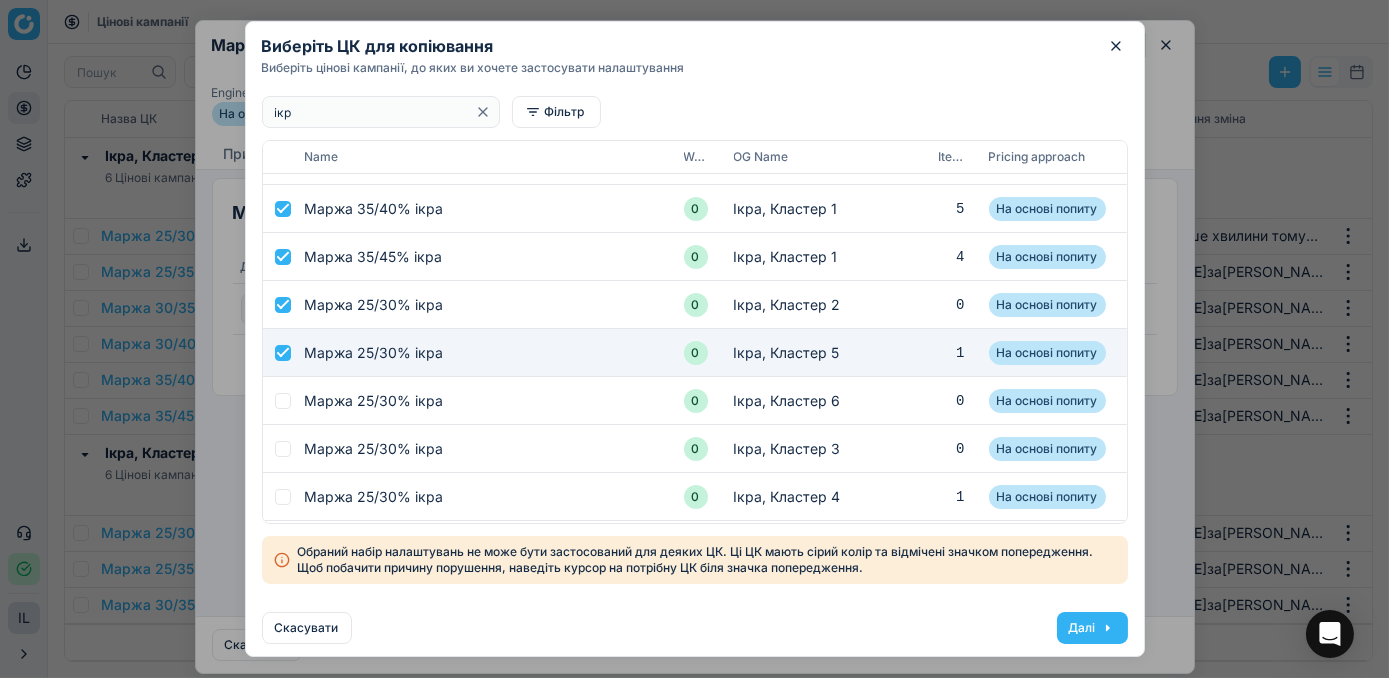 checkbox on "true" 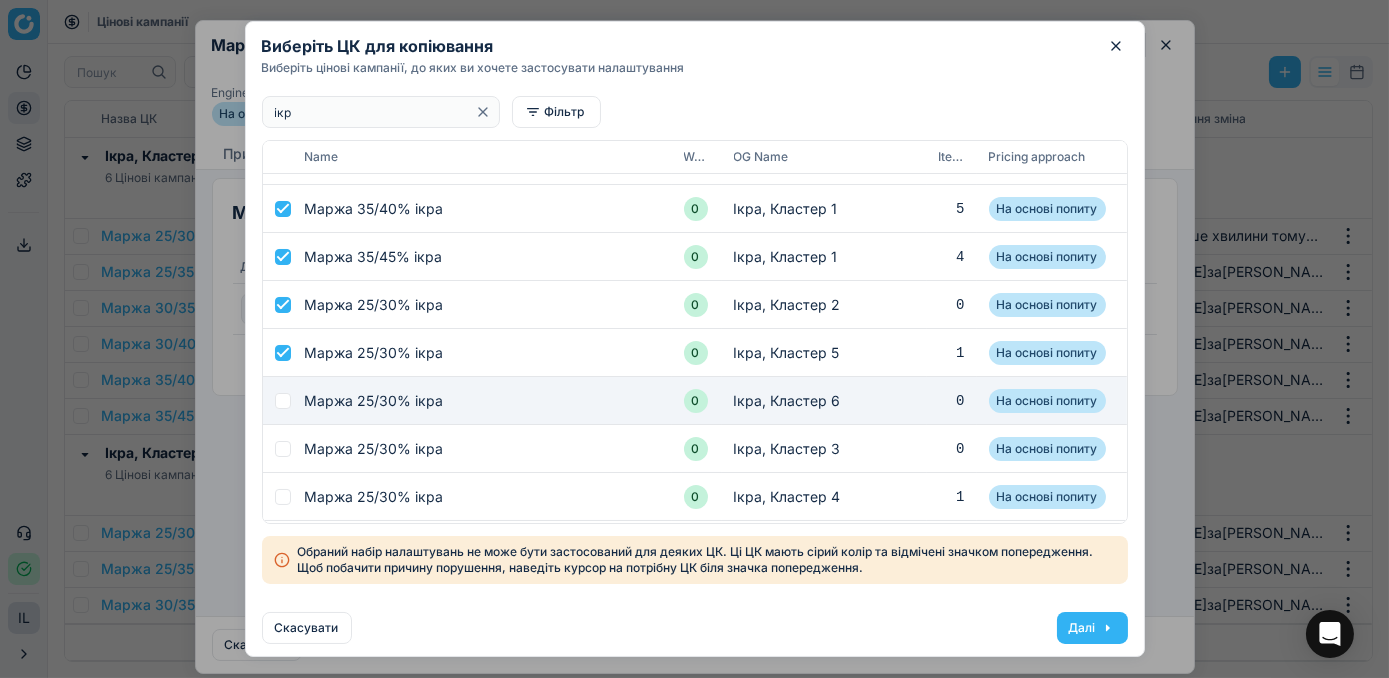 click at bounding box center [283, 401] 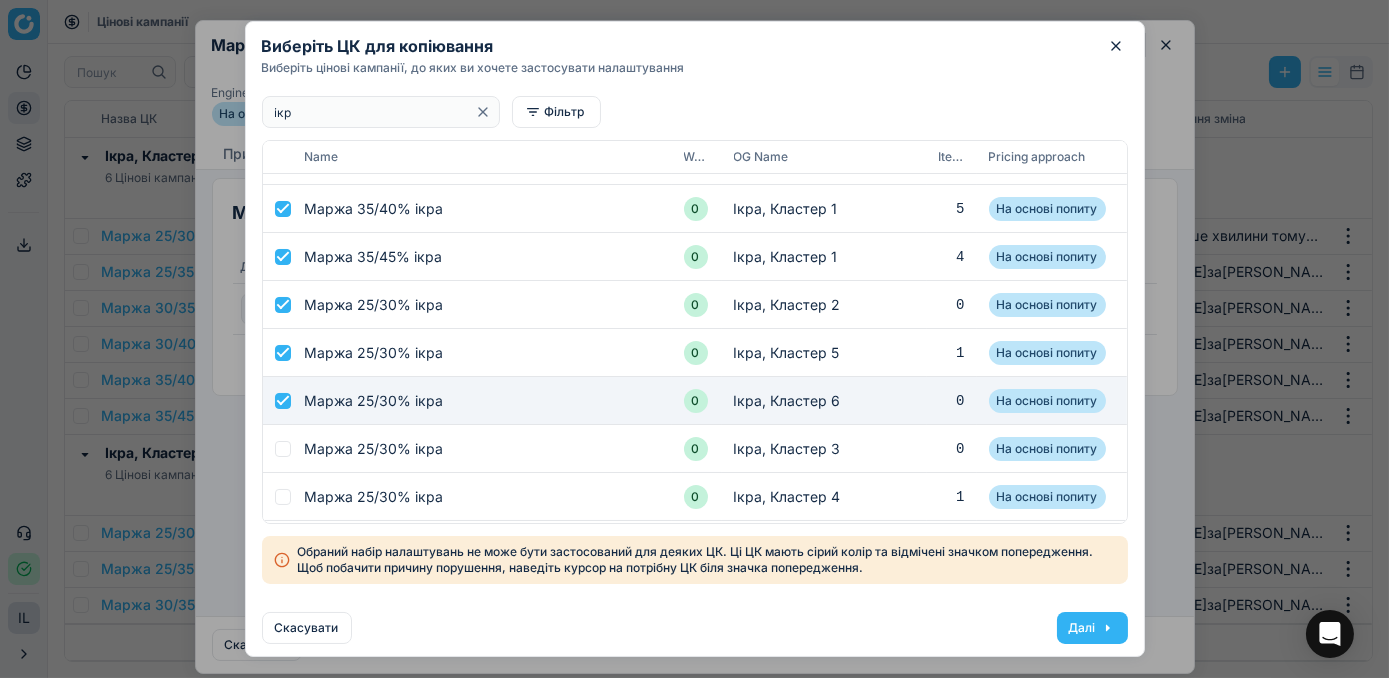 checkbox on "true" 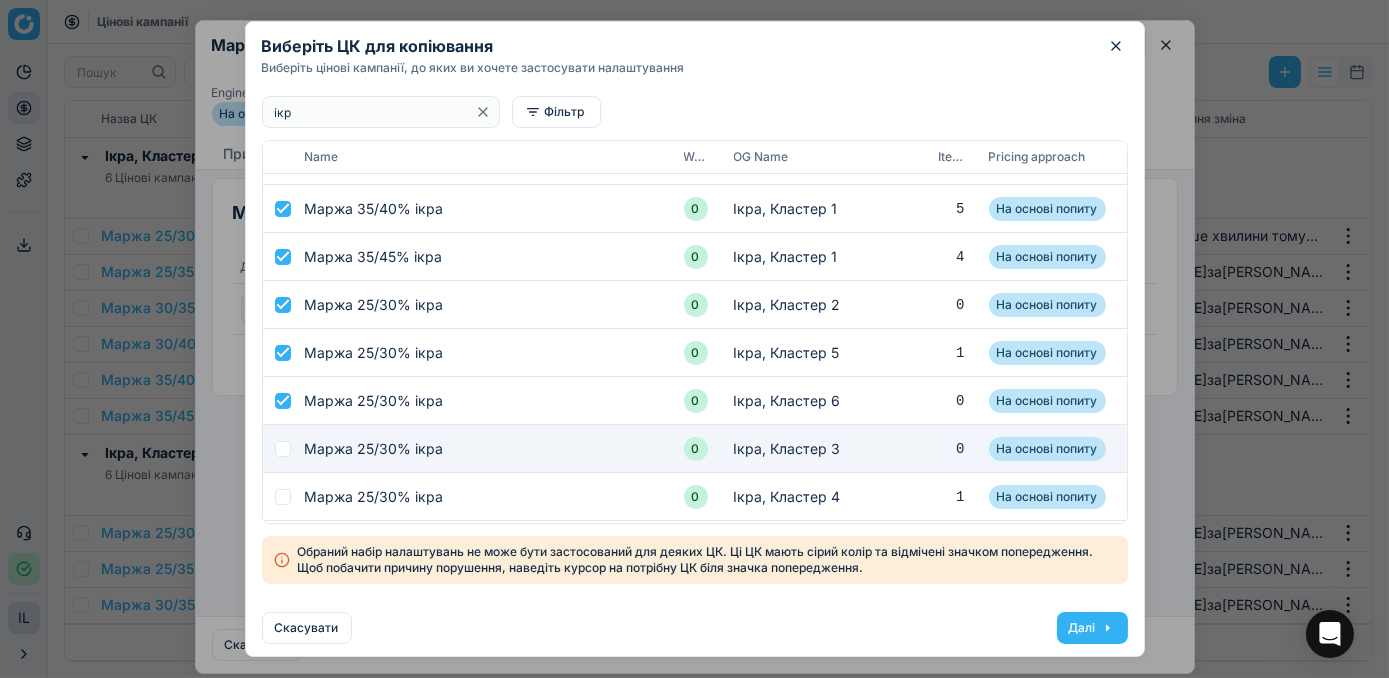 click at bounding box center [283, 449] 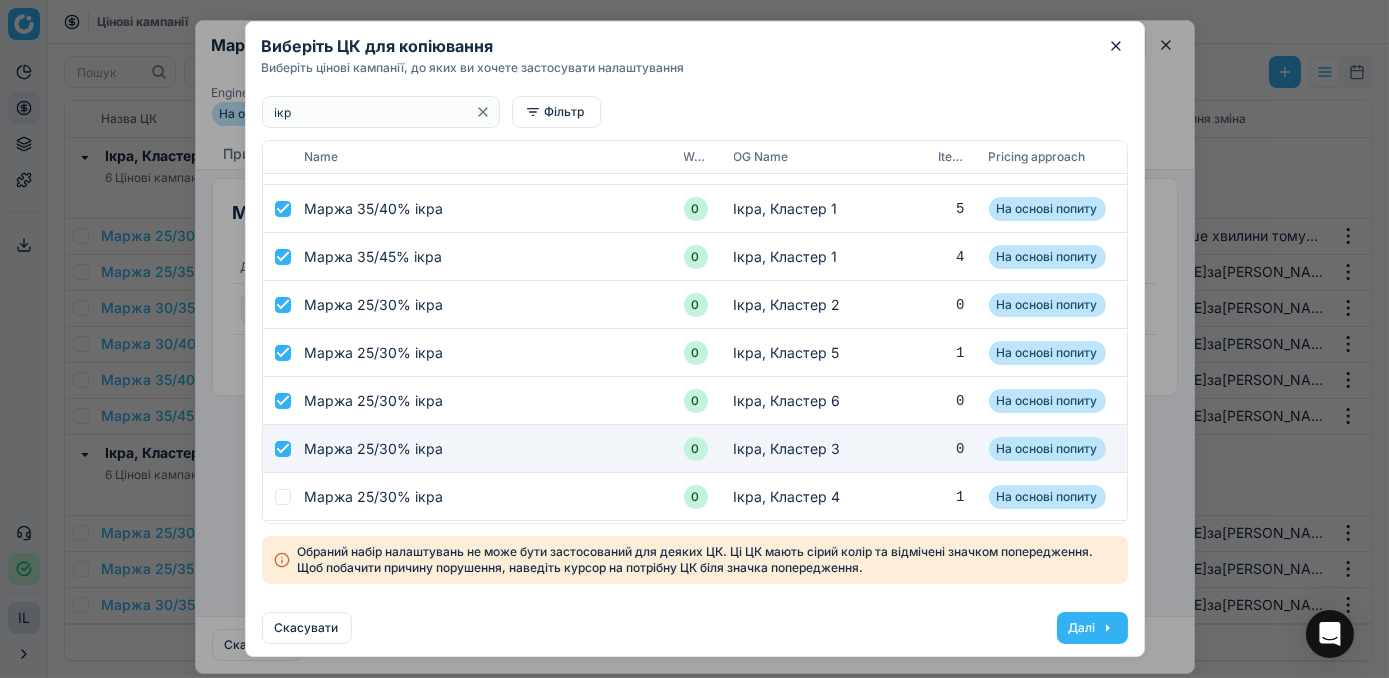 checkbox on "true" 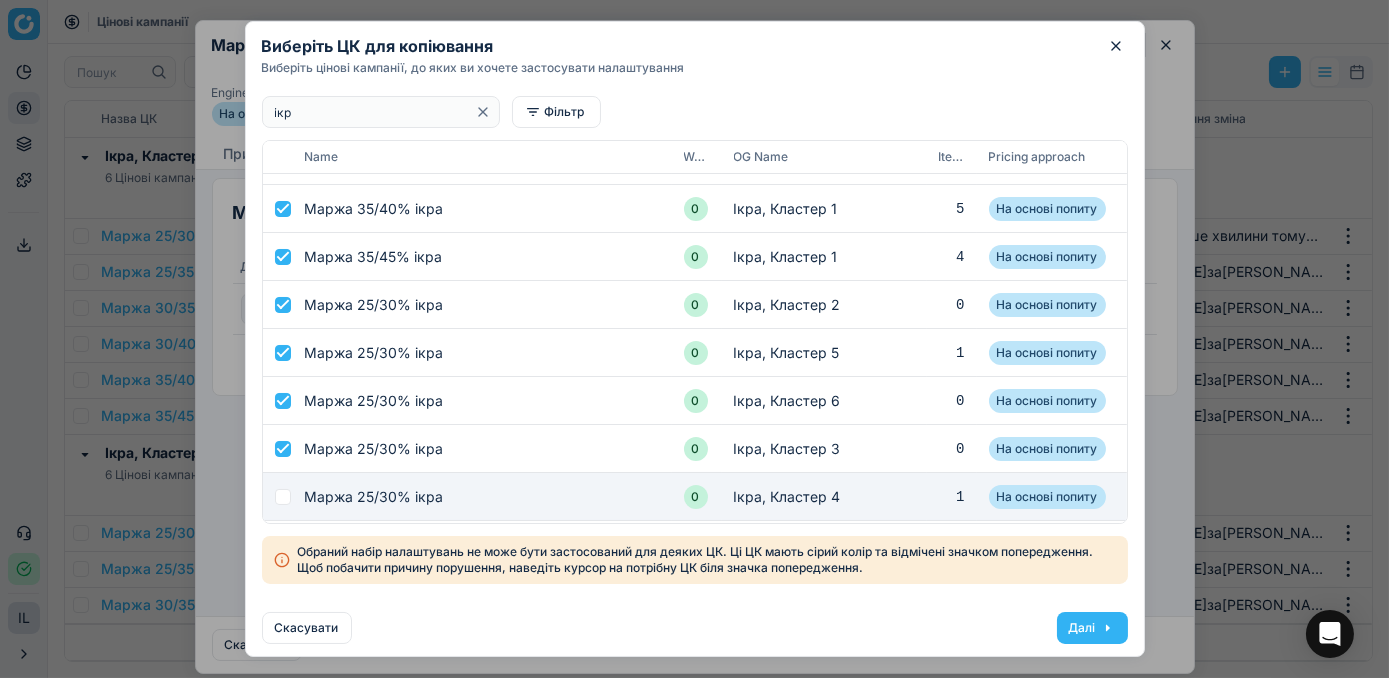 click at bounding box center [283, 497] 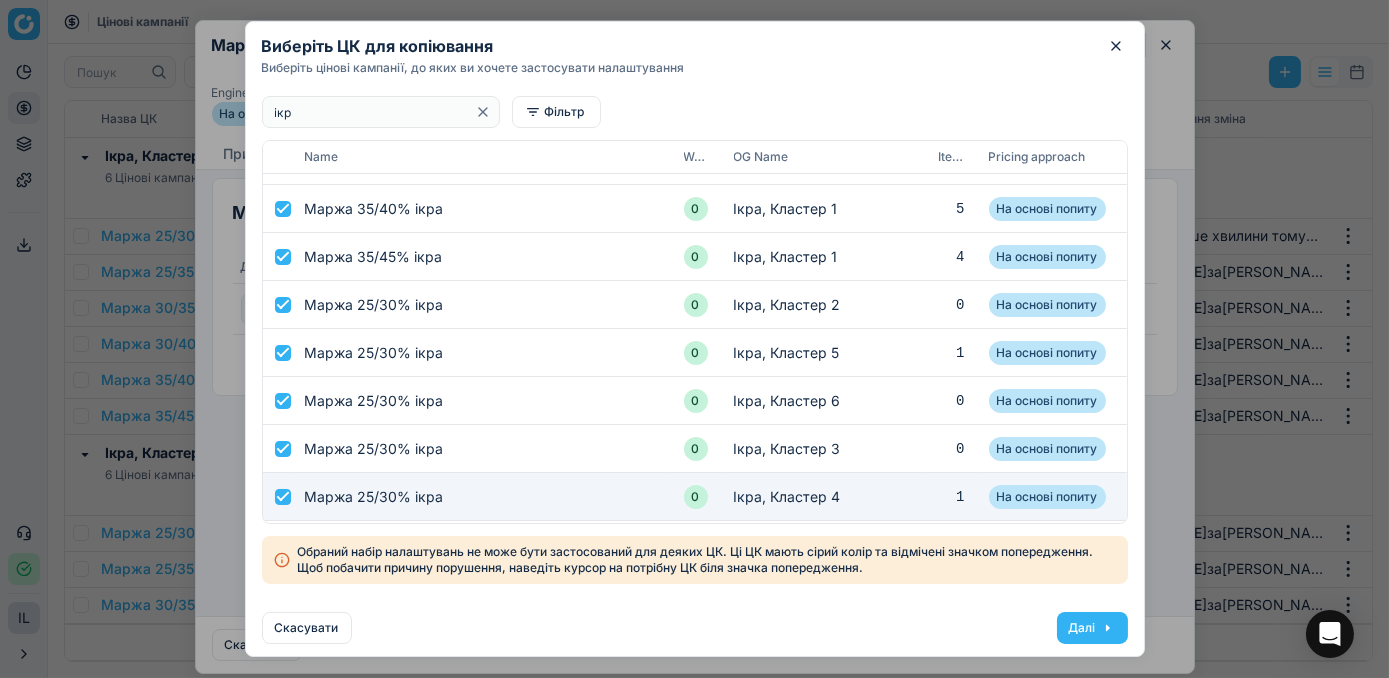 checkbox on "true" 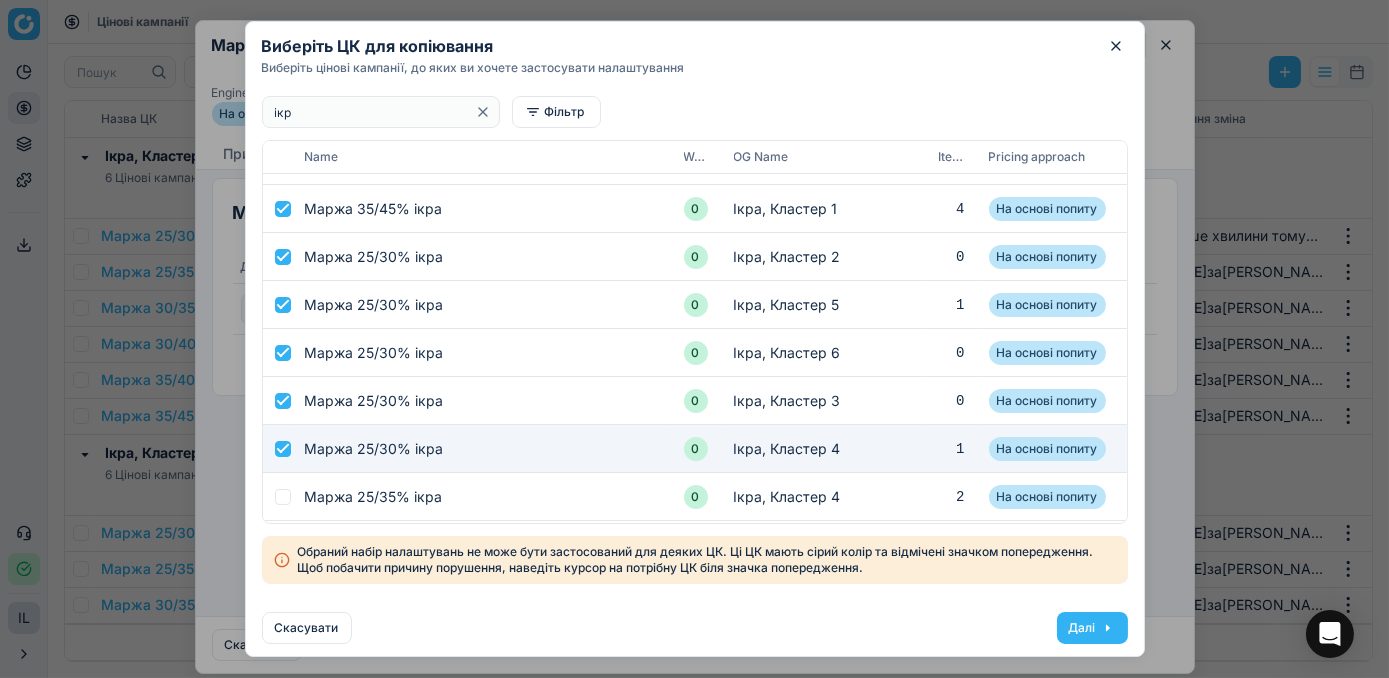 scroll, scrollTop: 272, scrollLeft: 0, axis: vertical 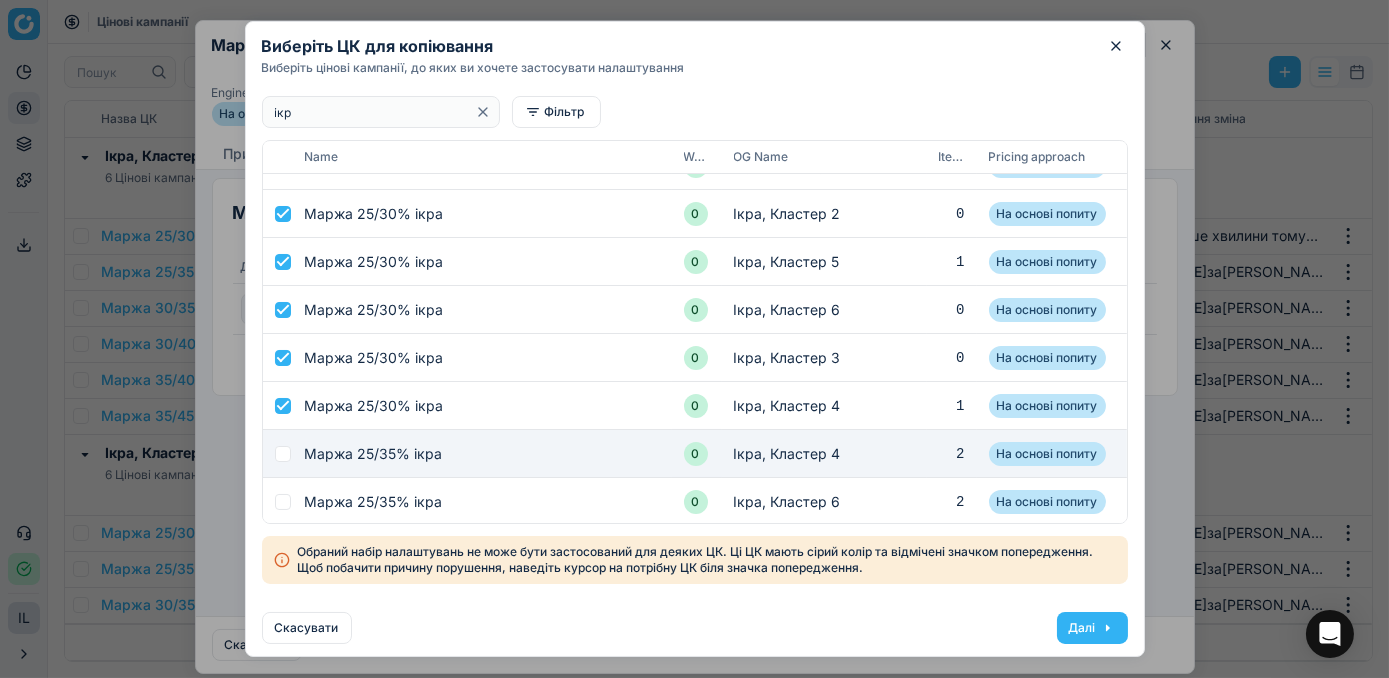 click at bounding box center [283, 454] 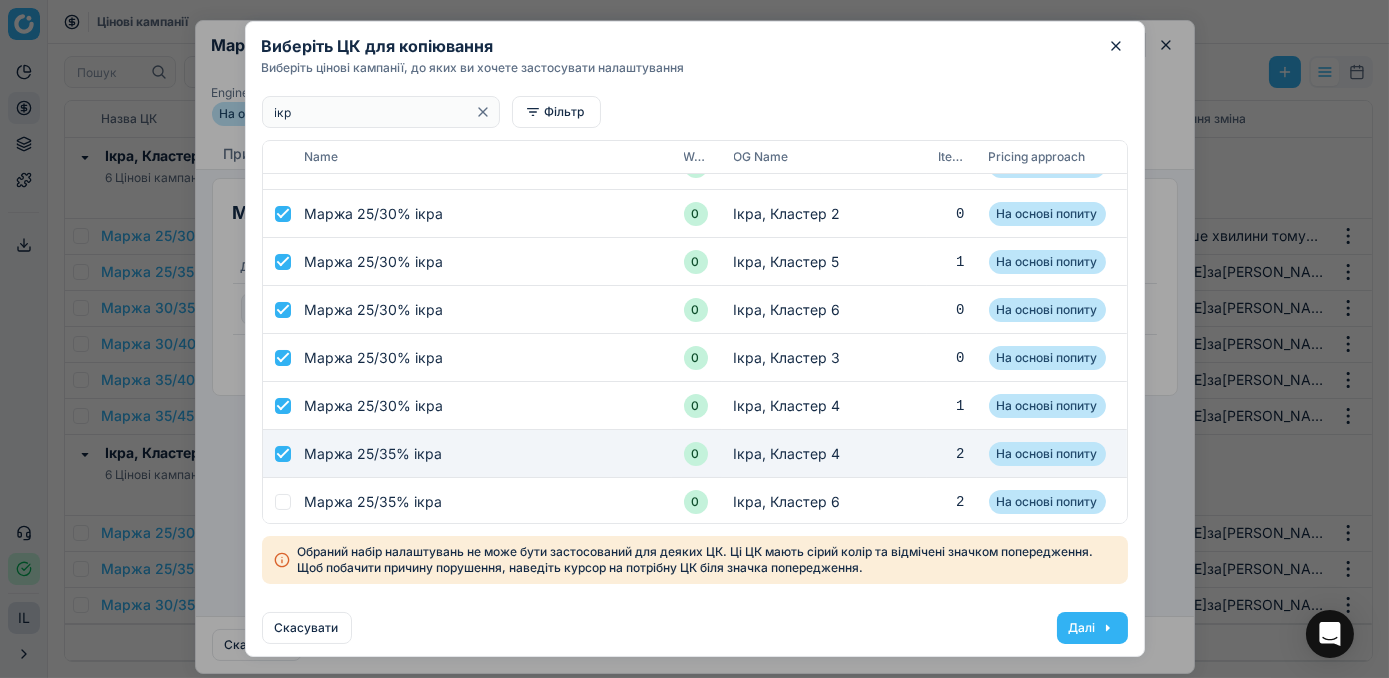 checkbox on "true" 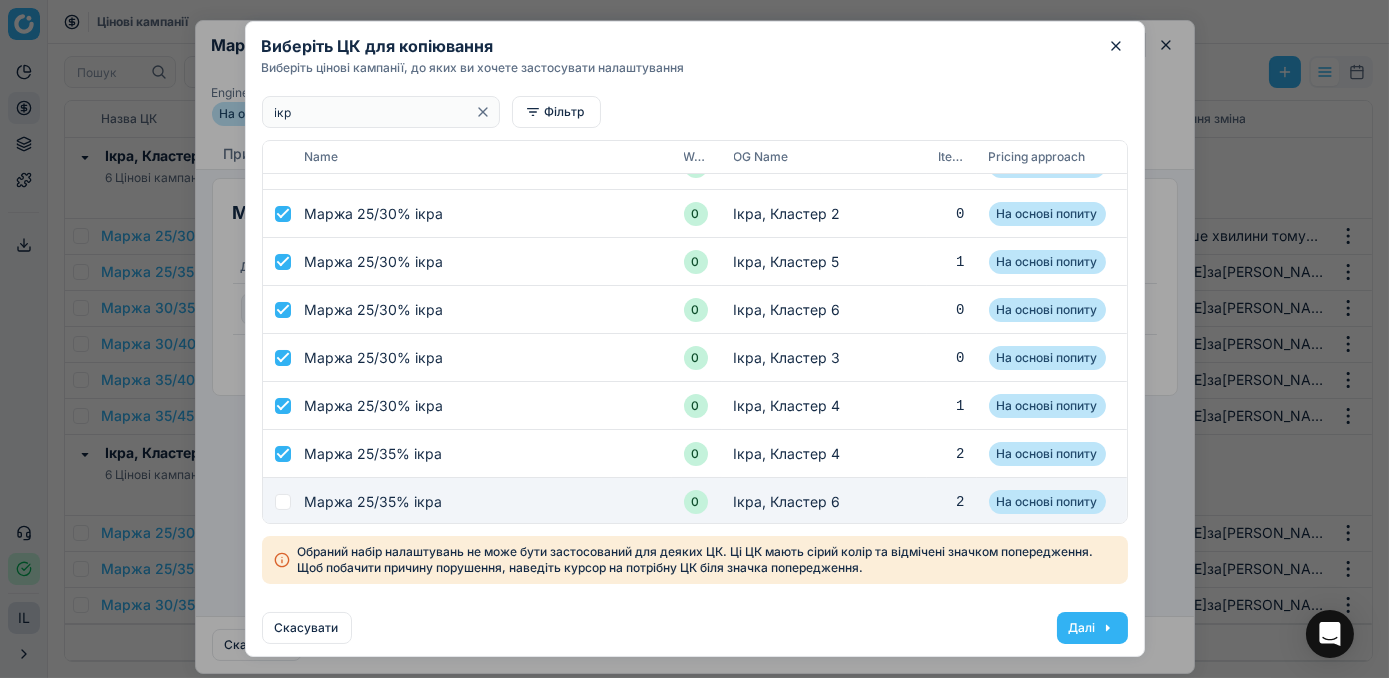 click at bounding box center (283, 502) 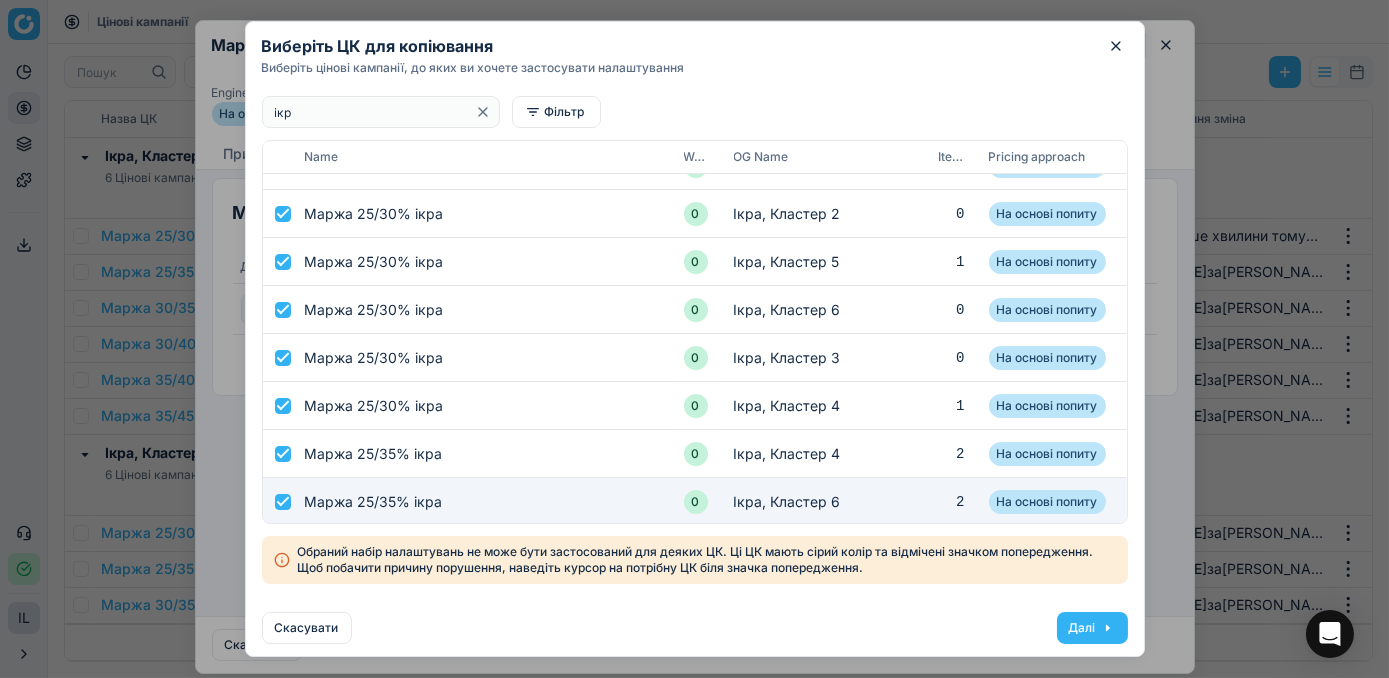 checkbox on "true" 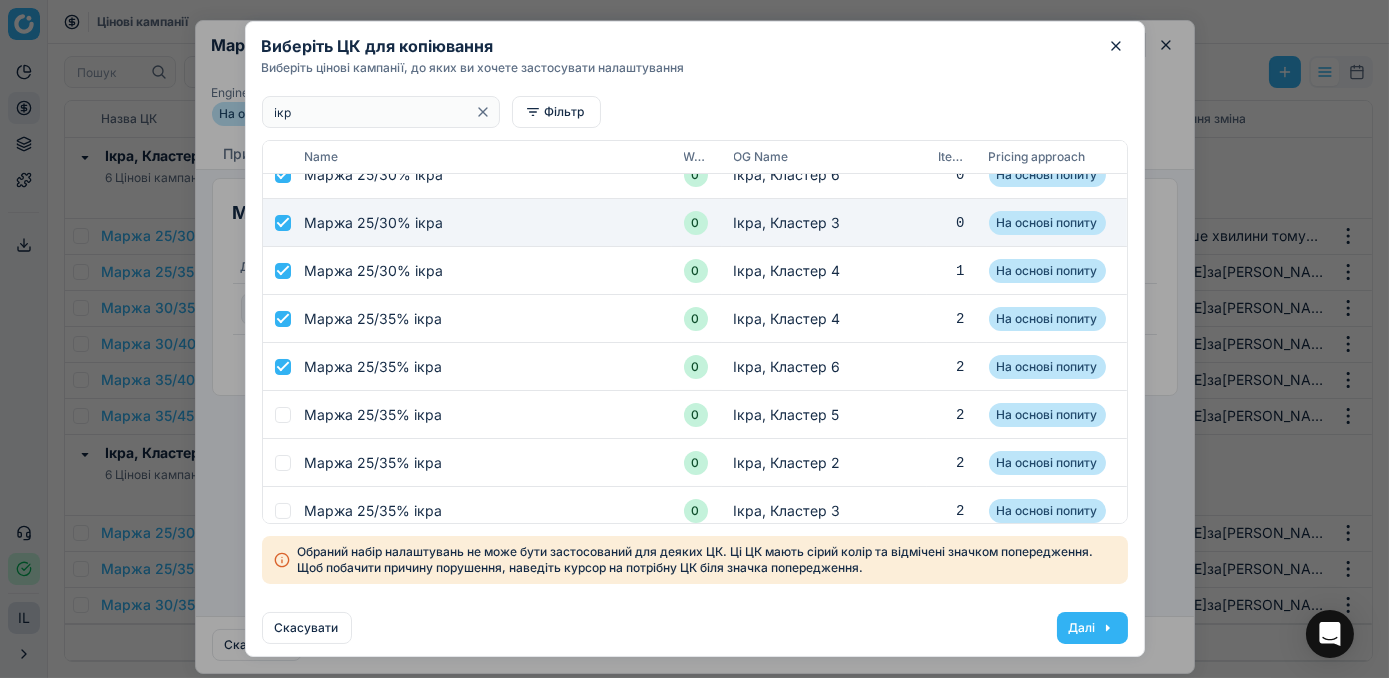 scroll, scrollTop: 454, scrollLeft: 0, axis: vertical 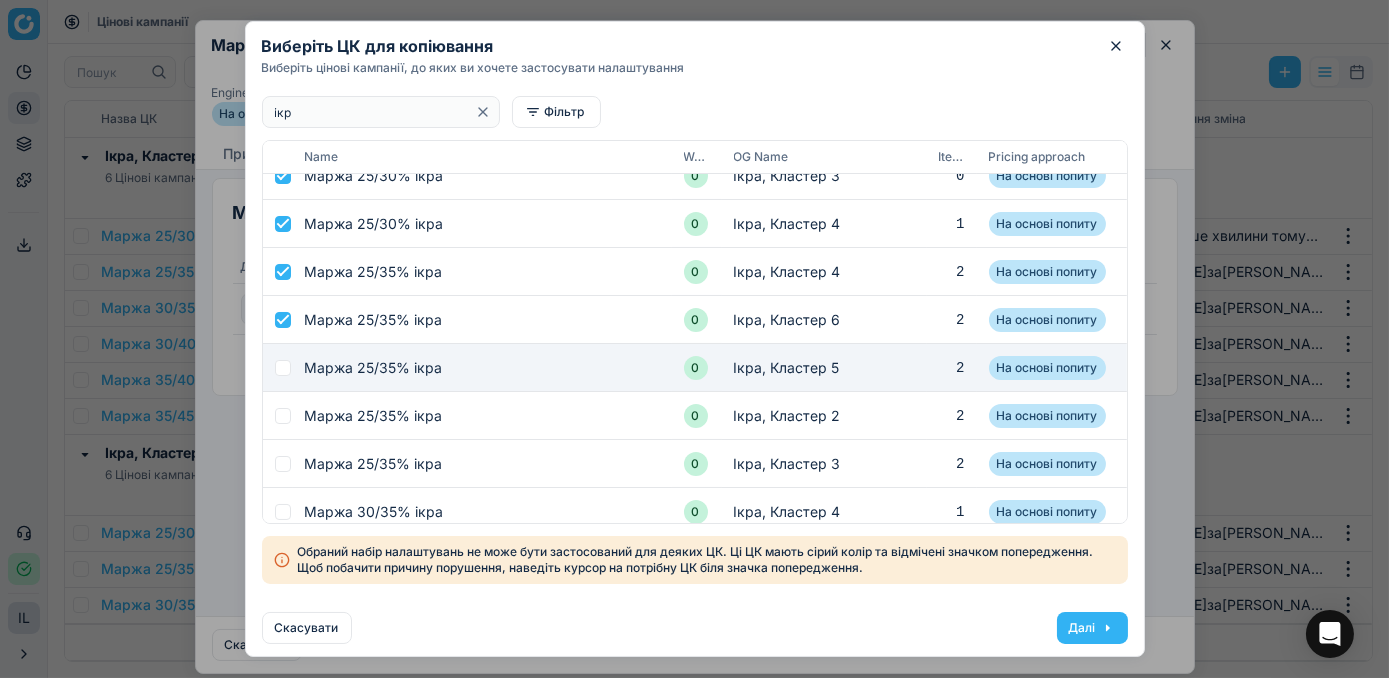 click at bounding box center [283, 368] 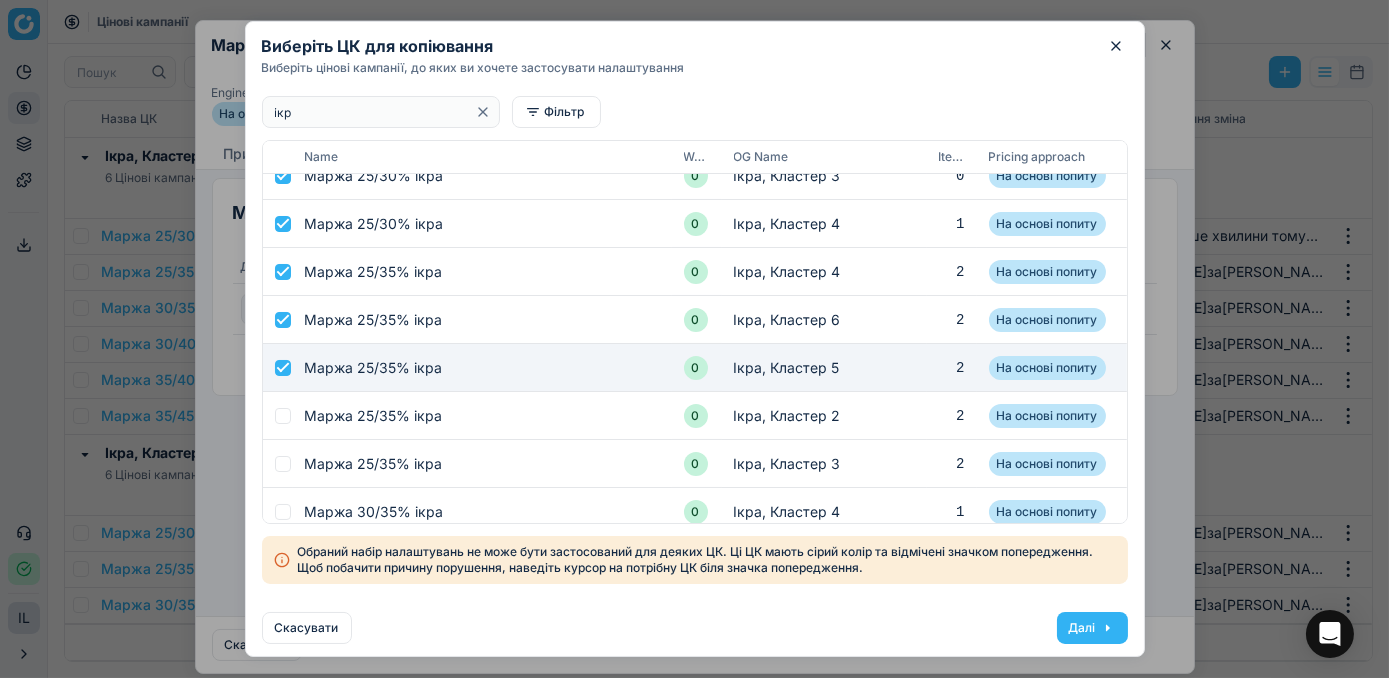 checkbox on "true" 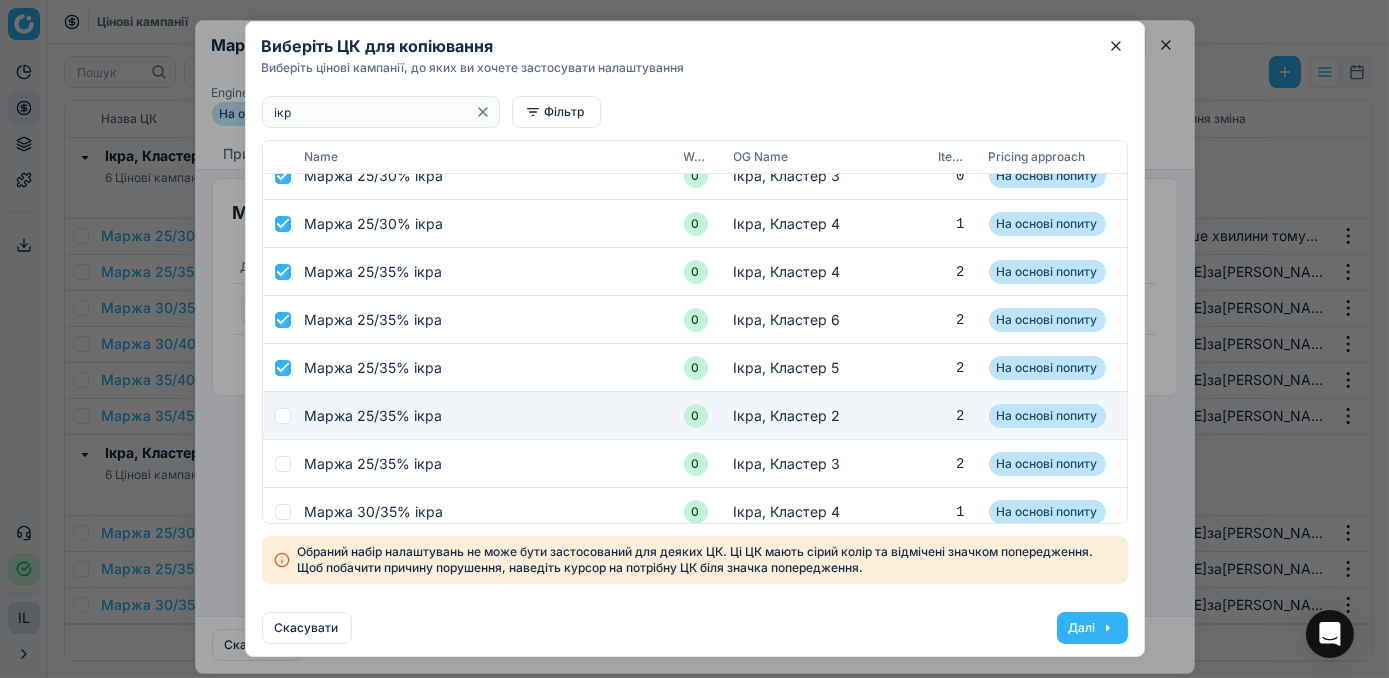 click at bounding box center [283, 416] 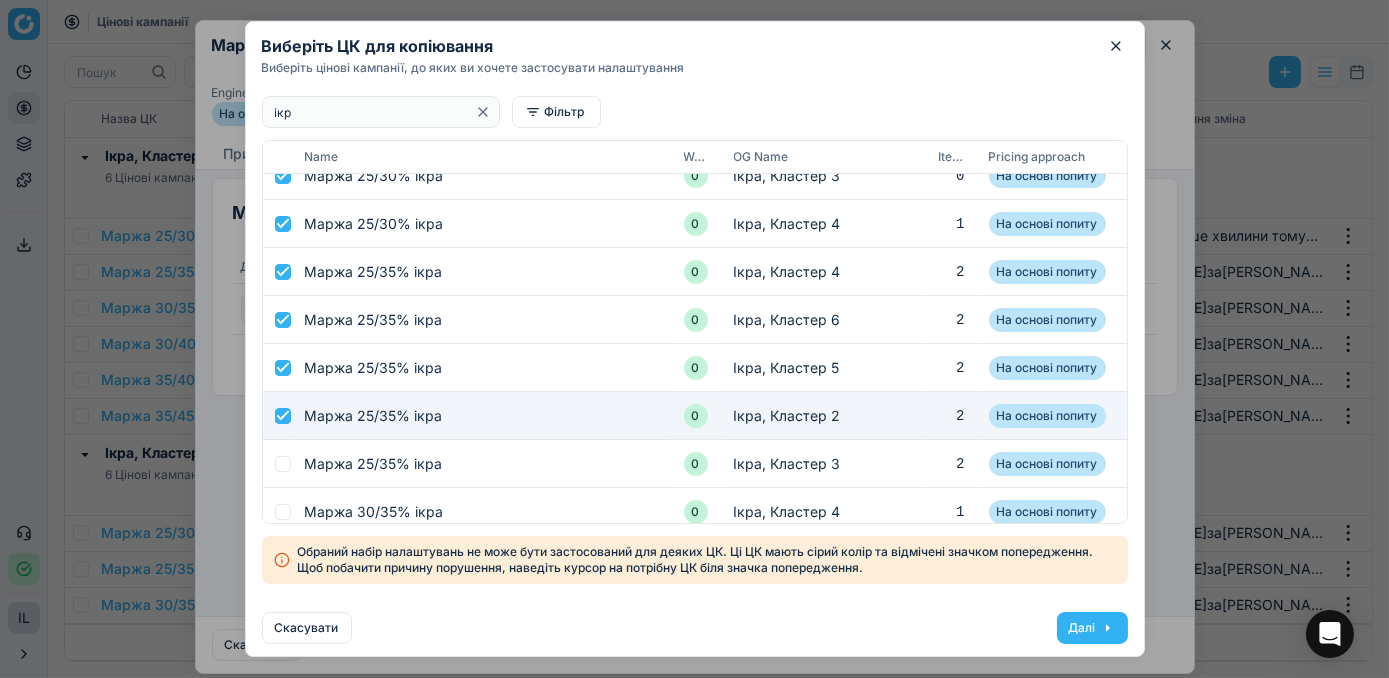 checkbox on "true" 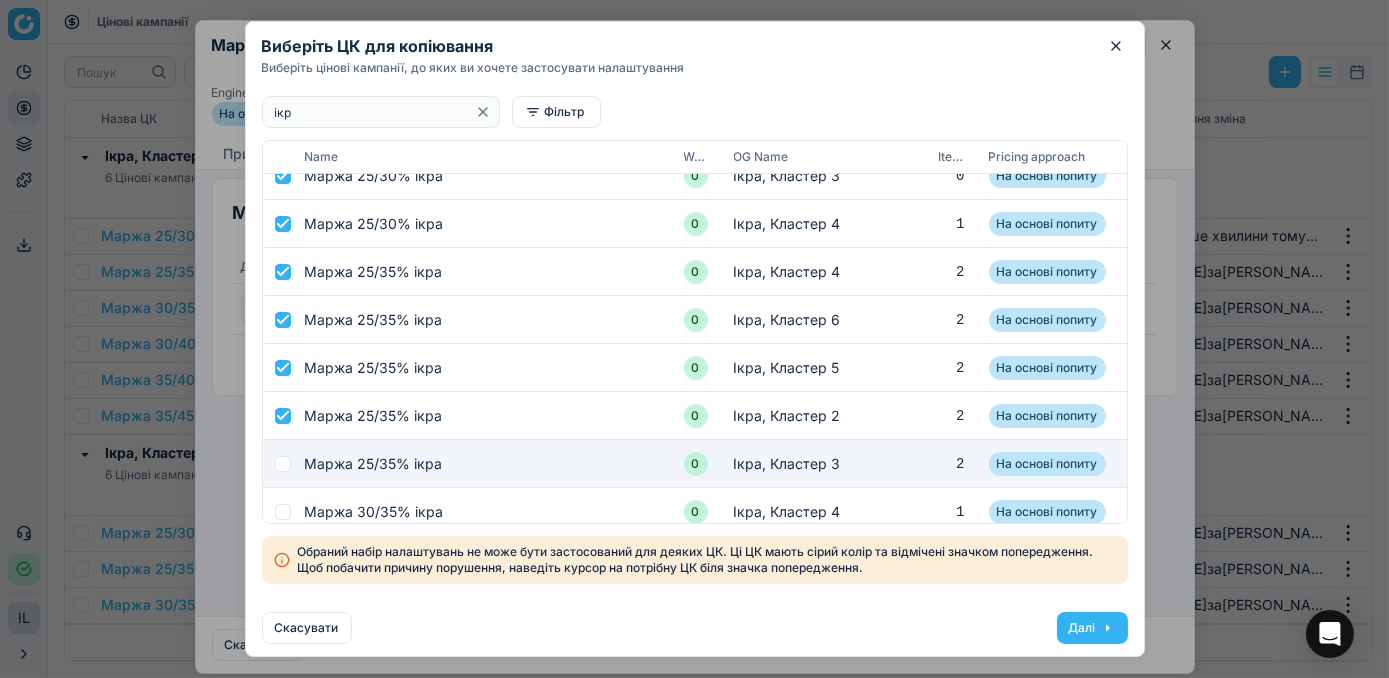 click at bounding box center [283, 464] 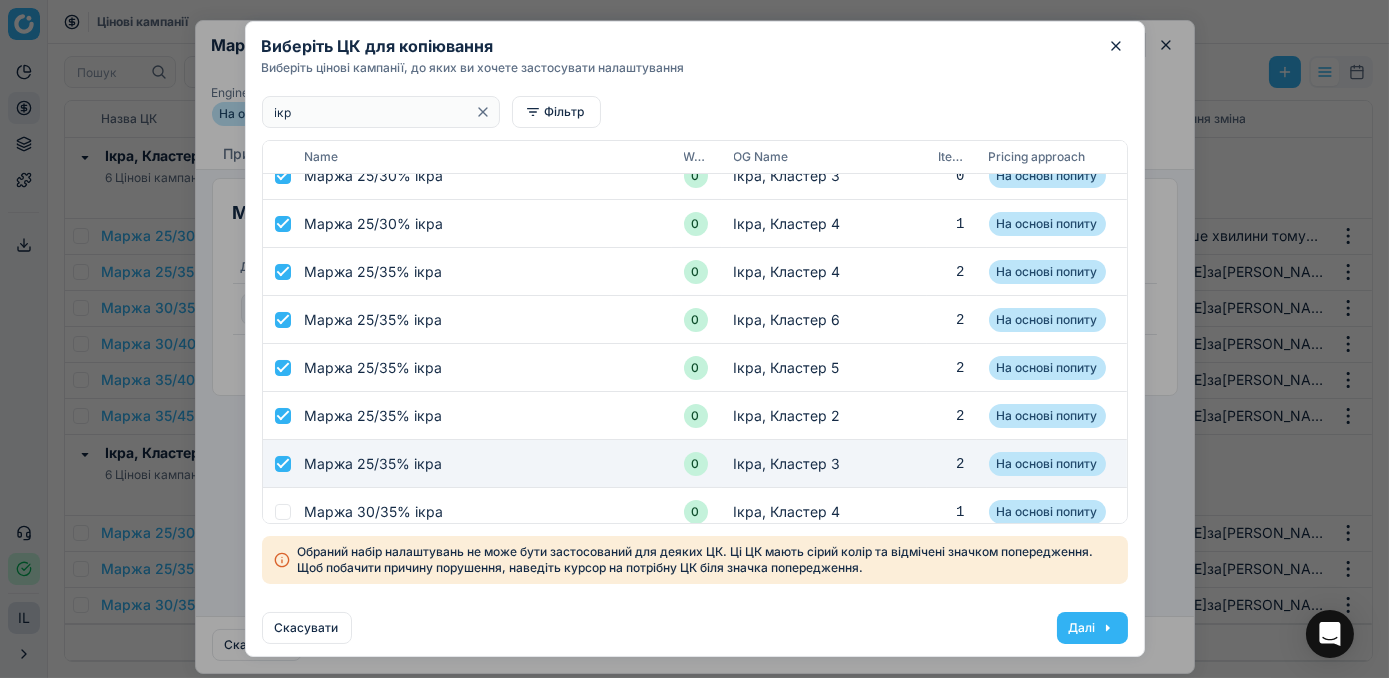 checkbox on "true" 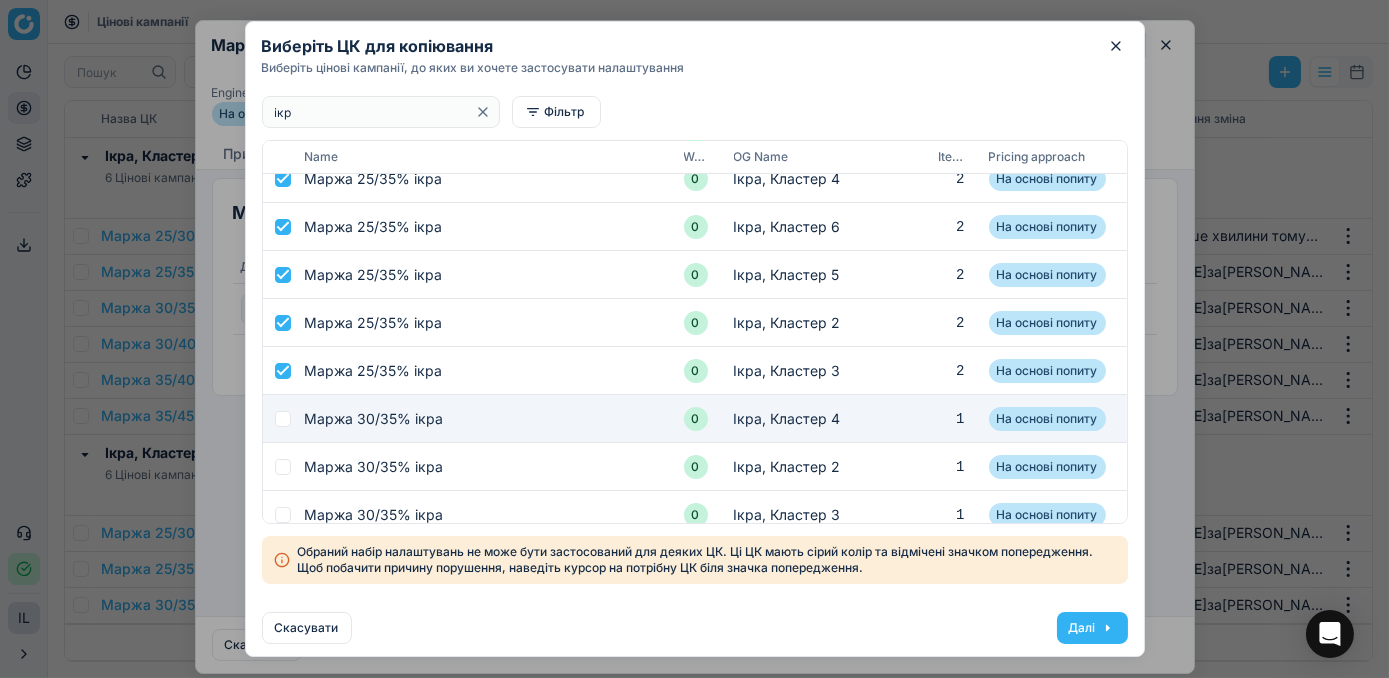 scroll, scrollTop: 545, scrollLeft: 0, axis: vertical 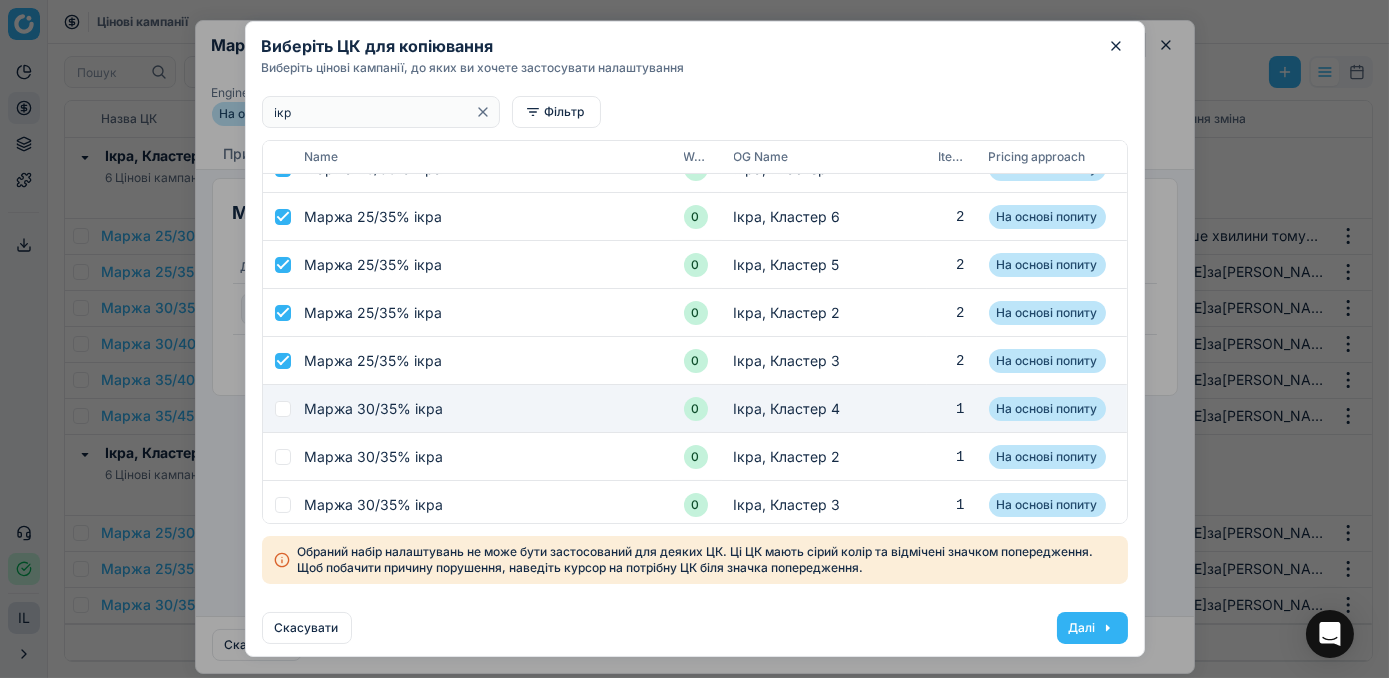 click at bounding box center (283, 409) 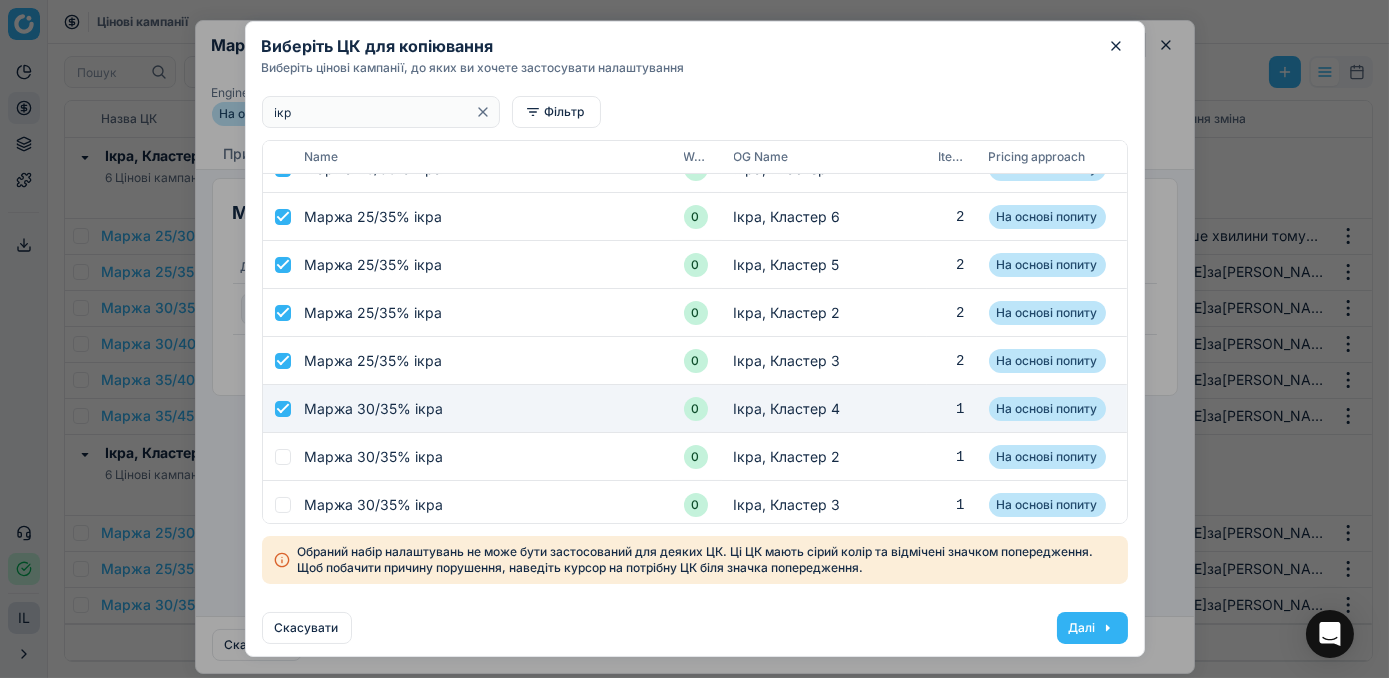 checkbox on "true" 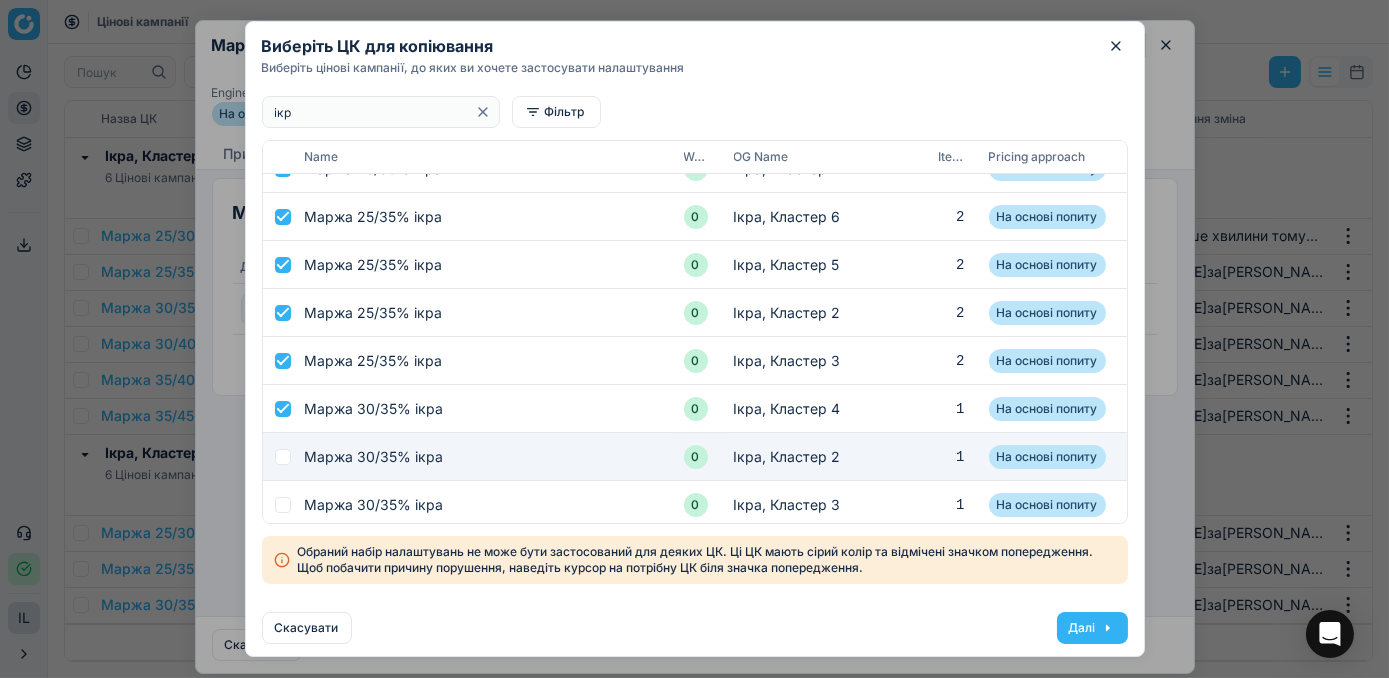 click at bounding box center [283, 457] 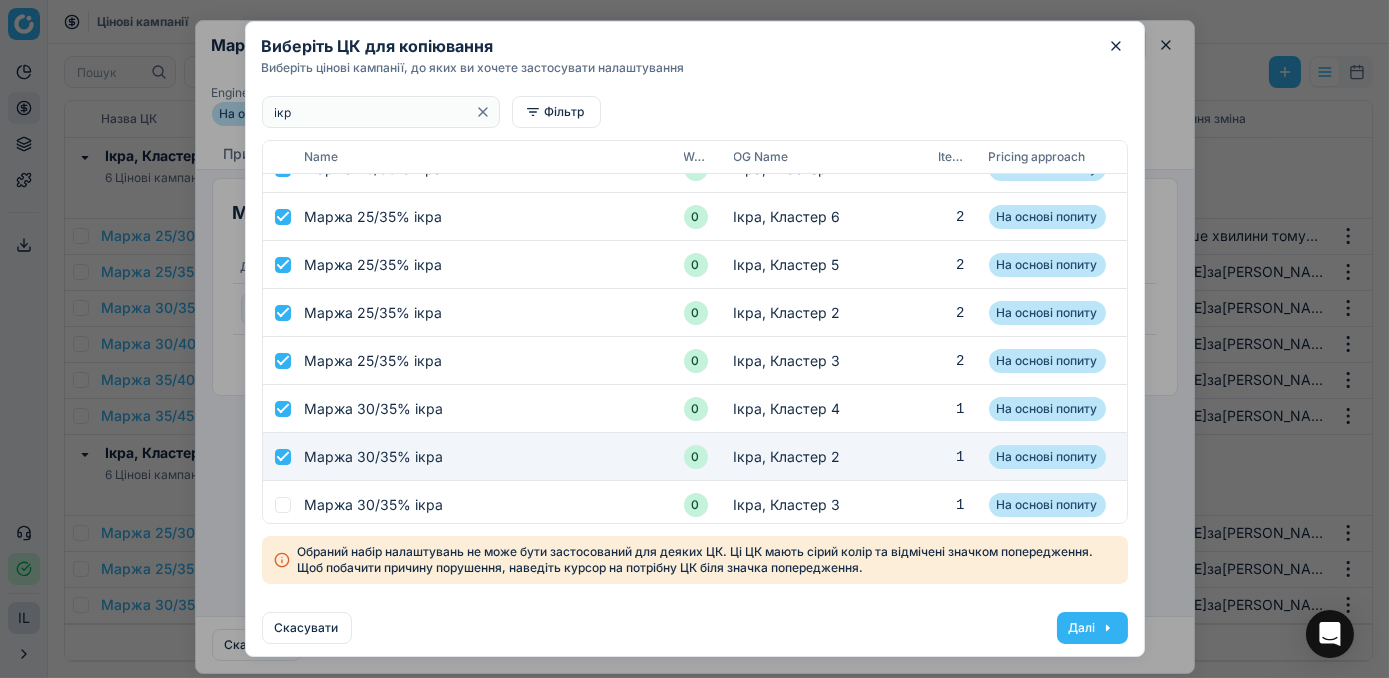 checkbox on "true" 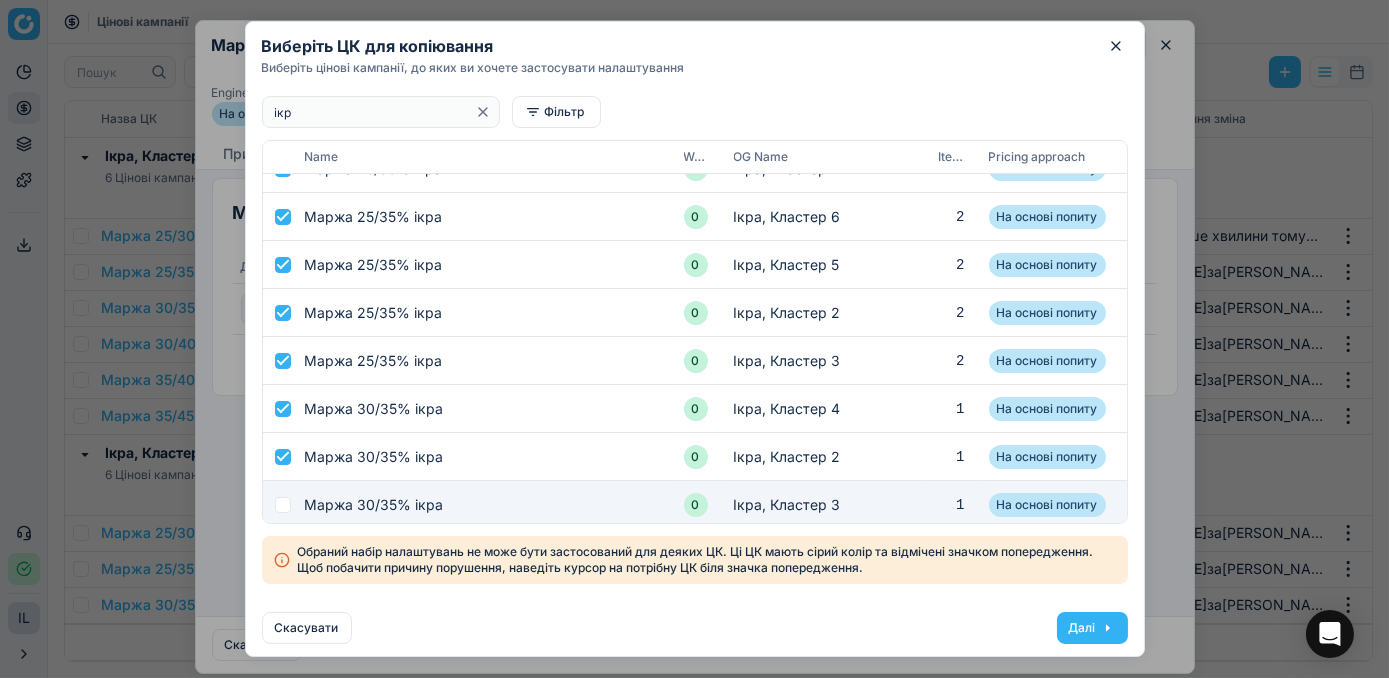 click at bounding box center [283, 505] 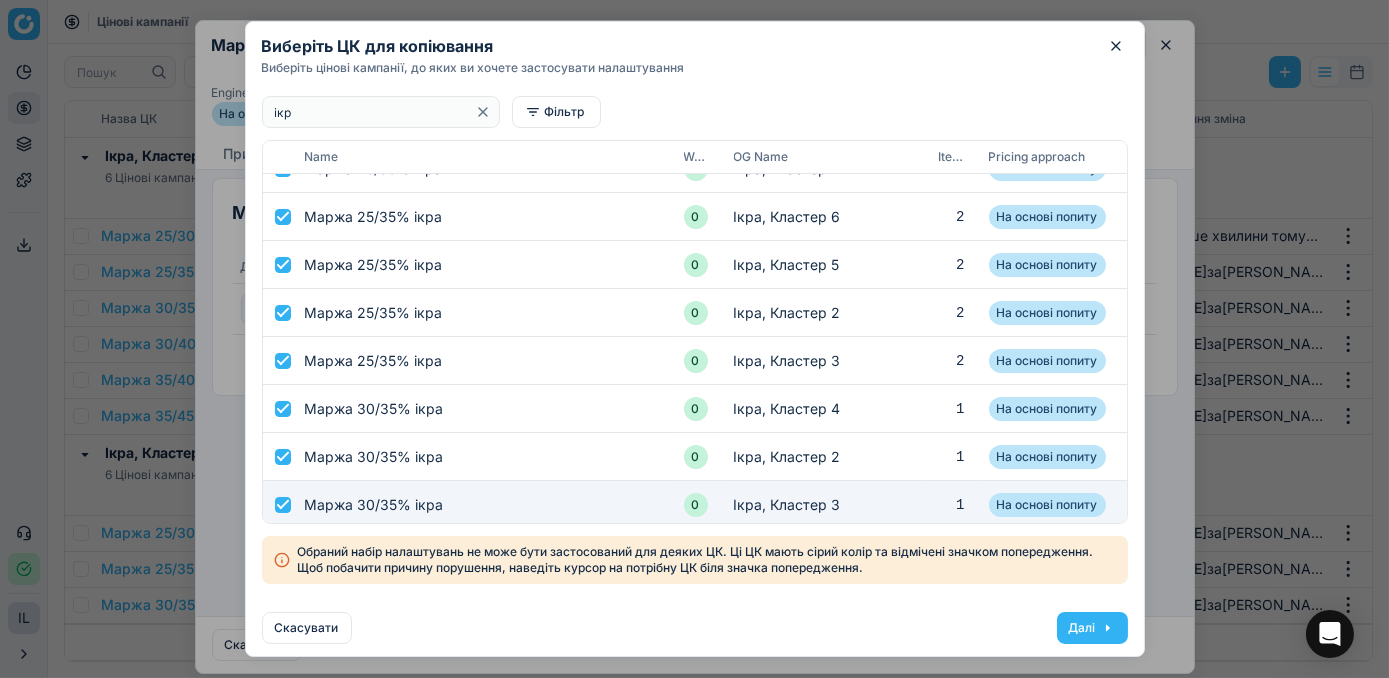 checkbox on "true" 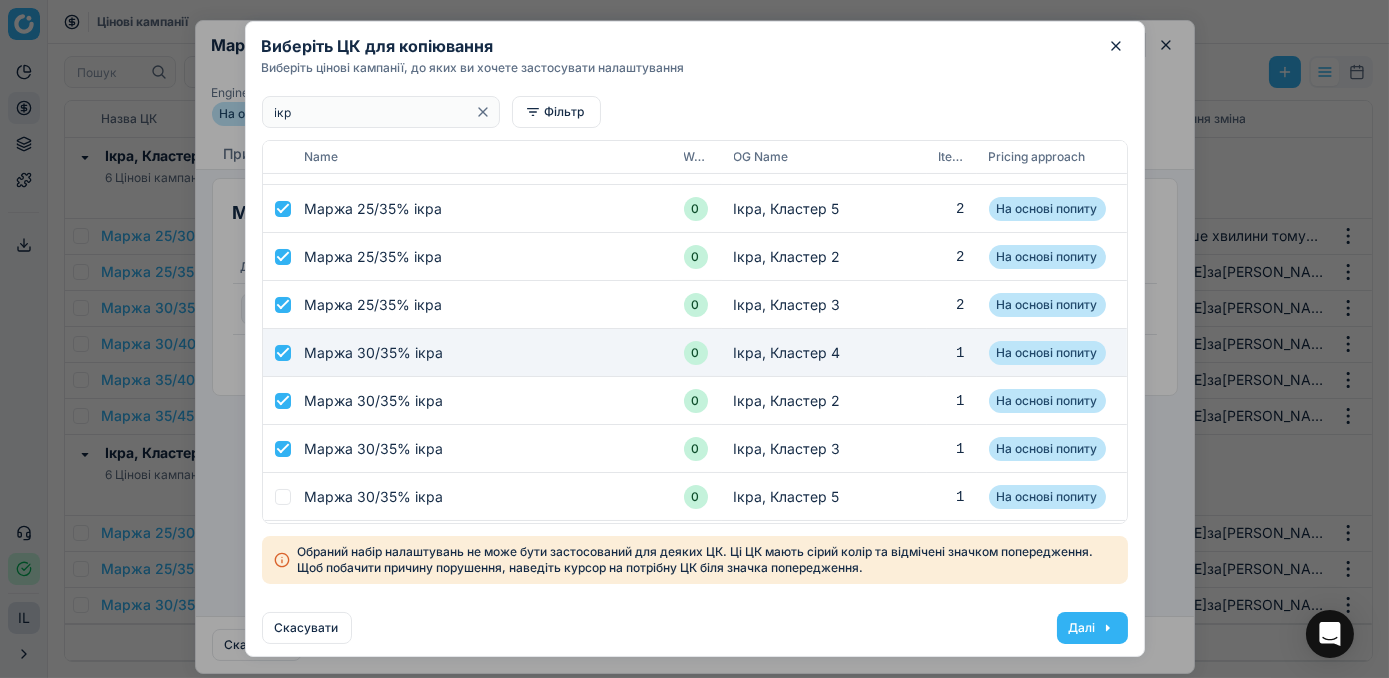 scroll, scrollTop: 708, scrollLeft: 0, axis: vertical 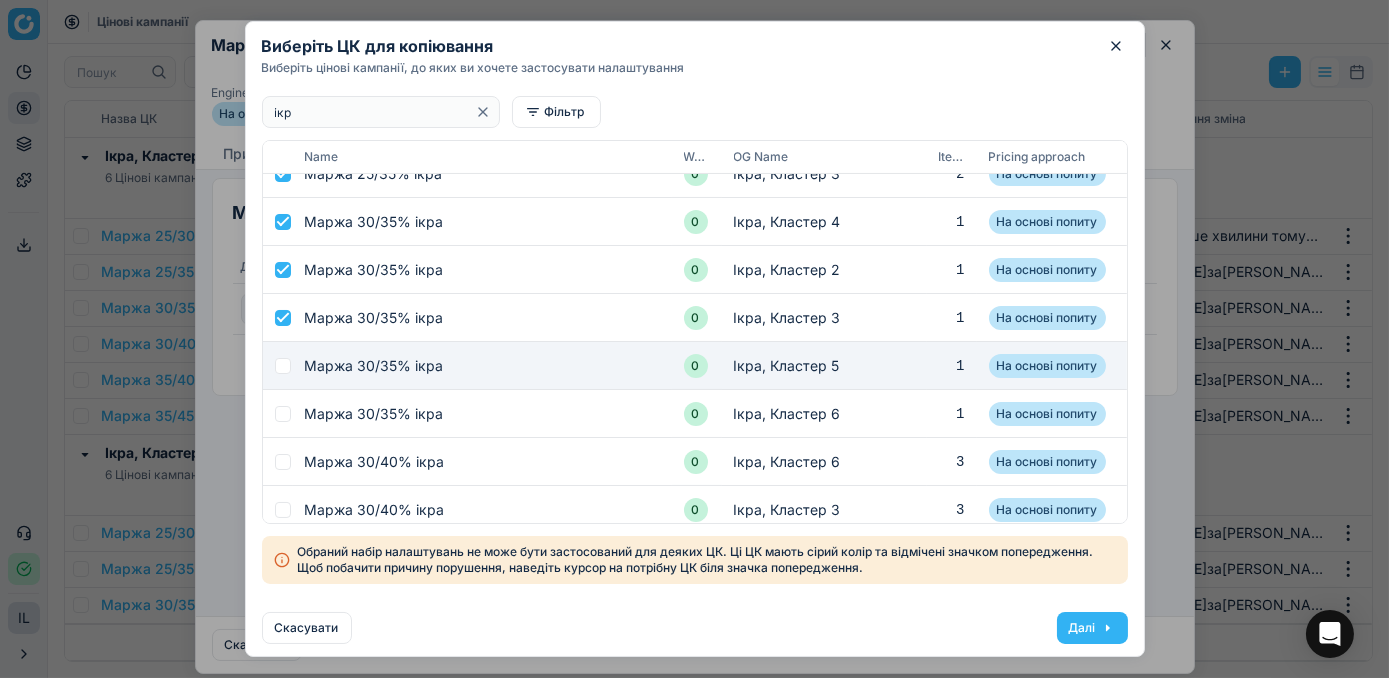 click at bounding box center [283, 366] 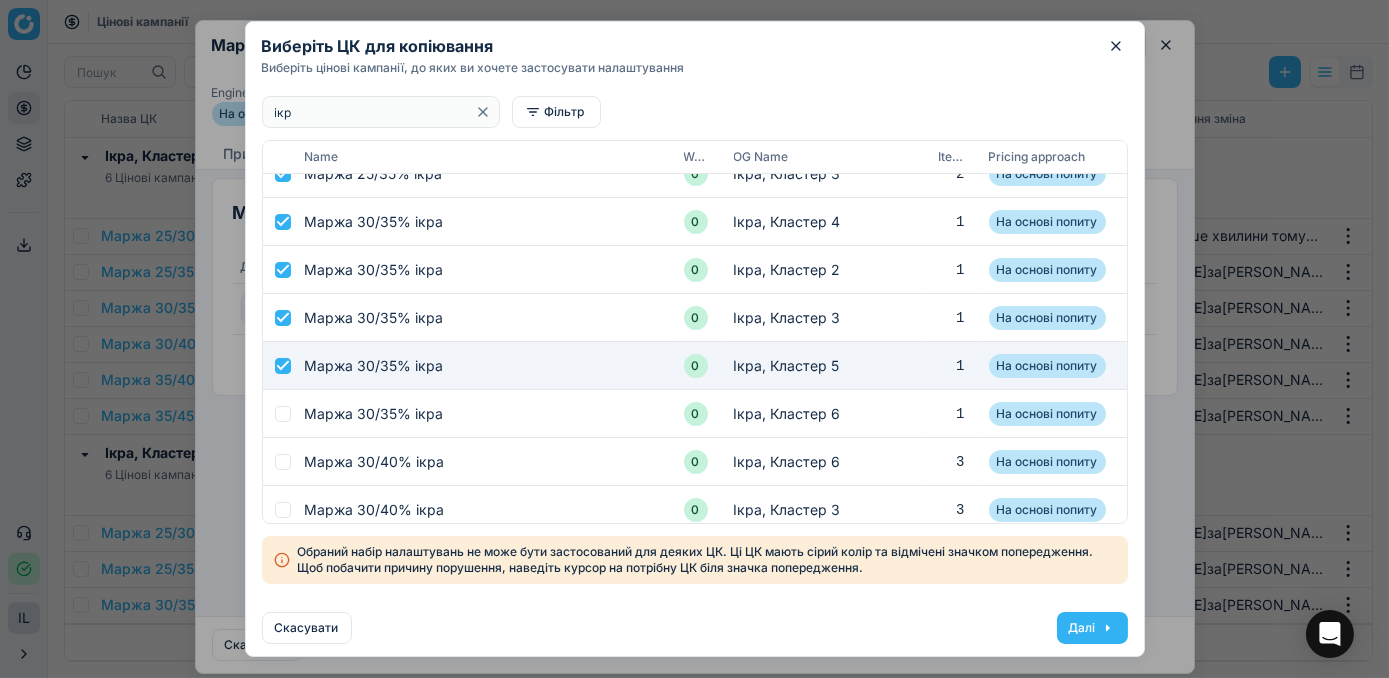 checkbox on "true" 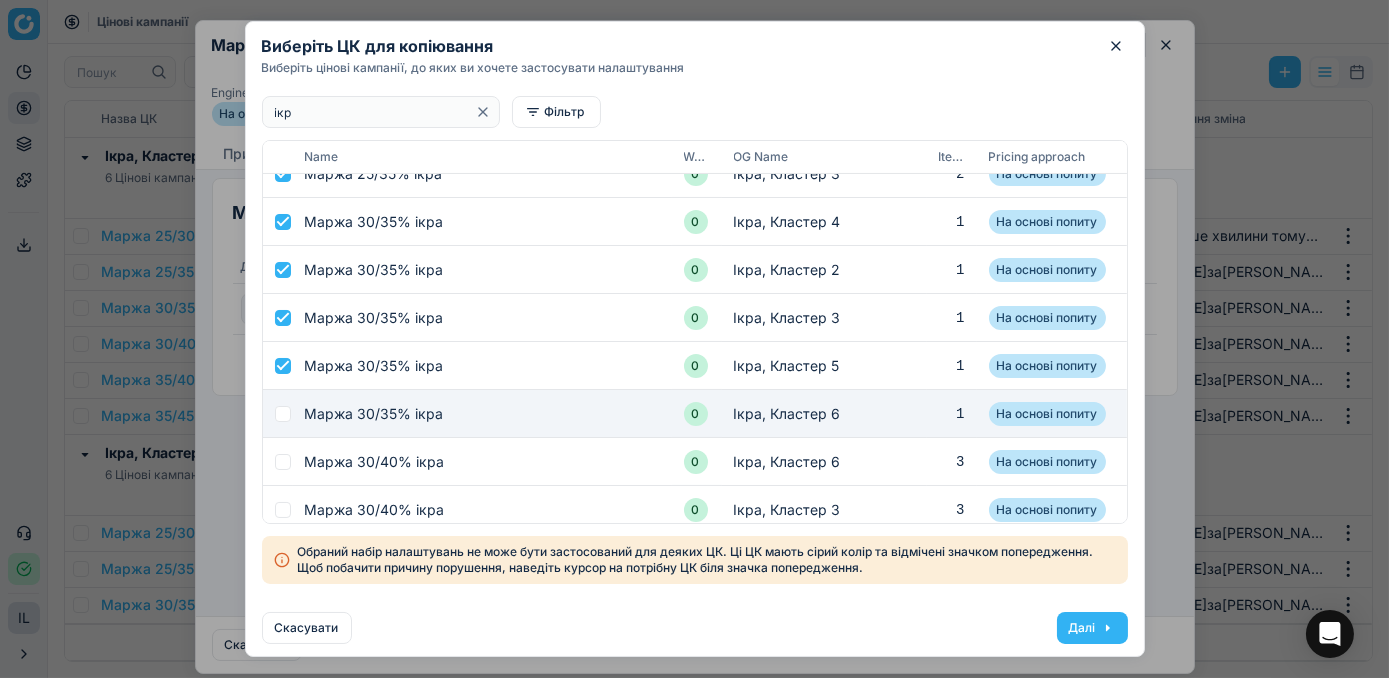 click at bounding box center [283, 414] 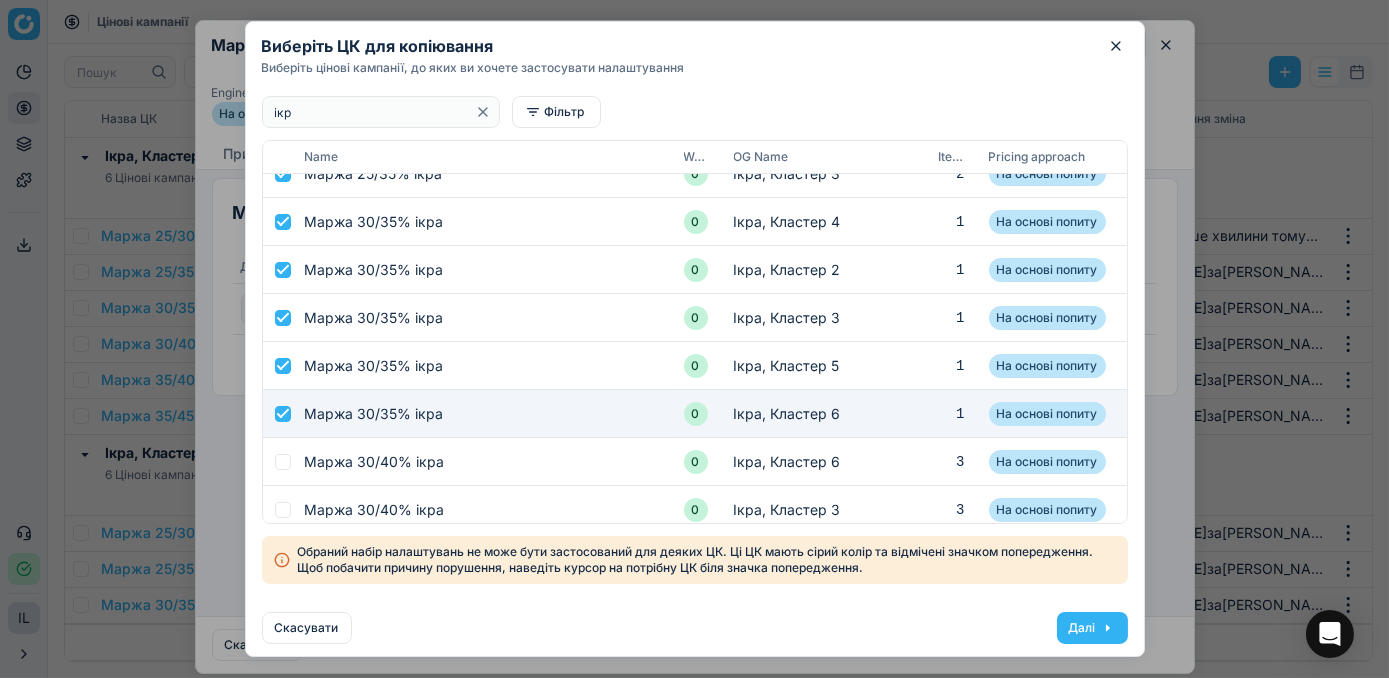 checkbox on "true" 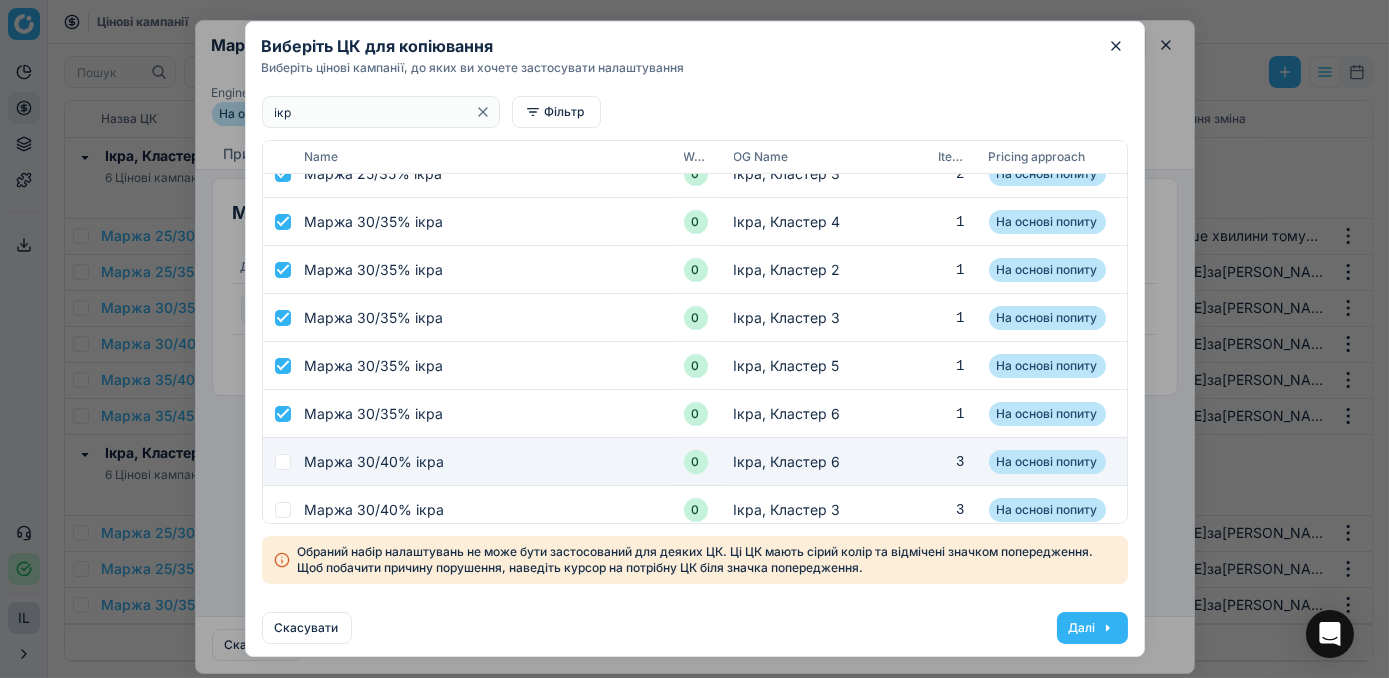 click at bounding box center [278, 462] 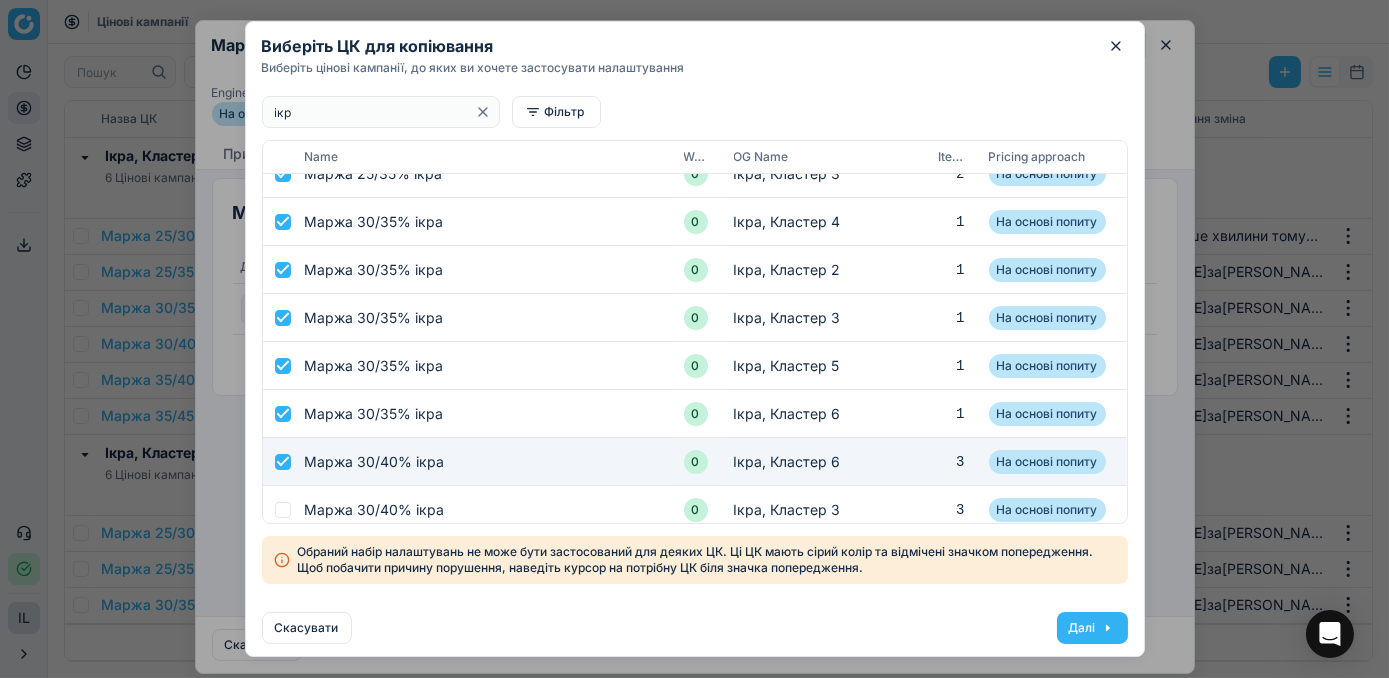 checkbox on "true" 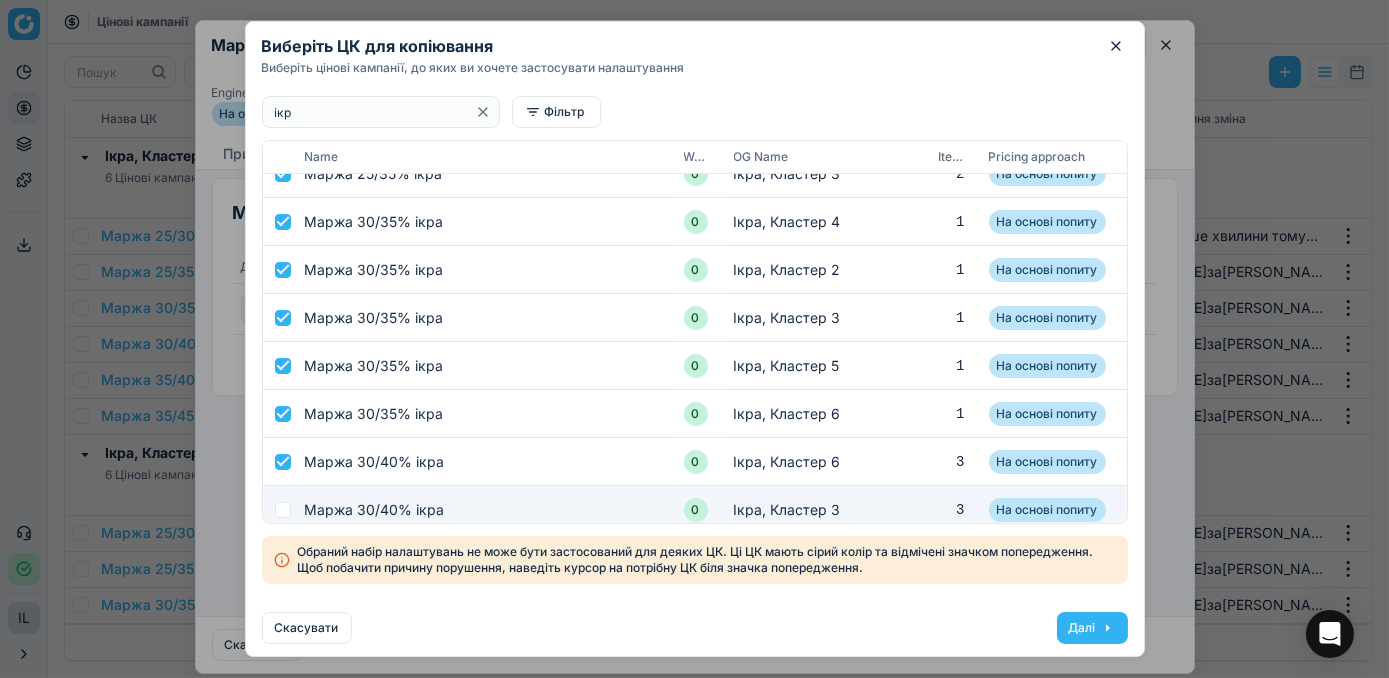click at bounding box center [283, 510] 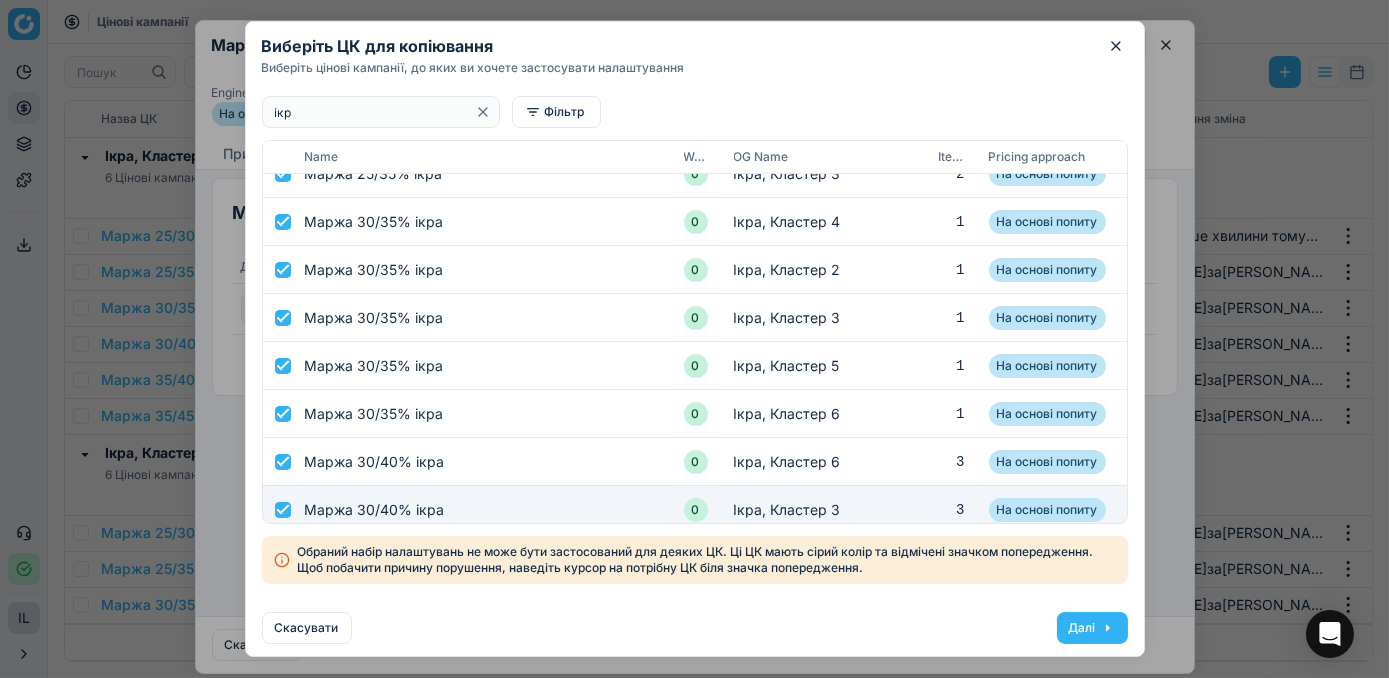 checkbox on "true" 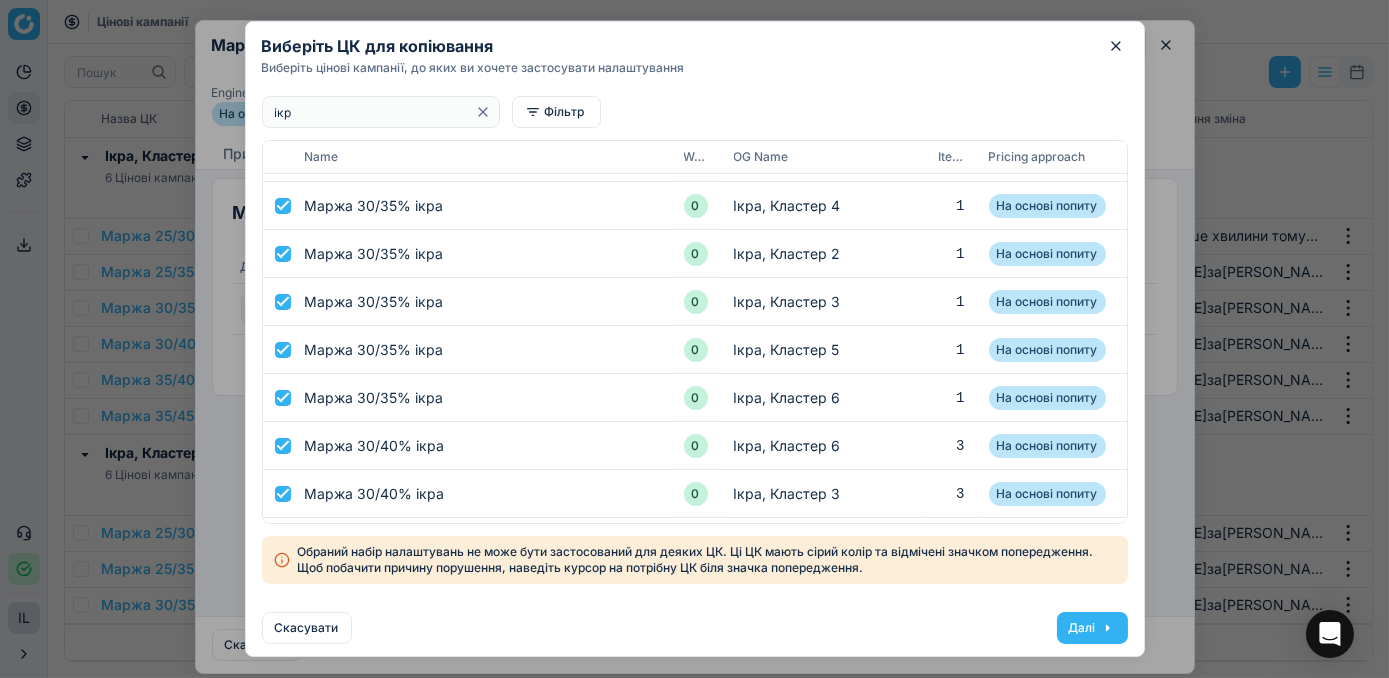 scroll, scrollTop: 866, scrollLeft: 0, axis: vertical 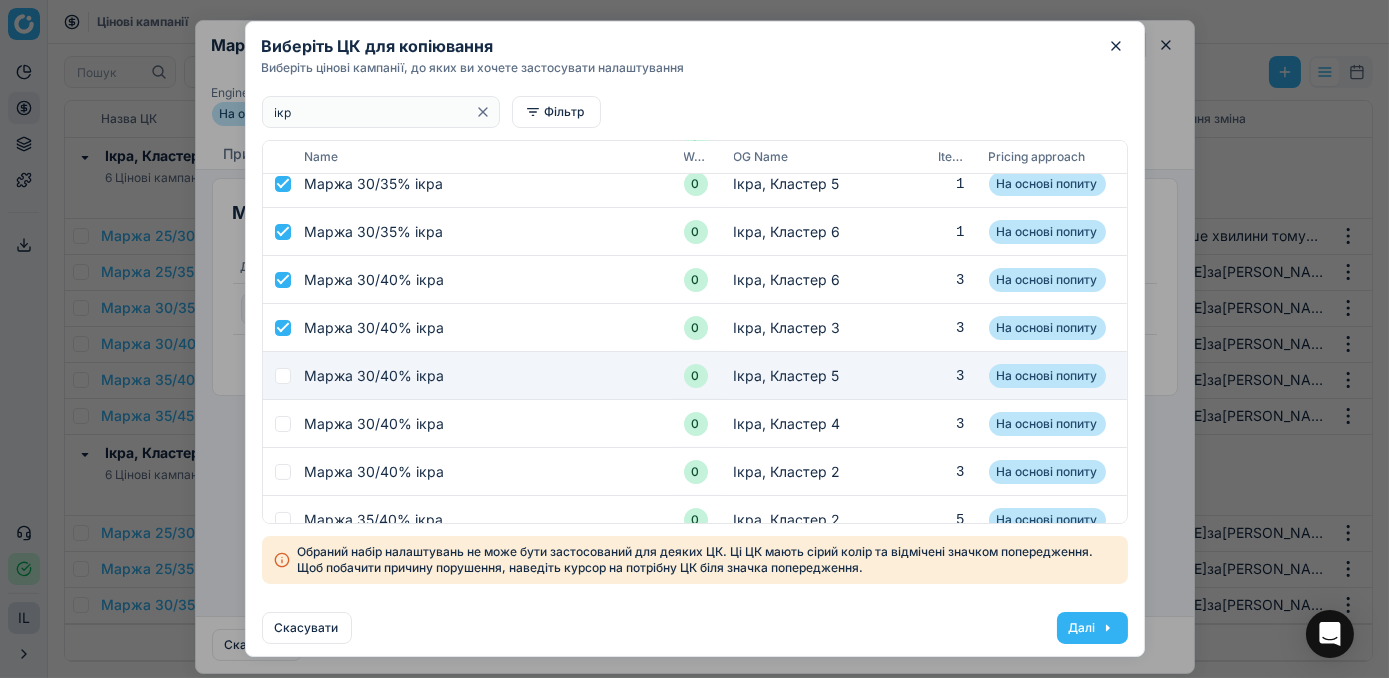 click at bounding box center [283, 376] 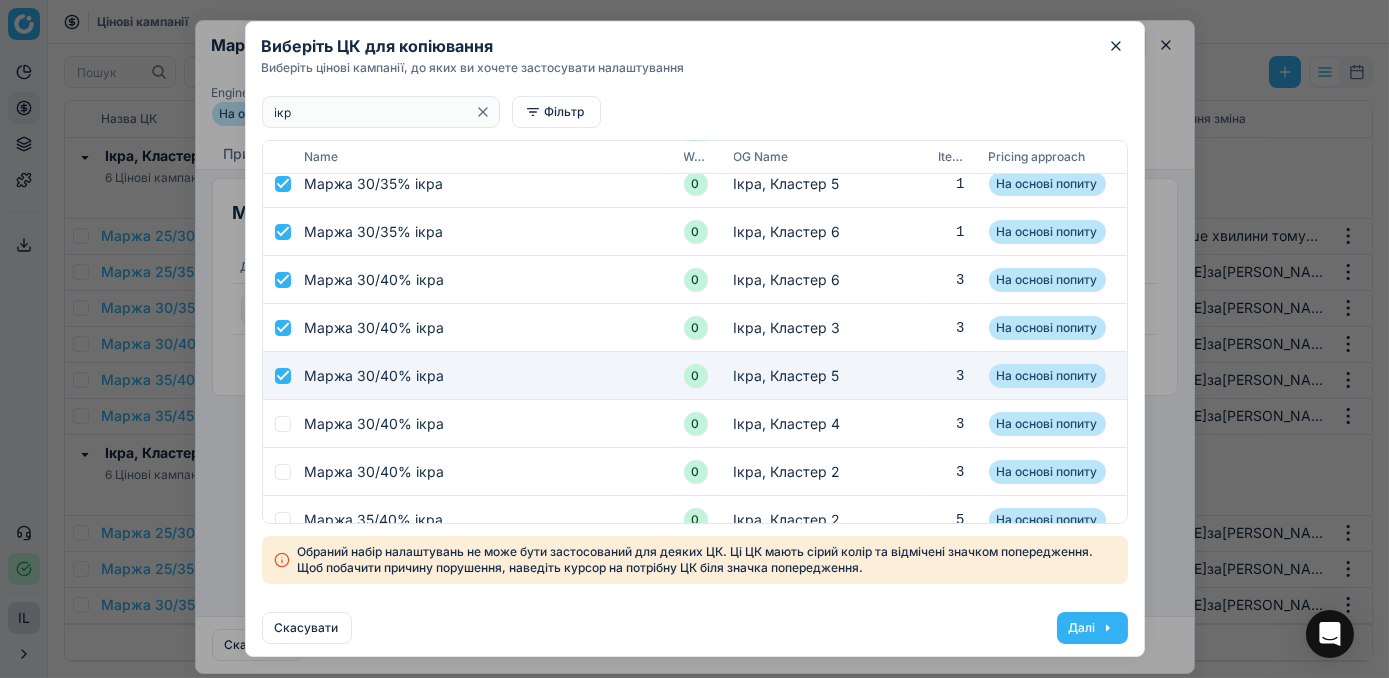 checkbox on "true" 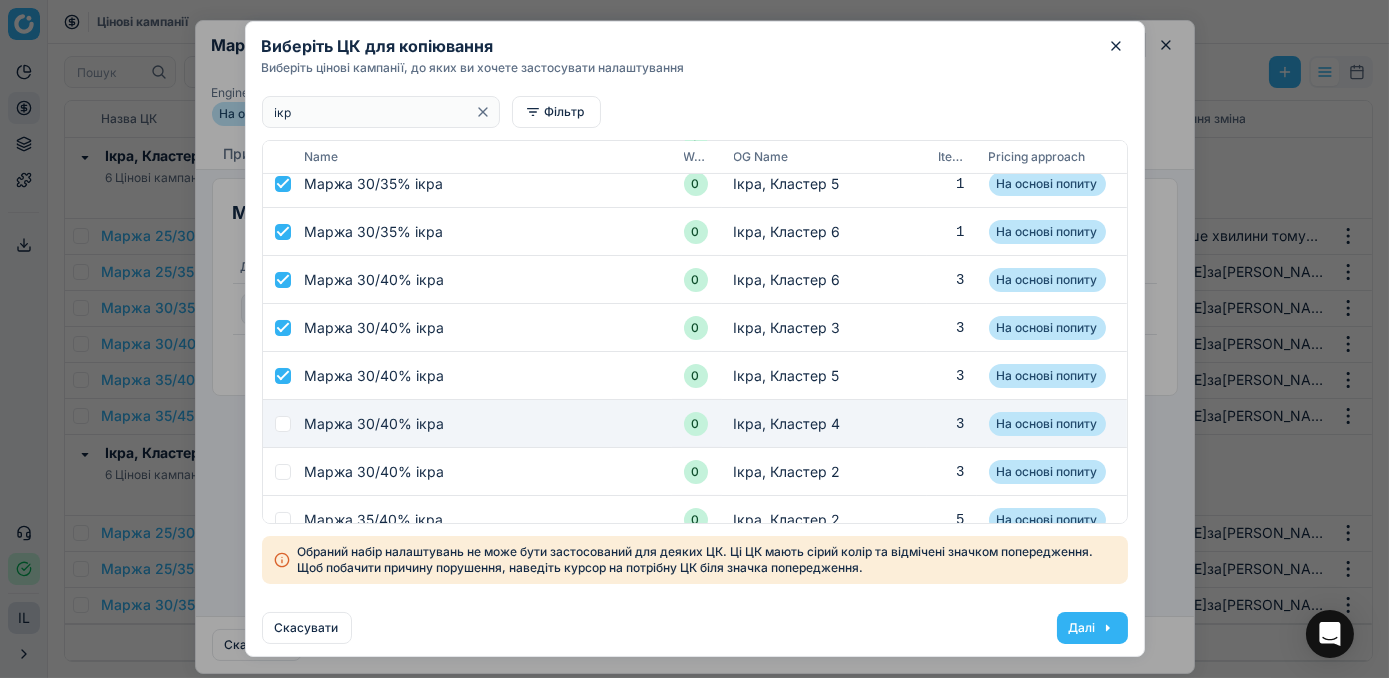 click at bounding box center (283, 424) 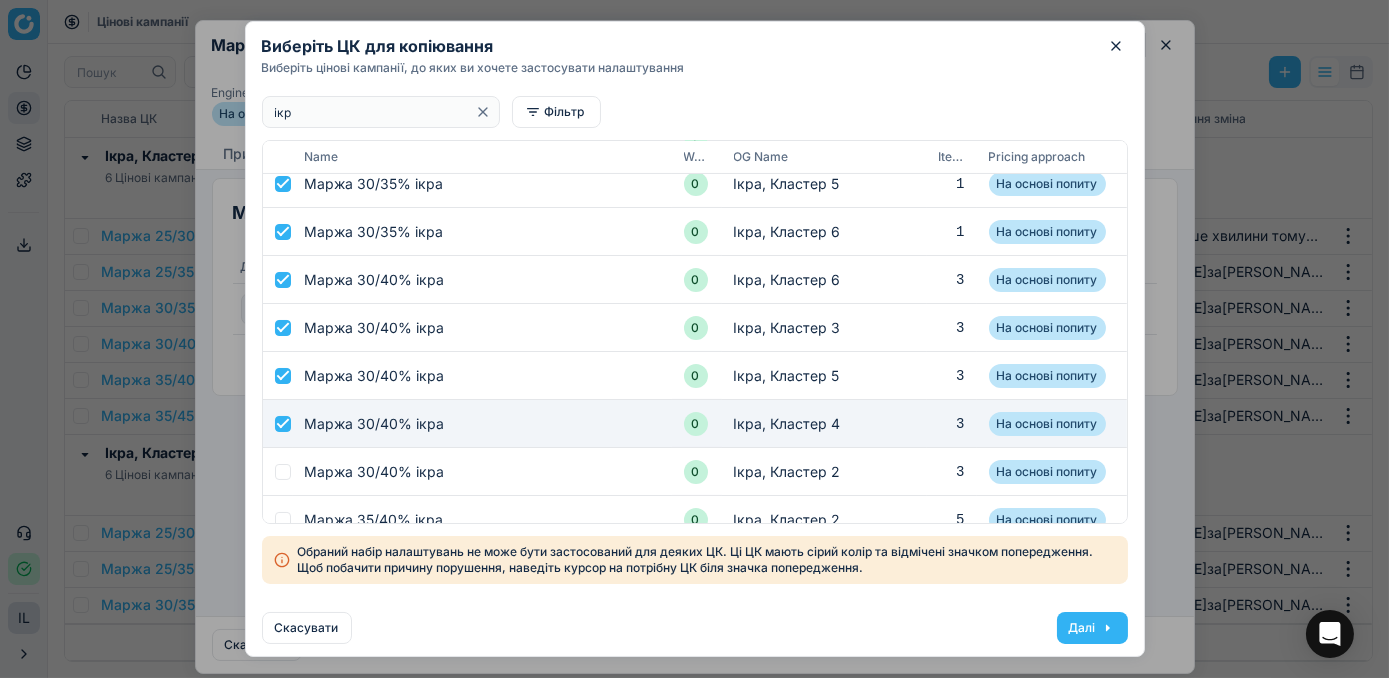 checkbox on "true" 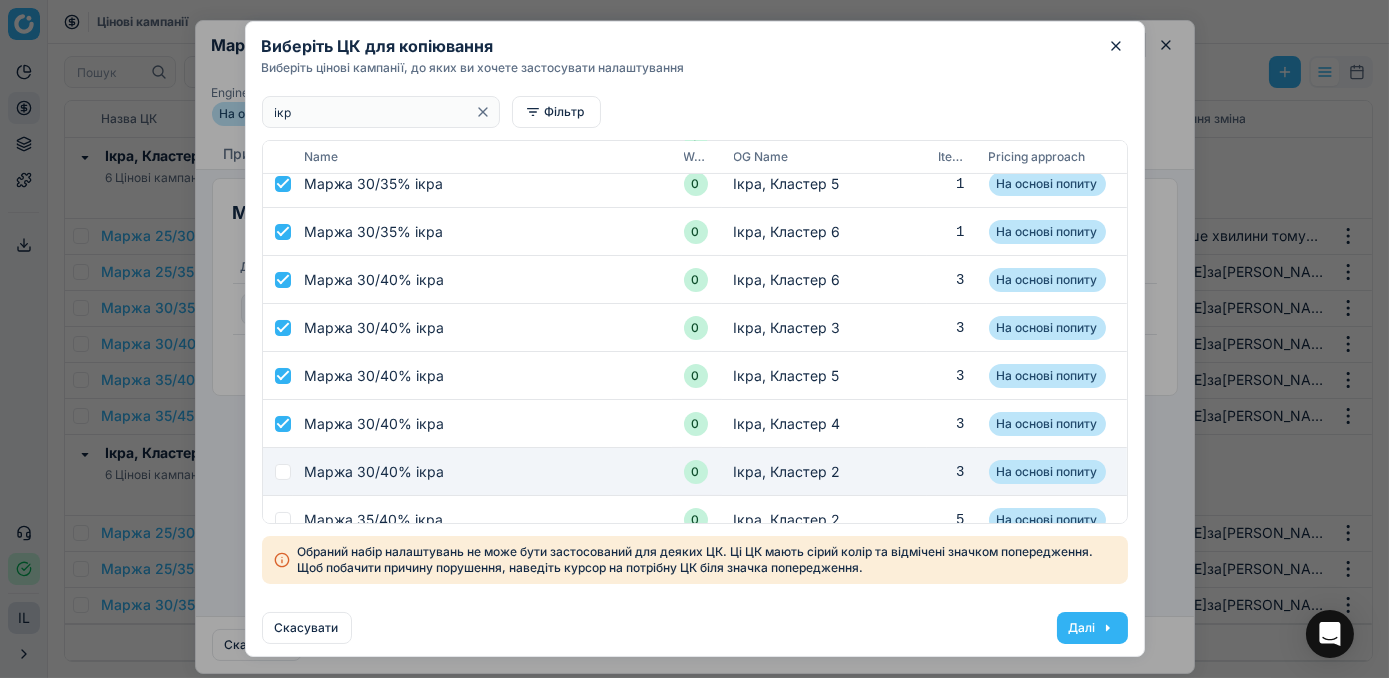click at bounding box center (278, 472) 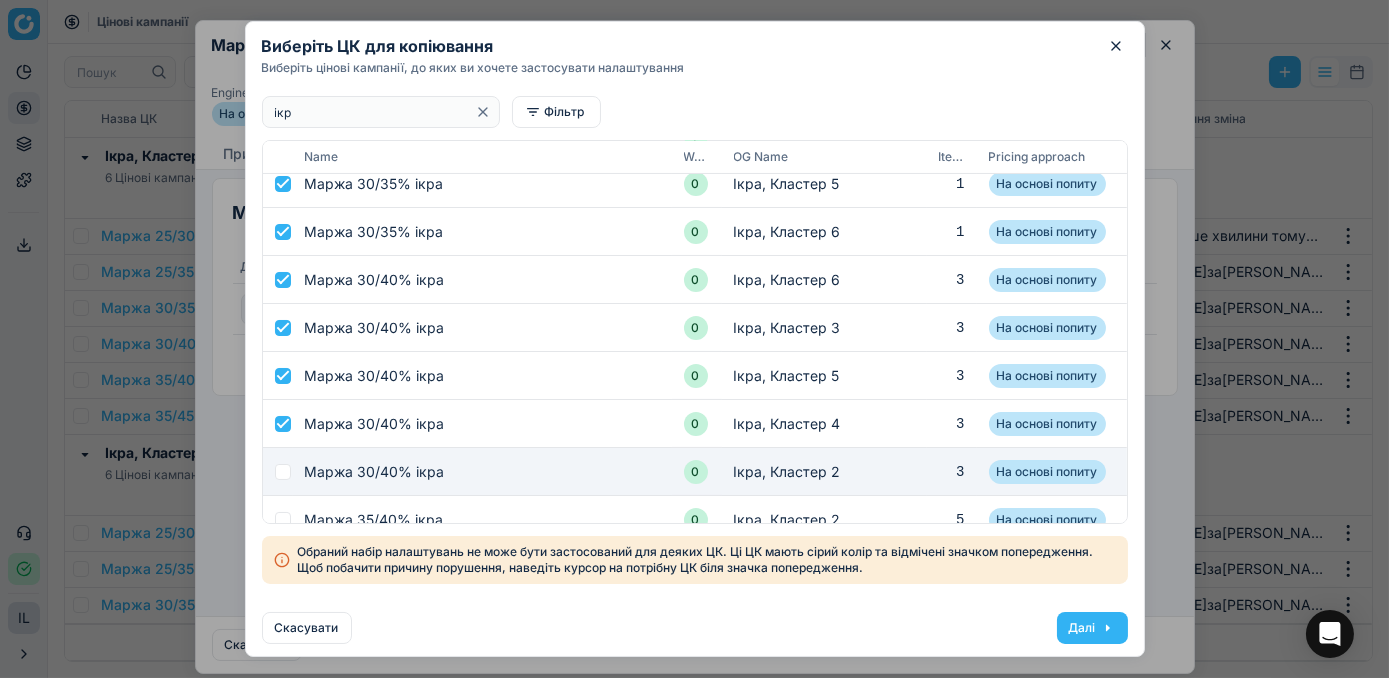 click at bounding box center [283, 472] 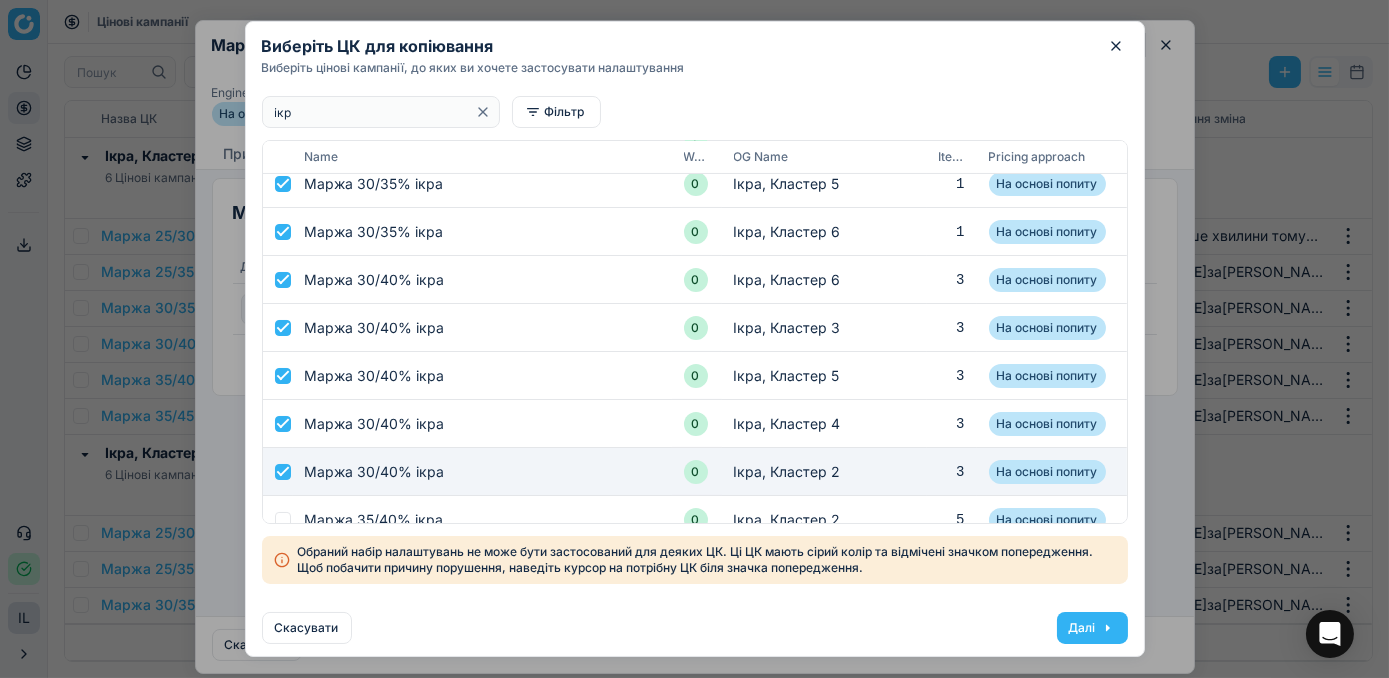checkbox on "true" 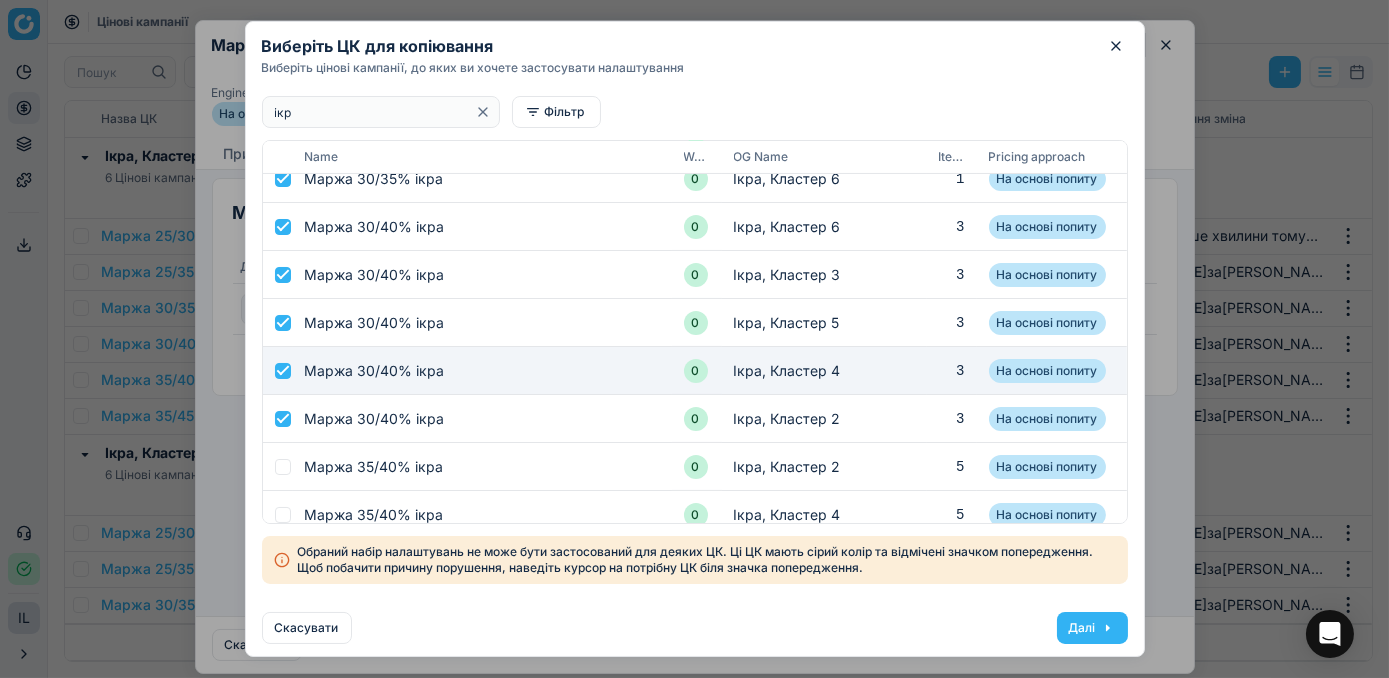 scroll, scrollTop: 945, scrollLeft: 0, axis: vertical 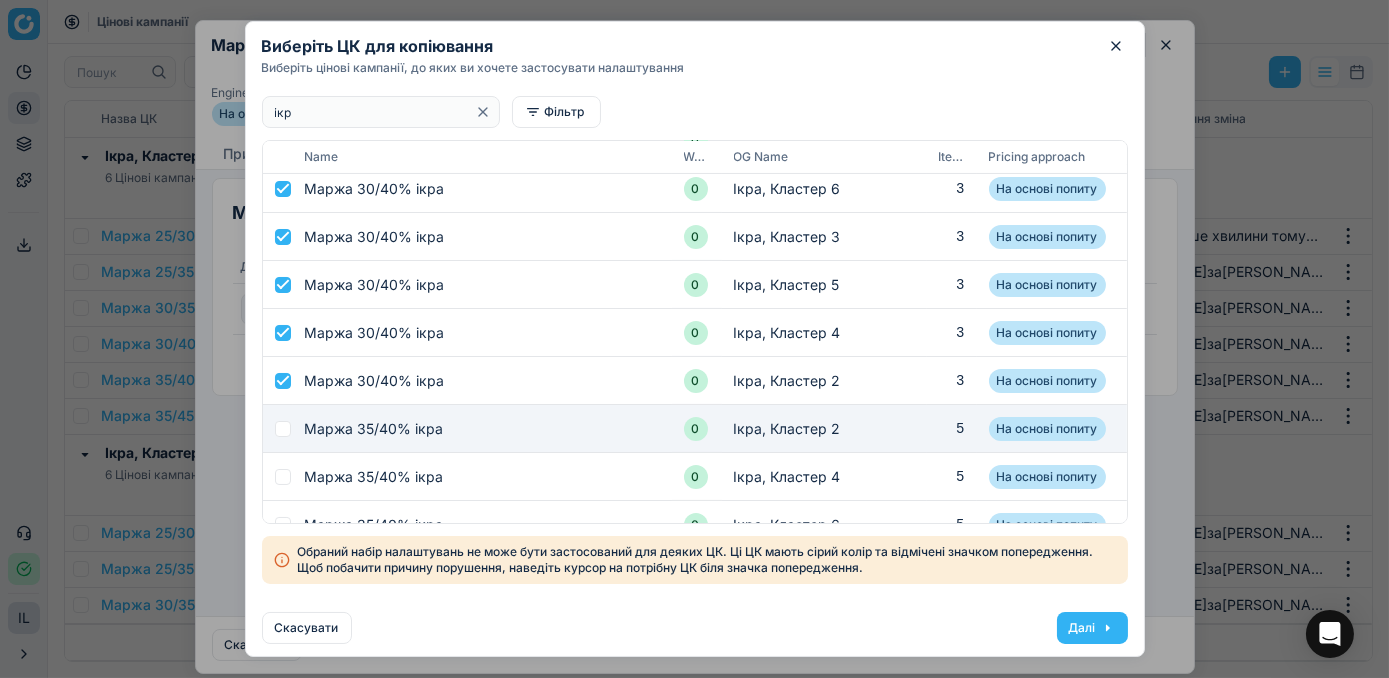click at bounding box center (283, 429) 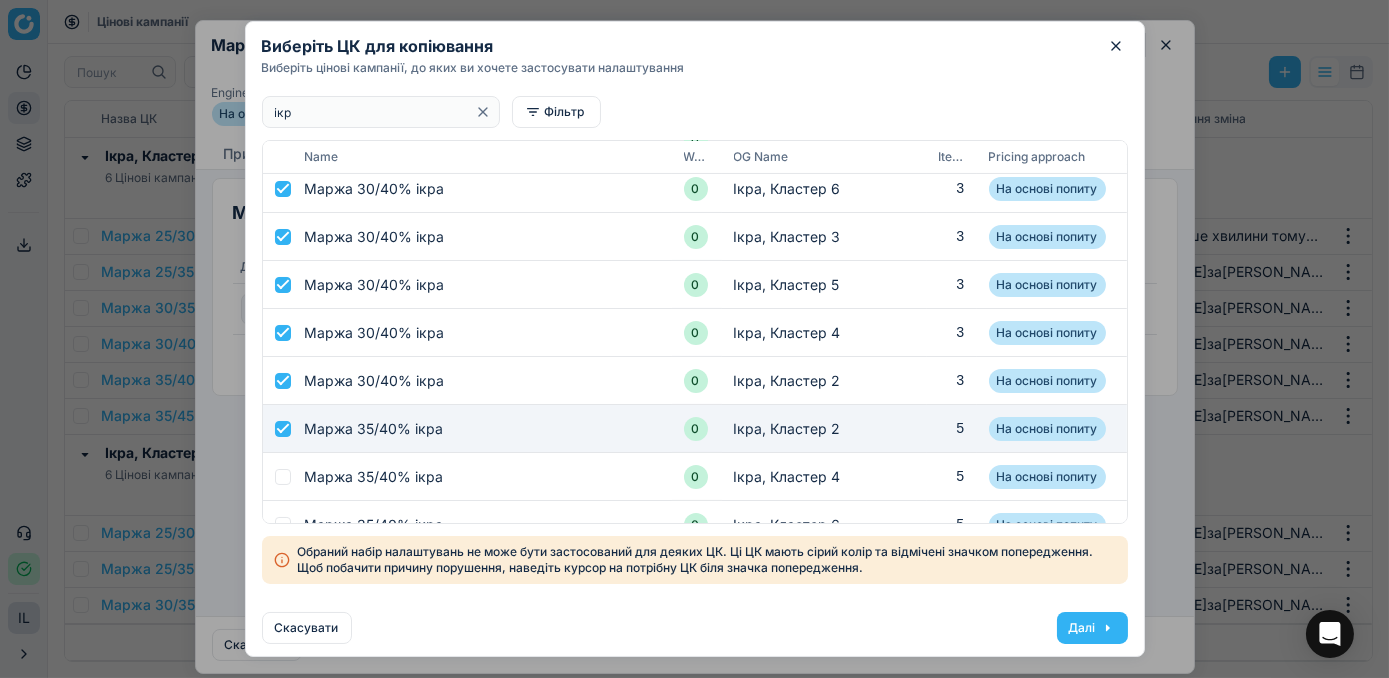 checkbox on "true" 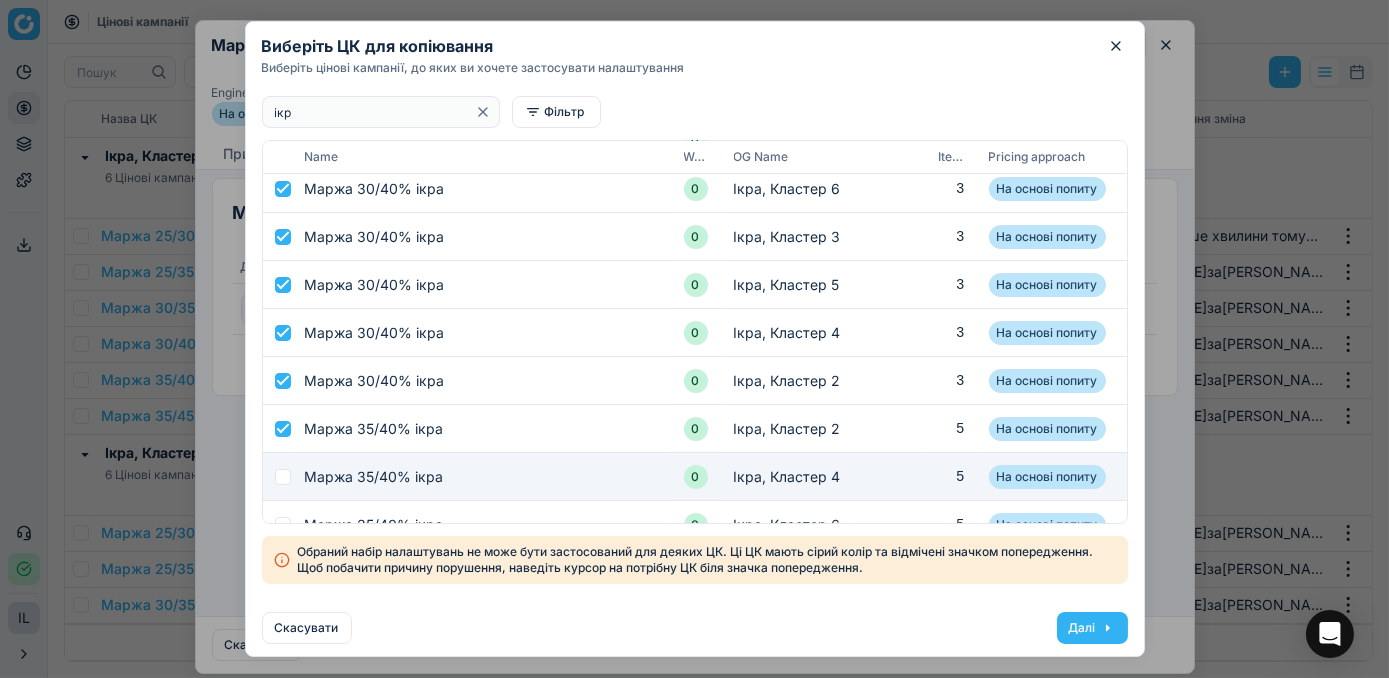 click at bounding box center [283, 477] 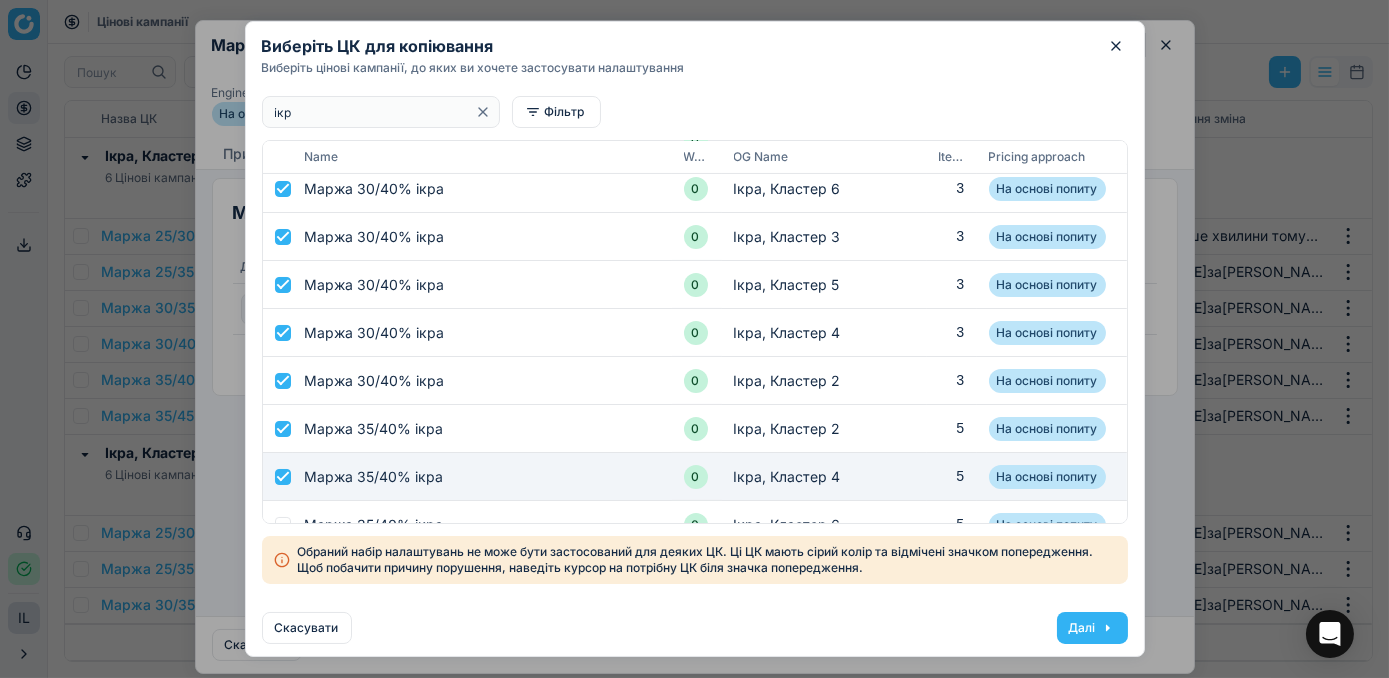 checkbox on "true" 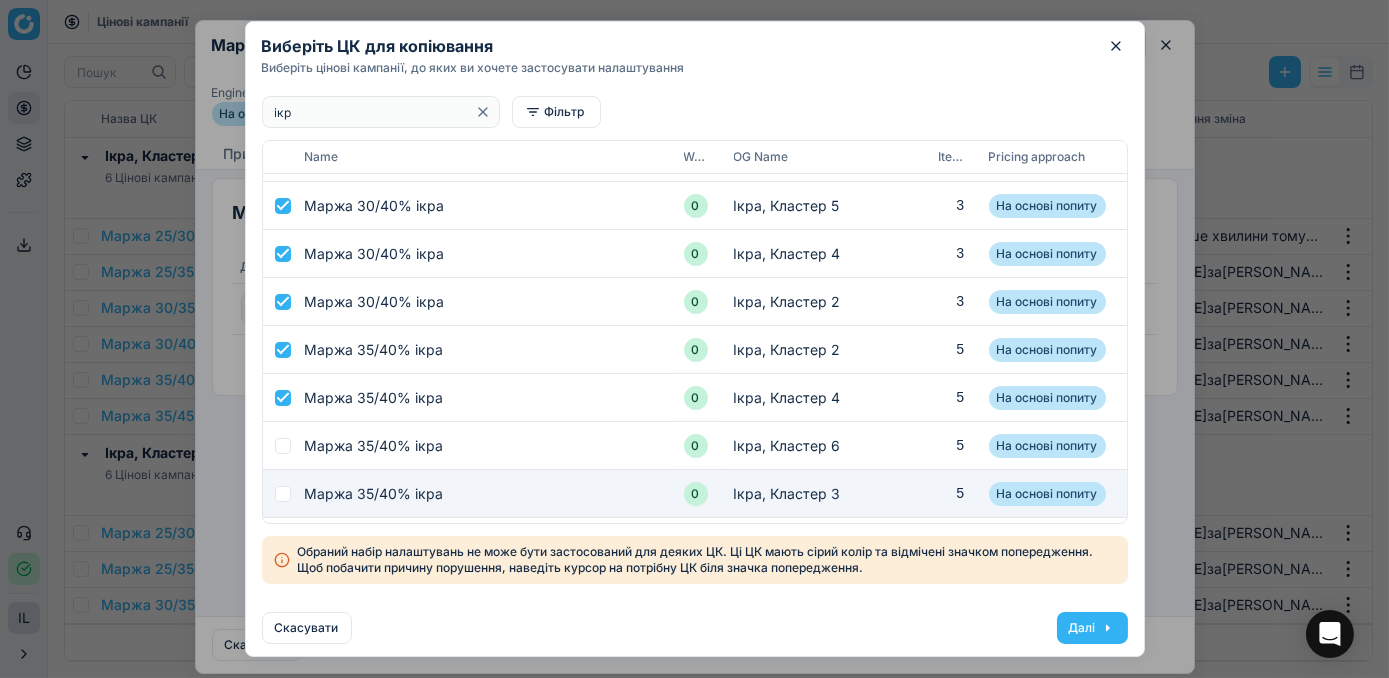 scroll, scrollTop: 1102, scrollLeft: 0, axis: vertical 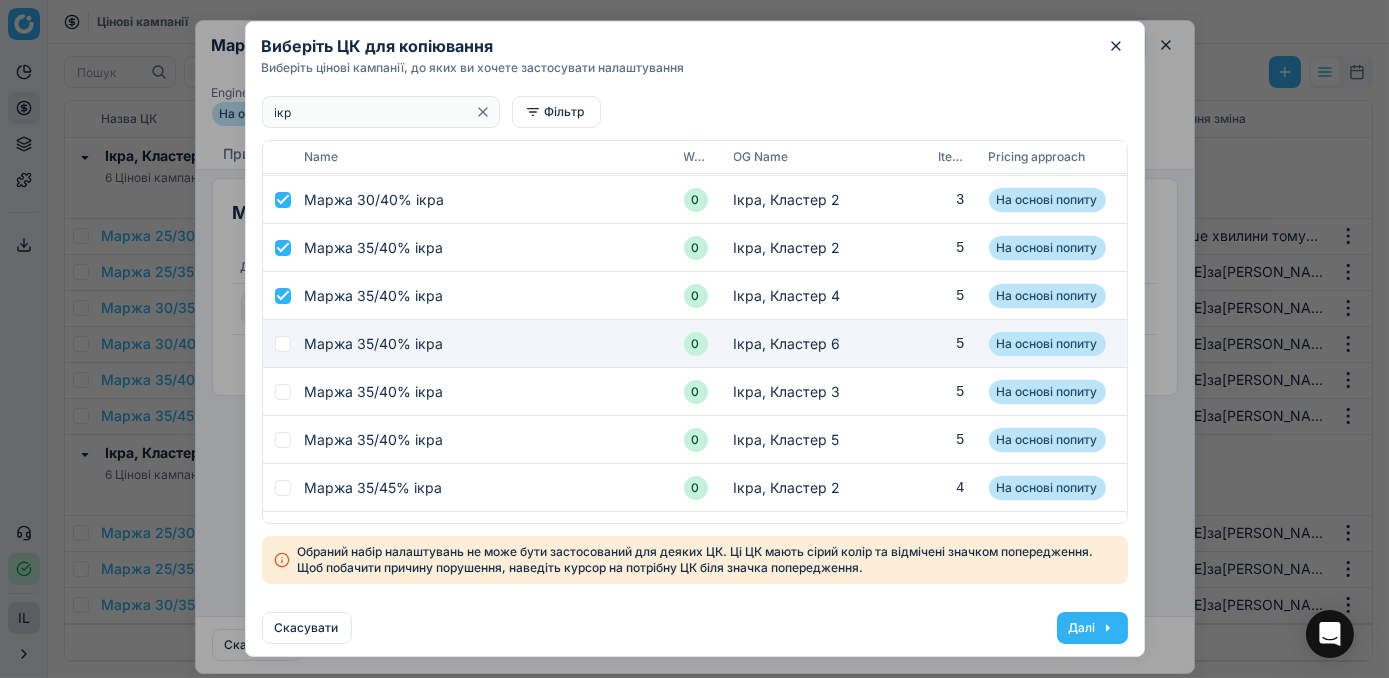 click at bounding box center [283, 344] 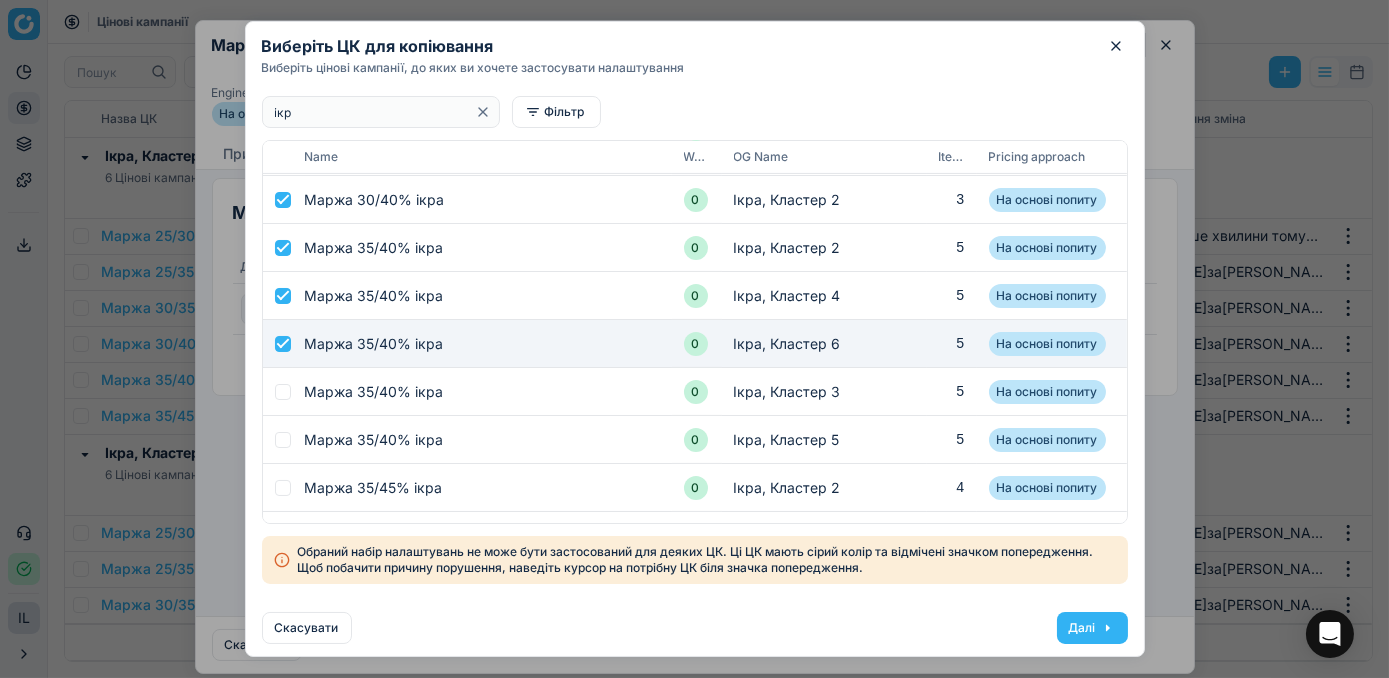 checkbox on "true" 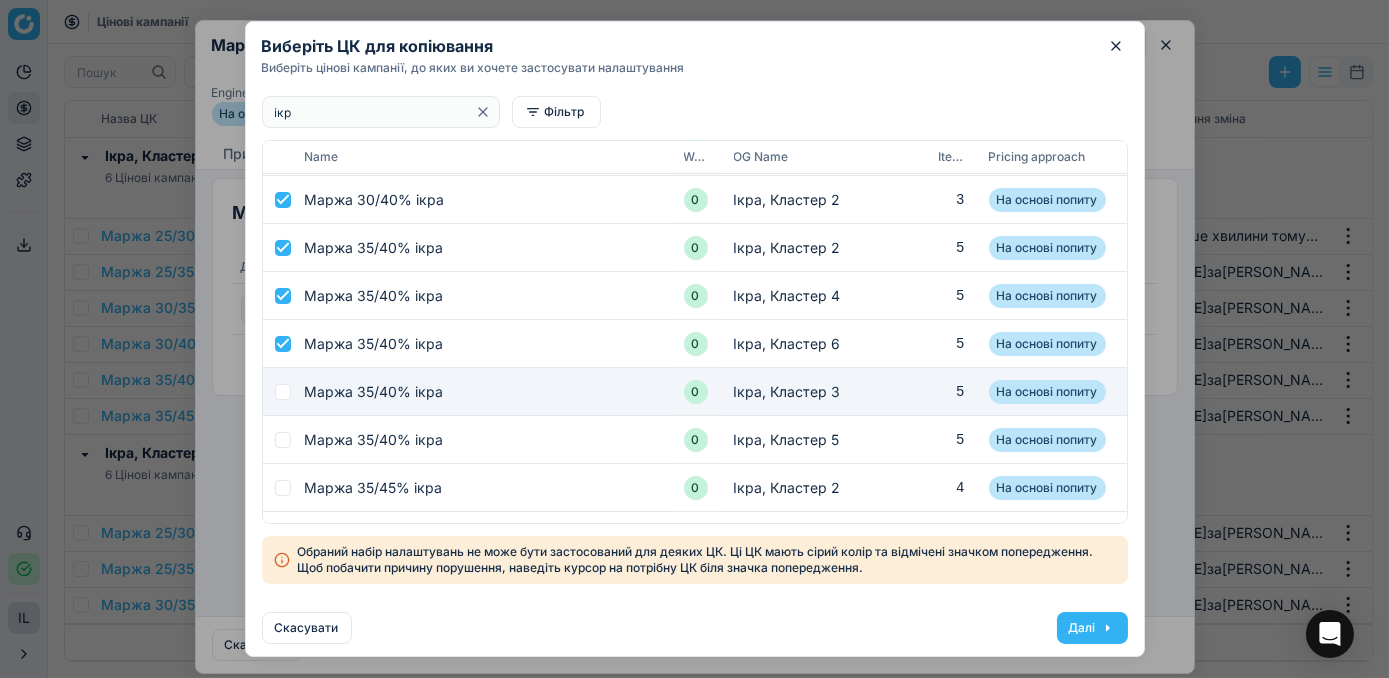 click at bounding box center (278, 392) 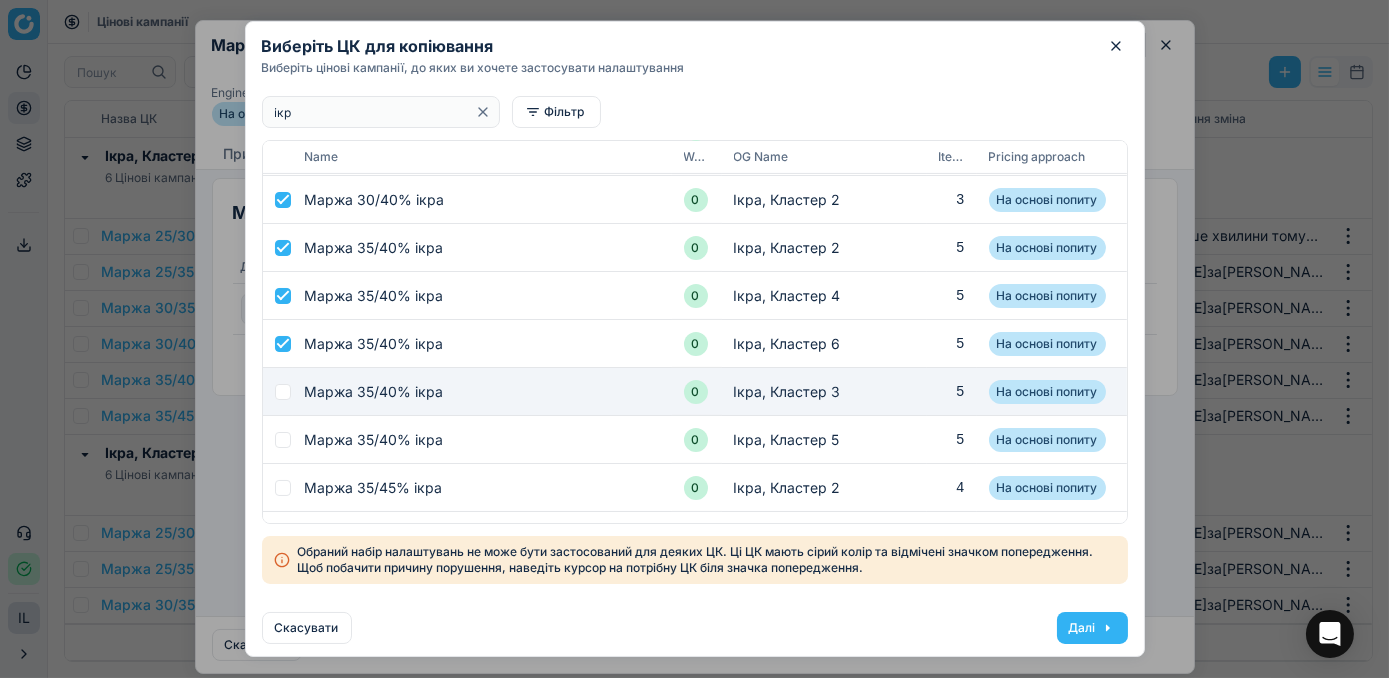 click at bounding box center (283, 392) 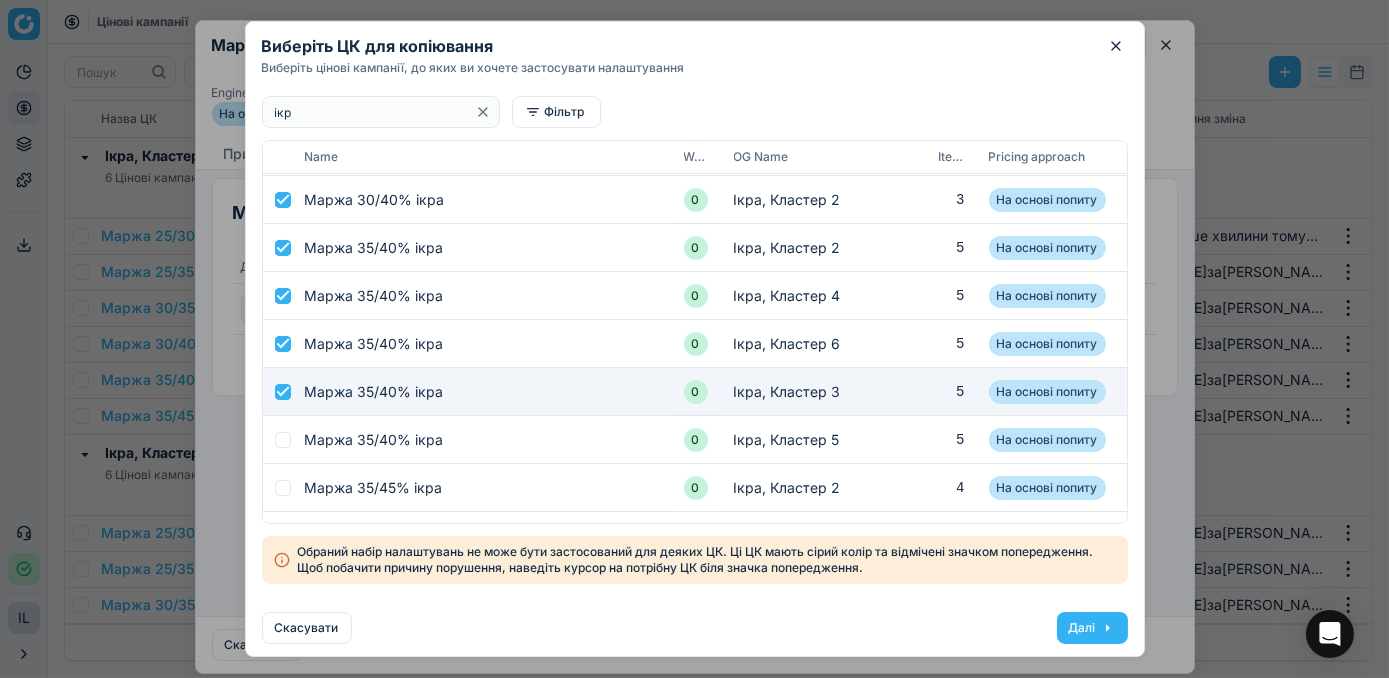 checkbox on "true" 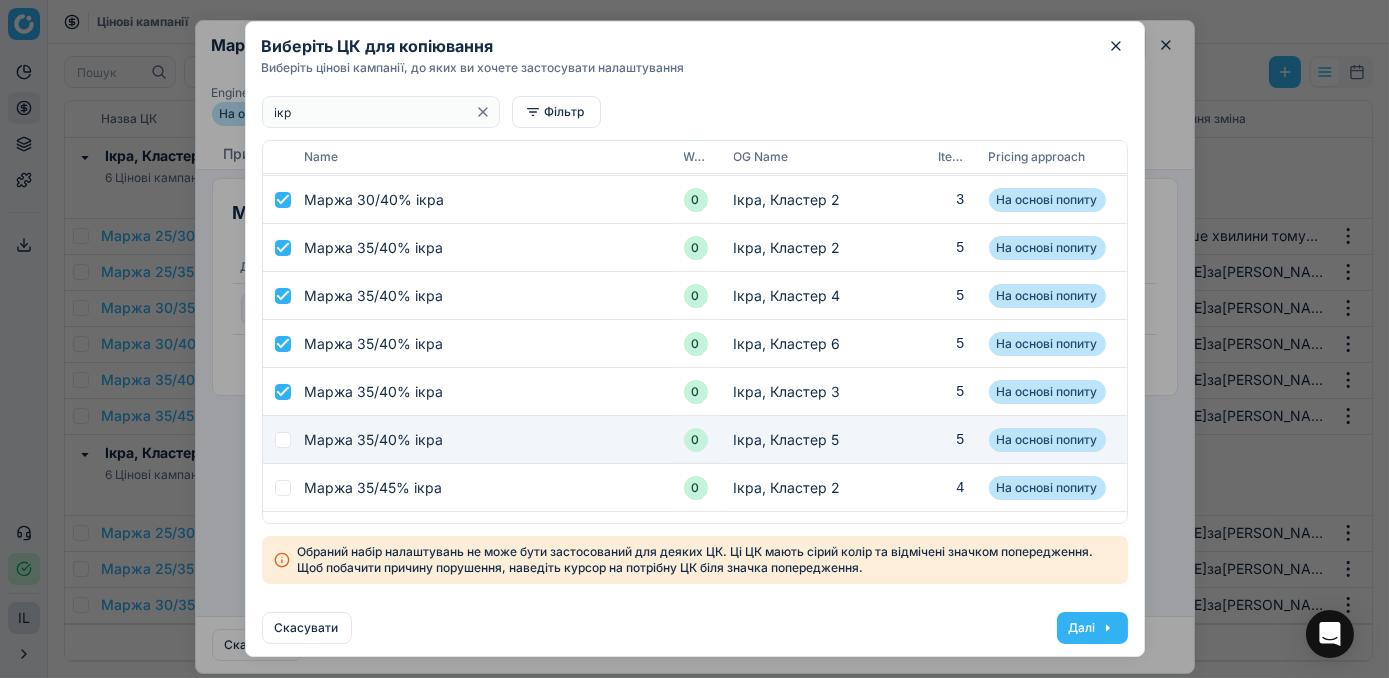 click at bounding box center [283, 440] 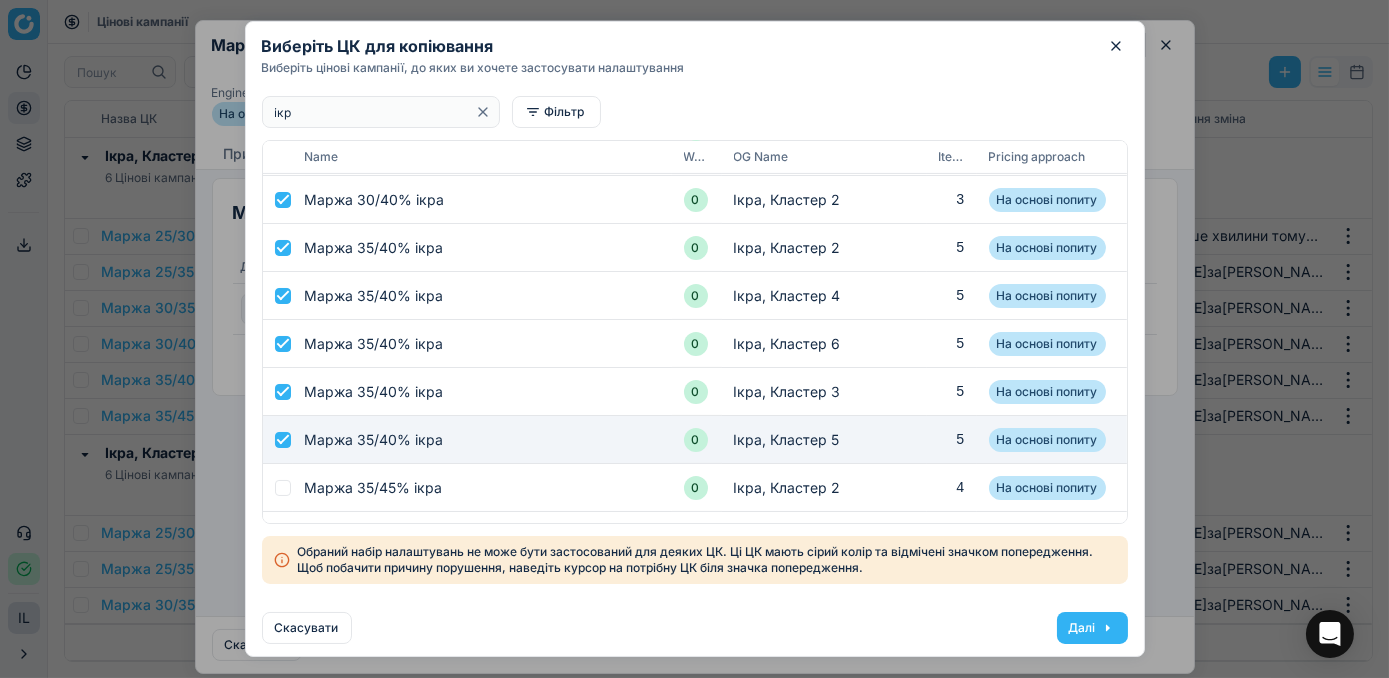 checkbox on "true" 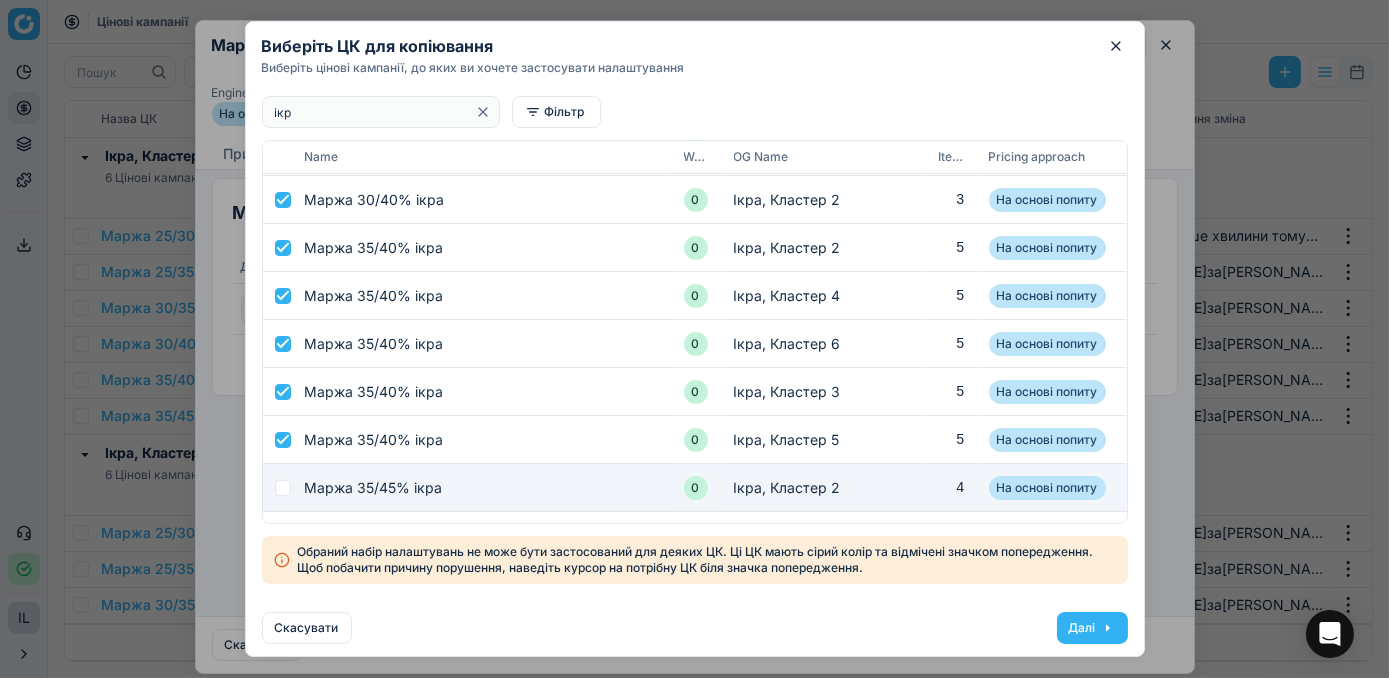 click at bounding box center [283, 488] 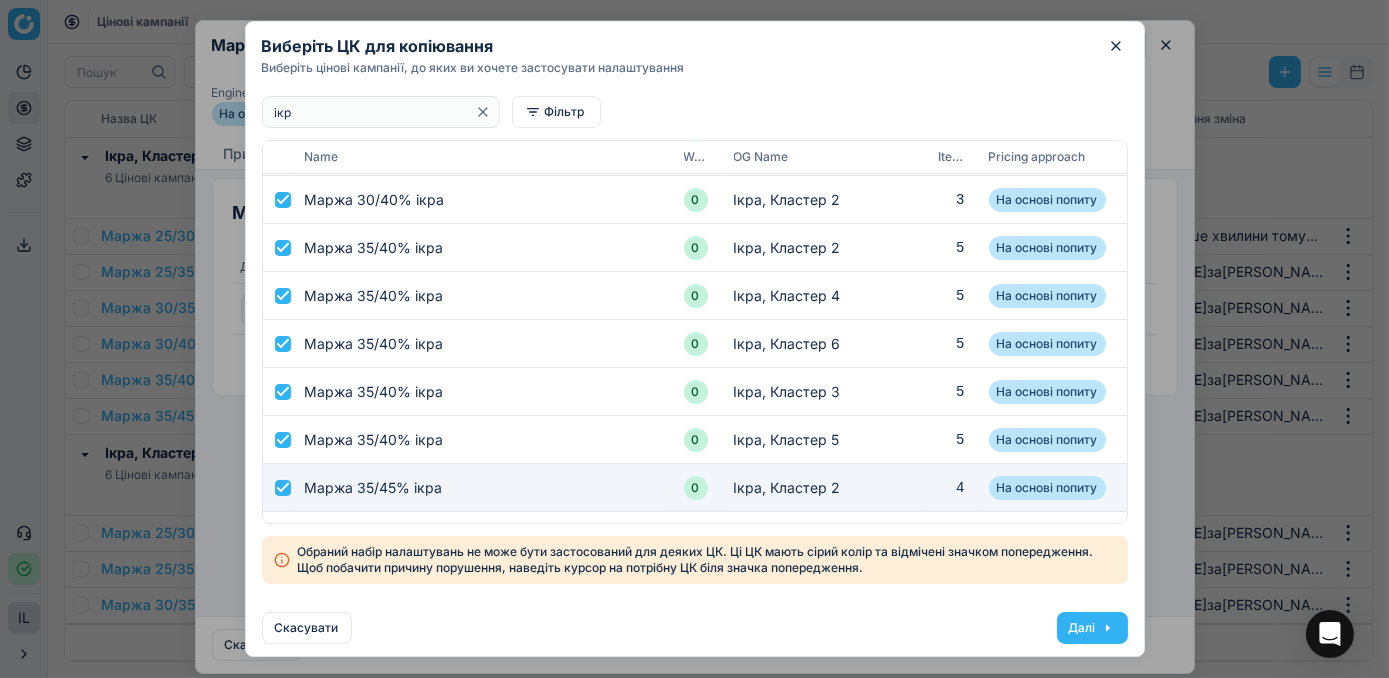 checkbox on "true" 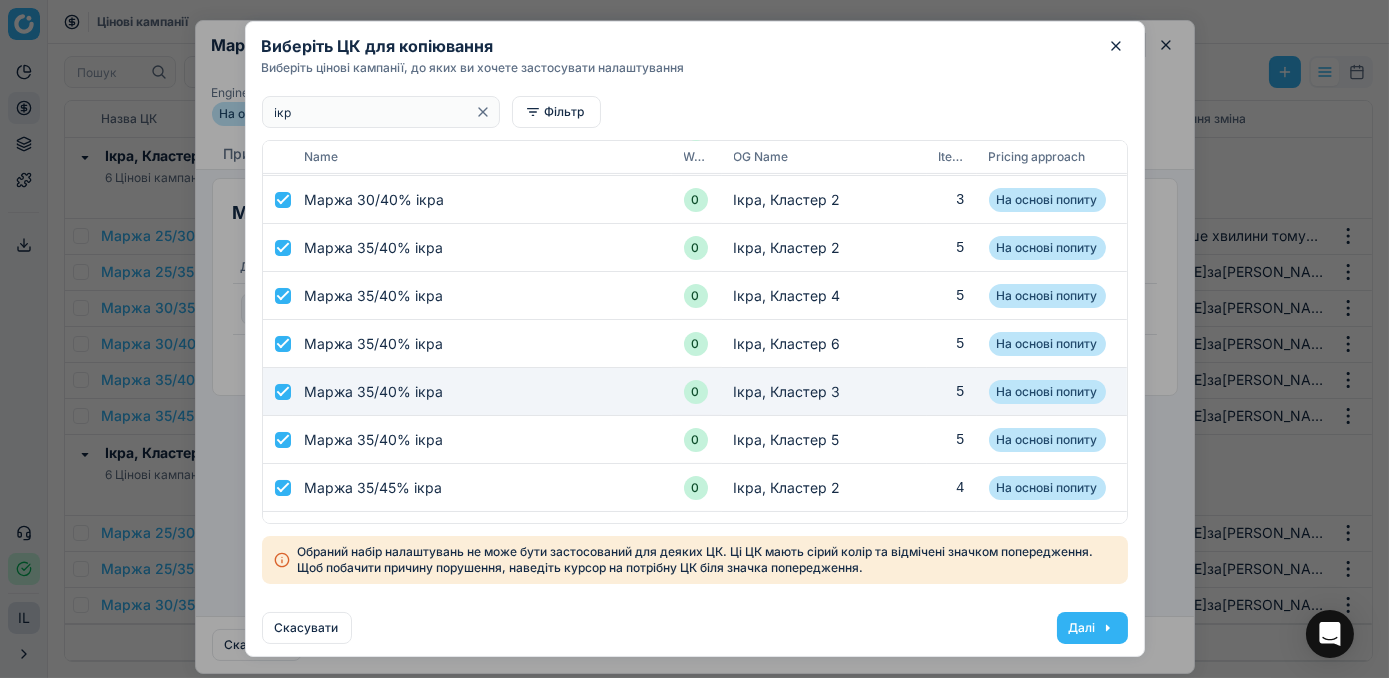 scroll, scrollTop: 1181, scrollLeft: 0, axis: vertical 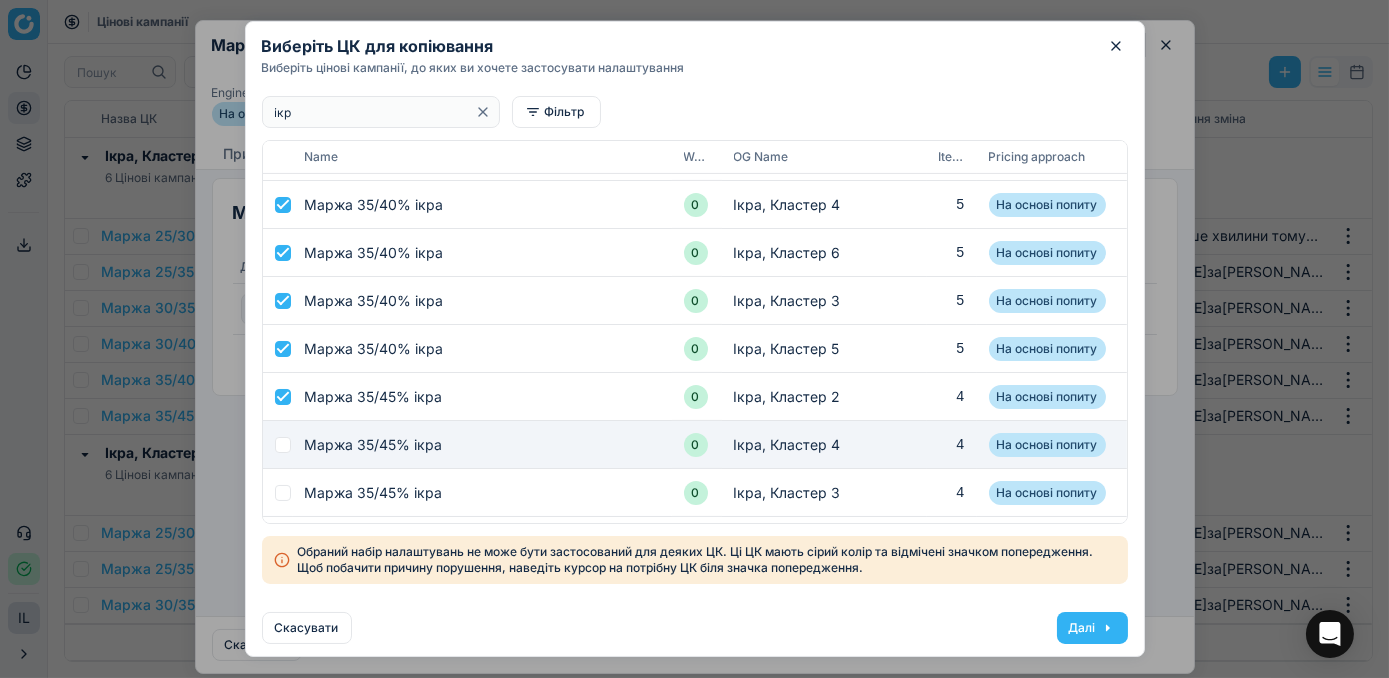 click at bounding box center (283, 445) 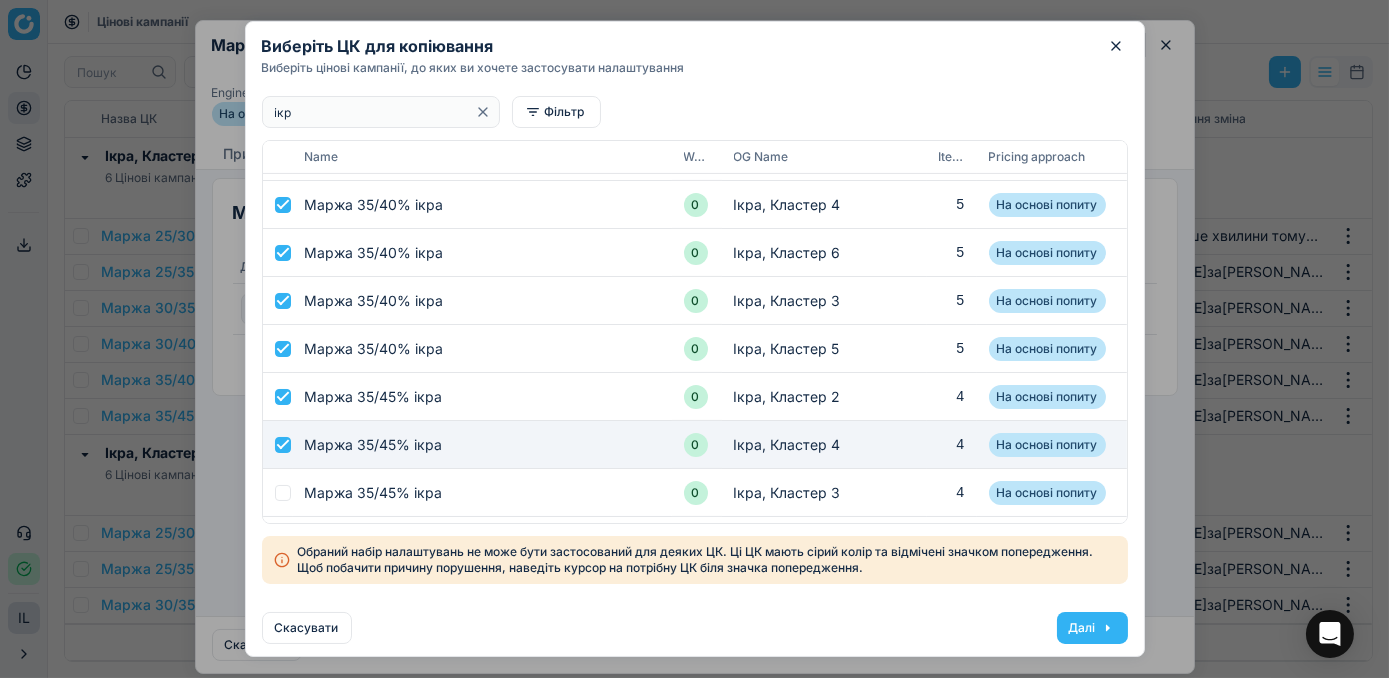 checkbox on "true" 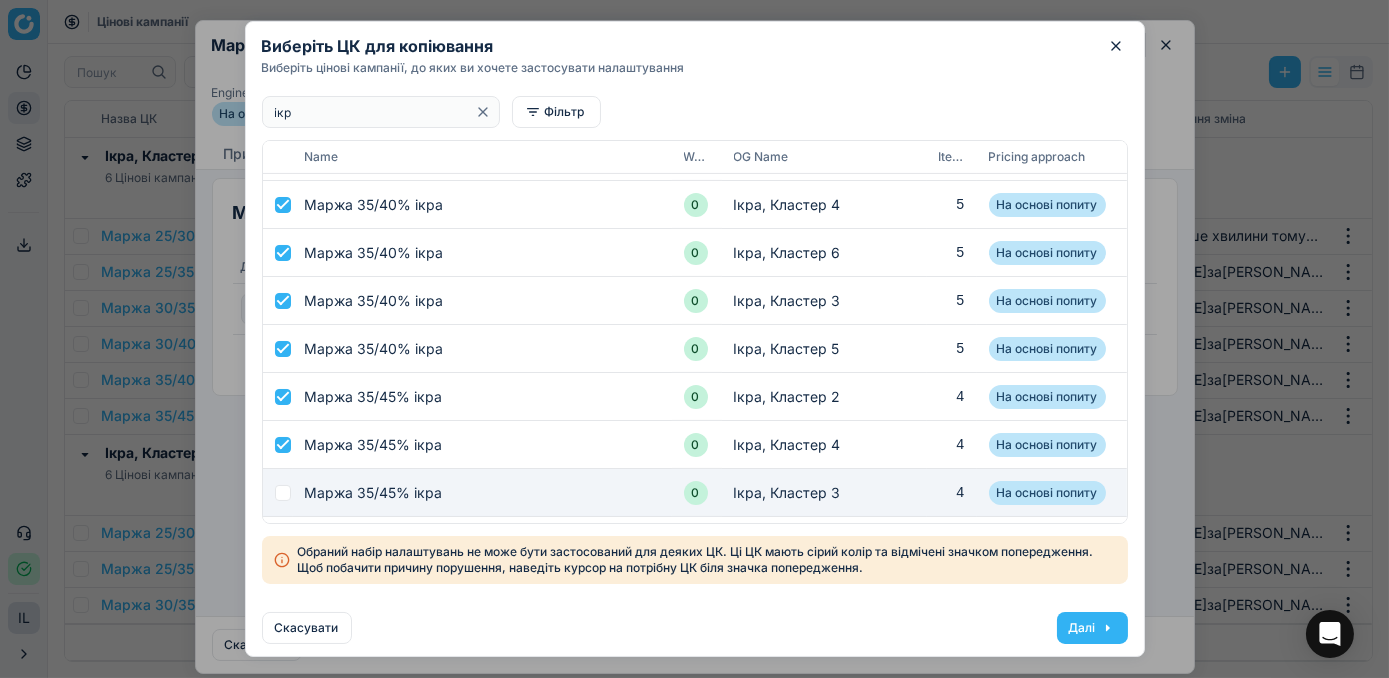 click at bounding box center [283, 493] 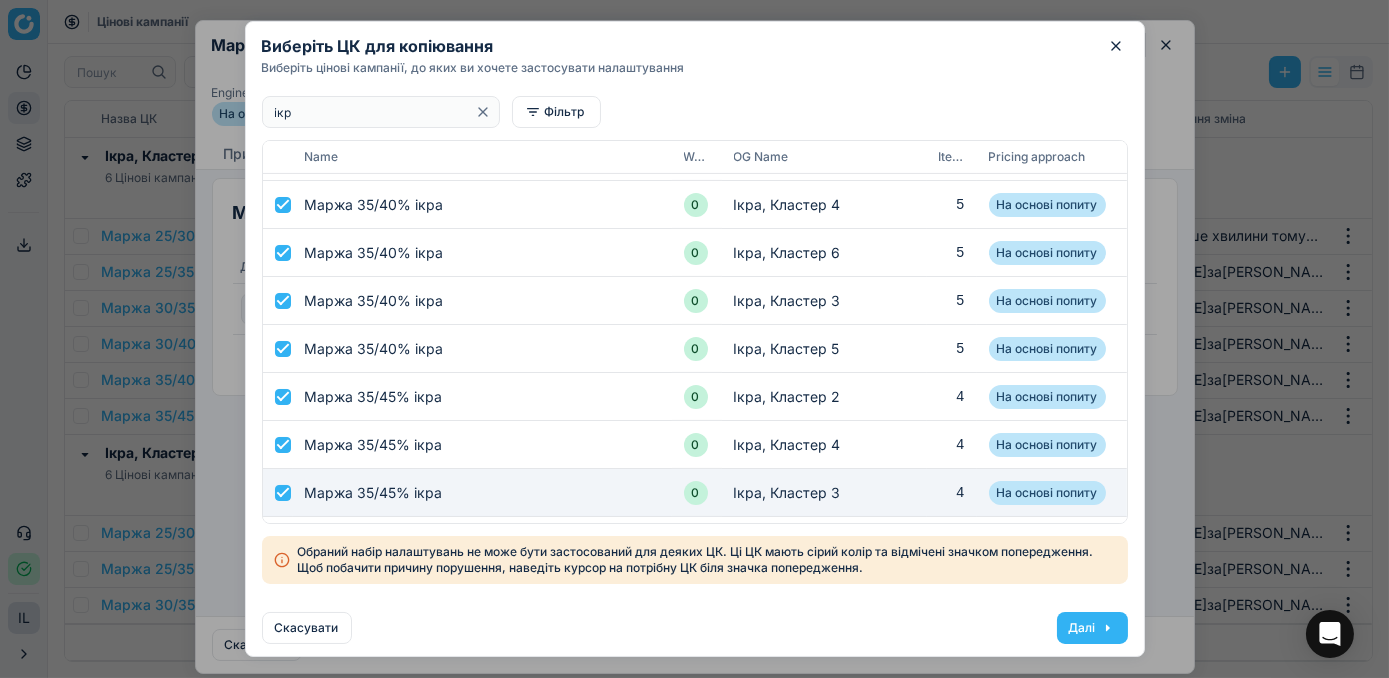 checkbox on "true" 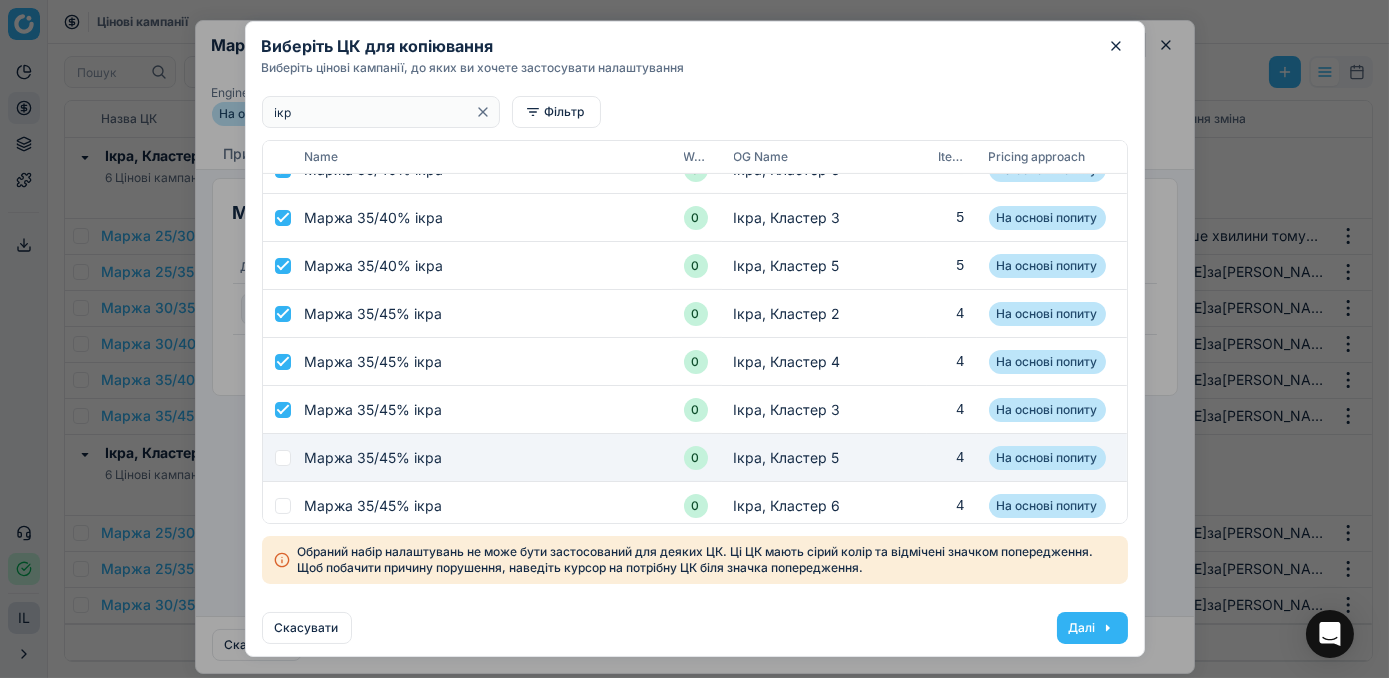 click at bounding box center [283, 458] 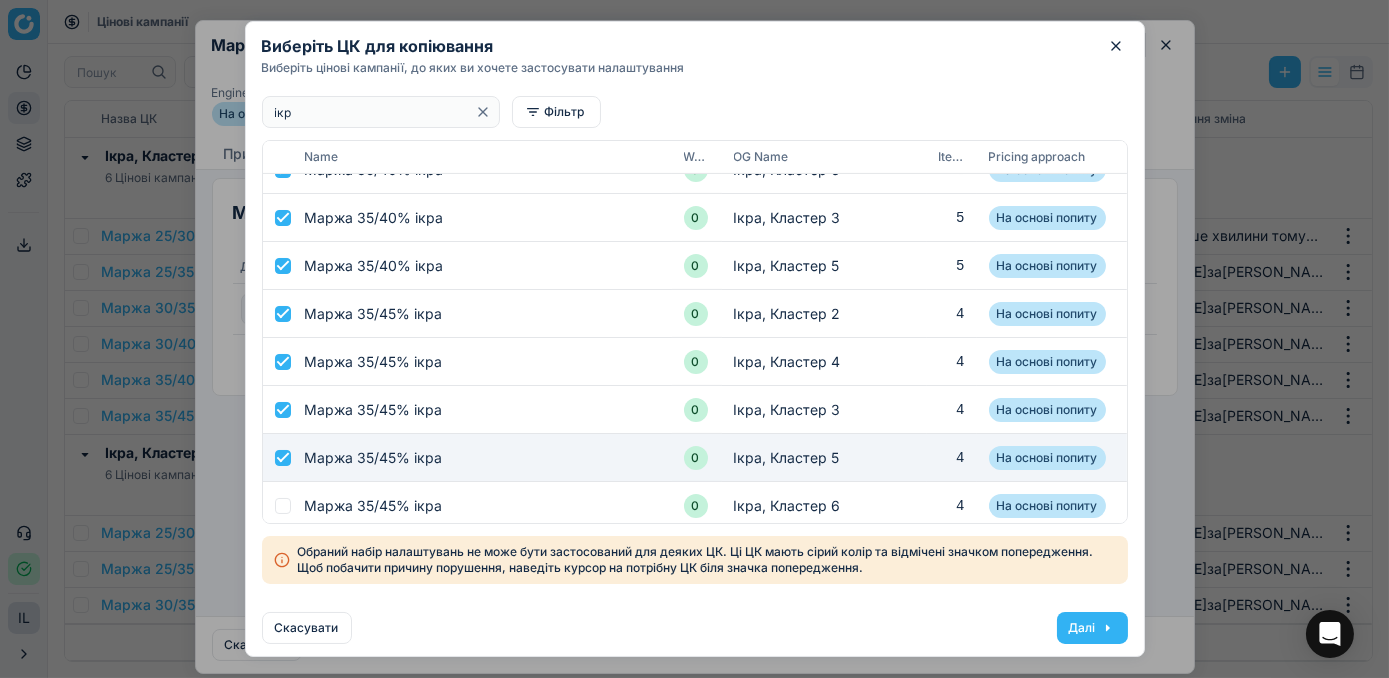 checkbox on "true" 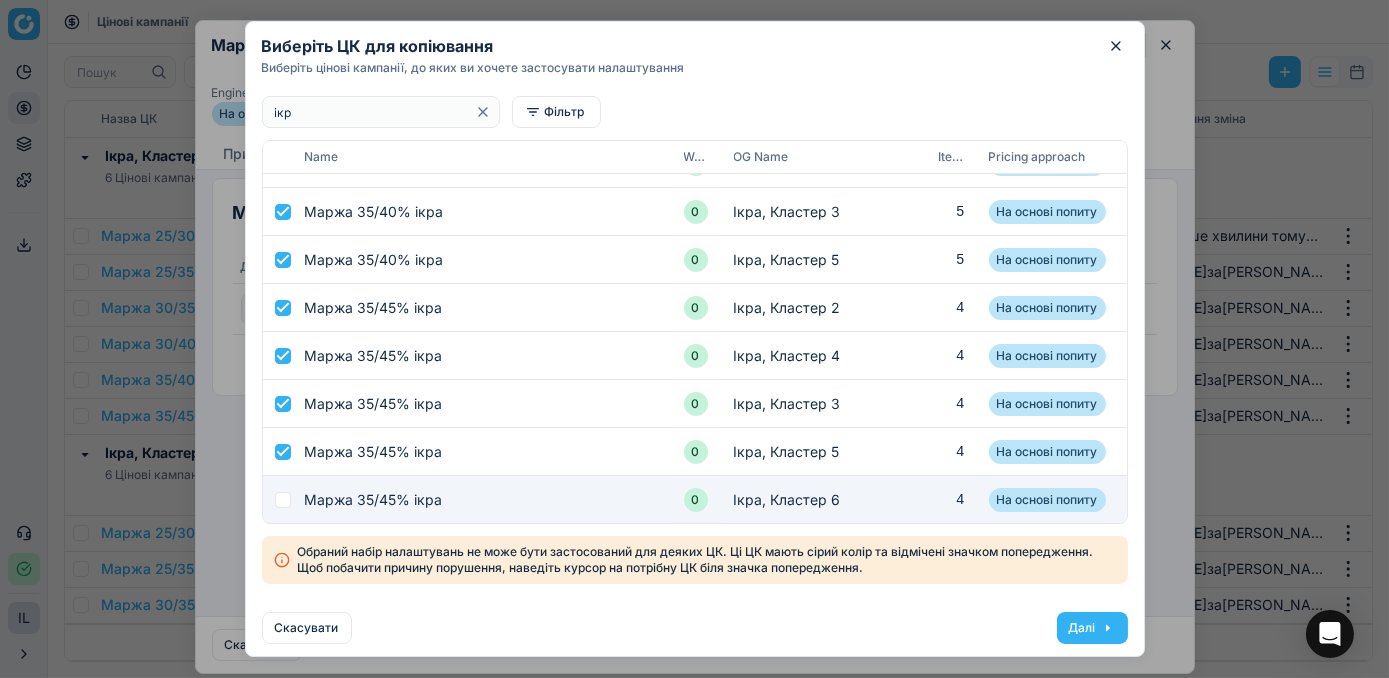 click at bounding box center (278, 500) 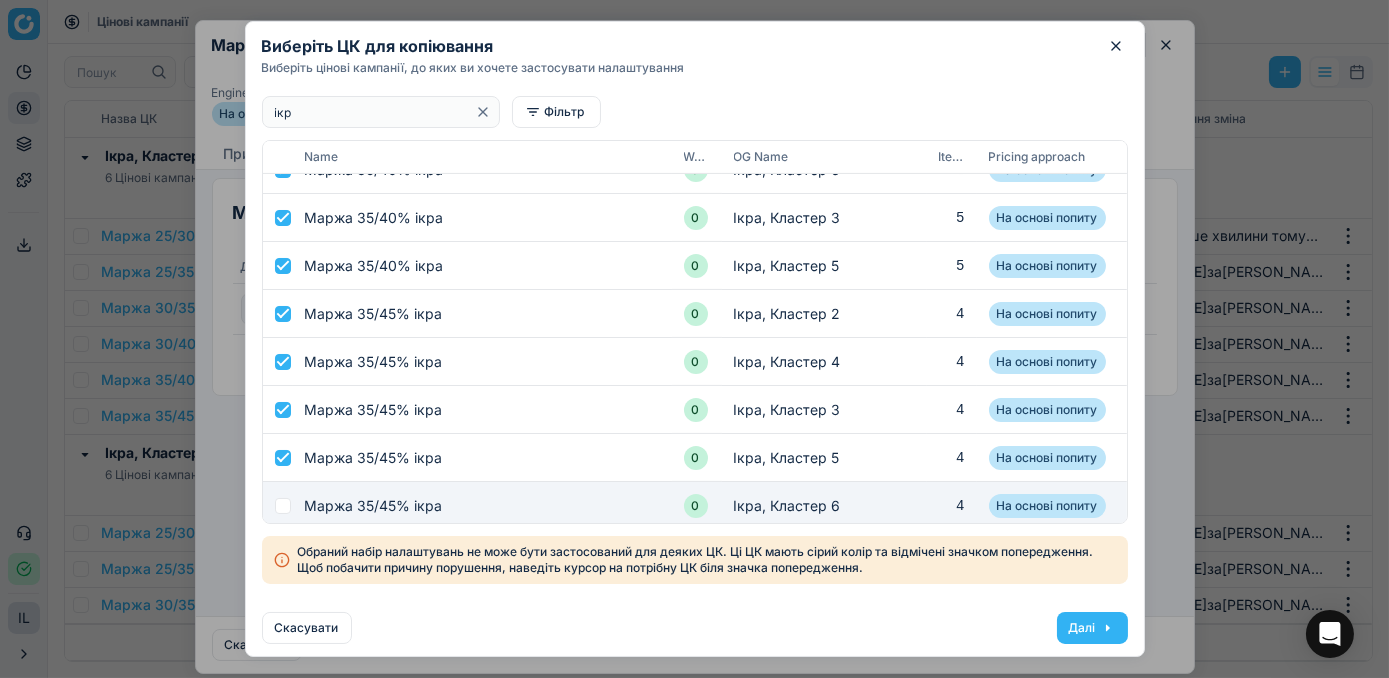 click at bounding box center (283, 506) 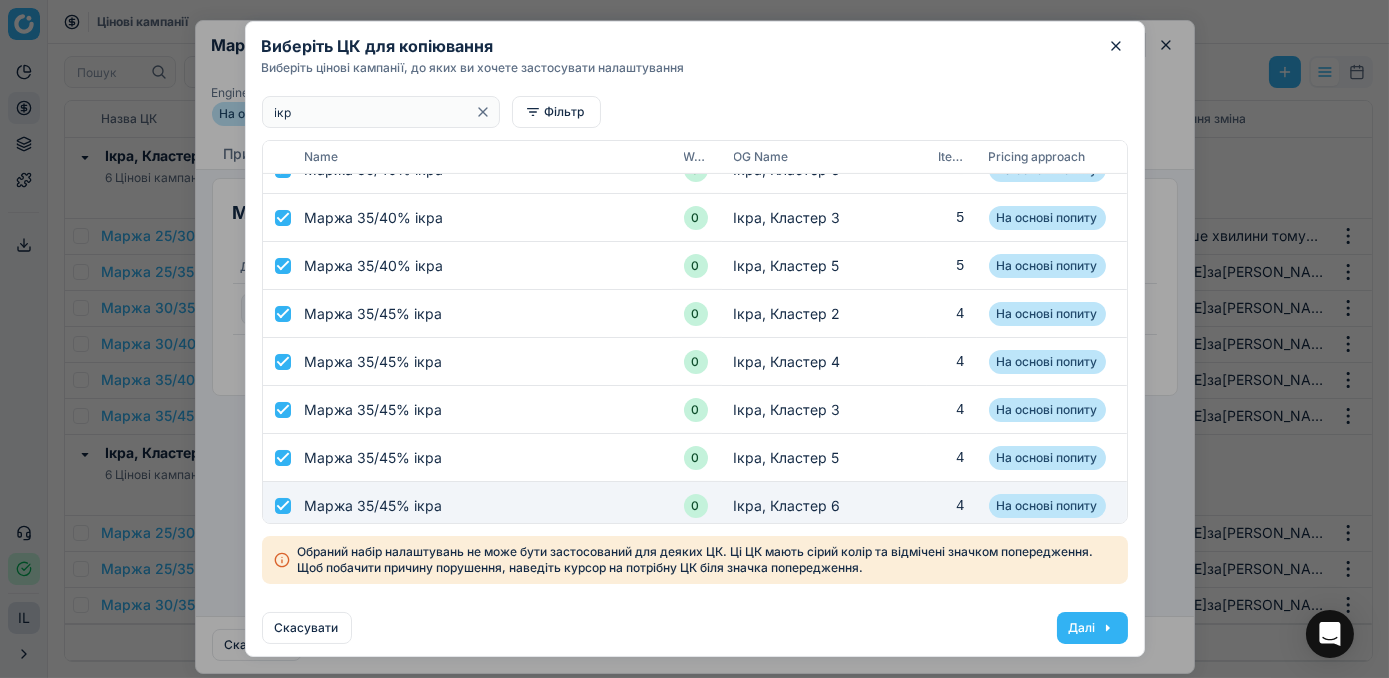 checkbox on "true" 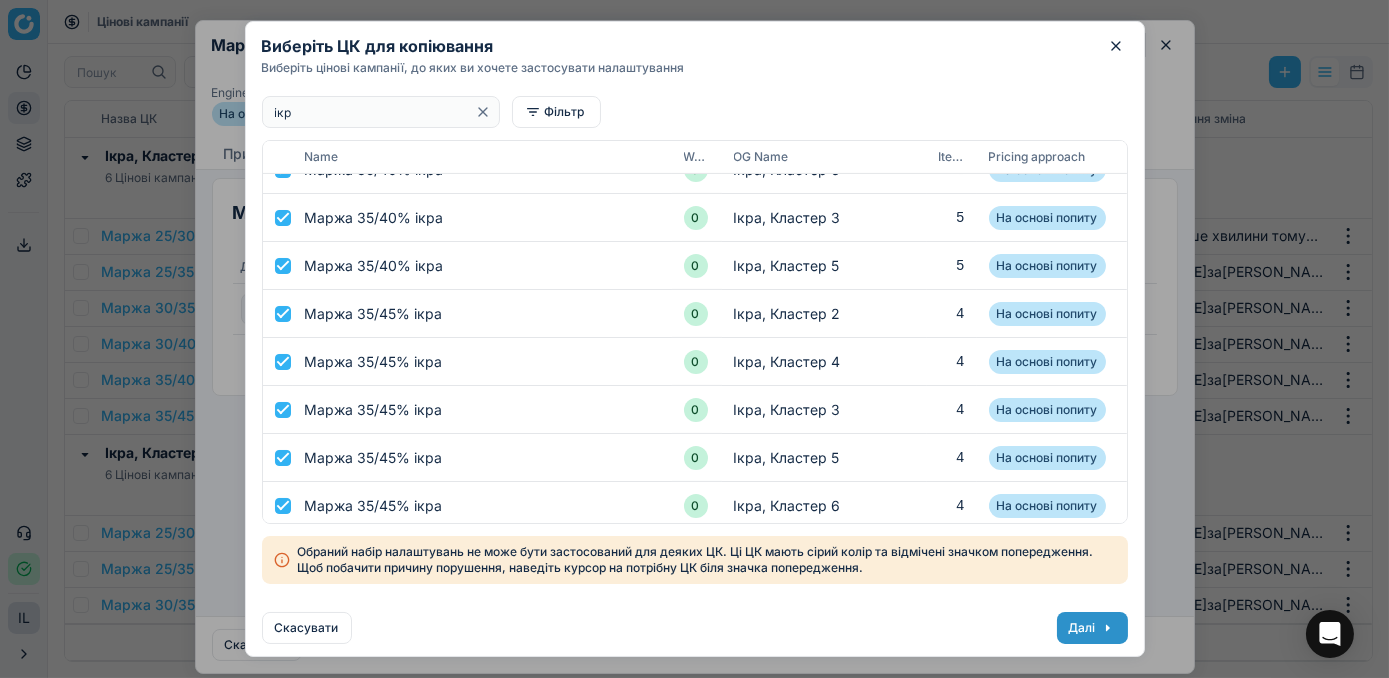 scroll, scrollTop: 1264, scrollLeft: 0, axis: vertical 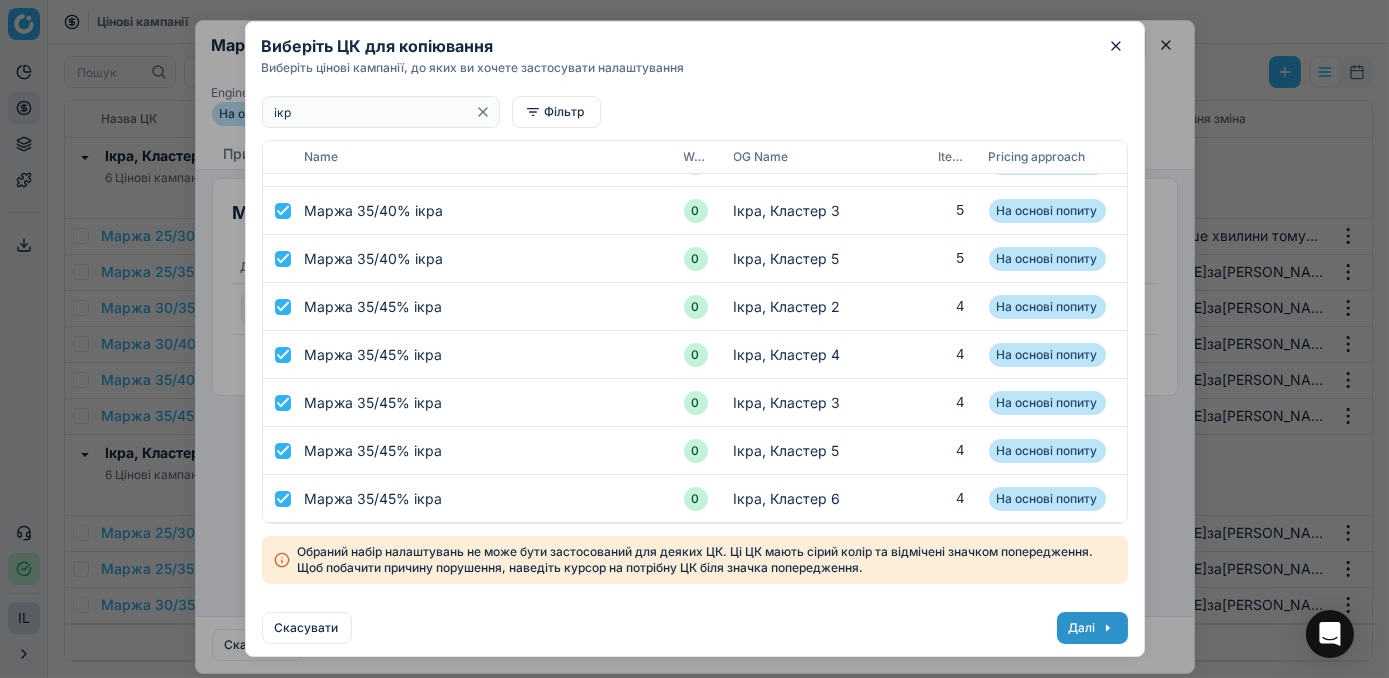 click on "Далі" at bounding box center (1092, 628) 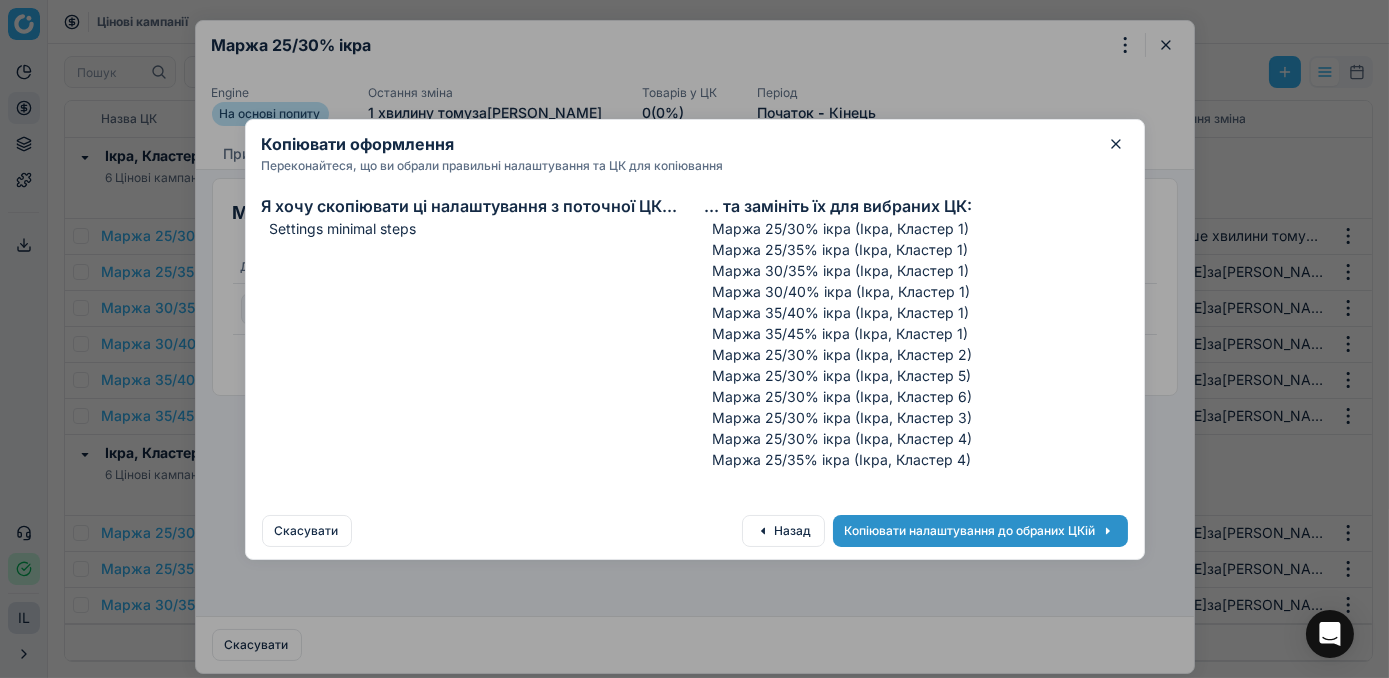 click on "Копіювати налаштування до обраних ЦКій" at bounding box center [980, 531] 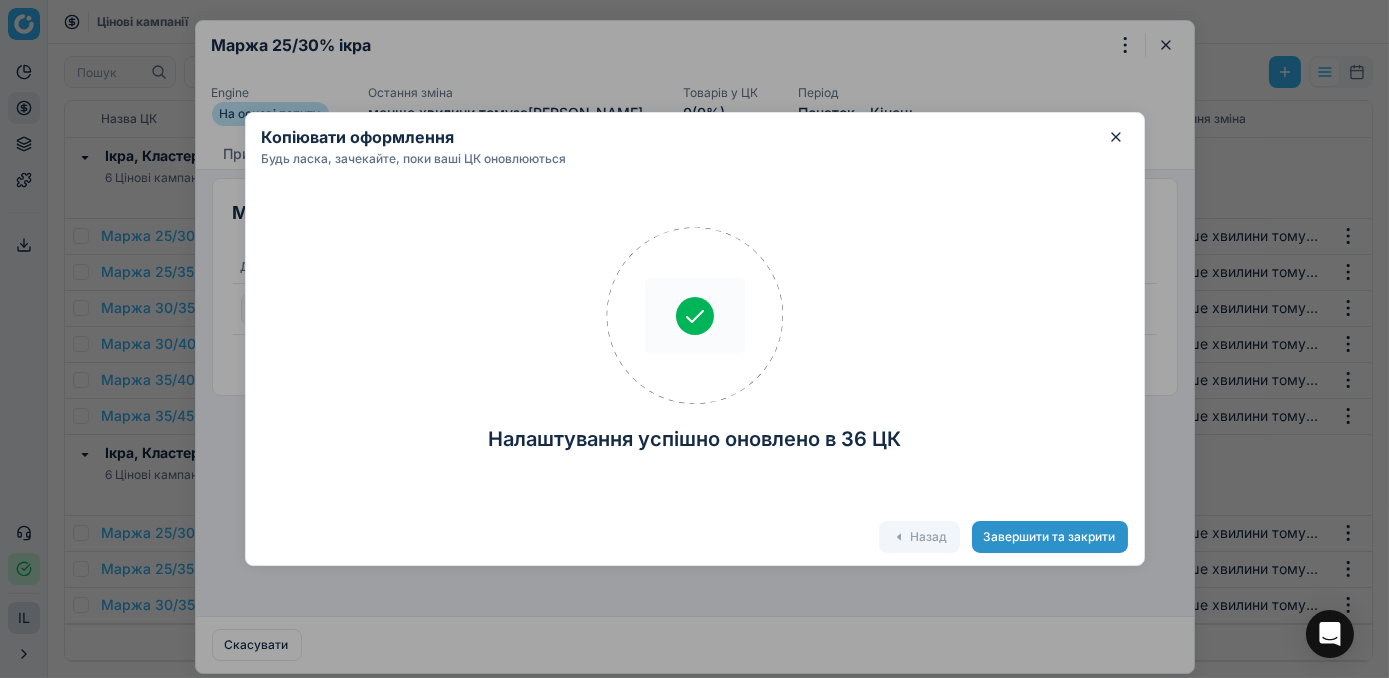 click on "Завершити та закрити" at bounding box center (1050, 537) 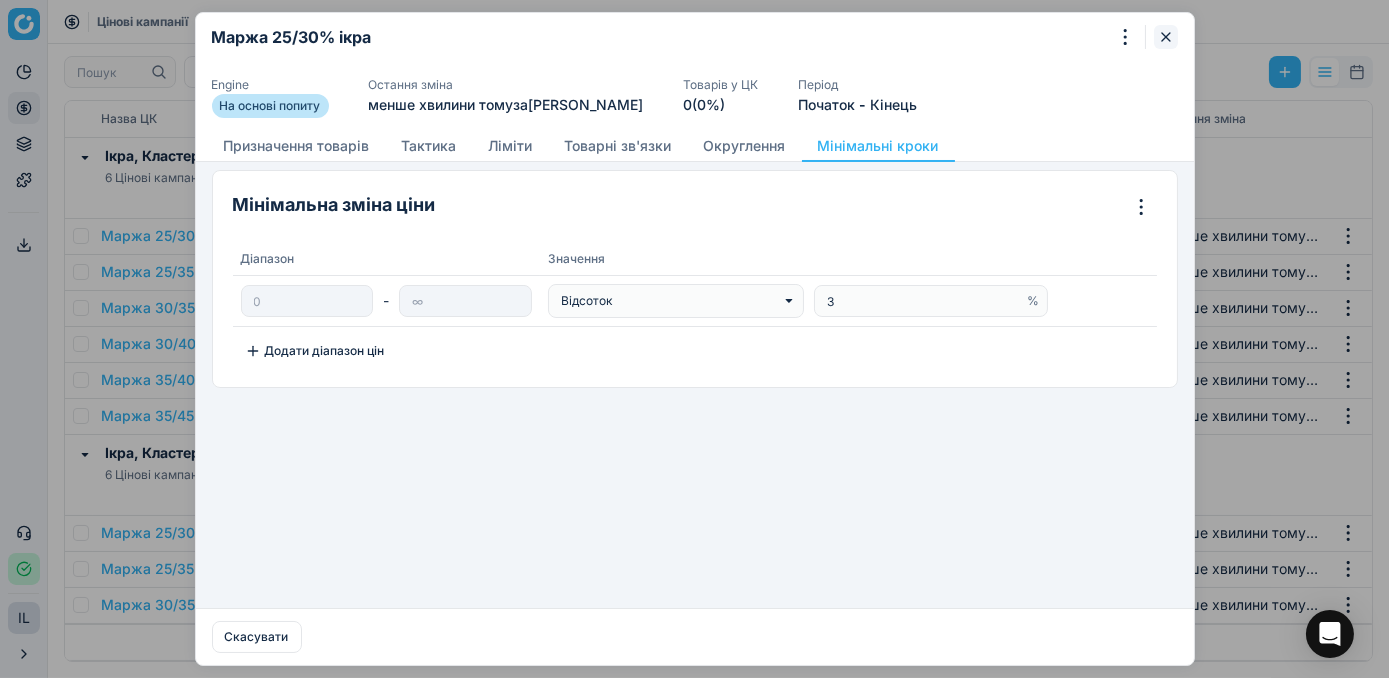 drag, startPoint x: 1156, startPoint y: 33, endPoint x: 1080, endPoint y: 4, distance: 81.34495 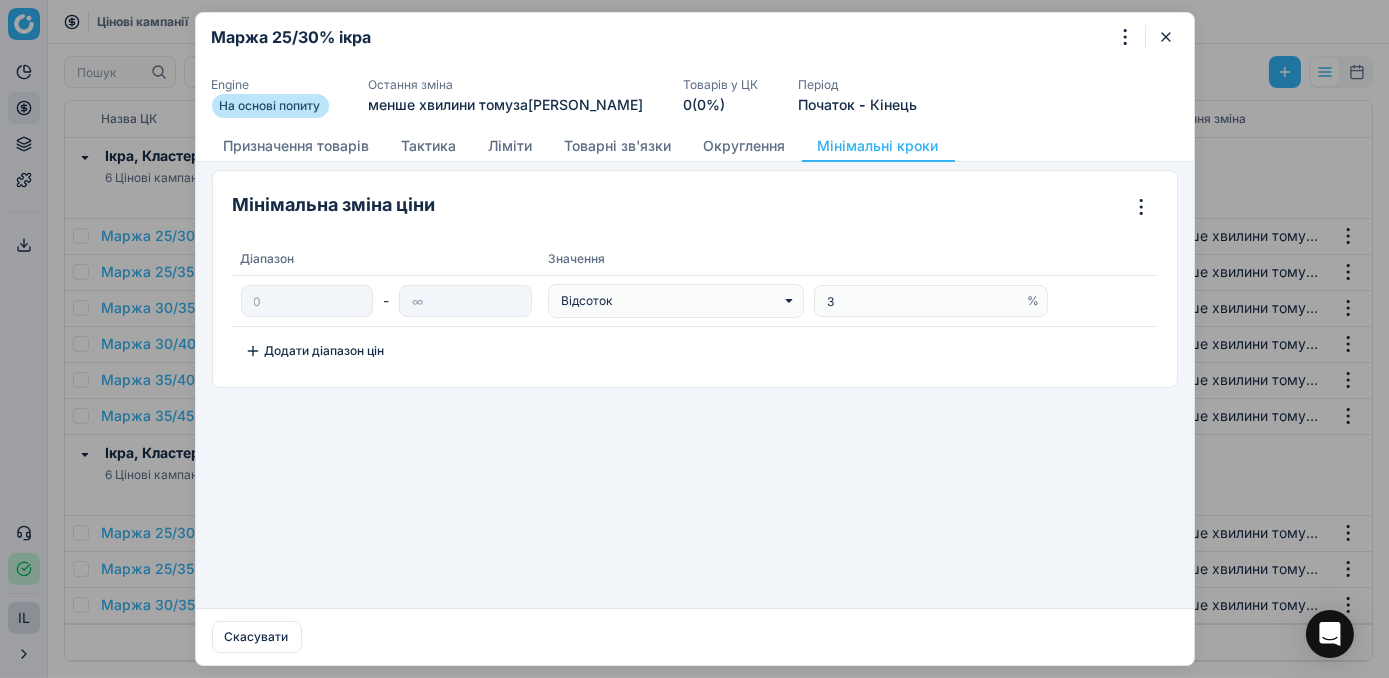 click at bounding box center [1166, 37] 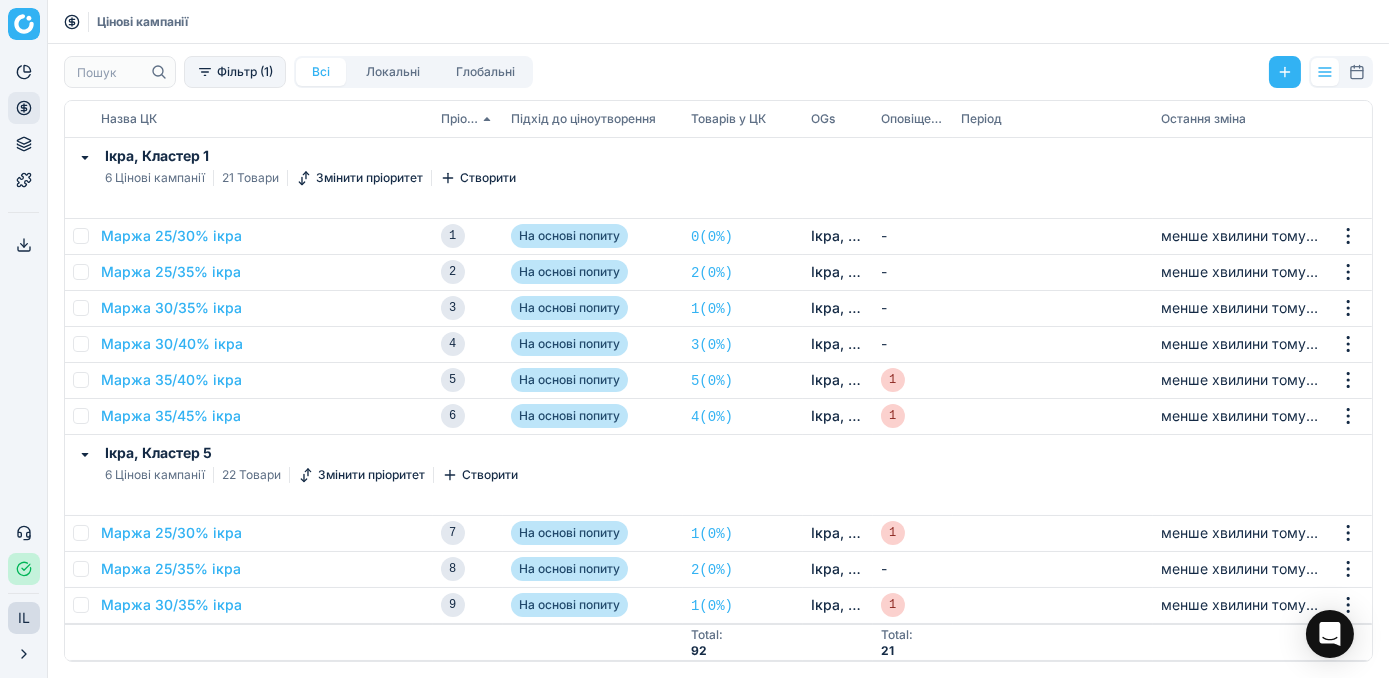 click on "Фільтр   (1)" at bounding box center [235, 72] 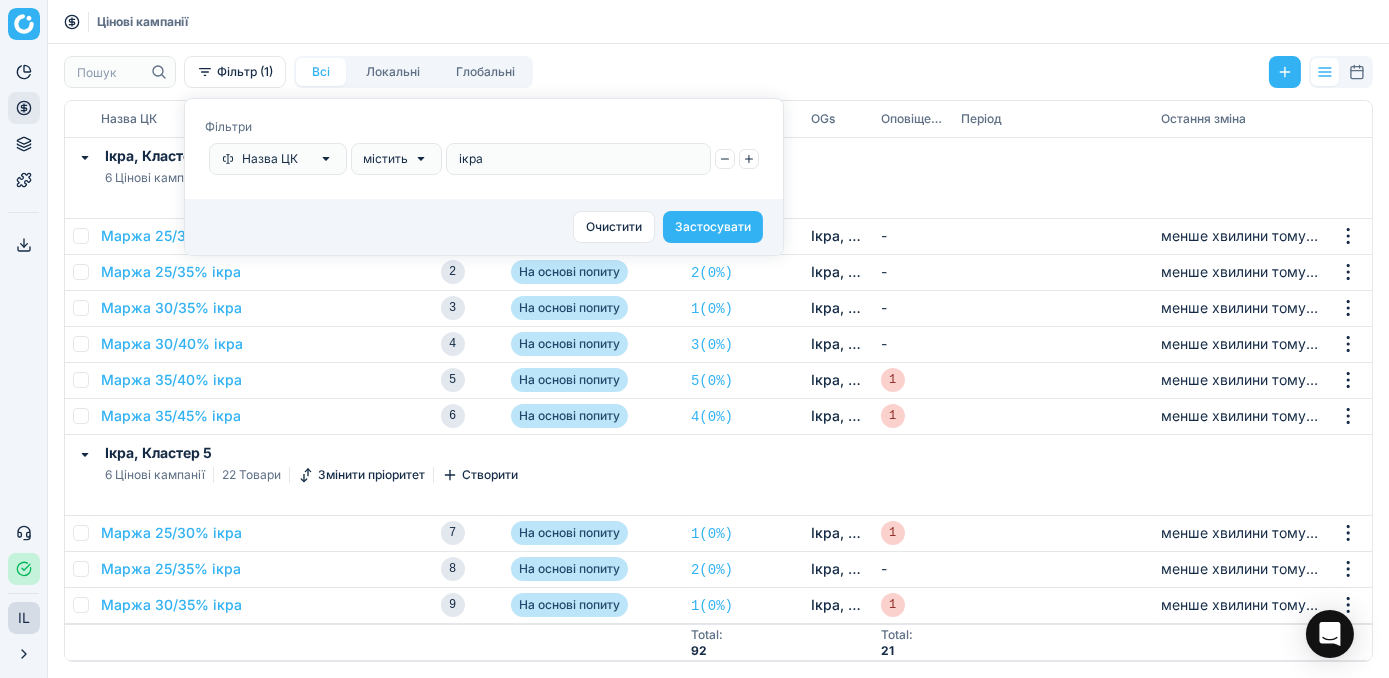 drag, startPoint x: 488, startPoint y: 169, endPoint x: 421, endPoint y: 142, distance: 72.235725 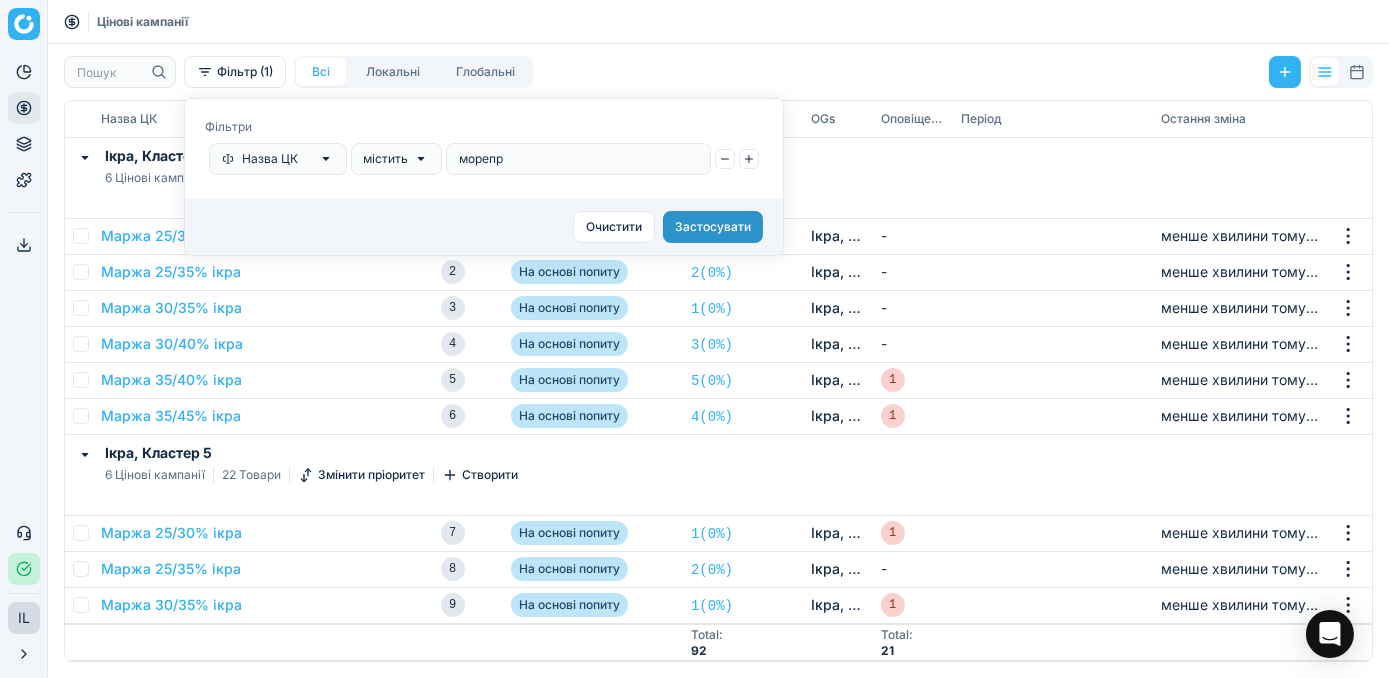 type on "морепр" 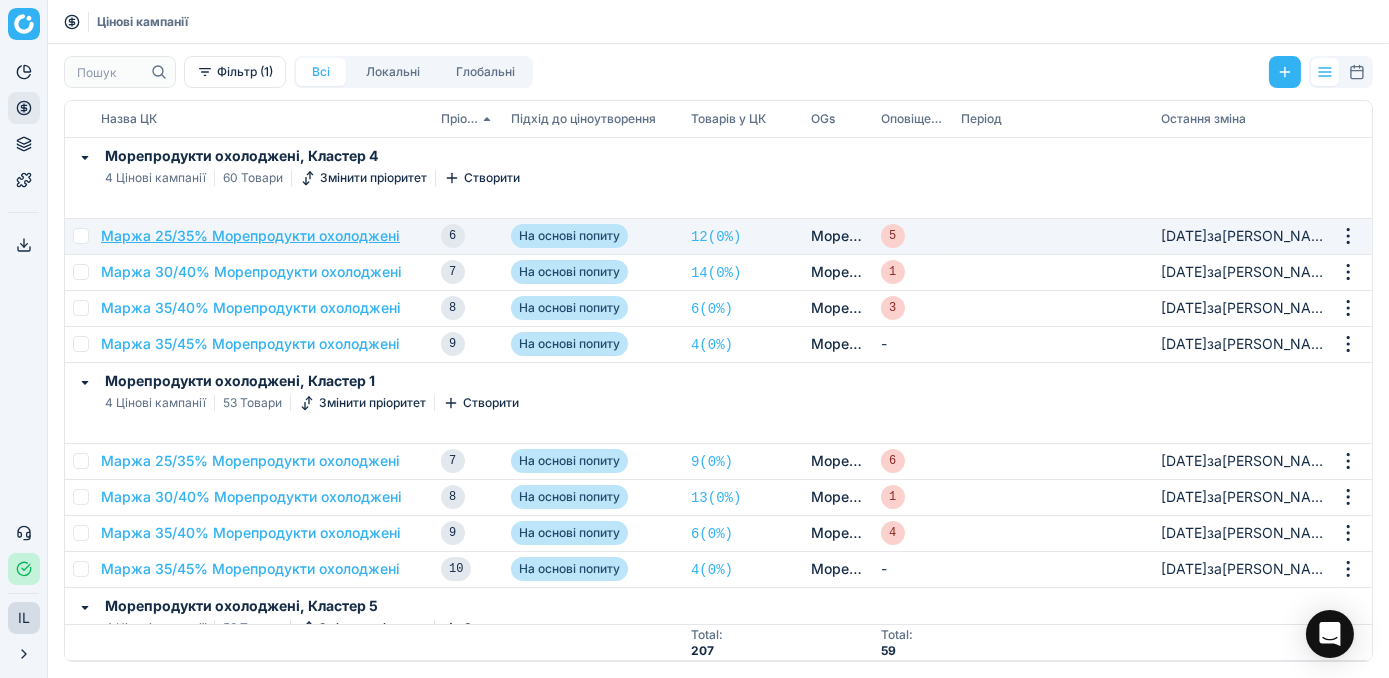 click on "Маржа 25/35% Морепродукти охолоджені" at bounding box center [250, 236] 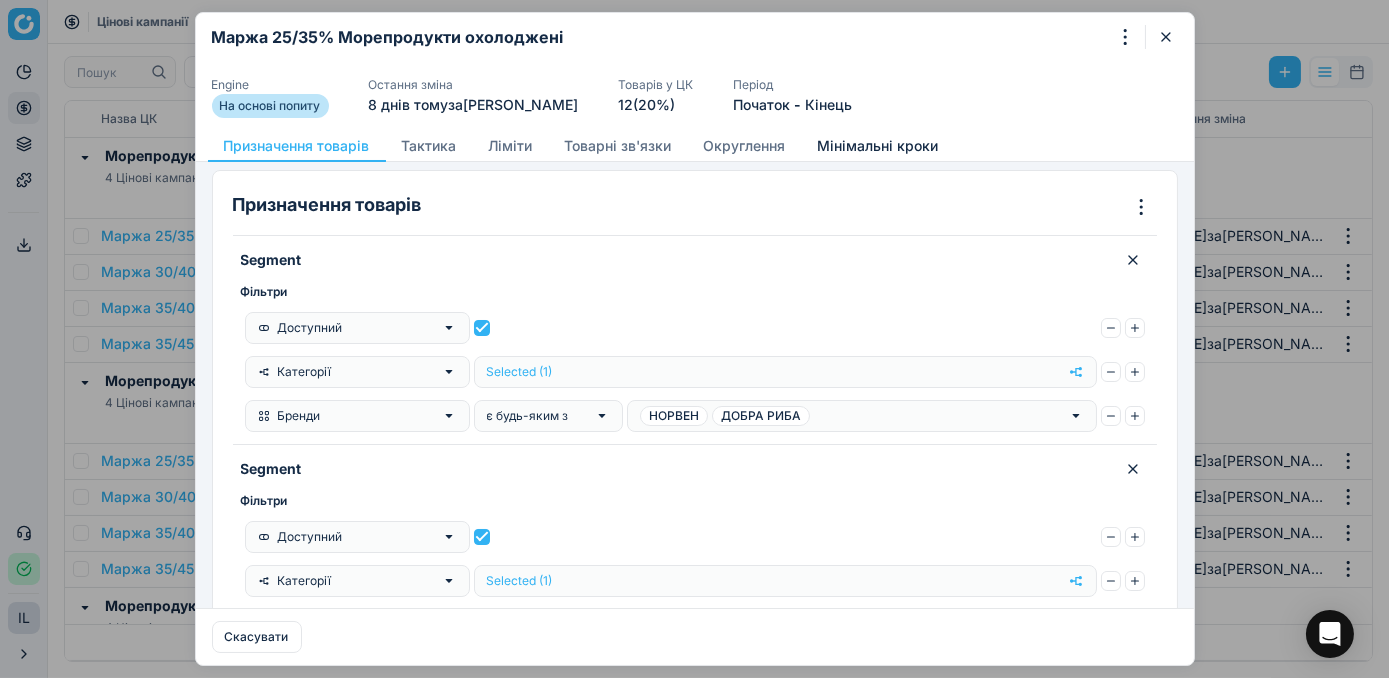 click on "Мінімальні кроки" at bounding box center [878, 146] 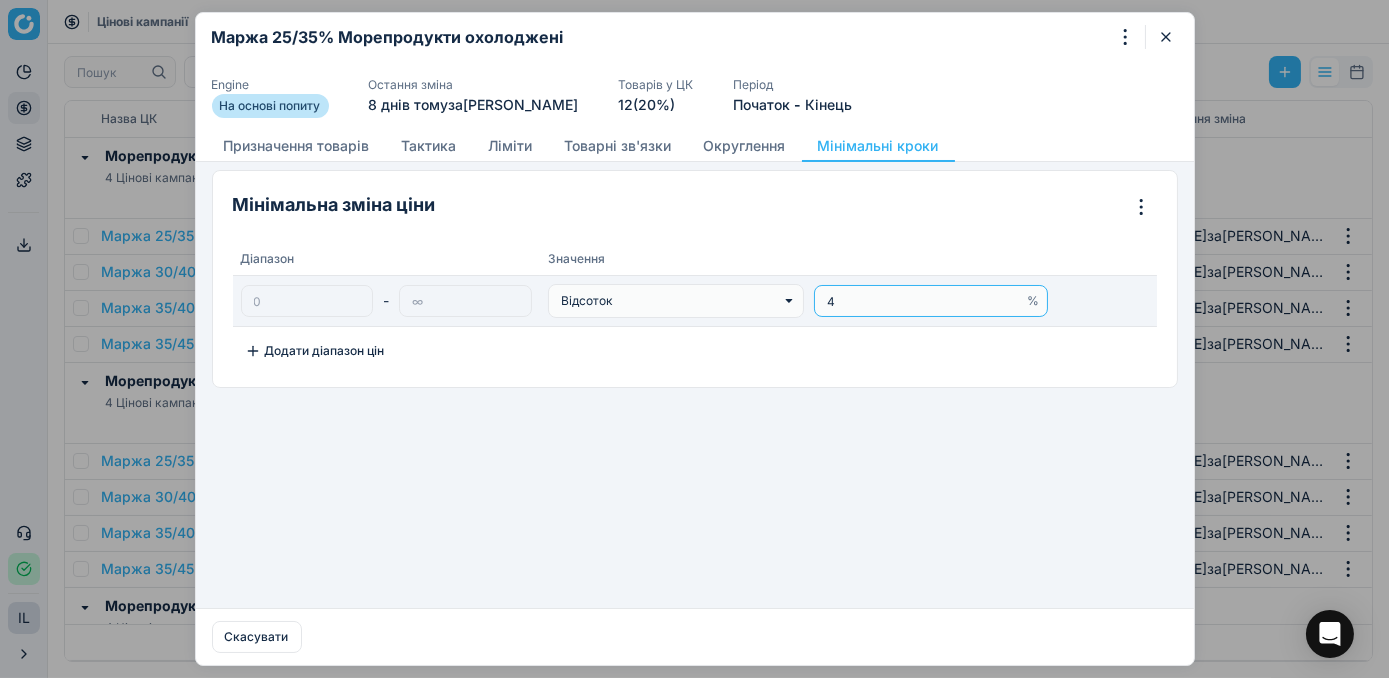 drag, startPoint x: 869, startPoint y: 299, endPoint x: 824, endPoint y: 300, distance: 45.01111 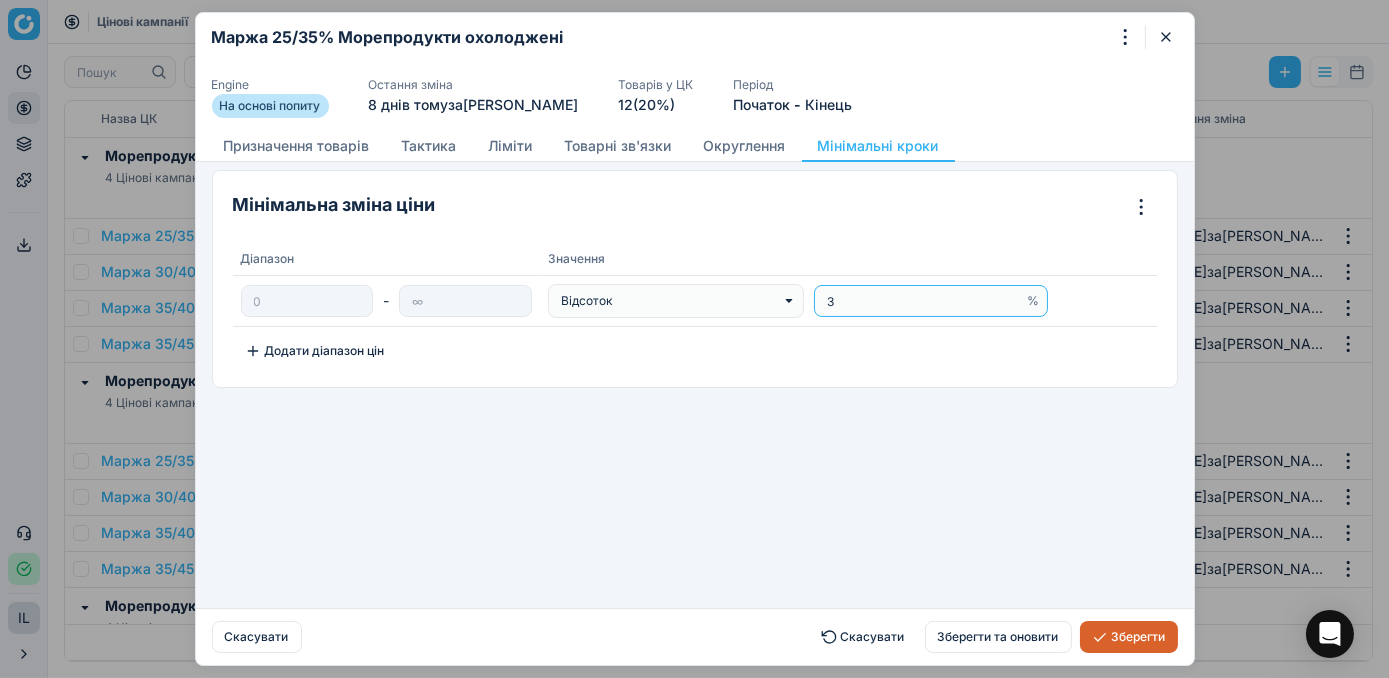 type on "3" 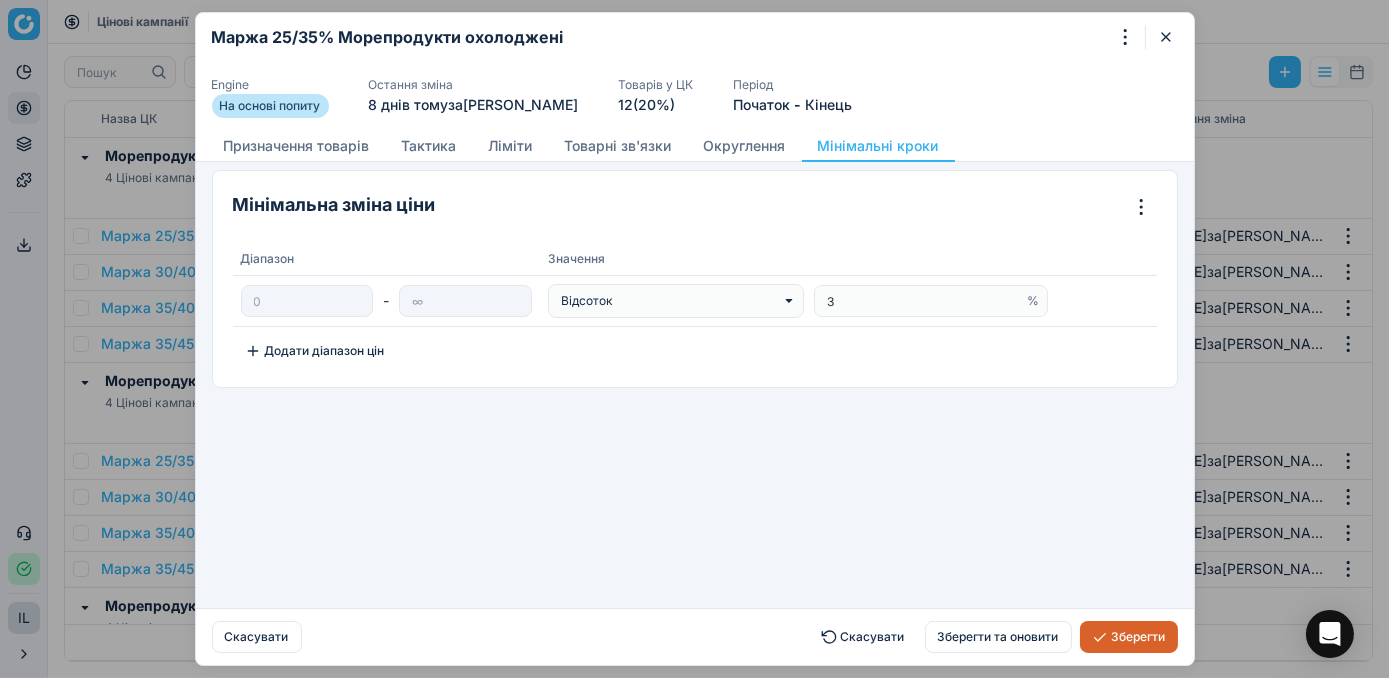 click on "Зберегти" at bounding box center (1129, 637) 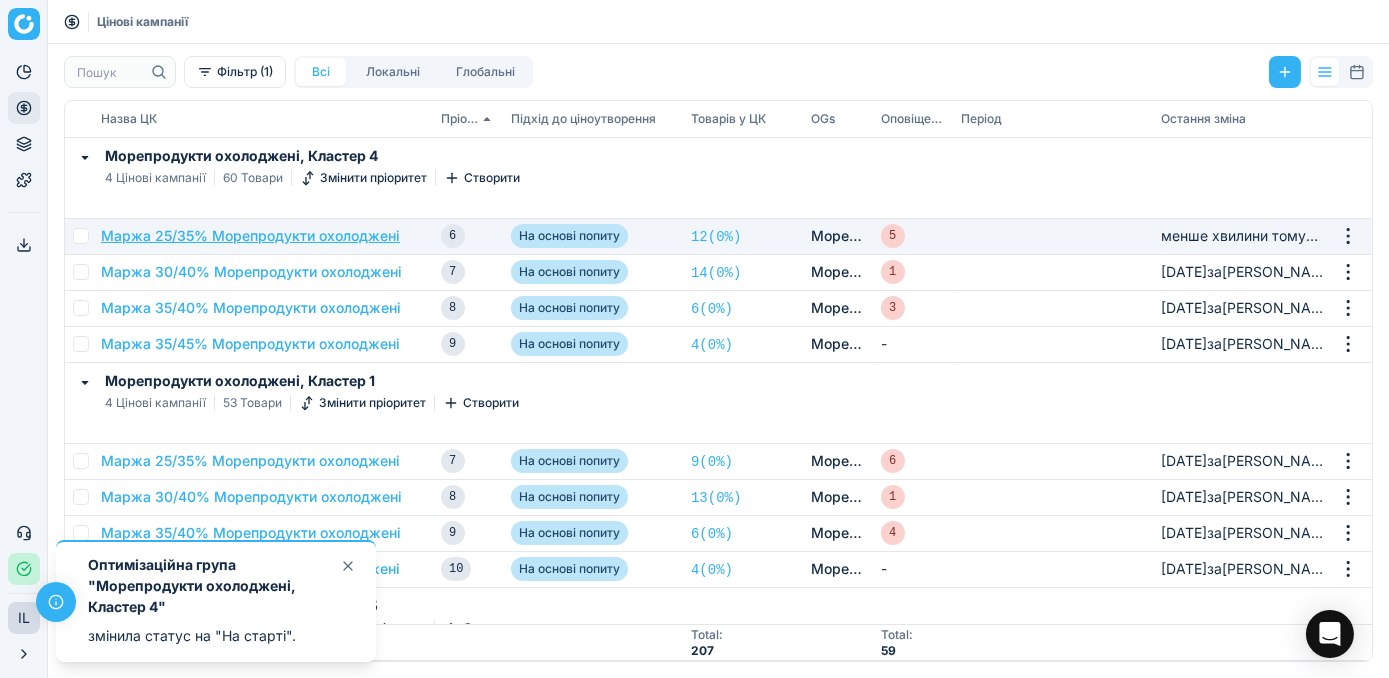 click on "Маржа 25/35% Морепродукти охолоджені" at bounding box center (250, 236) 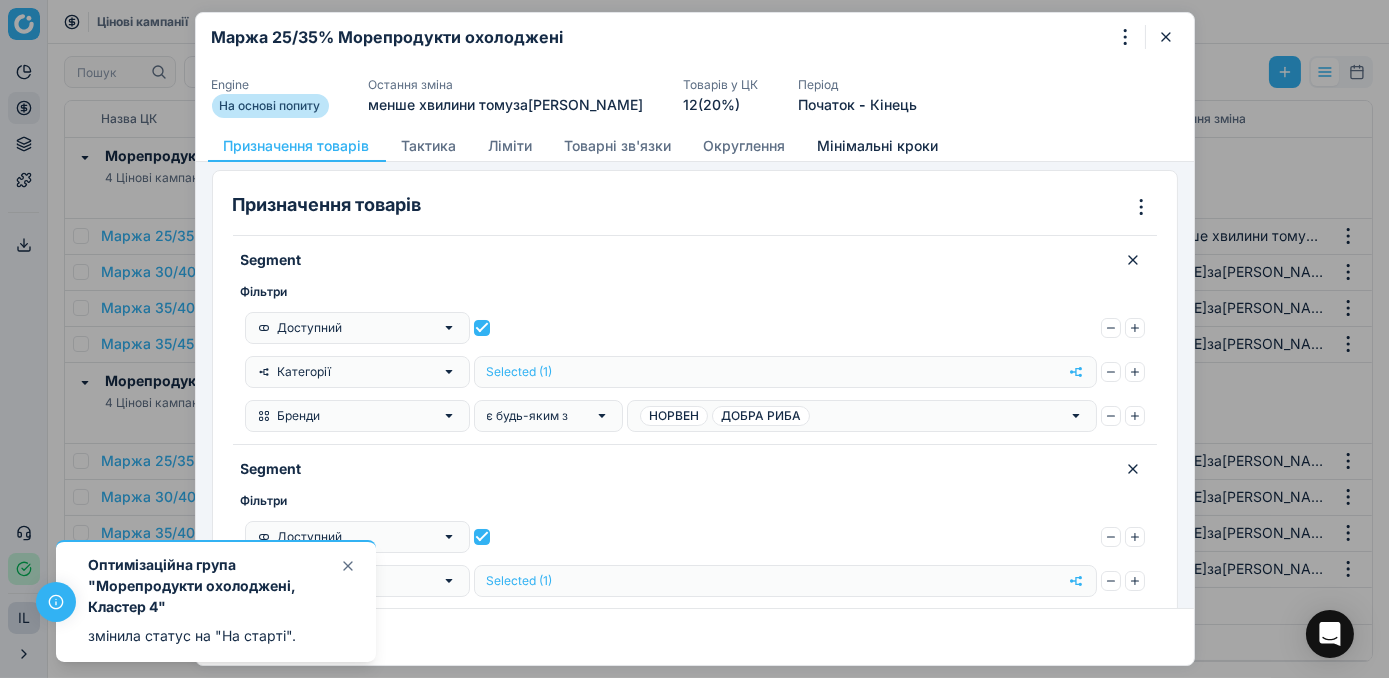click on "Мінімальні кроки" at bounding box center [878, 146] 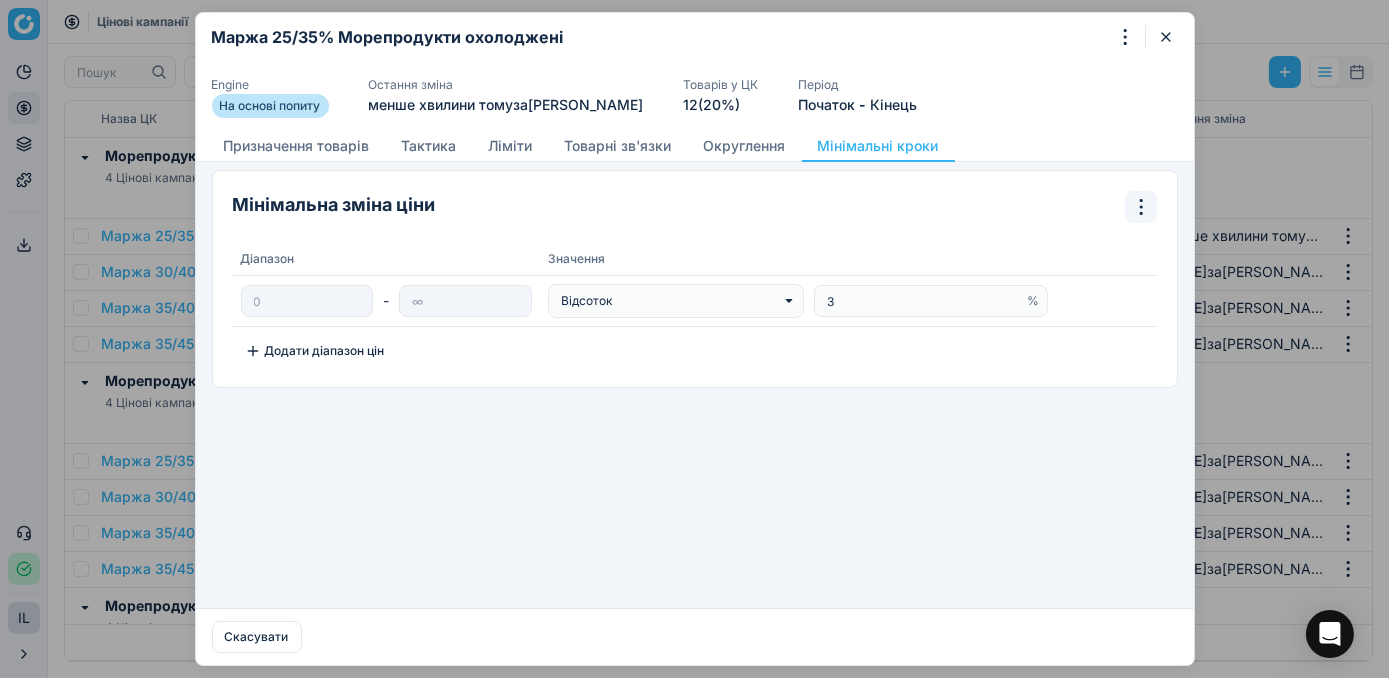 click 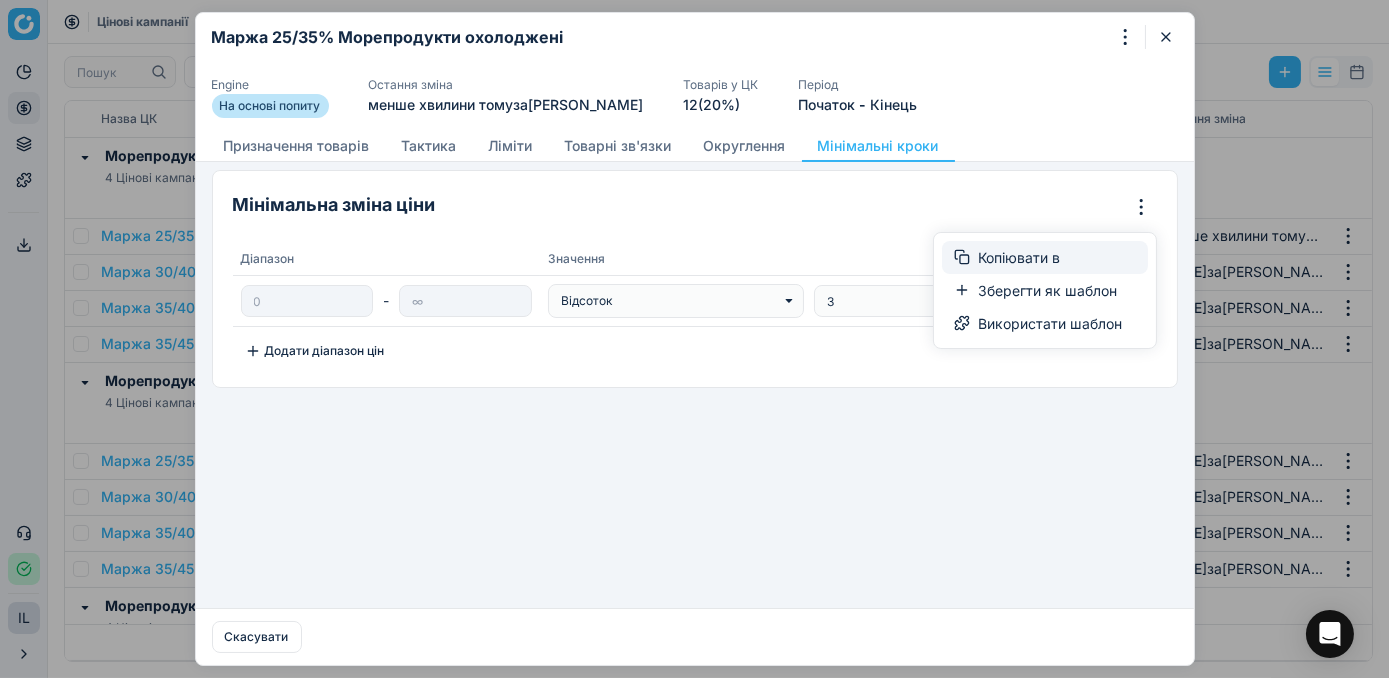 click on "Копіювати в" at bounding box center [1045, 257] 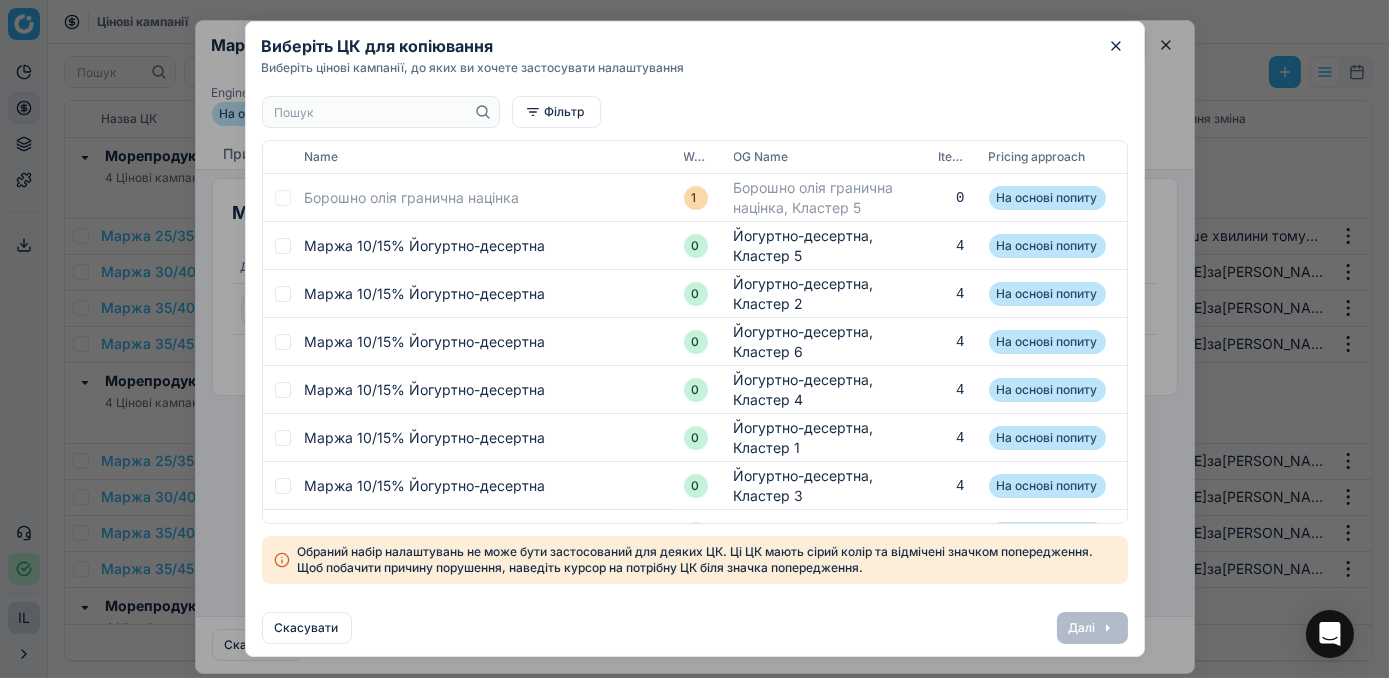 click at bounding box center [371, 112] 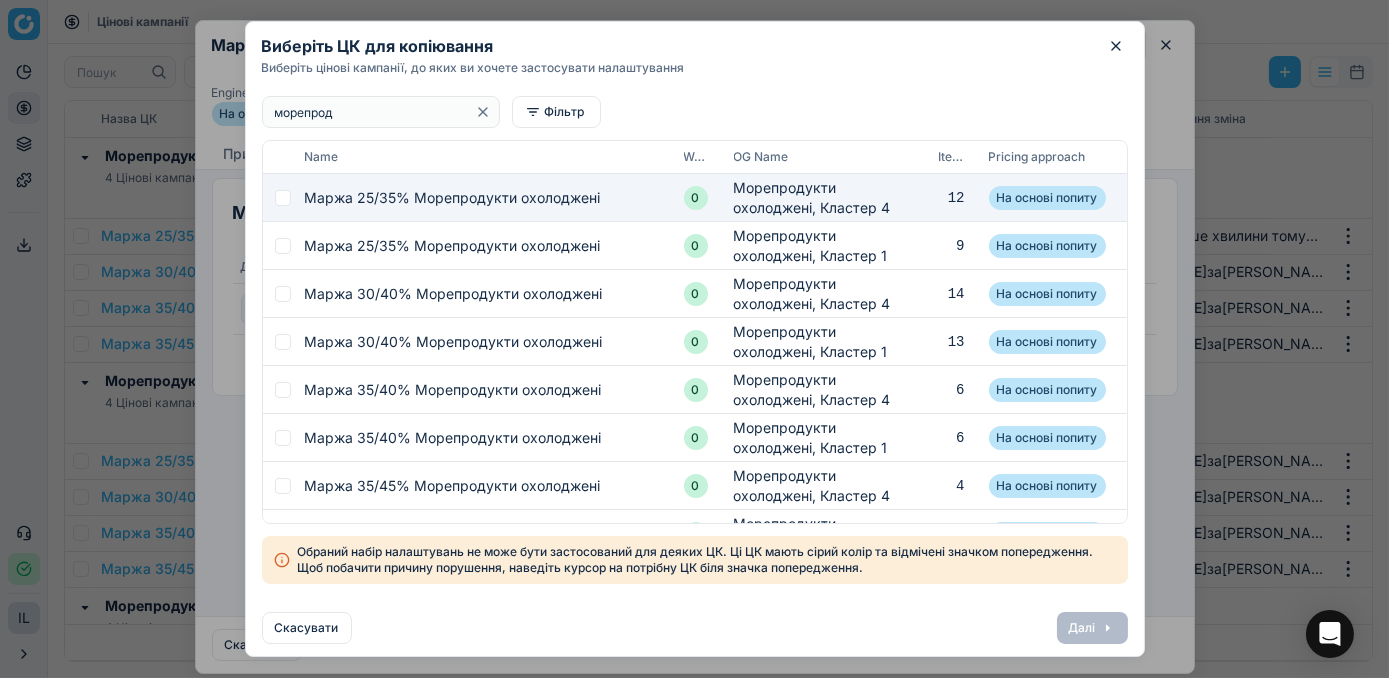 type on "морепрод" 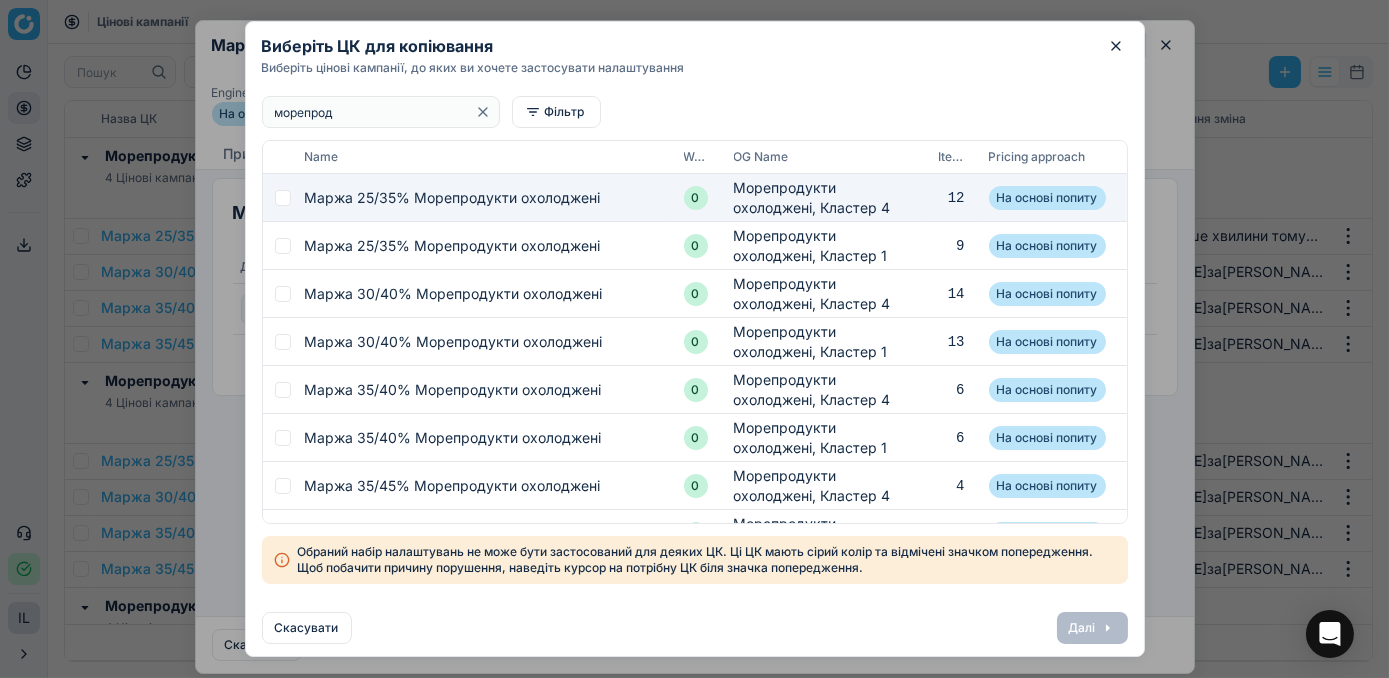 click at bounding box center (283, 198) 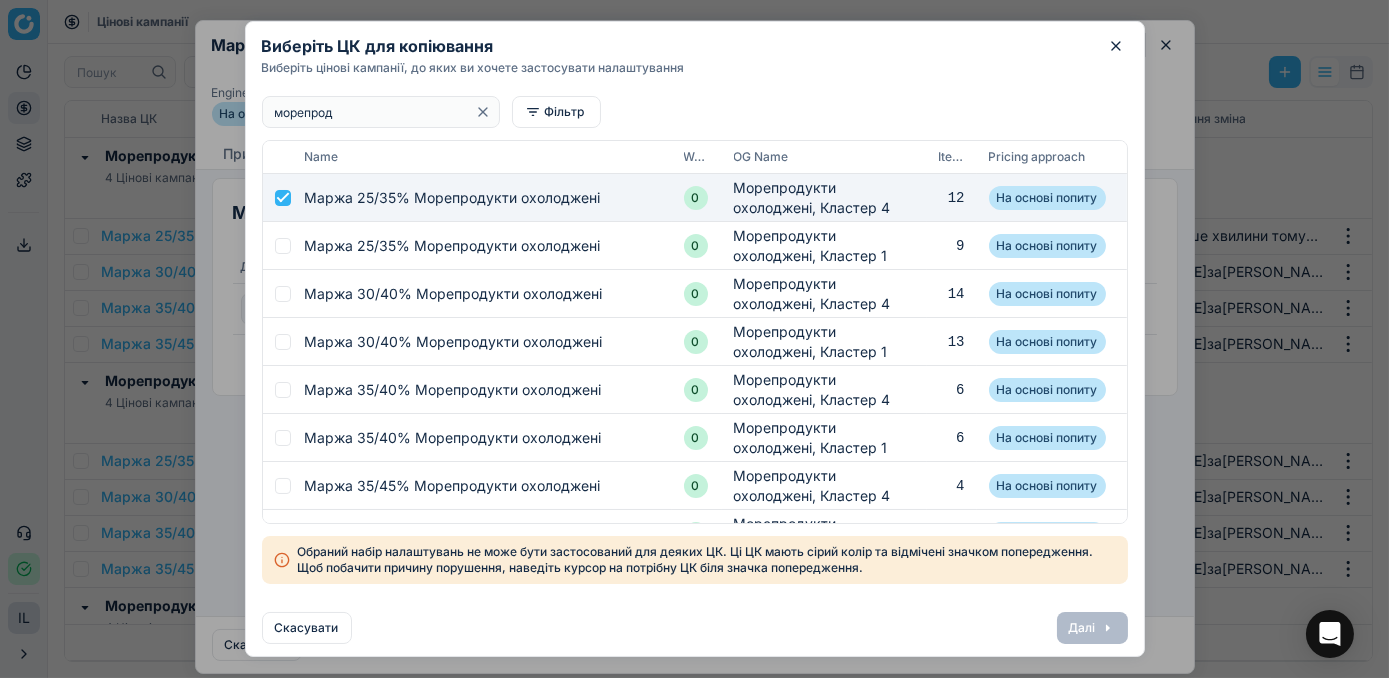 checkbox on "true" 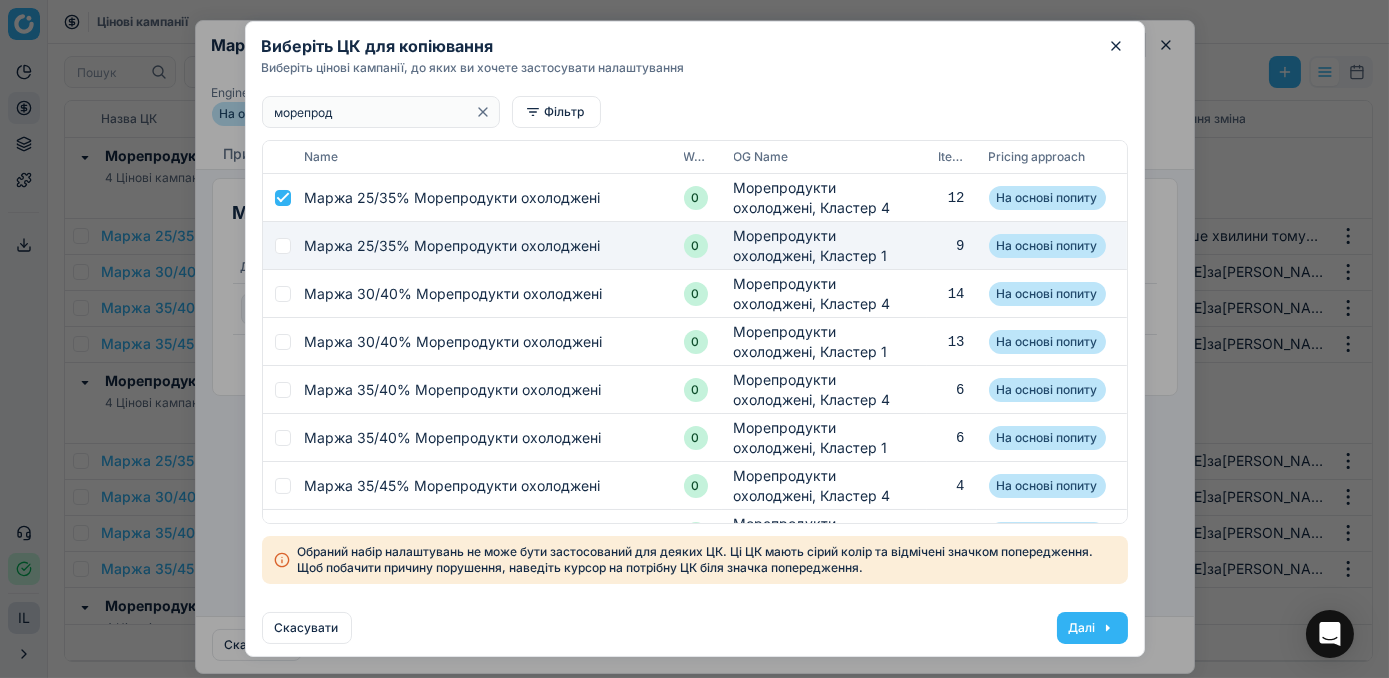 click at bounding box center [283, 246] 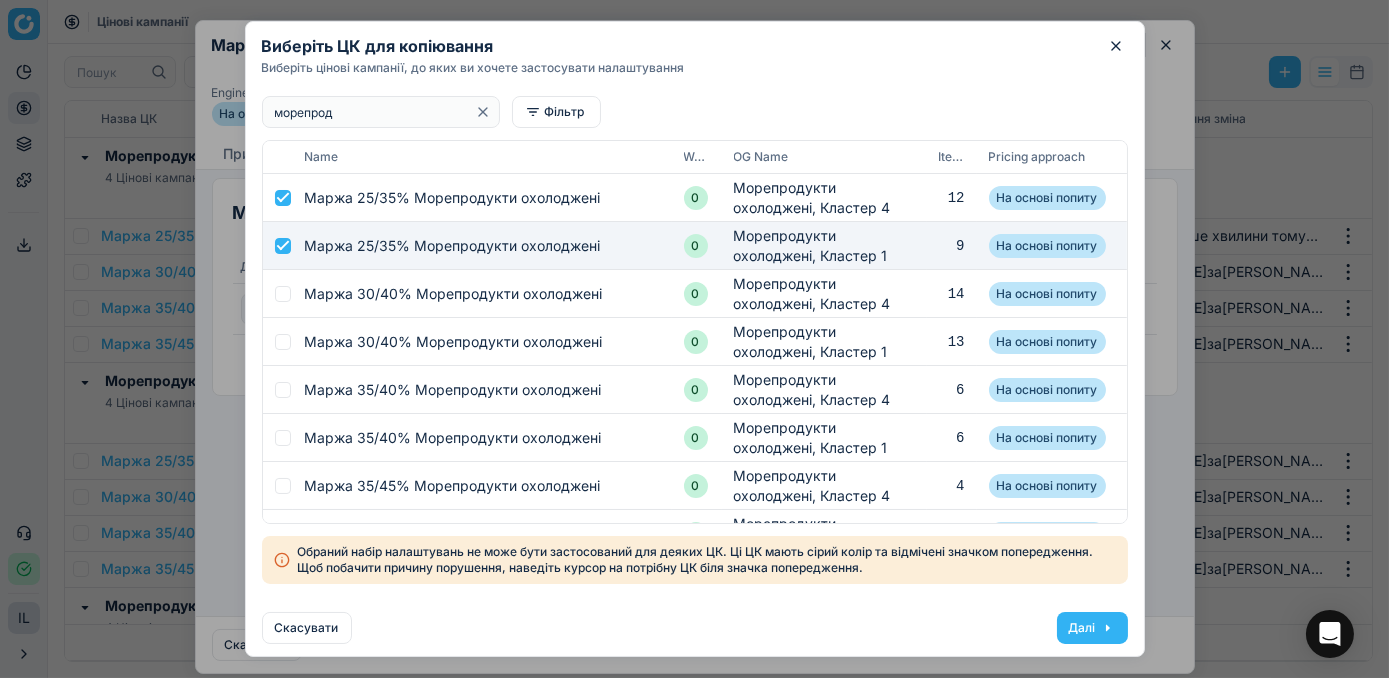 checkbox on "true" 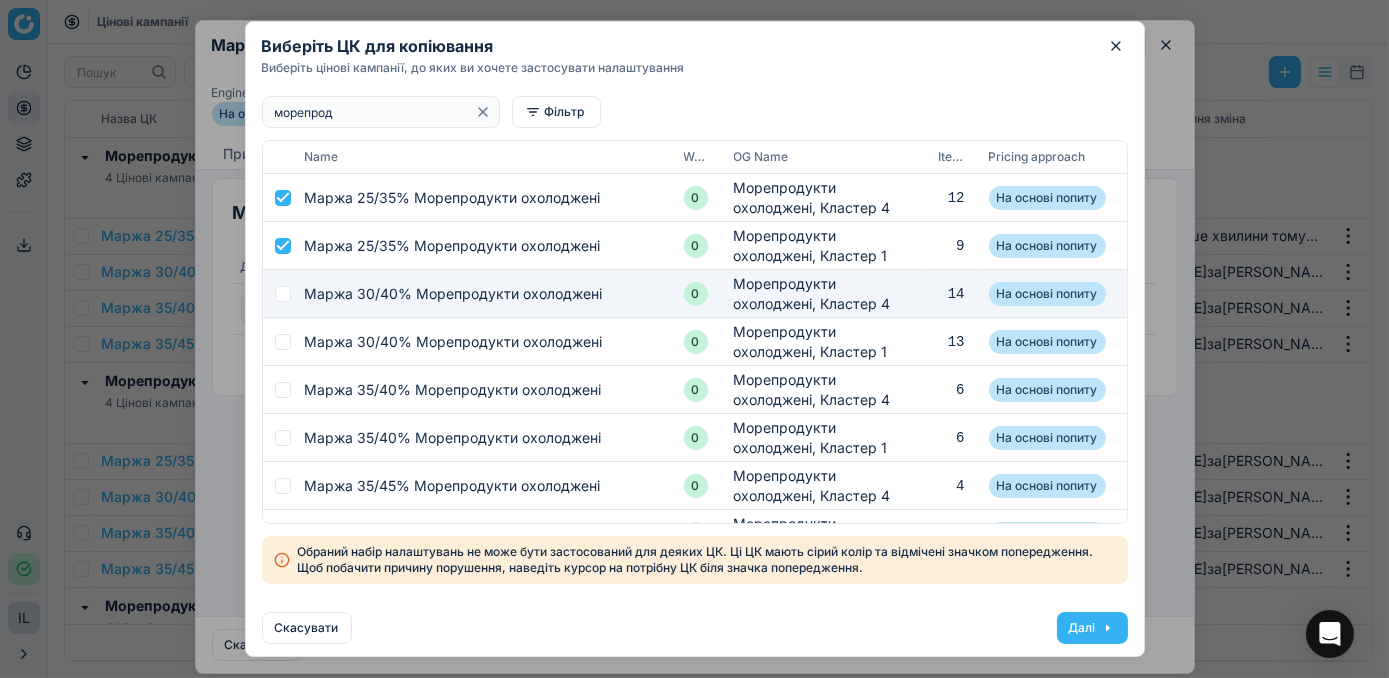 click at bounding box center (283, 294) 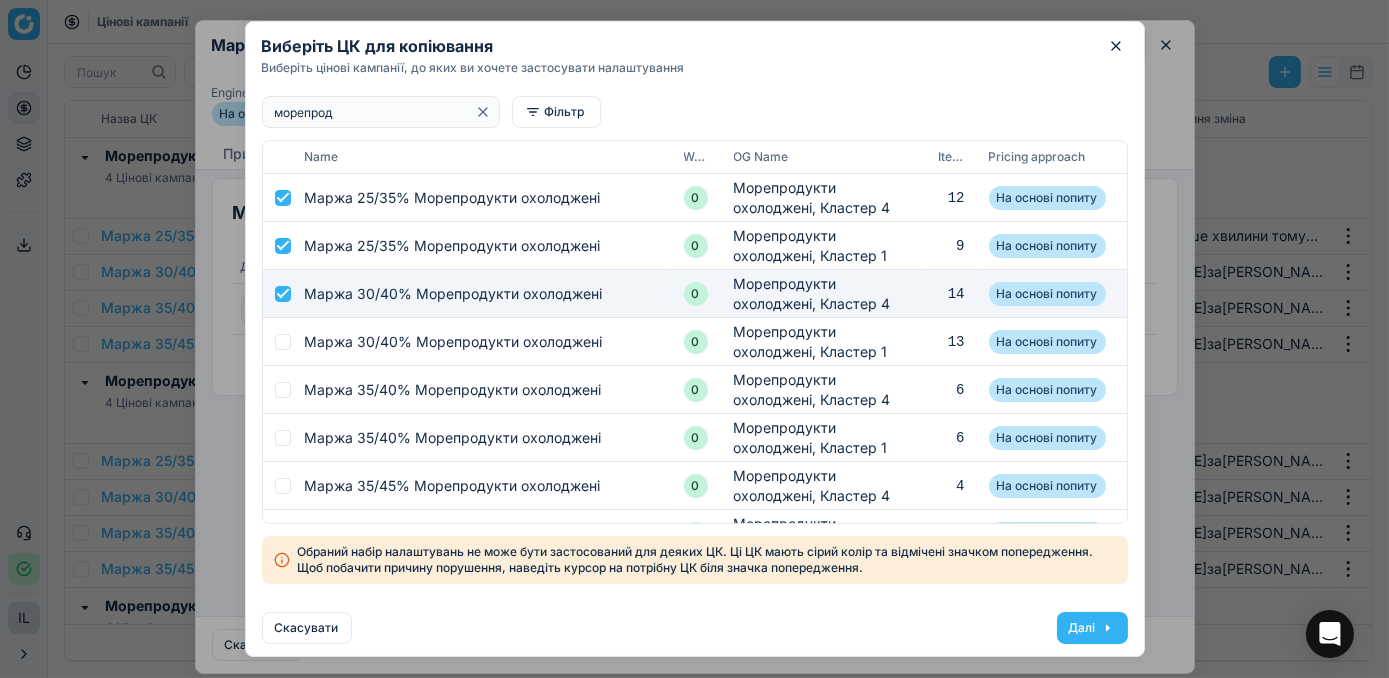 checkbox on "true" 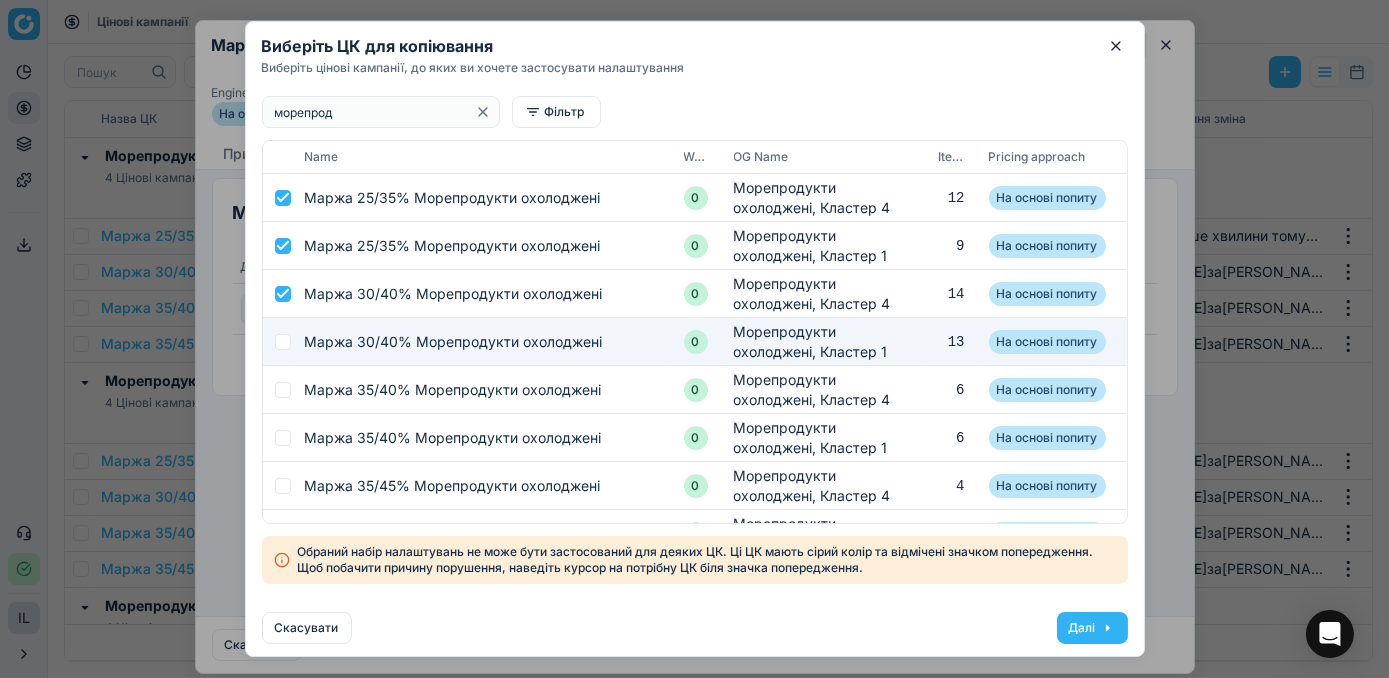 click at bounding box center [283, 342] 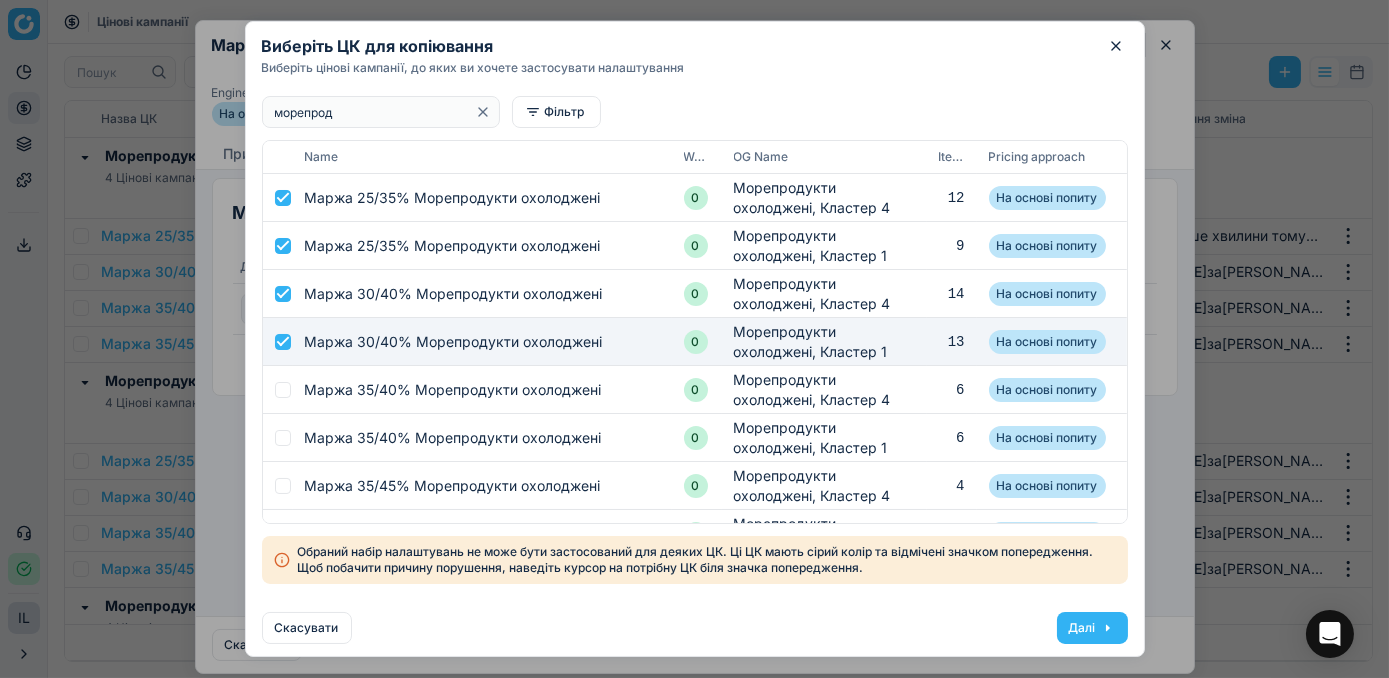 checkbox on "true" 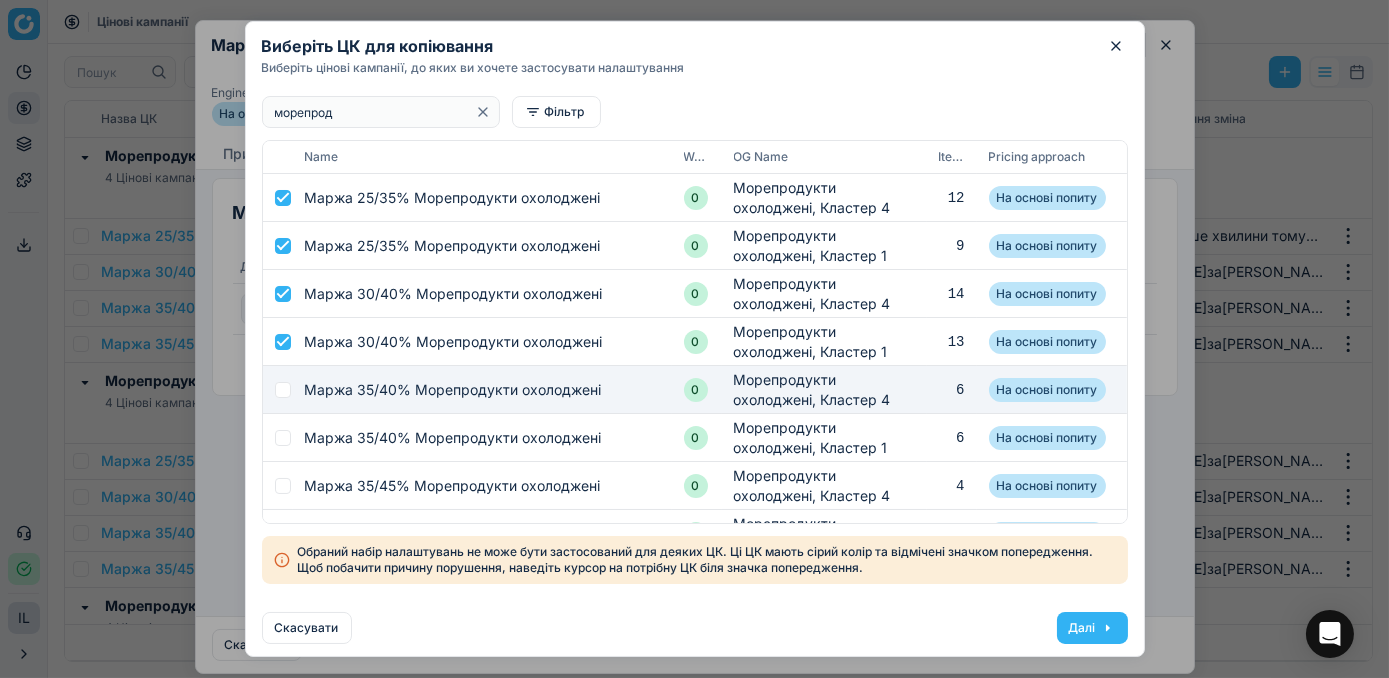 click at bounding box center (278, 390) 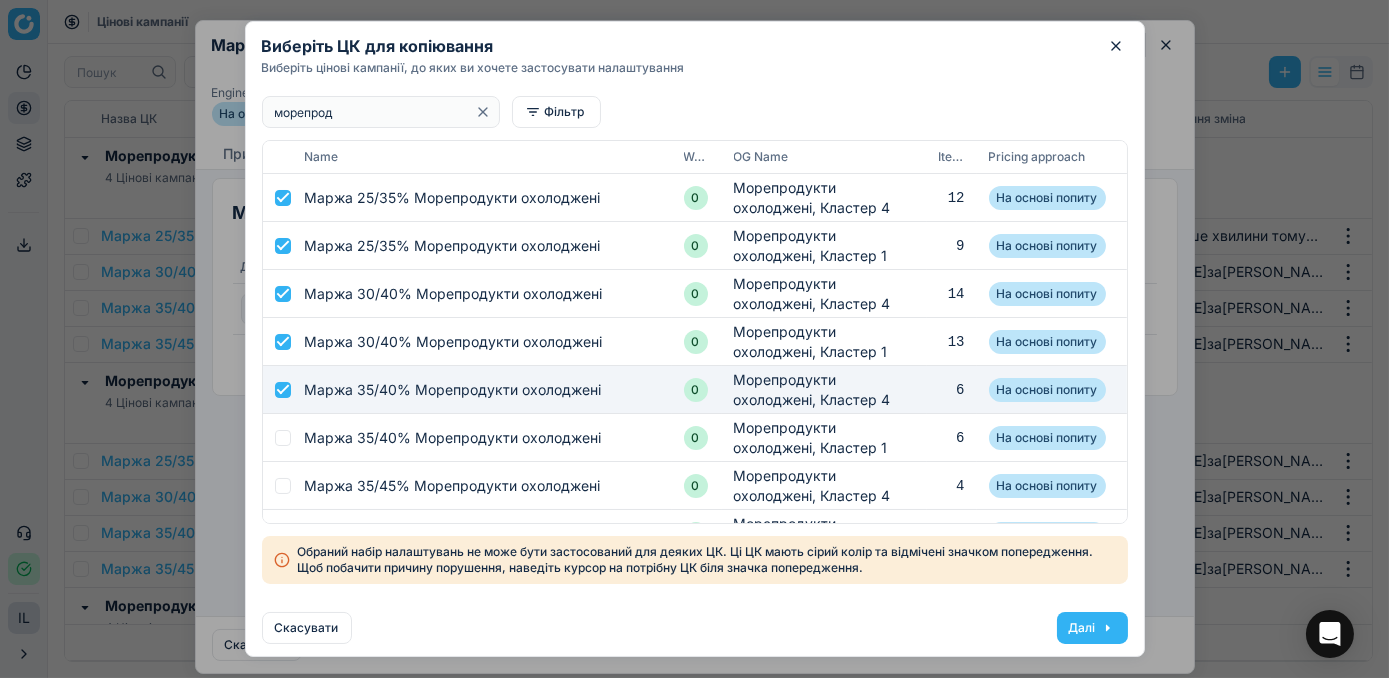 checkbox on "true" 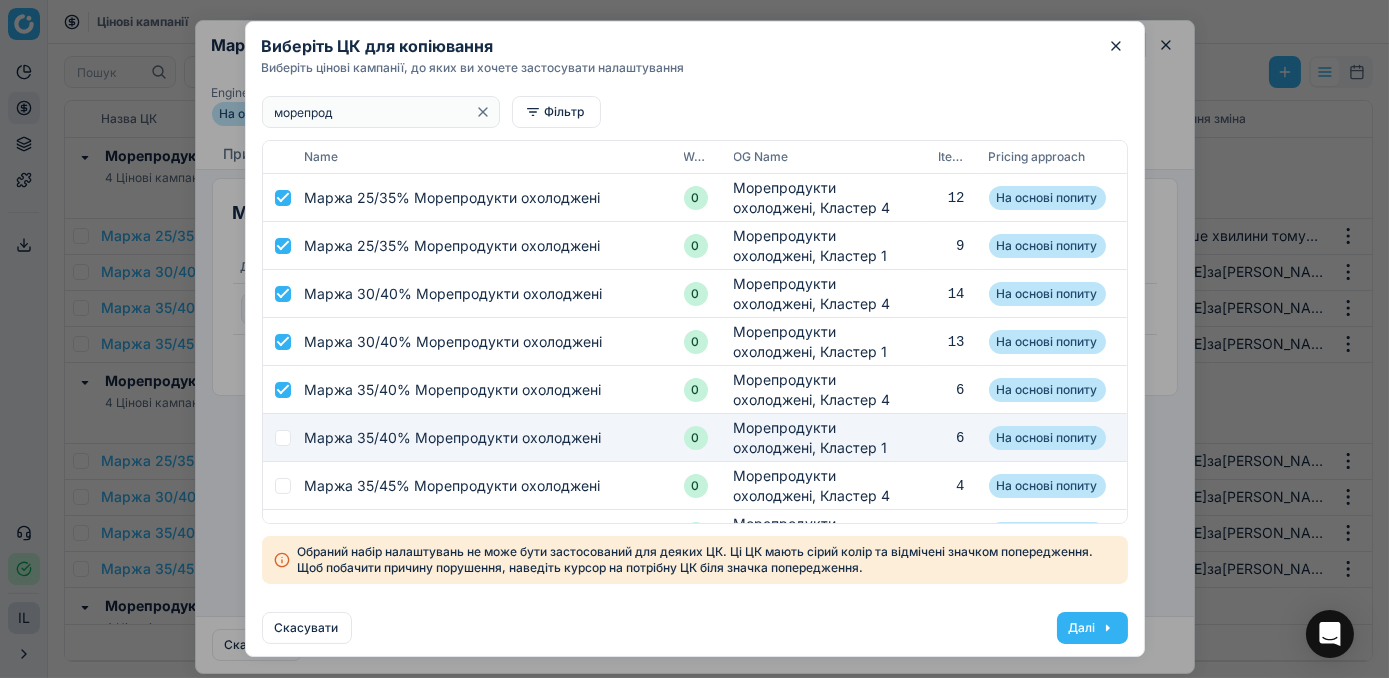 click at bounding box center (283, 438) 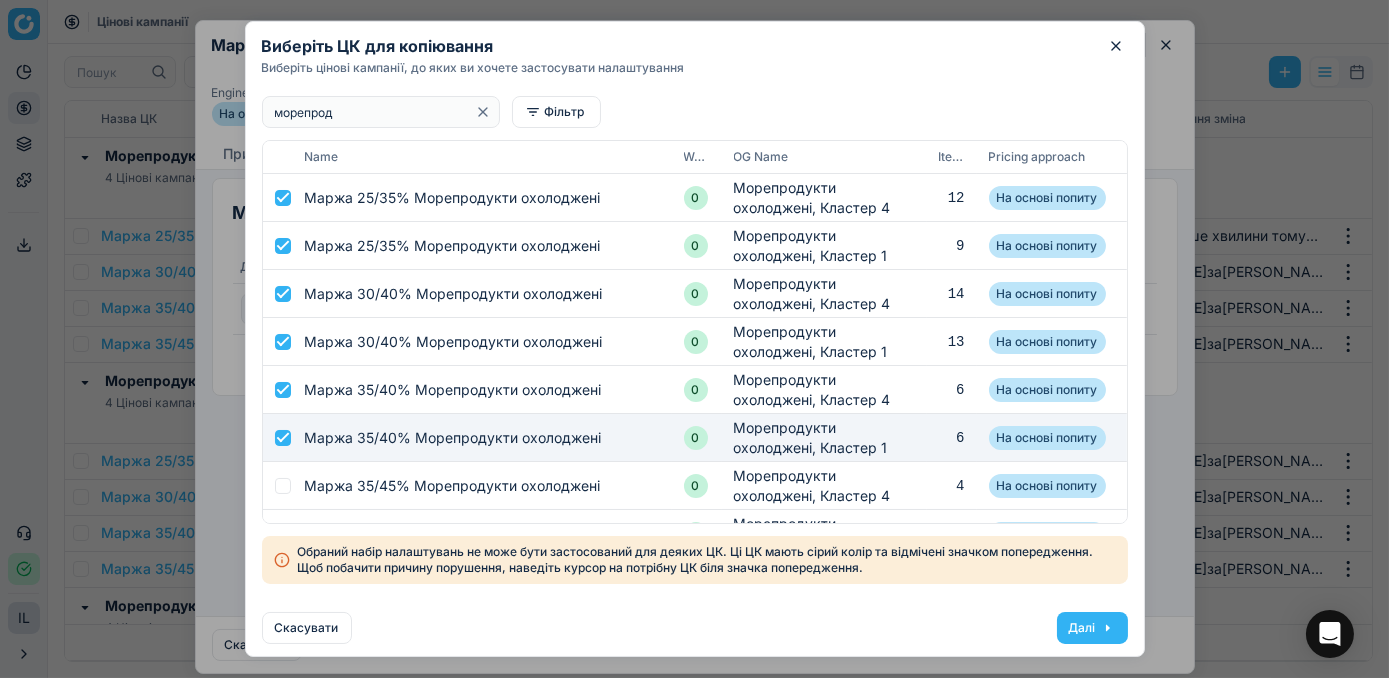 checkbox on "true" 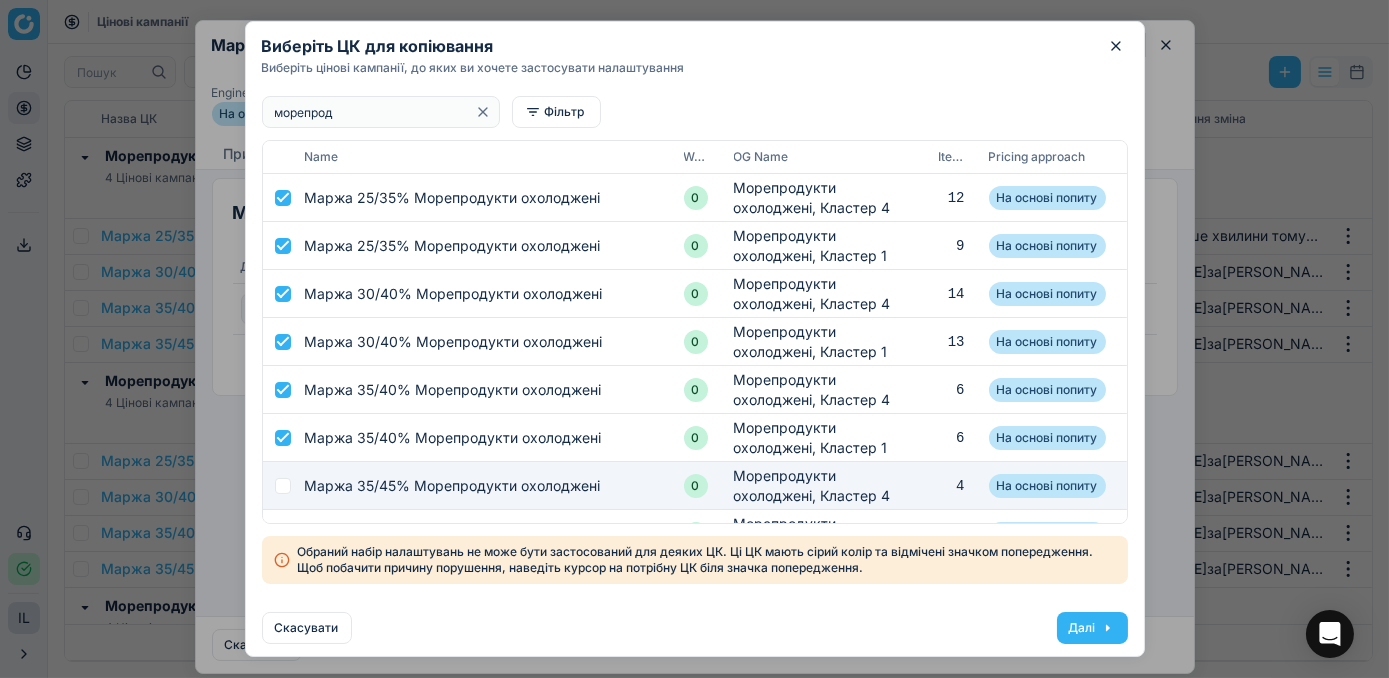 click at bounding box center [283, 486] 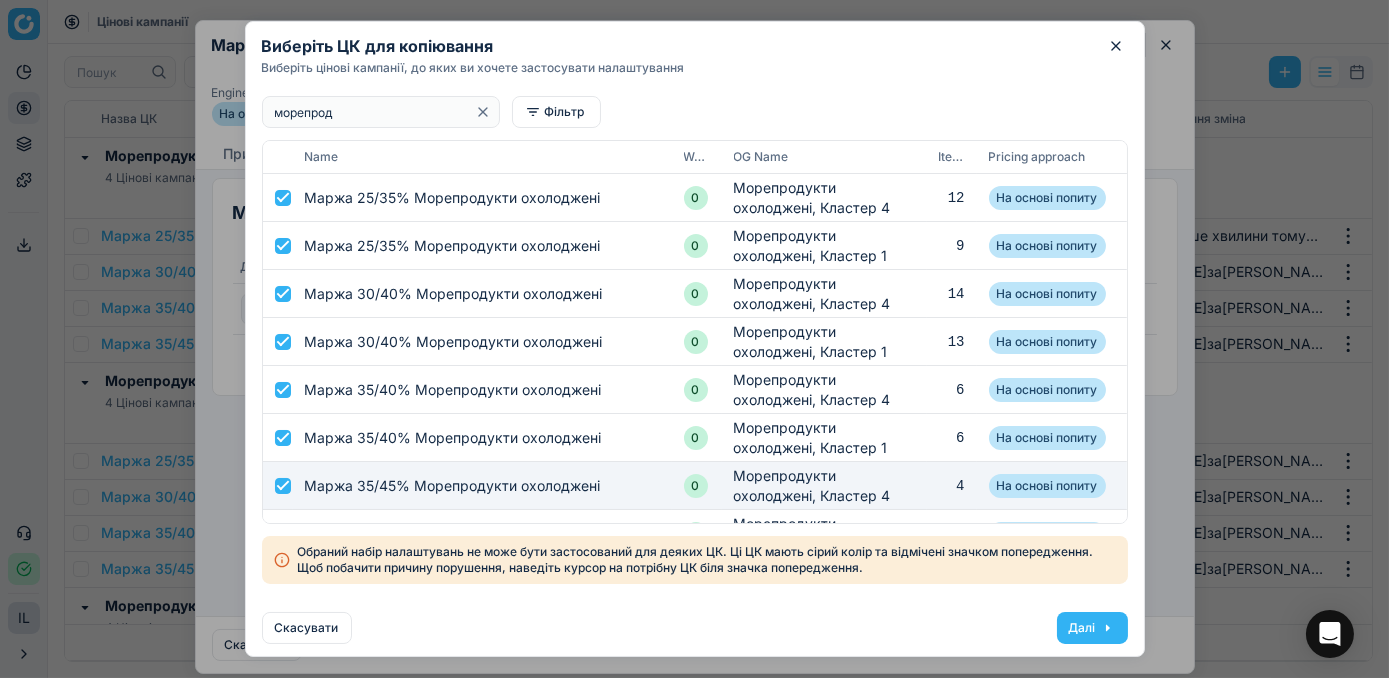 checkbox on "true" 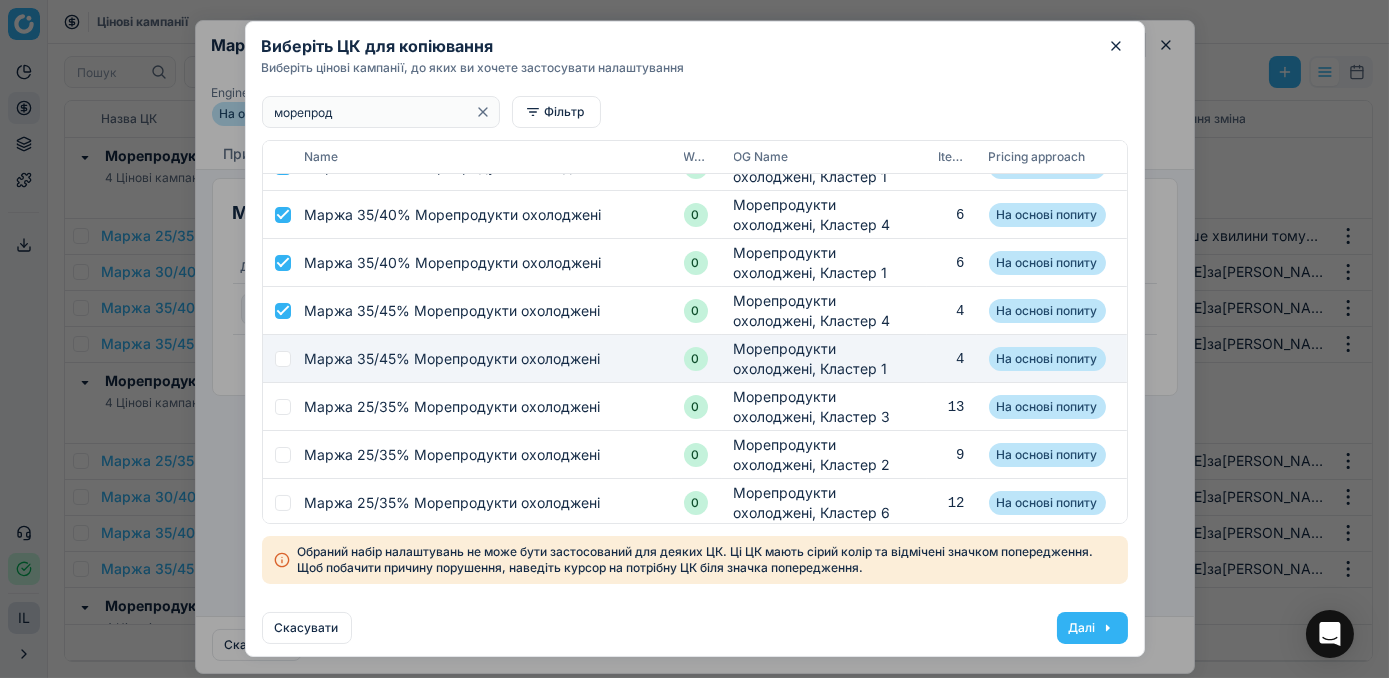 scroll, scrollTop: 181, scrollLeft: 0, axis: vertical 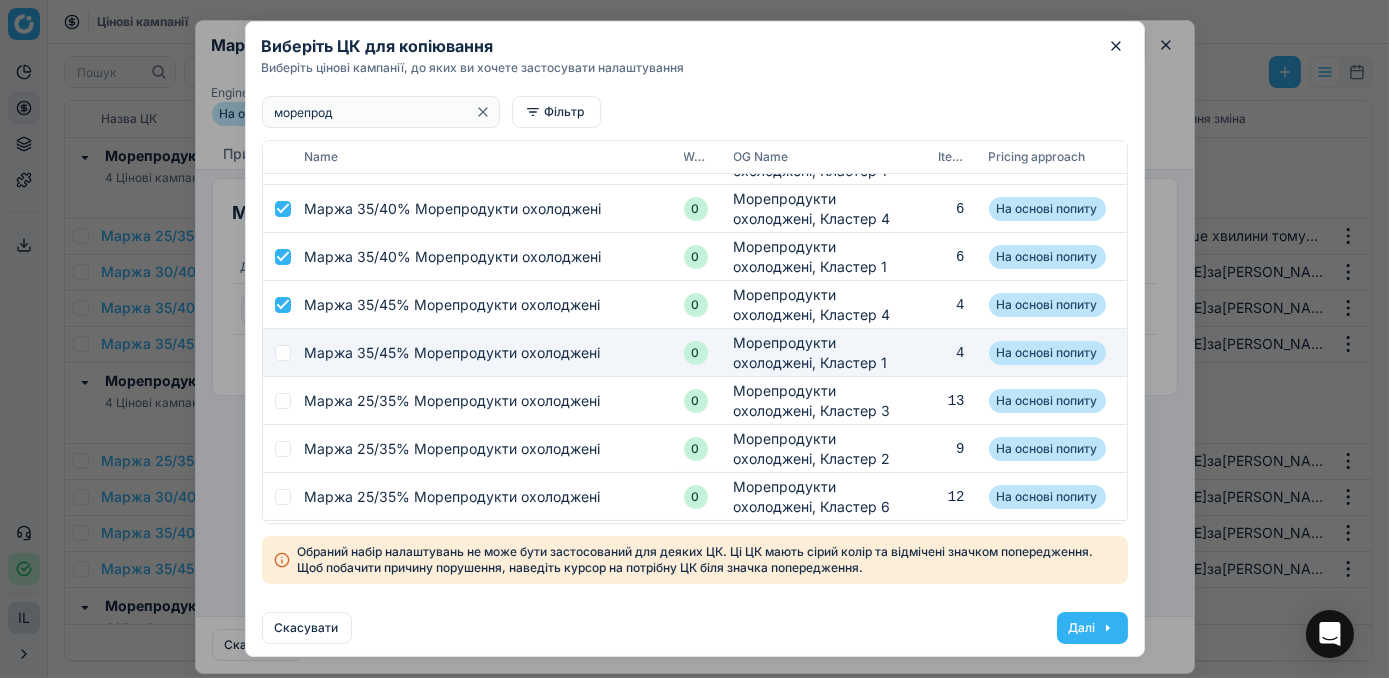 click at bounding box center [283, 353] 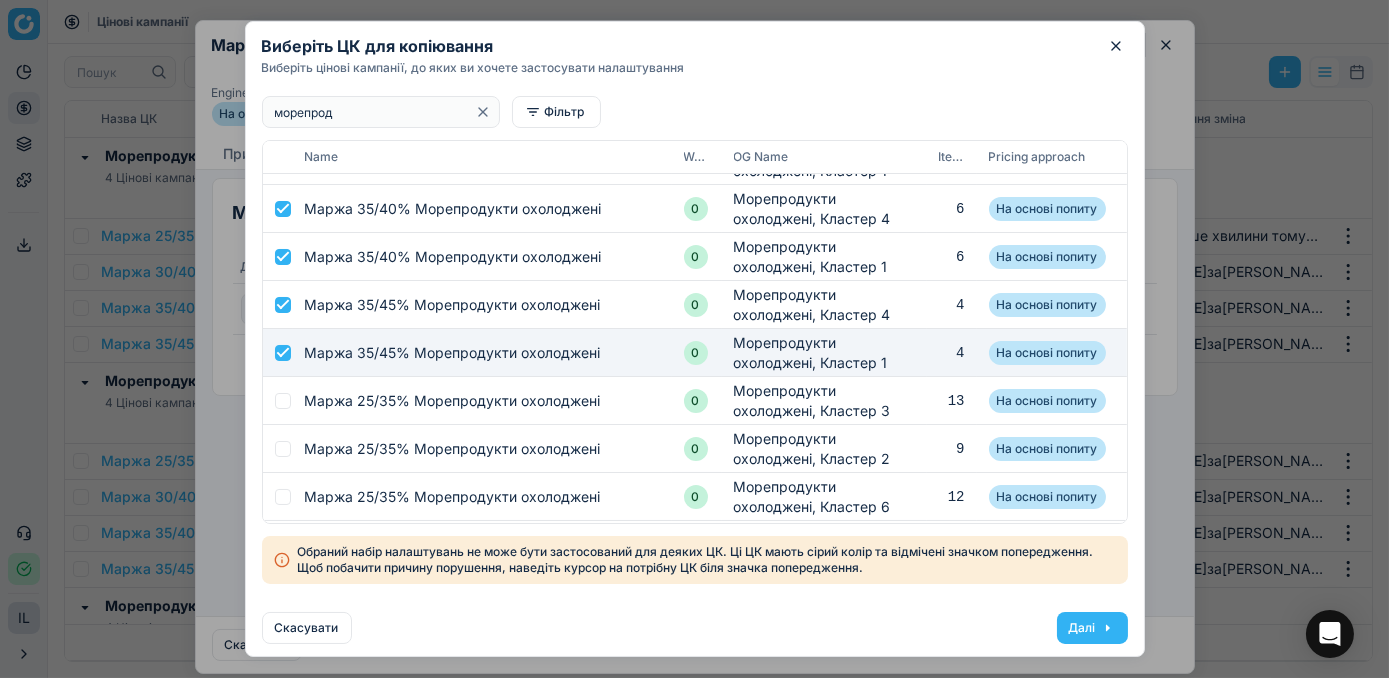 checkbox on "true" 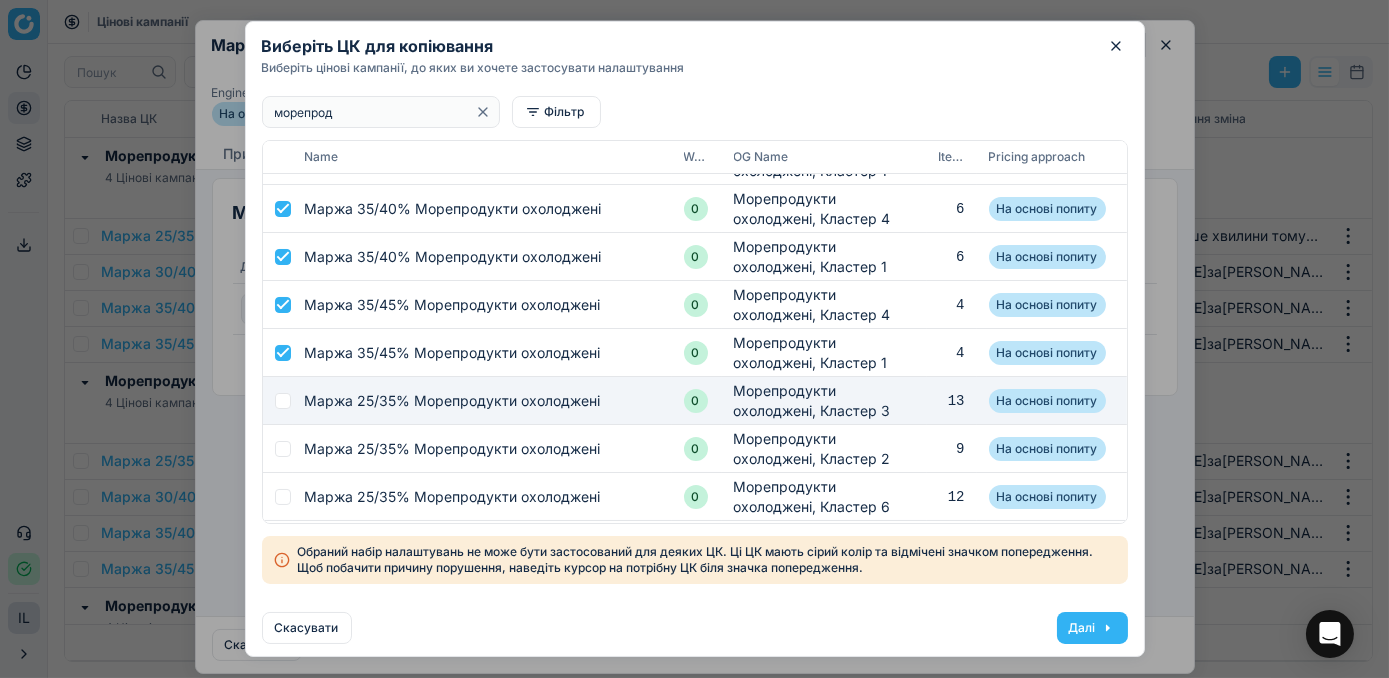 click on "Маржа 25/35% Морепродукти охолоджені" at bounding box center (482, 401) 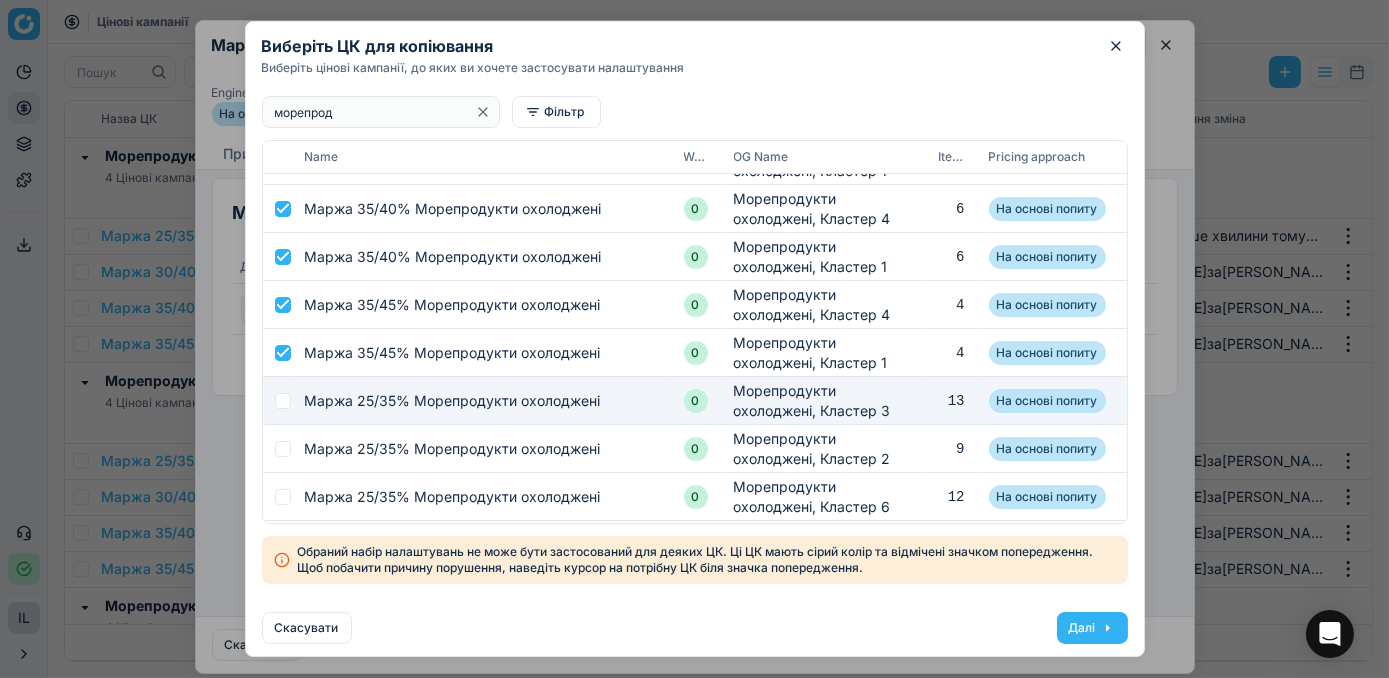 click at bounding box center [283, 401] 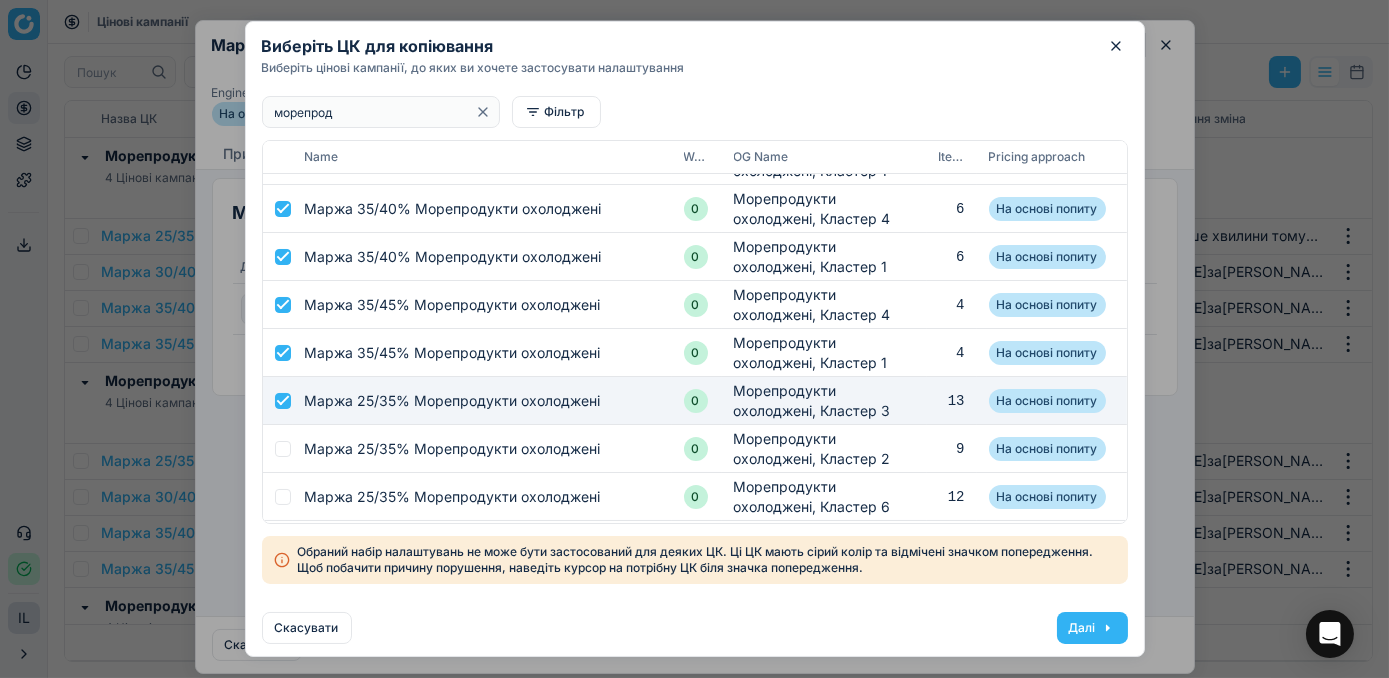 checkbox on "true" 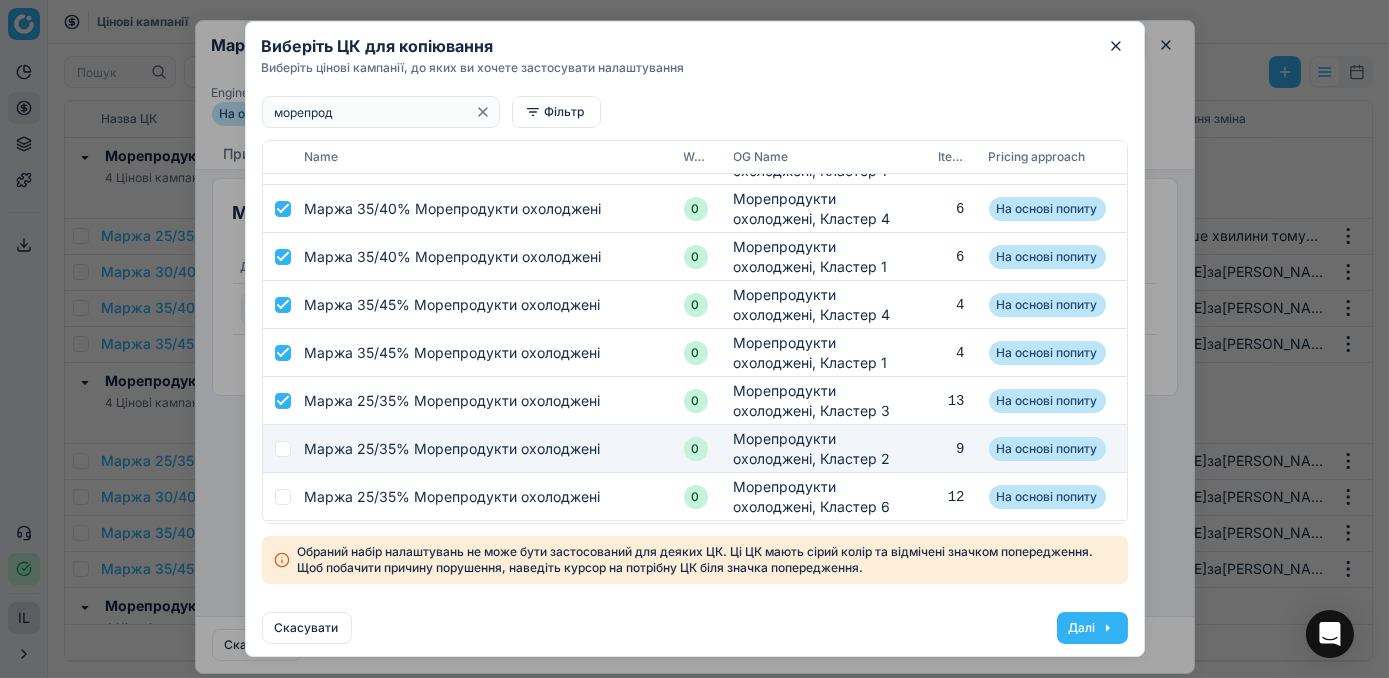 click on "Маржа 25/35% Морепродукти охолоджені" at bounding box center [482, 449] 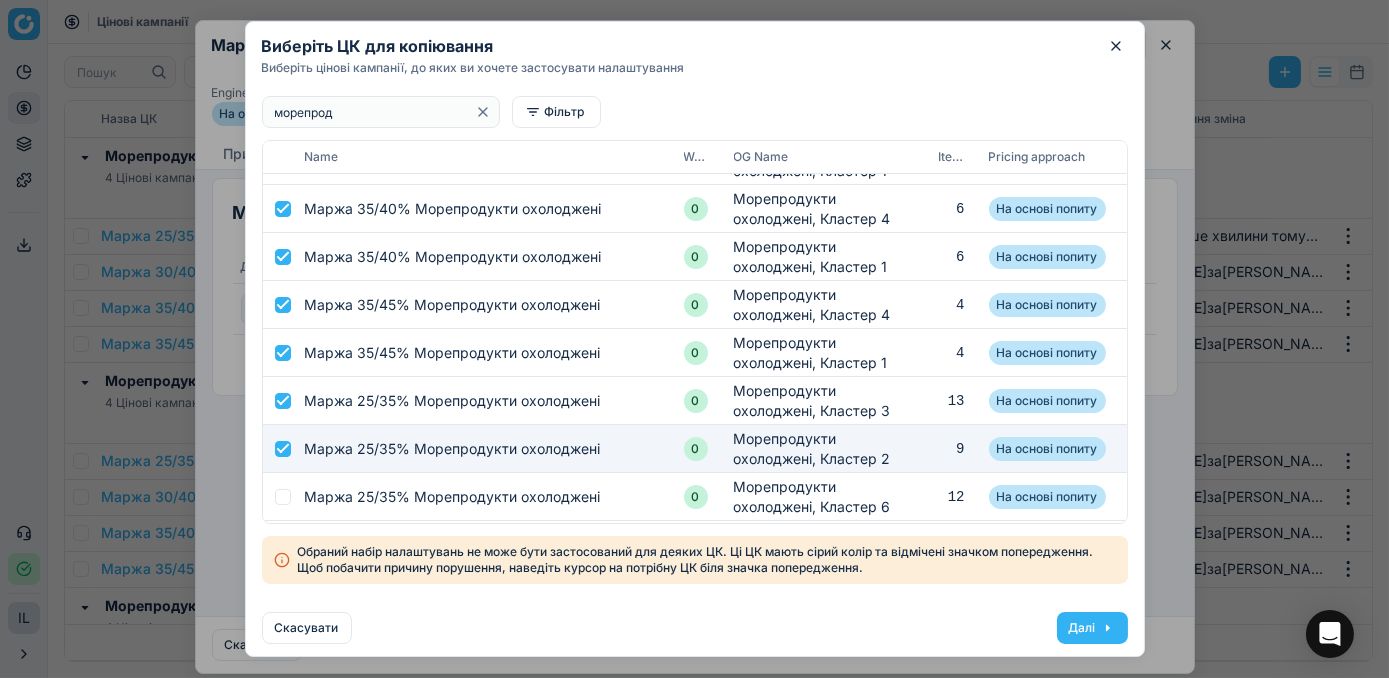 checkbox on "true" 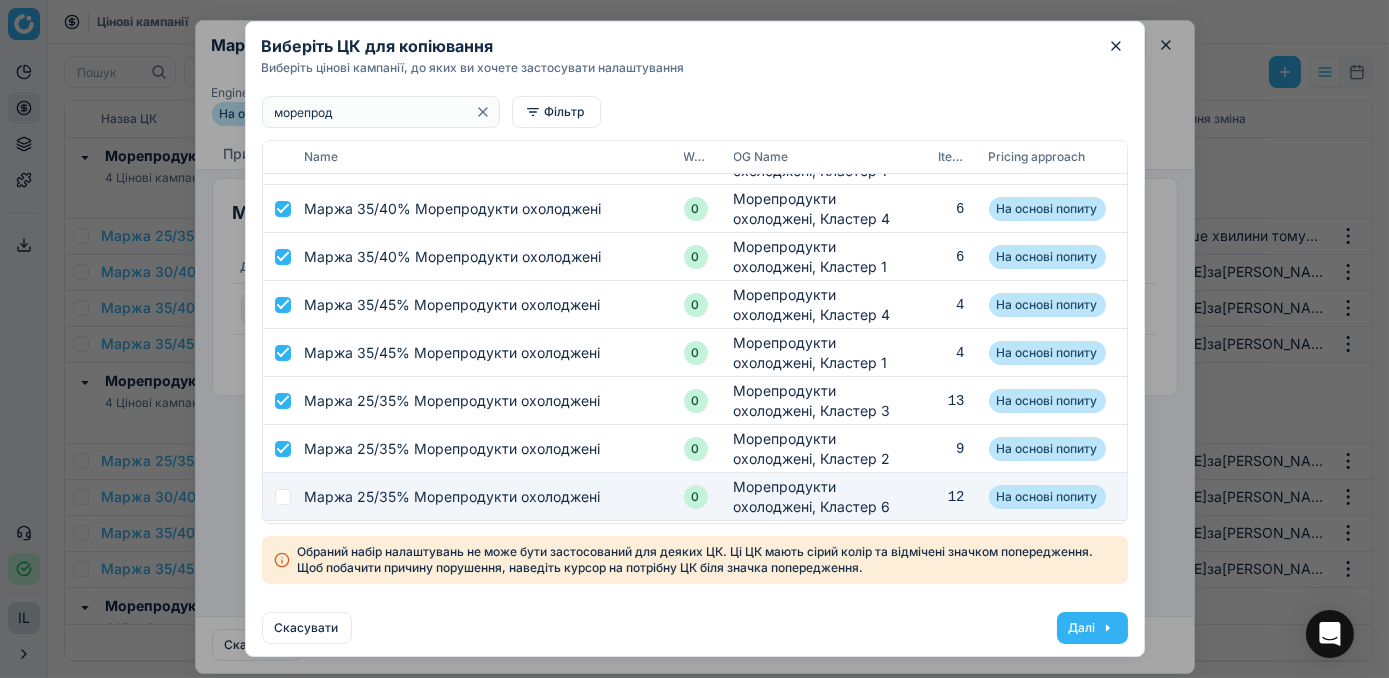 click at bounding box center (283, 497) 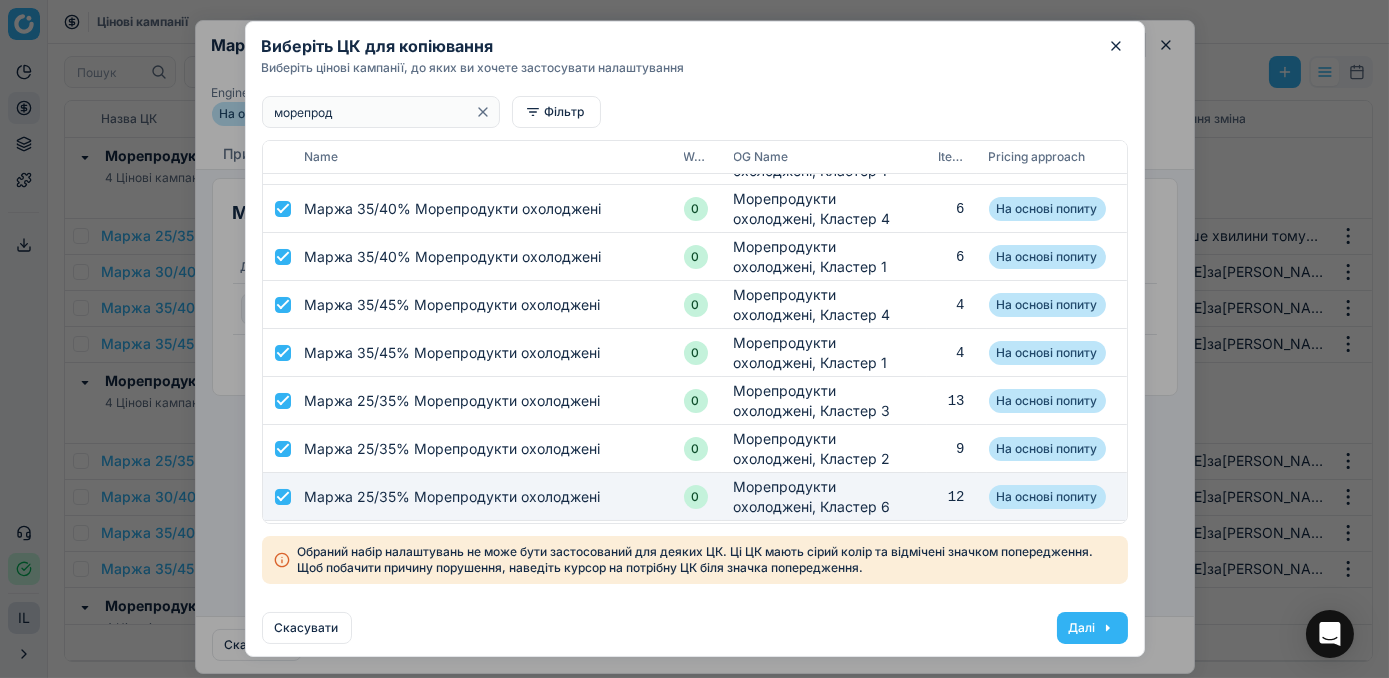 checkbox on "true" 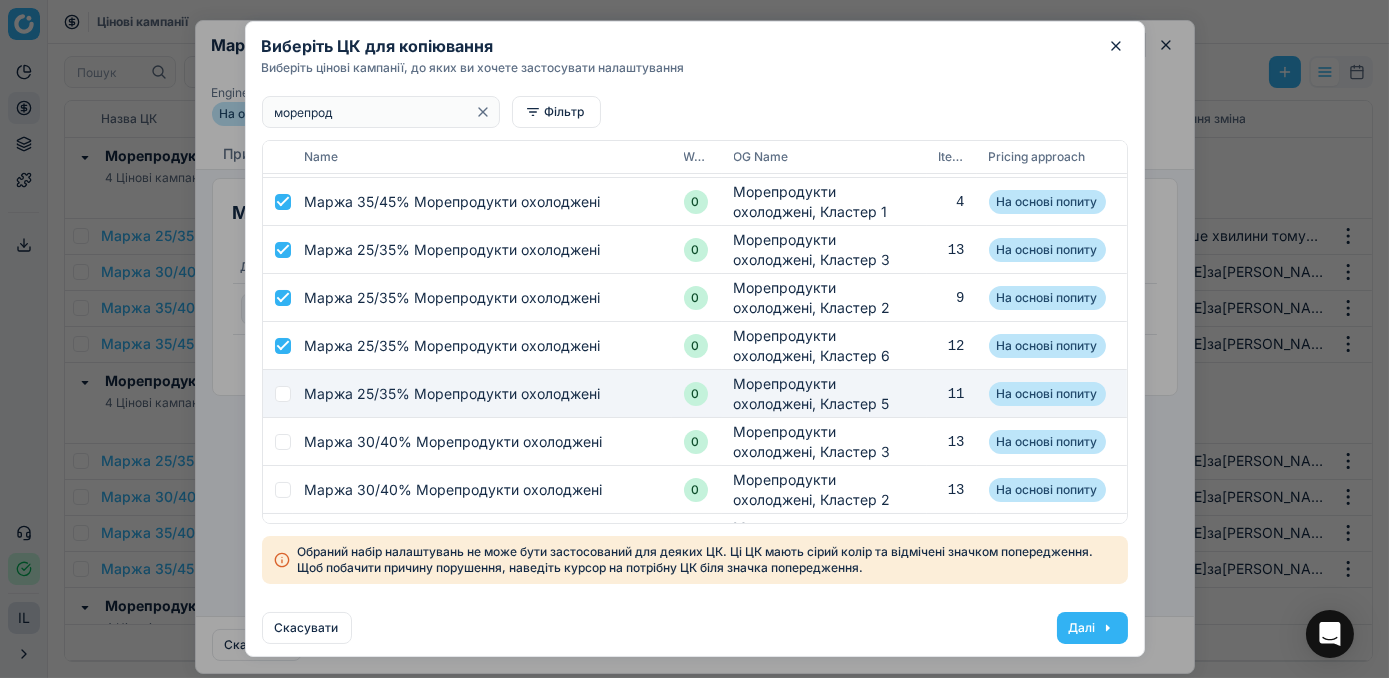 scroll, scrollTop: 363, scrollLeft: 0, axis: vertical 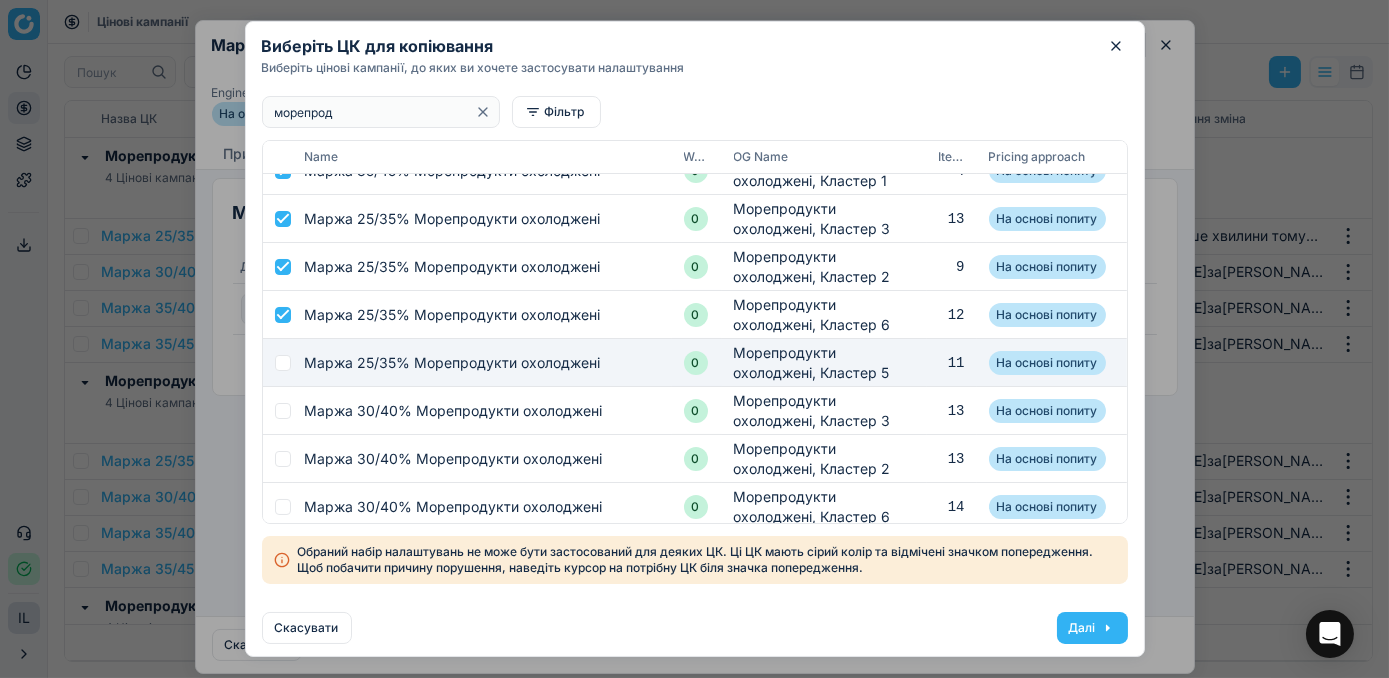 click at bounding box center (283, 363) 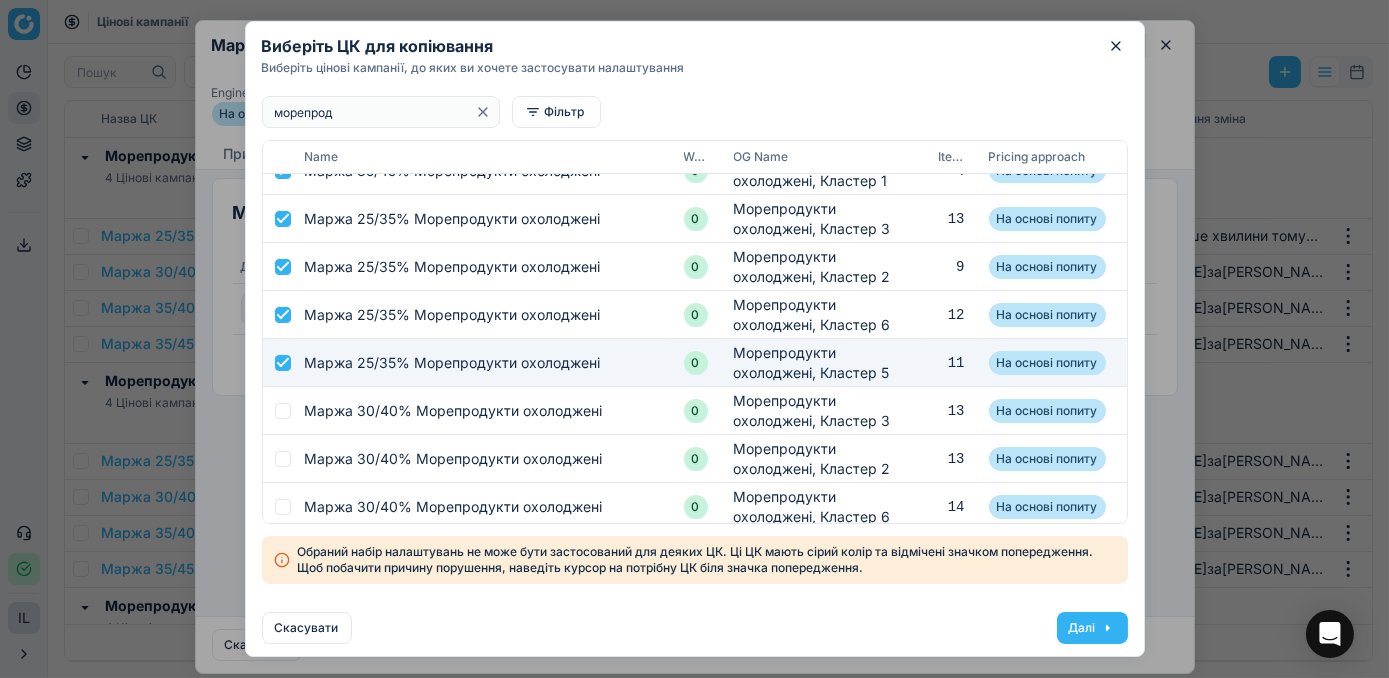 checkbox on "true" 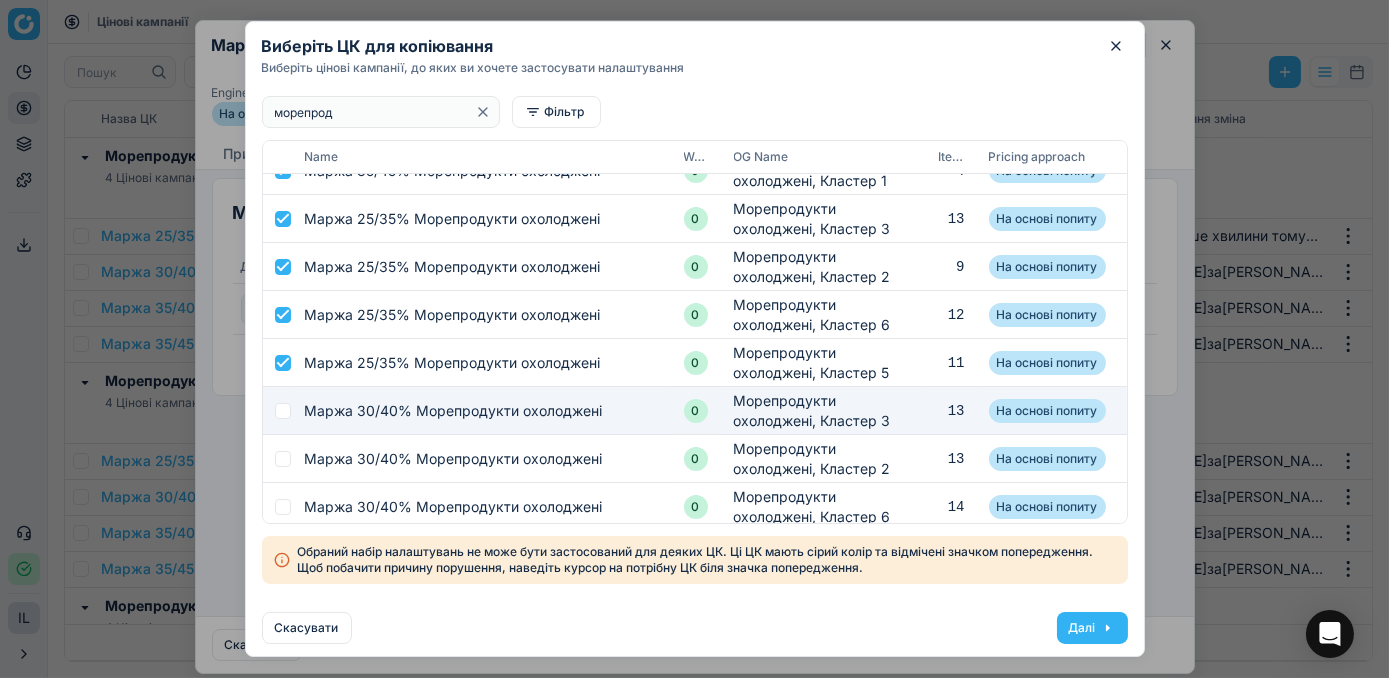 click at bounding box center (283, 411) 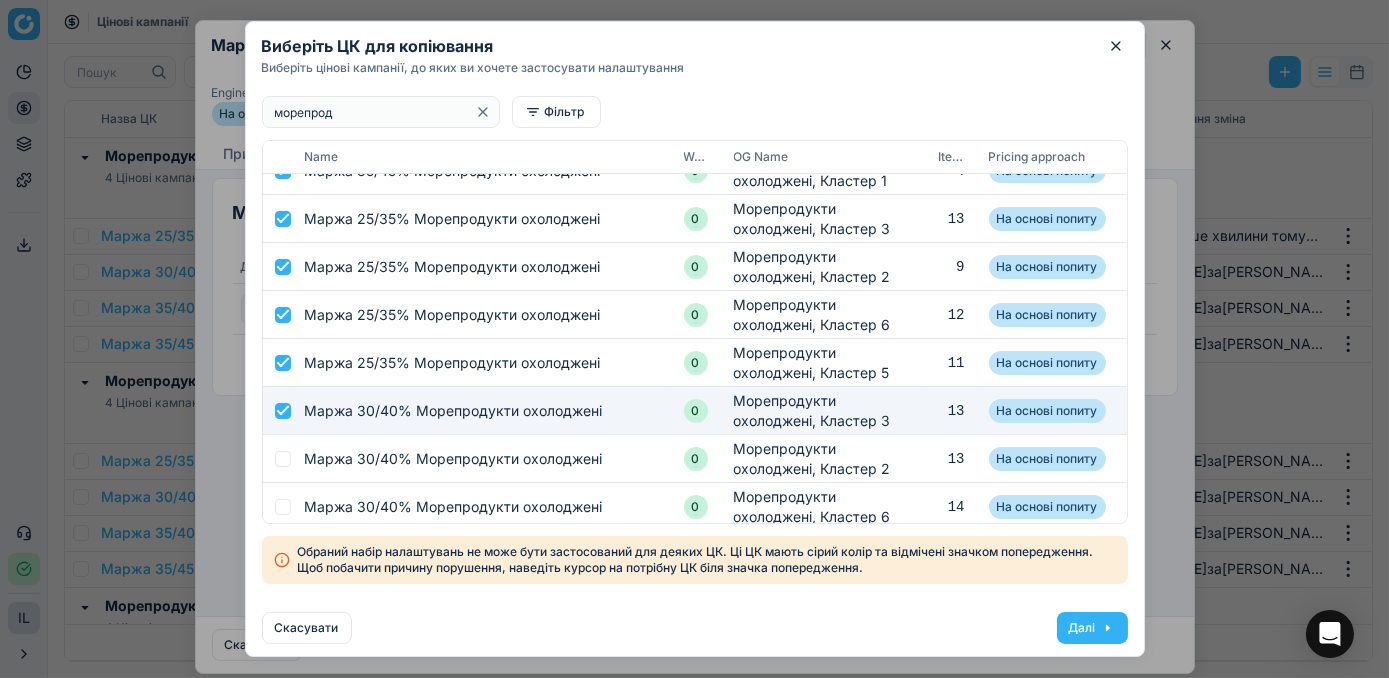 checkbox on "true" 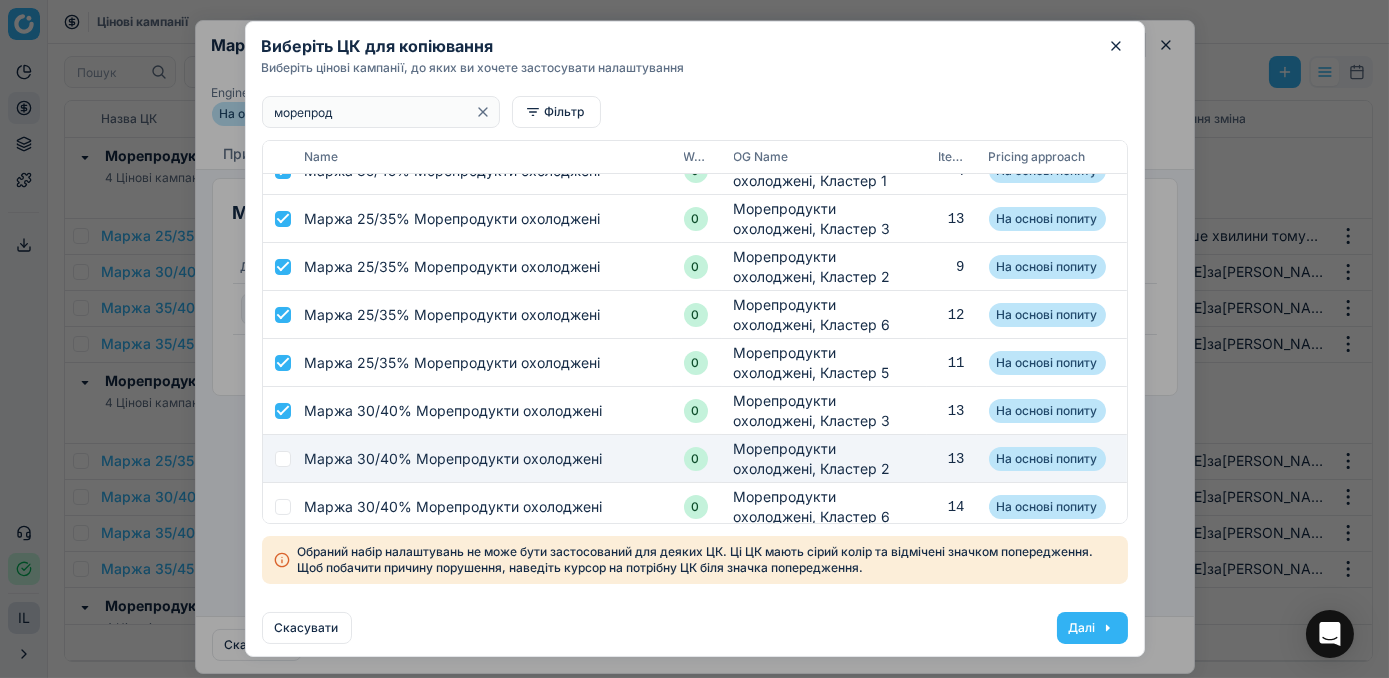 click at bounding box center [283, 459] 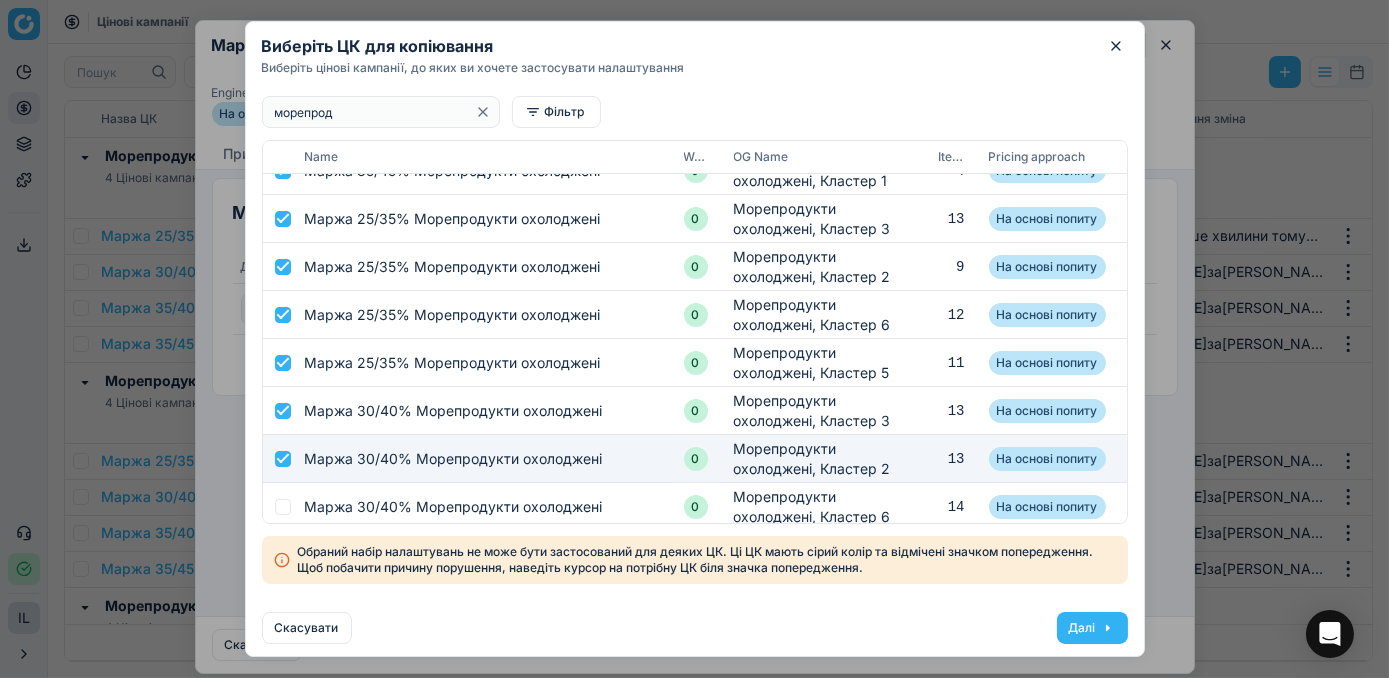 checkbox on "true" 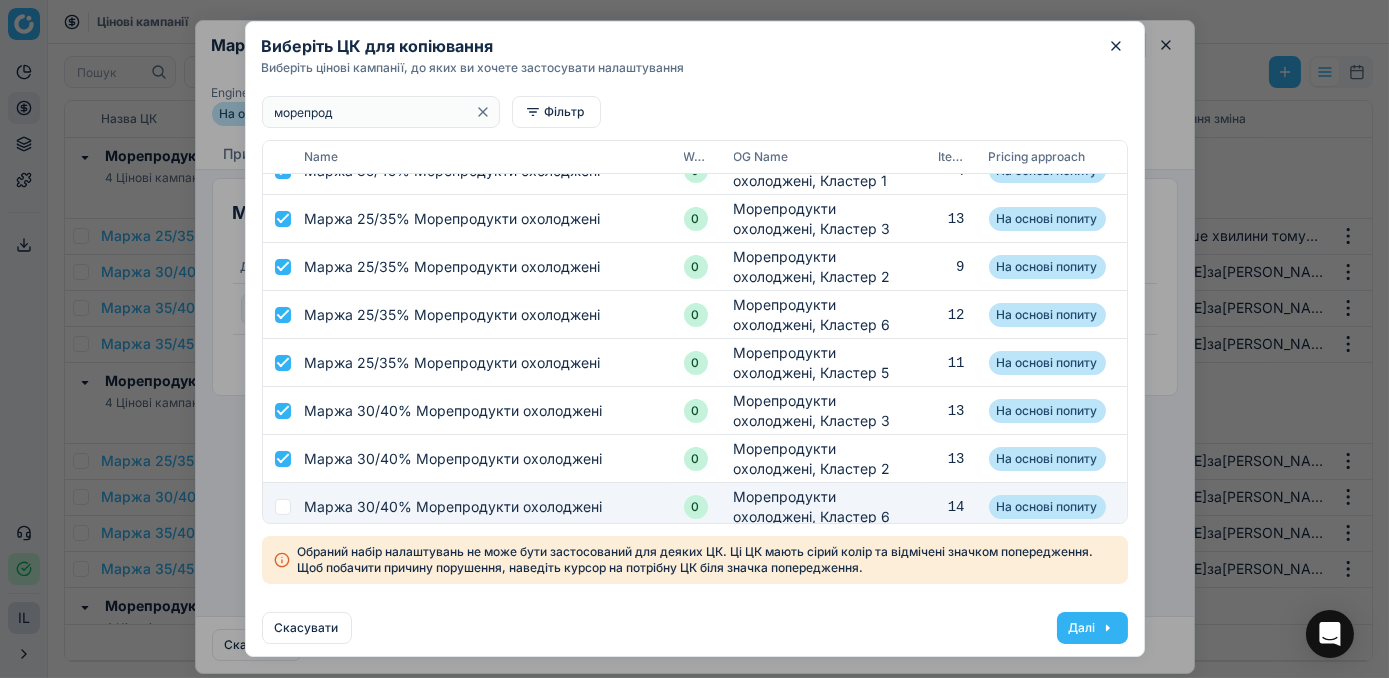 click at bounding box center [278, 507] 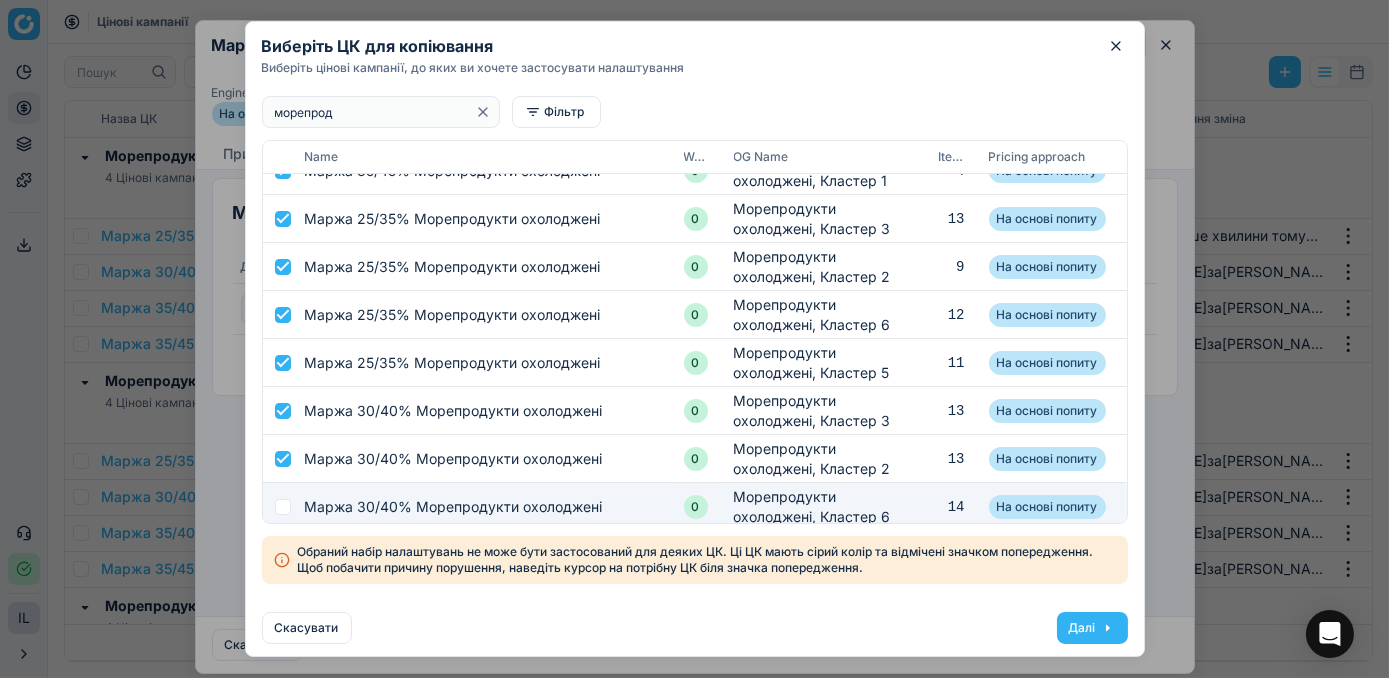 click at bounding box center (283, 507) 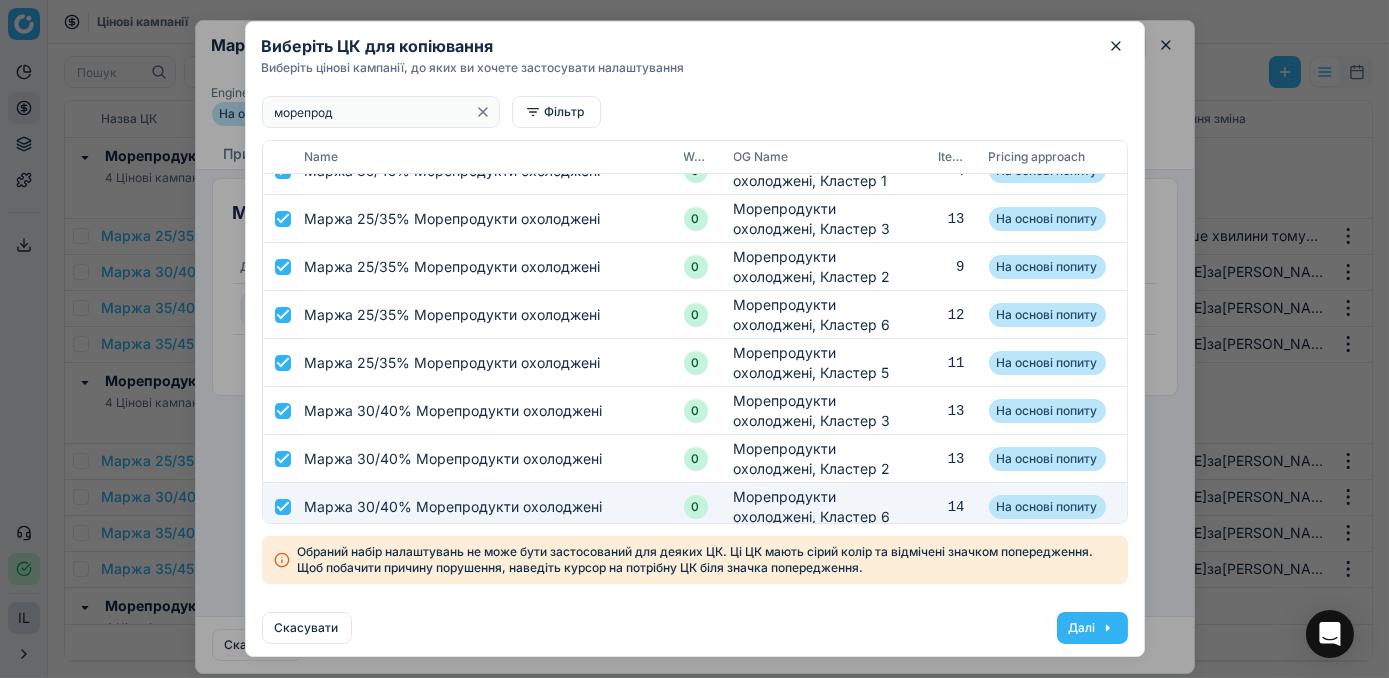 checkbox on "true" 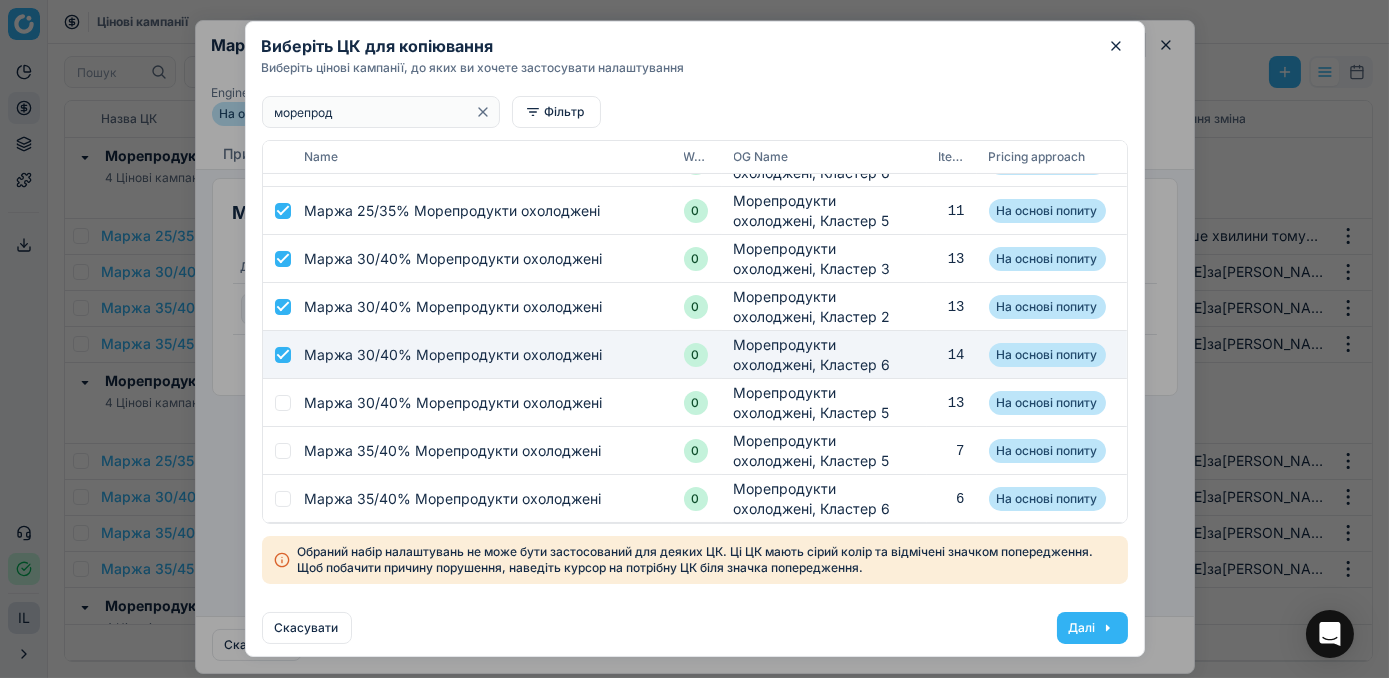scroll, scrollTop: 539, scrollLeft: 0, axis: vertical 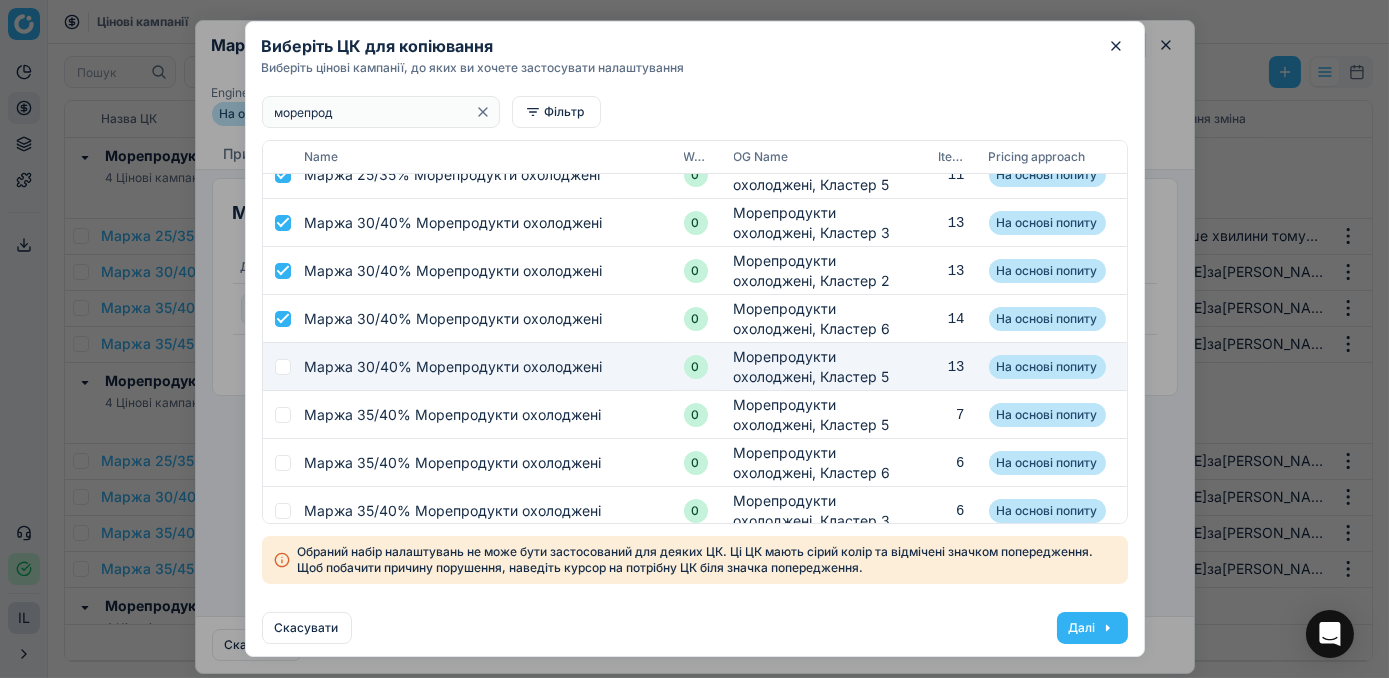 click at bounding box center [283, 367] 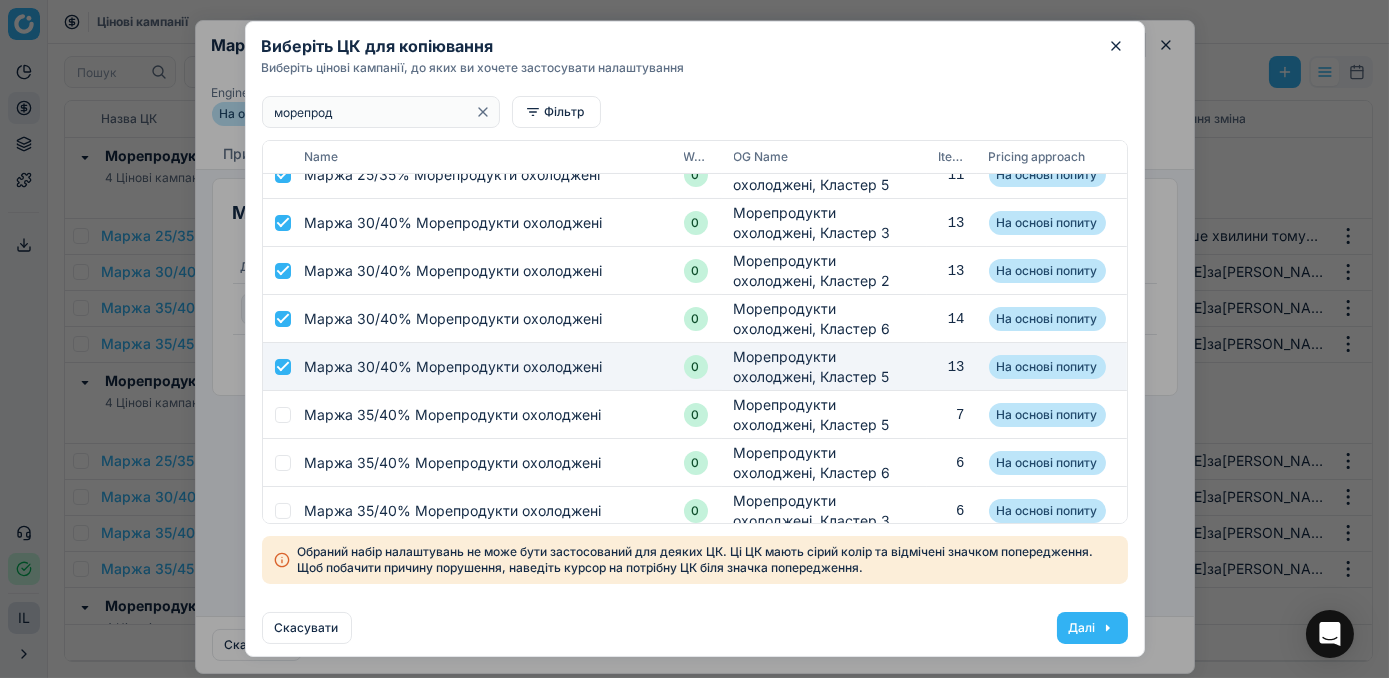 checkbox on "true" 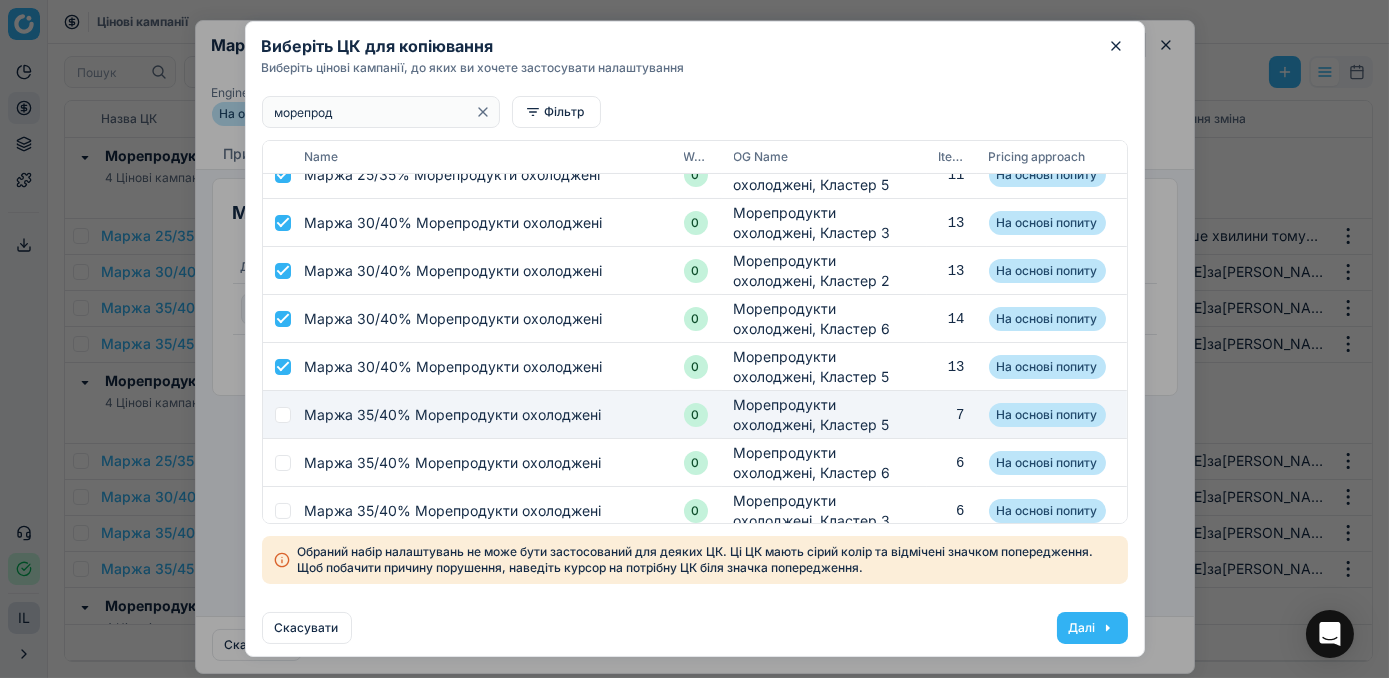 click at bounding box center [283, 415] 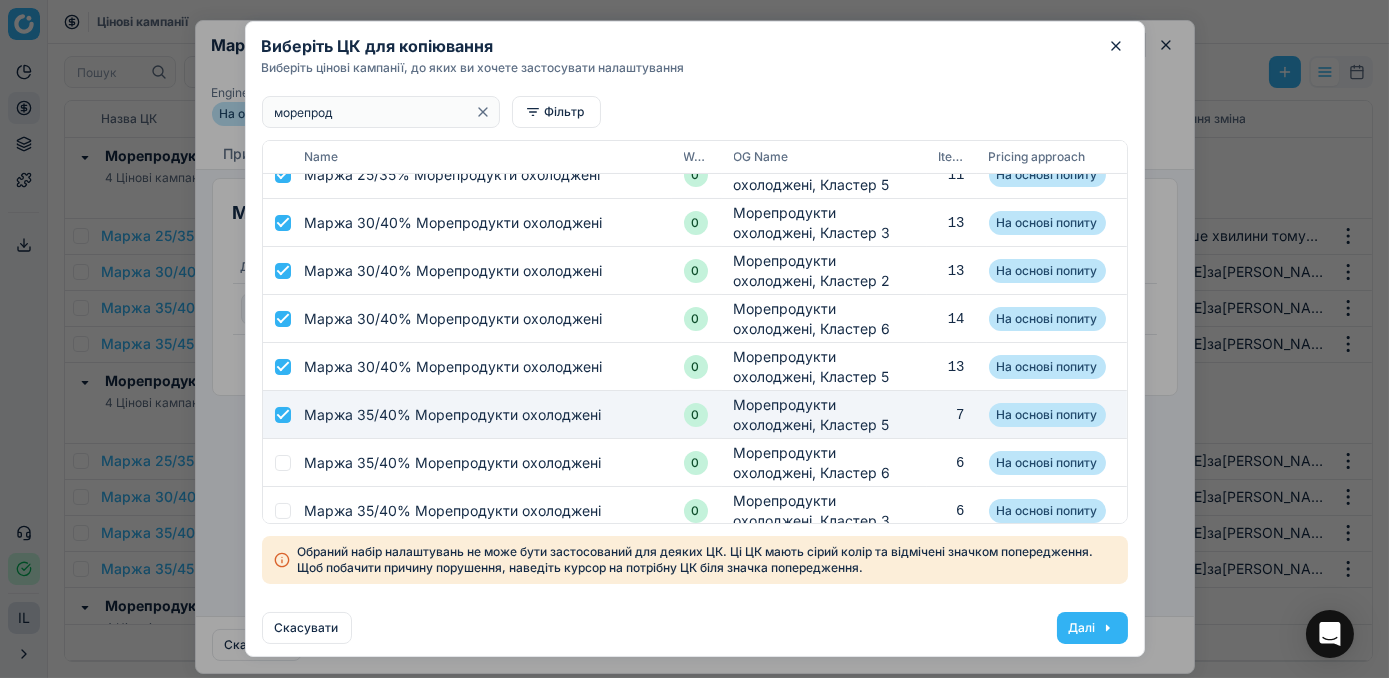 checkbox on "true" 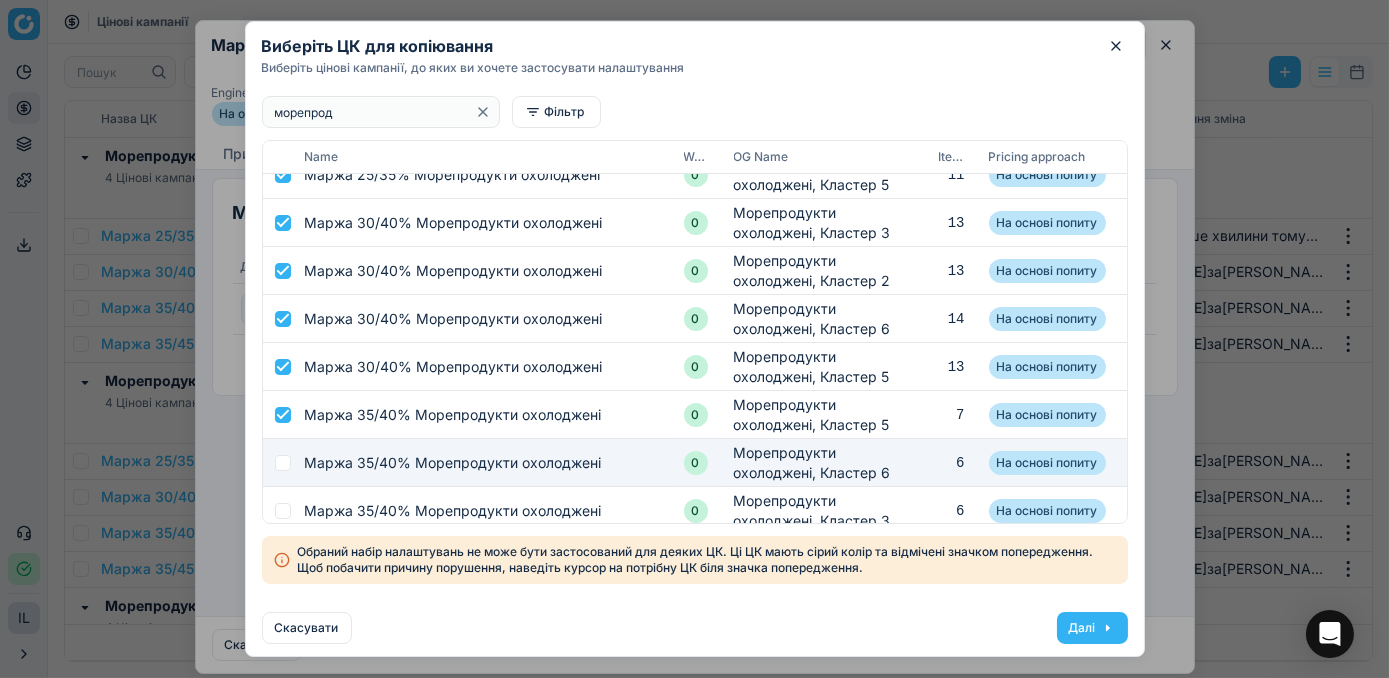 click at bounding box center (283, 463) 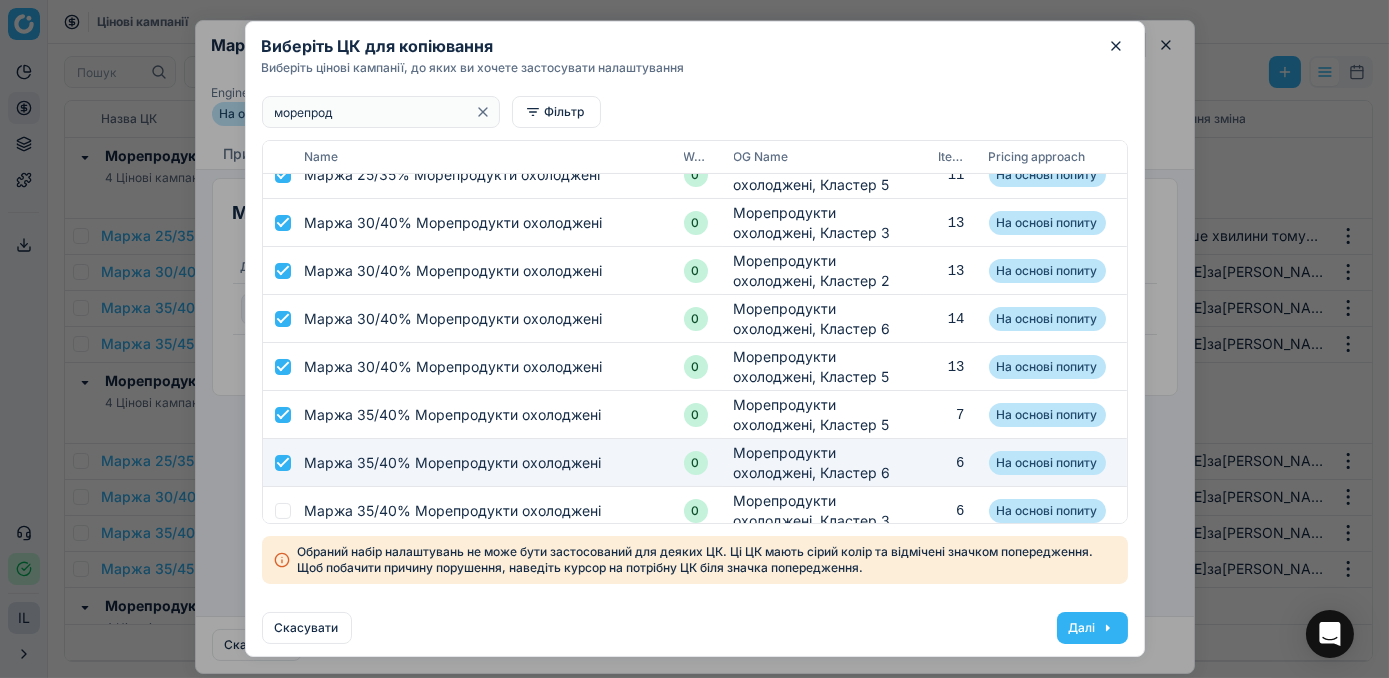 checkbox on "true" 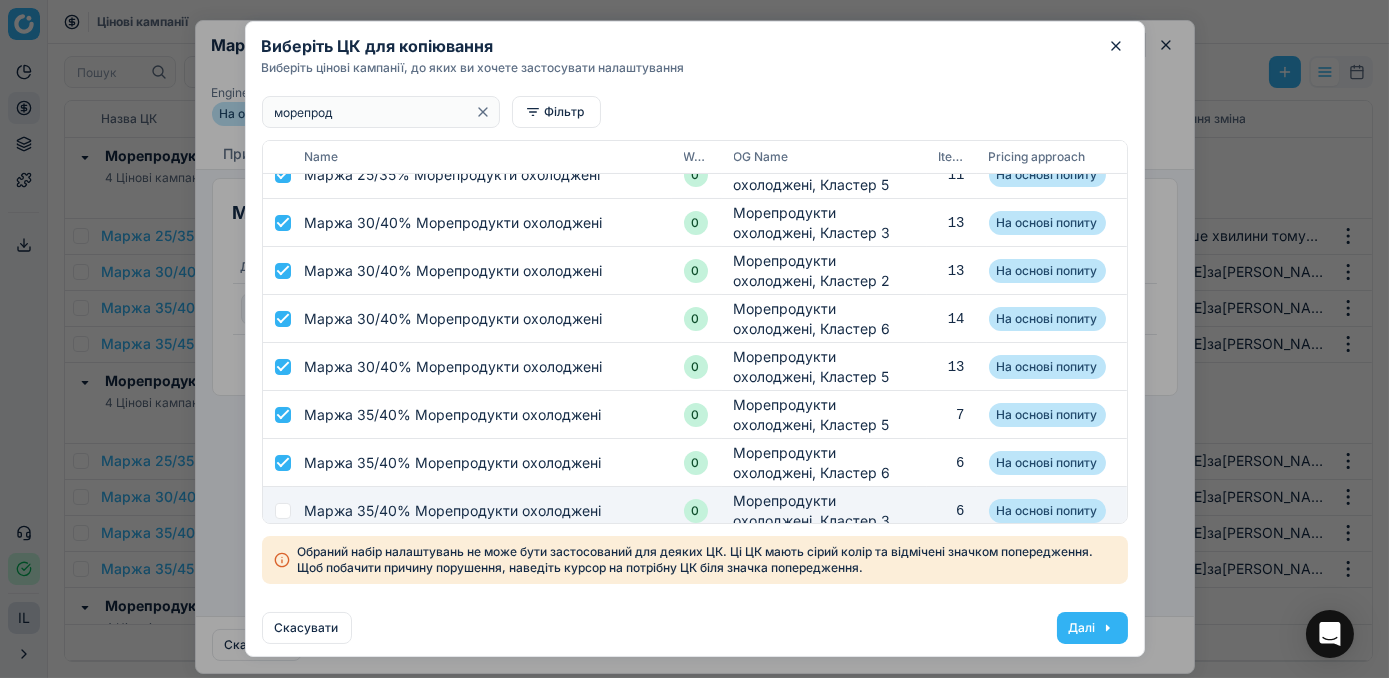 click at bounding box center [283, 511] 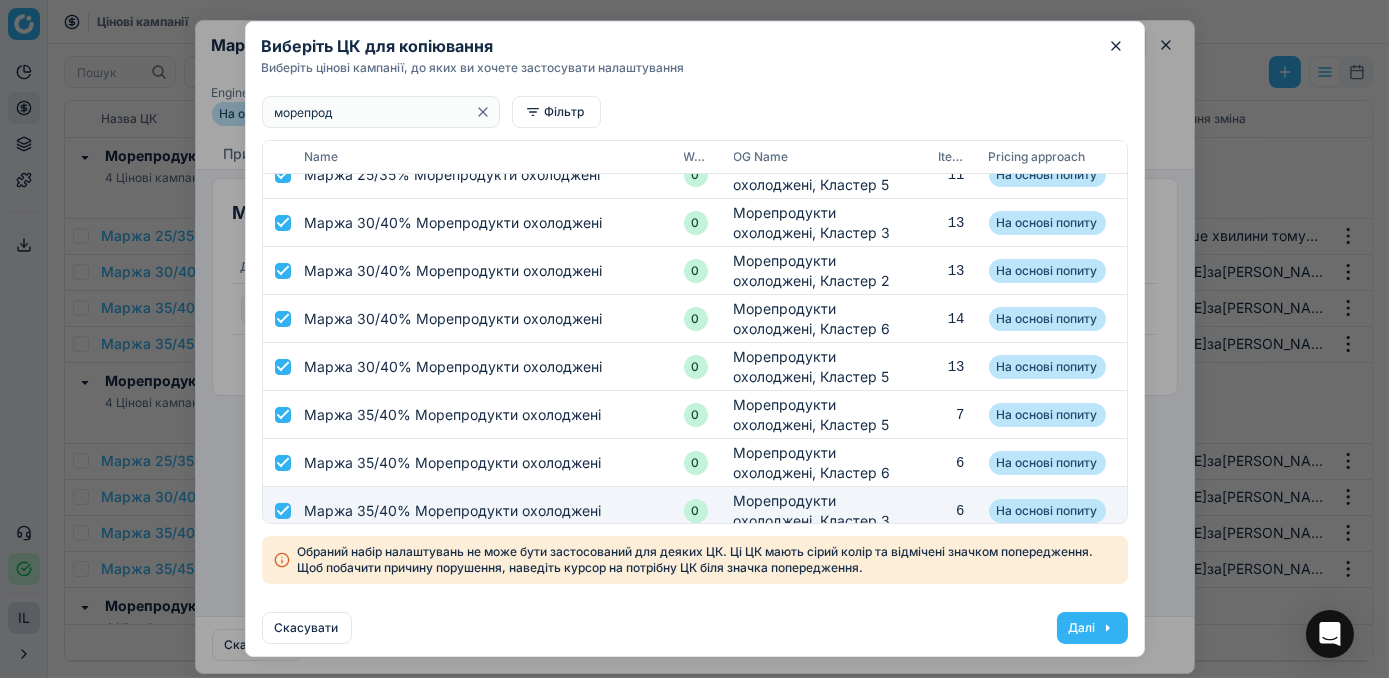 checkbox on "true" 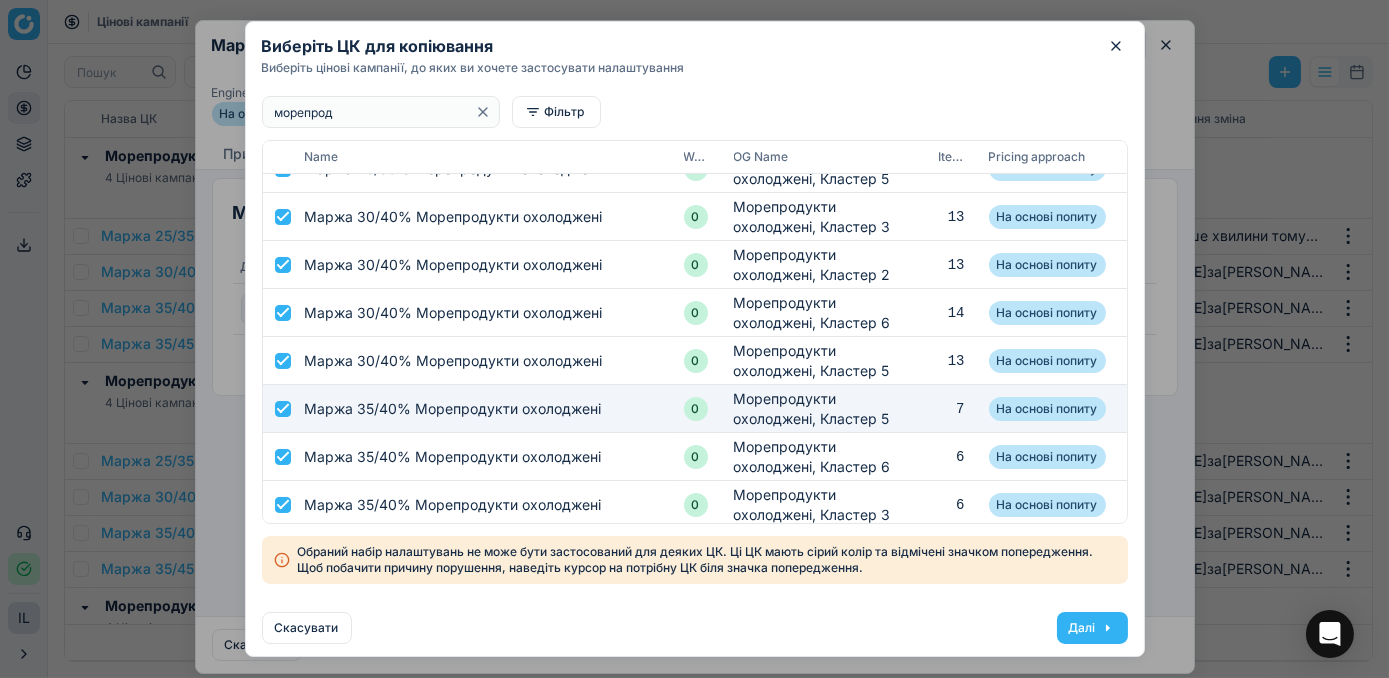 scroll, scrollTop: 704, scrollLeft: 0, axis: vertical 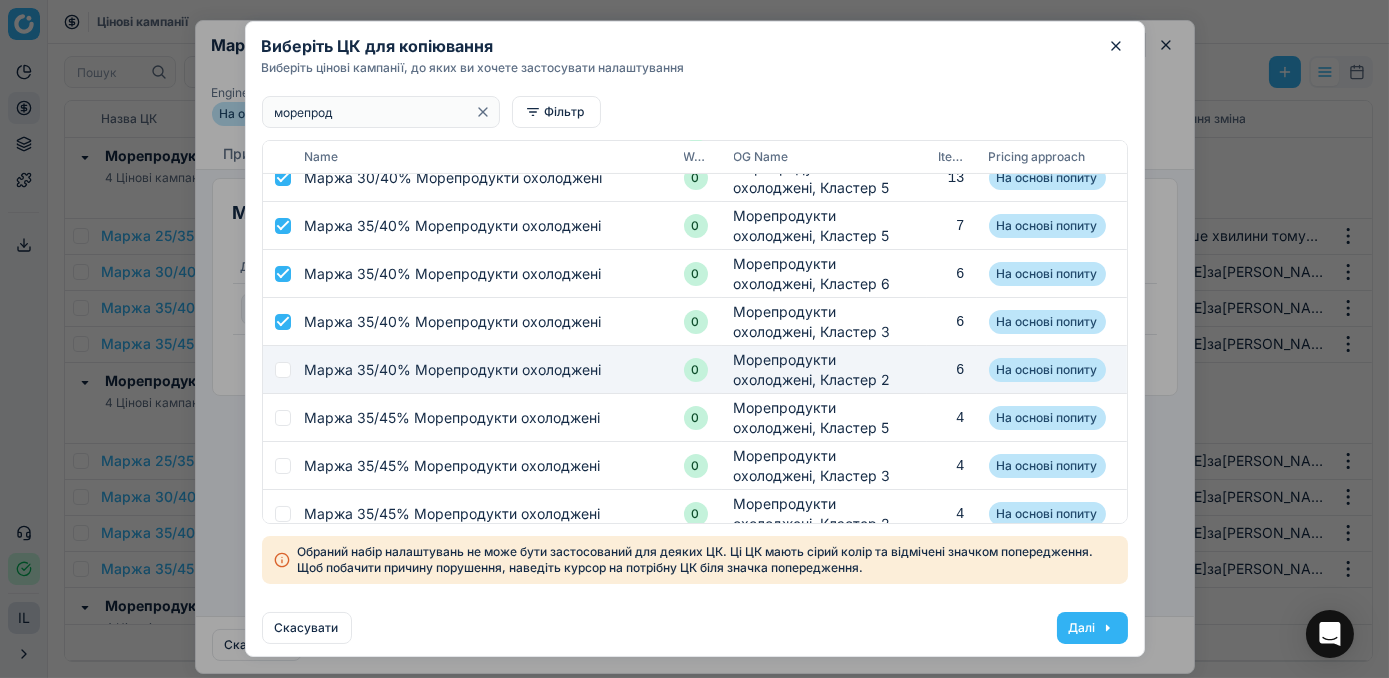 click at bounding box center [283, 370] 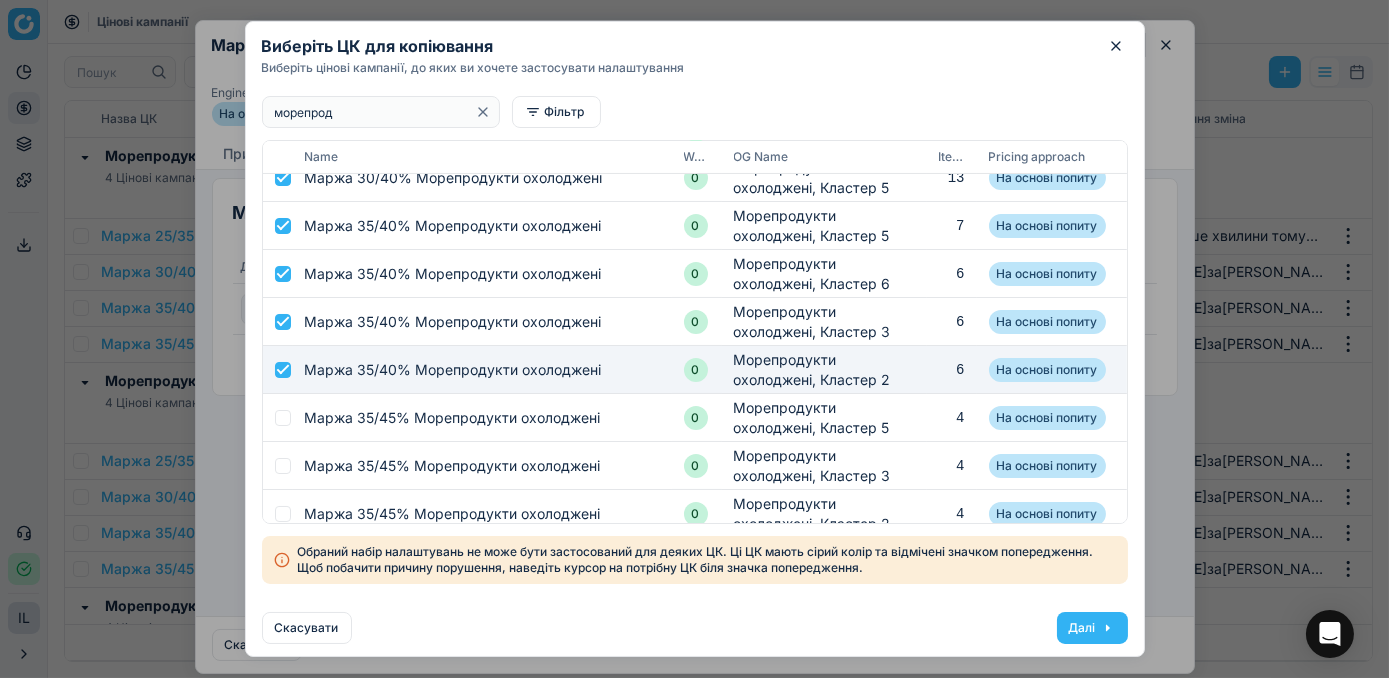 checkbox on "true" 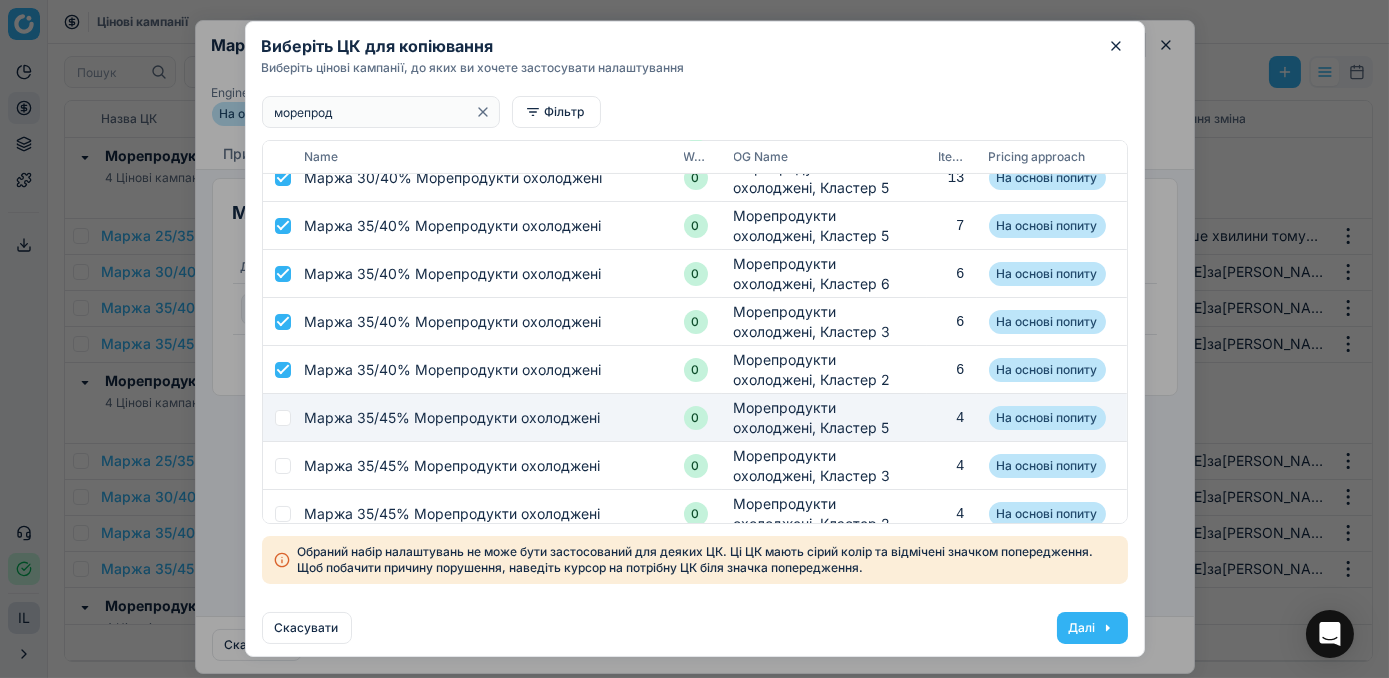 click at bounding box center [283, 418] 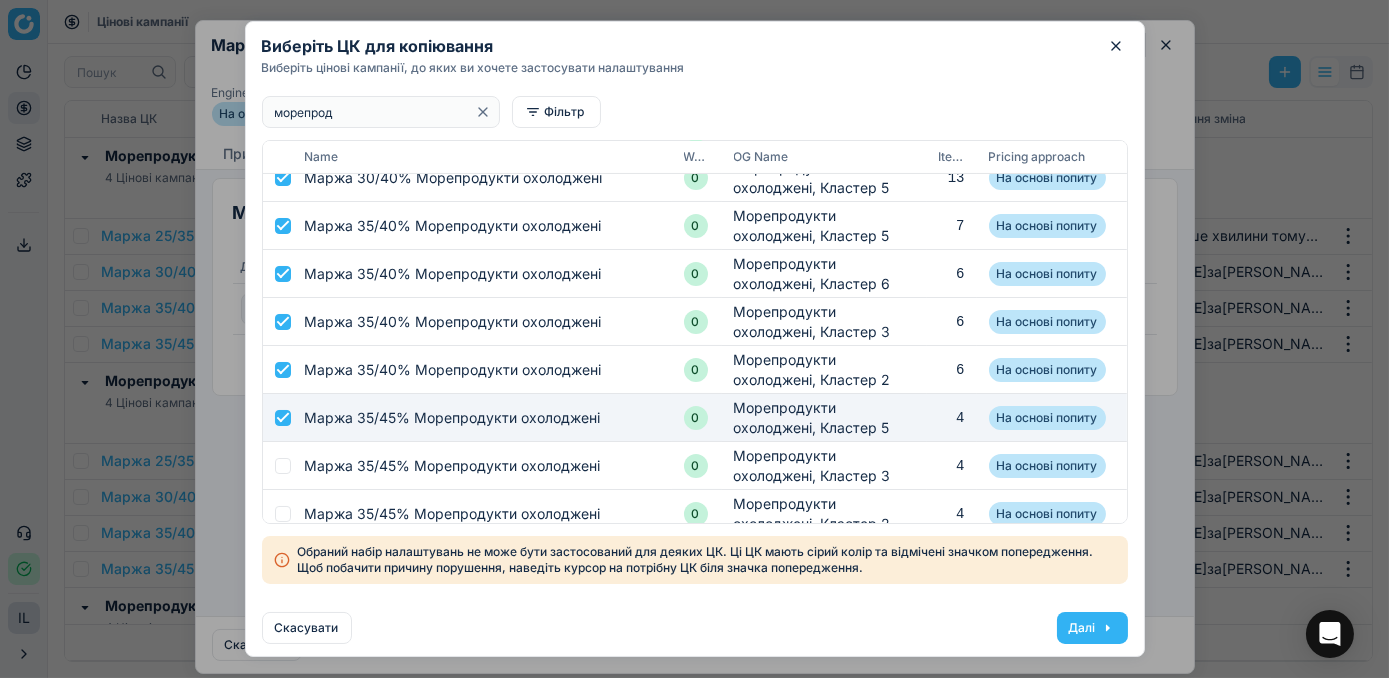 type 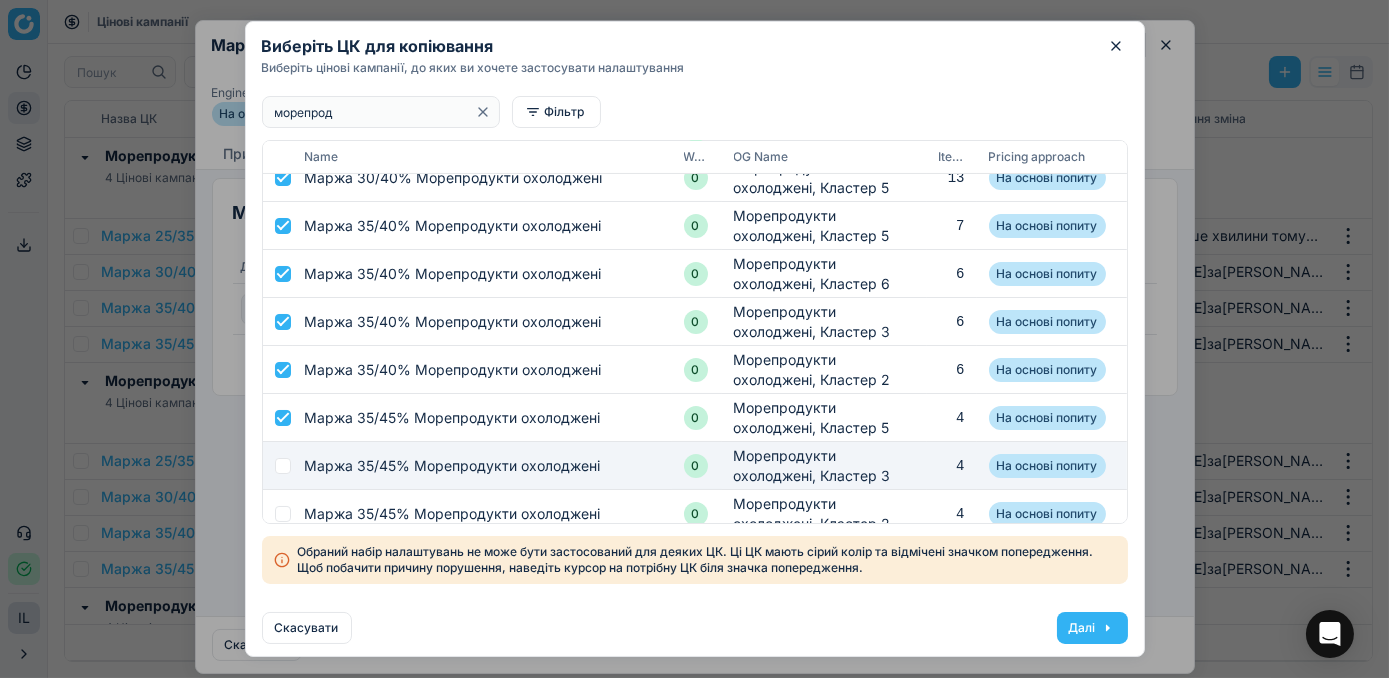 click at bounding box center (283, 466) 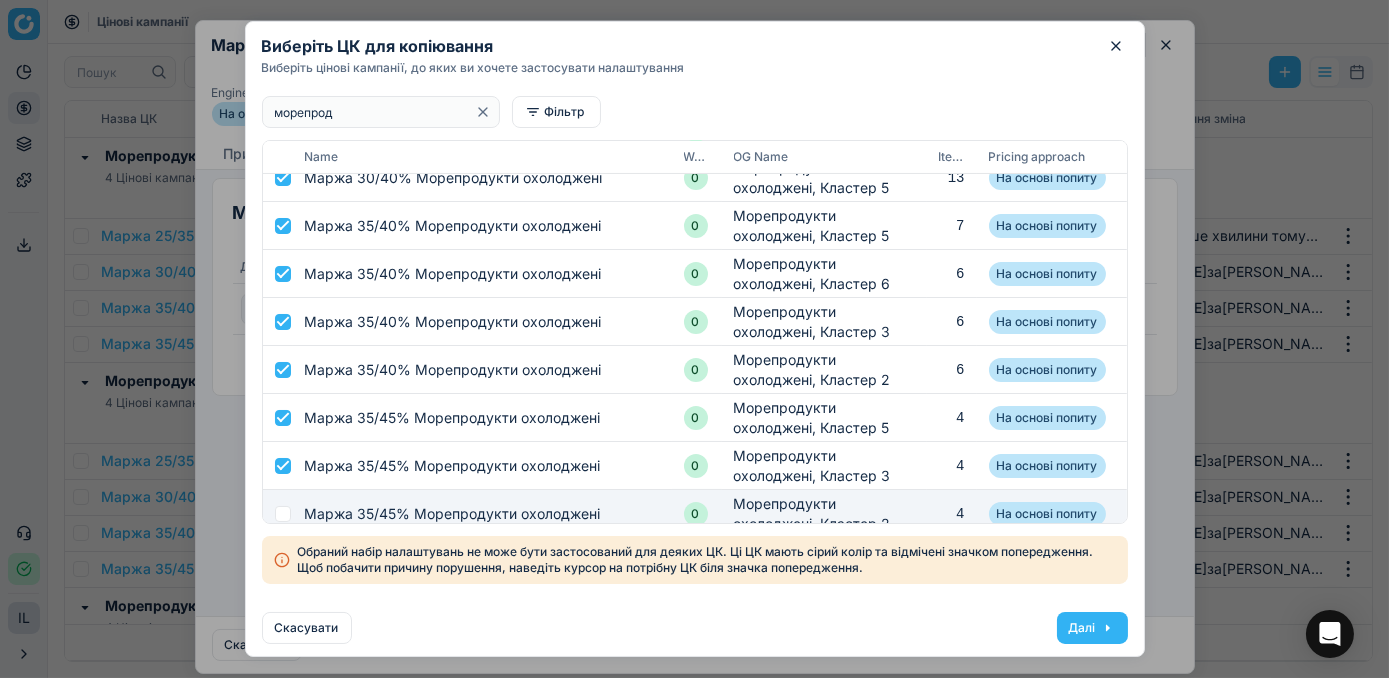 click at bounding box center (283, 514) 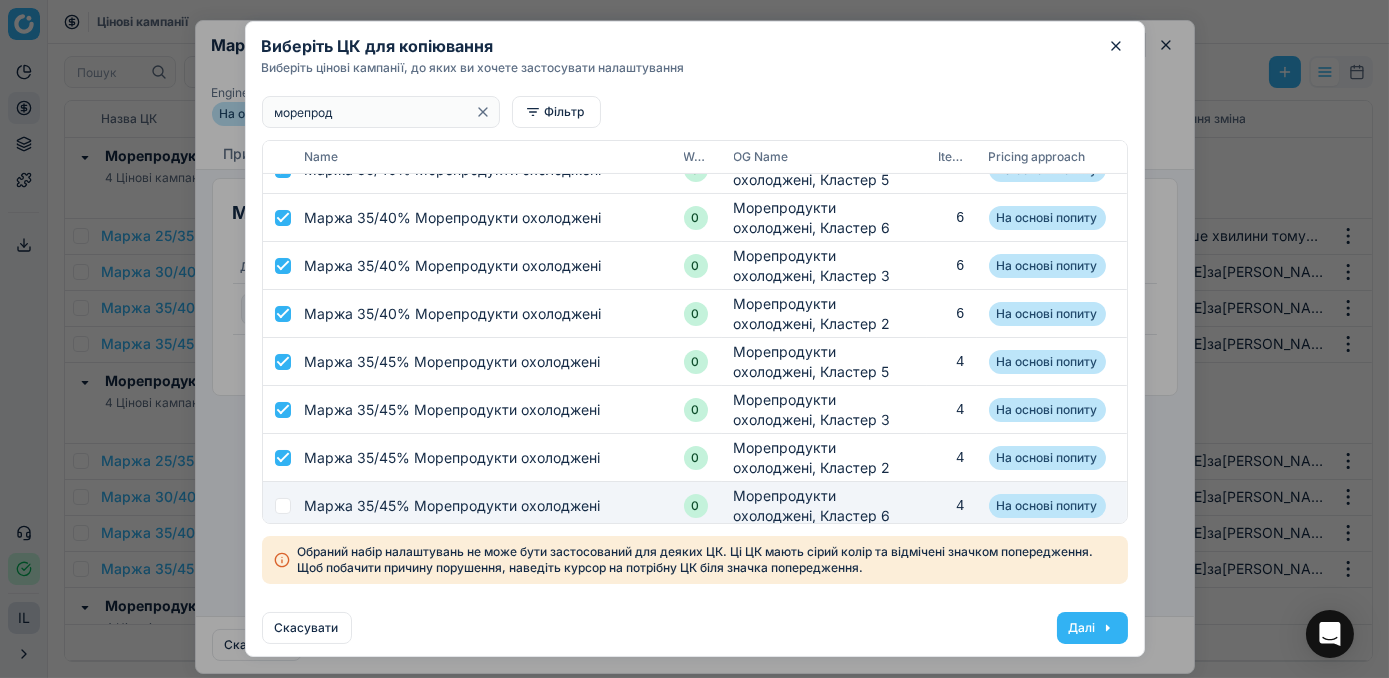click at bounding box center (283, 506) 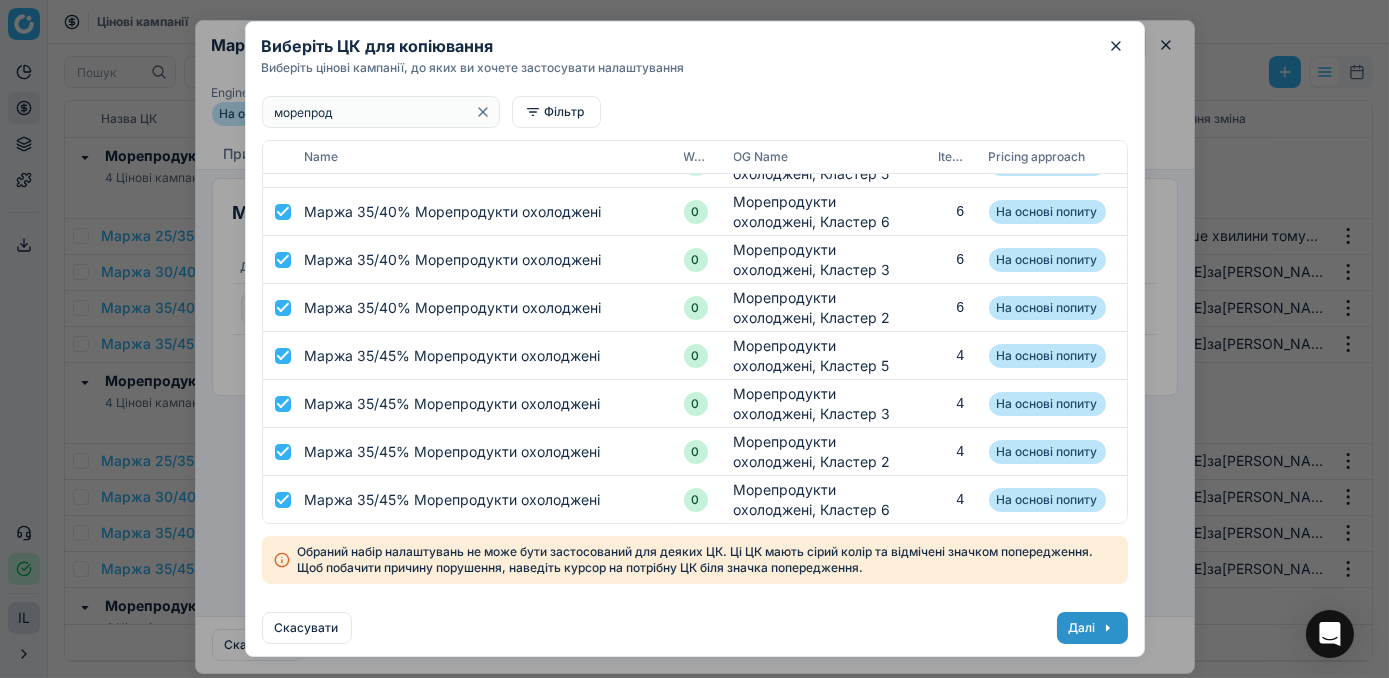 scroll, scrollTop: 0, scrollLeft: 0, axis: both 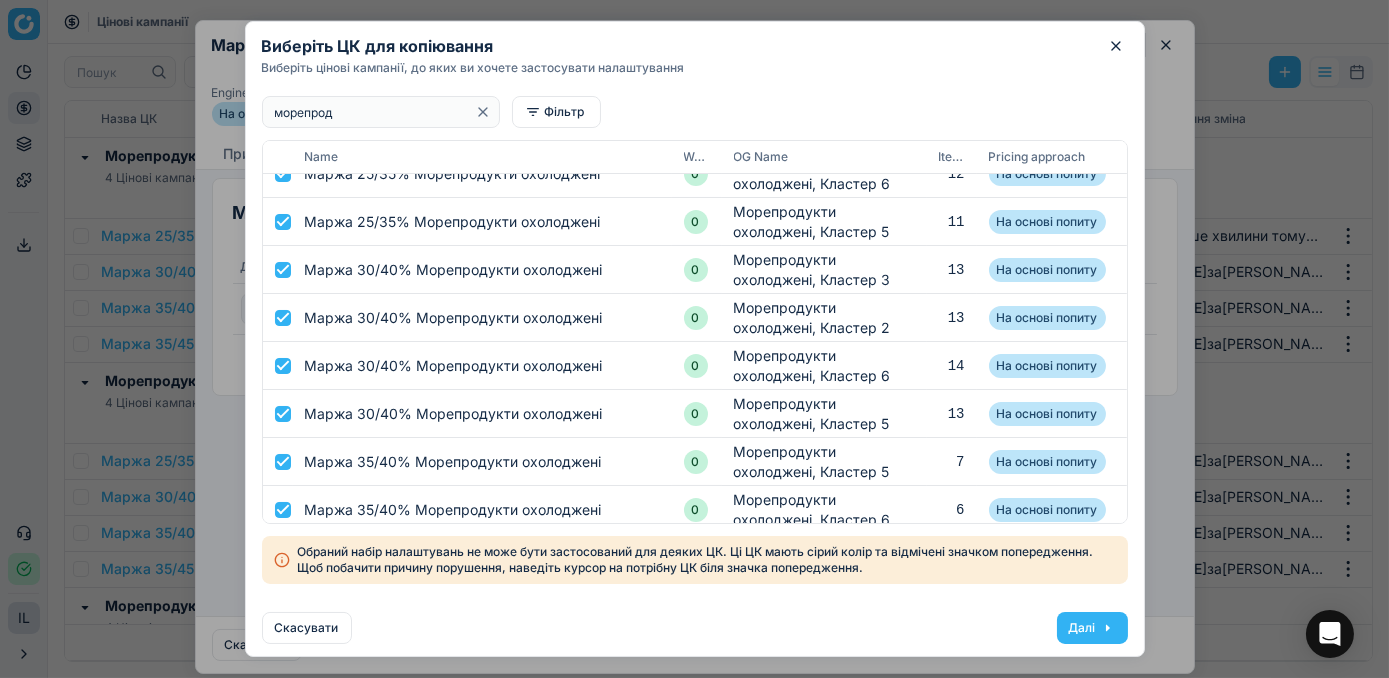 click on "Далі" at bounding box center (1092, 628) 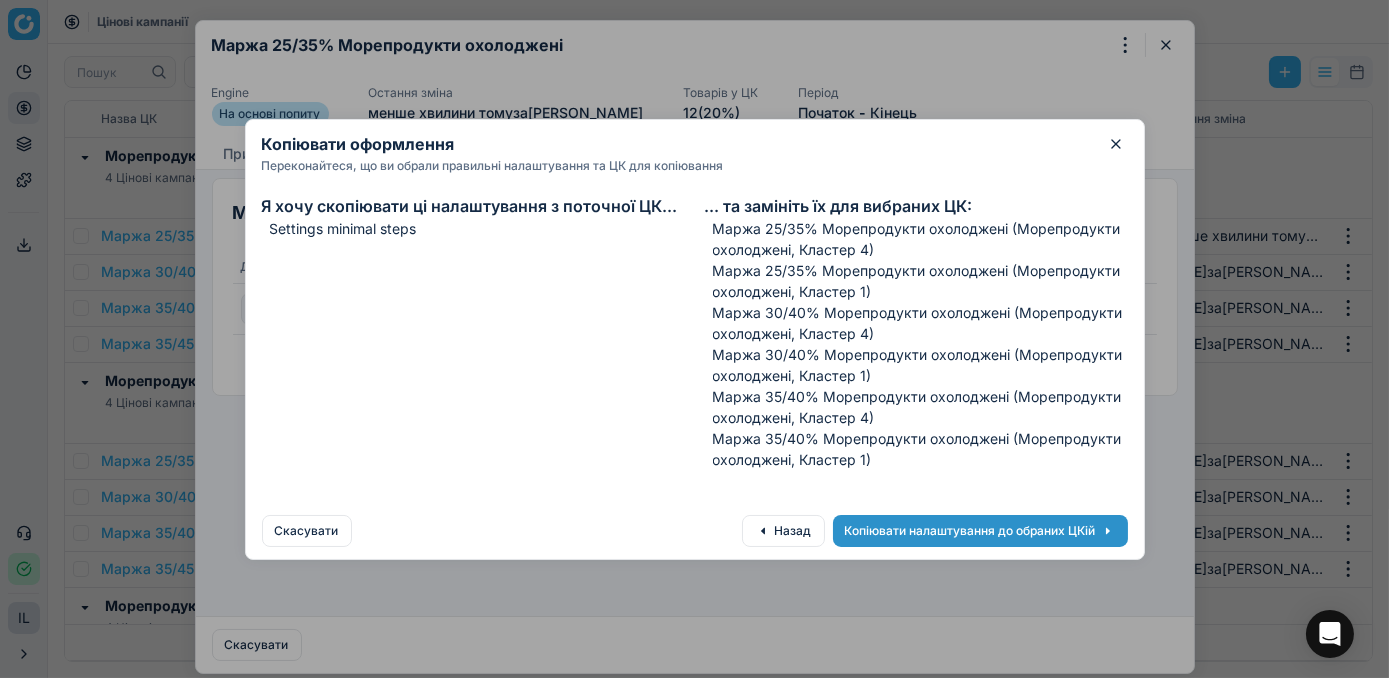 click on "Копіювати налаштування до обраних ЦКій" at bounding box center [980, 531] 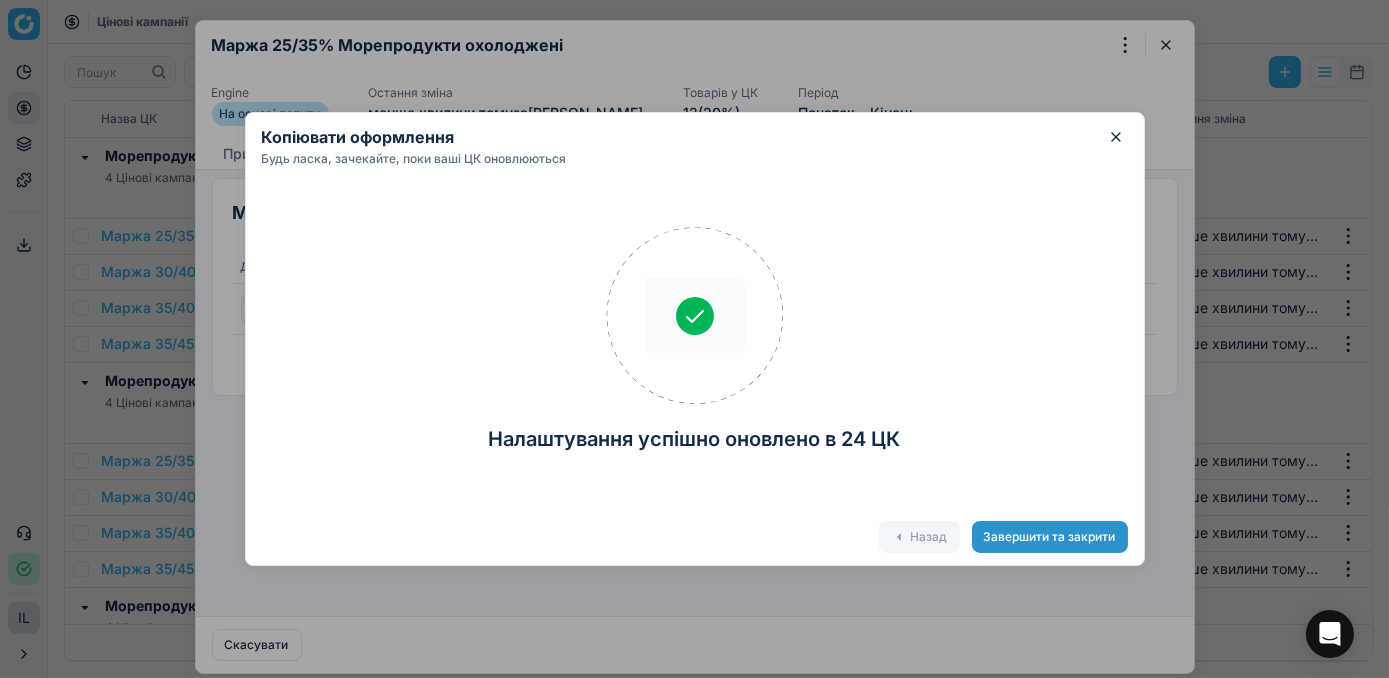 click on "Завершити та закрити" at bounding box center (1050, 537) 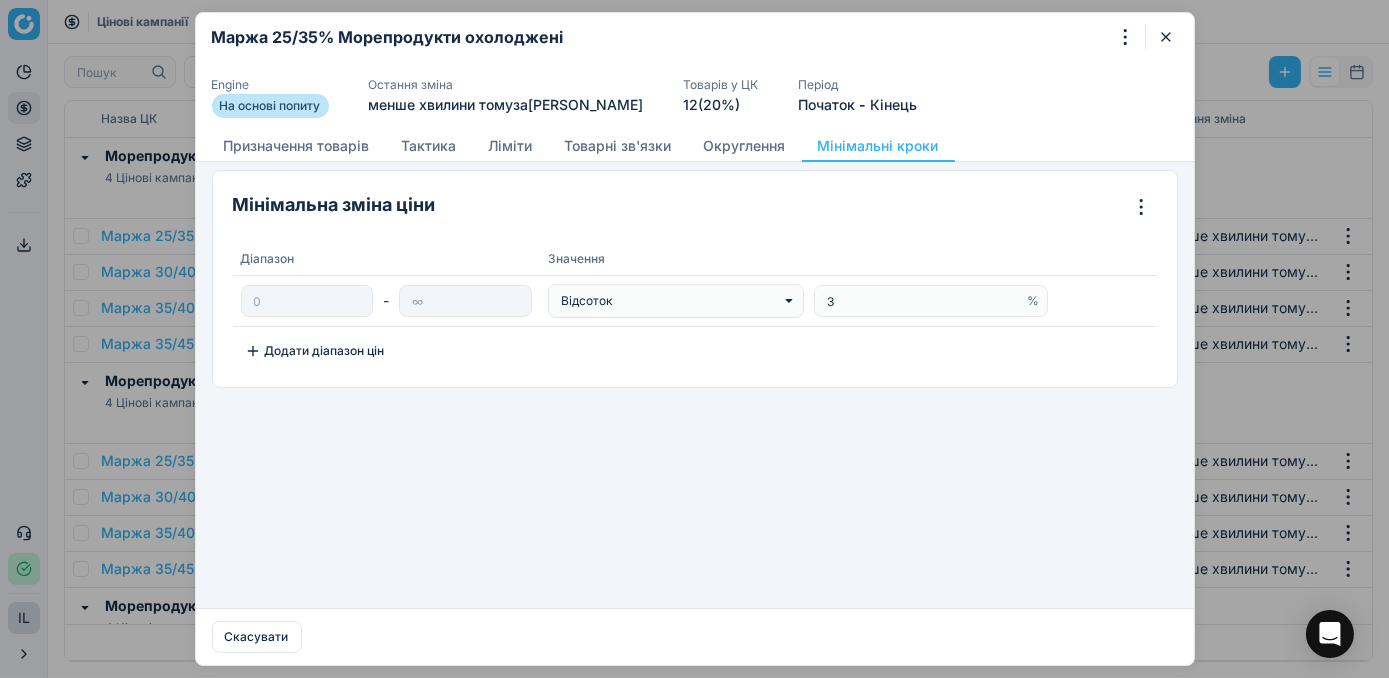 click at bounding box center (1133, 37) 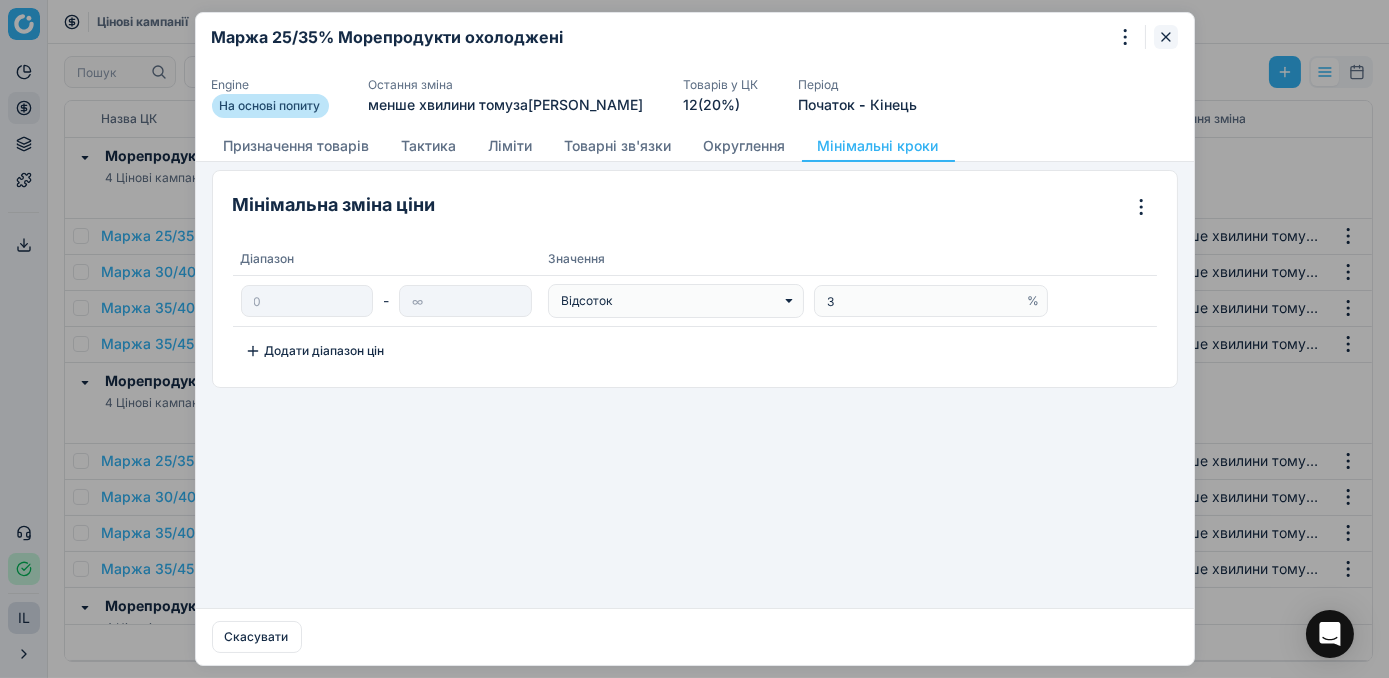 click 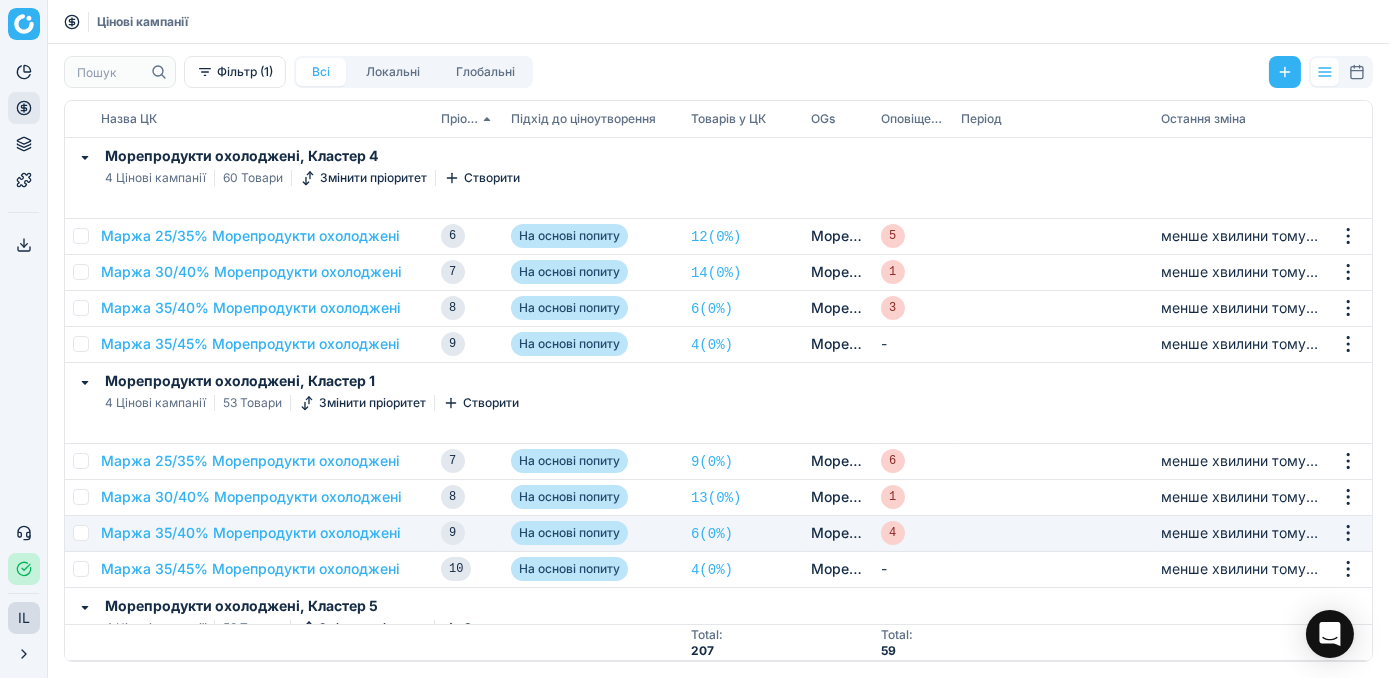 click on "Маржа 35/40% Морепродукти охолоджені" at bounding box center (263, 533) 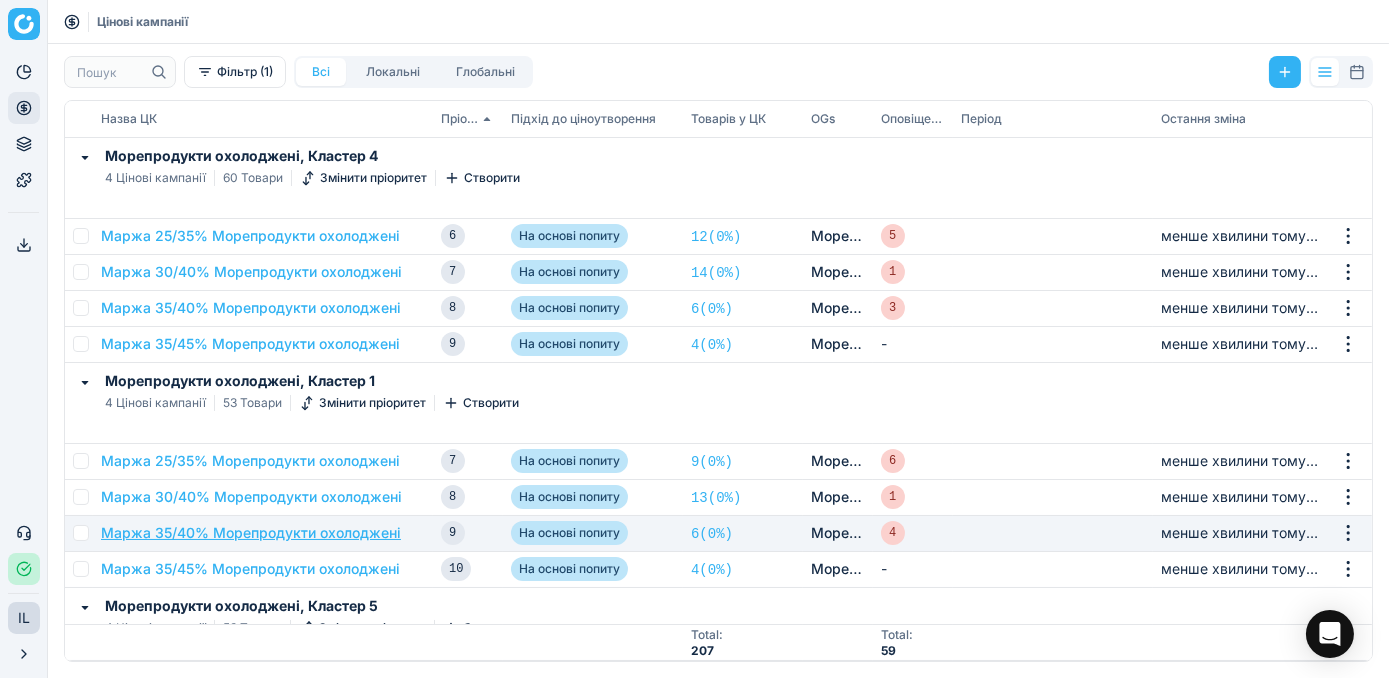 click on "Маржа 35/40% Морепродукти охолоджені" at bounding box center (251, 533) 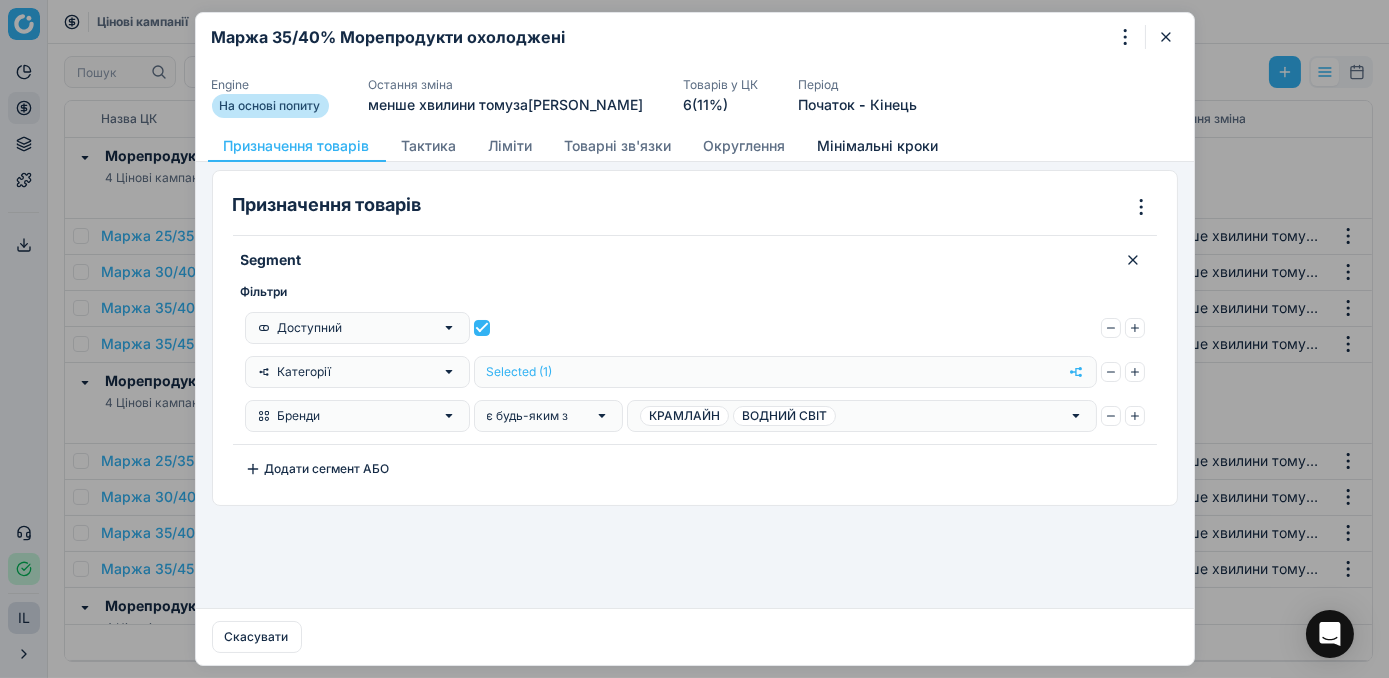 click on "Мінімальні кроки" at bounding box center (878, 146) 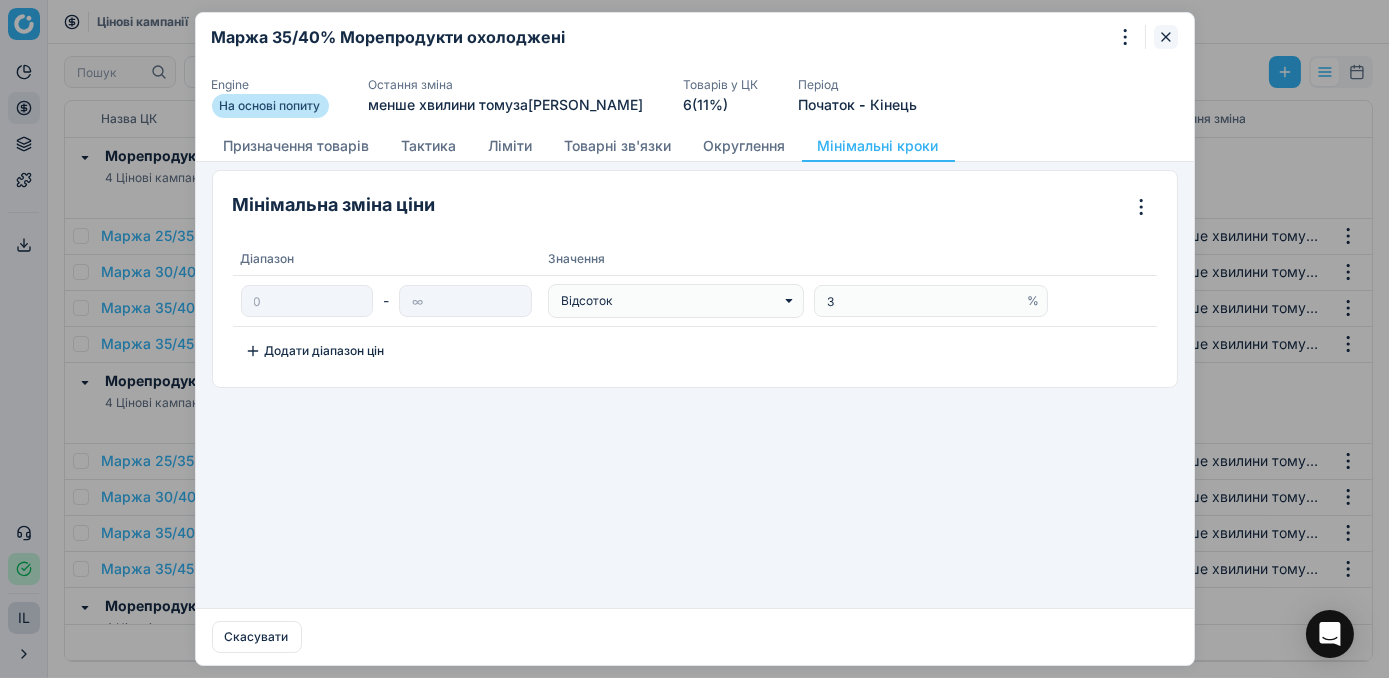 click 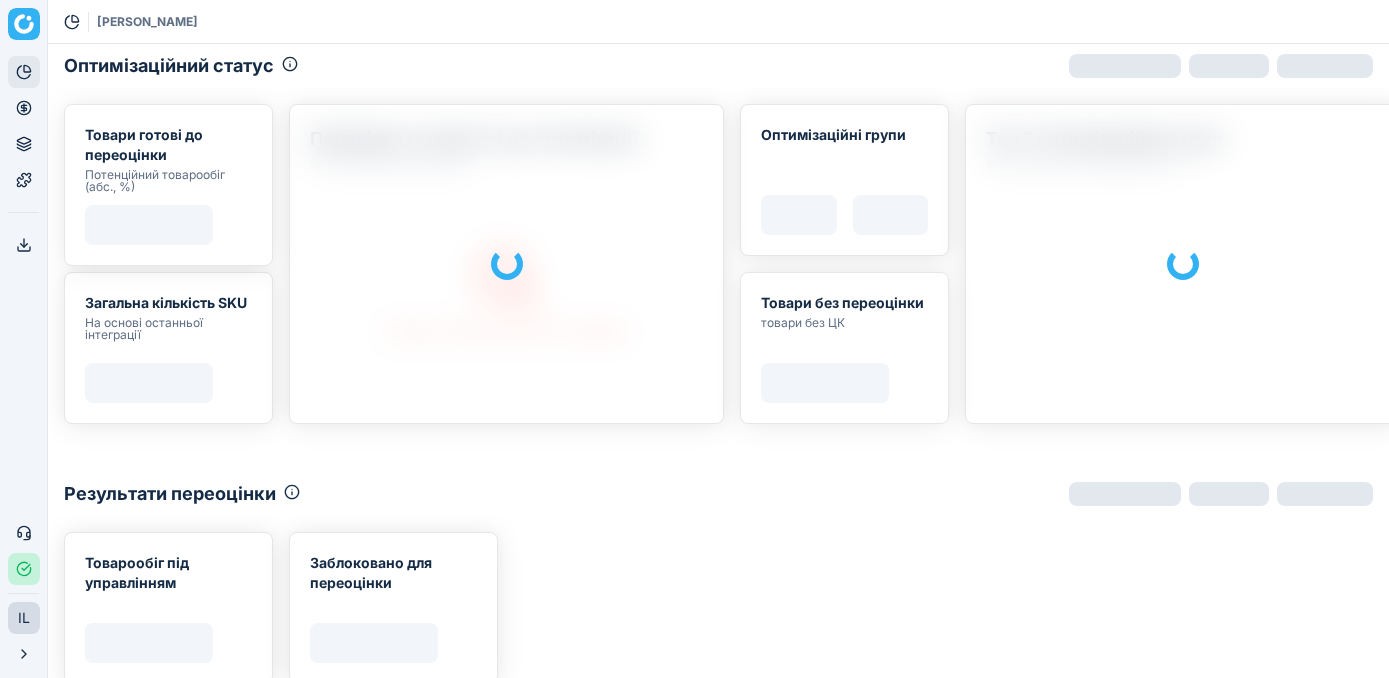click 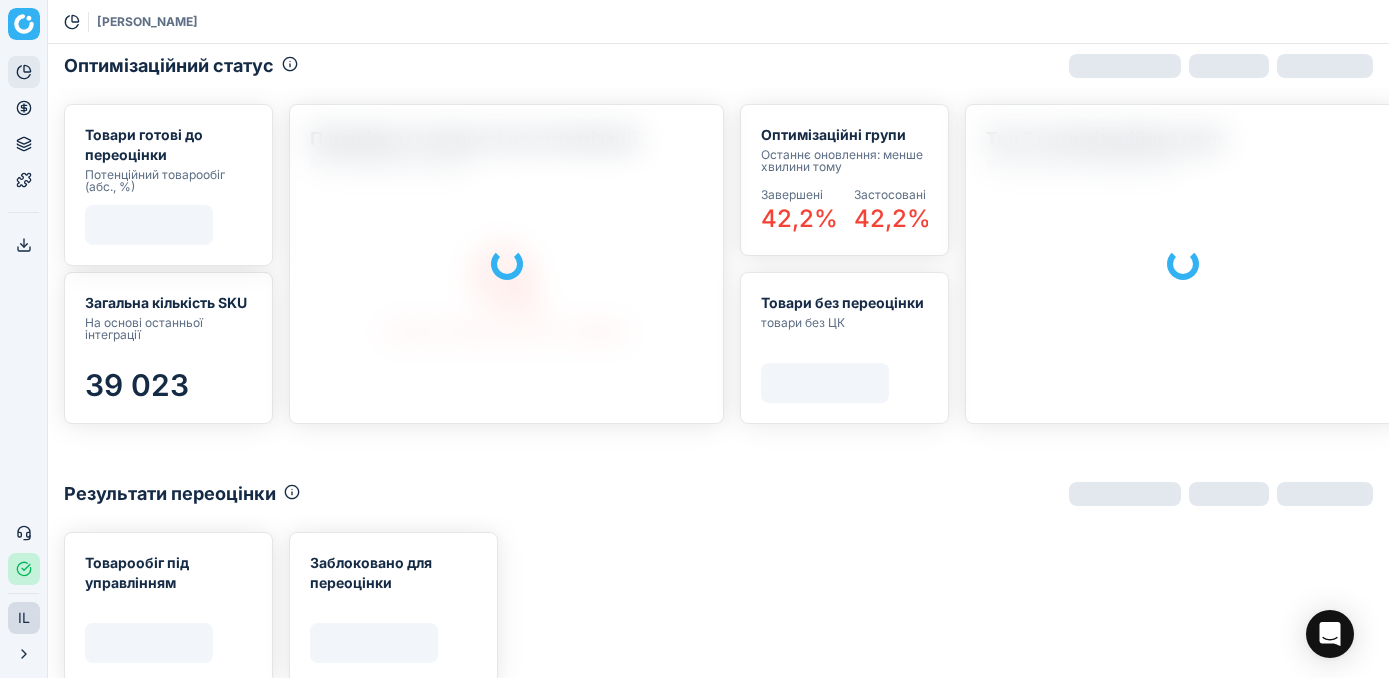 scroll, scrollTop: 0, scrollLeft: 0, axis: both 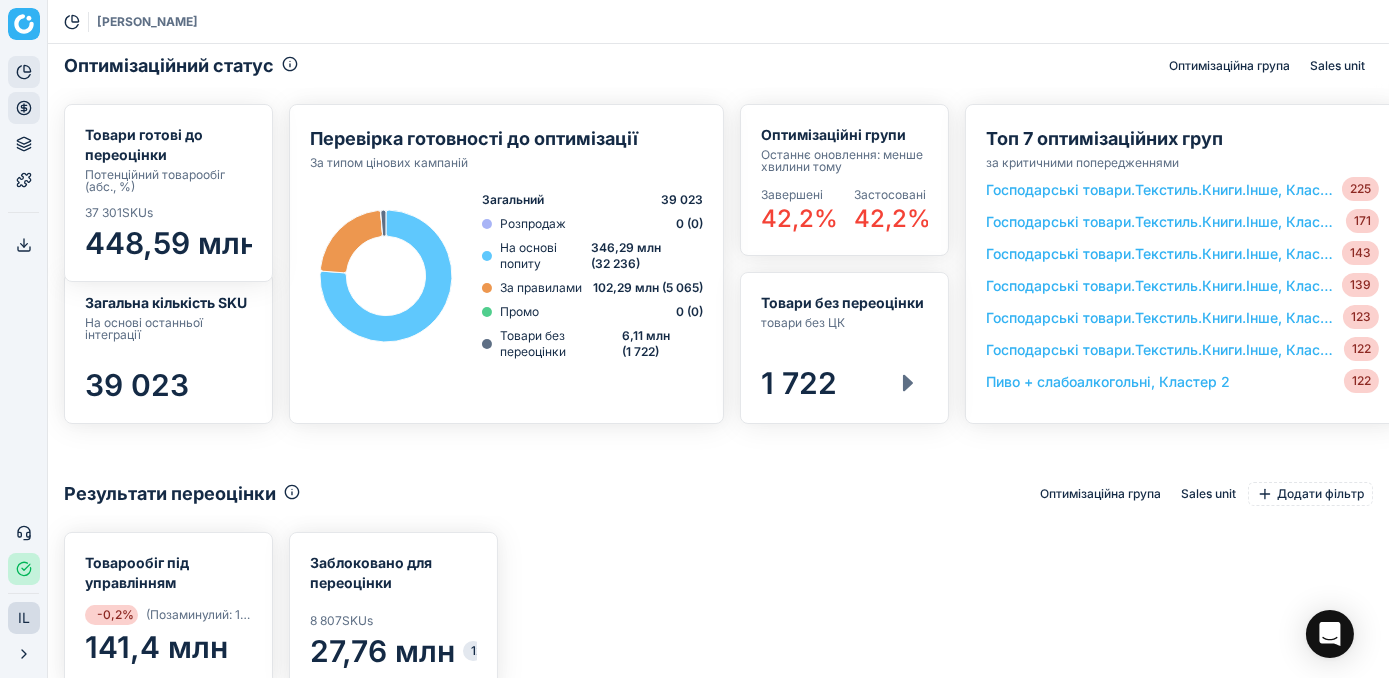 click 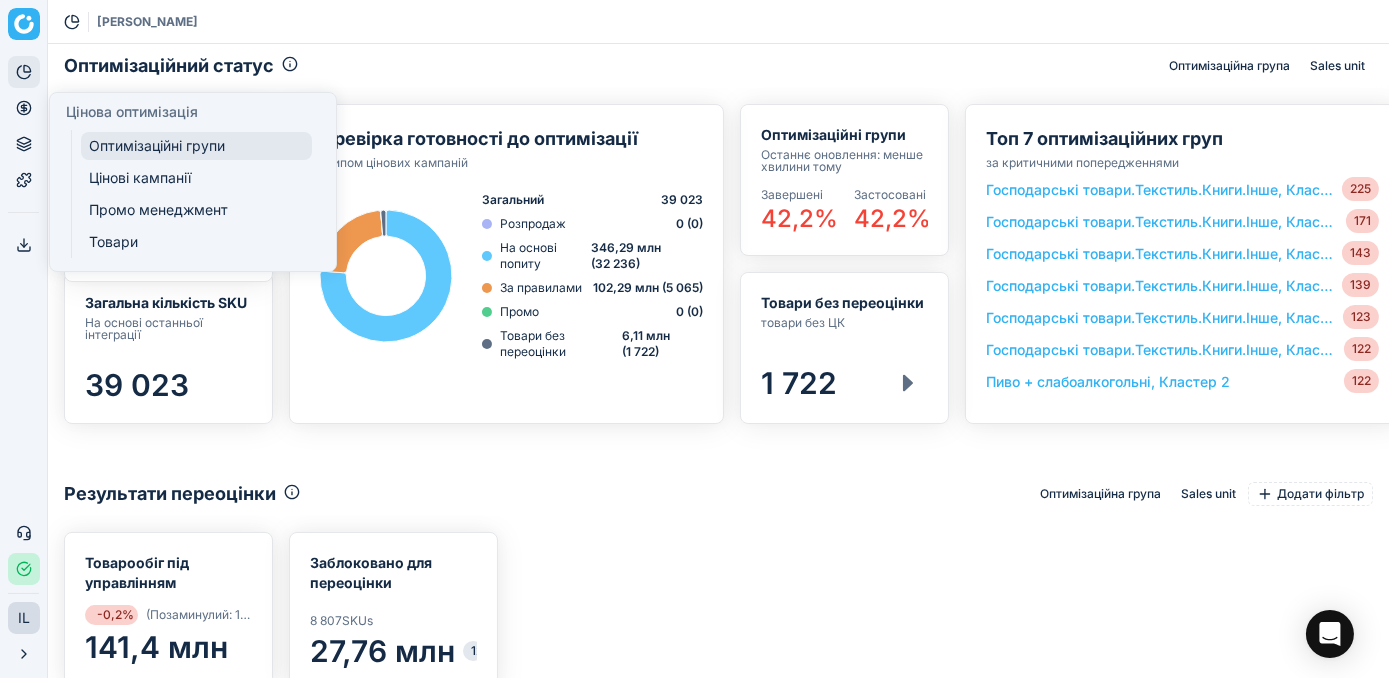 click on "Оптимізаційні групи" at bounding box center (196, 146) 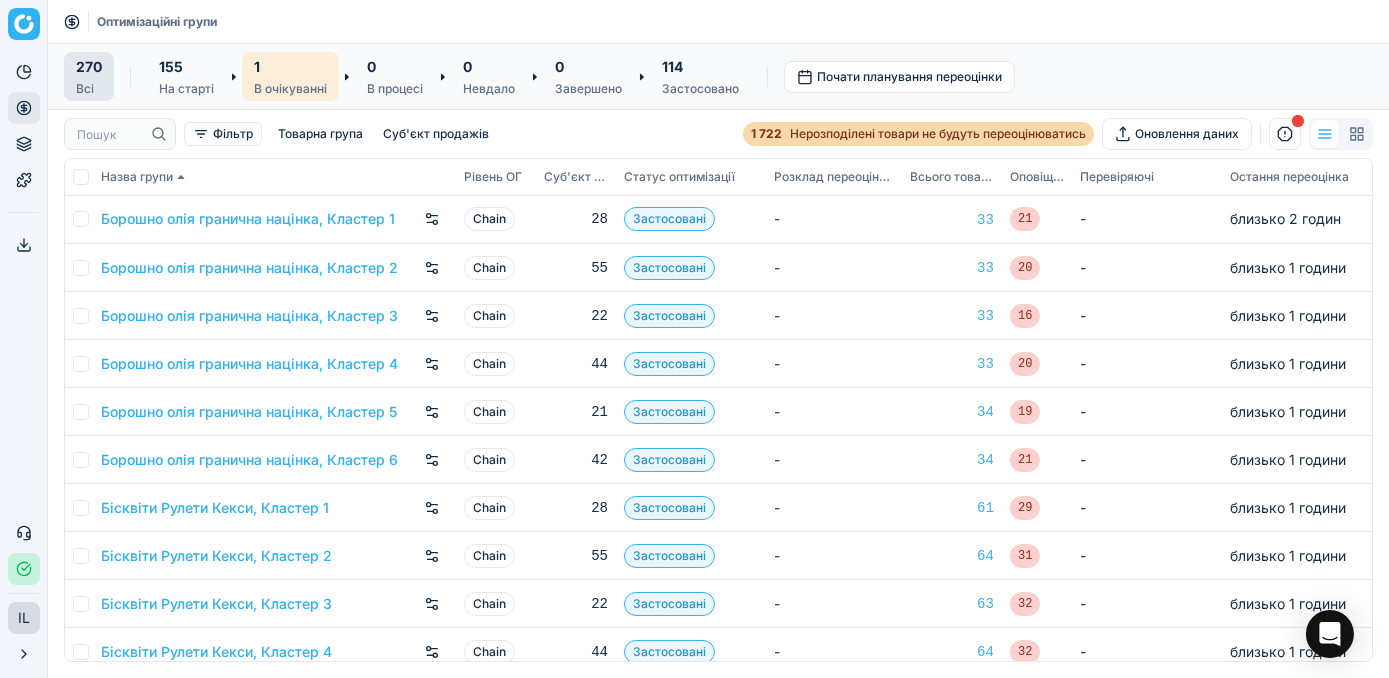 click on "1" at bounding box center [290, 66] 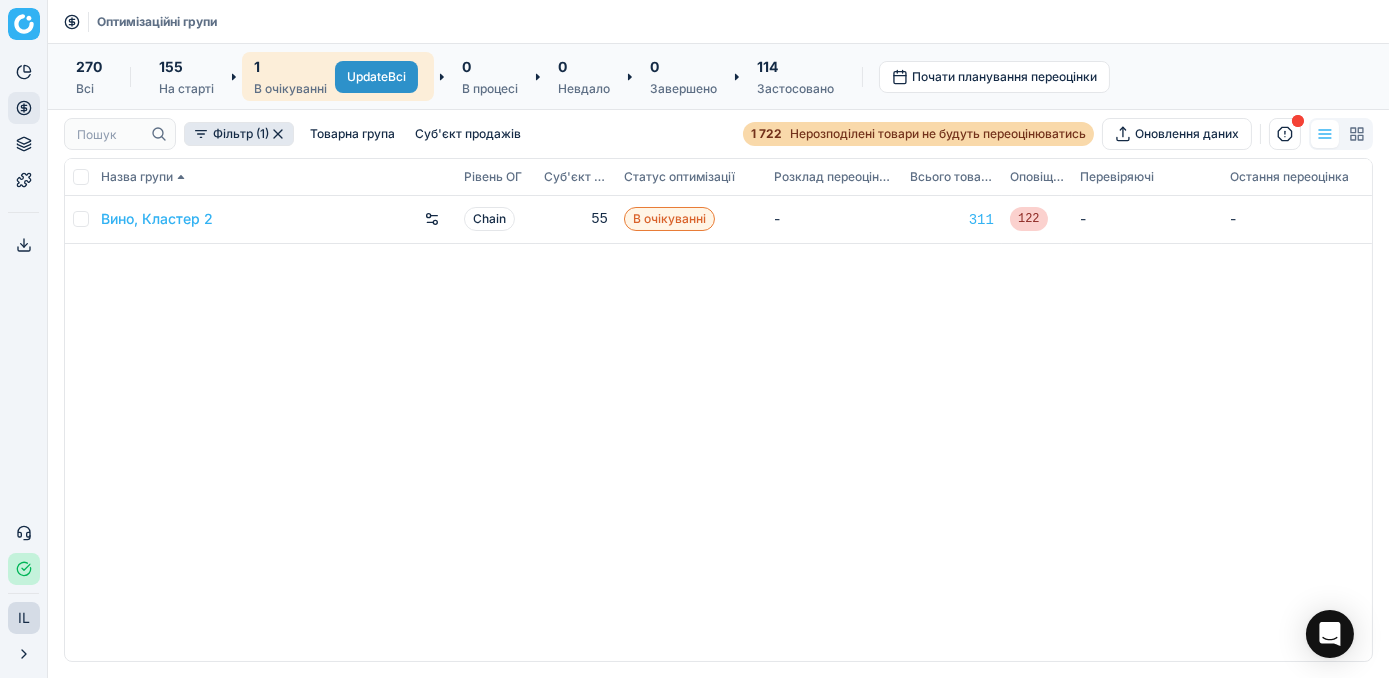 click on "Update  Всі" at bounding box center (376, 77) 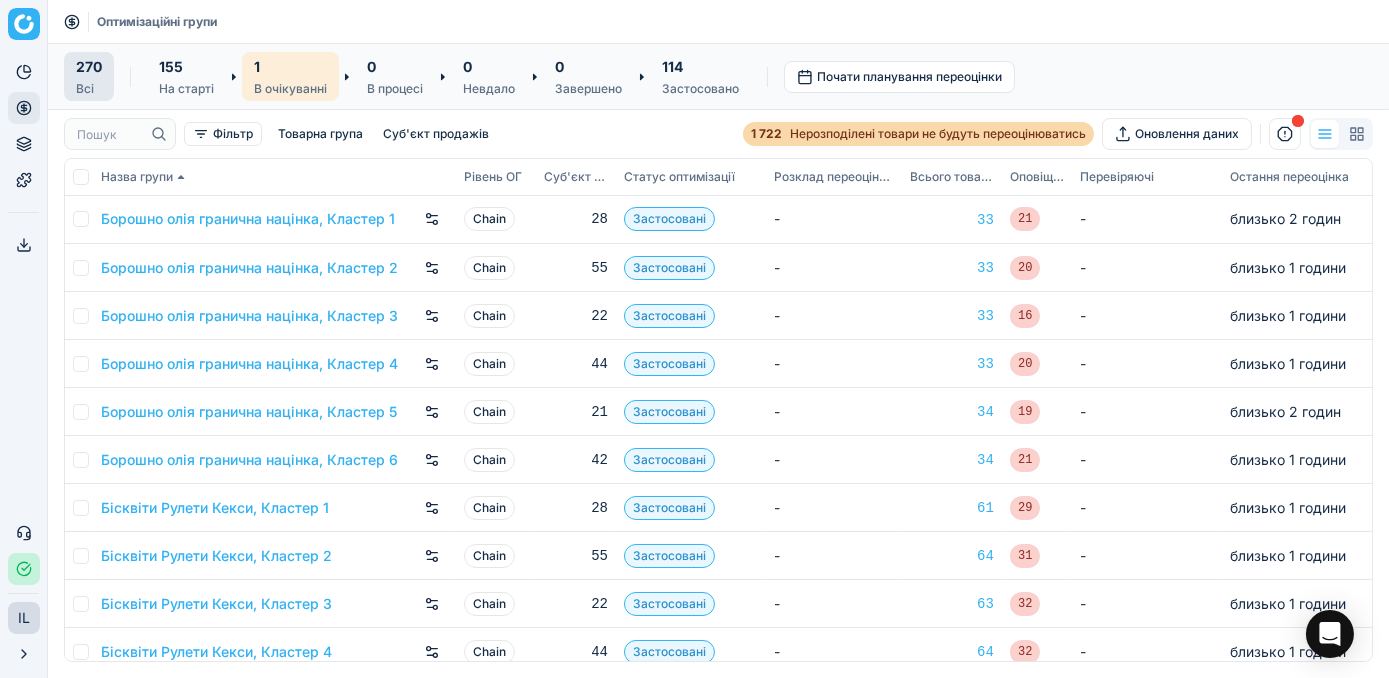 click on "1 В очікуванні" at bounding box center (290, 76) 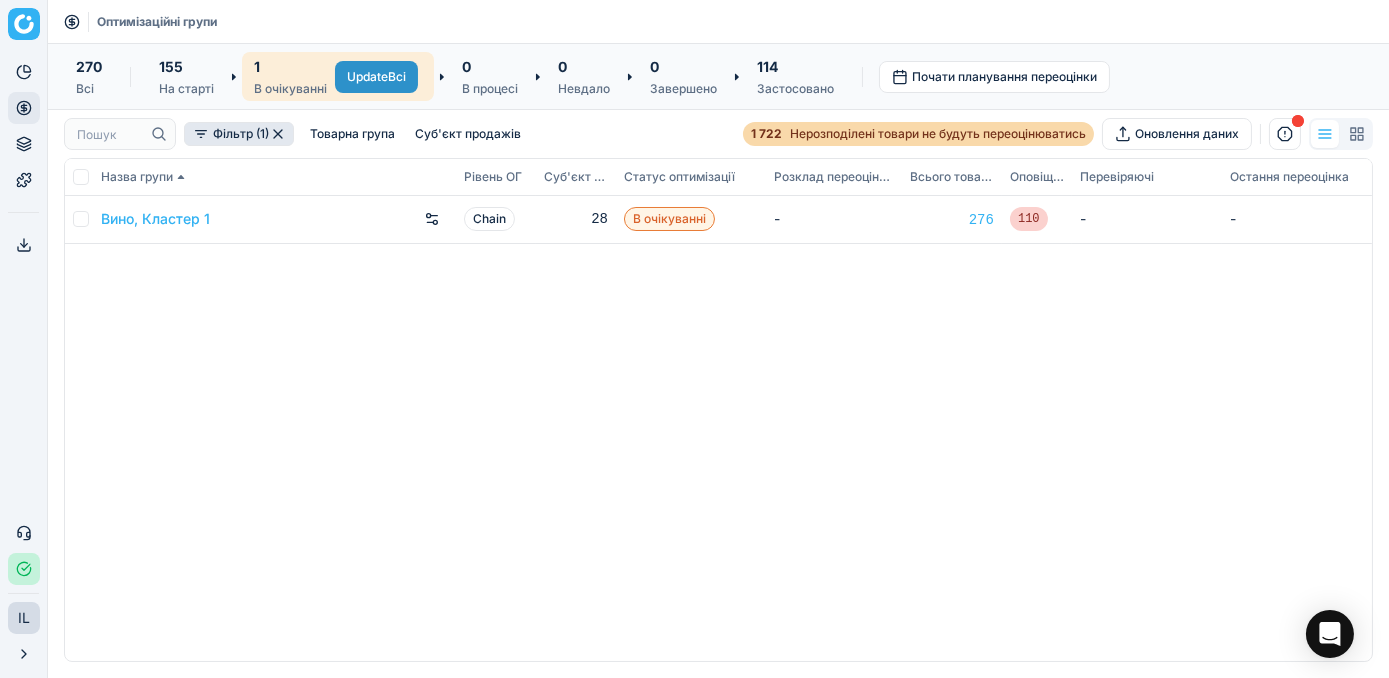 click on "Update  Всі" at bounding box center (376, 77) 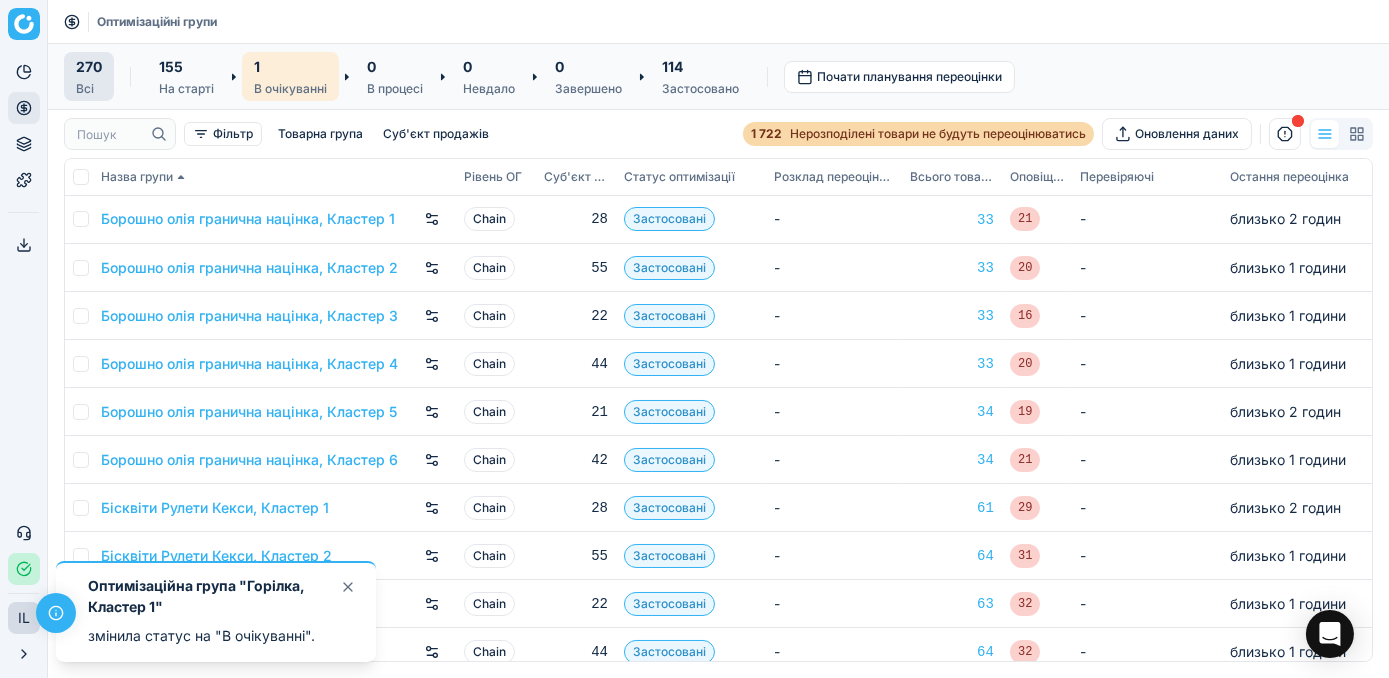 click on "1" at bounding box center (290, 66) 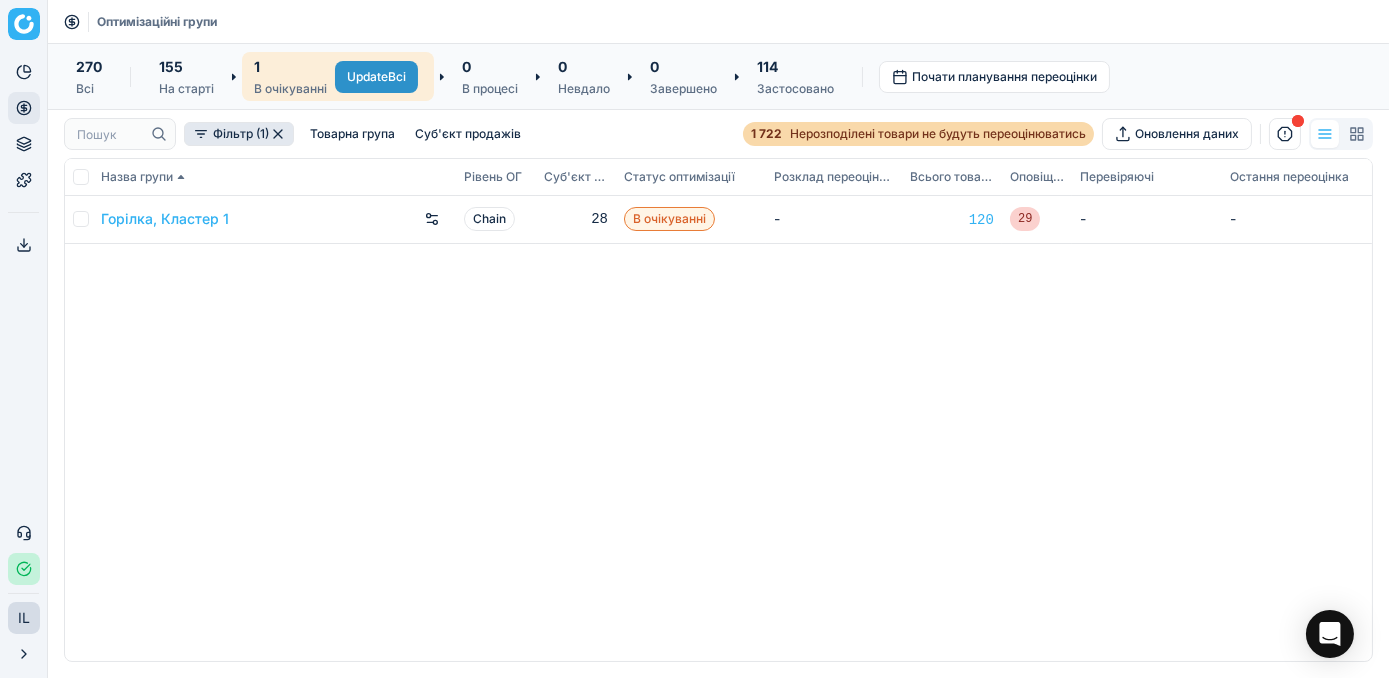 click on "Update  Всі" at bounding box center [376, 77] 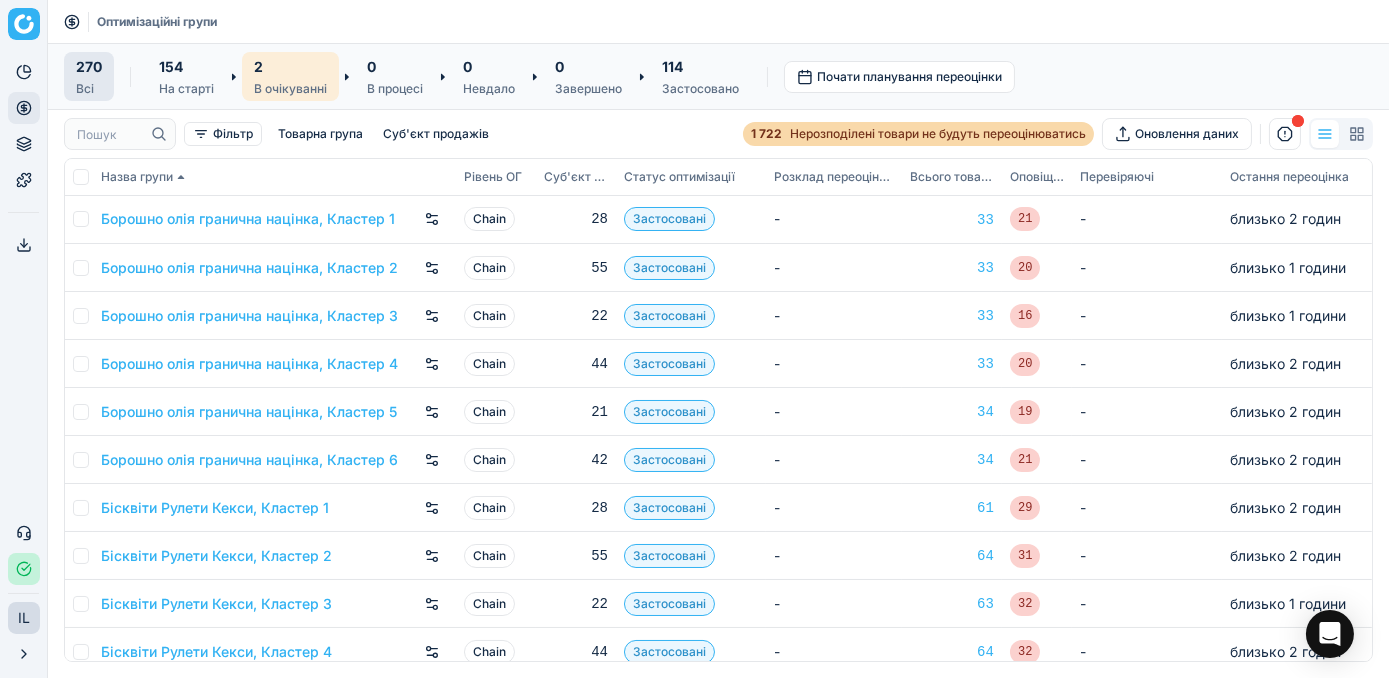 click on "2" at bounding box center [290, 66] 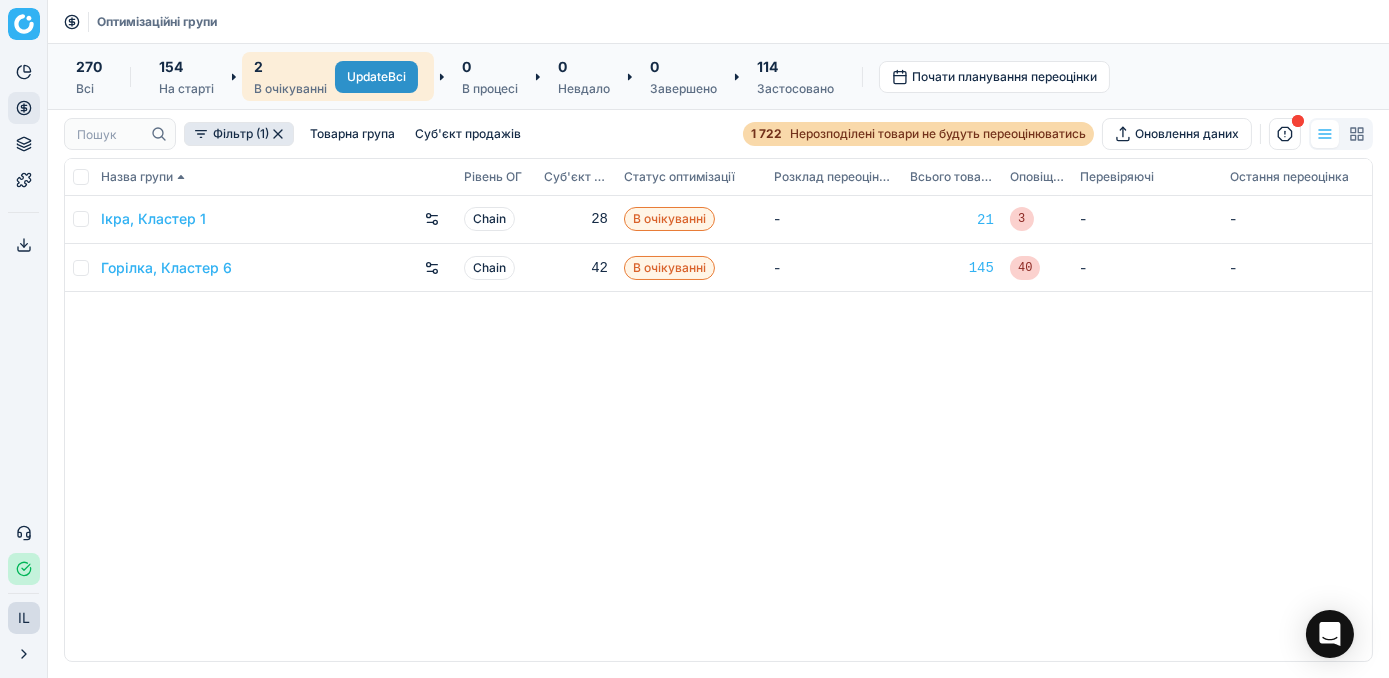 click on "Update  Всі" at bounding box center [376, 77] 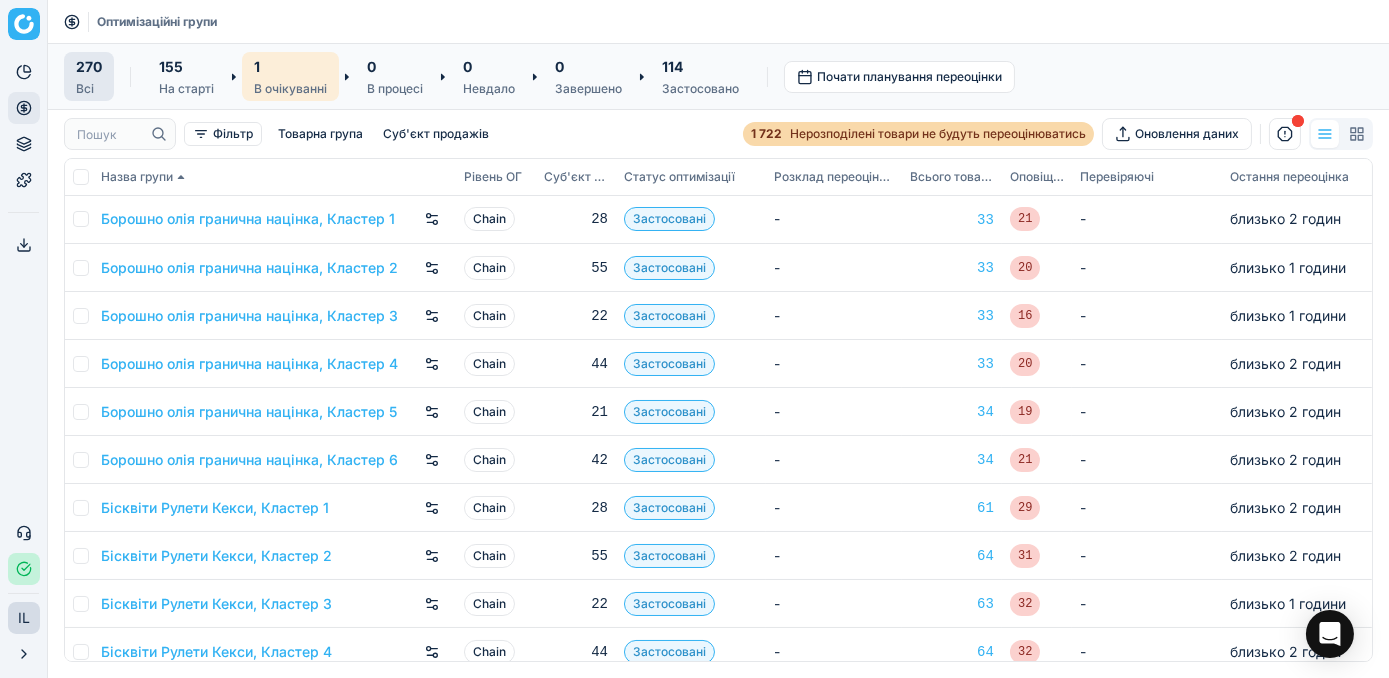 click on "1" at bounding box center (290, 66) 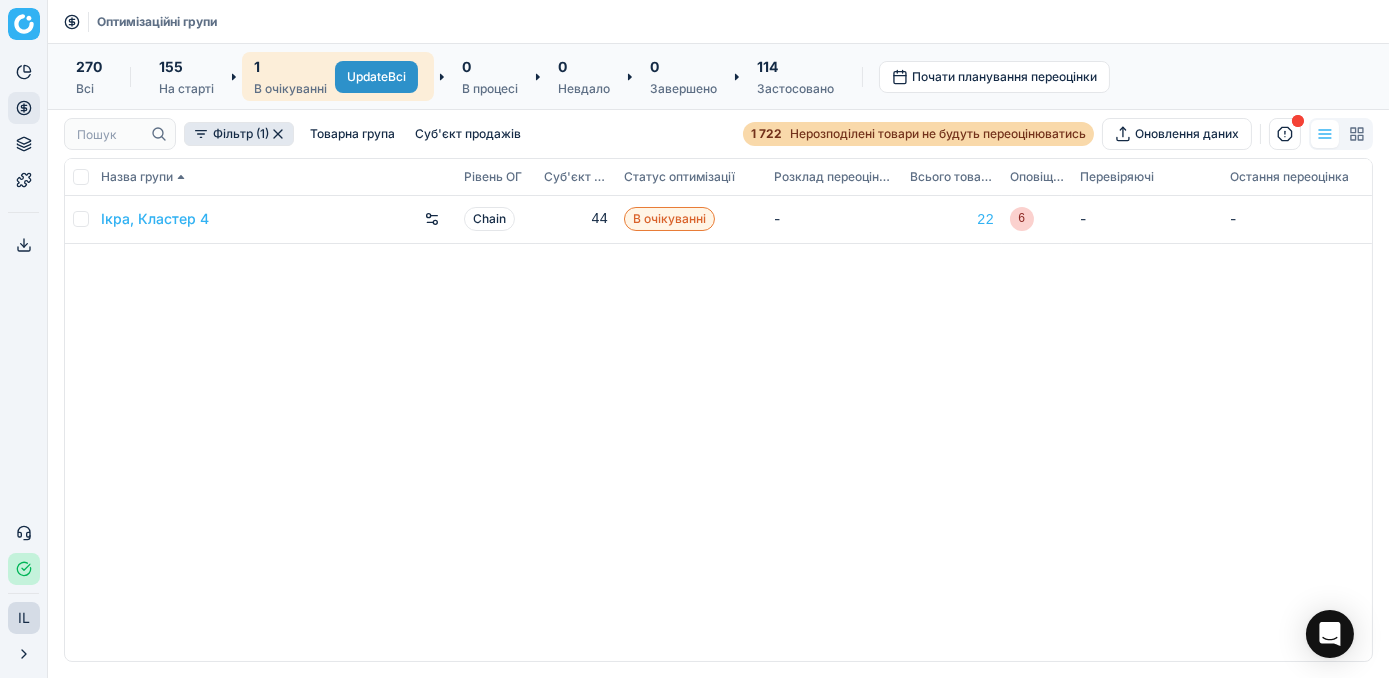 click on "Update  Всі" at bounding box center (376, 77) 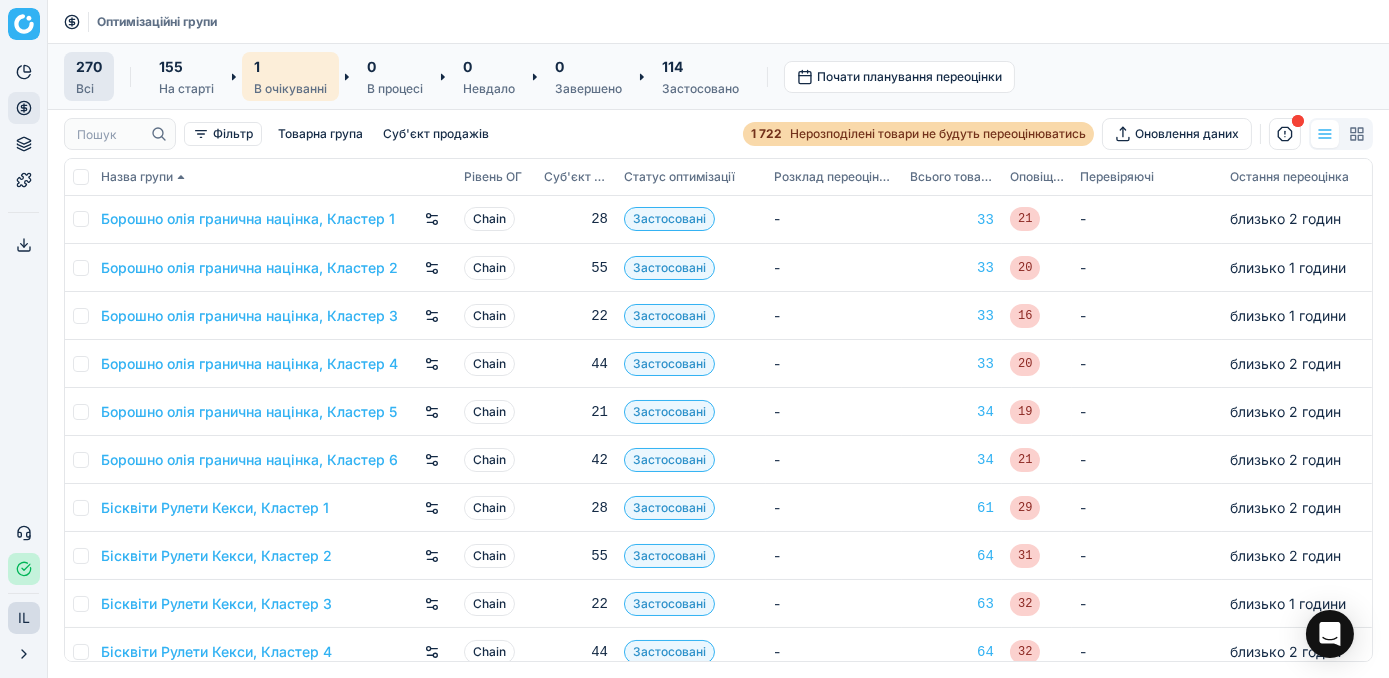 click on "1" at bounding box center [290, 66] 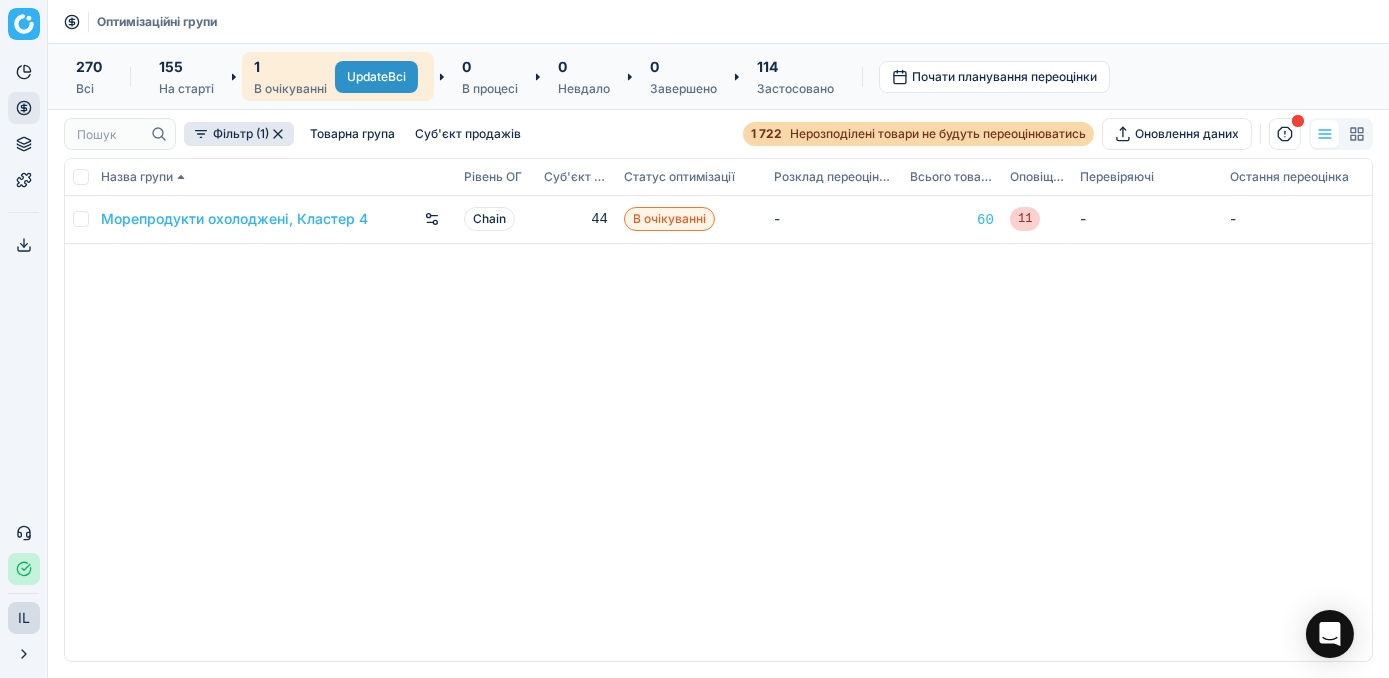 click on "Update  Всі" at bounding box center (376, 77) 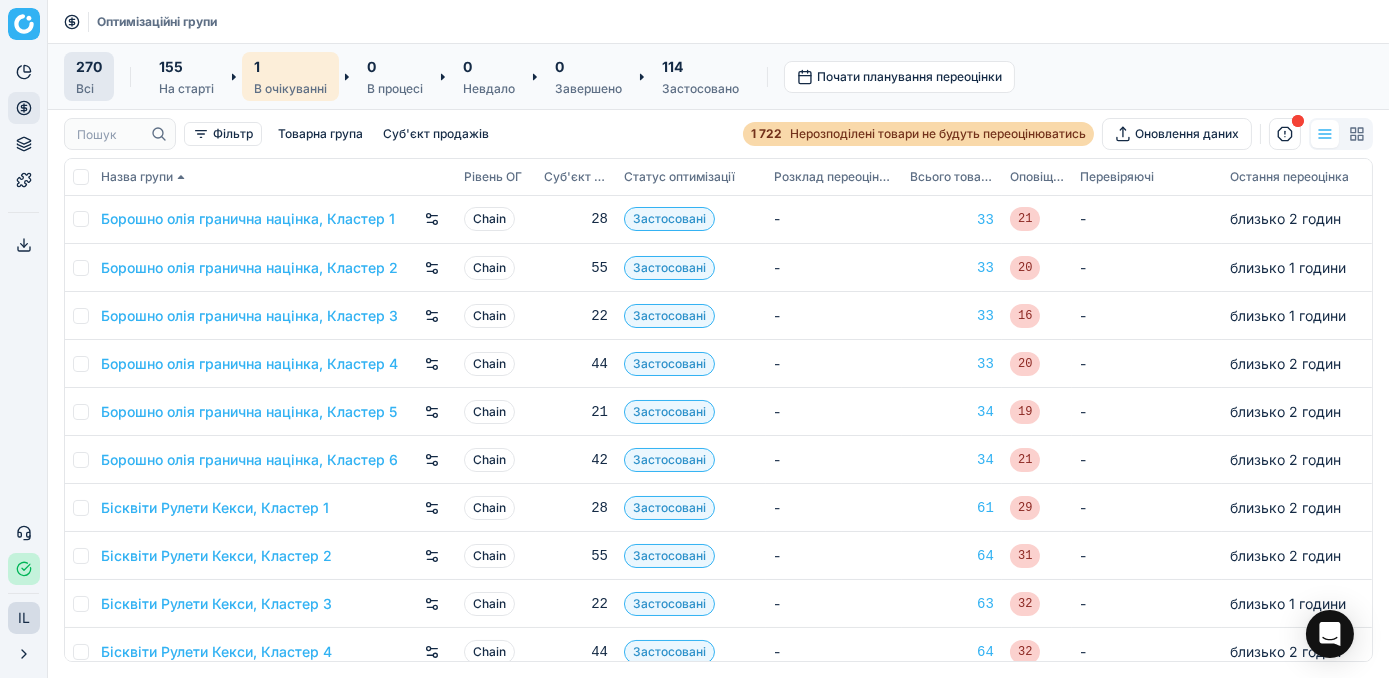 click on "1" at bounding box center (257, 66) 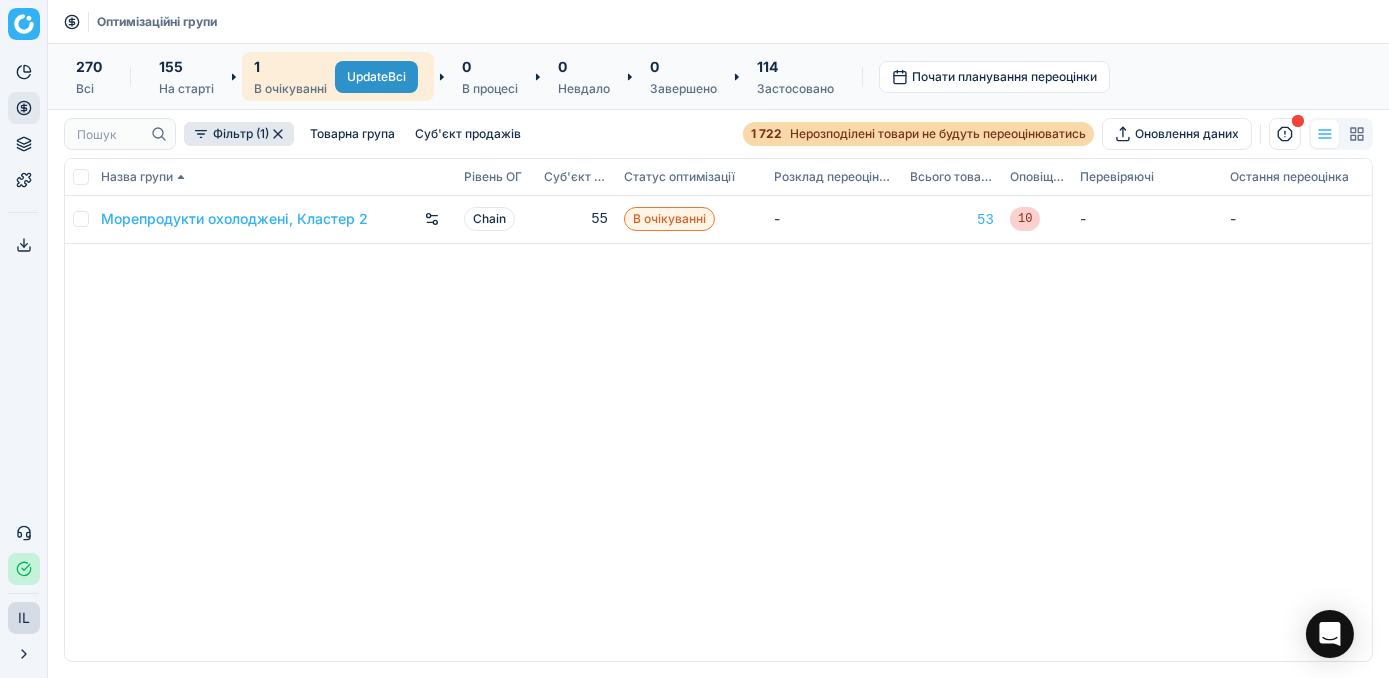 click on "Update  Всі" at bounding box center (376, 77) 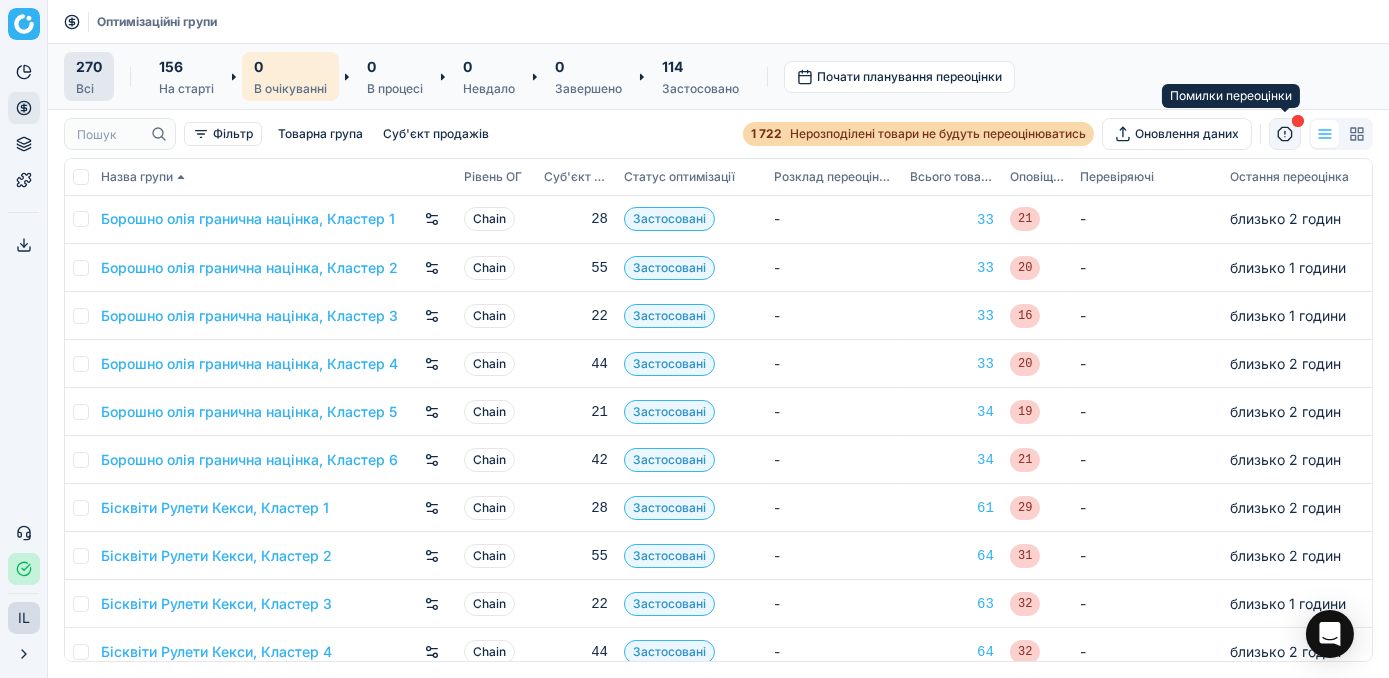click 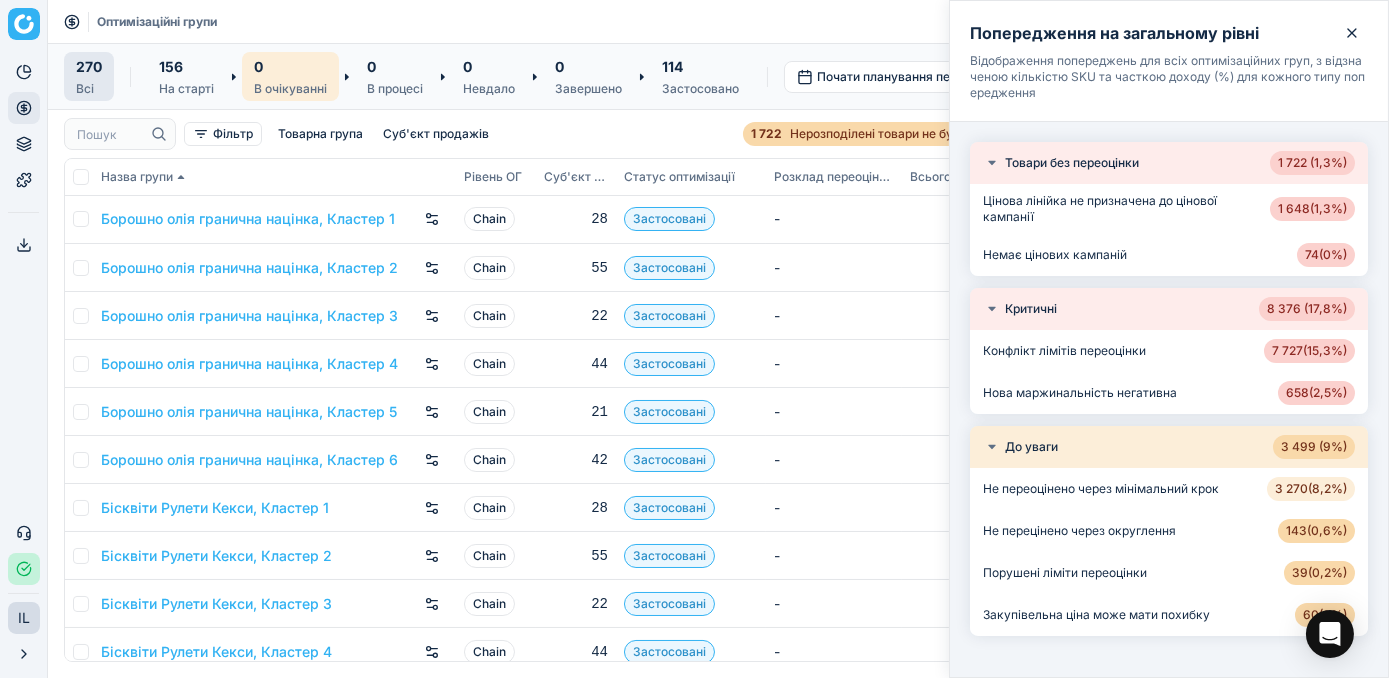 click on "3 270  ( 8,2% )" at bounding box center (1311, 489) 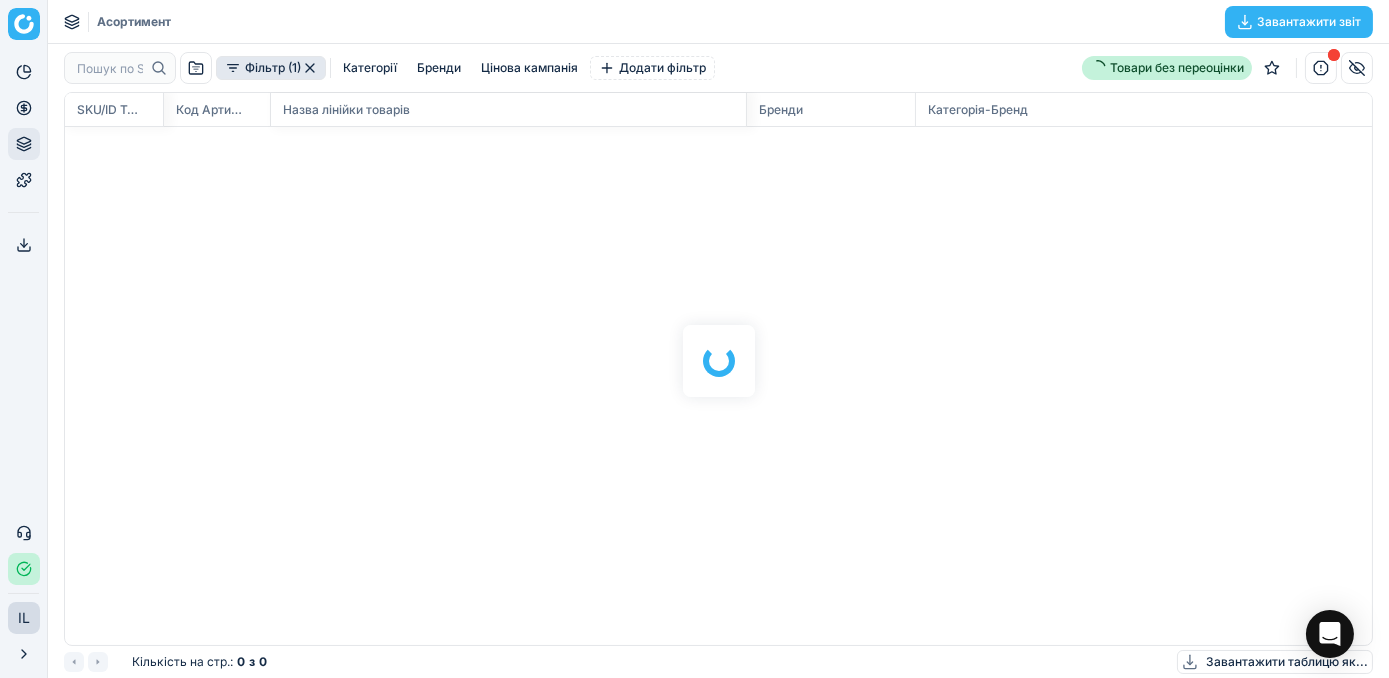 scroll, scrollTop: 2, scrollLeft: 2, axis: both 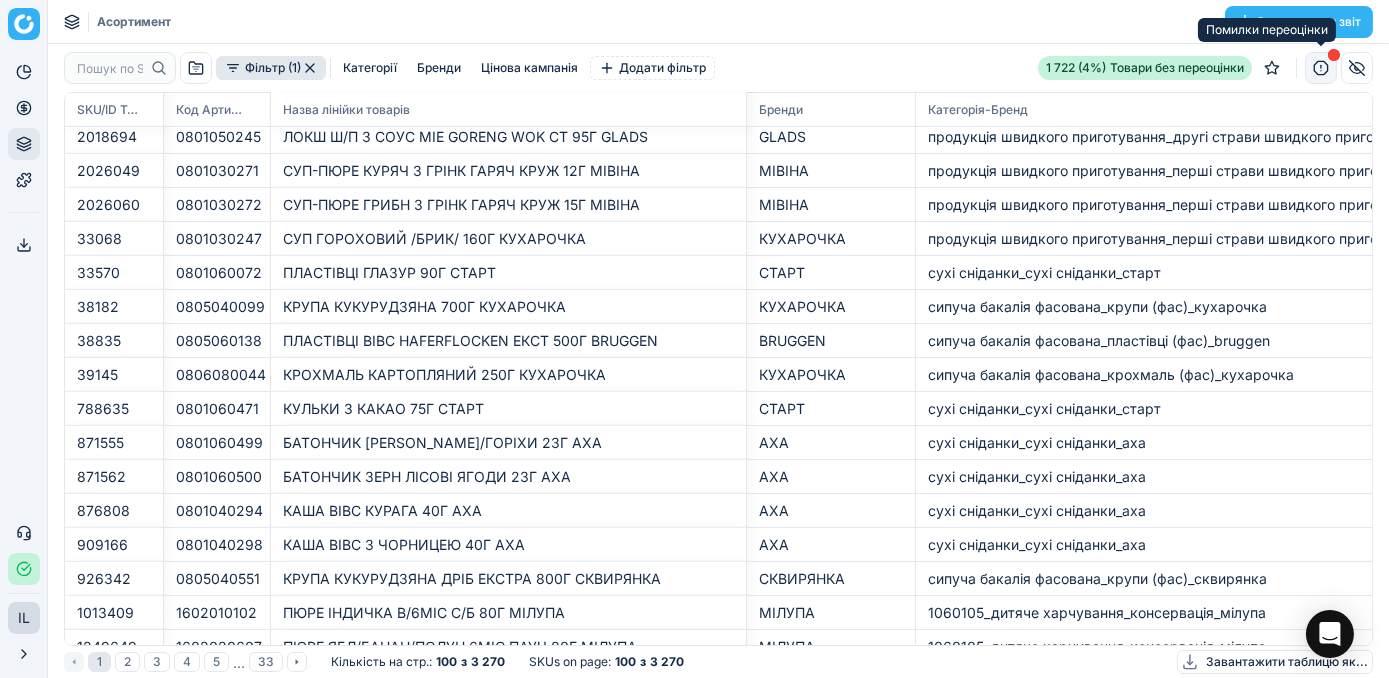click 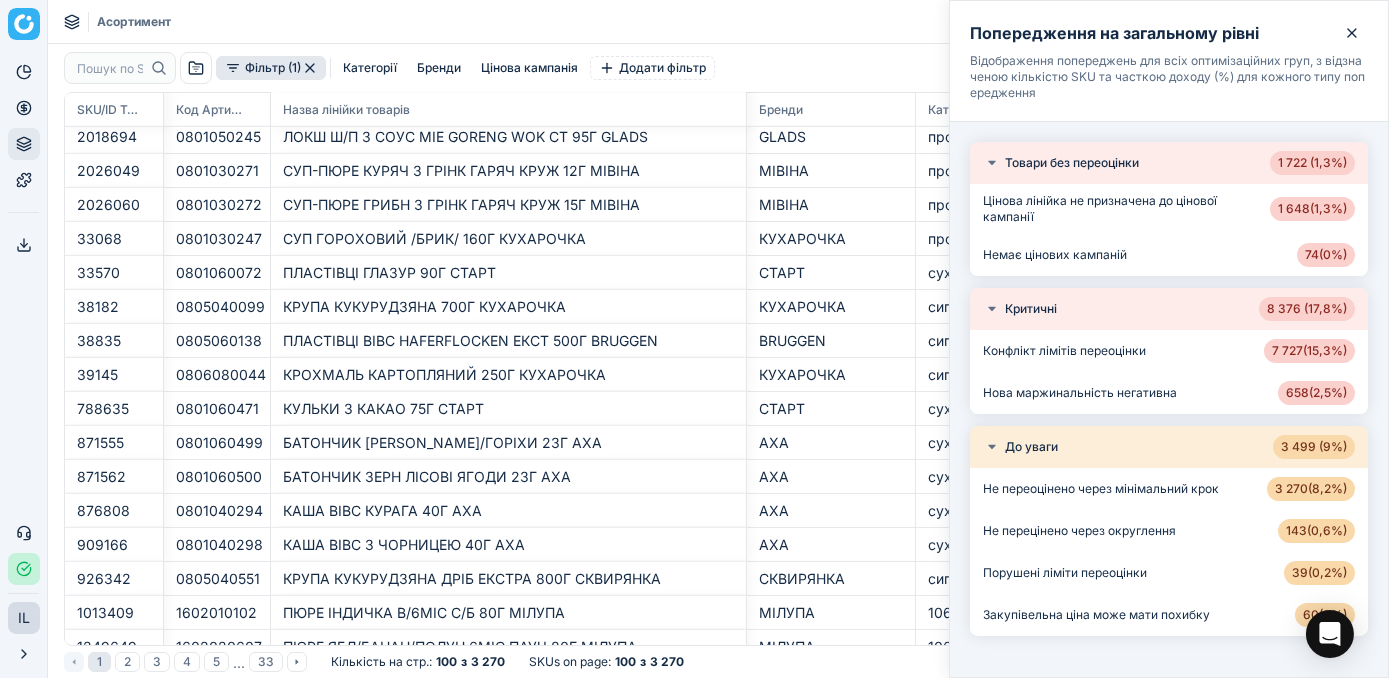 click 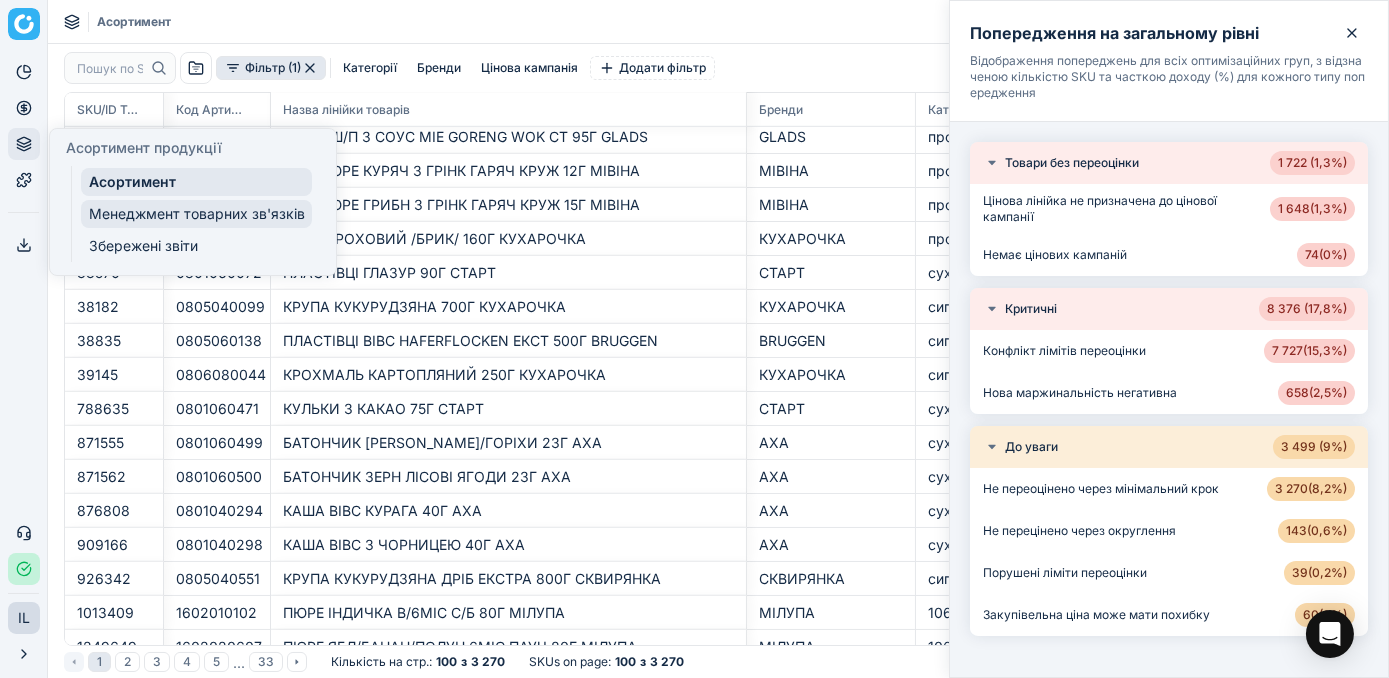 click on "Менеджмент товарних зв'язків" at bounding box center [196, 214] 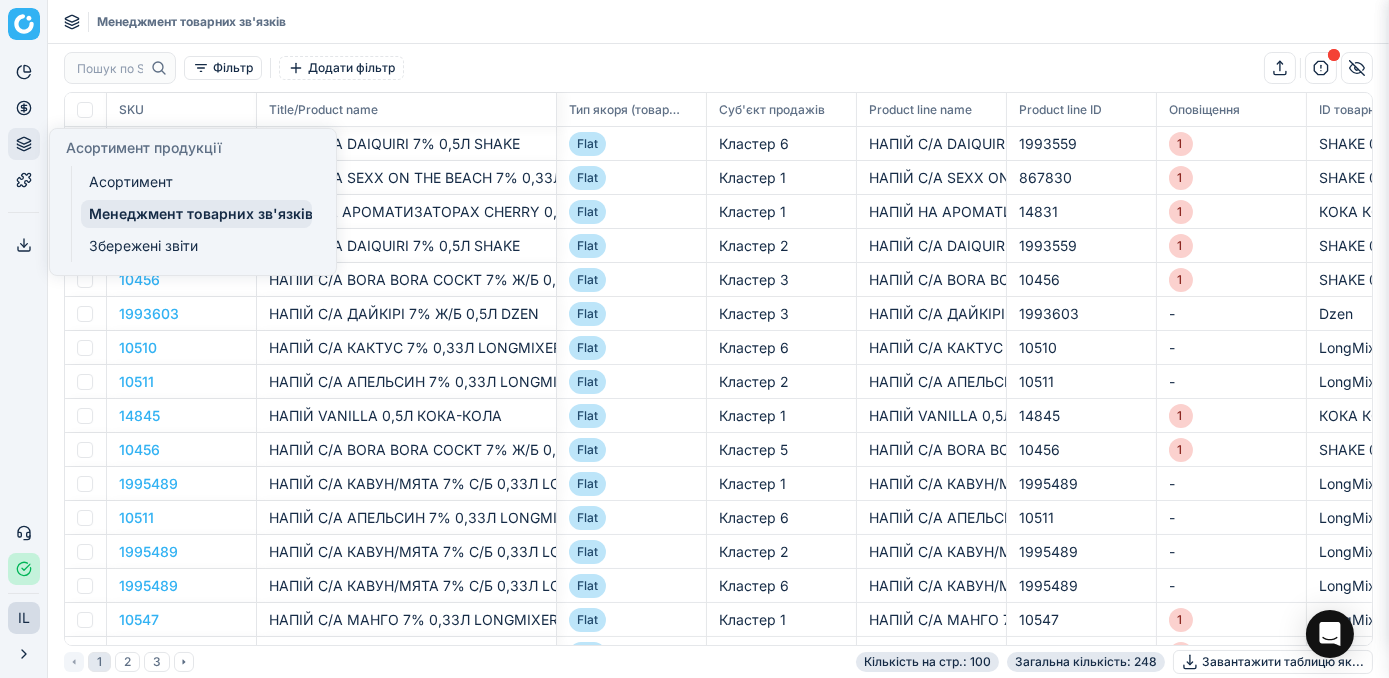 scroll, scrollTop: 525, scrollLeft: 1280, axis: both 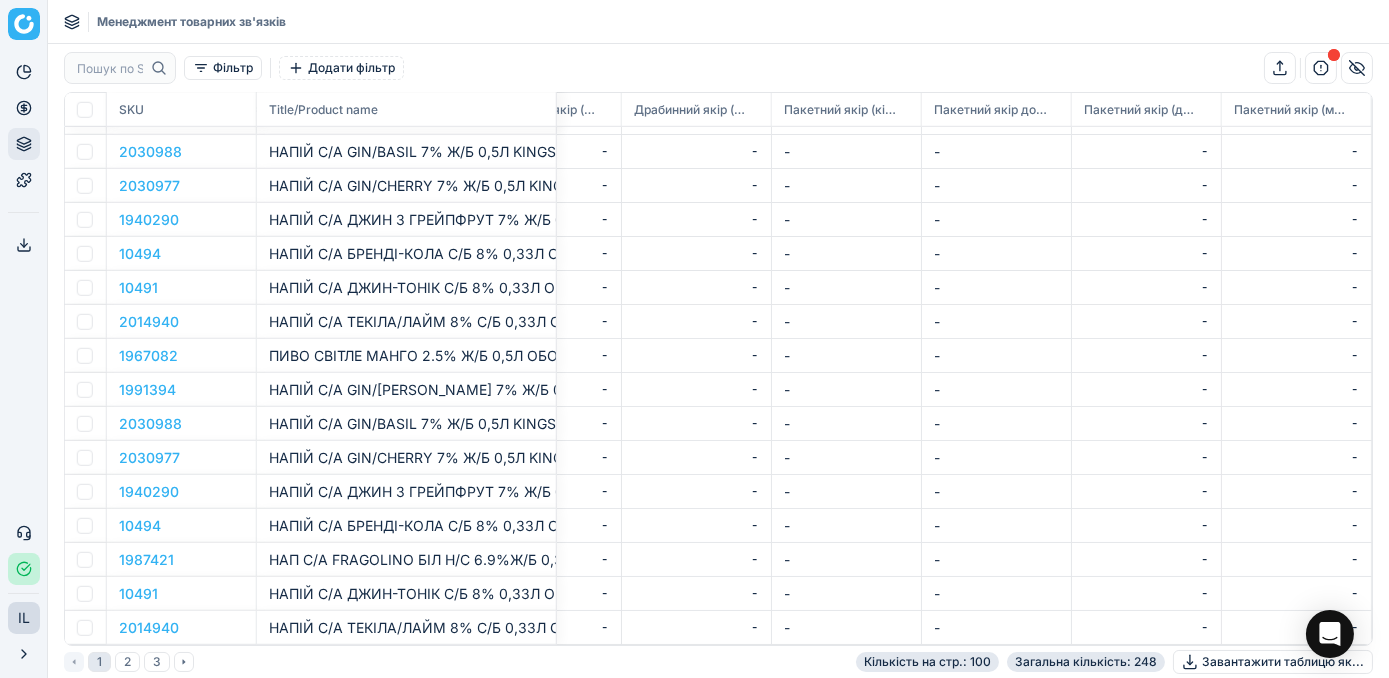 drag, startPoint x: 1168, startPoint y: 652, endPoint x: 379, endPoint y: 700, distance: 790.45874 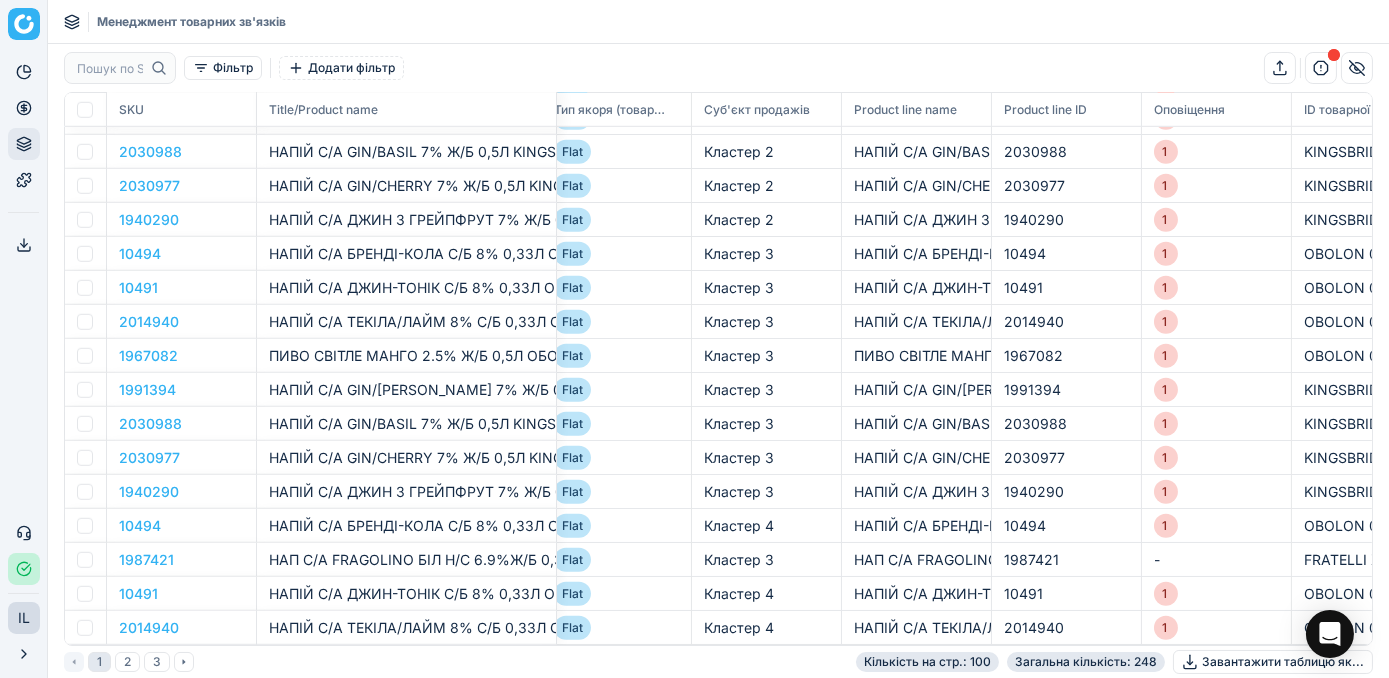scroll, scrollTop: 2894, scrollLeft: 0, axis: vertical 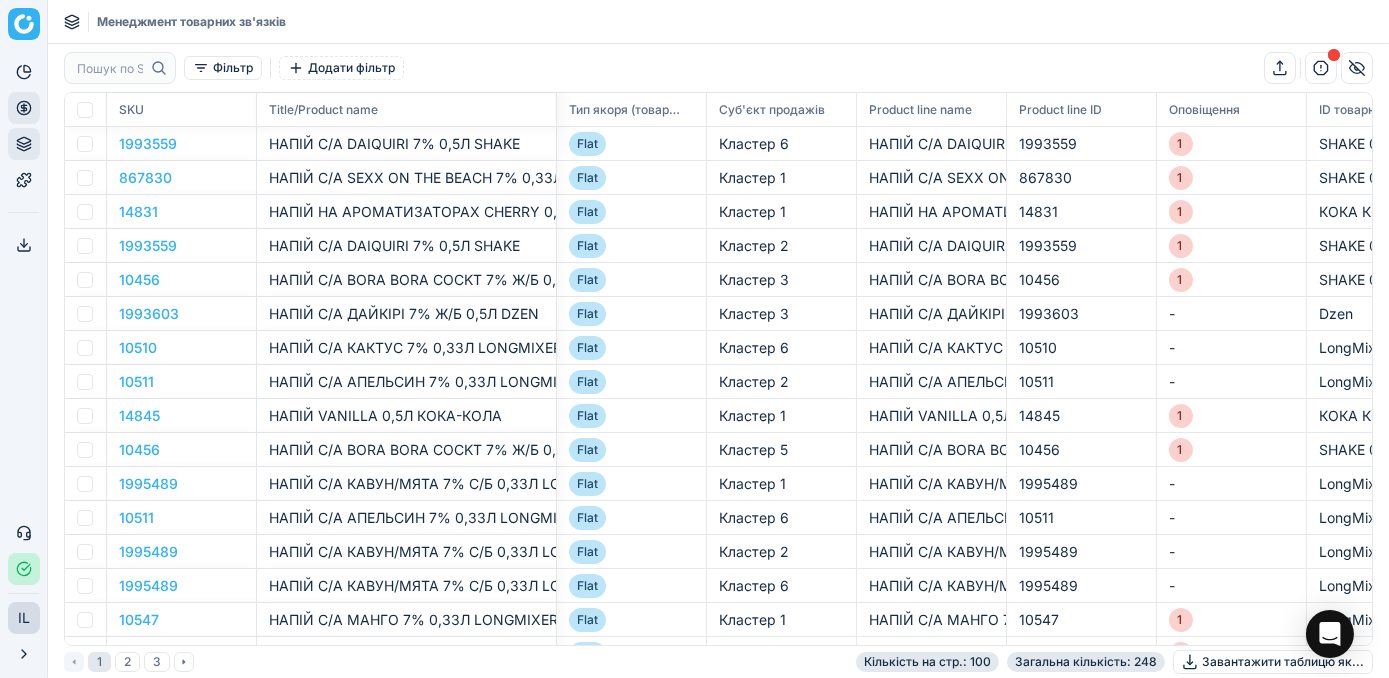 click 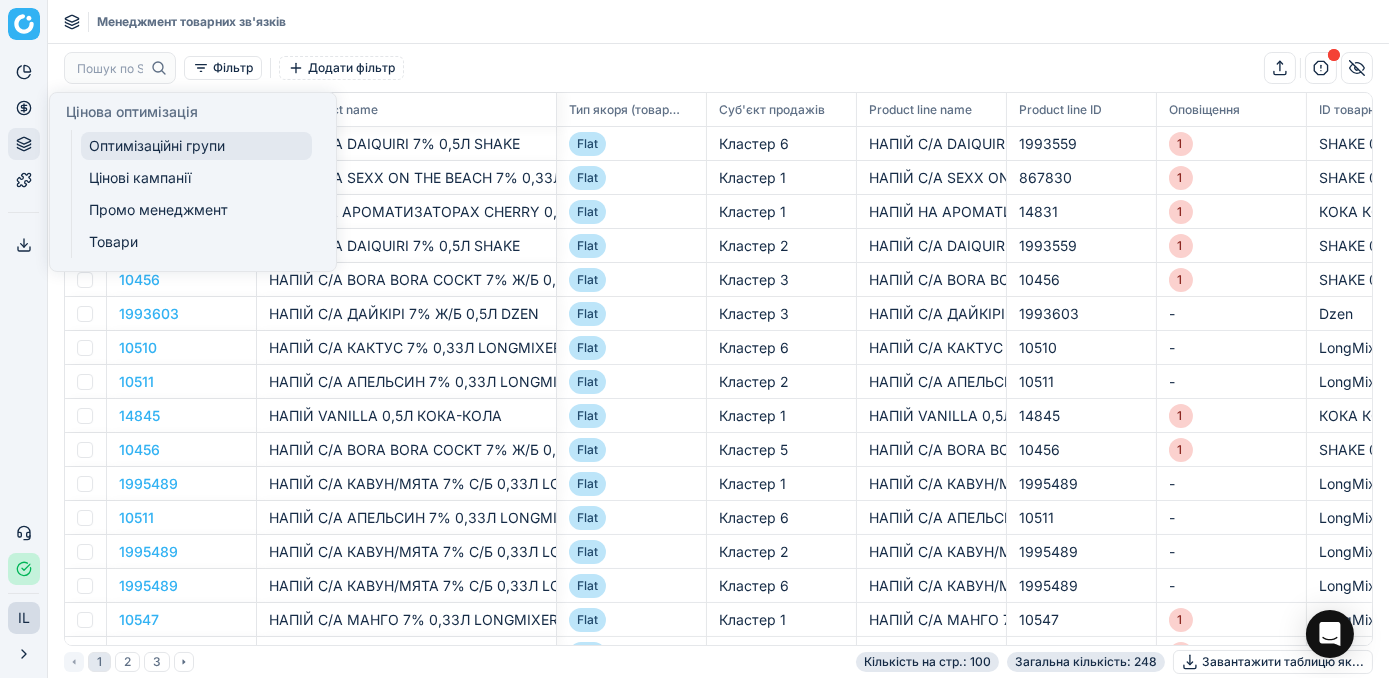 click on "Оптимізаційні групи" at bounding box center (196, 146) 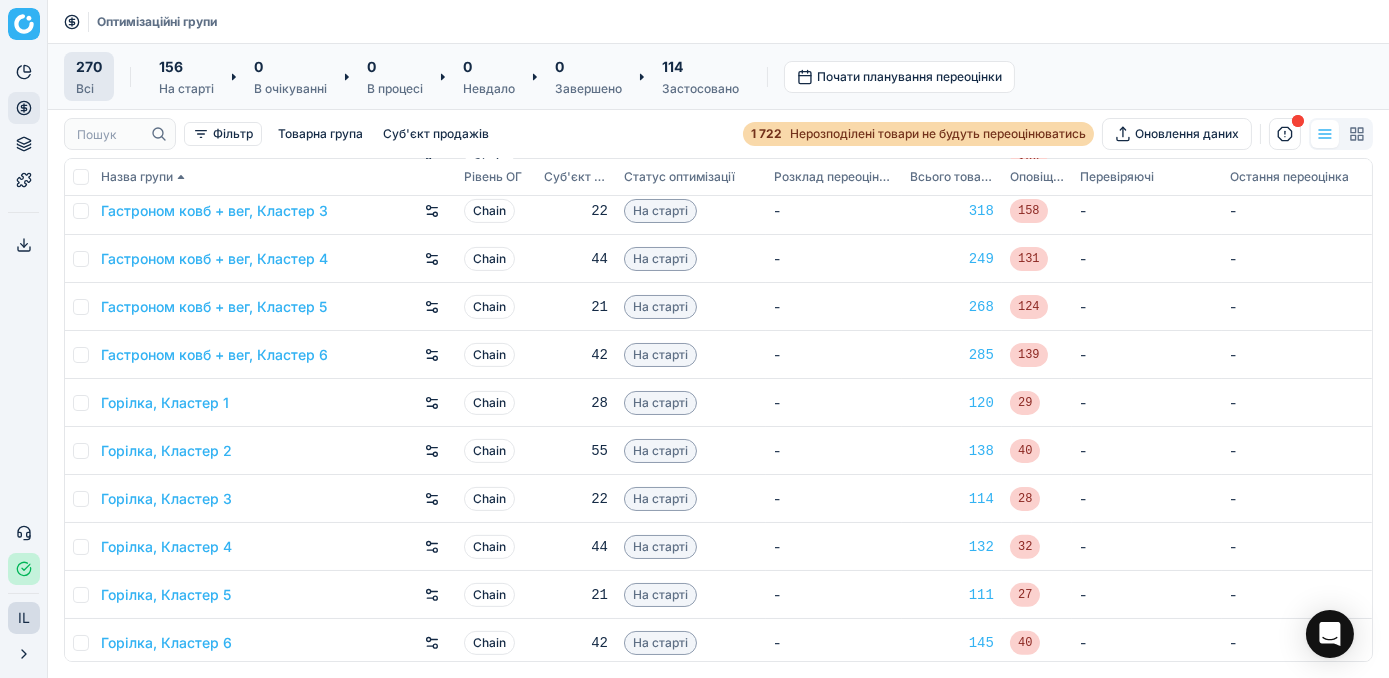 scroll, scrollTop: 1636, scrollLeft: 0, axis: vertical 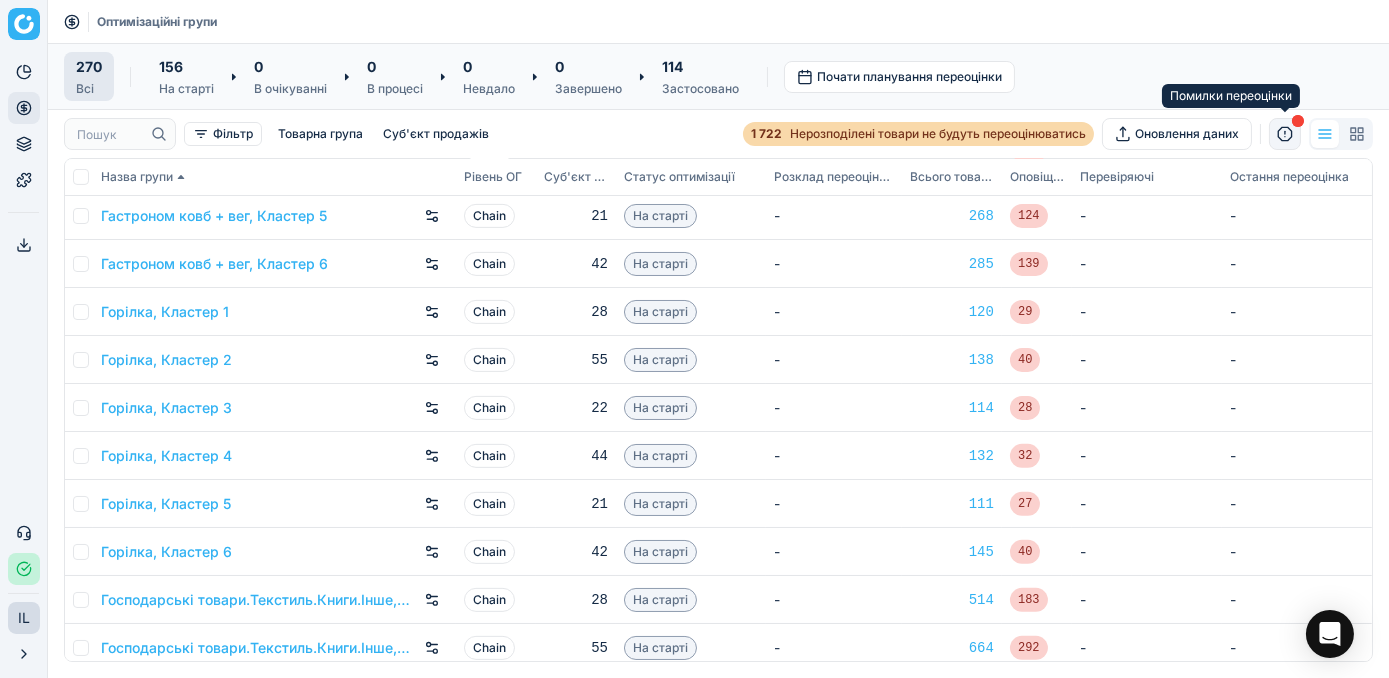click 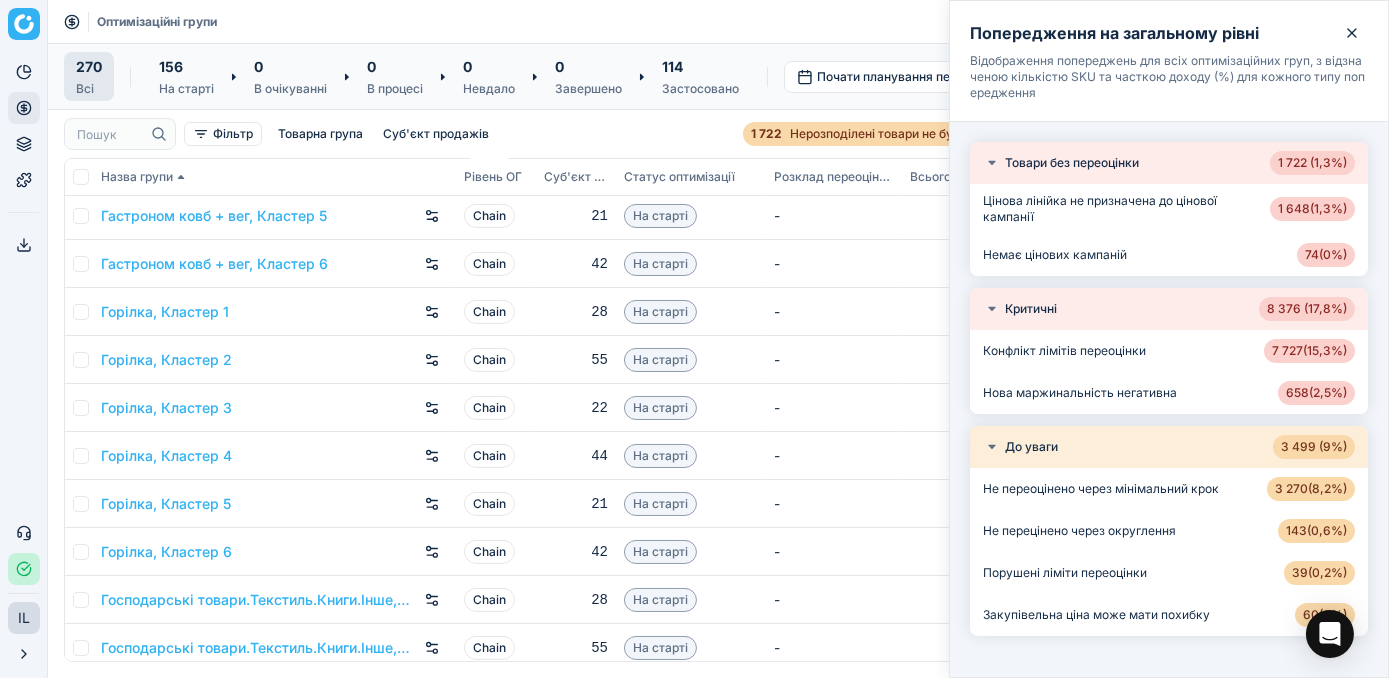 scroll, scrollTop: 32, scrollLeft: 0, axis: vertical 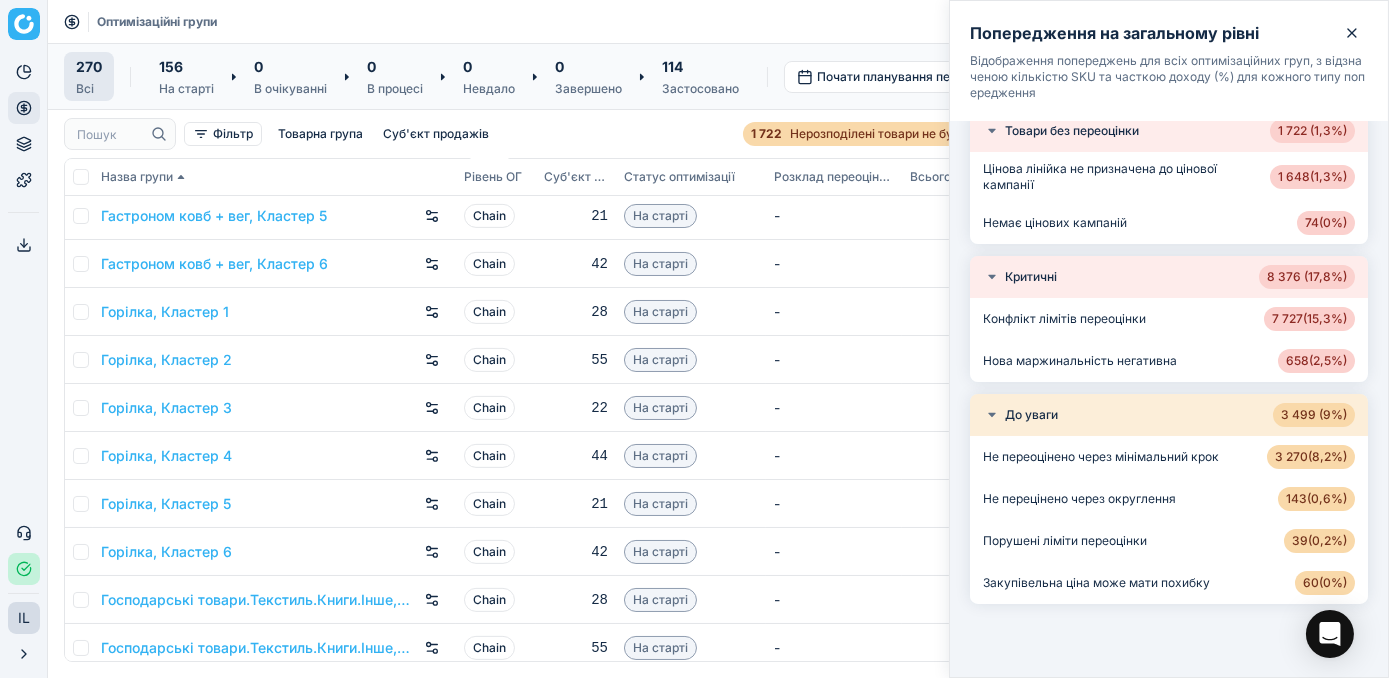 click on "Порушені ліміти переоцінки" at bounding box center [1065, 541] 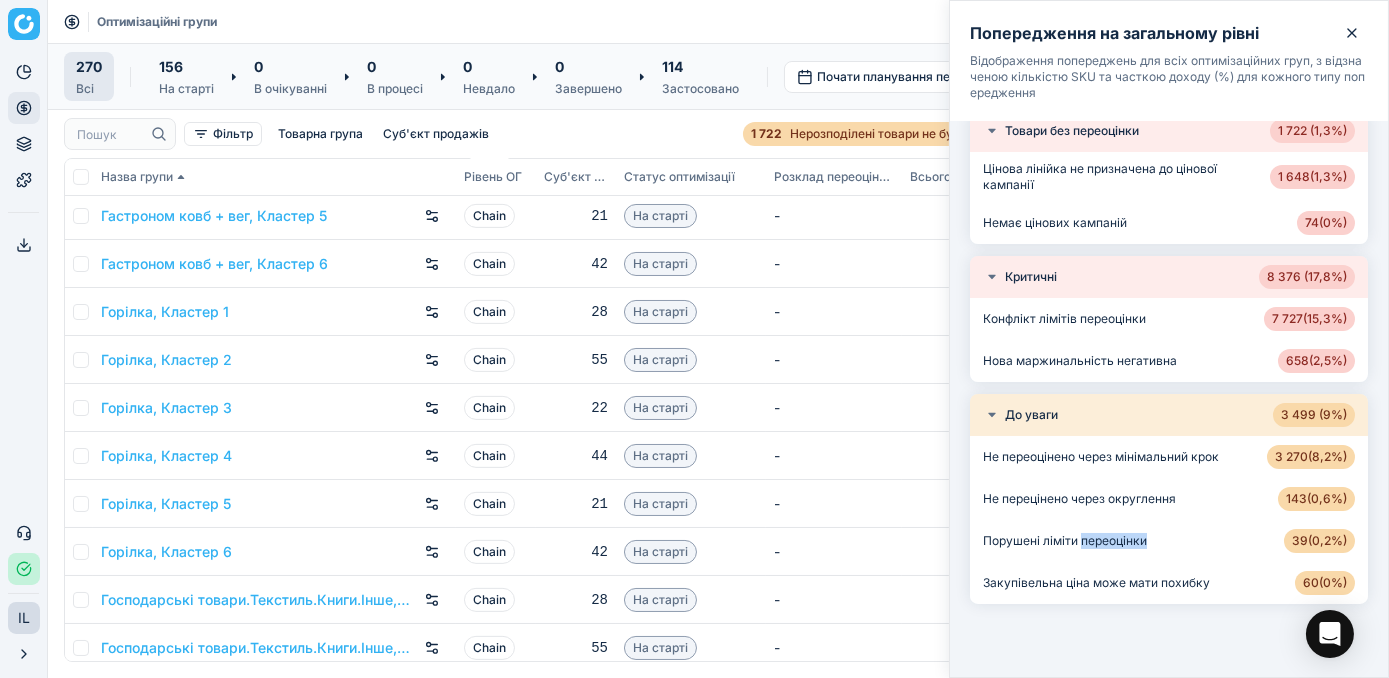 click on "Порушені ліміти переоцінки" at bounding box center (1065, 541) 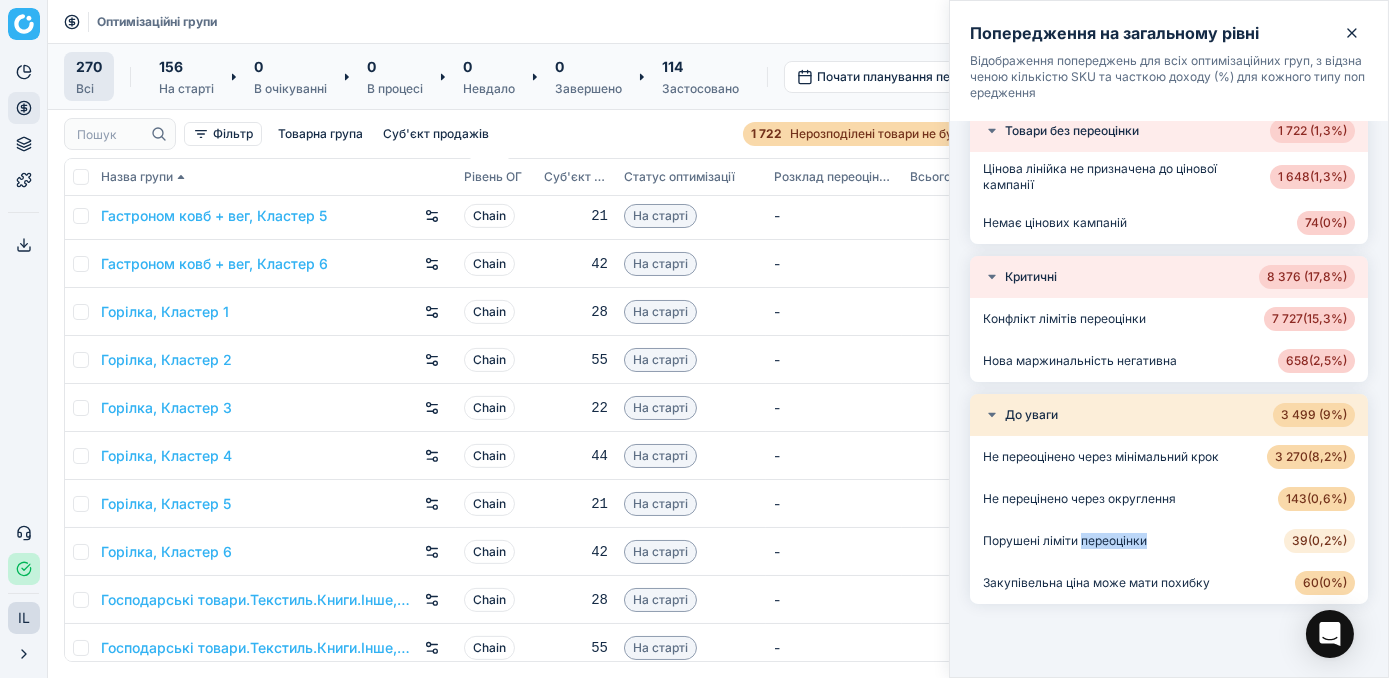 drag, startPoint x: 1125, startPoint y: 534, endPoint x: 1282, endPoint y: 533, distance: 157.00319 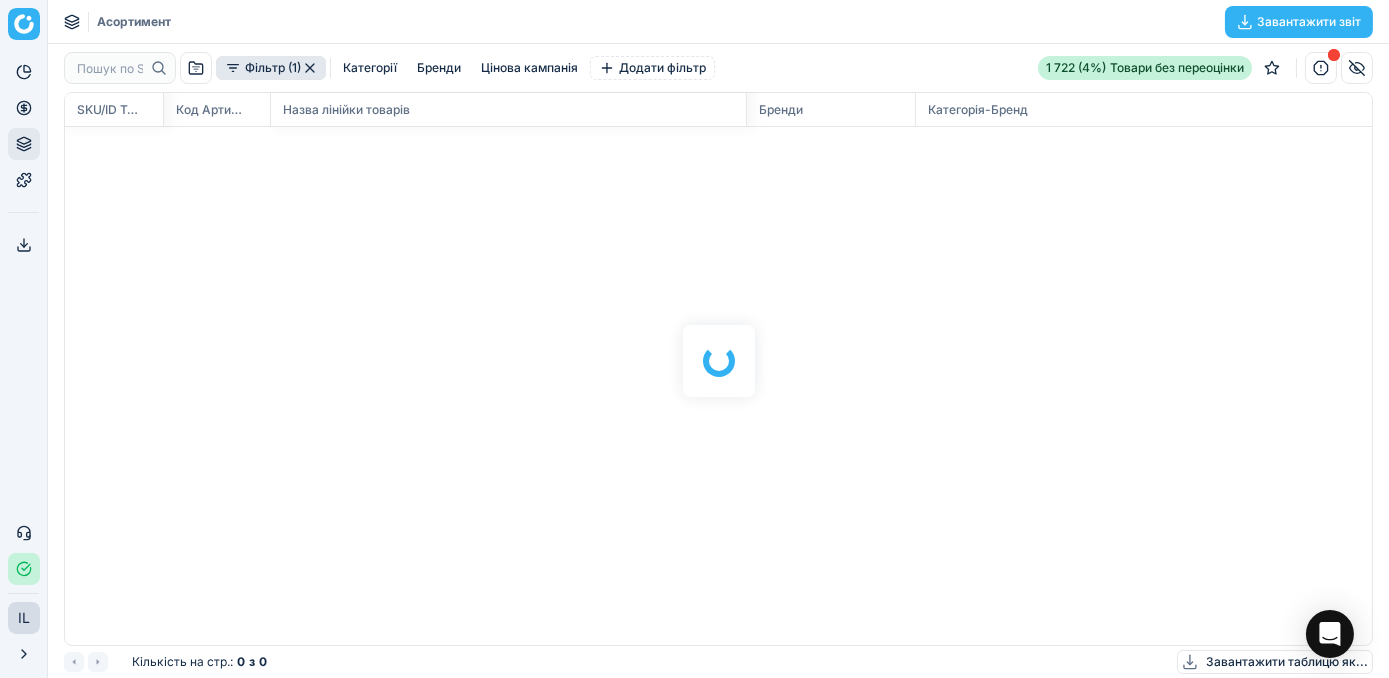 scroll, scrollTop: 2, scrollLeft: 2, axis: both 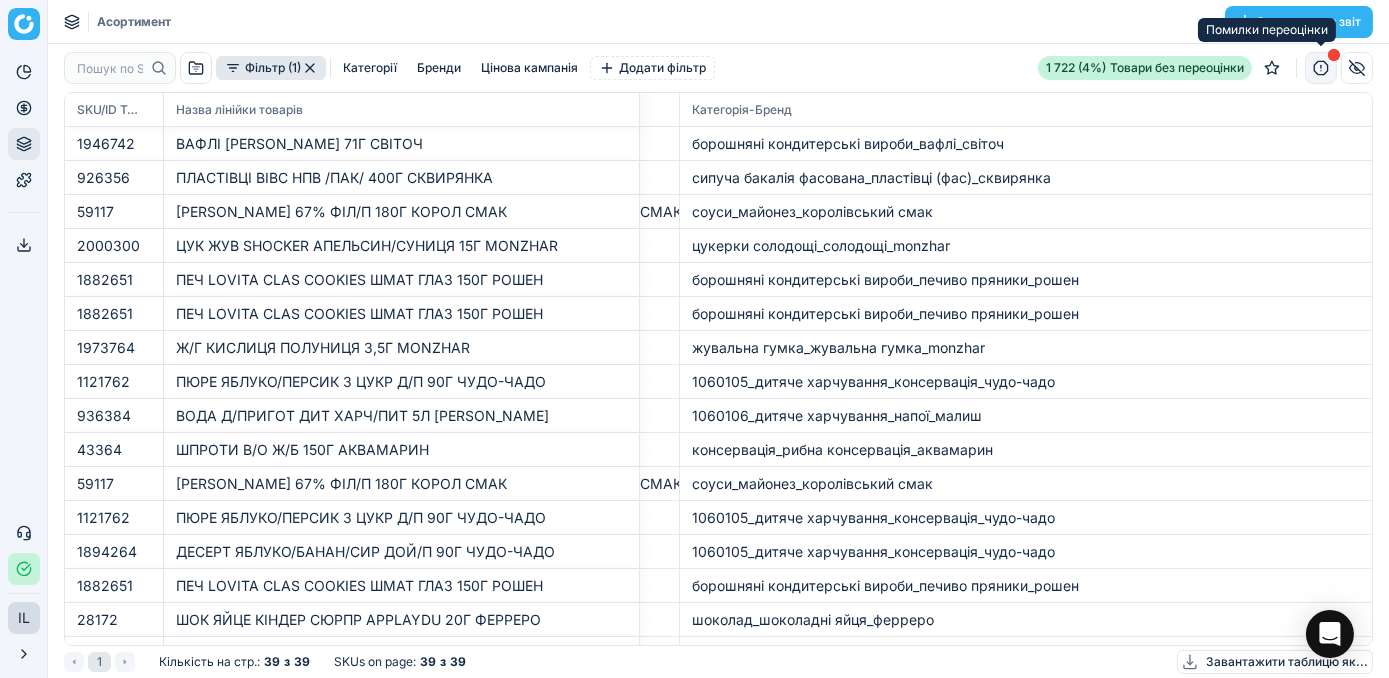 click 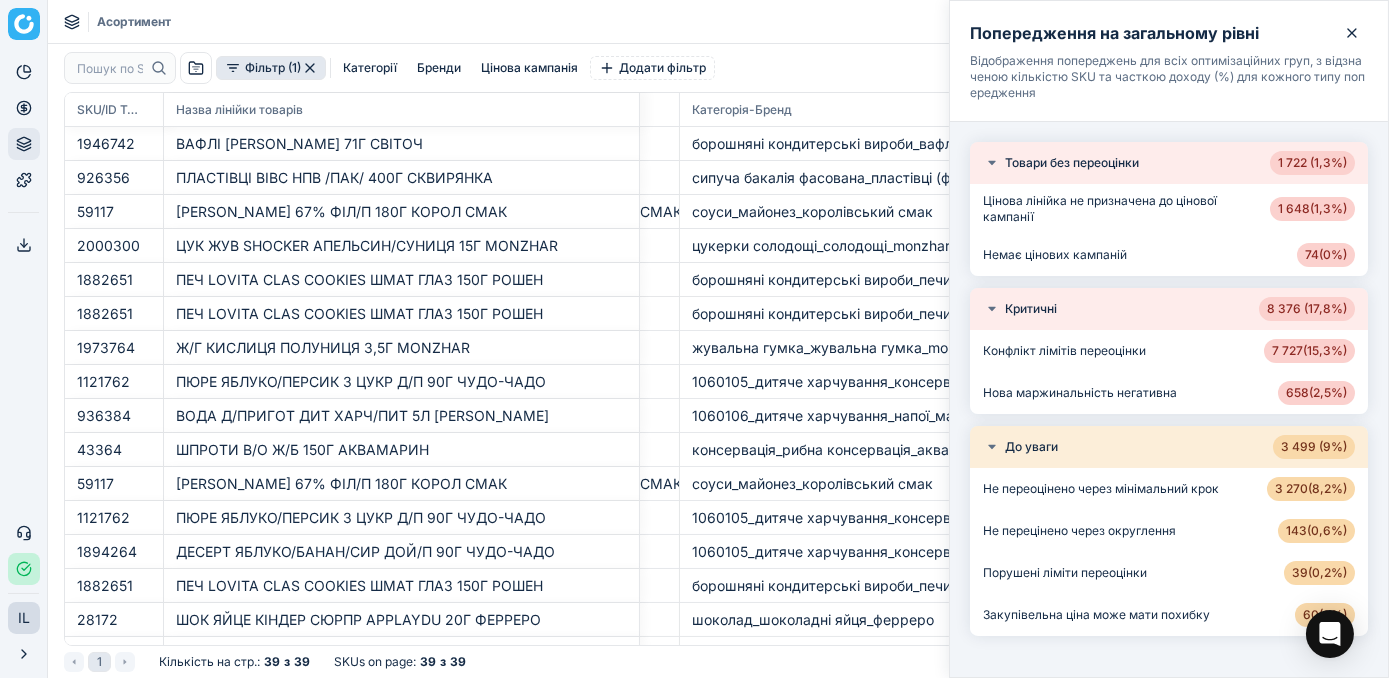 click on "Не перецінено через округлення 143  ( 0,6% )" at bounding box center (1169, 531) 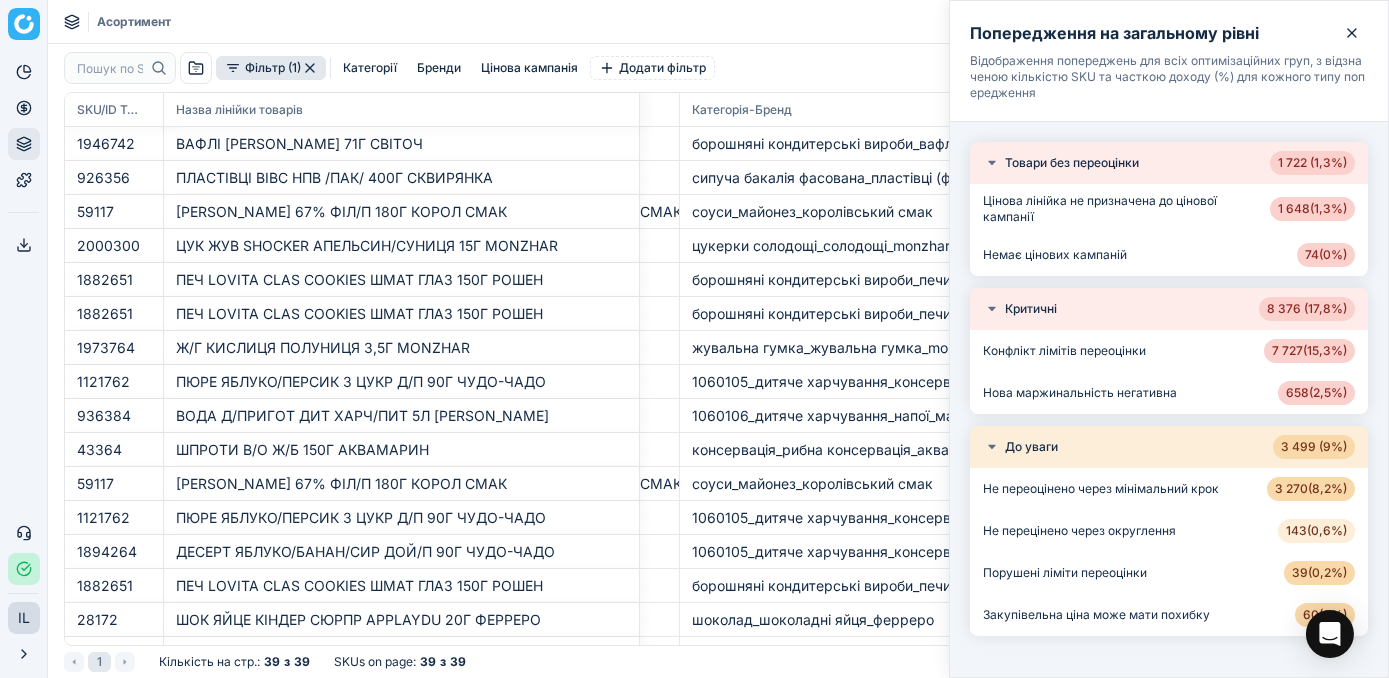 click on "143  ( 0,6% )" at bounding box center (1316, 531) 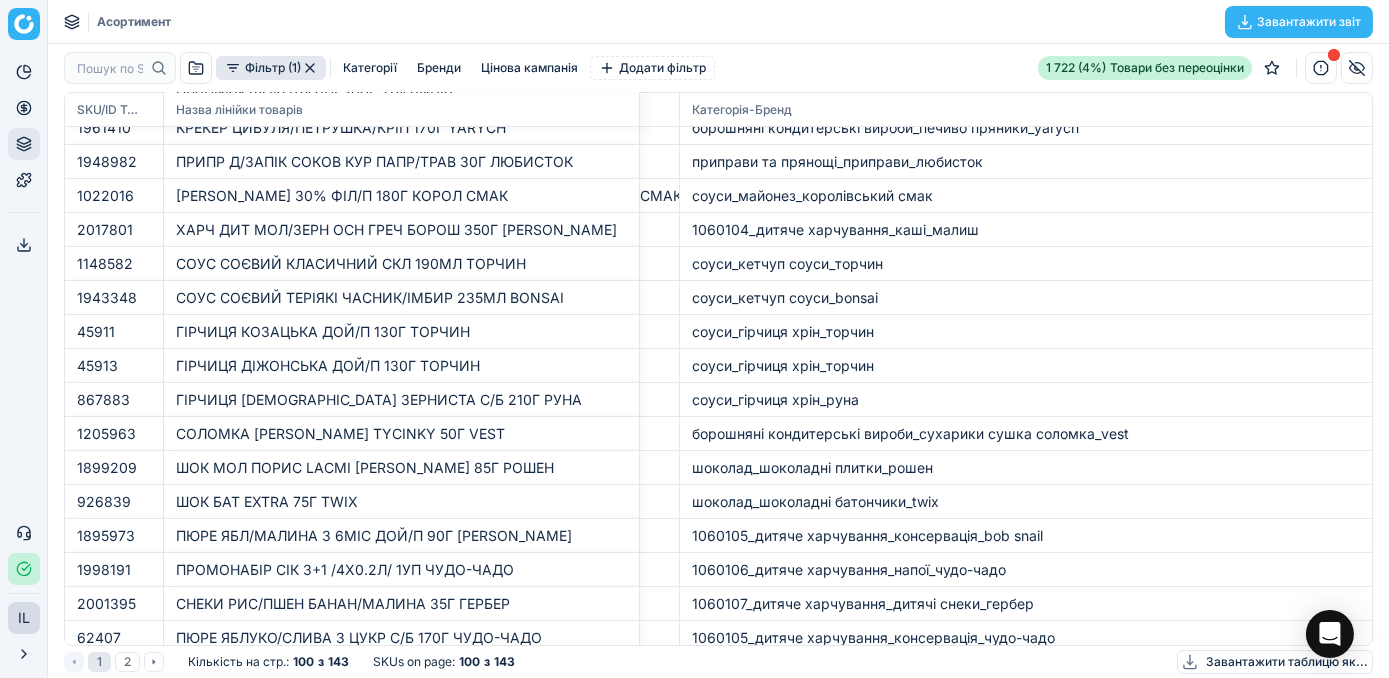 scroll, scrollTop: 1000, scrollLeft: 236, axis: both 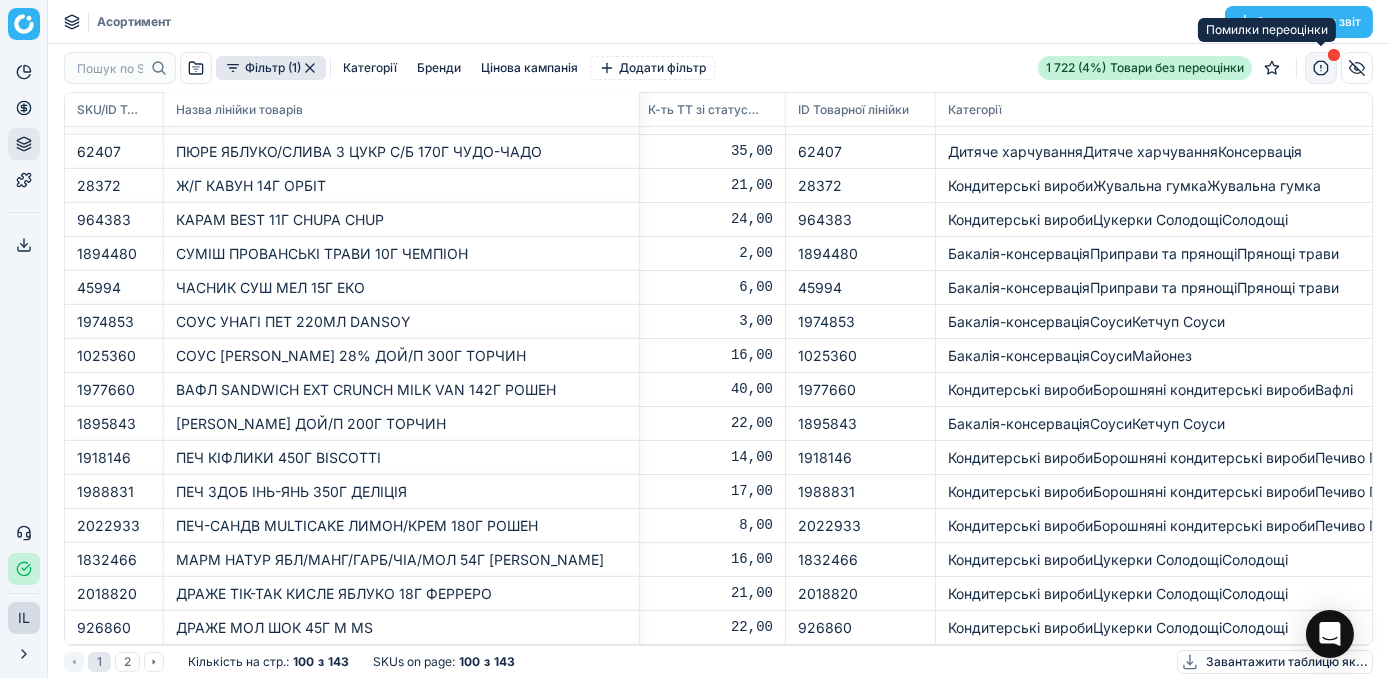 click 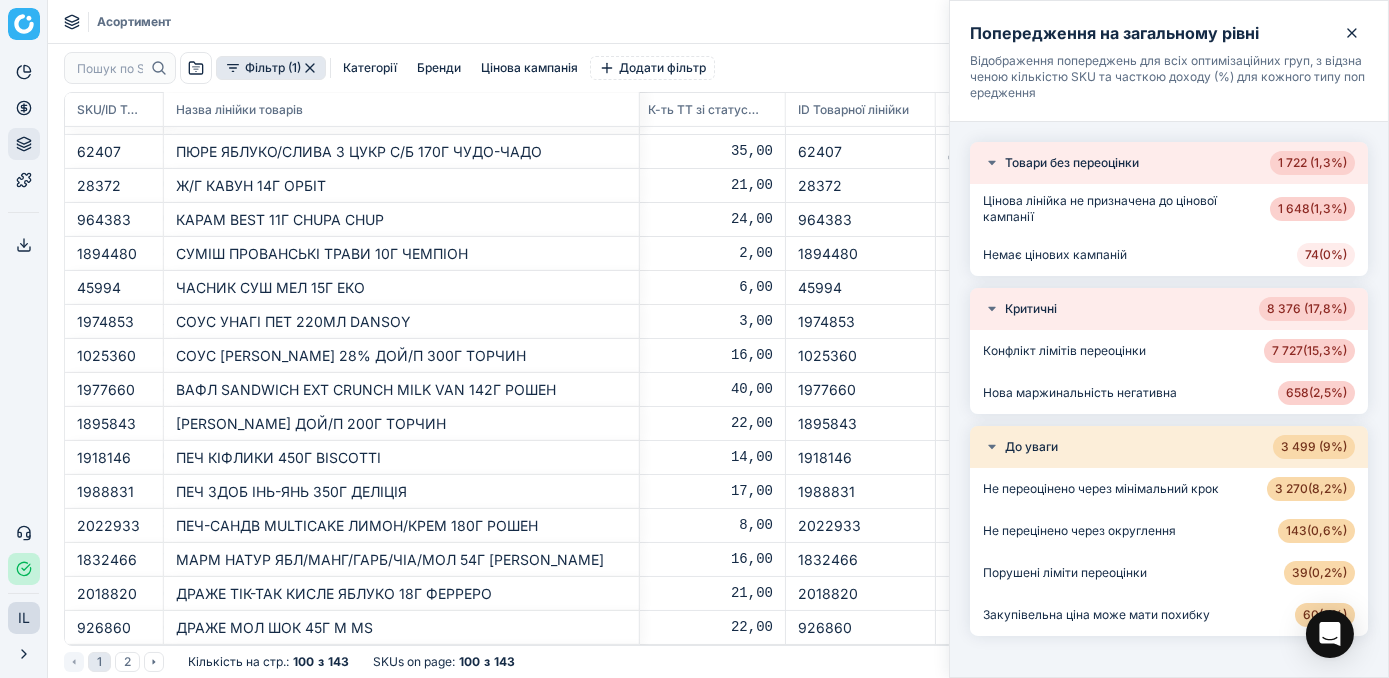 click on "74  ( 0% )" at bounding box center (1326, 255) 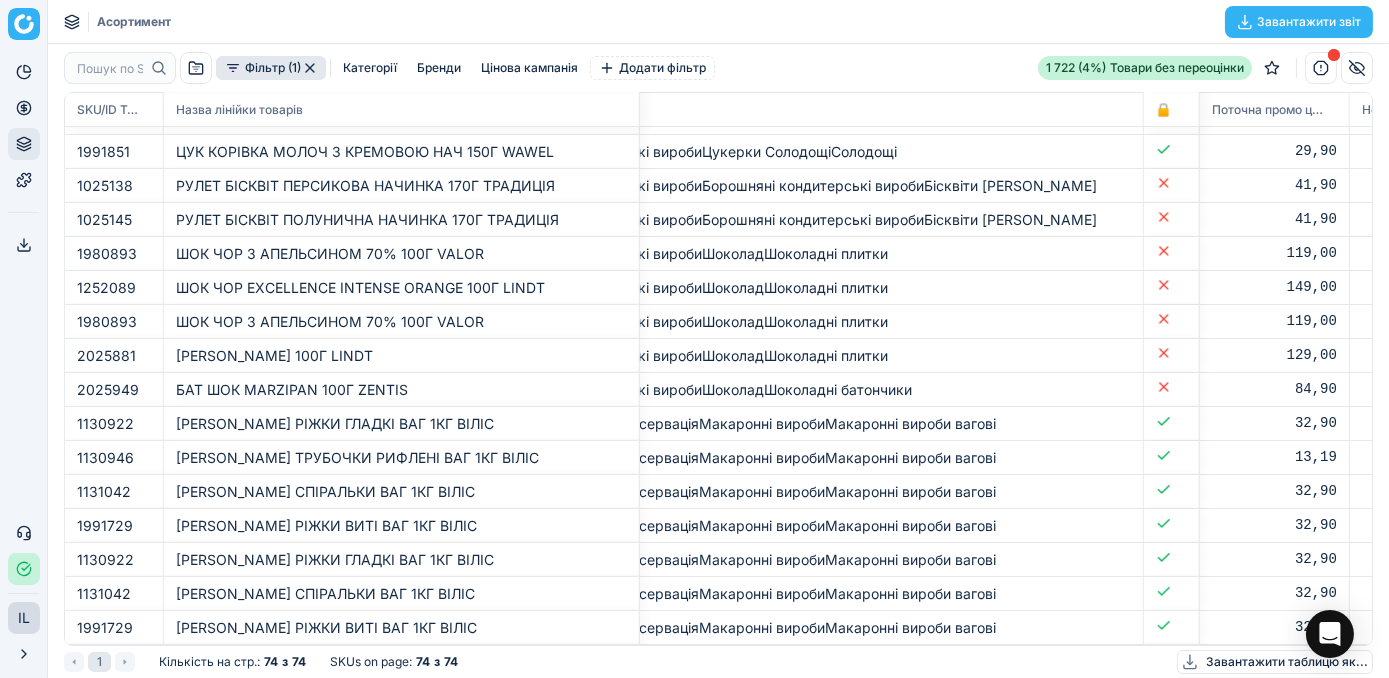 scroll, scrollTop: 1454, scrollLeft: 2736, axis: both 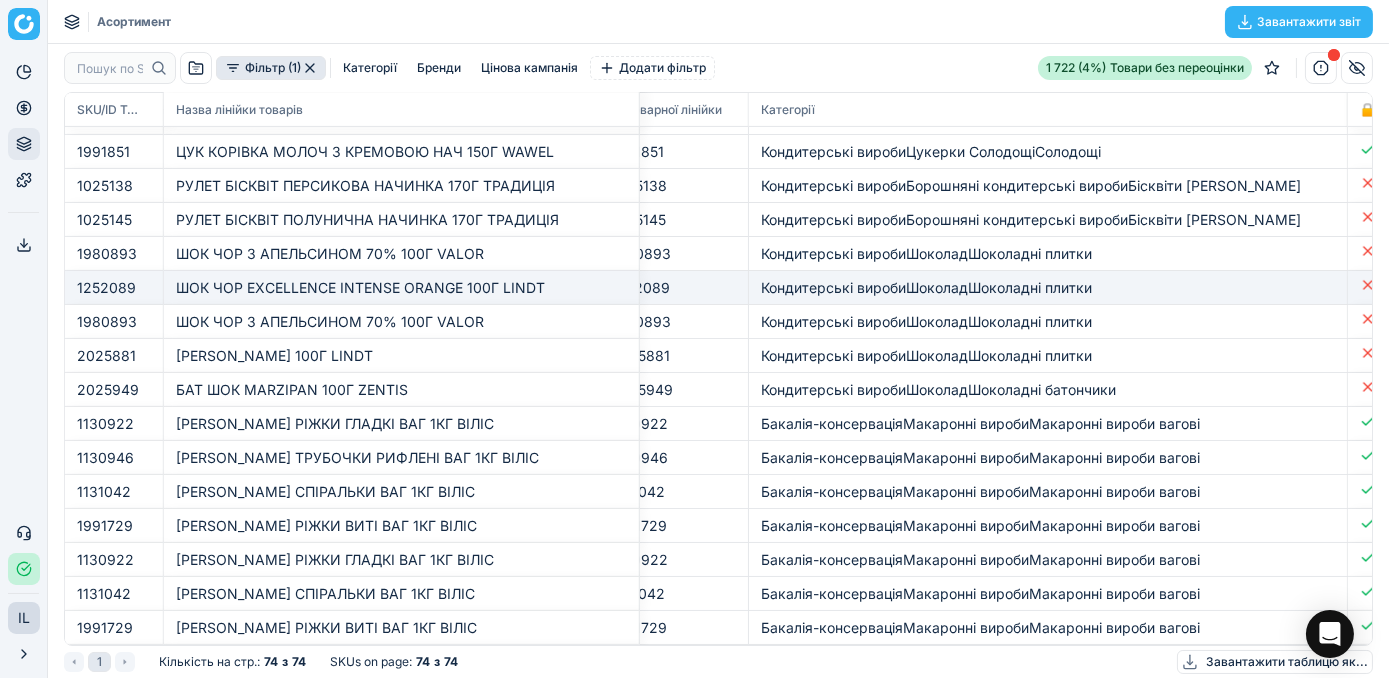 click on "ШОК ЧОР EXCELLENCE INTENSE ORANGE 100Г  LINDT" at bounding box center [401, 287] 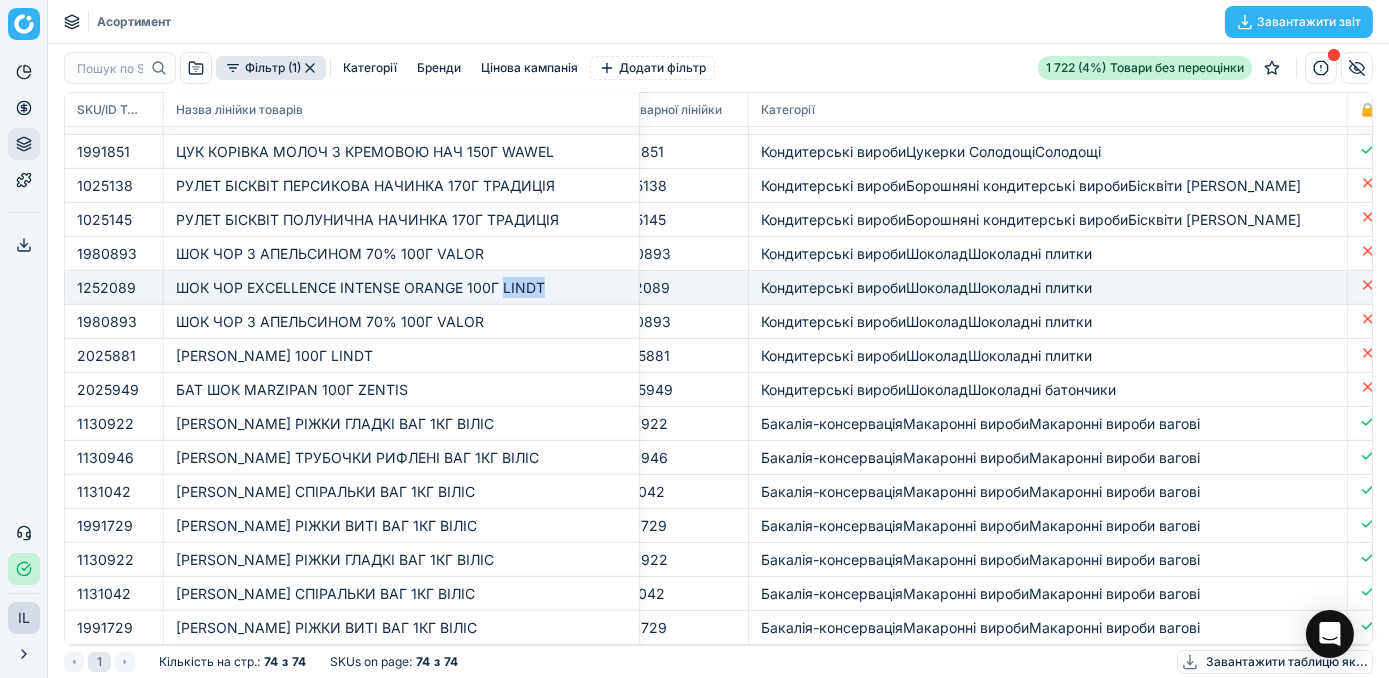 drag, startPoint x: 541, startPoint y: 286, endPoint x: 500, endPoint y: 289, distance: 41.109608 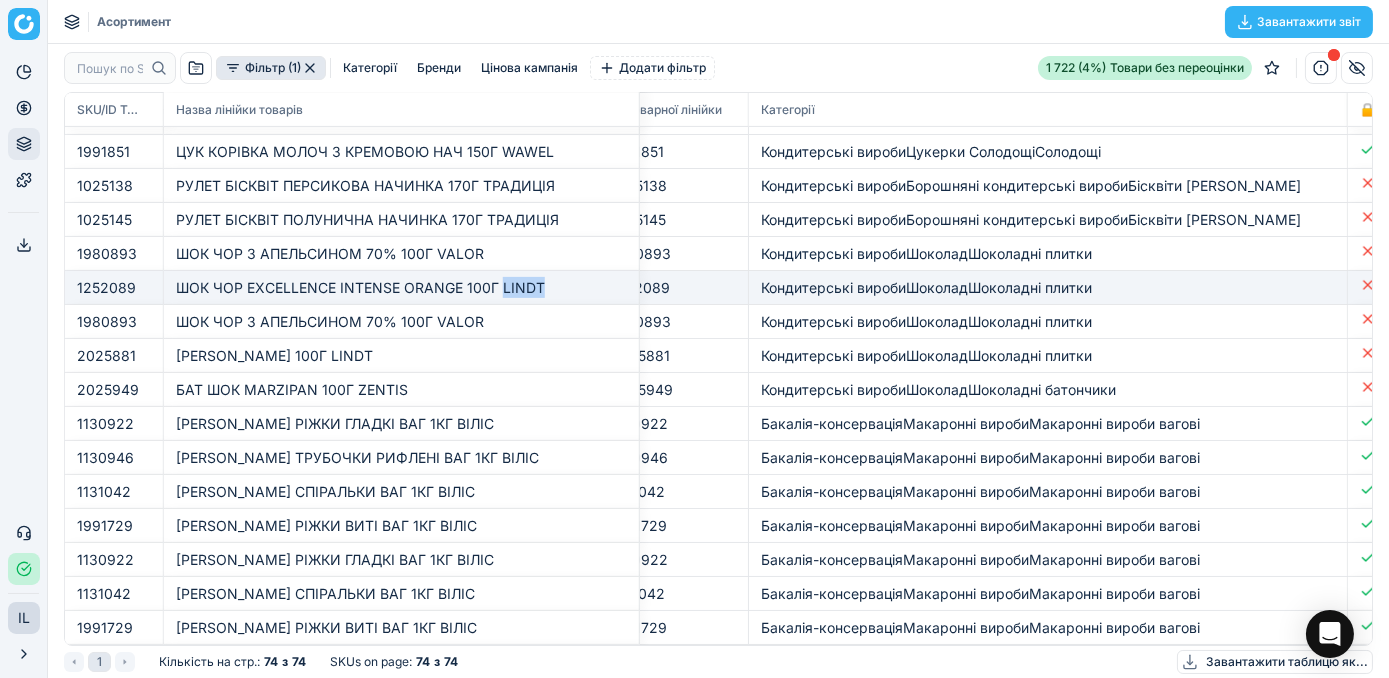 click on "ШОК ЧОР EXCELLENCE INTENSE ORANGE 100Г  LINDT" at bounding box center (401, 287) 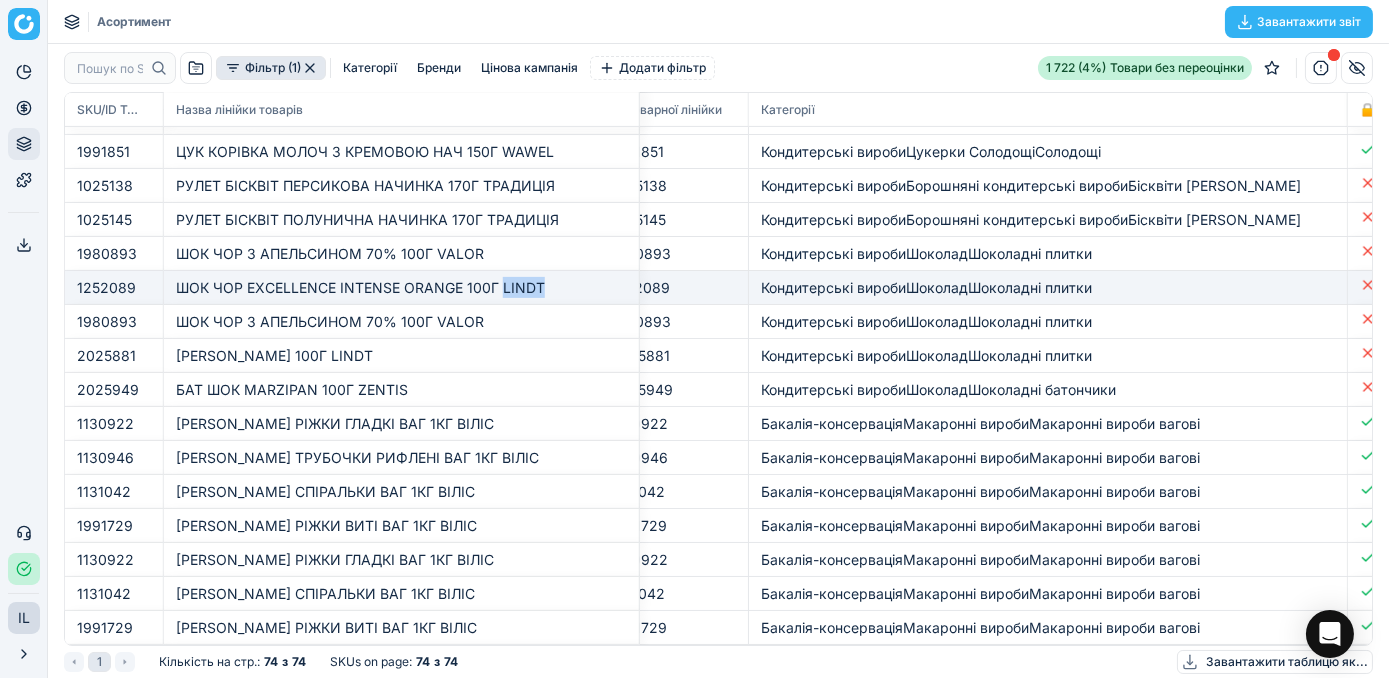 copy on "LINDT" 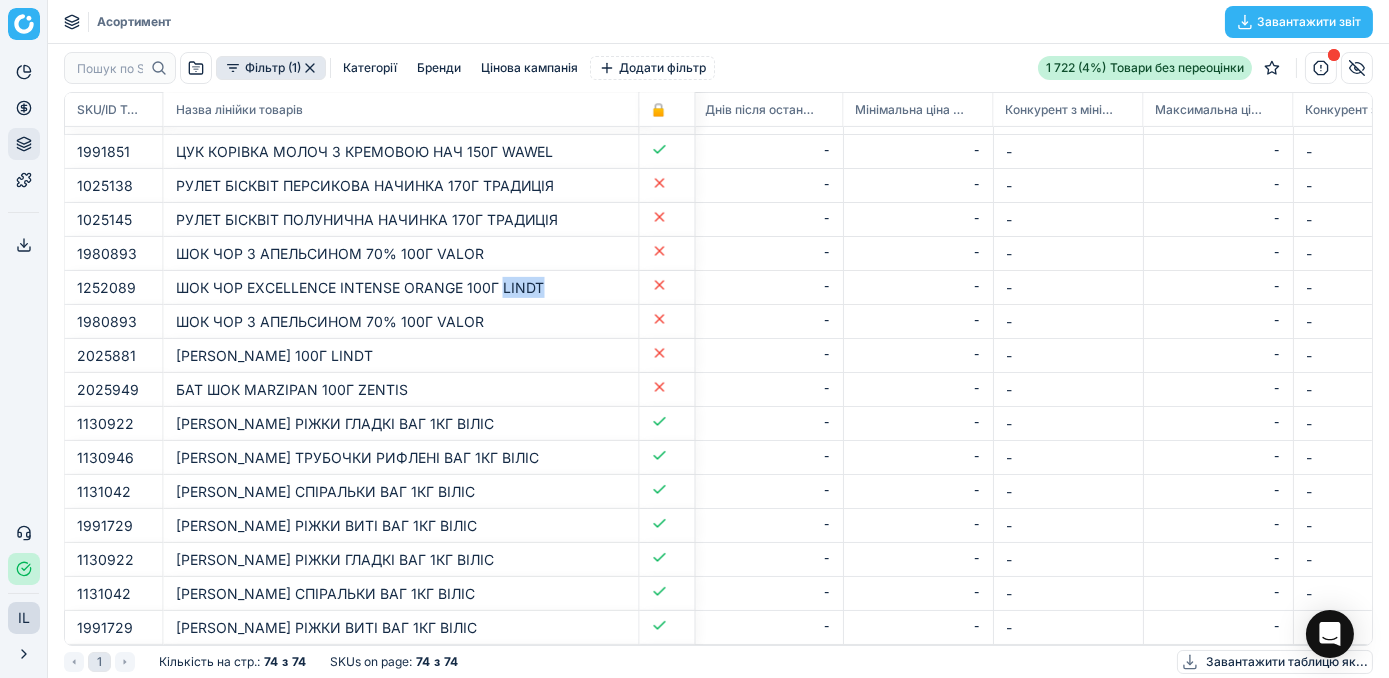 scroll, scrollTop: 1454, scrollLeft: 7192, axis: both 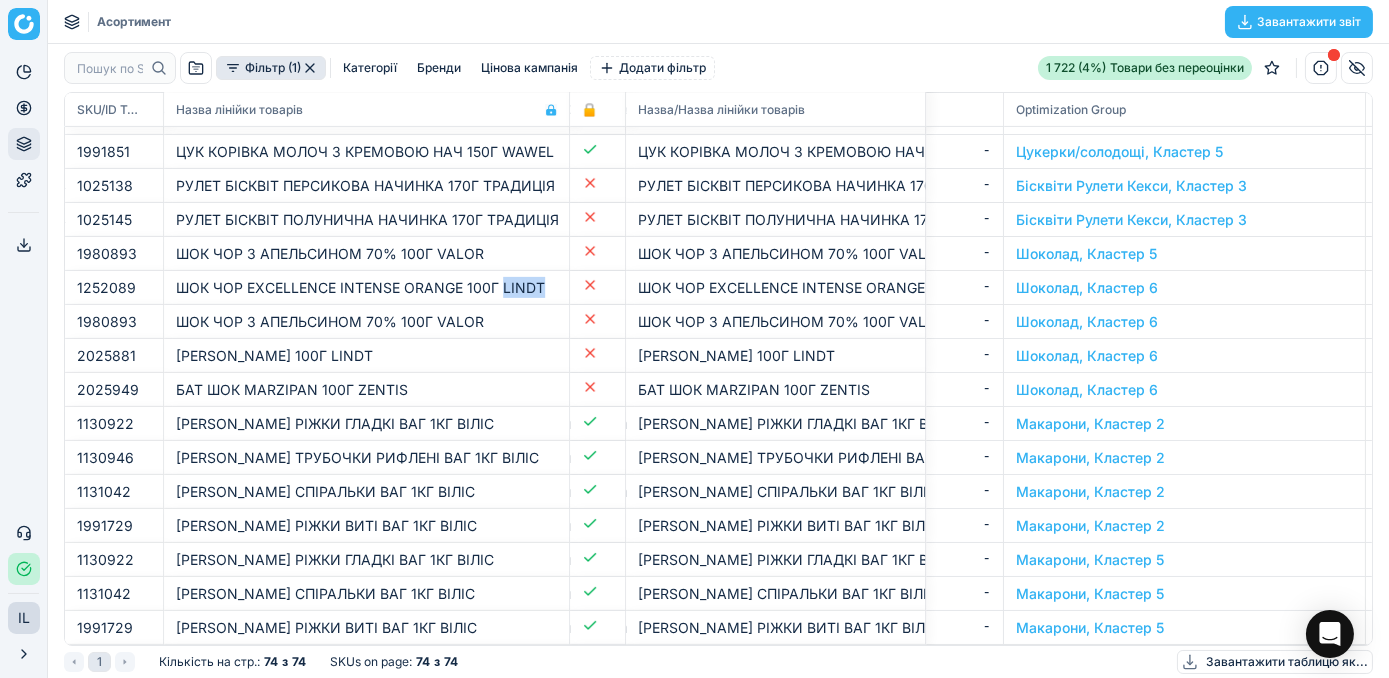 drag, startPoint x: 637, startPoint y: 107, endPoint x: 567, endPoint y: 100, distance: 70.34913 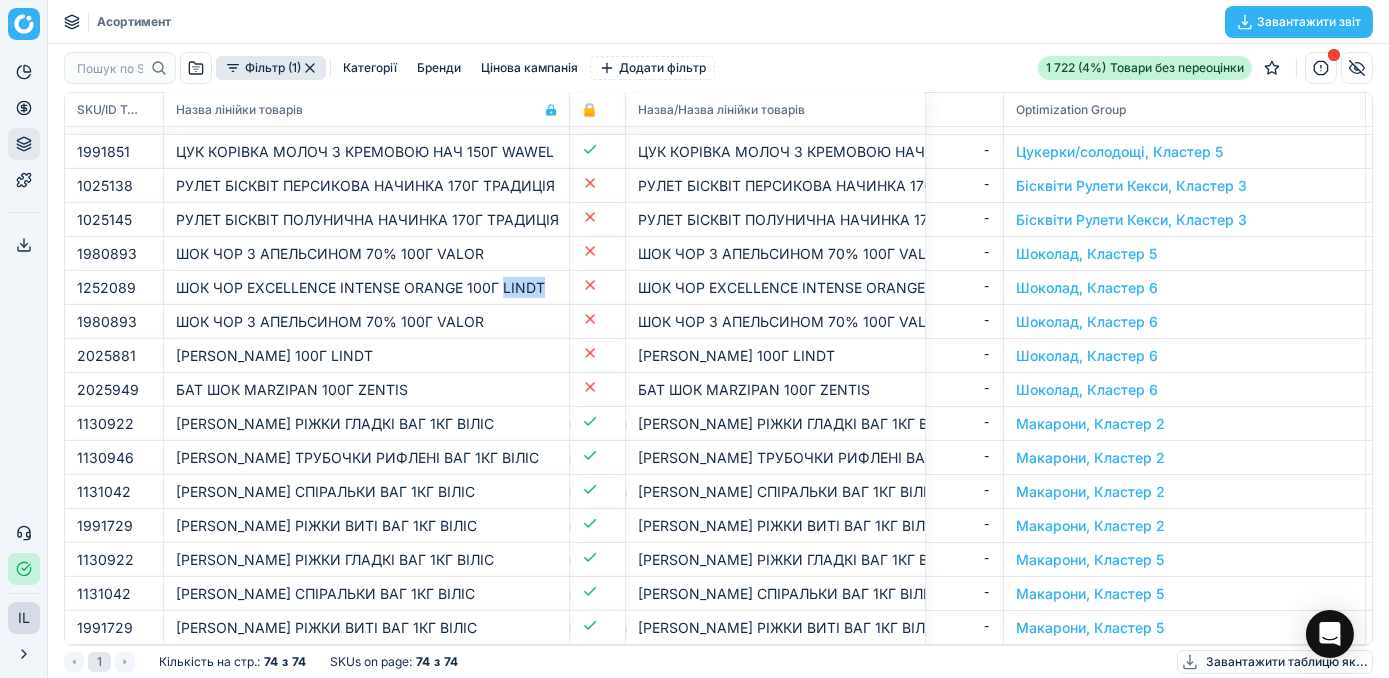 click at bounding box center (567, 109) 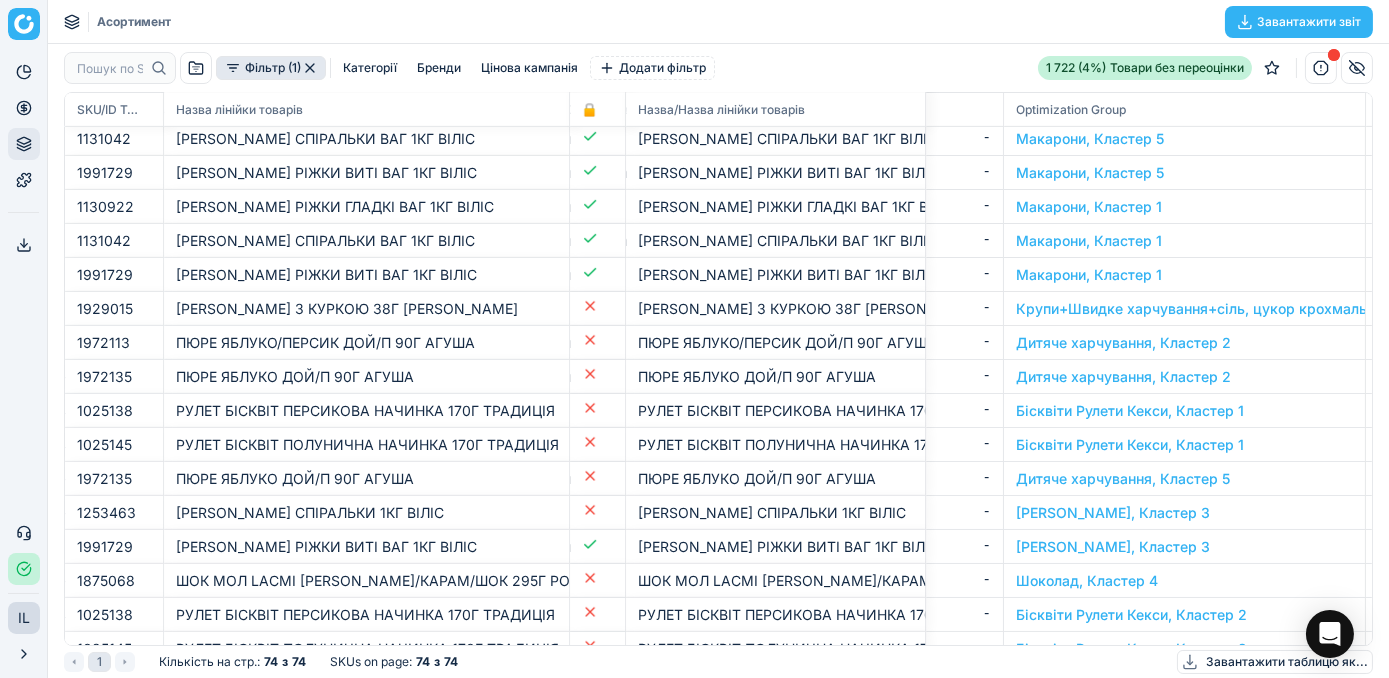 scroll, scrollTop: 2000, scrollLeft: 12045, axis: both 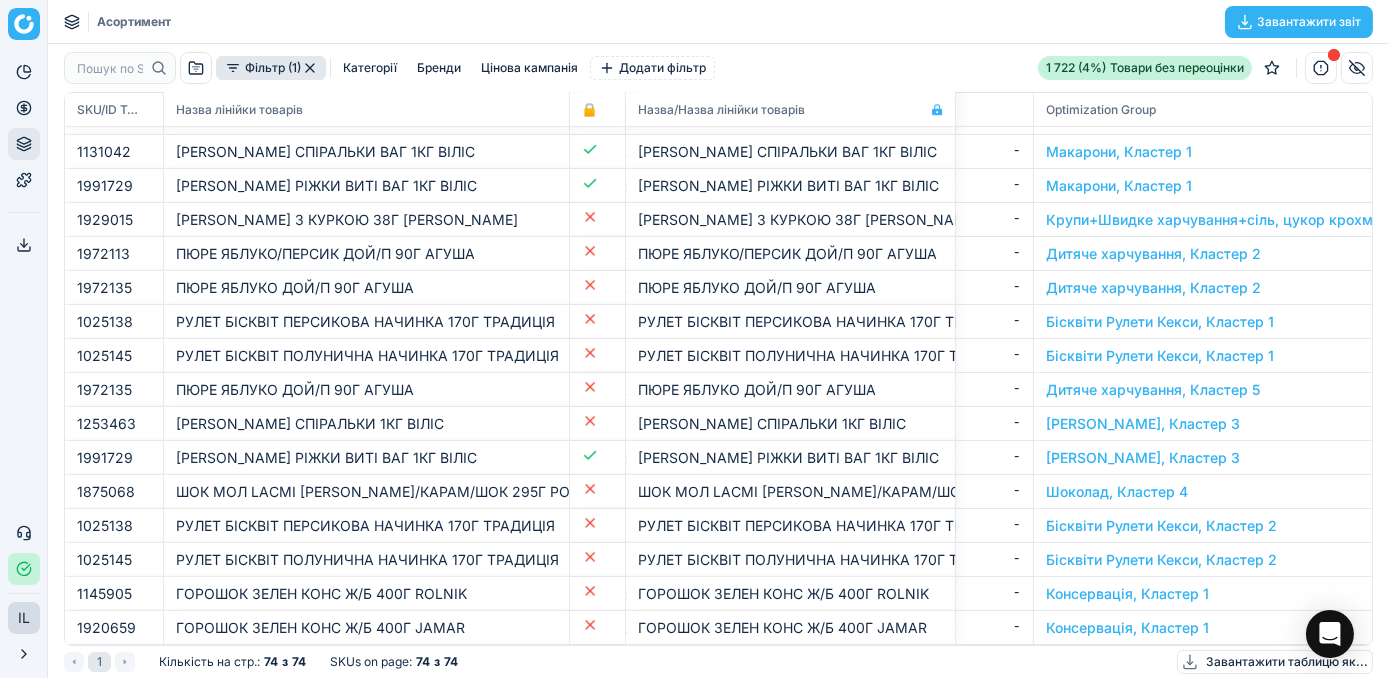 drag, startPoint x: 922, startPoint y: 106, endPoint x: 866, endPoint y: 104, distance: 56.0357 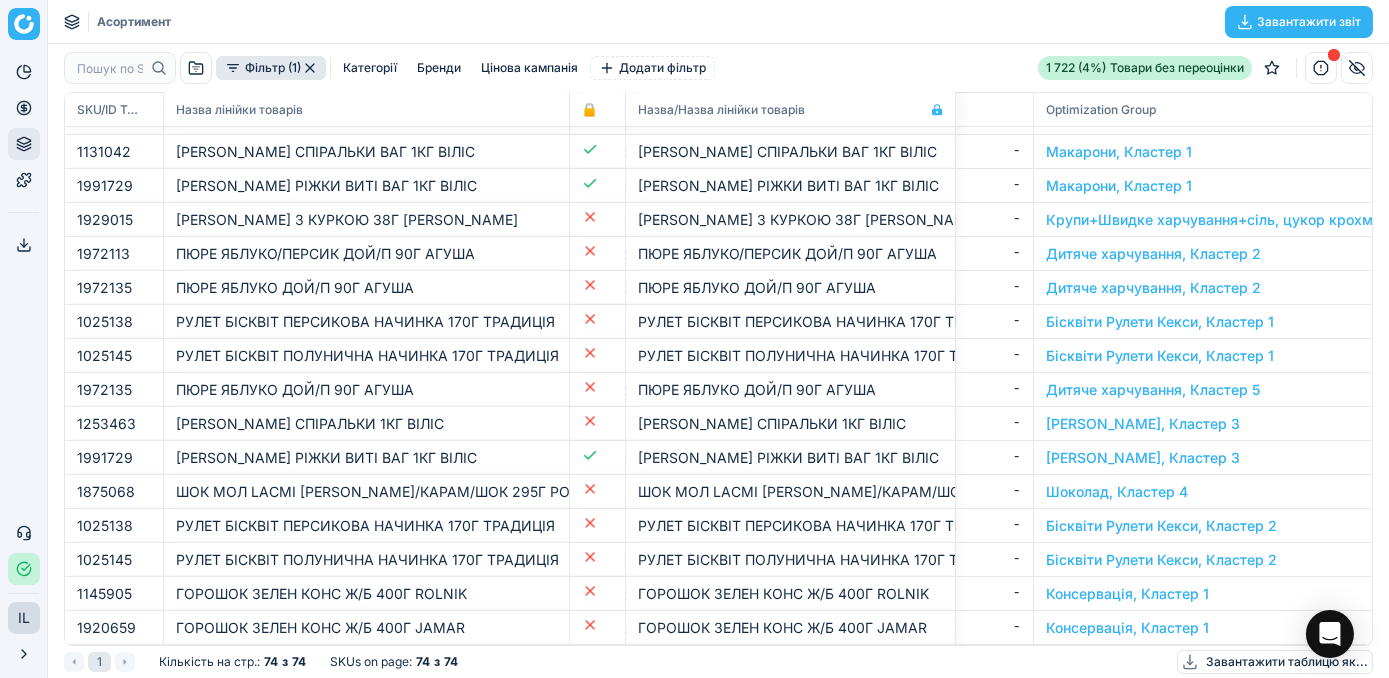 click at bounding box center (953, 109) 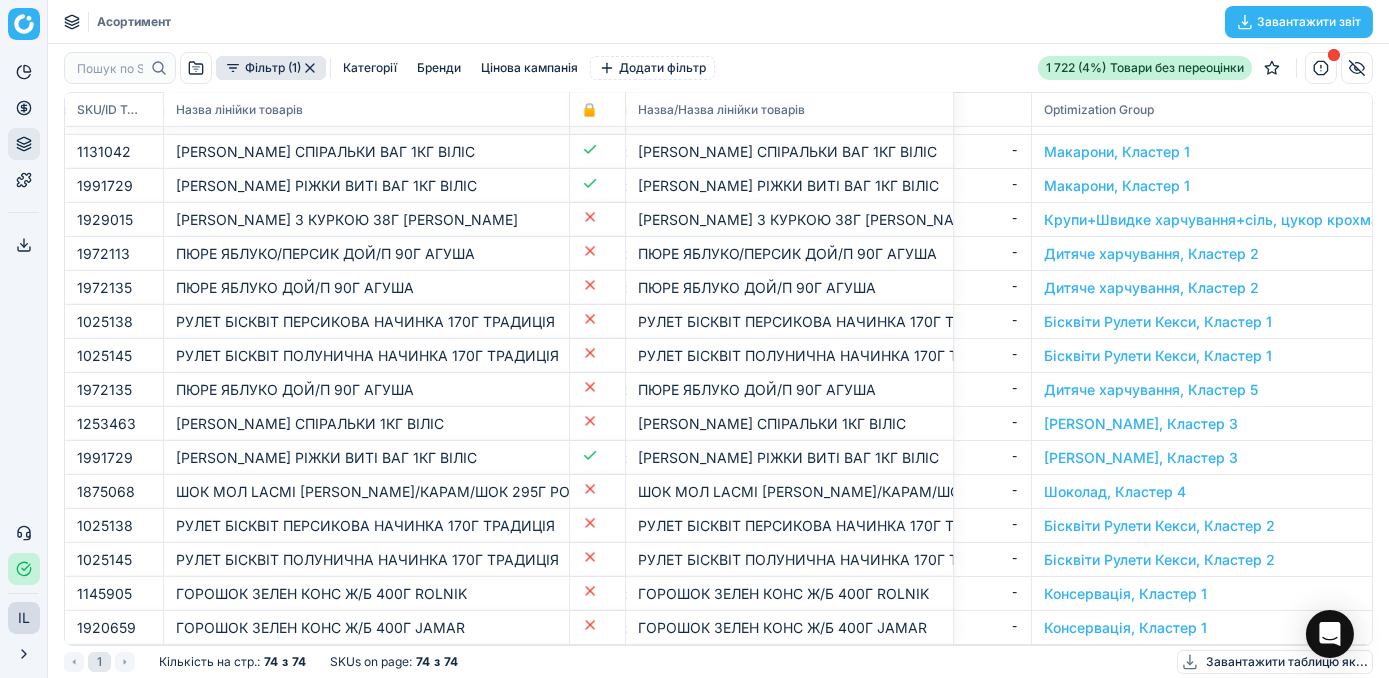 click 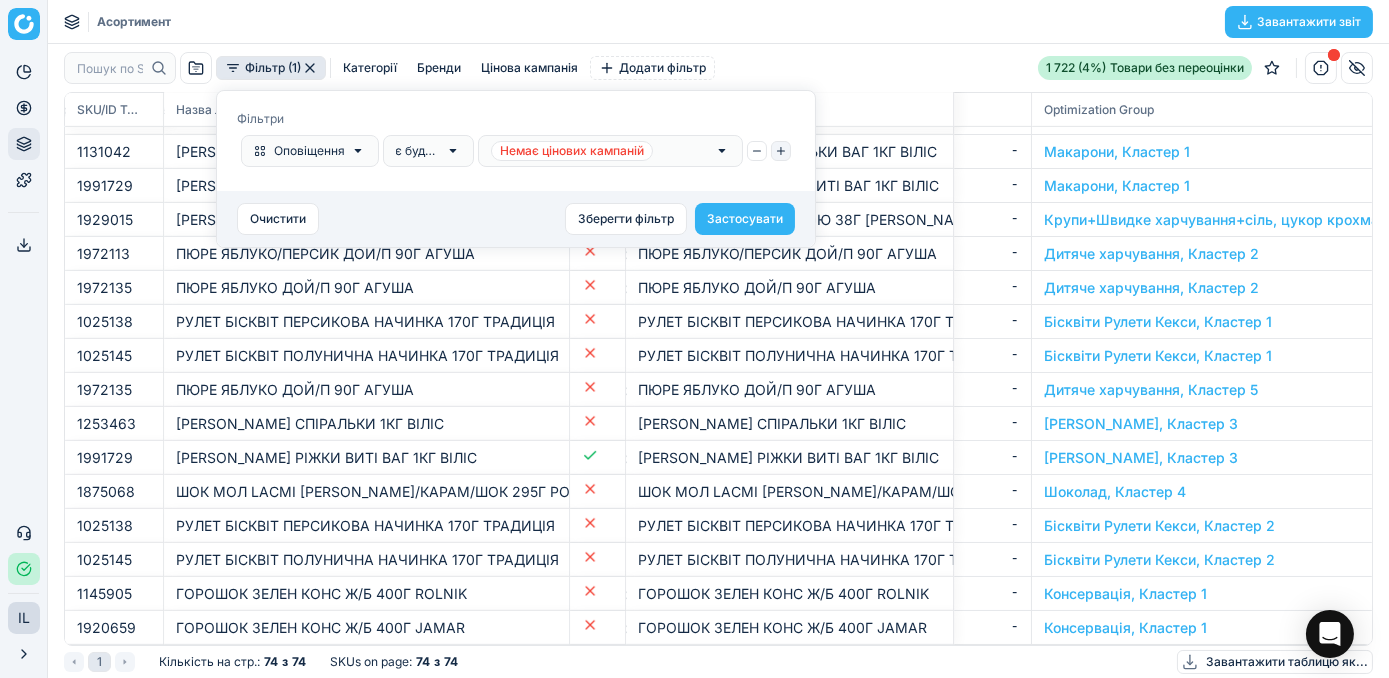 click 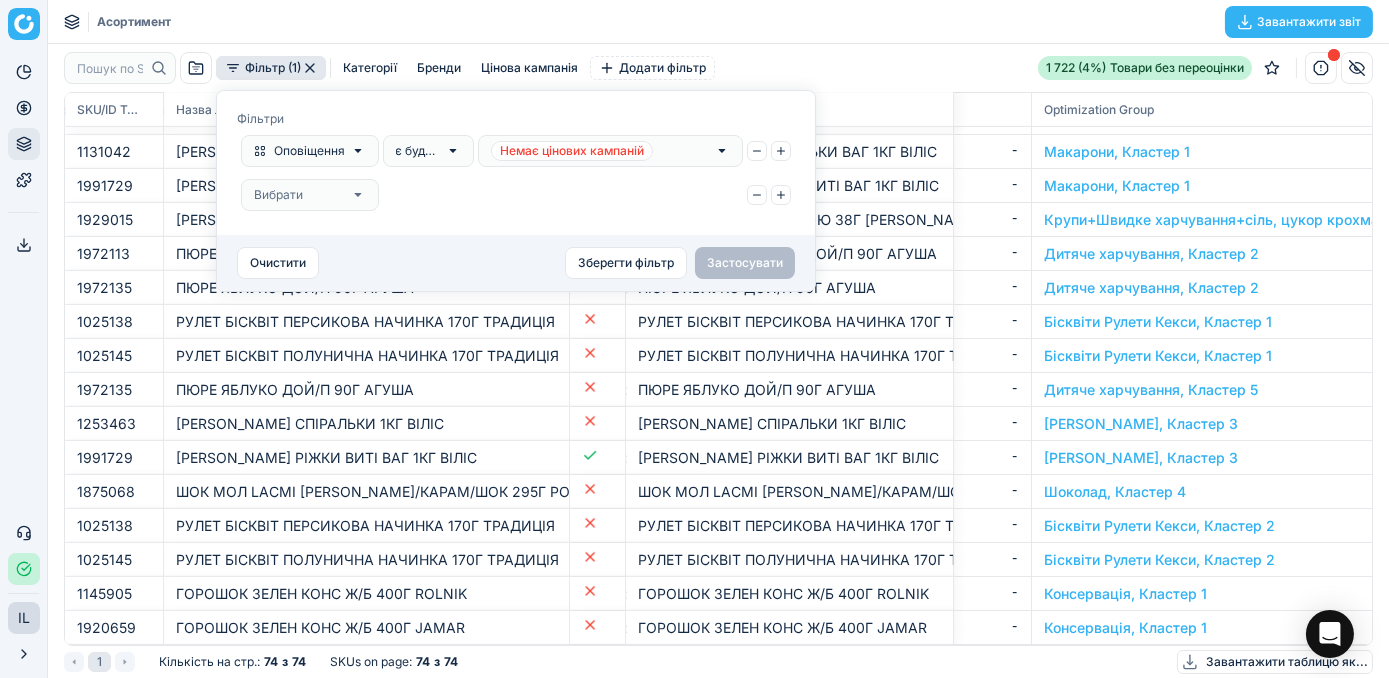 click on "Вибрати" at bounding box center [310, 195] 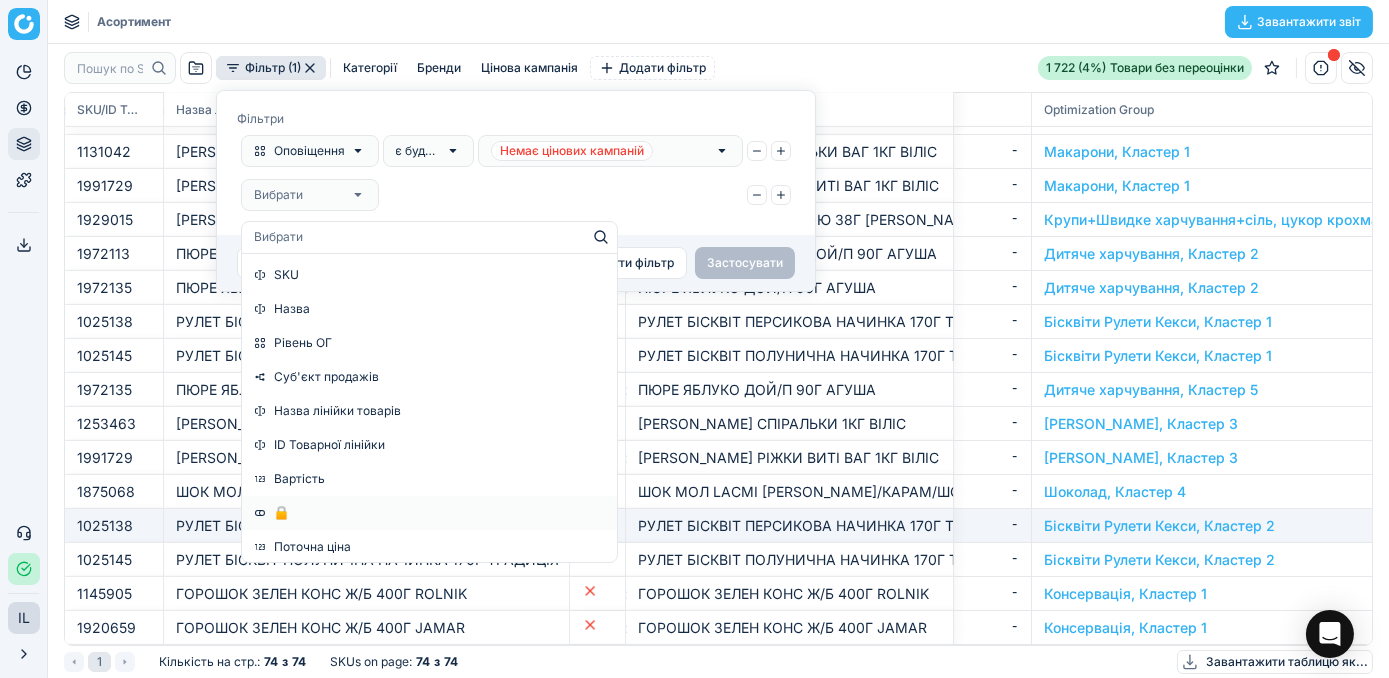 click on "🔒" at bounding box center (429, 513) 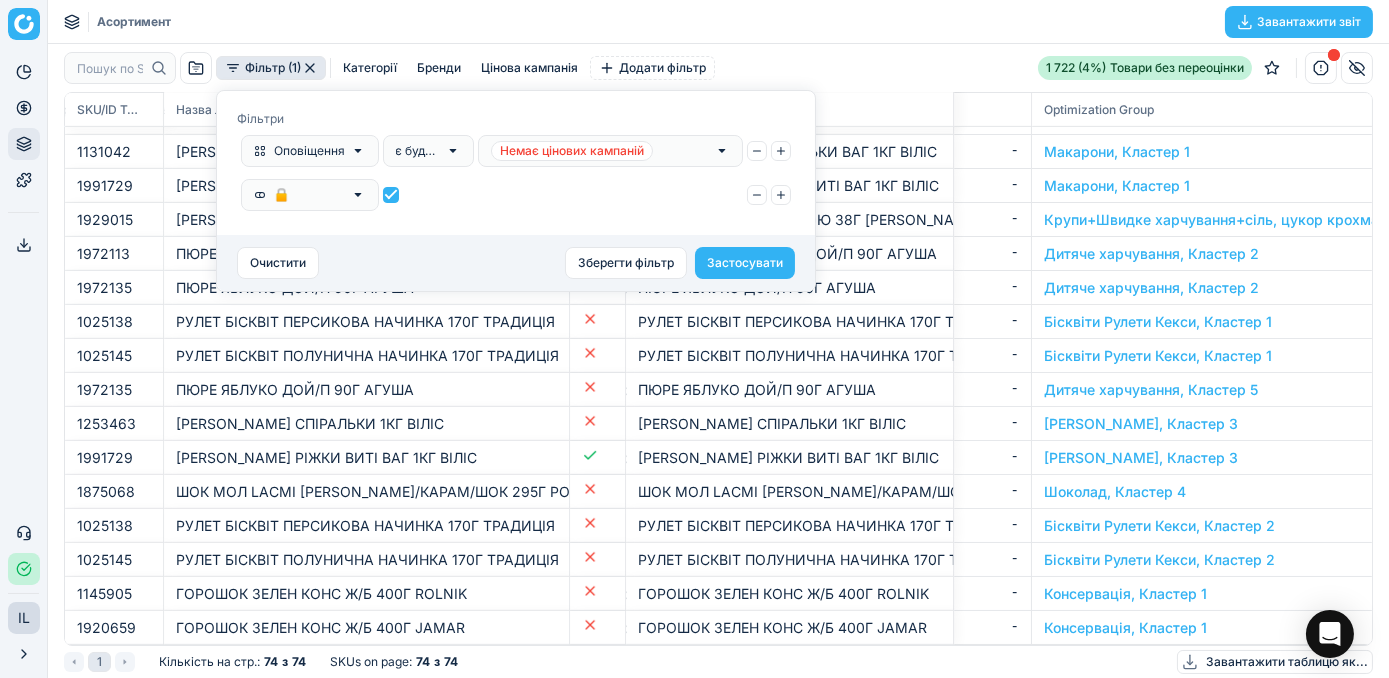 click at bounding box center (391, 195) 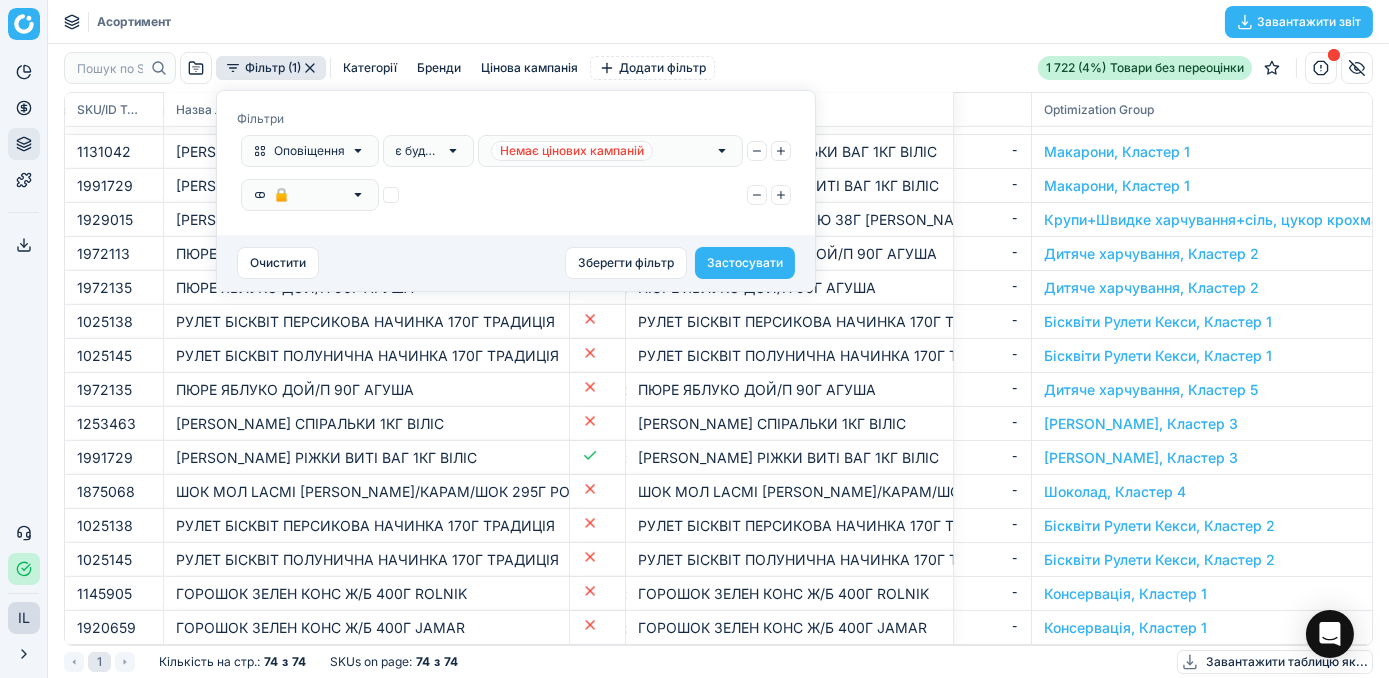 checkbox on "false" 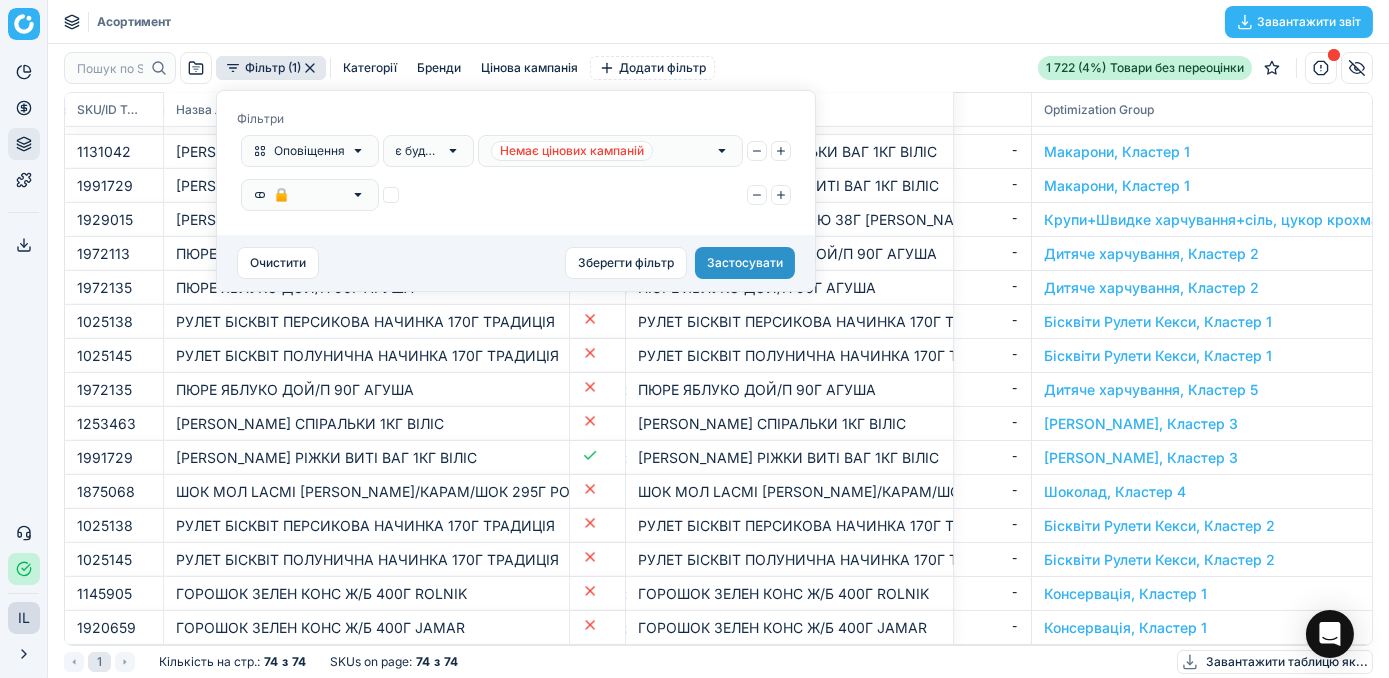 click on "Застосувати" at bounding box center [745, 263] 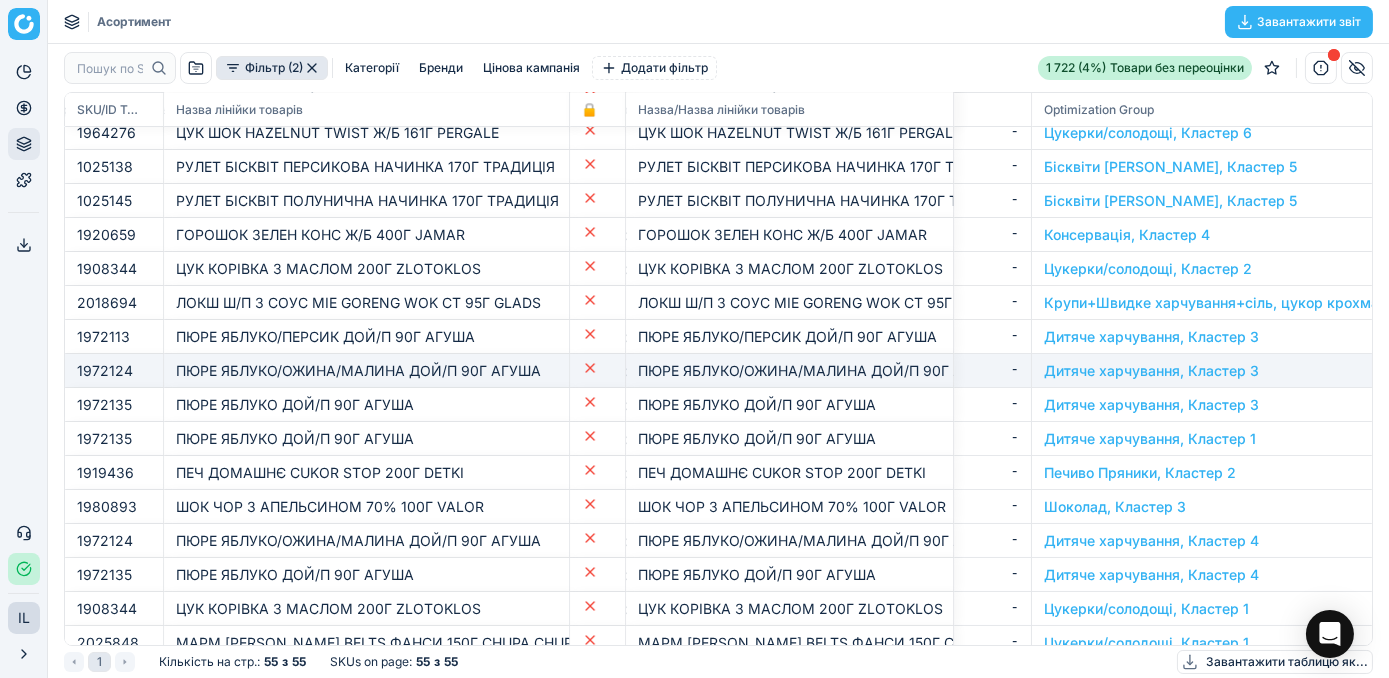 scroll, scrollTop: 272, scrollLeft: 12045, axis: both 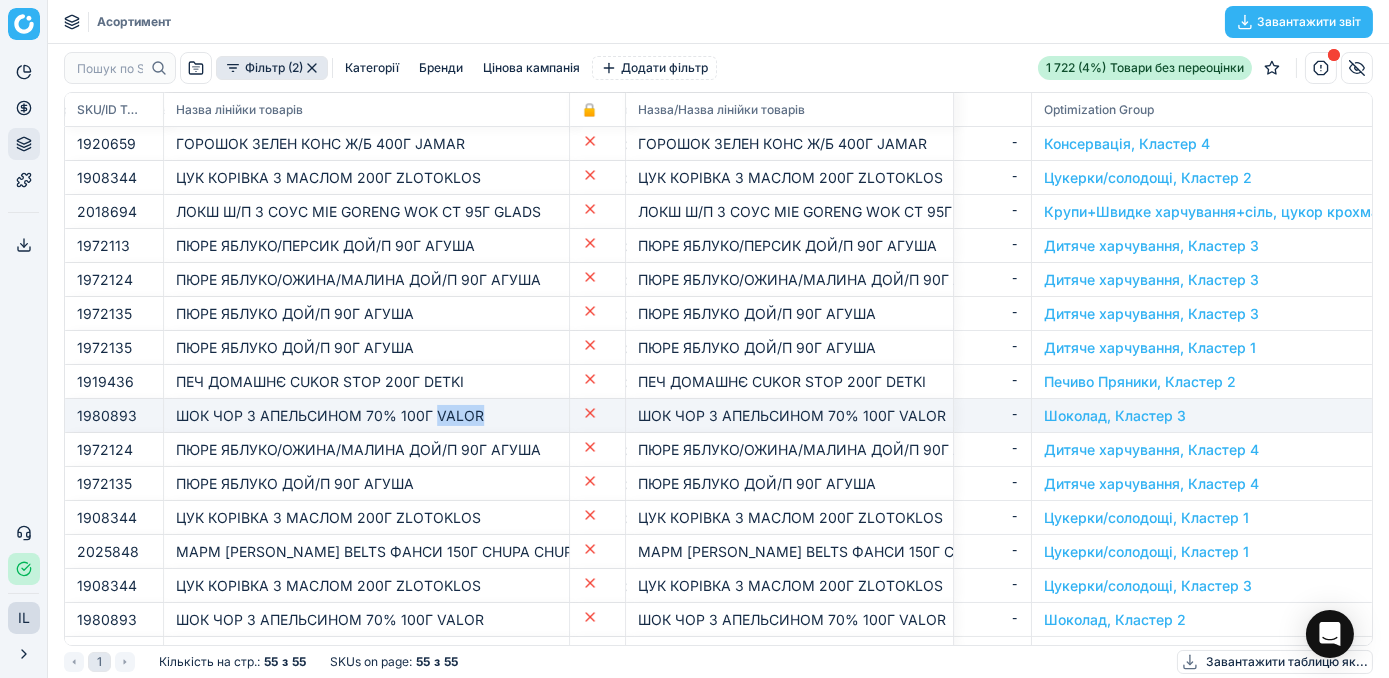 drag, startPoint x: 490, startPoint y: 413, endPoint x: 438, endPoint y: 415, distance: 52.03845 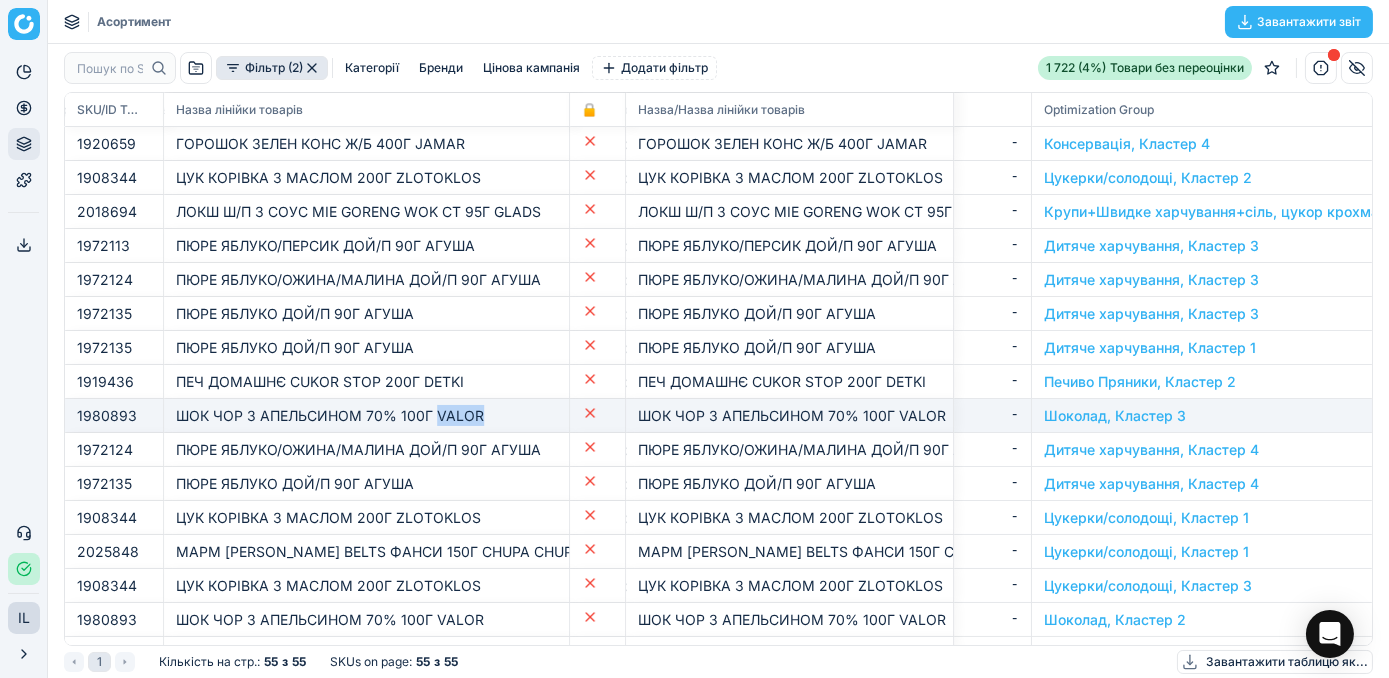 click on "ШОК ЧОР З АПЕЛЬСИНОМ 70%          100Г  VALOR" at bounding box center (366, 415) 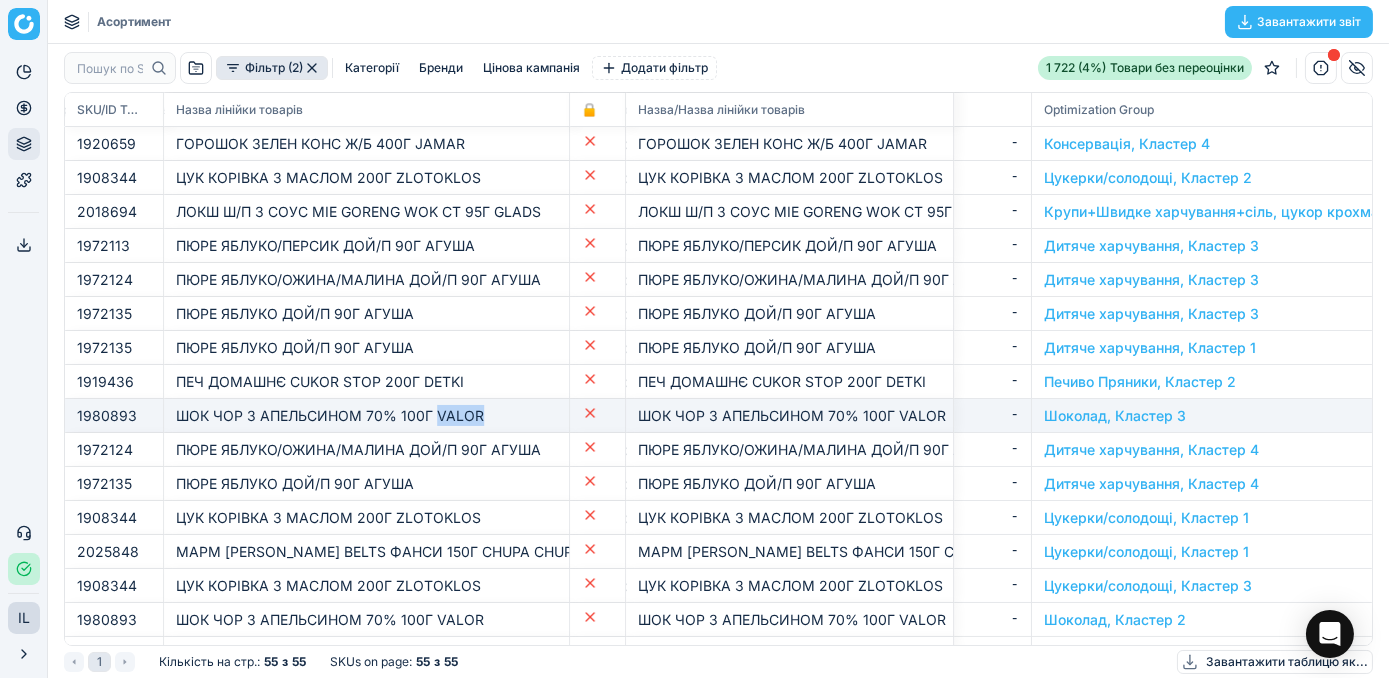 copy on "VALOR" 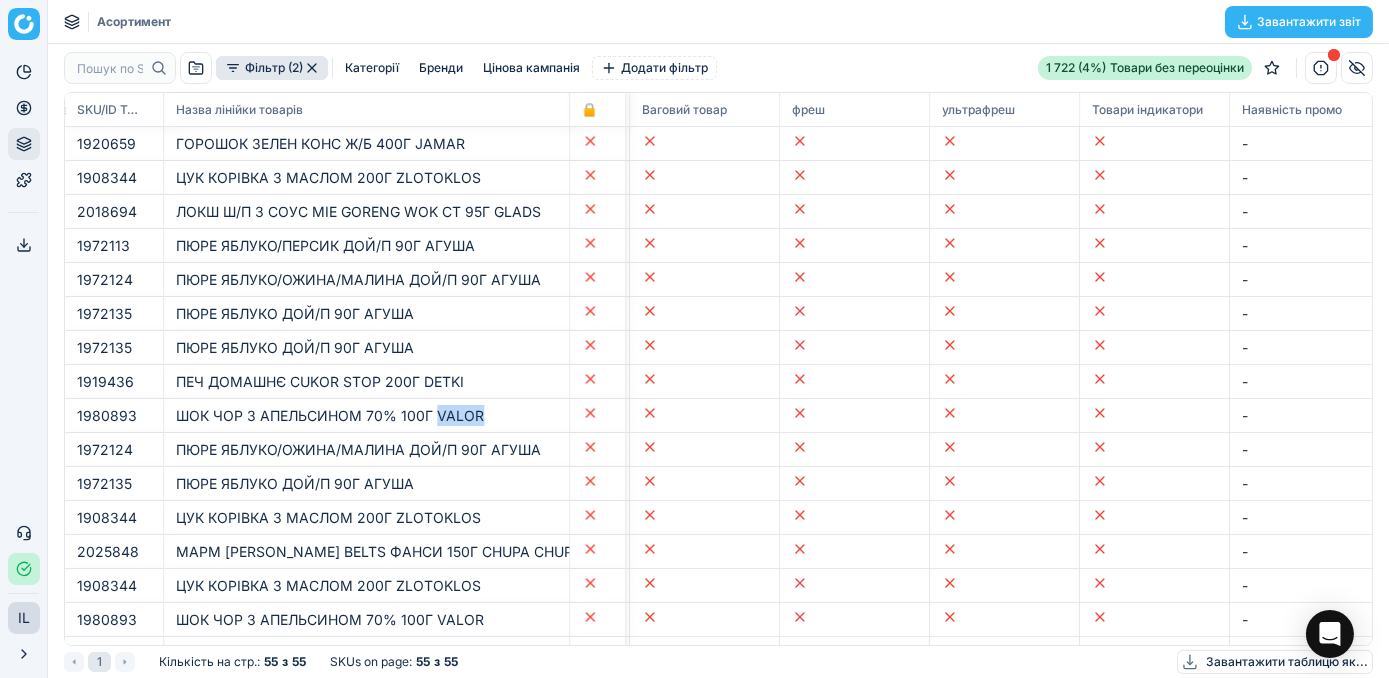 scroll, scrollTop: 272, scrollLeft: 9277, axis: both 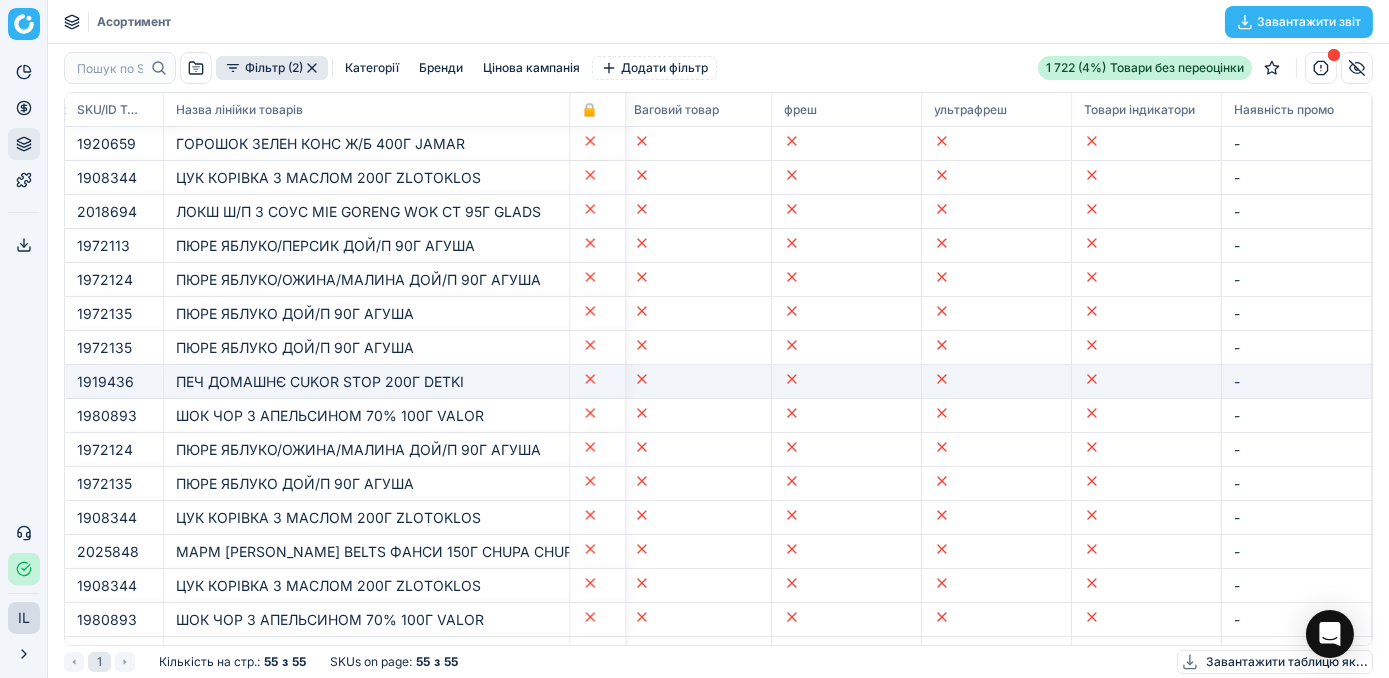 click on "ПЕЧ ДОМАШНЄ CUKOR STOP            200Г  DETKI" at bounding box center [366, 381] 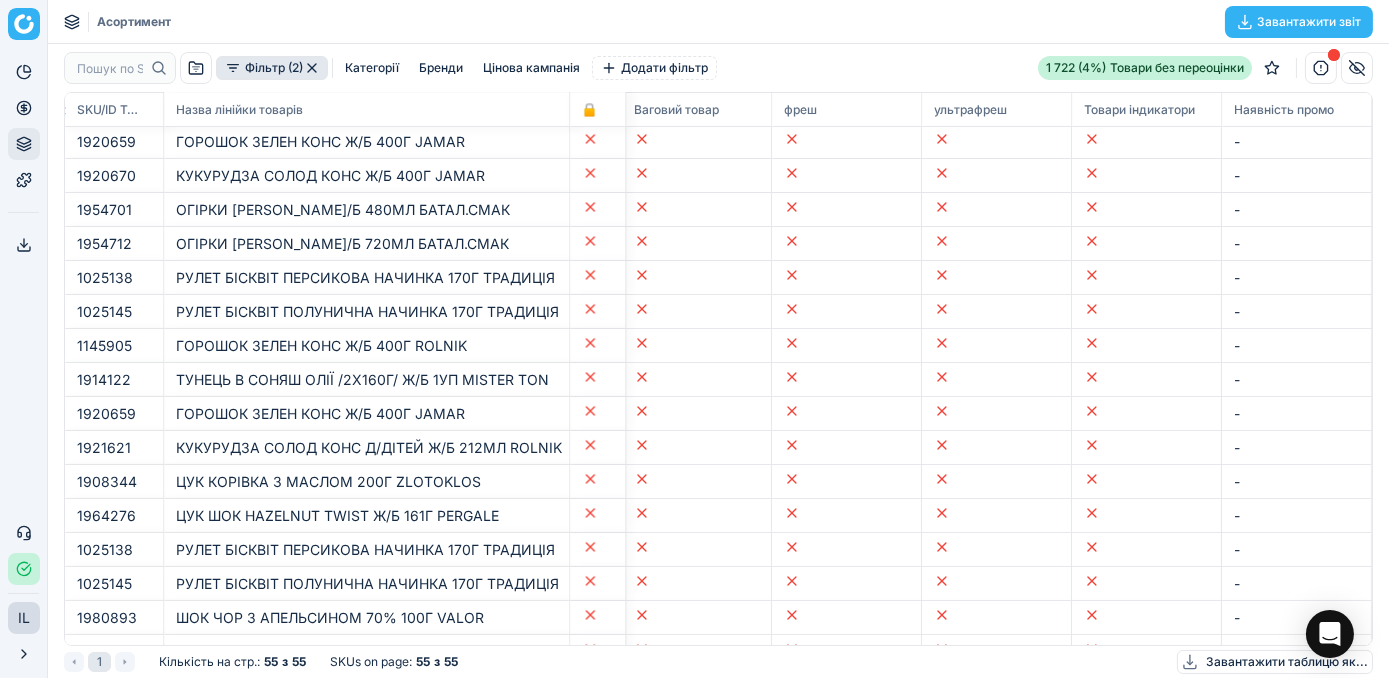 scroll, scrollTop: 636, scrollLeft: 9277, axis: both 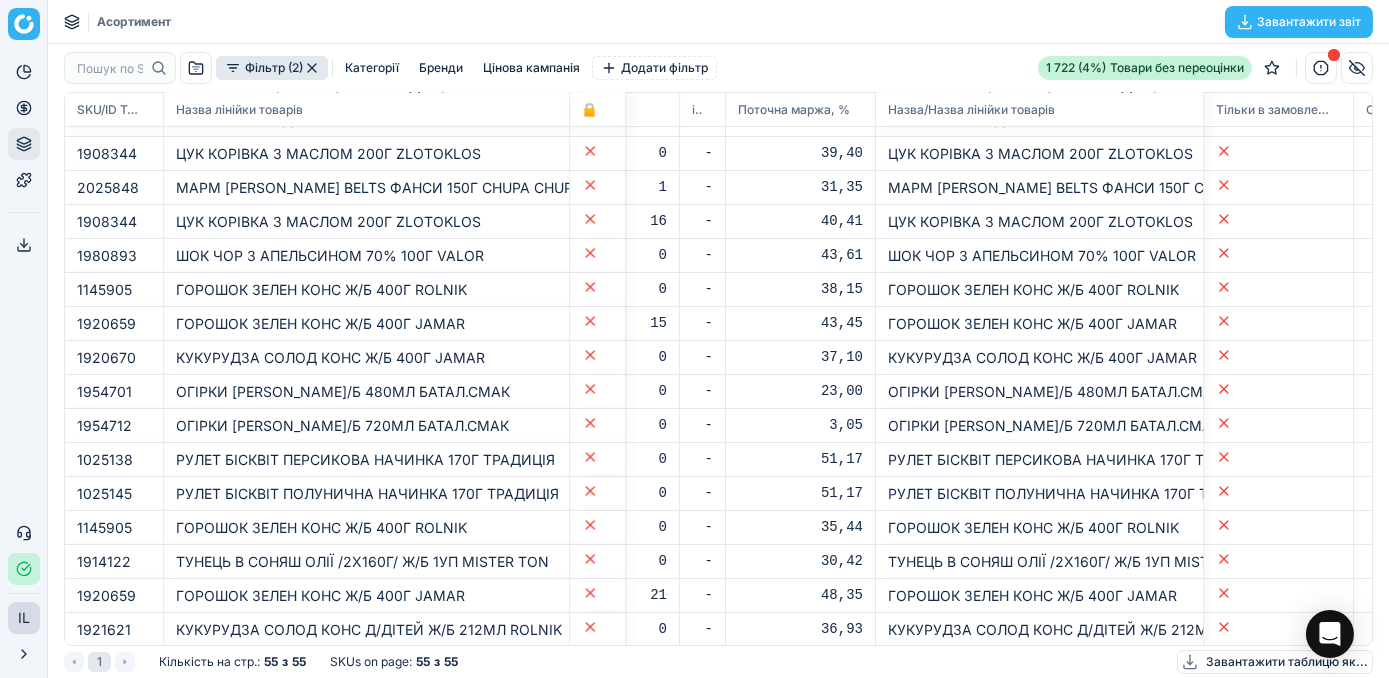 drag, startPoint x: 826, startPoint y: 109, endPoint x: 722, endPoint y: 72, distance: 110.38569 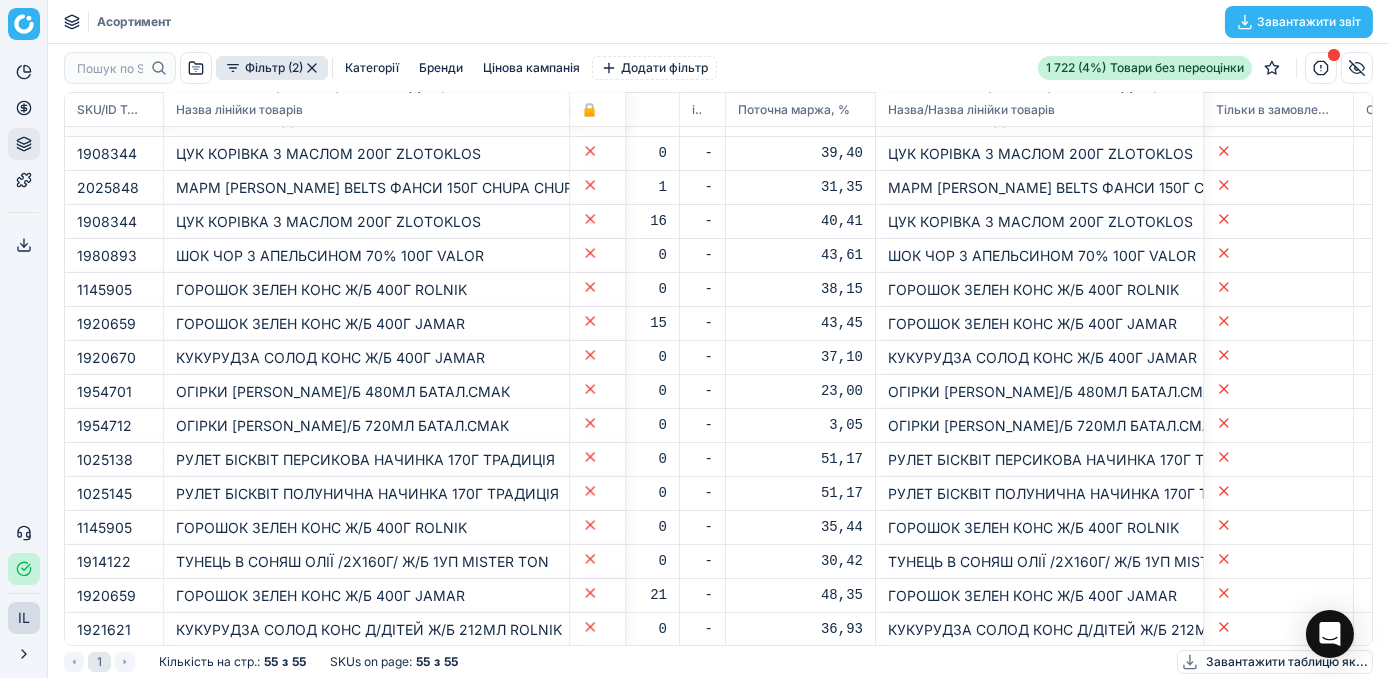 click on "Фільтр   (2) Категорії   Бренди   Цінова кампанія   Додати фільтр 1 722 (4%) Товари без переоцінки SKU/ID Товарної лінійки Назва лінійки товарів 🔒 Найбільш популярна ціна на ринку Простий якір до SKU Простий якір (кількість) Простий якір (множ. інд) Простий якір (доб. інд) Обертаність індикатив Поточна маржа, % Назва/Назва лінійки товарів Тільки в замовленнях Оригінальна вартість 1919436 ПЕЧ ДОМАШНЄ CUKOR STOP            200Г  DETKI - - - - - 0 - -1 918,18 ПЕЧ ДОМАШНЄ CUKOR STOP            200Г  DETKI 8,88 1980893 ШОК ЧОР З АПЕЛЬСИНОМ 70%          100Г  VALOR - - - - - 1 - 43,61 ШОК ЧОР З АПЕЛЬСИНОМ 70%          100Г  VALOR 67,10 1972124 - - - - - 3 - 21,33 - -" at bounding box center (718, 361) 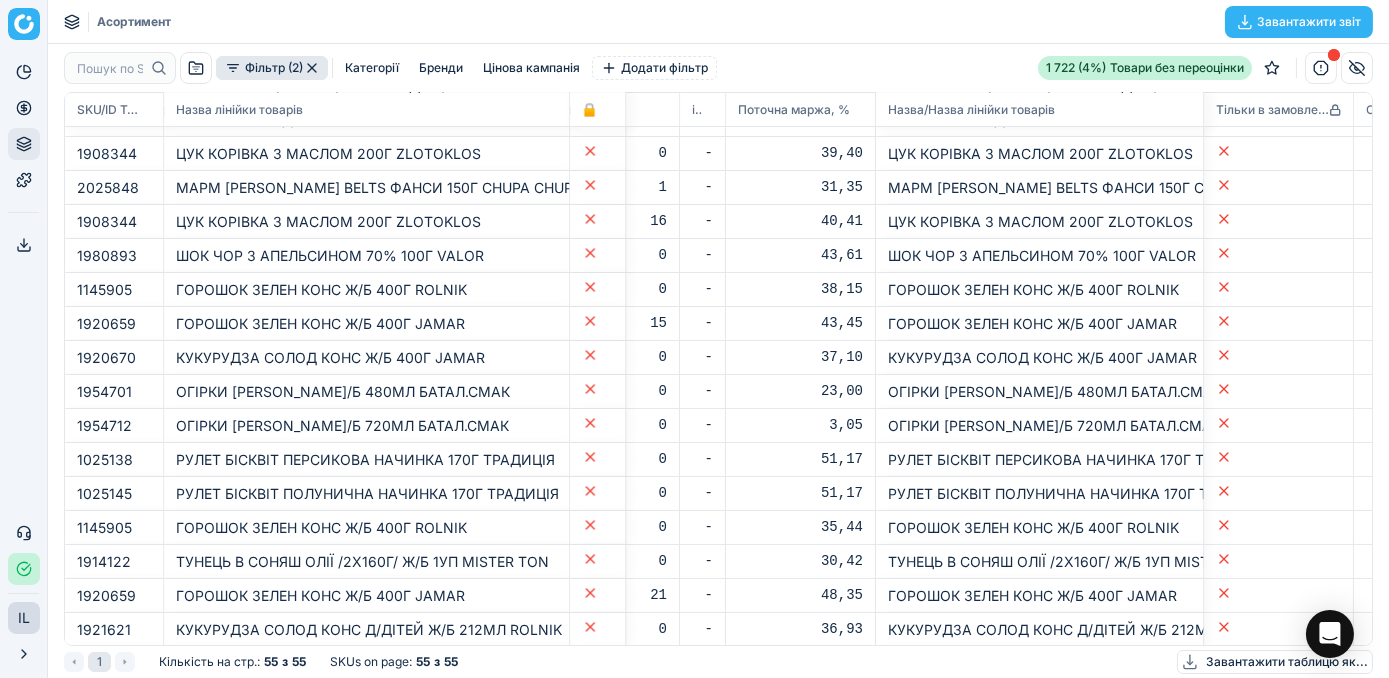 click on "Тільки в замовленнях" at bounding box center [1279, 110] 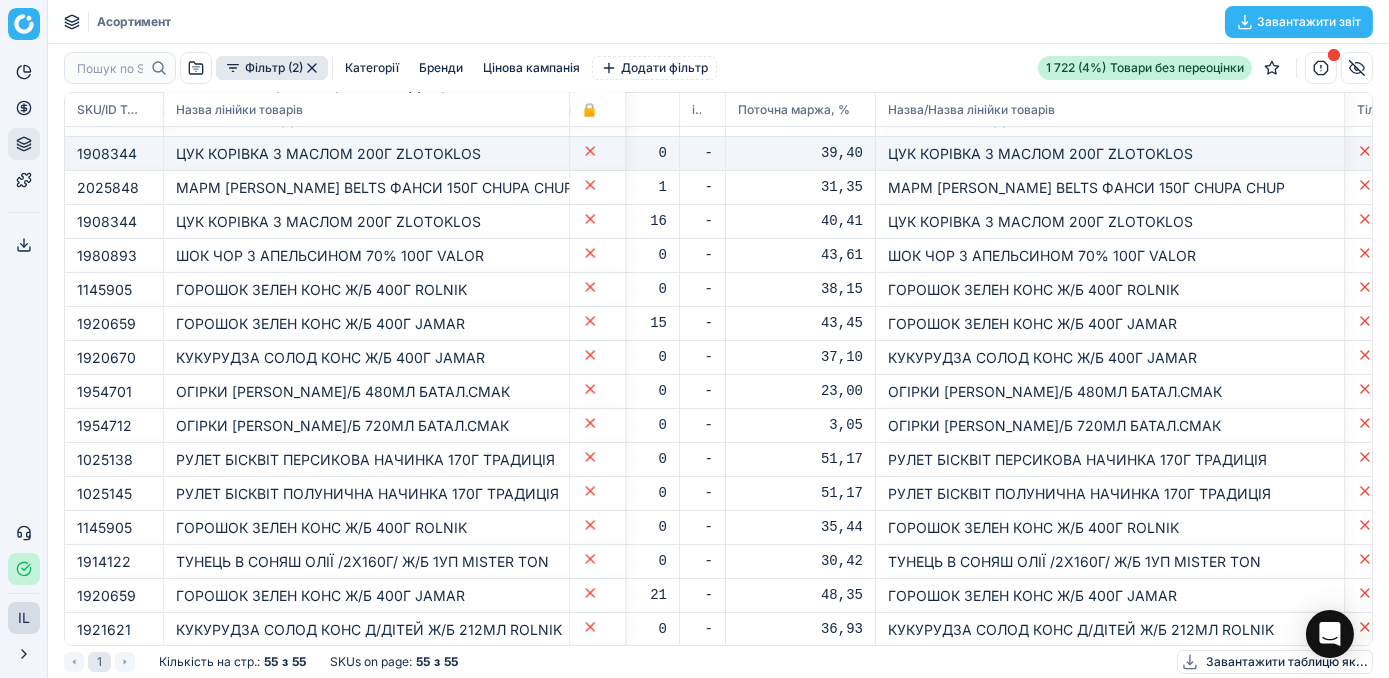 drag, startPoint x: 1200, startPoint y: 110, endPoint x: 1333, endPoint y: 148, distance: 138.32208 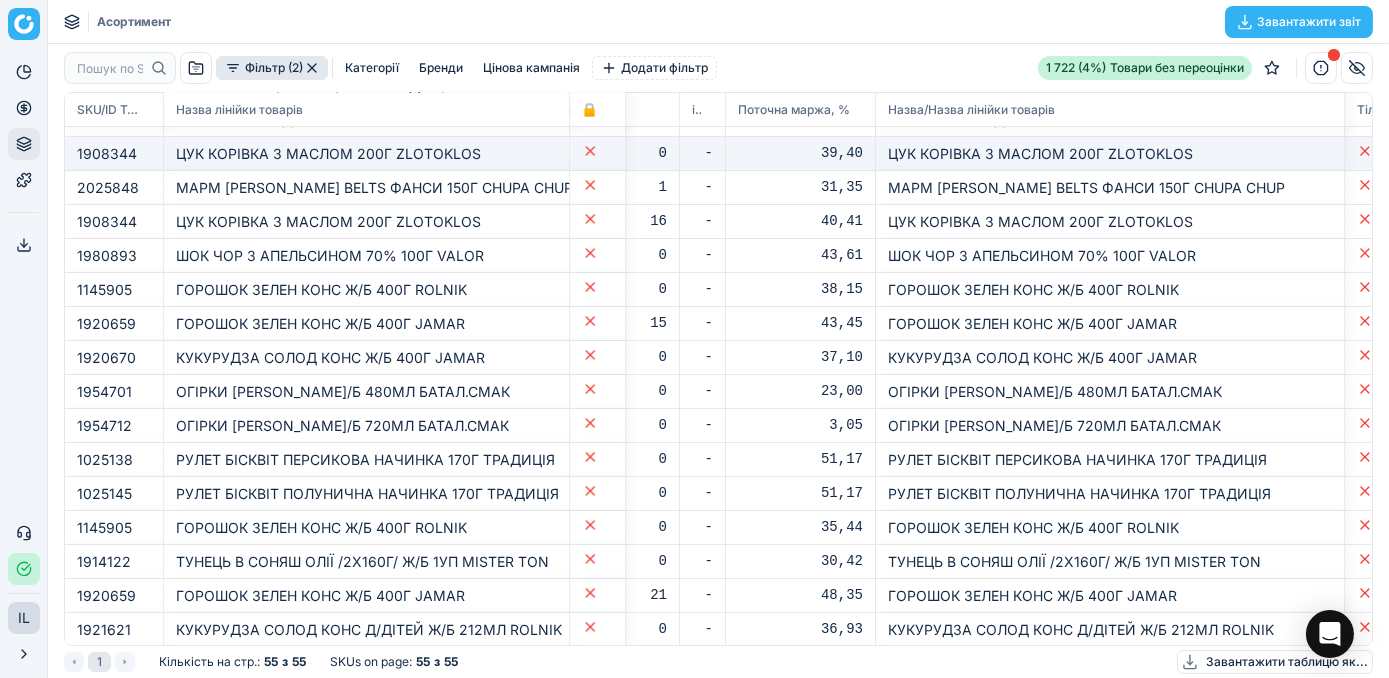 click on "SKU/ID Товарної лінійки Назва лінійки товарів 🔒 Найбільш популярна ціна на ринку Простий якір до SKU Простий якір (кількість) Простий якір (множ. інд) Простий якір (доб. інд) Обертаність індикатив Поточна маржа, % Назва/Назва лінійки товарів Тільки в замовленнях Оригінальна вартість 1919436 ПЕЧ ДОМАШНЄ CUKOR STOP            200Г  DETKI - - - - - 0 - -1 918,18 ПЕЧ ДОМАШНЄ CUKOR STOP            200Г  DETKI 8,88 1980893 ШОК ЧОР З АПЕЛЬСИНОМ 70%          100Г  VALOR - - - - - 1 - 43,61 ШОК ЧОР З АПЕЛЬСИНОМ 70%          100Г  VALOR 67,10 1972124 ПЮРЕ ЯБЛУКО/ОЖИНА/МАЛИНА ДОЙ/П    90Г   АГУША - - - - - 3 - 21,33 ПЮРЕ ЯБЛУКО/ОЖИНА/МАЛИНА ДОЙ/П    90Г   АГУША 29,10 1972135 - -" at bounding box center [-3799, 409] 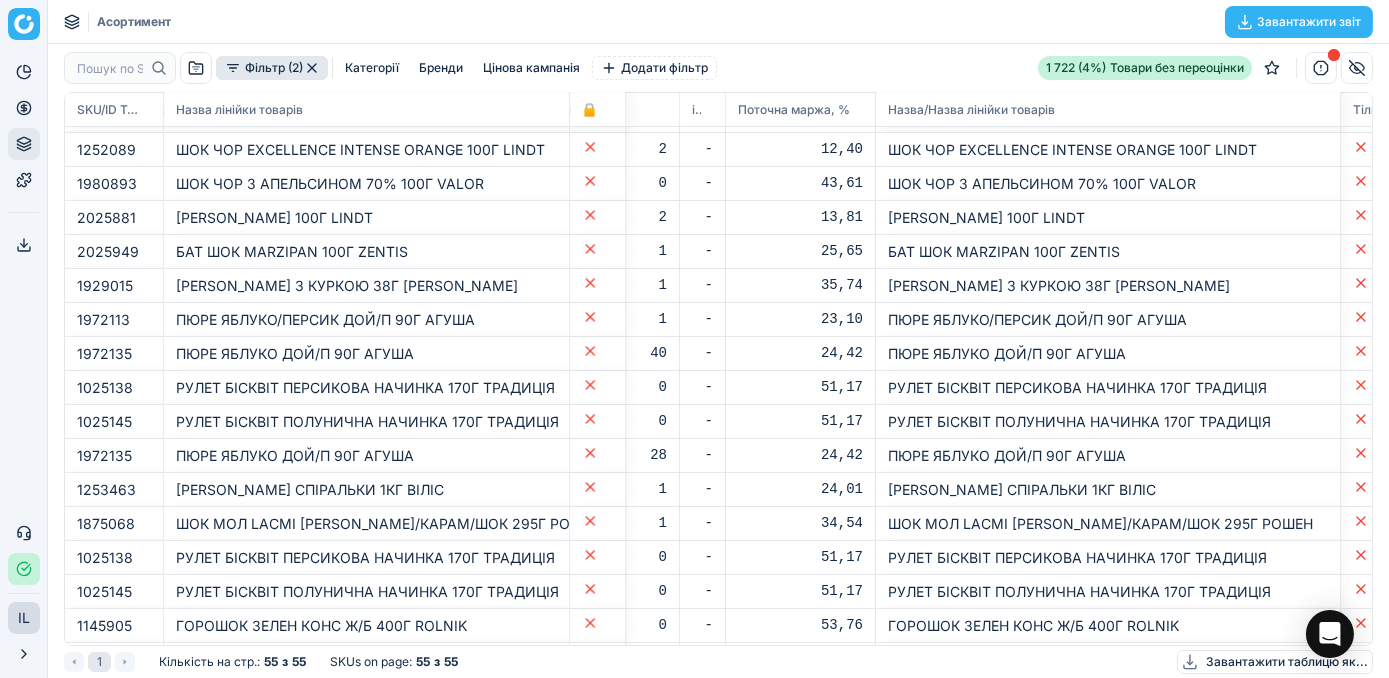 scroll, scrollTop: 1364, scrollLeft: 10869, axis: both 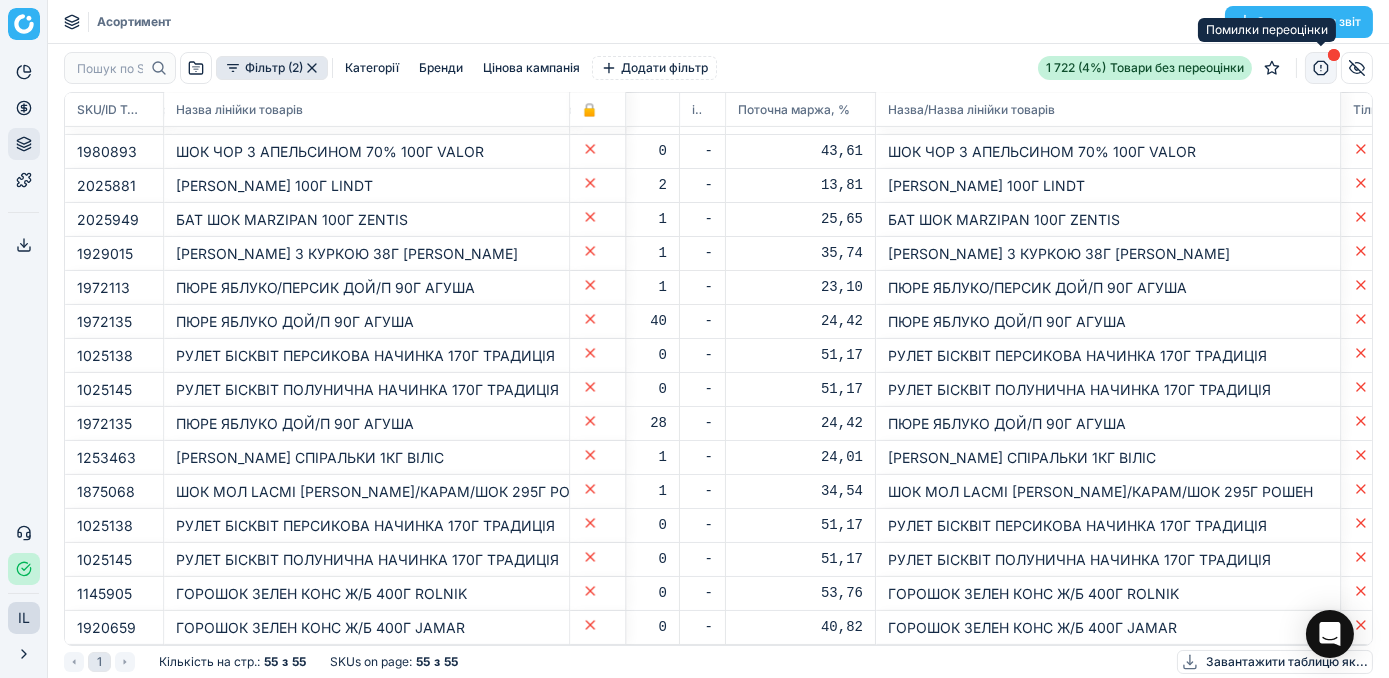 click 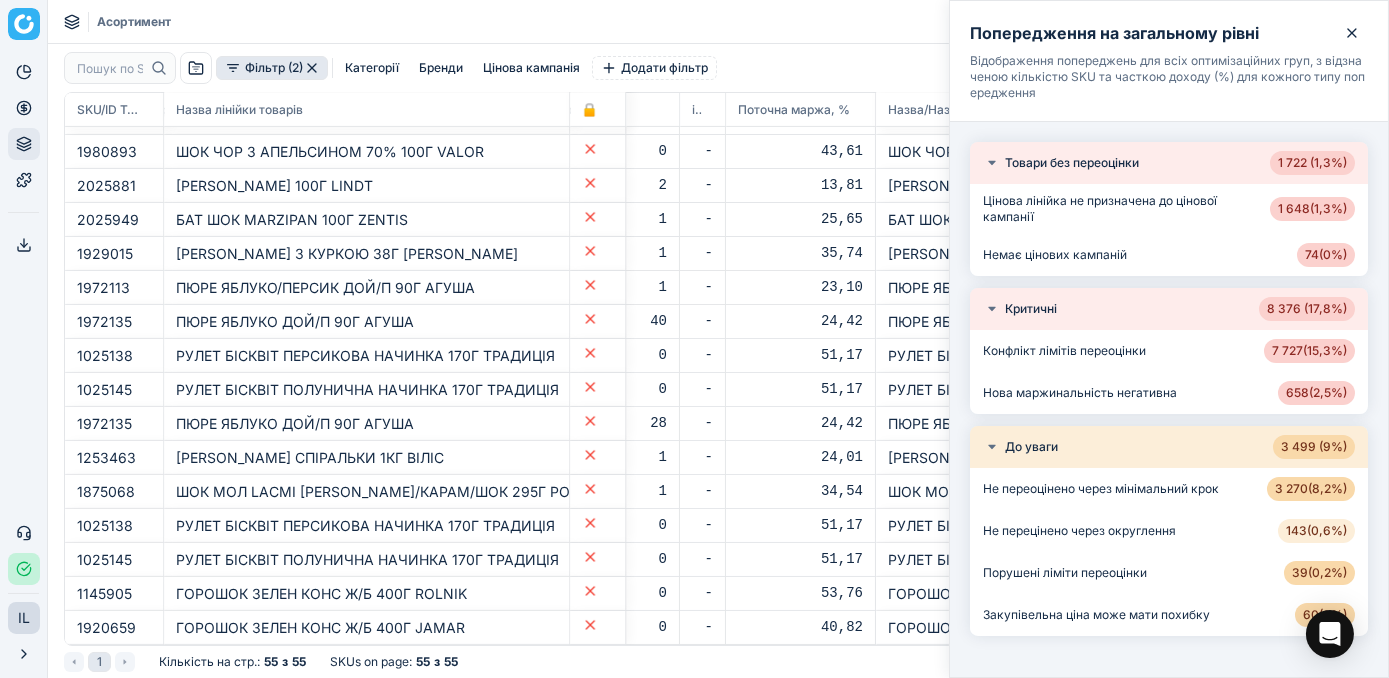 click on "143  ( 0,6% )" at bounding box center (1316, 531) 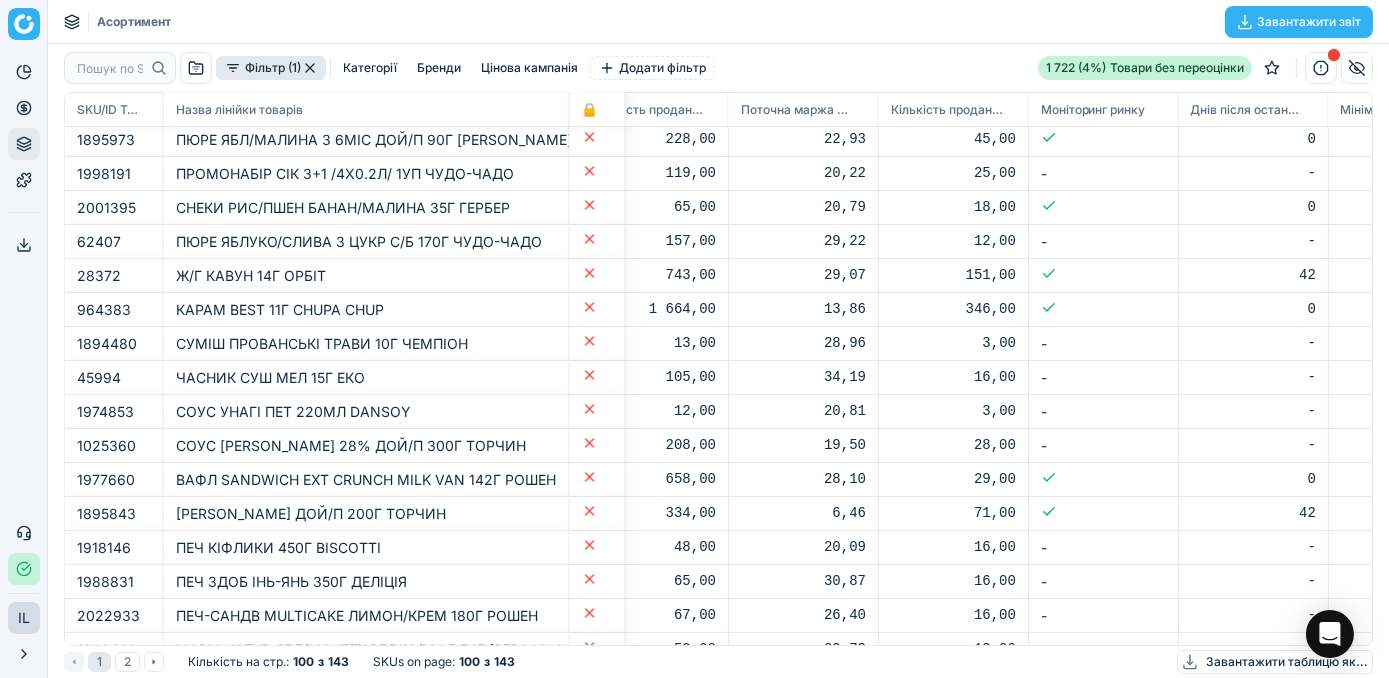 scroll, scrollTop: 1364, scrollLeft: 6628, axis: both 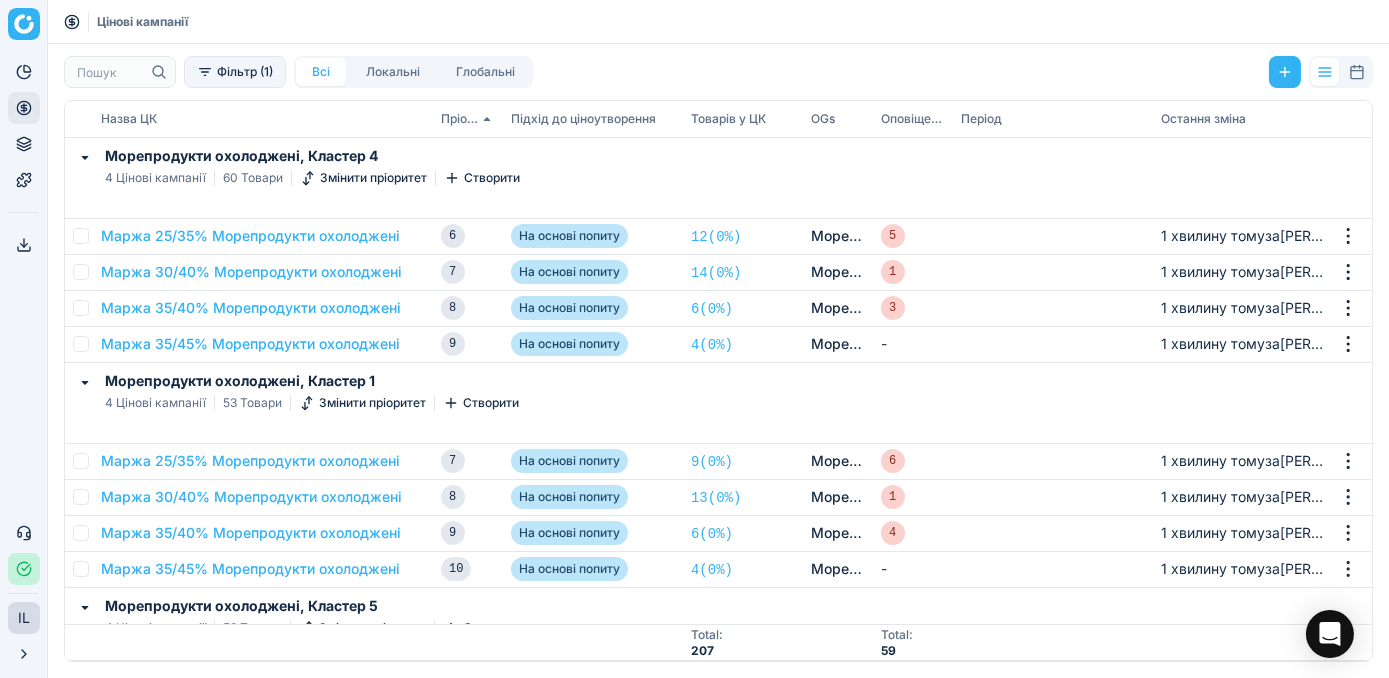 click 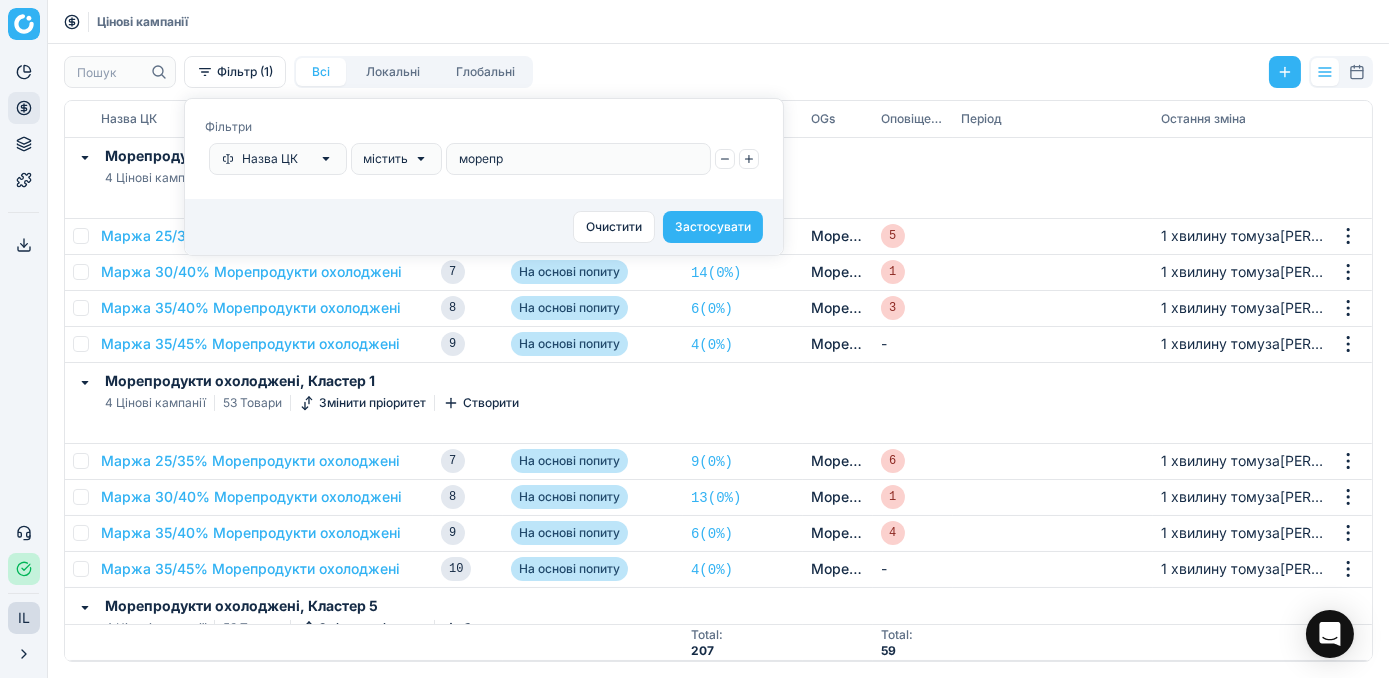 drag, startPoint x: 516, startPoint y: 155, endPoint x: 410, endPoint y: 149, distance: 106.16968 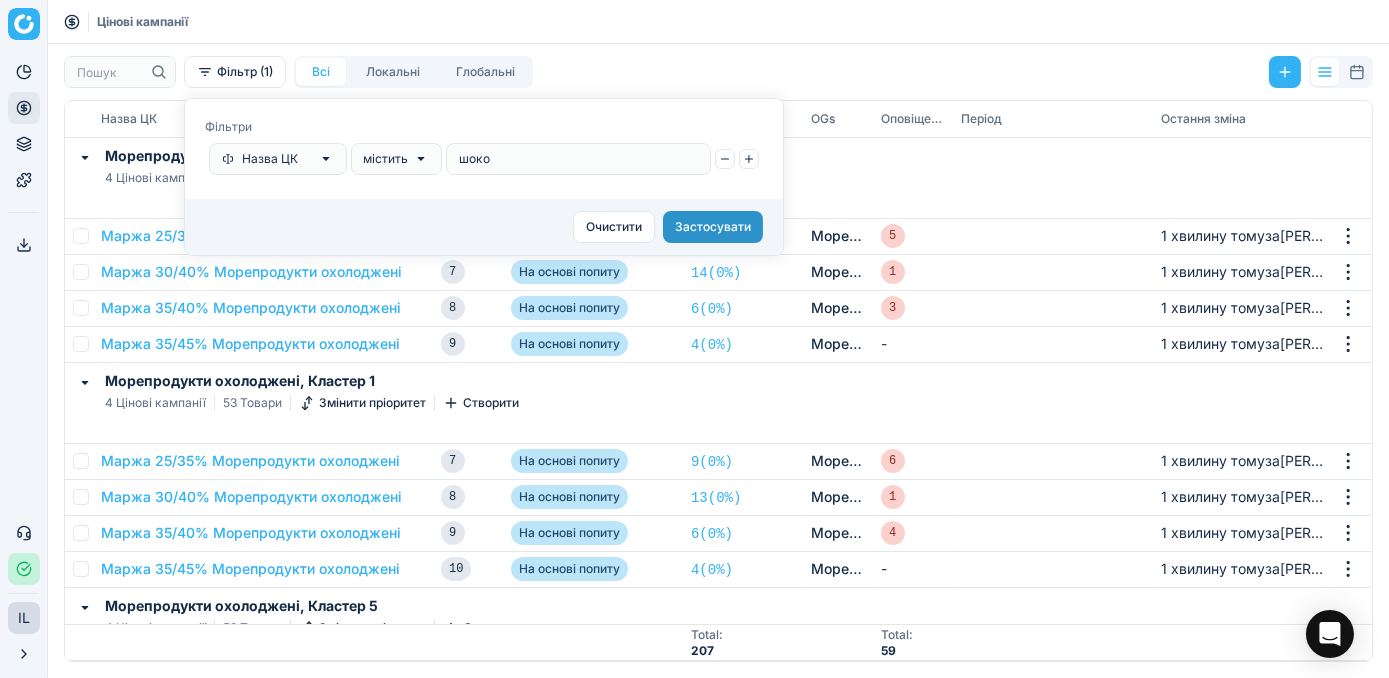 type on "шоко" 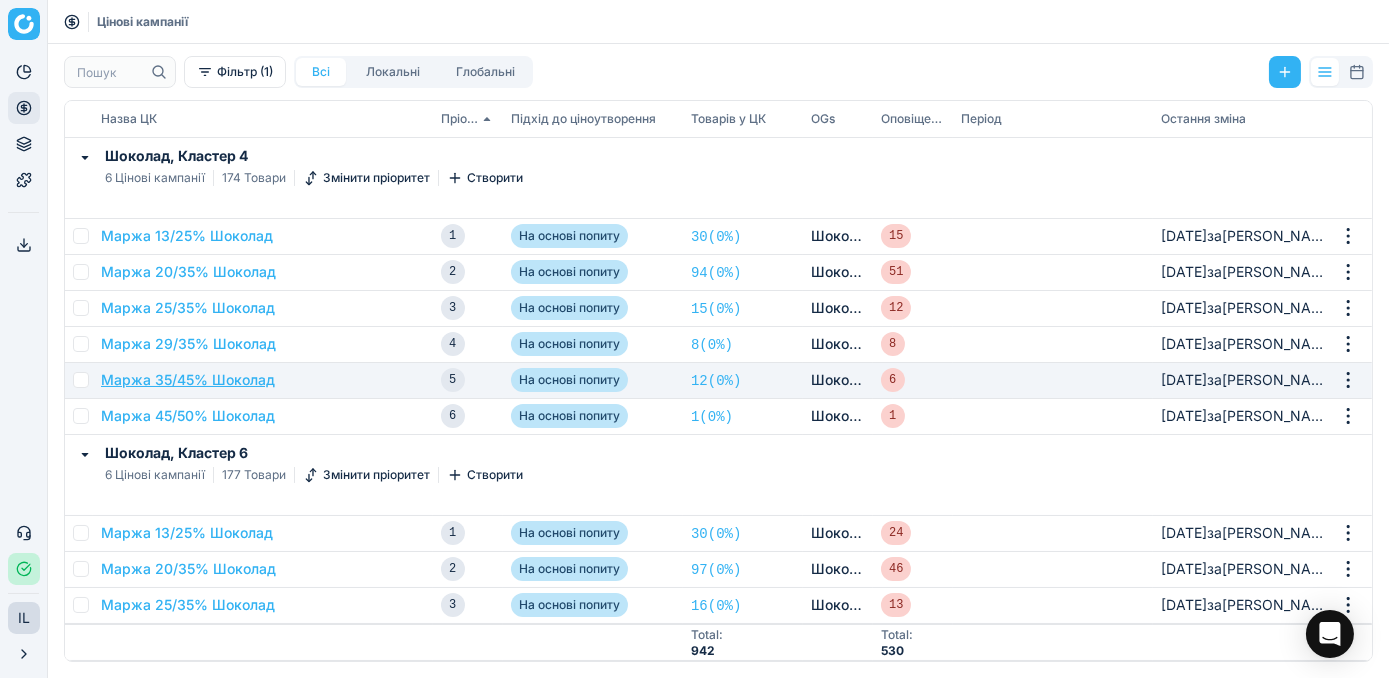 click on "Маржа 35/45% Шоколад" at bounding box center (188, 380) 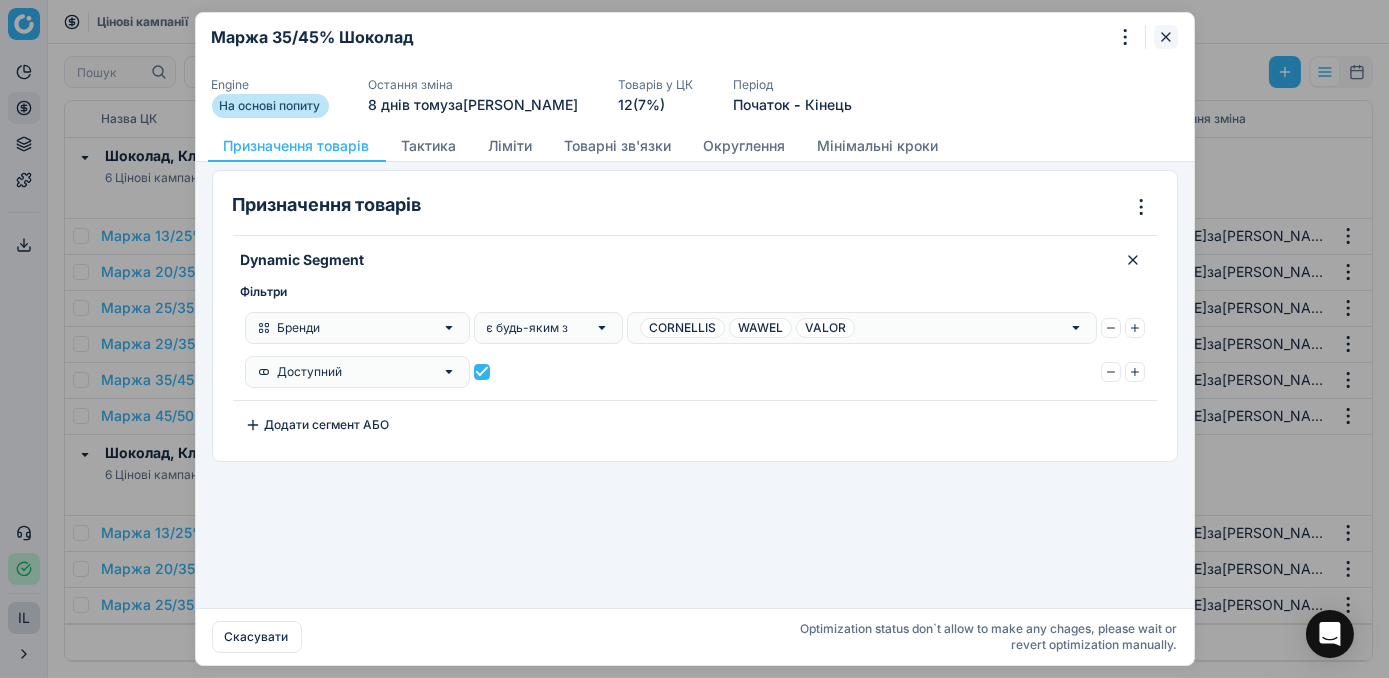 click 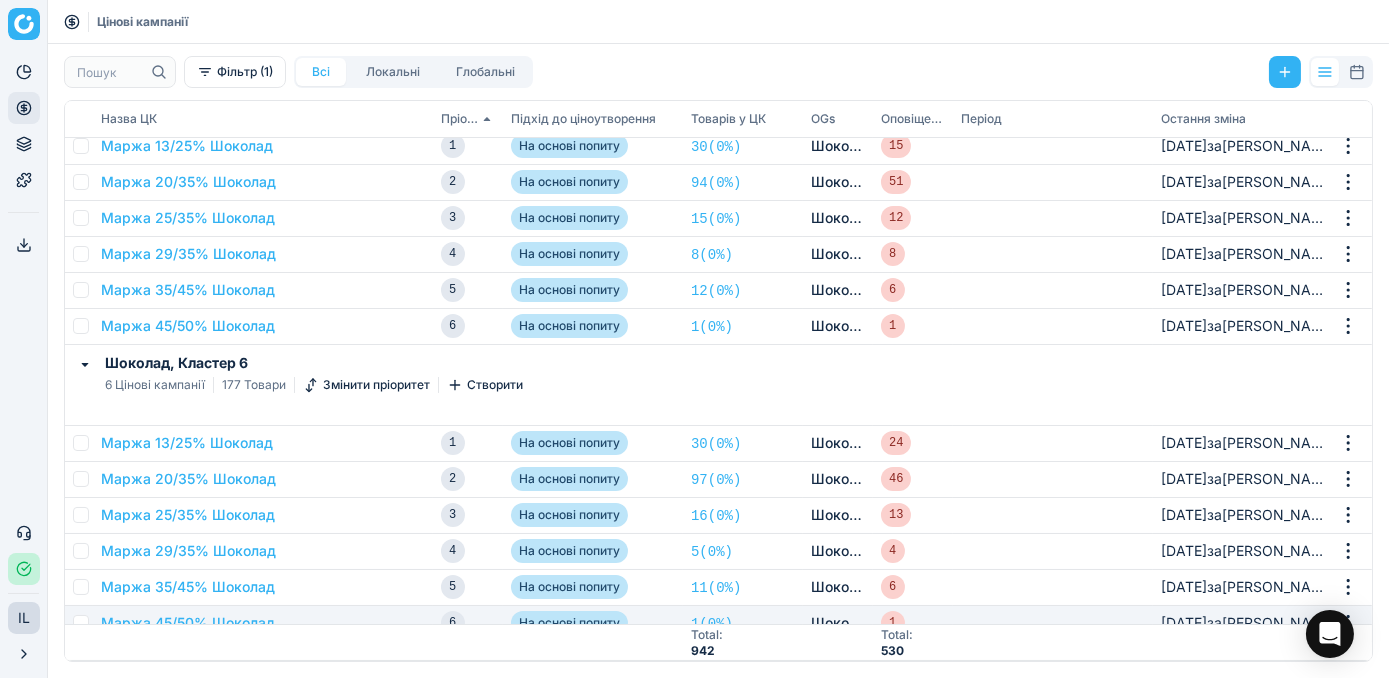 scroll, scrollTop: 181, scrollLeft: 0, axis: vertical 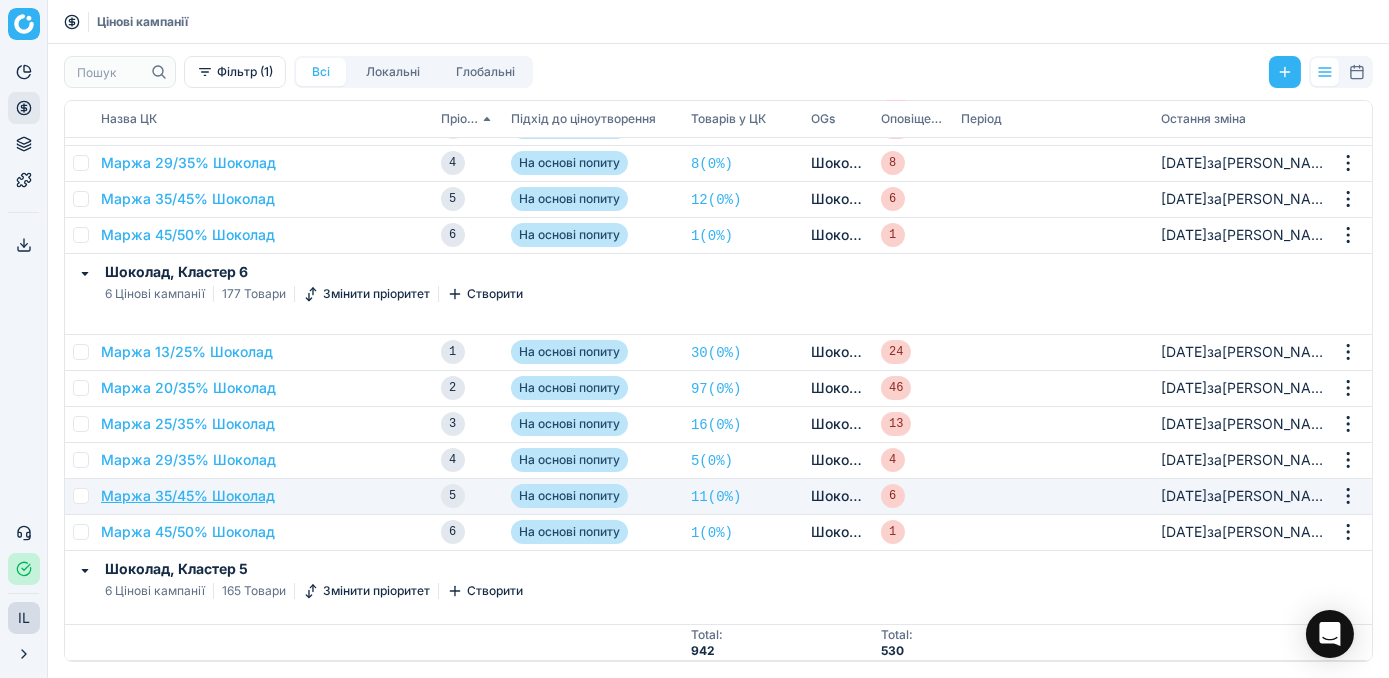 click on "Маржа 35/45% Шоколад" at bounding box center (188, 496) 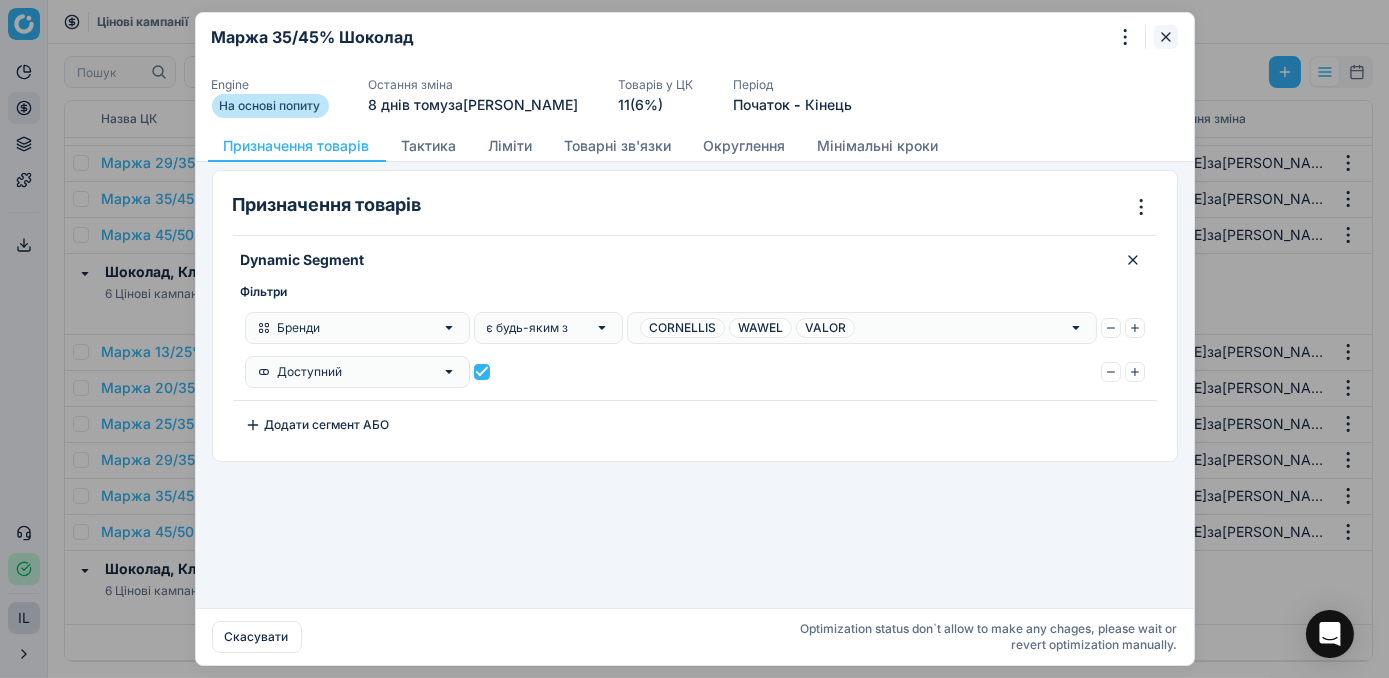 click at bounding box center [1166, 37] 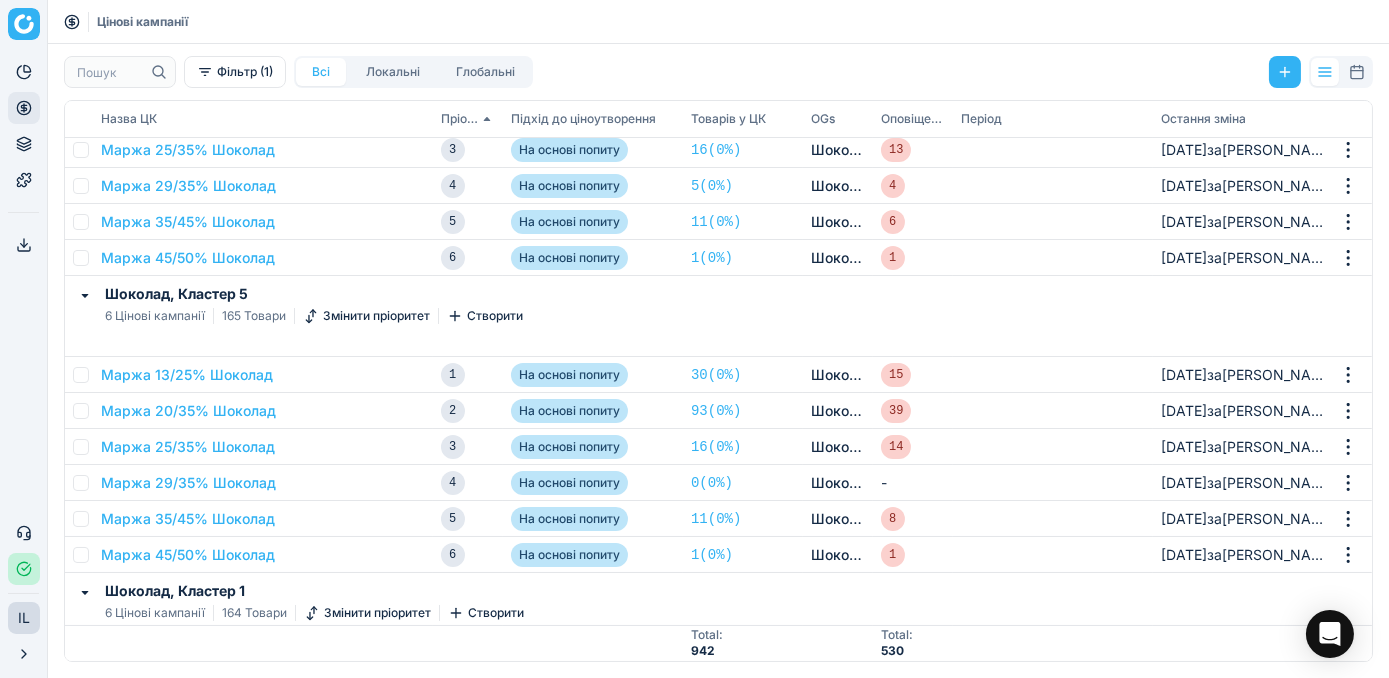 scroll, scrollTop: 545, scrollLeft: 0, axis: vertical 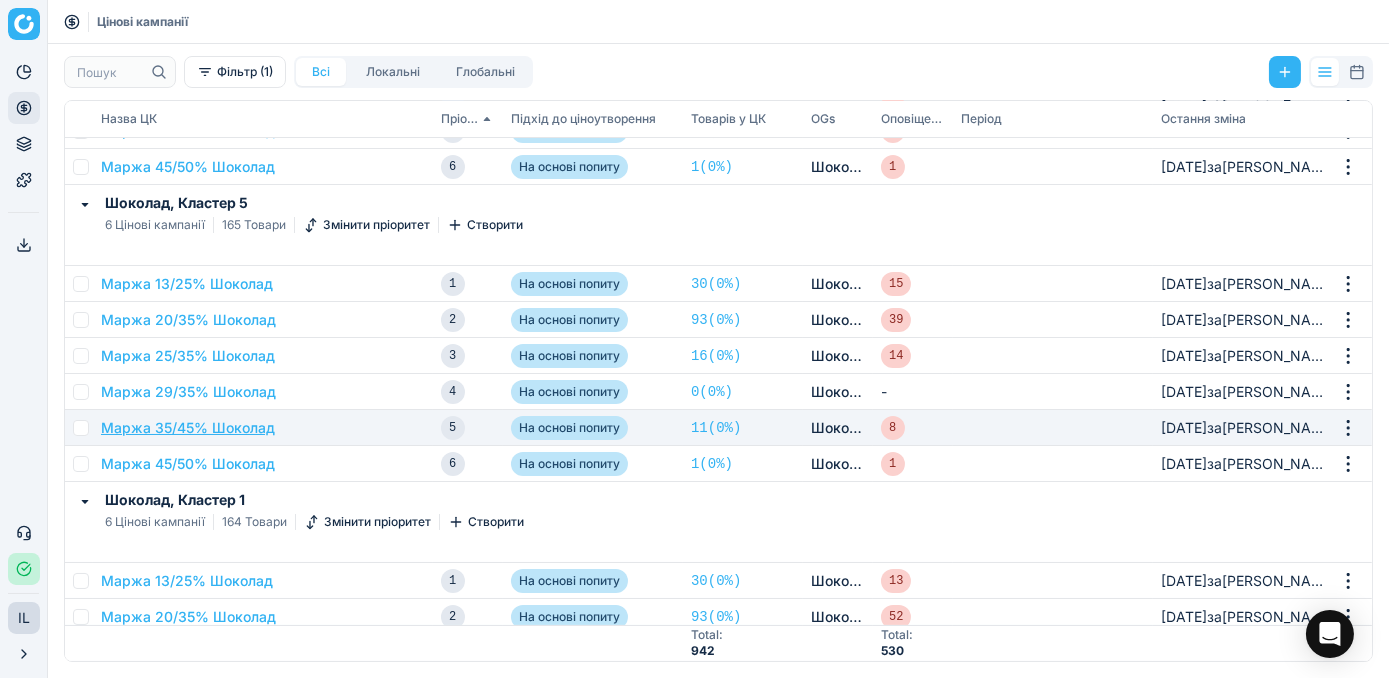 click on "Маржа 35/45% Шоколад" at bounding box center (188, 428) 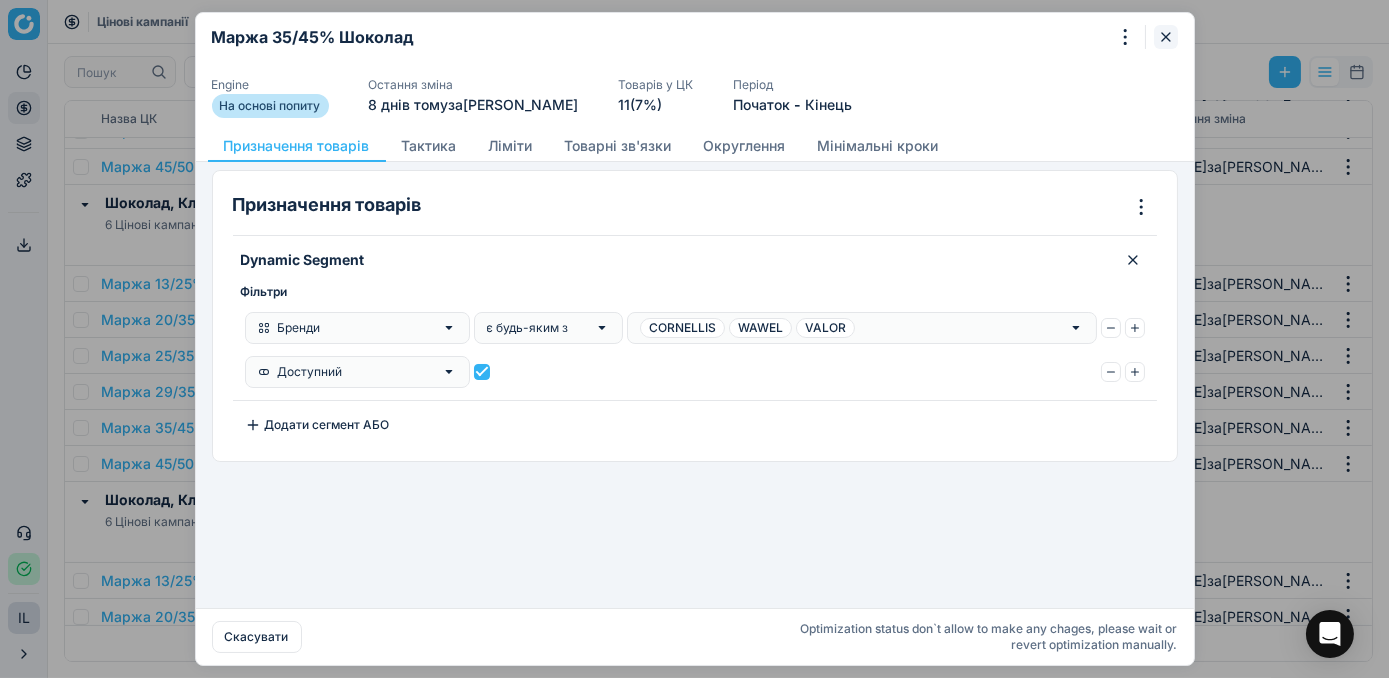 click at bounding box center [1166, 37] 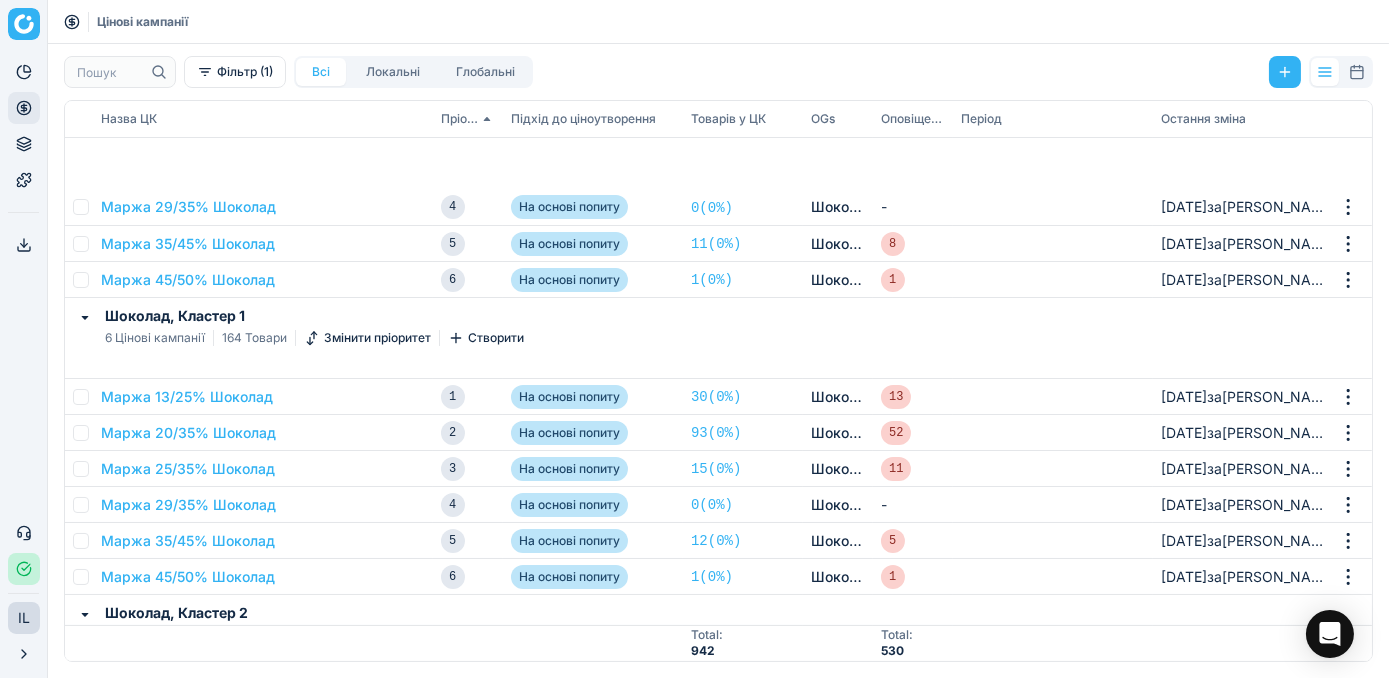 scroll, scrollTop: 909, scrollLeft: 0, axis: vertical 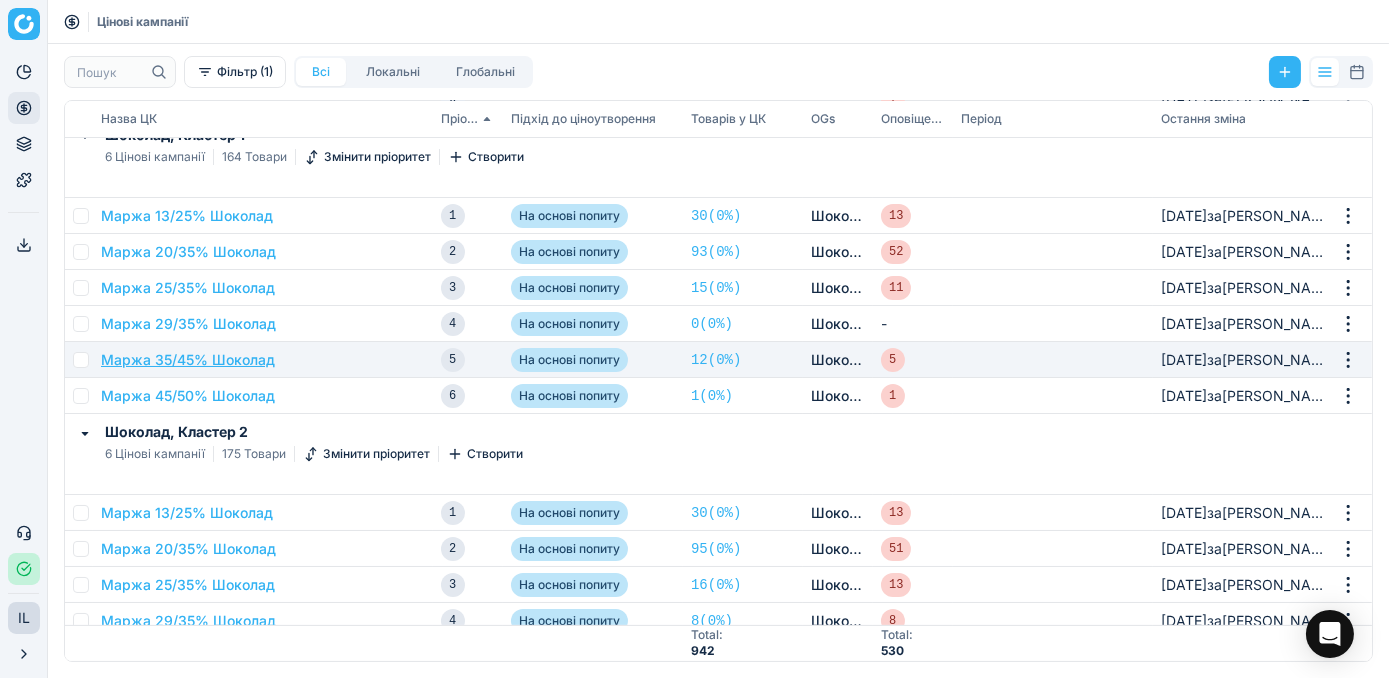 click on "Маржа 35/45% Шоколад" at bounding box center (188, 360) 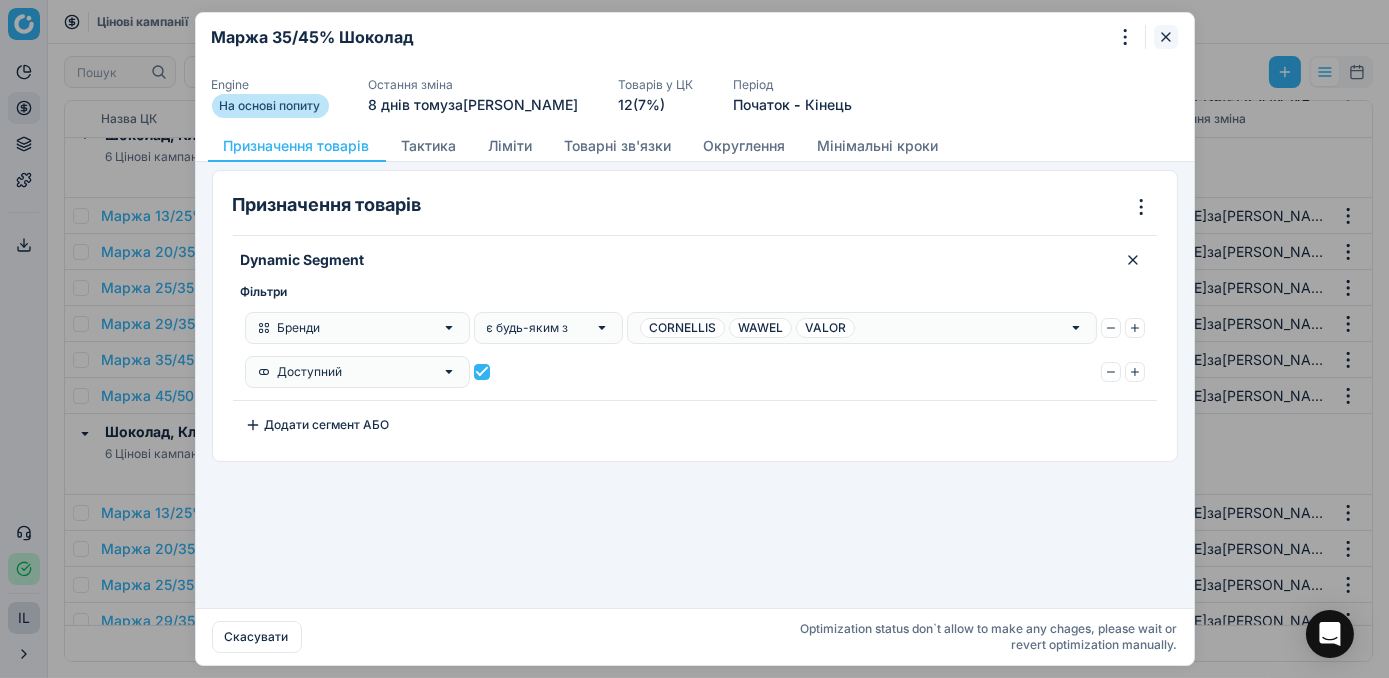 click at bounding box center (1166, 37) 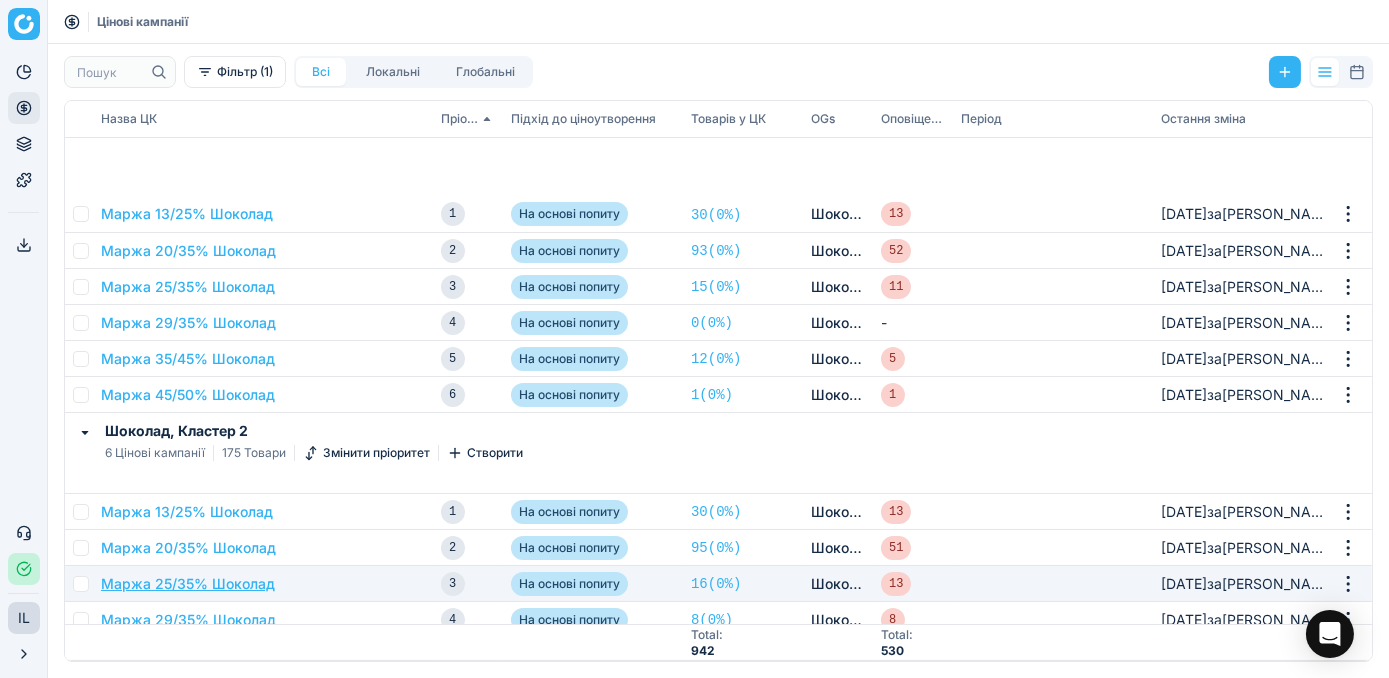scroll, scrollTop: 1090, scrollLeft: 0, axis: vertical 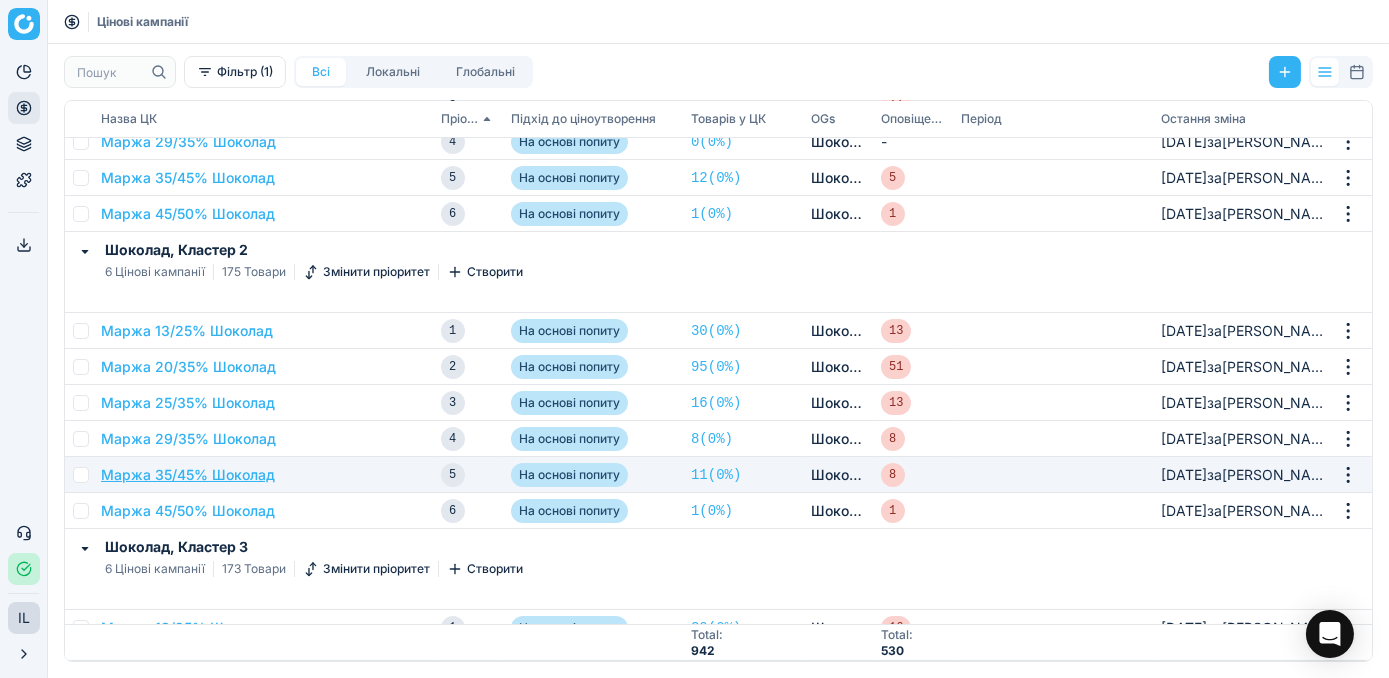 click on "Маржа 35/45% Шоколад" at bounding box center [188, 475] 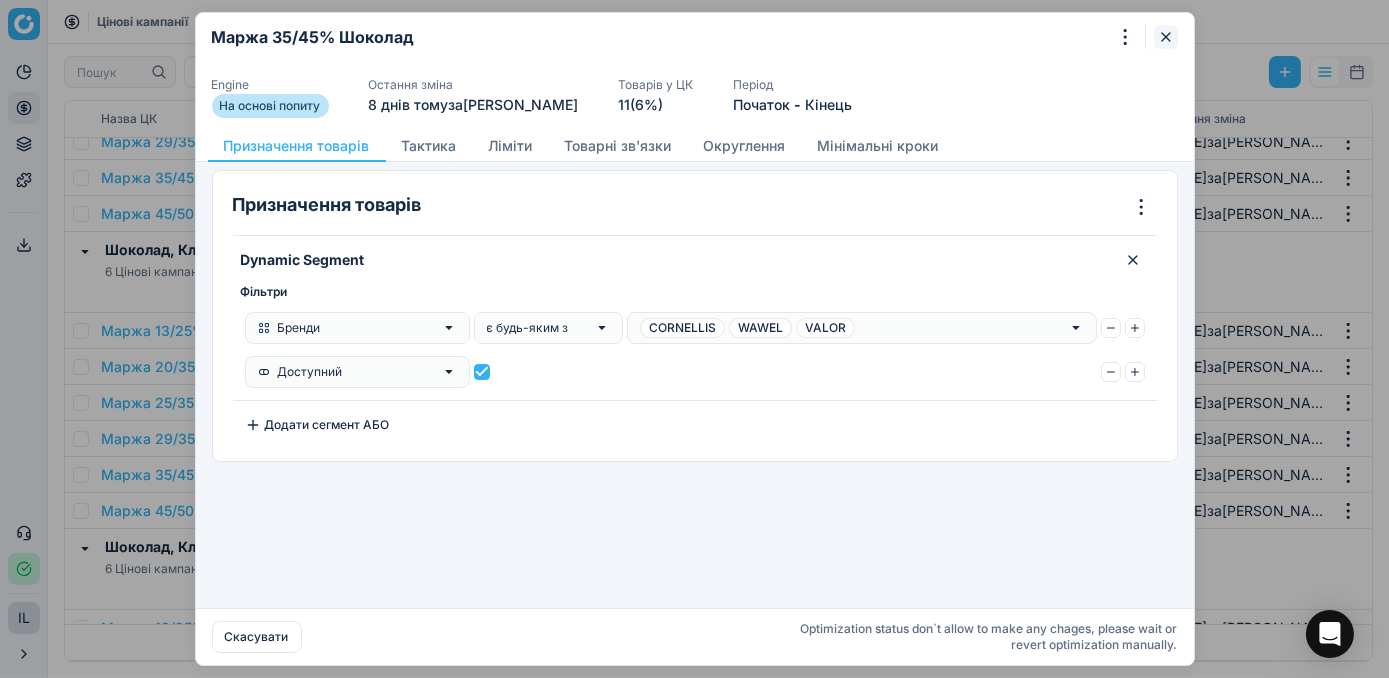click 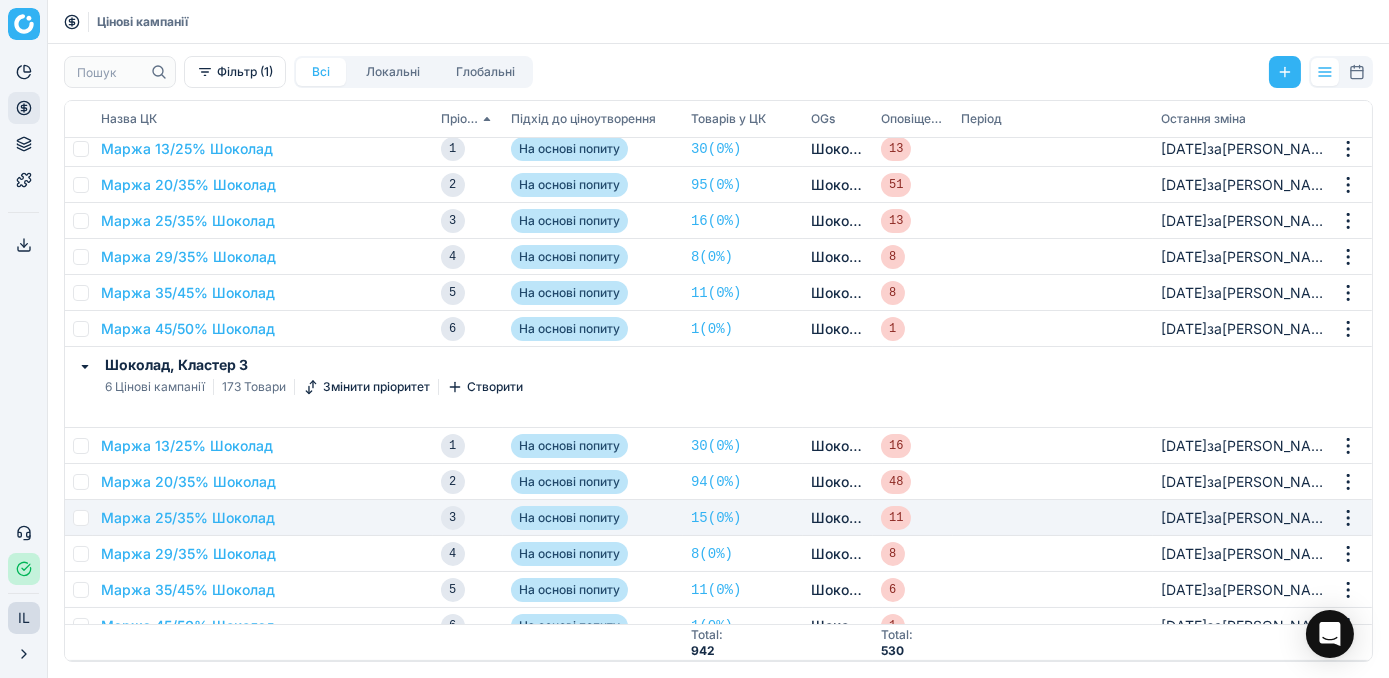 scroll, scrollTop: 1289, scrollLeft: 0, axis: vertical 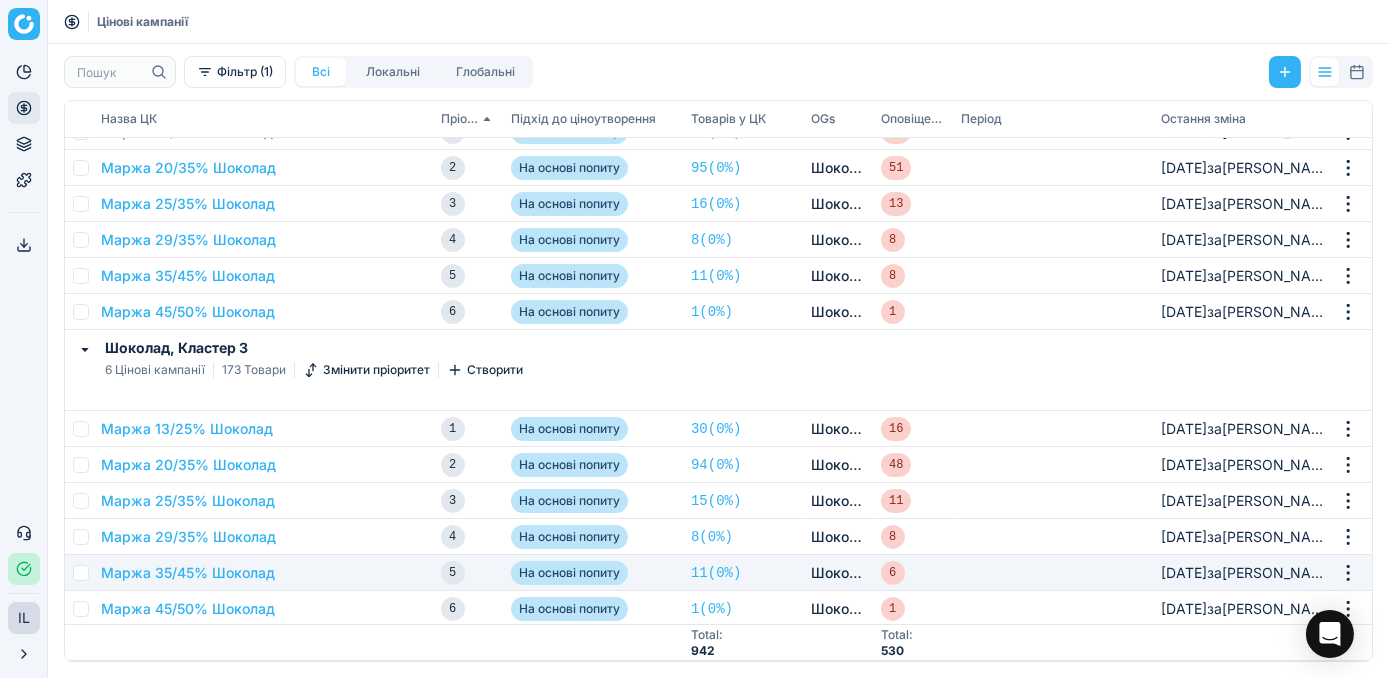 click on "Маржа 35/45% Шоколад" at bounding box center (263, 573) 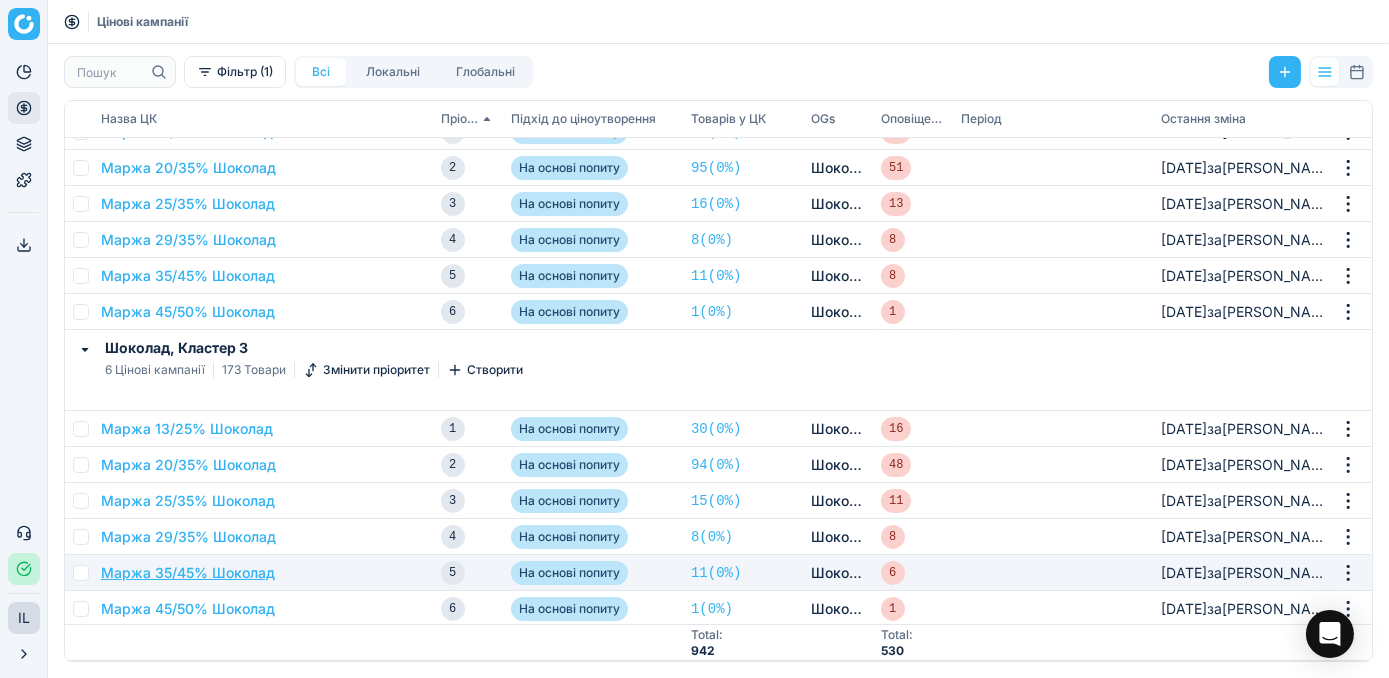 click on "Маржа 35/45% Шоколад" at bounding box center (188, 573) 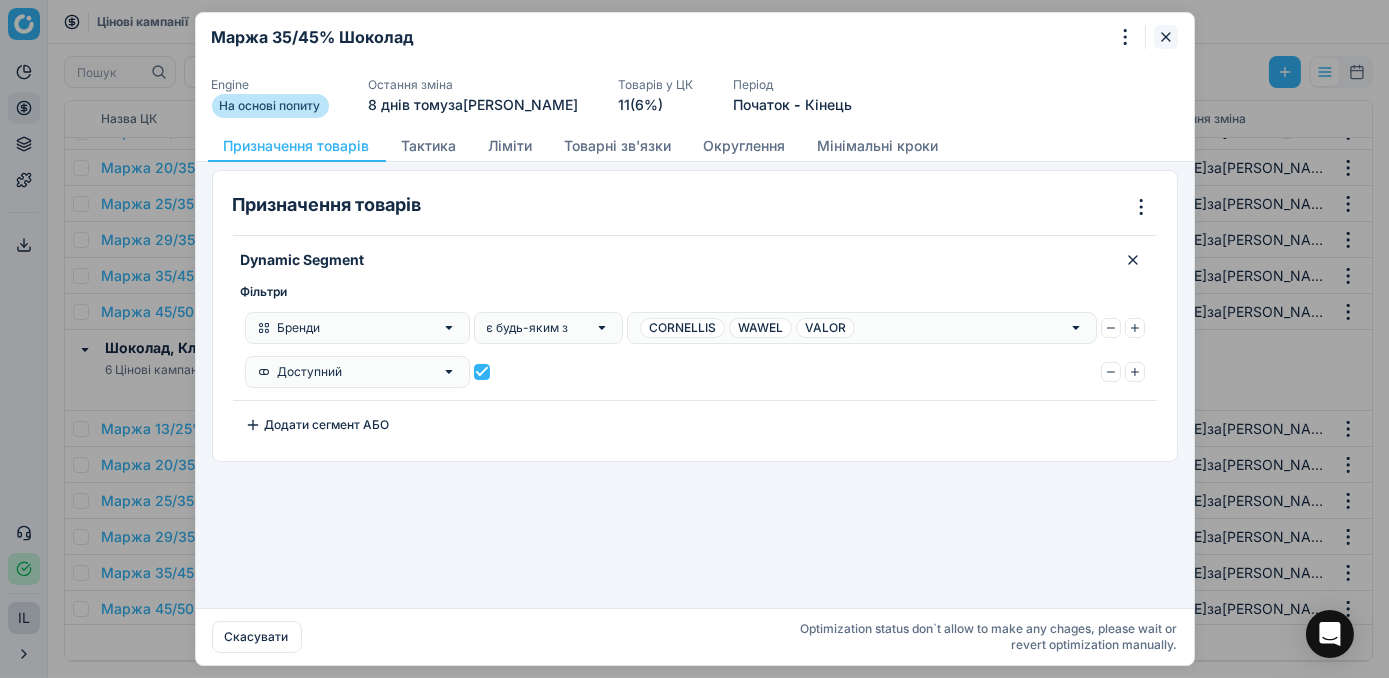 click at bounding box center (1166, 37) 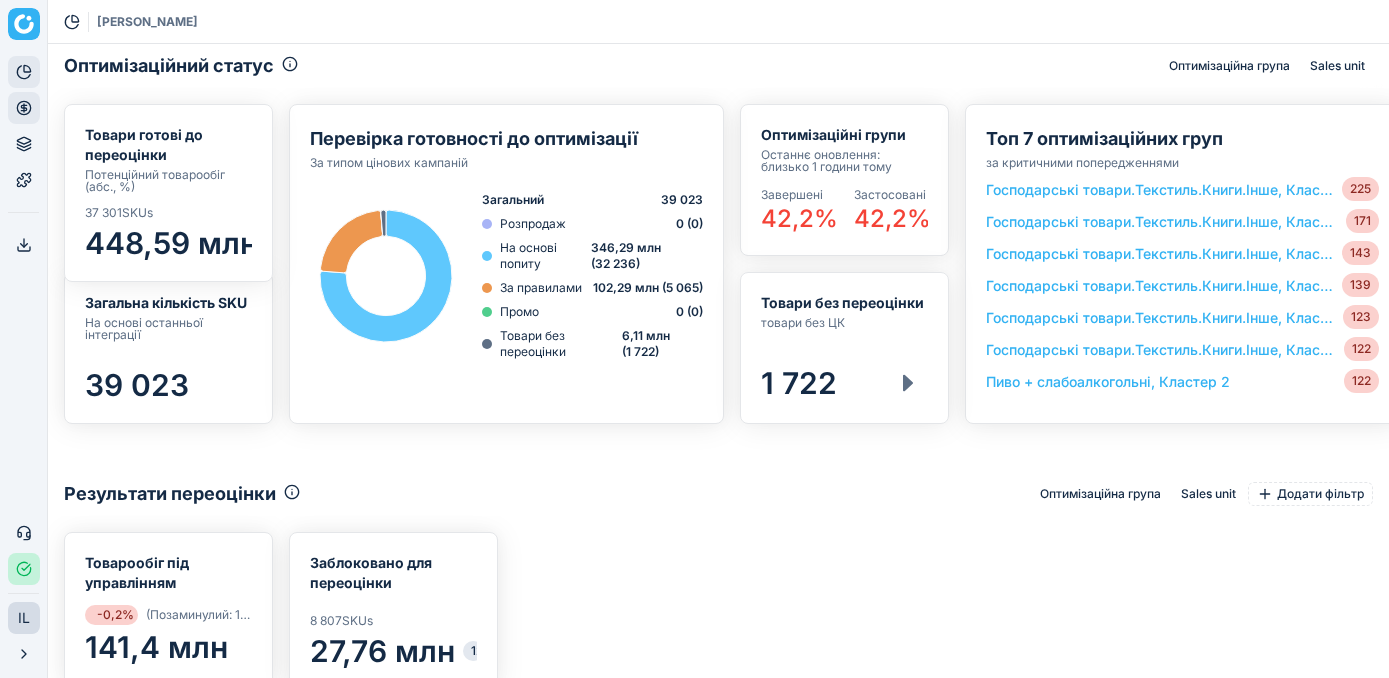 scroll, scrollTop: 0, scrollLeft: 0, axis: both 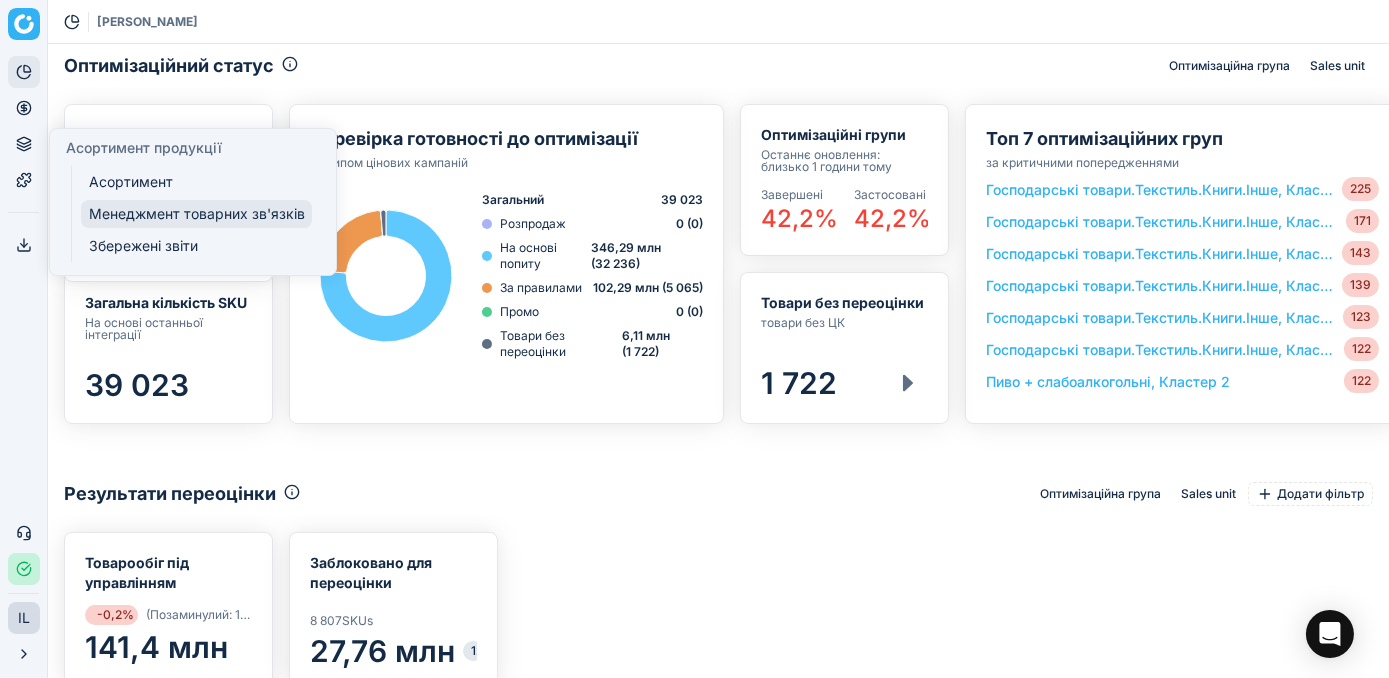 click on "Менеджмент товарних зв'язків" at bounding box center [196, 214] 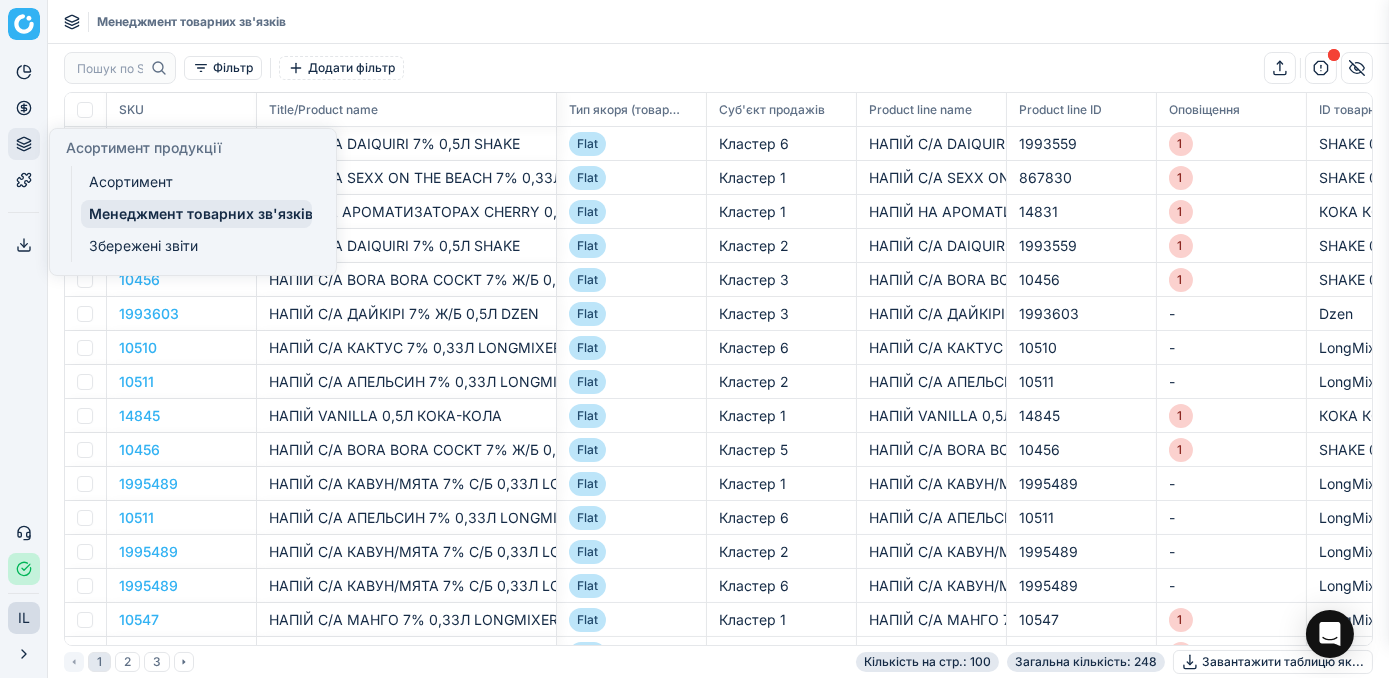 scroll, scrollTop: 2, scrollLeft: 2, axis: both 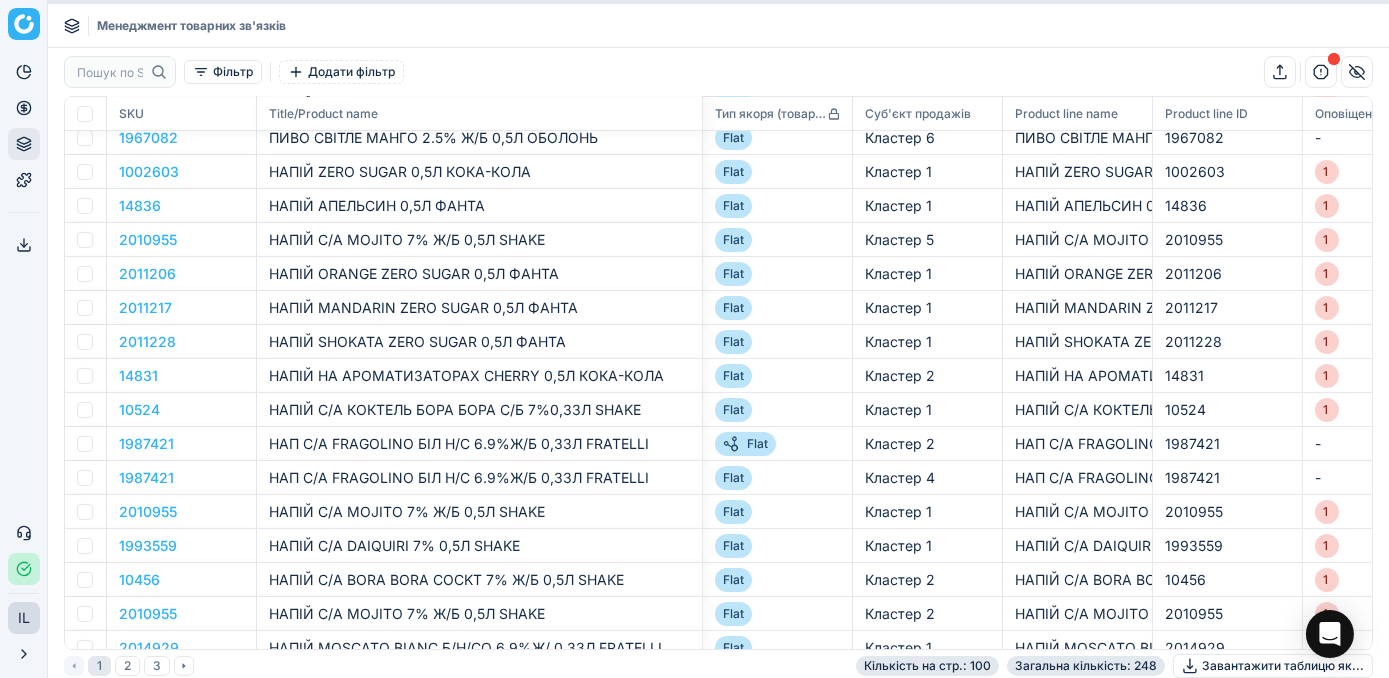 drag, startPoint x: 553, startPoint y: 115, endPoint x: 698, endPoint y: 129, distance: 145.6743 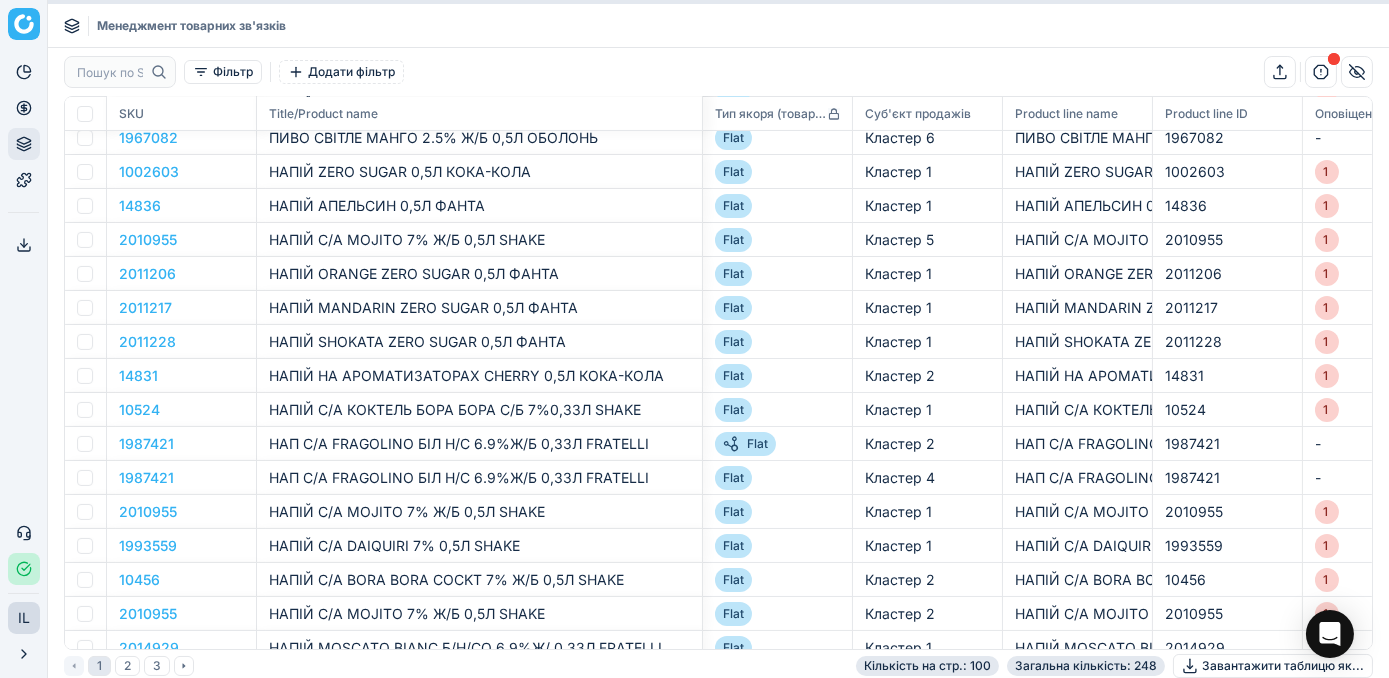 click at bounding box center [700, 113] 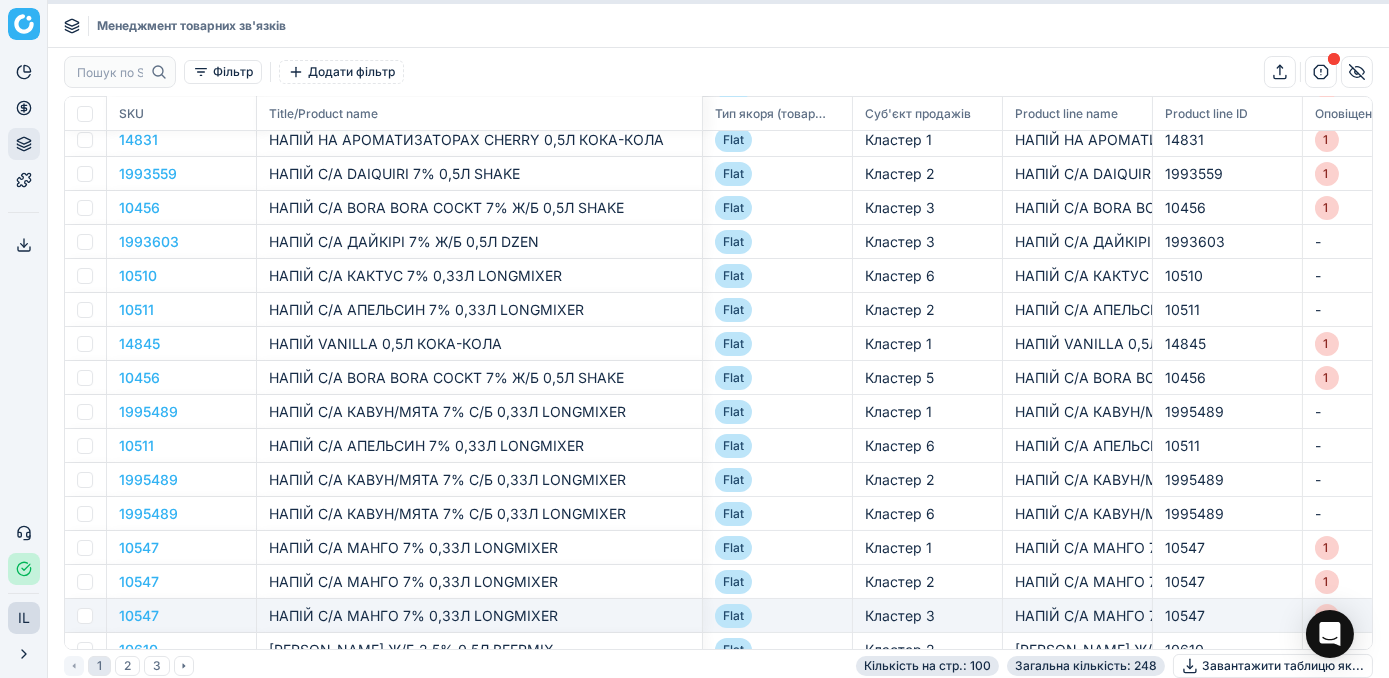 scroll, scrollTop: 0, scrollLeft: 0, axis: both 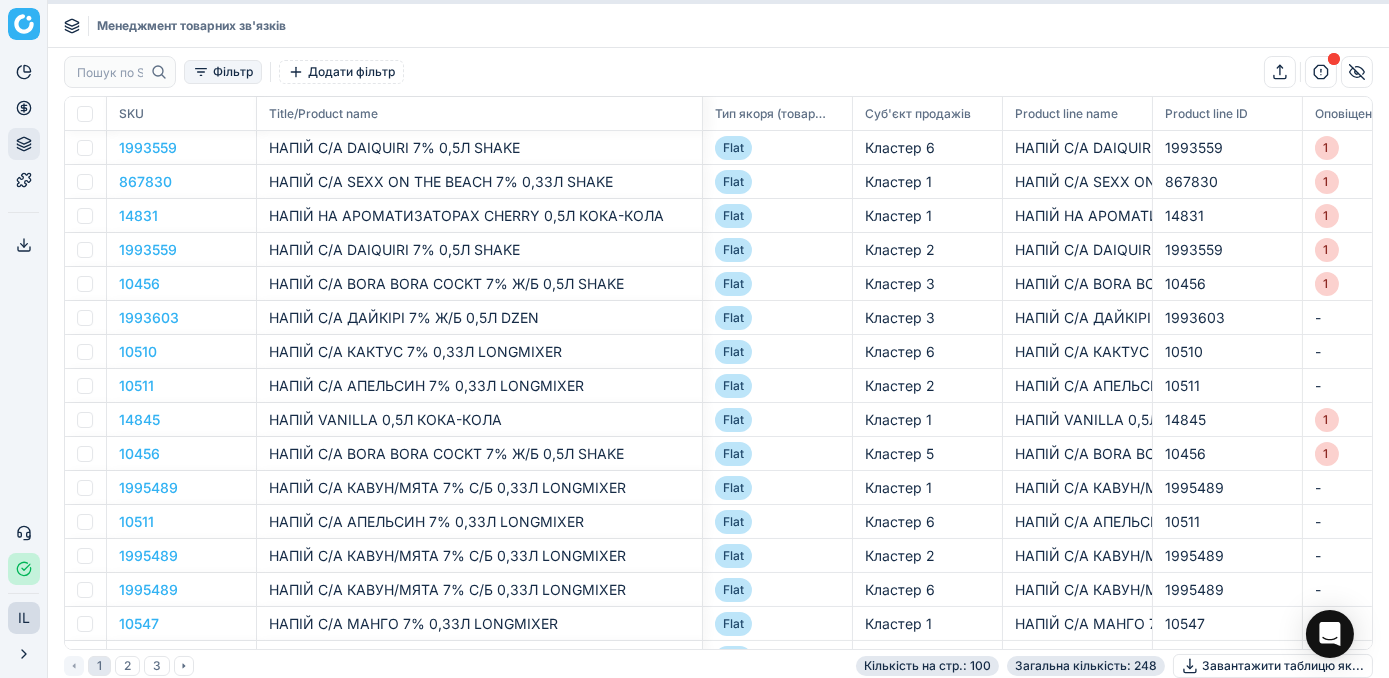 click 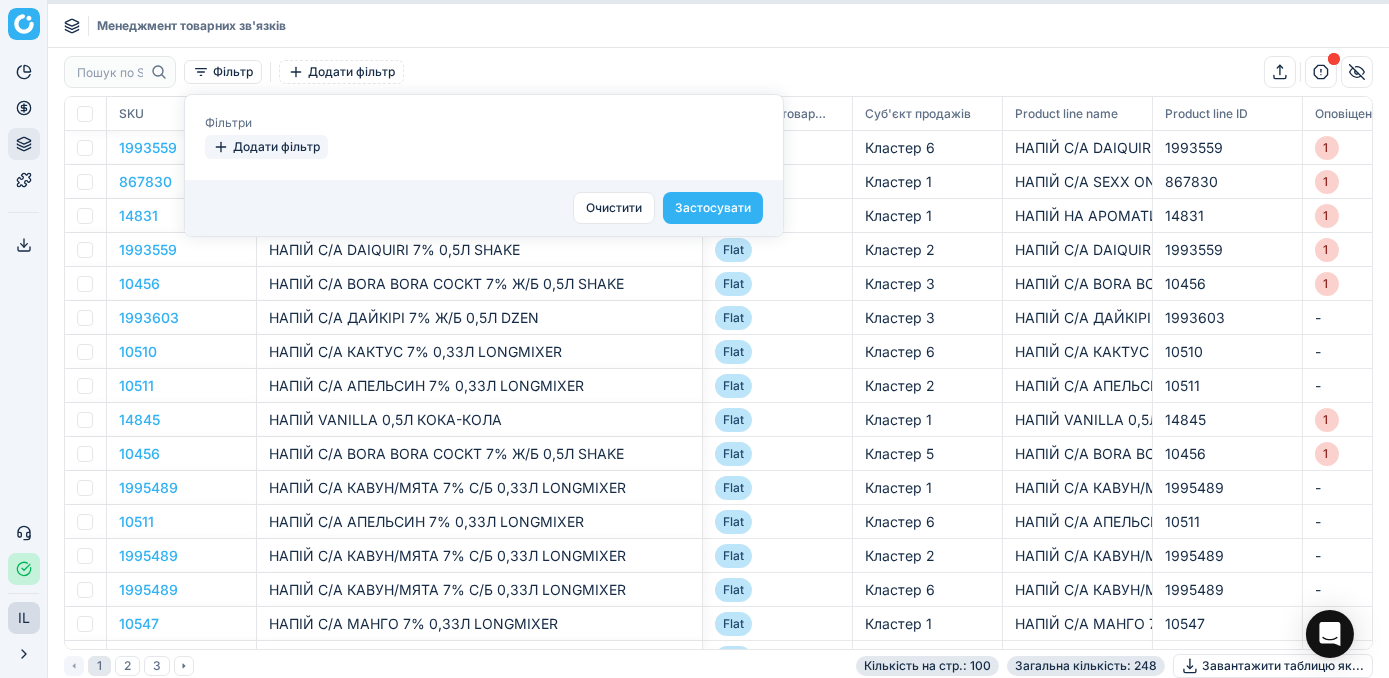 click 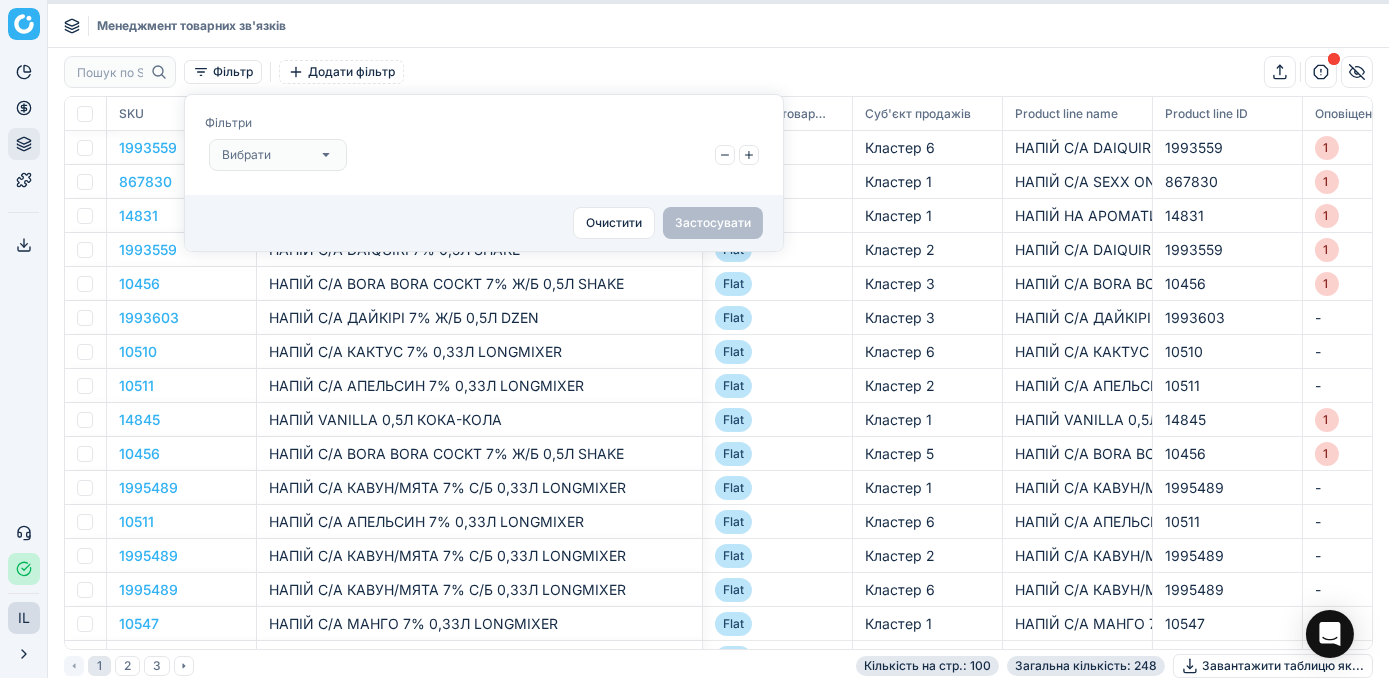 click 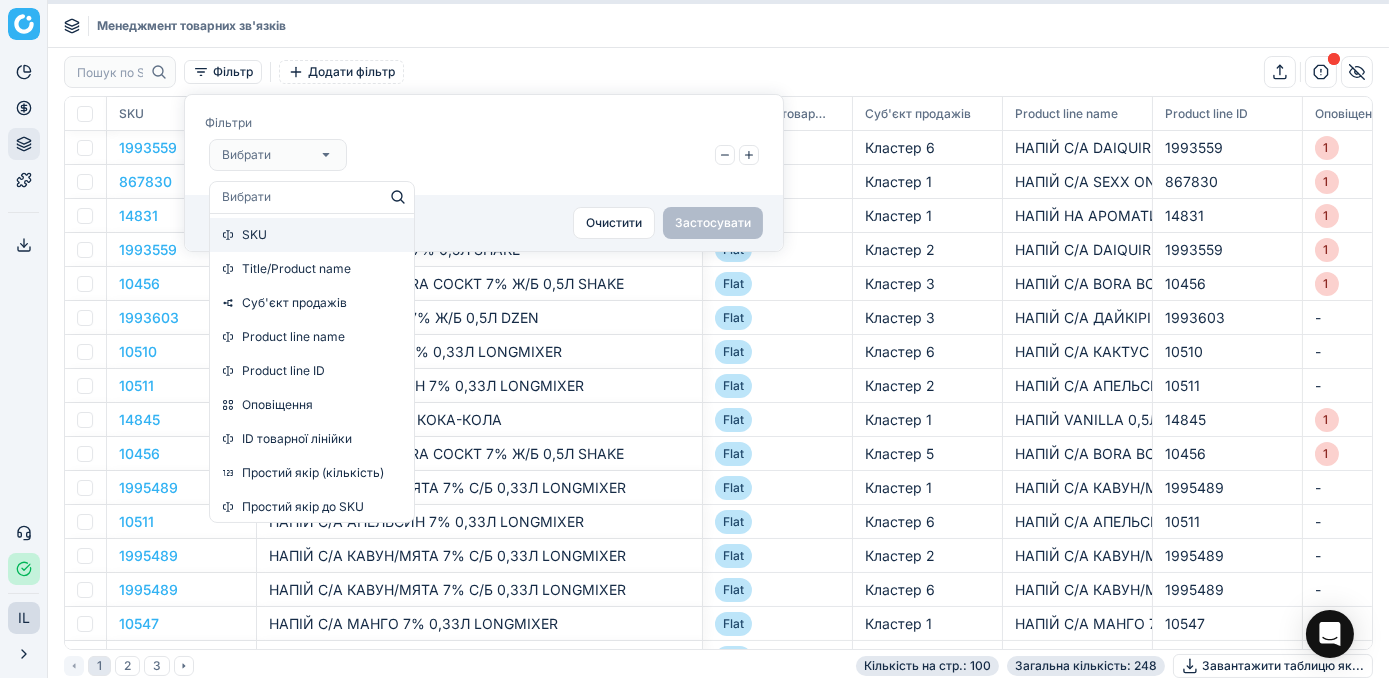click on "SKU" at bounding box center (254, 235) 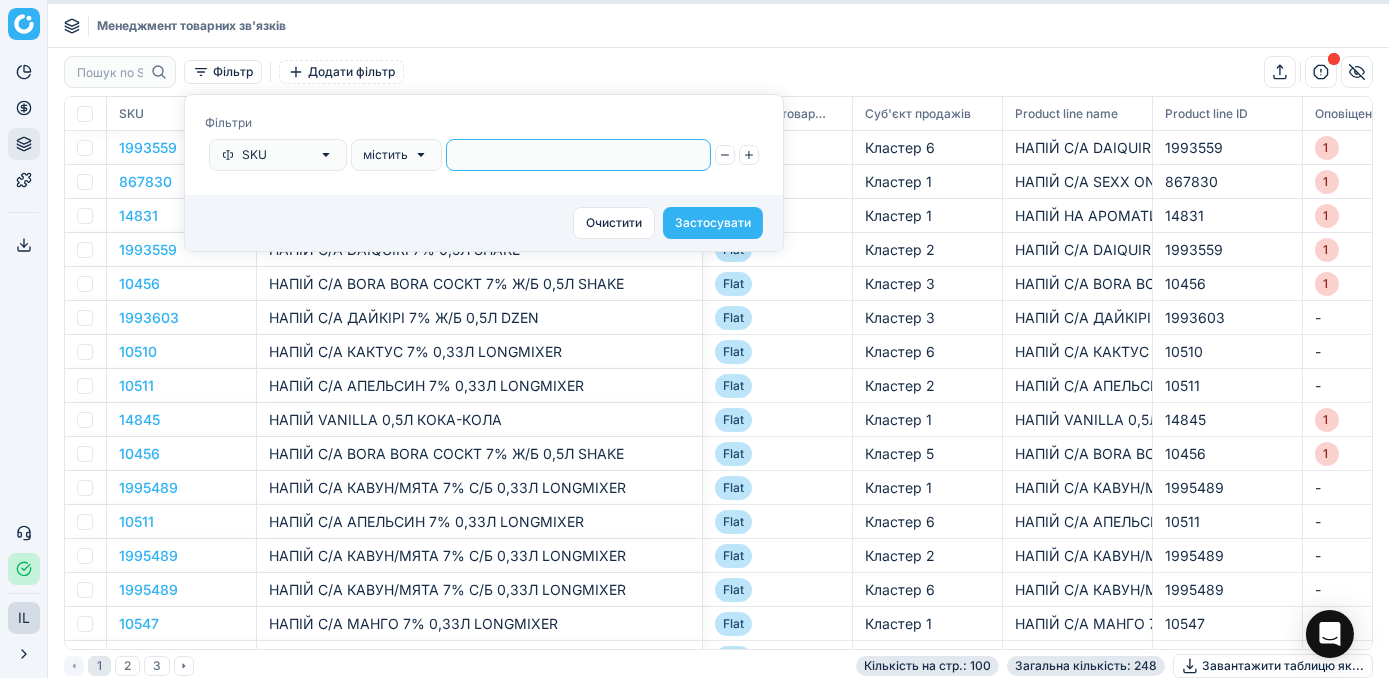 click at bounding box center (578, 155) 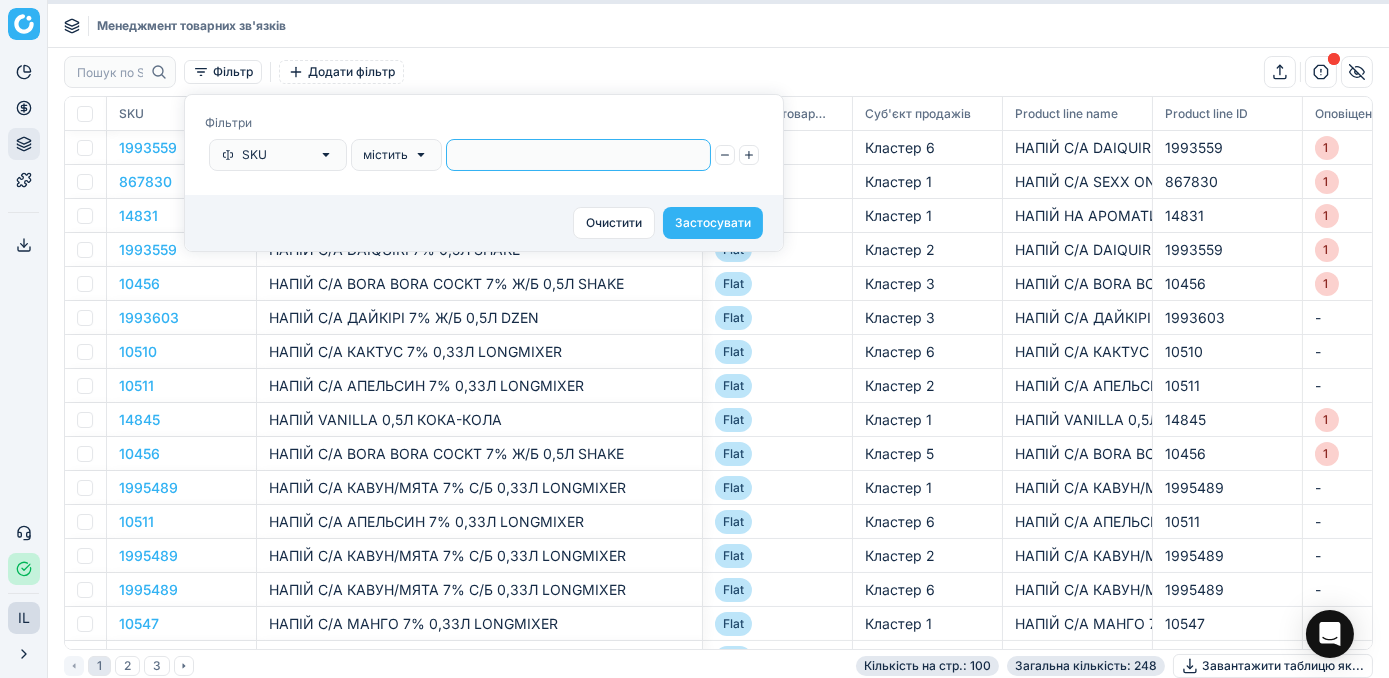 paste on "1972674" 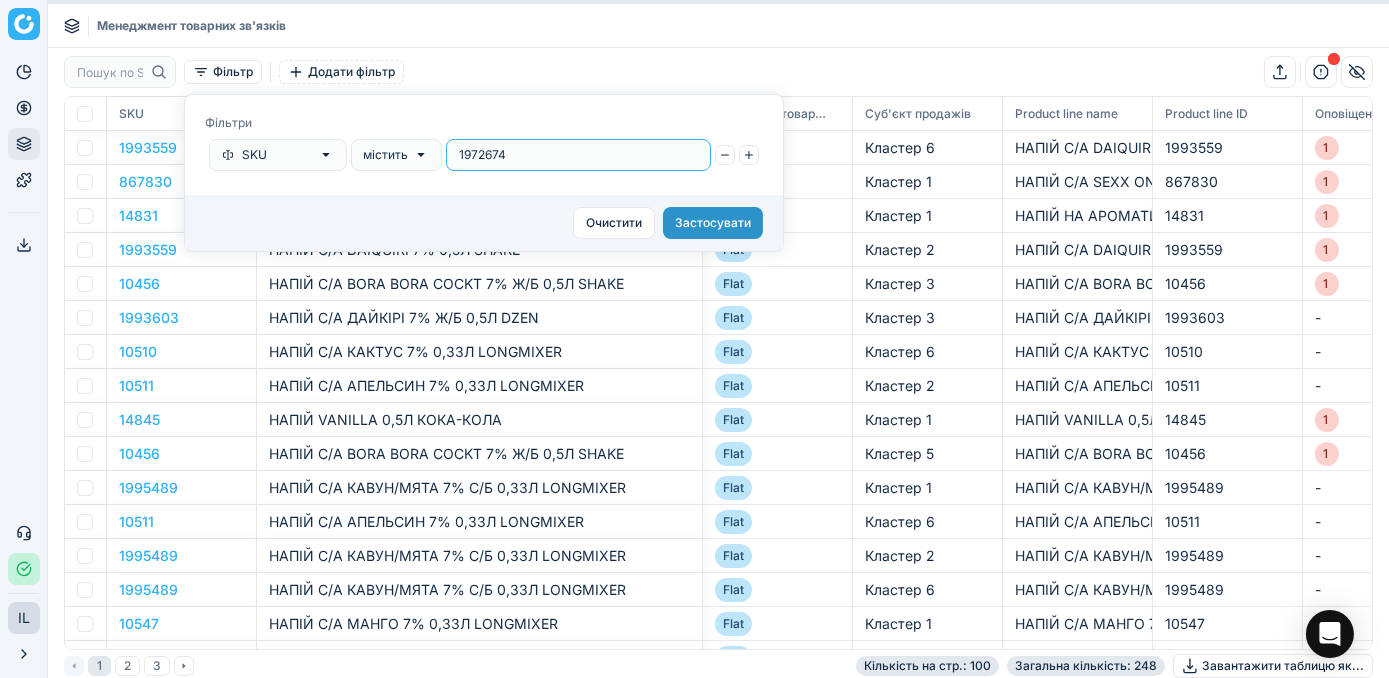type on "1972674" 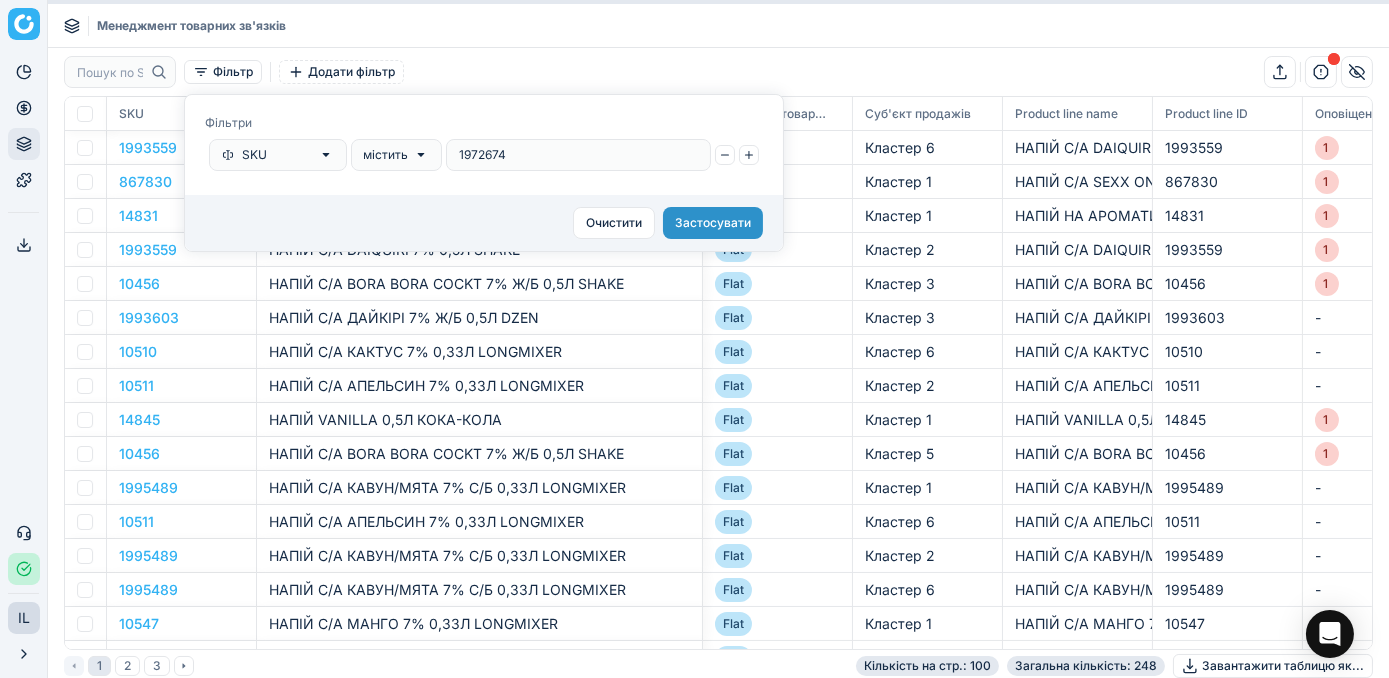 click on "Застосувати" at bounding box center [713, 223] 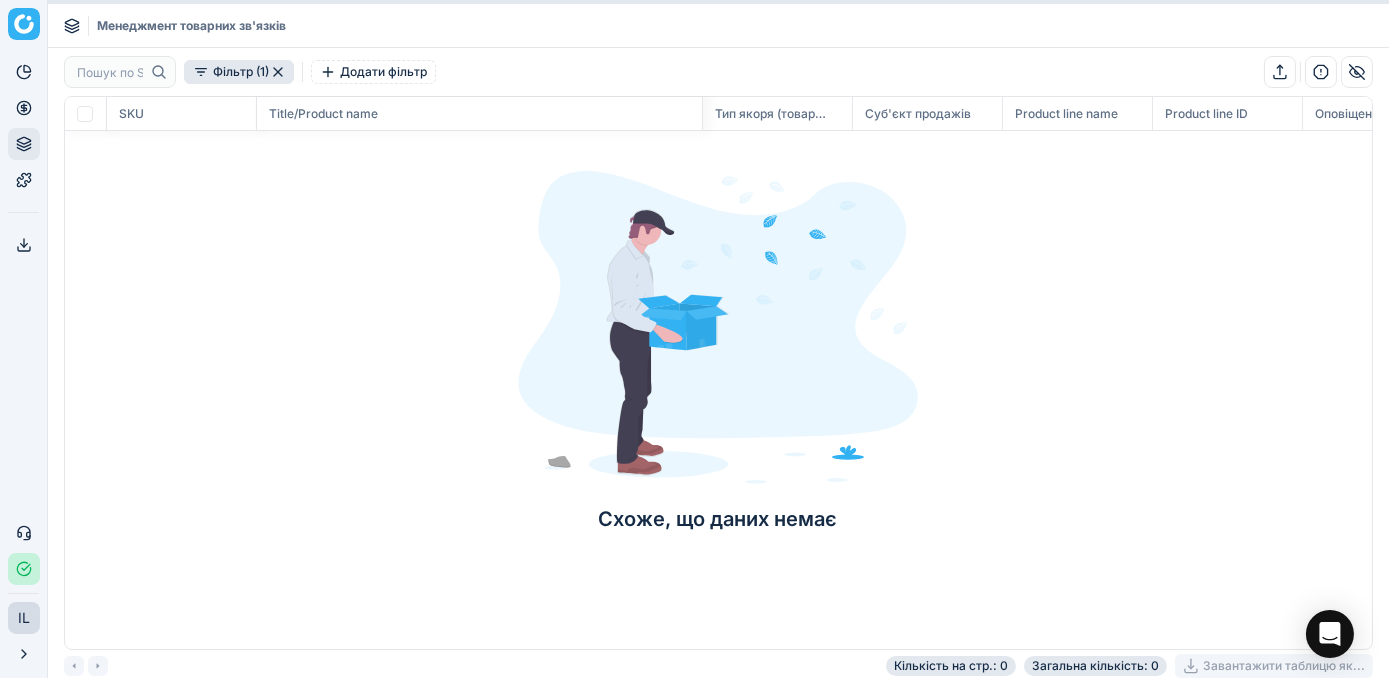 click 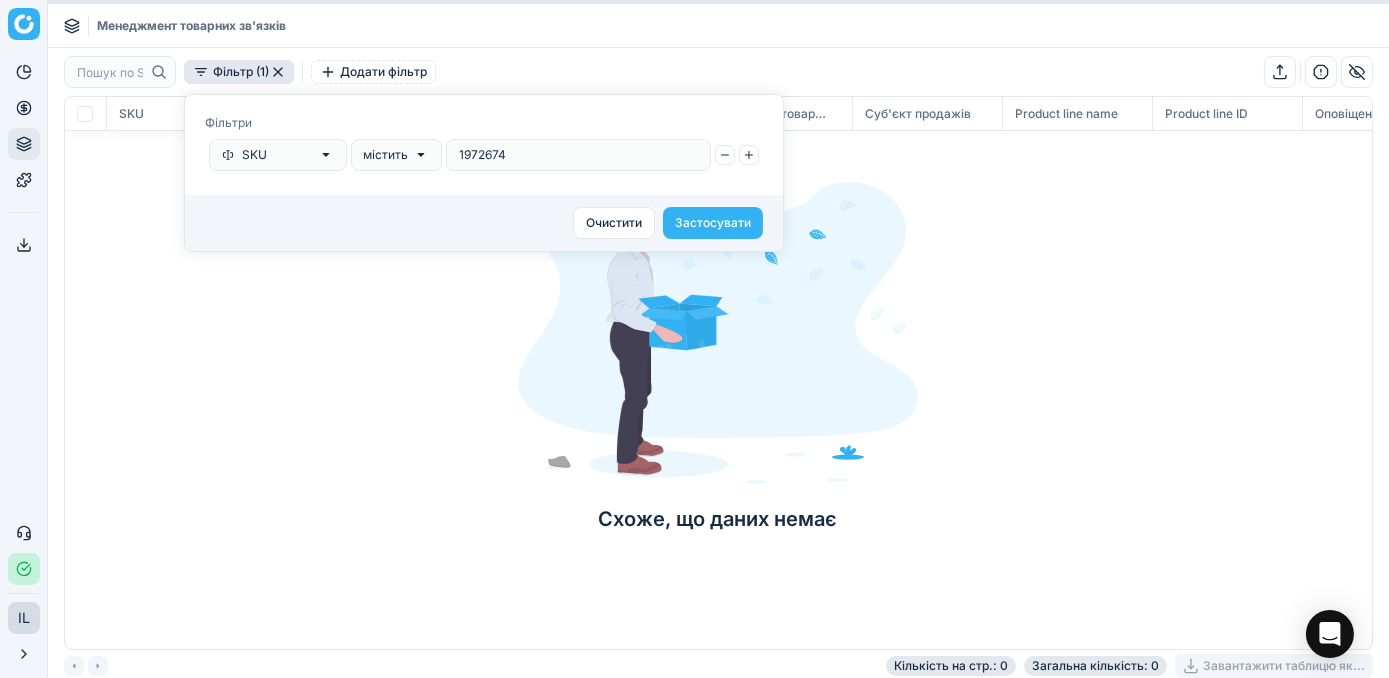 click on "1972674" at bounding box center [578, 155] 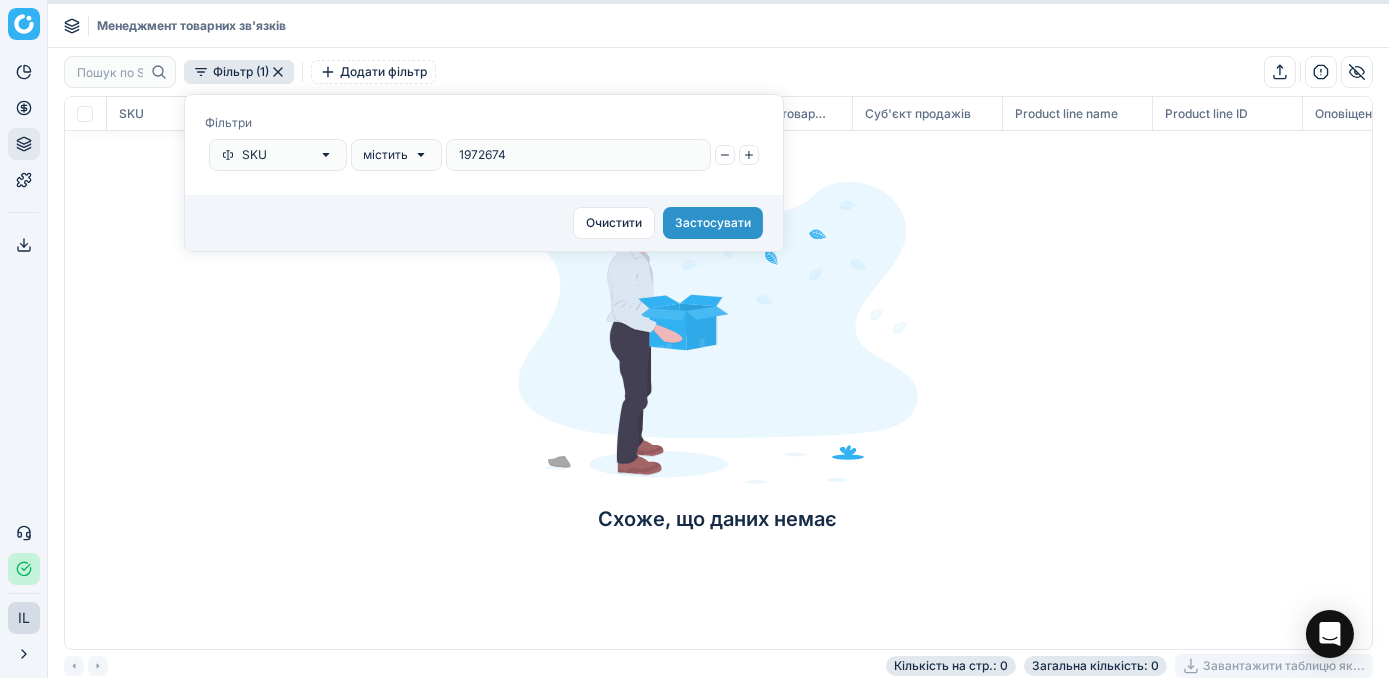 click on "Застосувати" at bounding box center (713, 223) 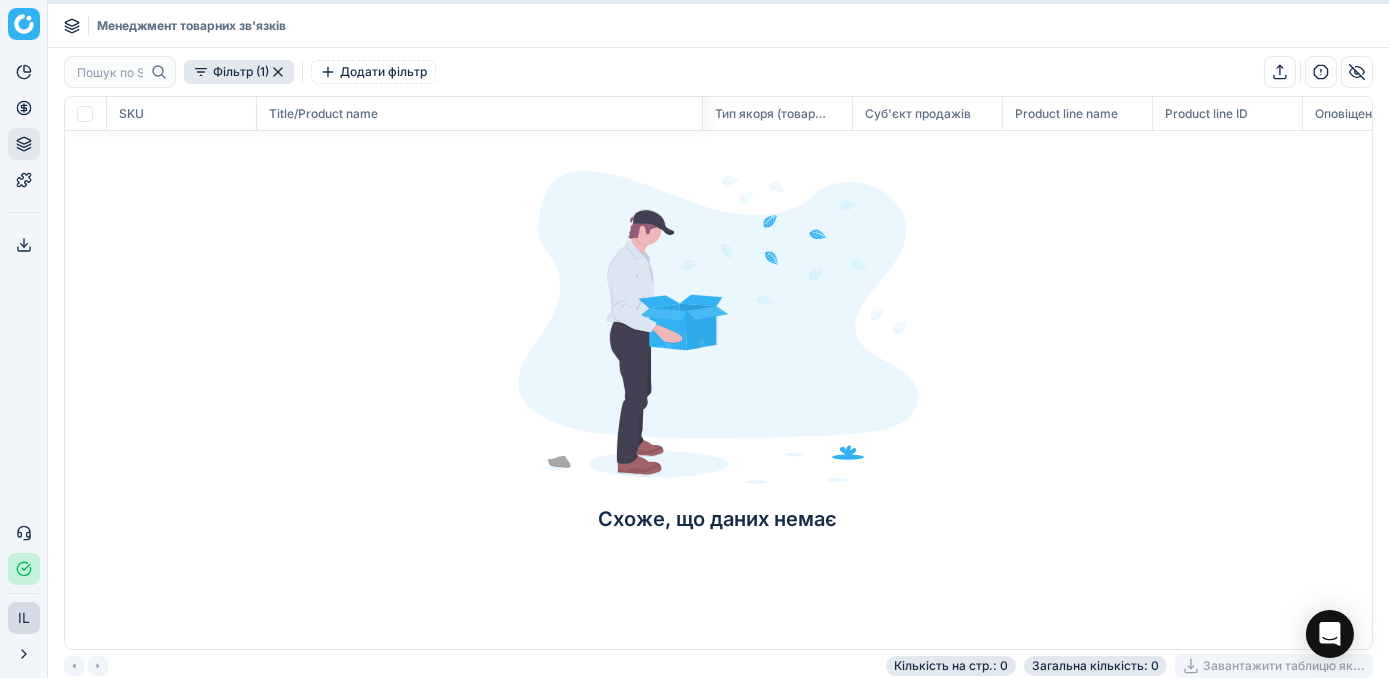 click 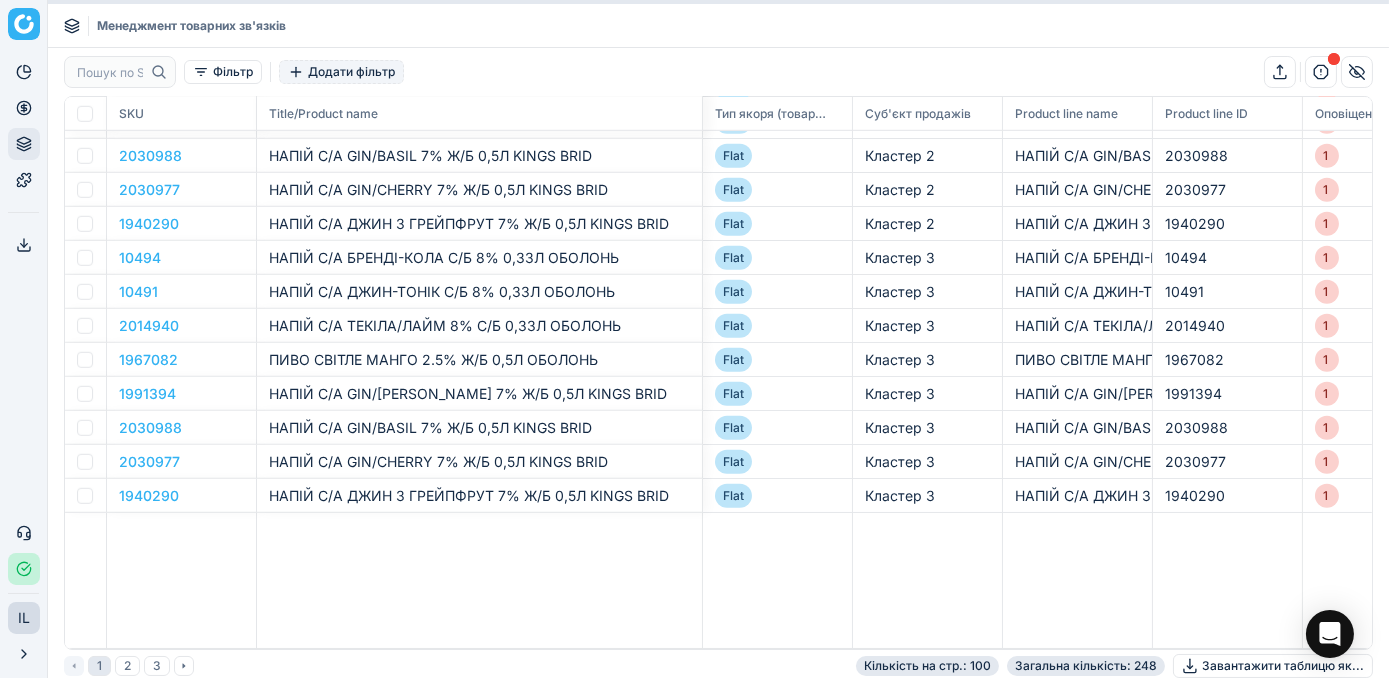 scroll, scrollTop: 2621, scrollLeft: 0, axis: vertical 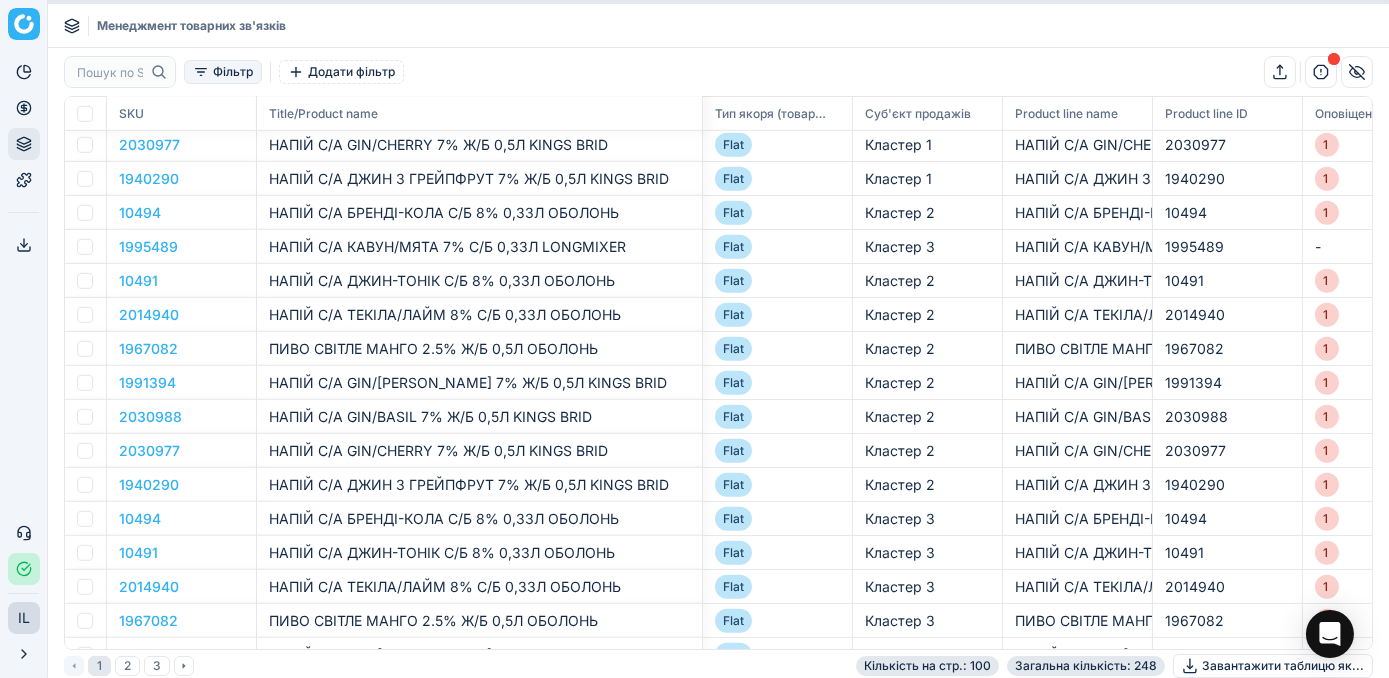 click 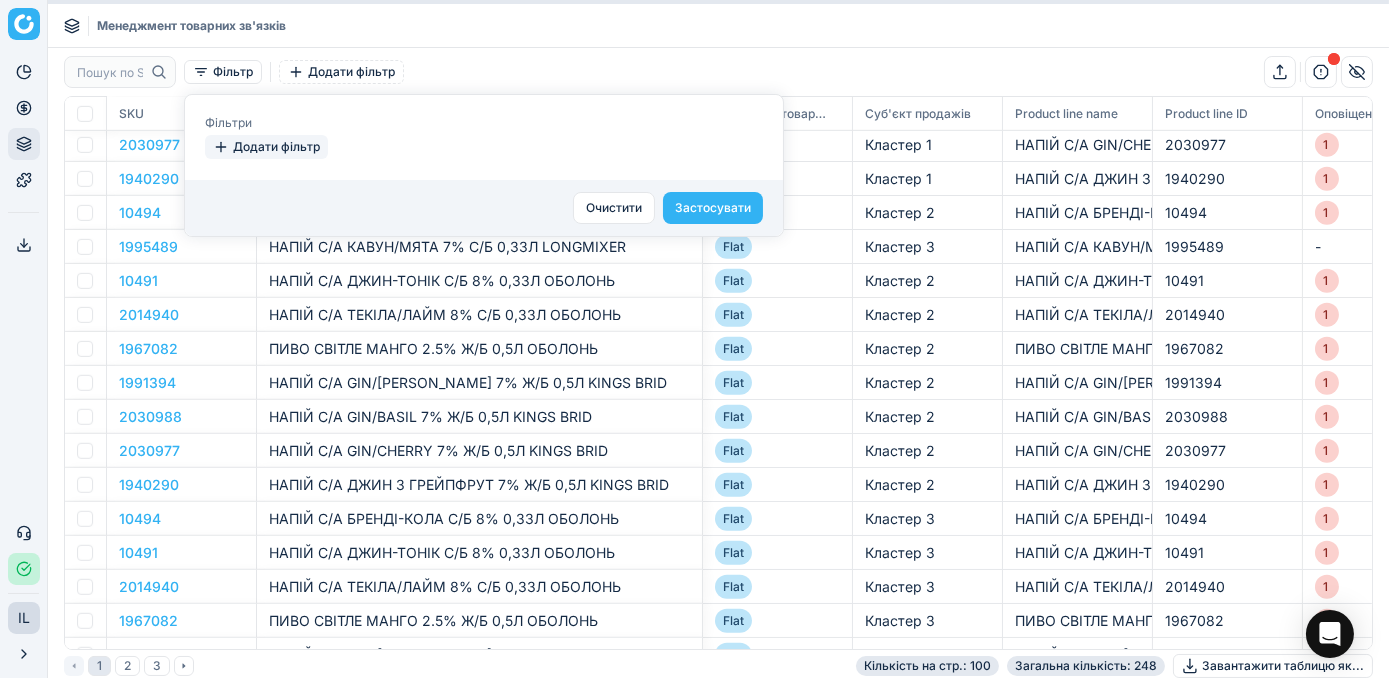 click 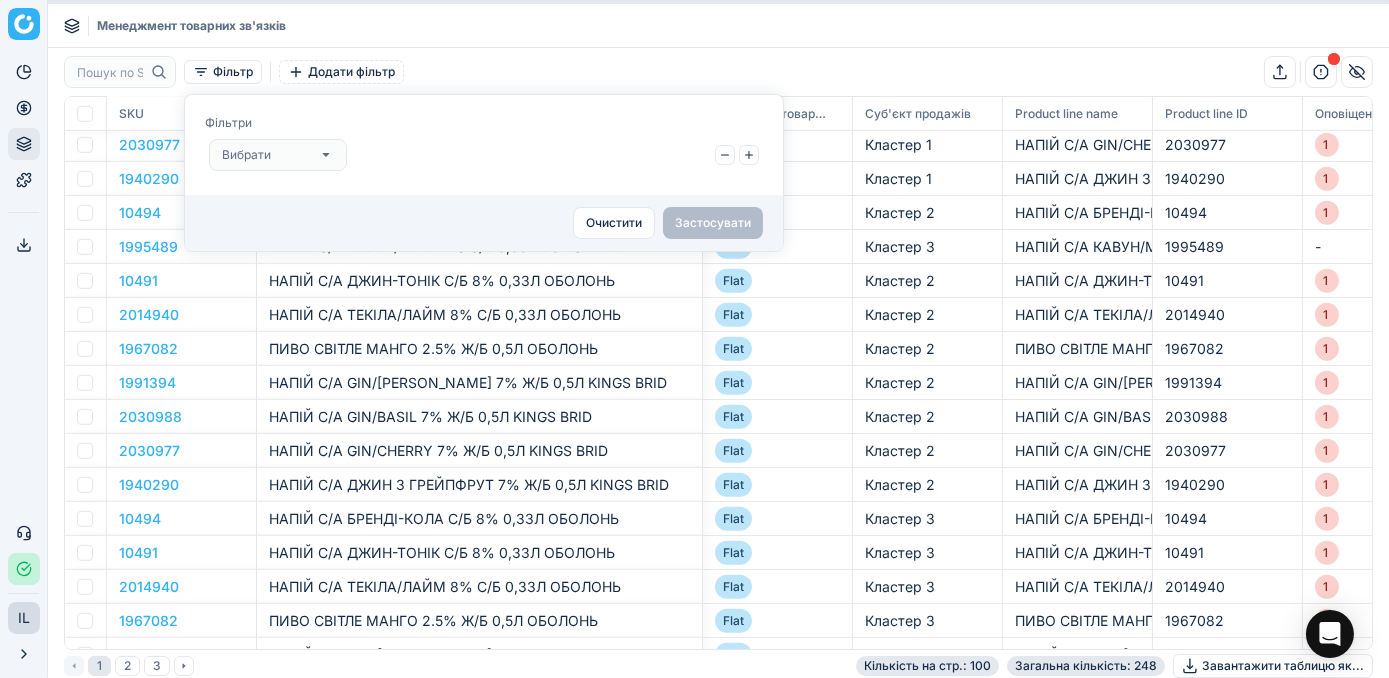 click 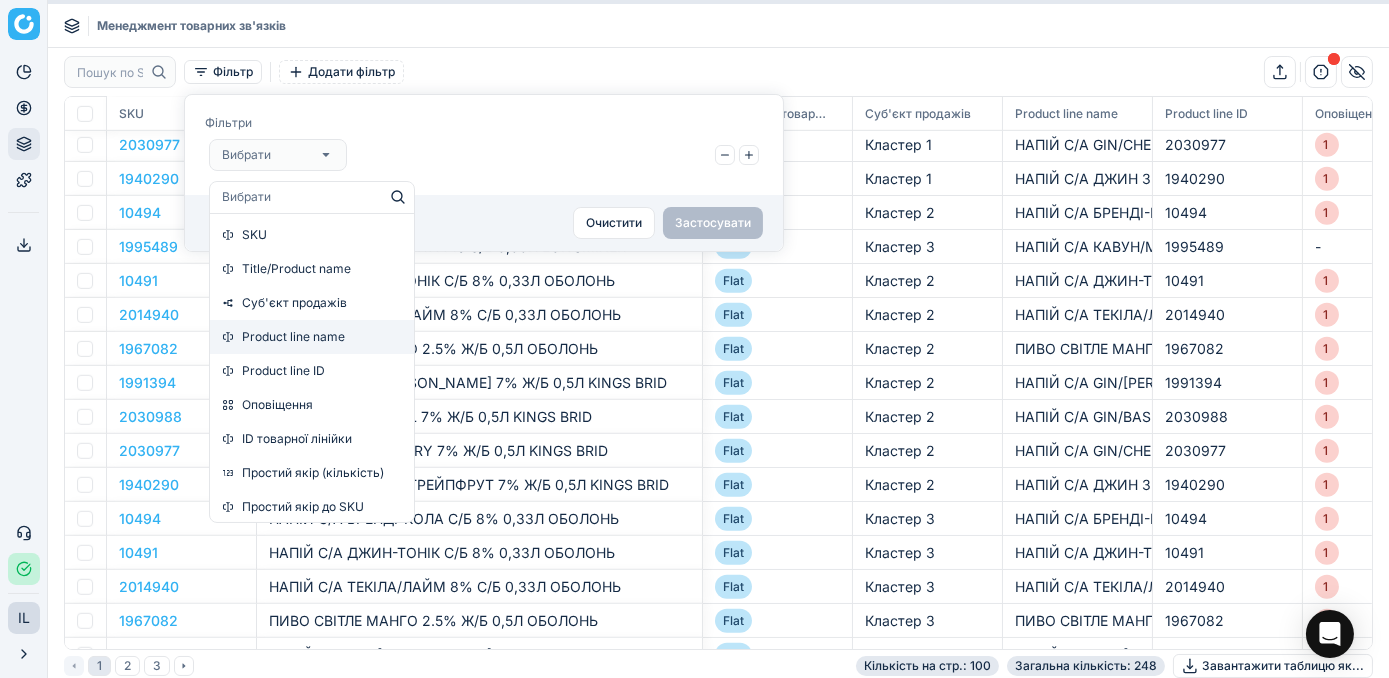 click on "Product line name" at bounding box center (293, 337) 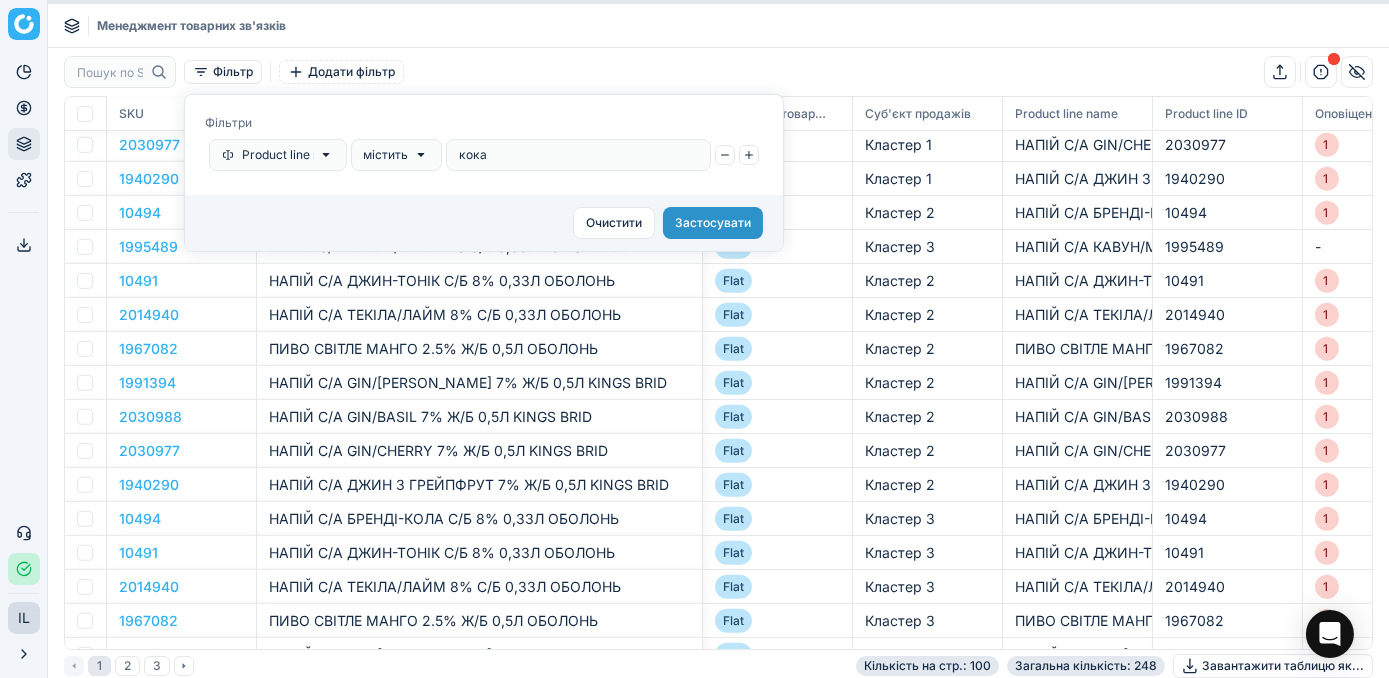 type on "кока" 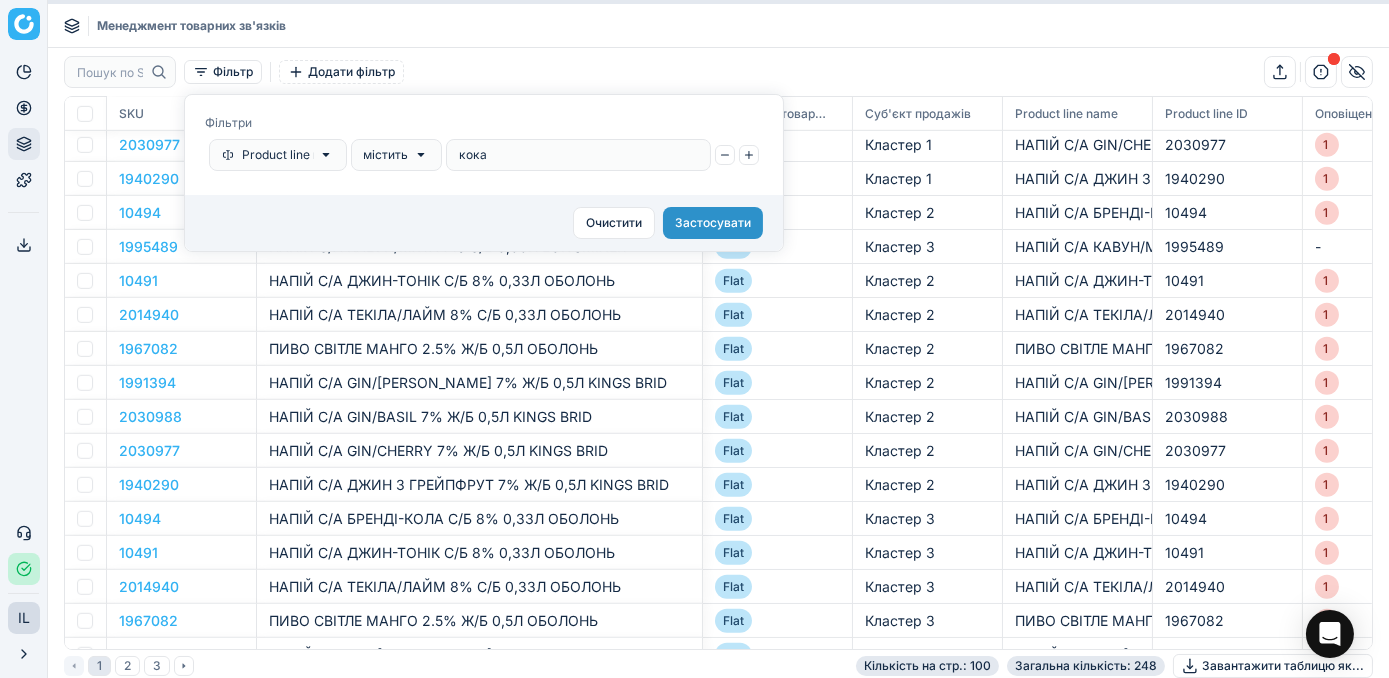 click on "Застосувати" at bounding box center (713, 223) 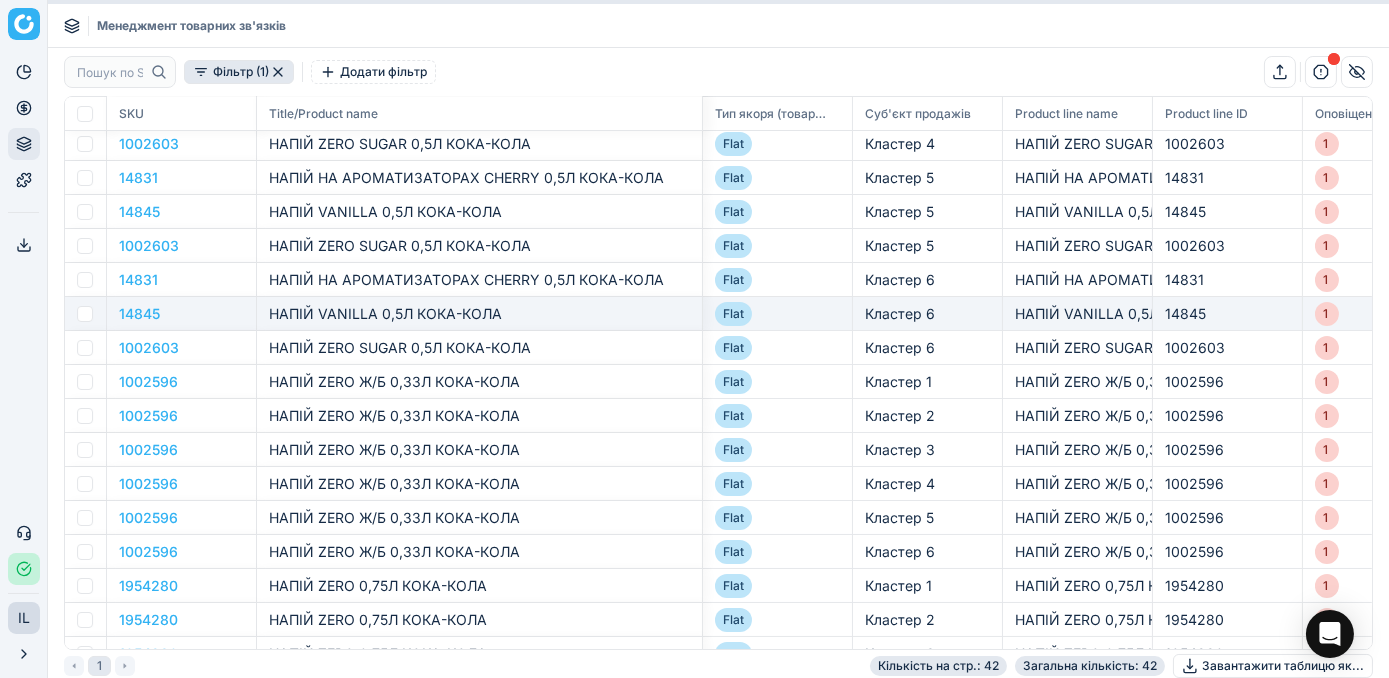 scroll, scrollTop: 376, scrollLeft: 0, axis: vertical 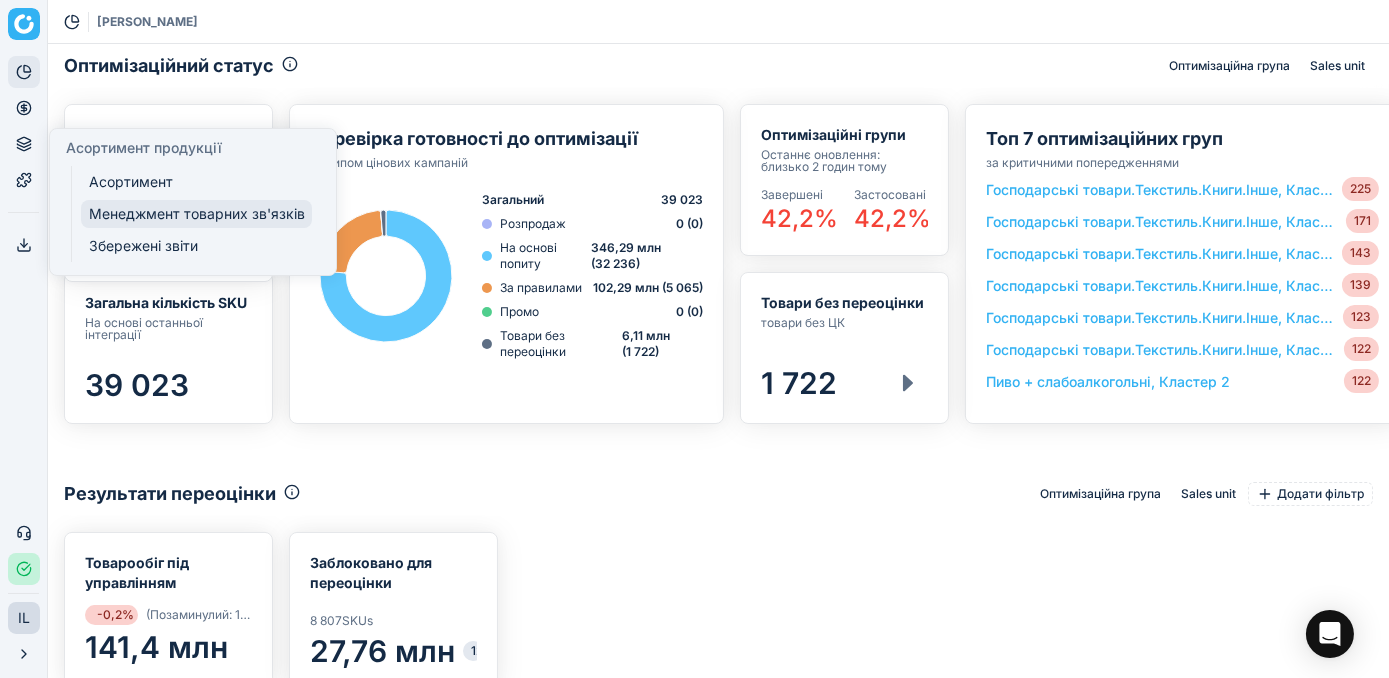 click on "Менеджмент товарних зв'язків" at bounding box center (196, 214) 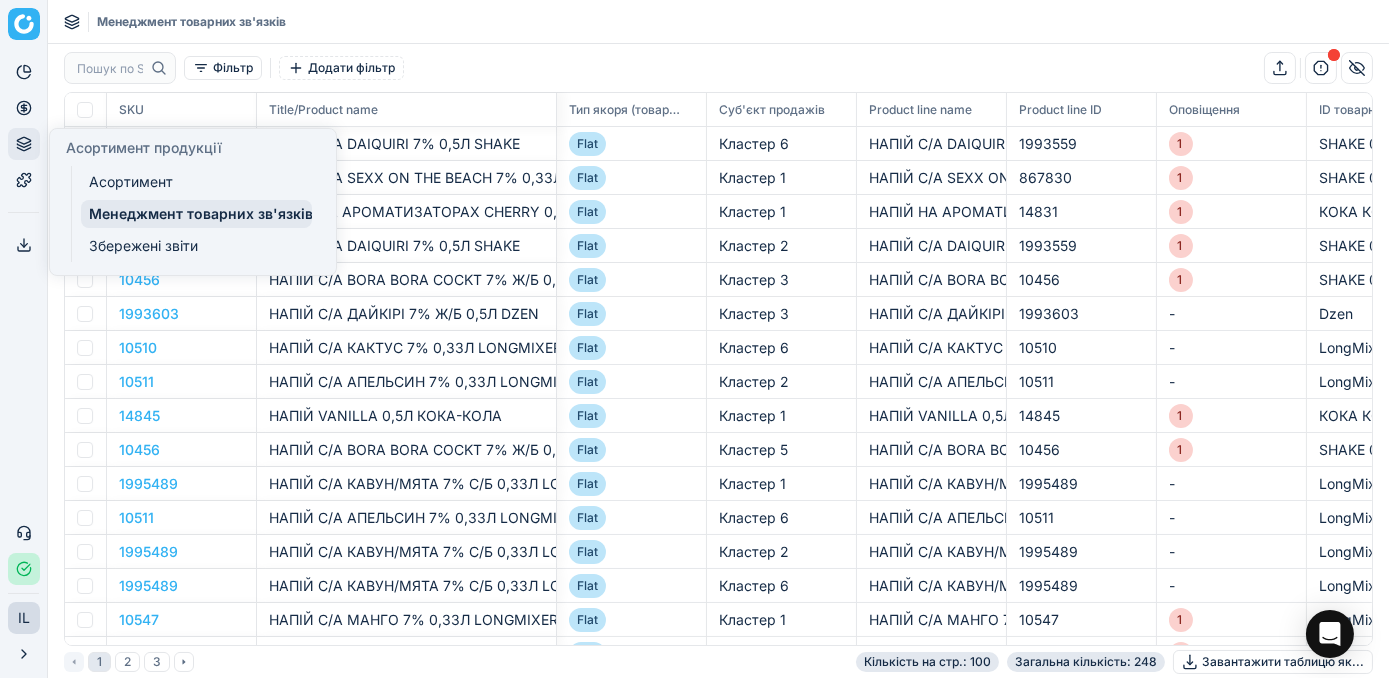 scroll, scrollTop: 2, scrollLeft: 2, axis: both 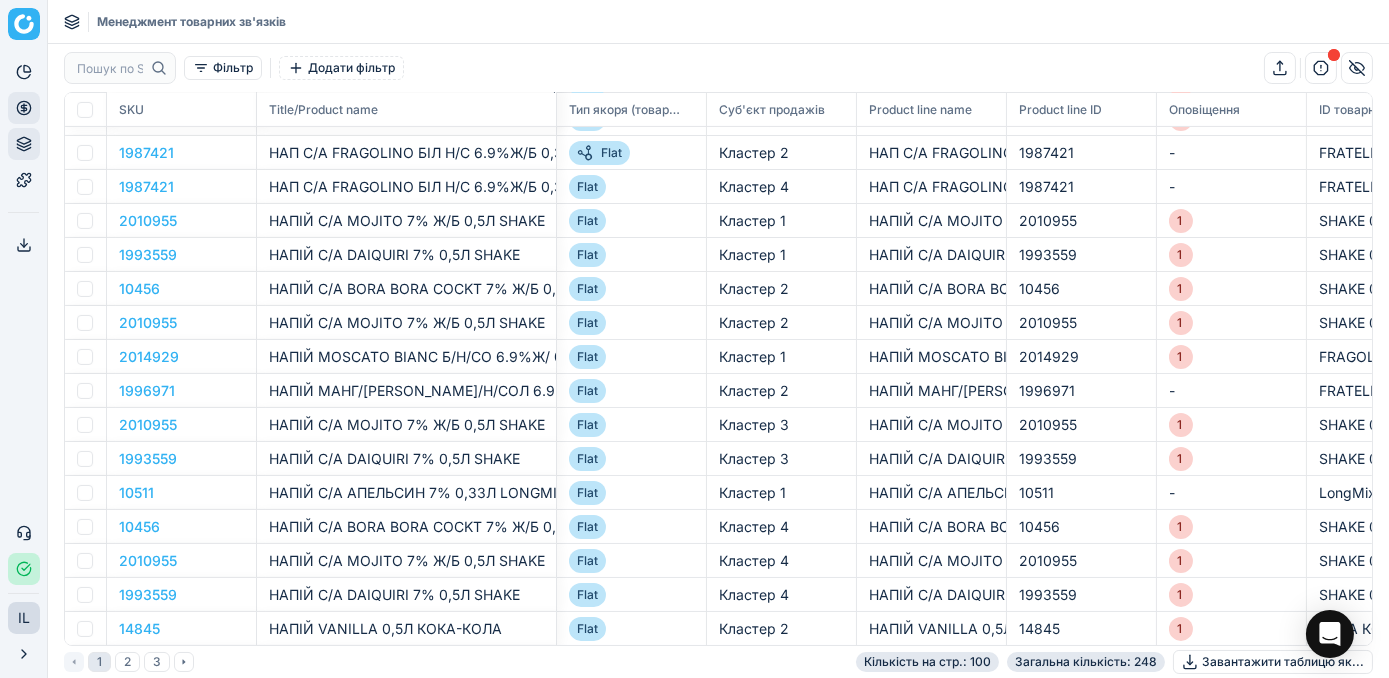 click 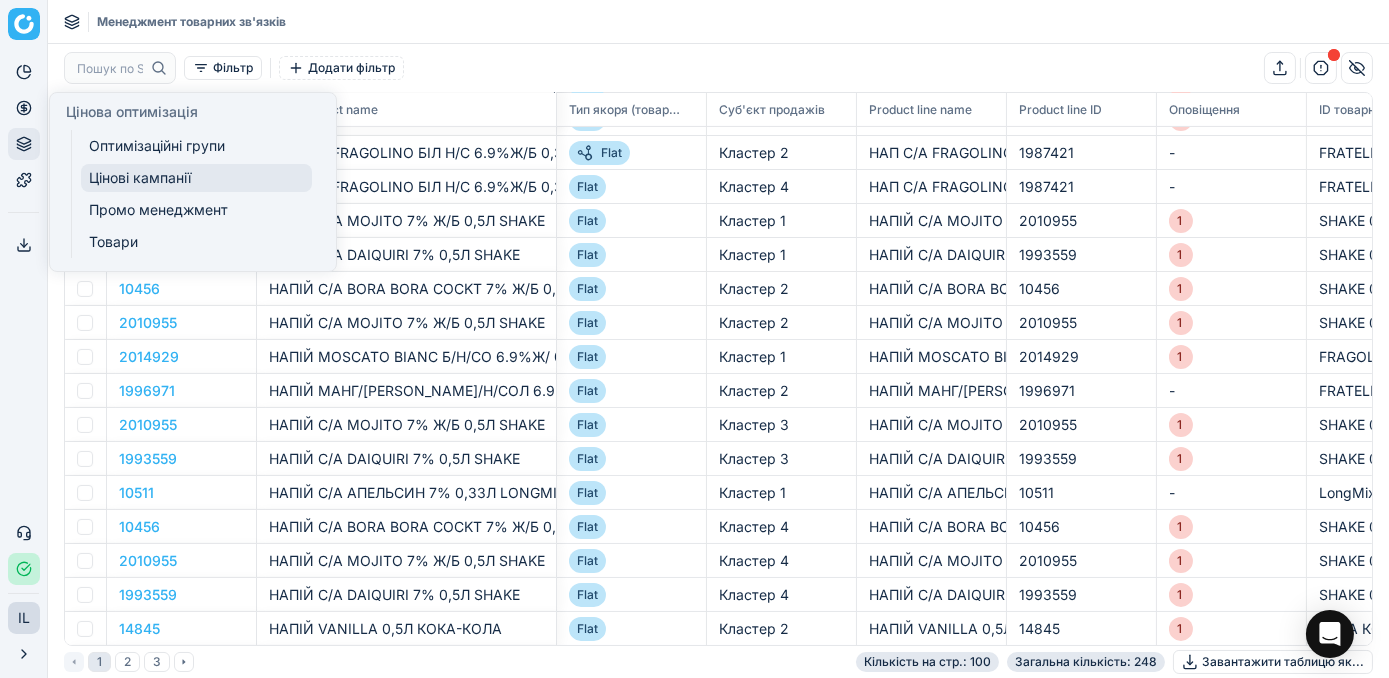 click on "Цінові кампанії" at bounding box center (196, 178) 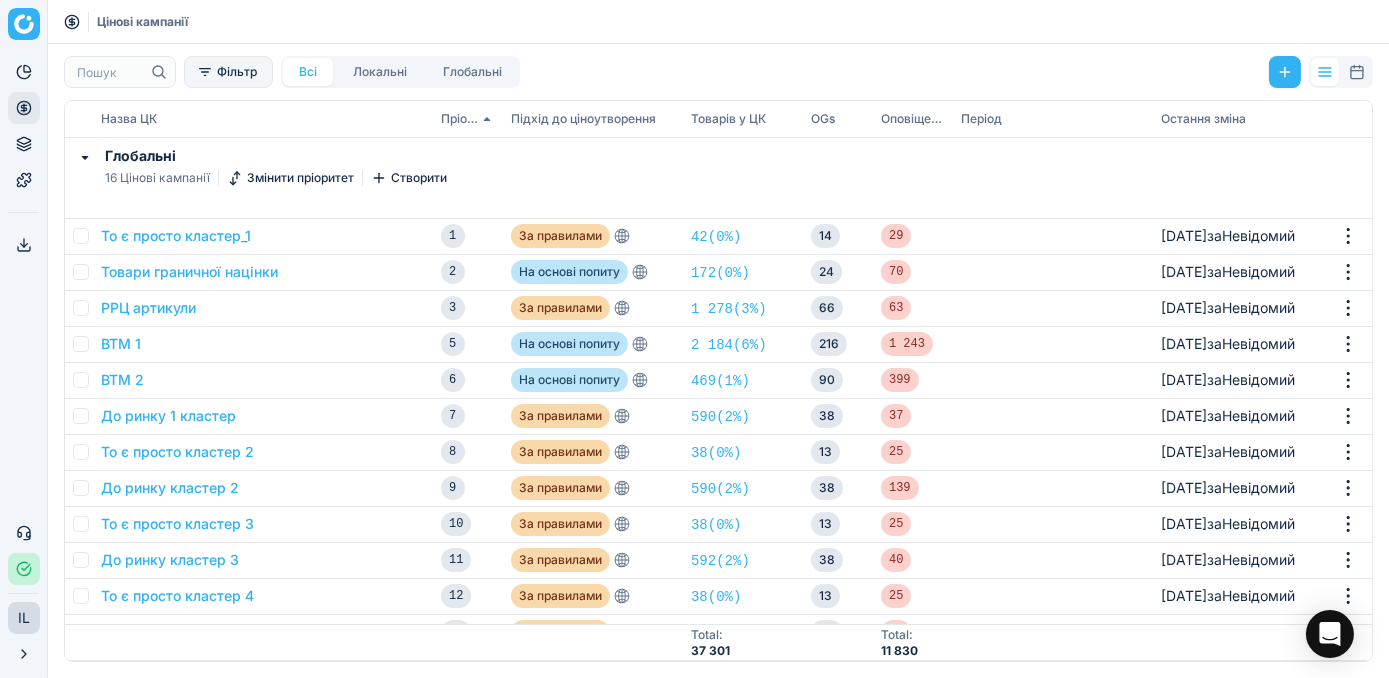 click on "Фільтр" at bounding box center (228, 72) 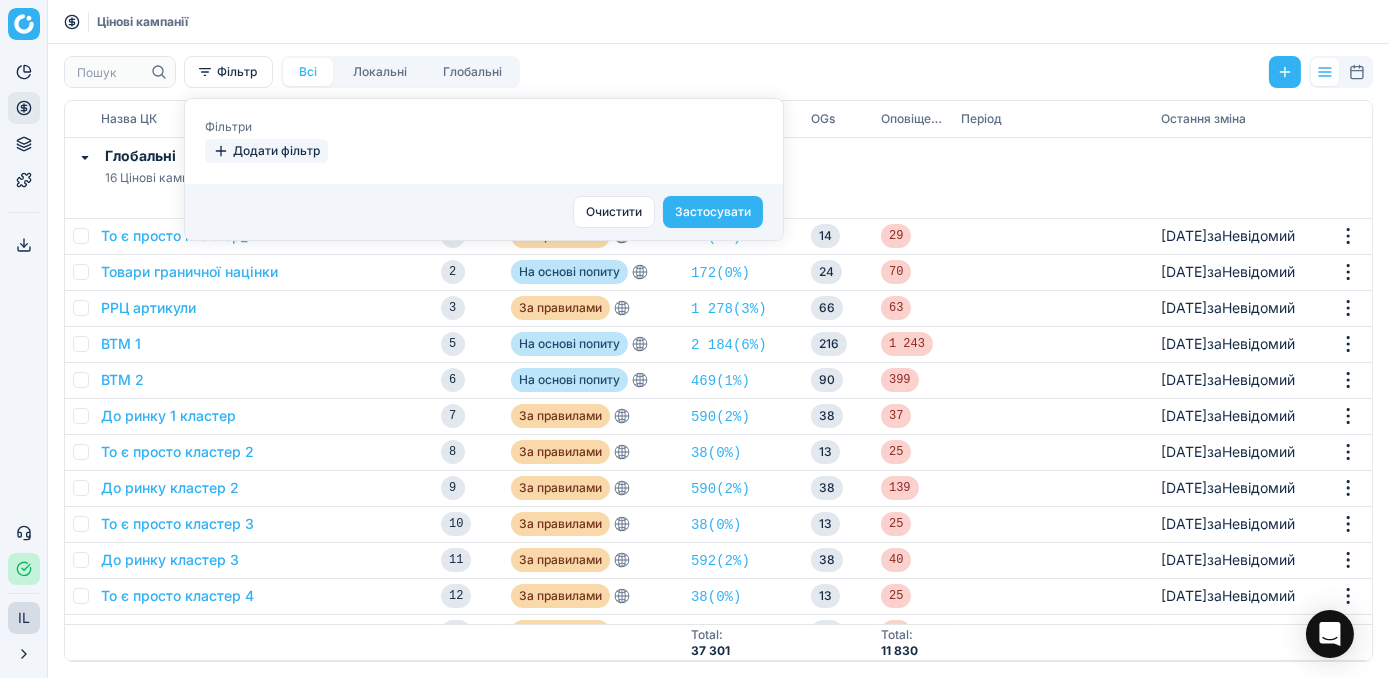 click 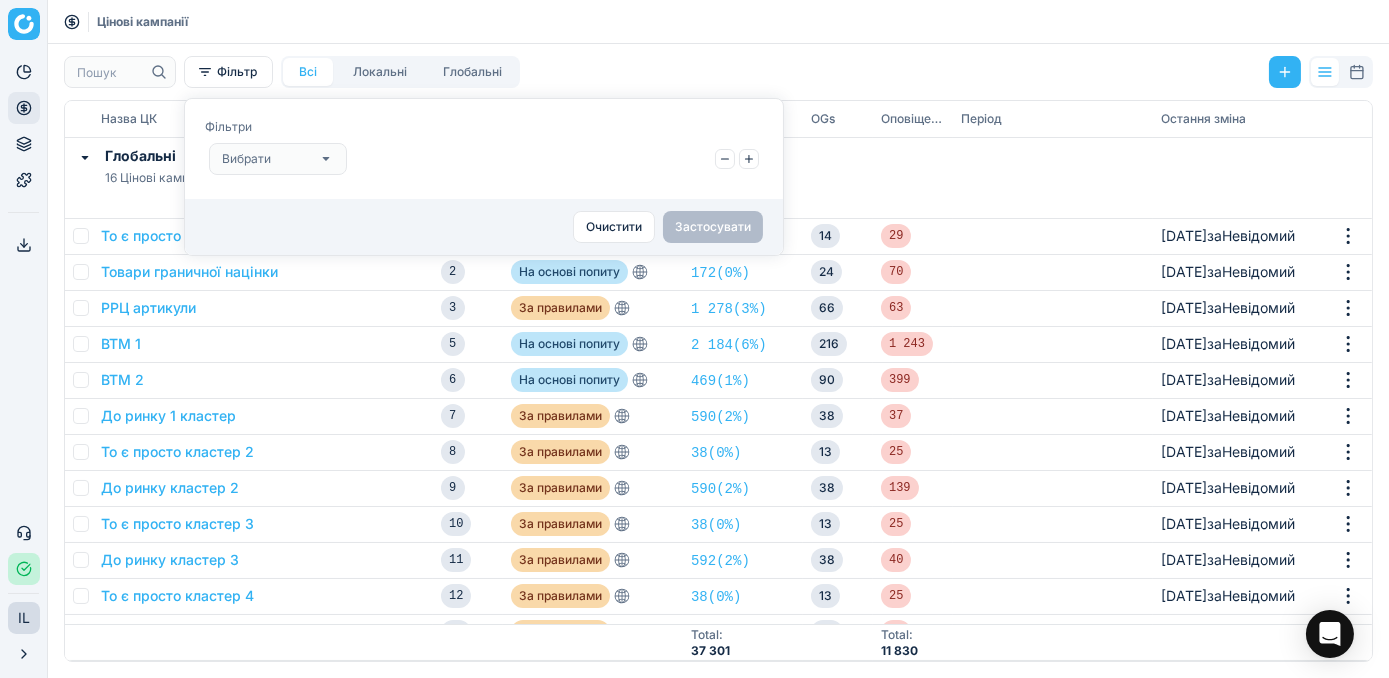 click on "Вибрати" at bounding box center (278, 159) 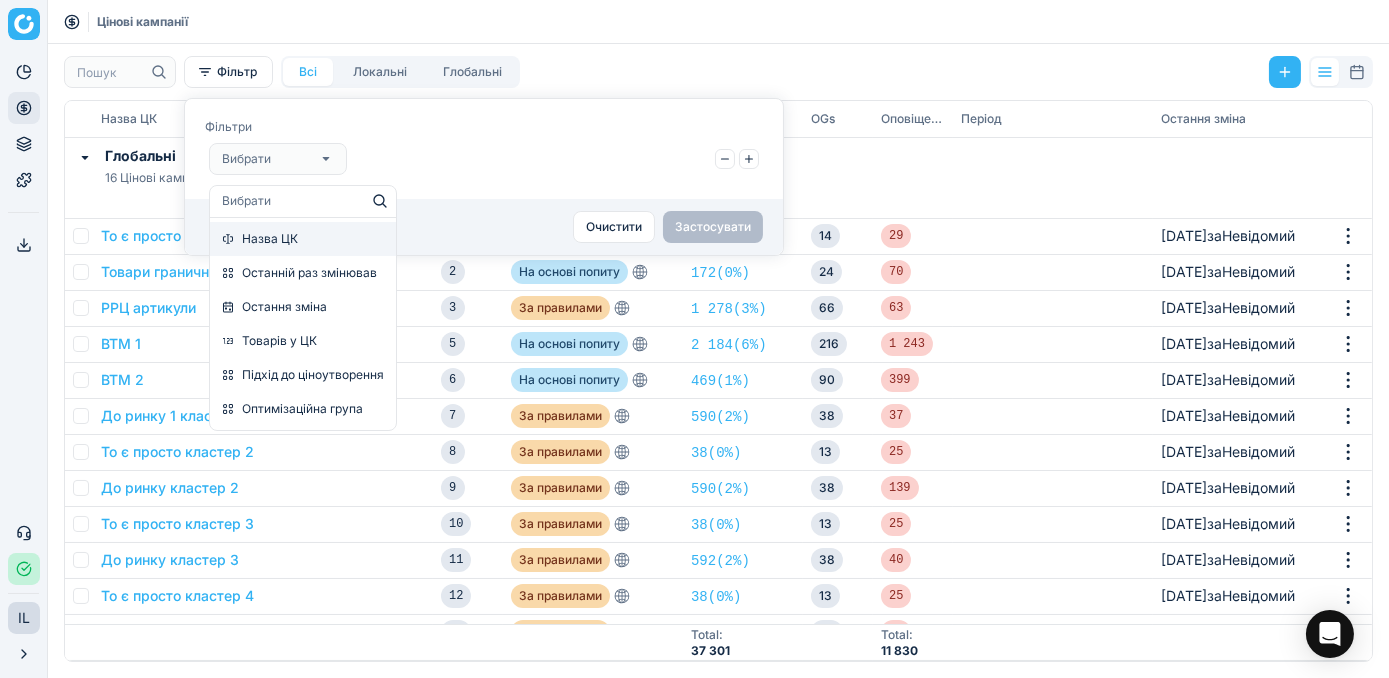 click on "Назва ЦК" at bounding box center (270, 239) 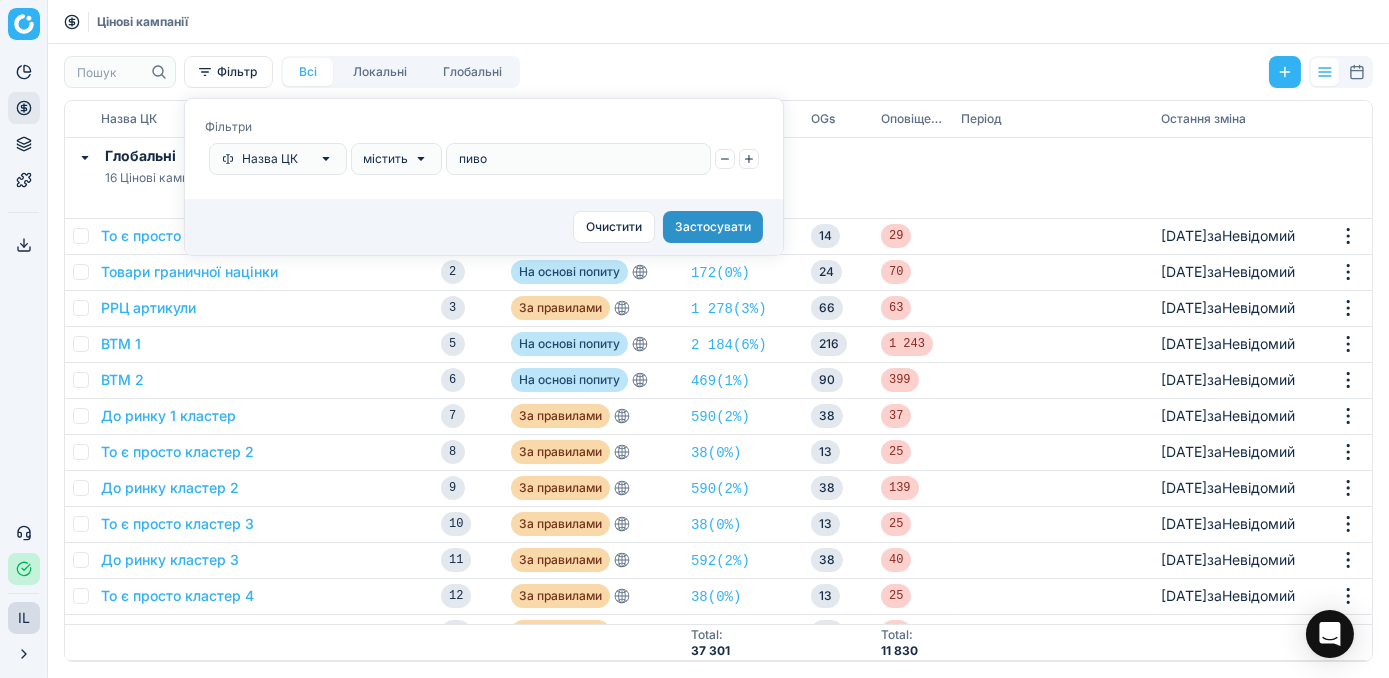 type on "пиво" 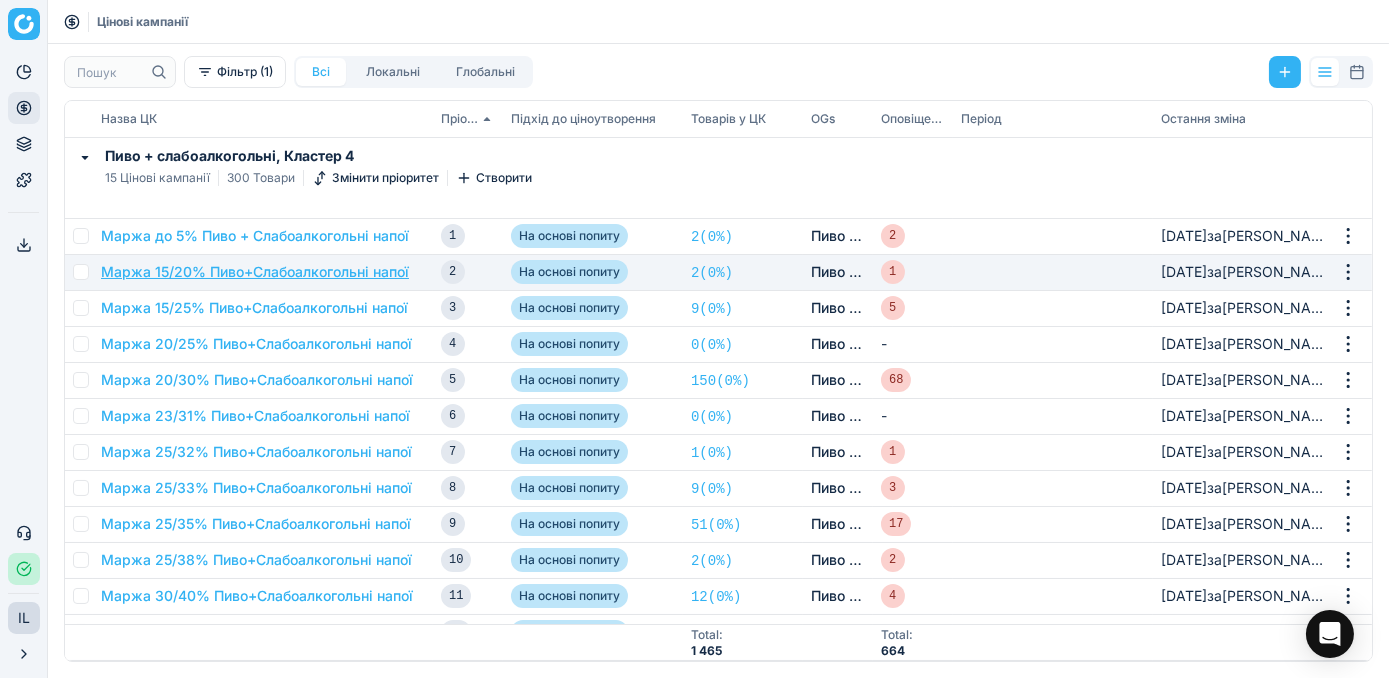 click on "Маржа 15/20% Пиво+Слабоалкогольні напої" at bounding box center (255, 272) 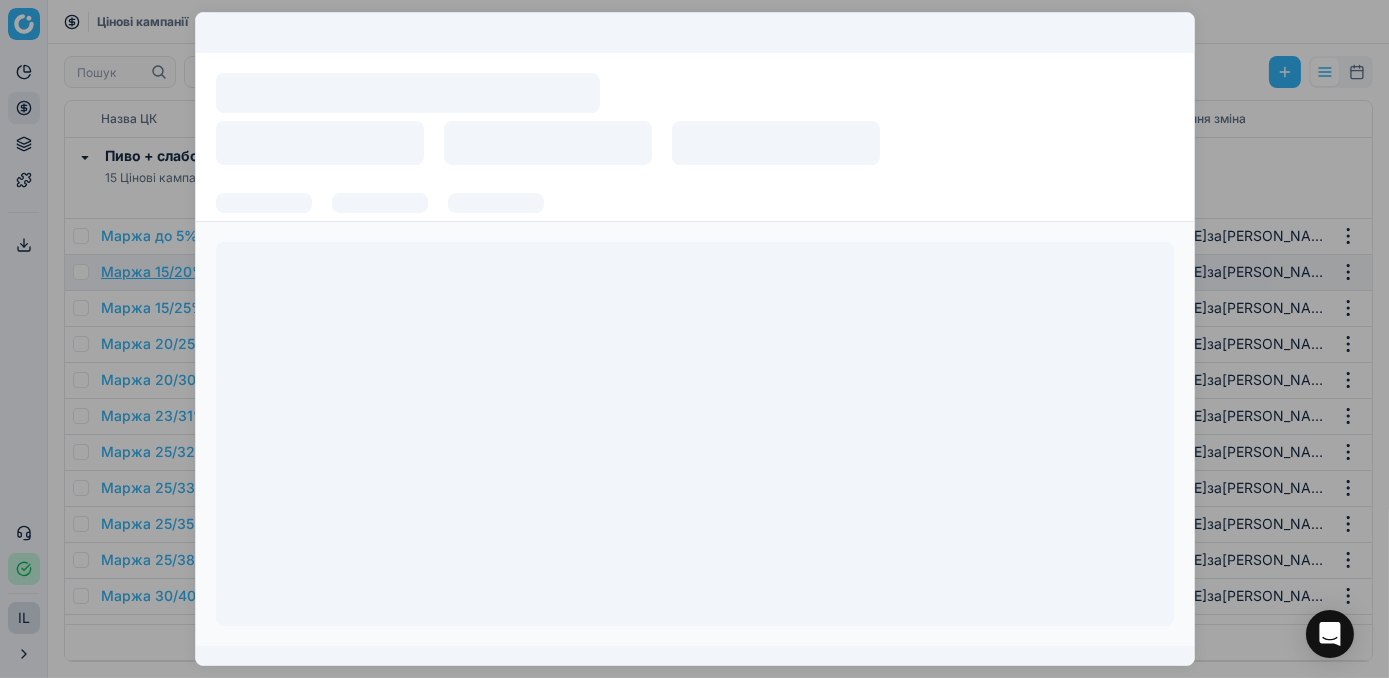 click at bounding box center (695, 434) 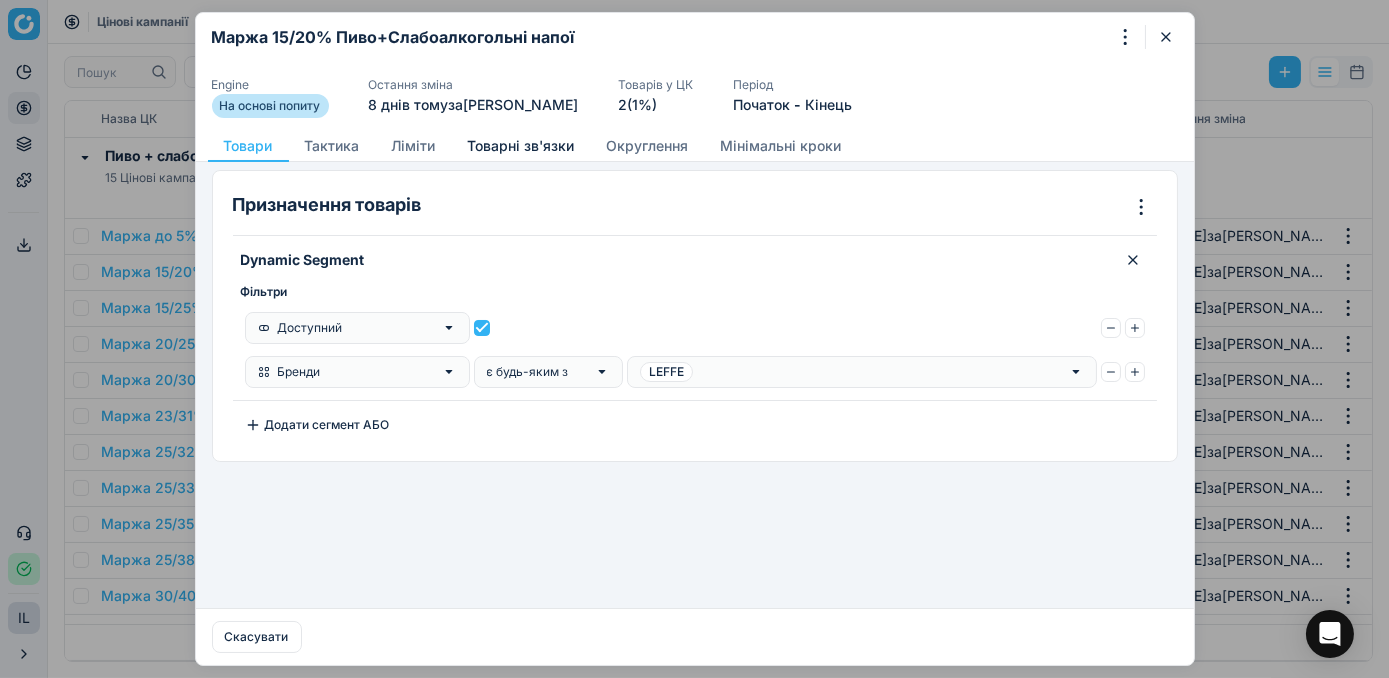 click on "Товарні зв'язки" at bounding box center [521, 146] 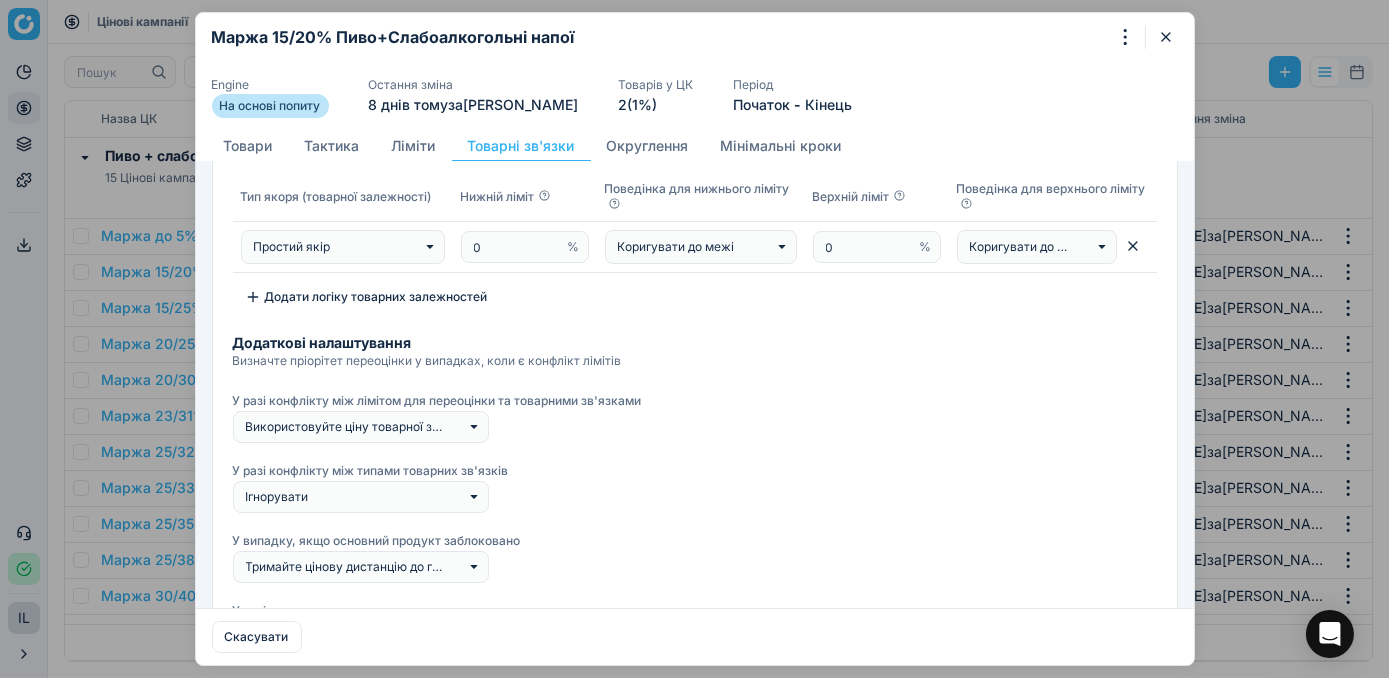scroll, scrollTop: 0, scrollLeft: 0, axis: both 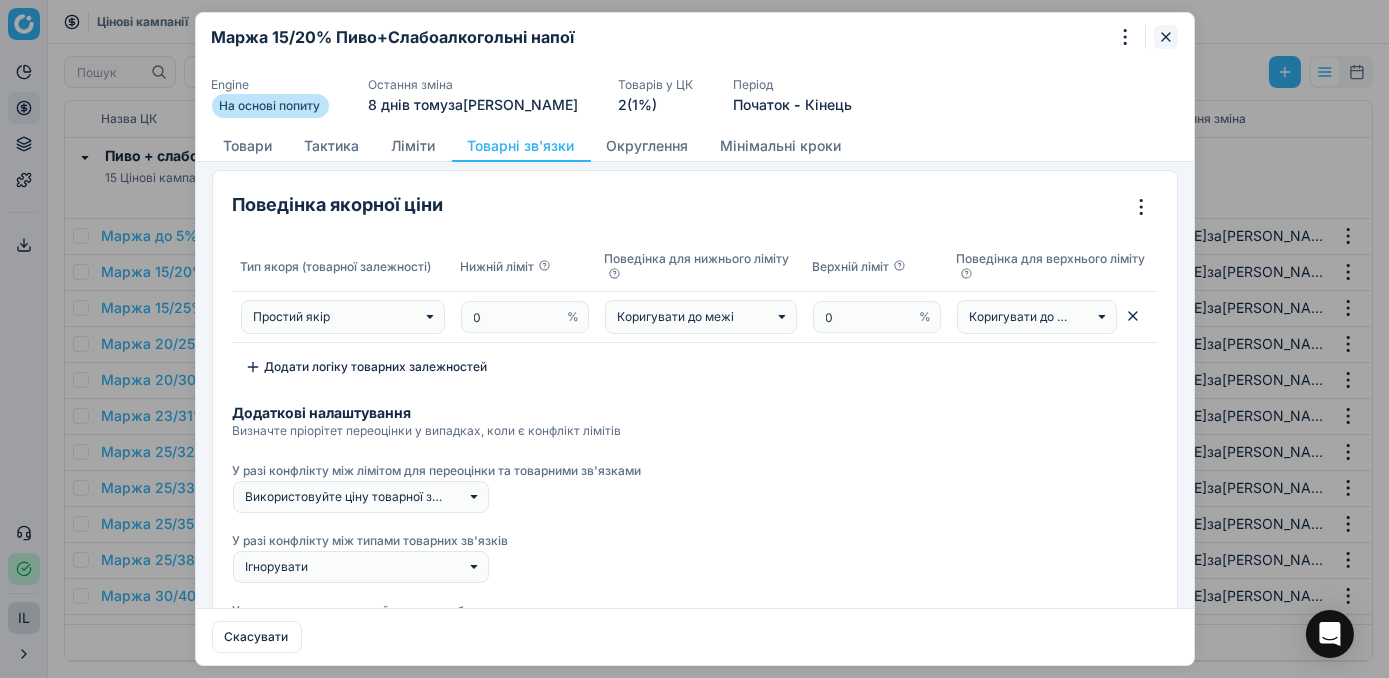 click 